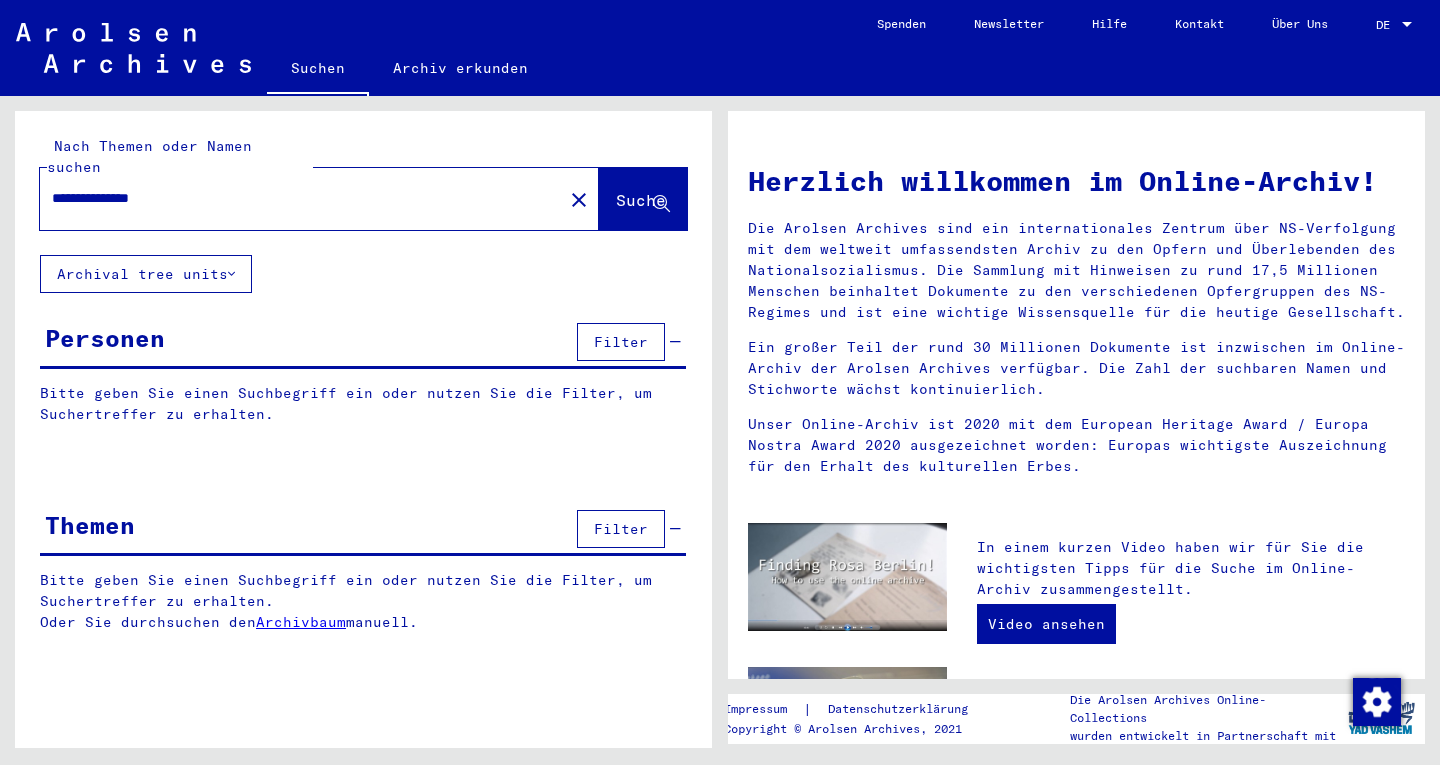 scroll, scrollTop: 0, scrollLeft: 0, axis: both 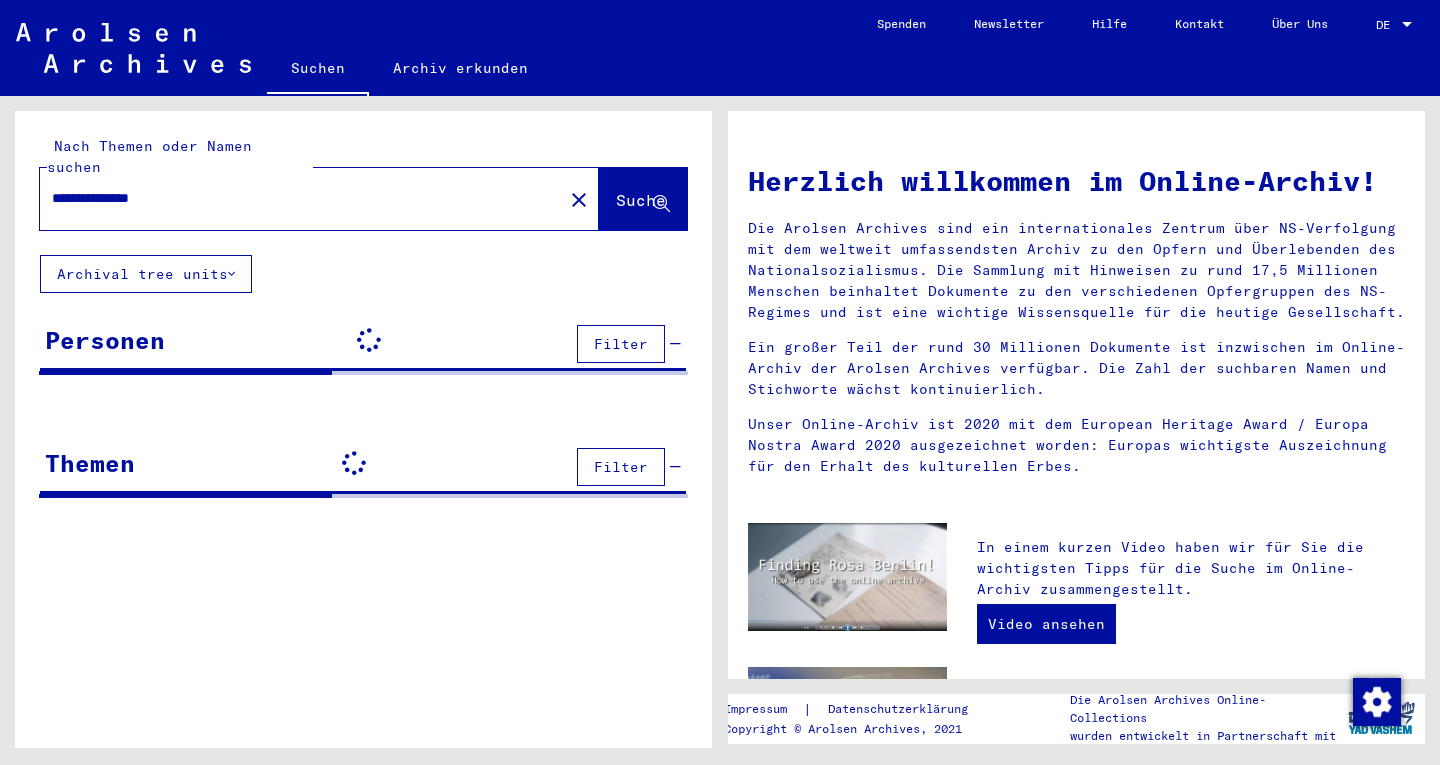 click on "Ein großer Teil der rund 30 Millionen Dokumente ist inzwischen im Online-Archiv der Arolsen Archives verfügbar. Die Zahl der suchbaren Namen und Stichworte wächst kontinuierlich." at bounding box center (1076, 368) 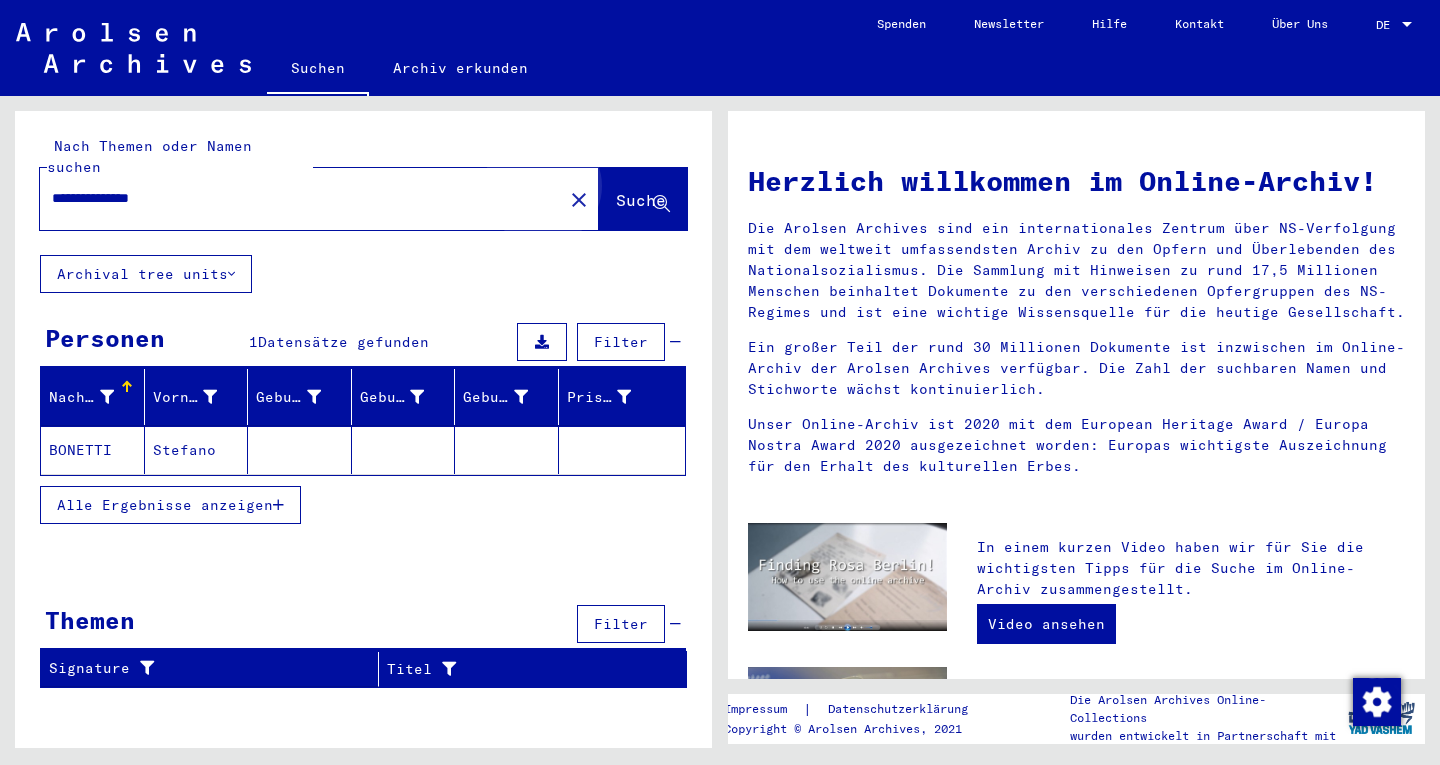 click on "Suche" 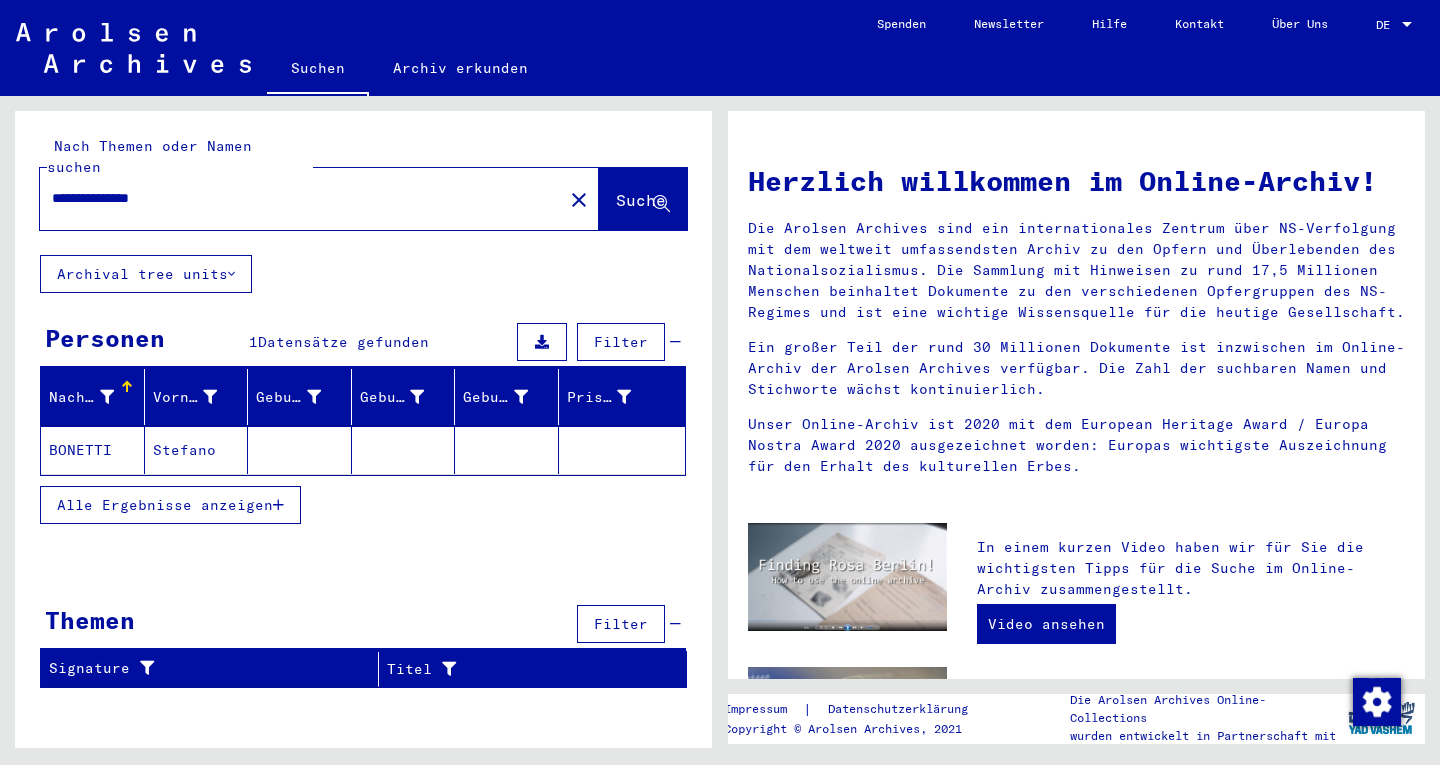 click on "Stefano" 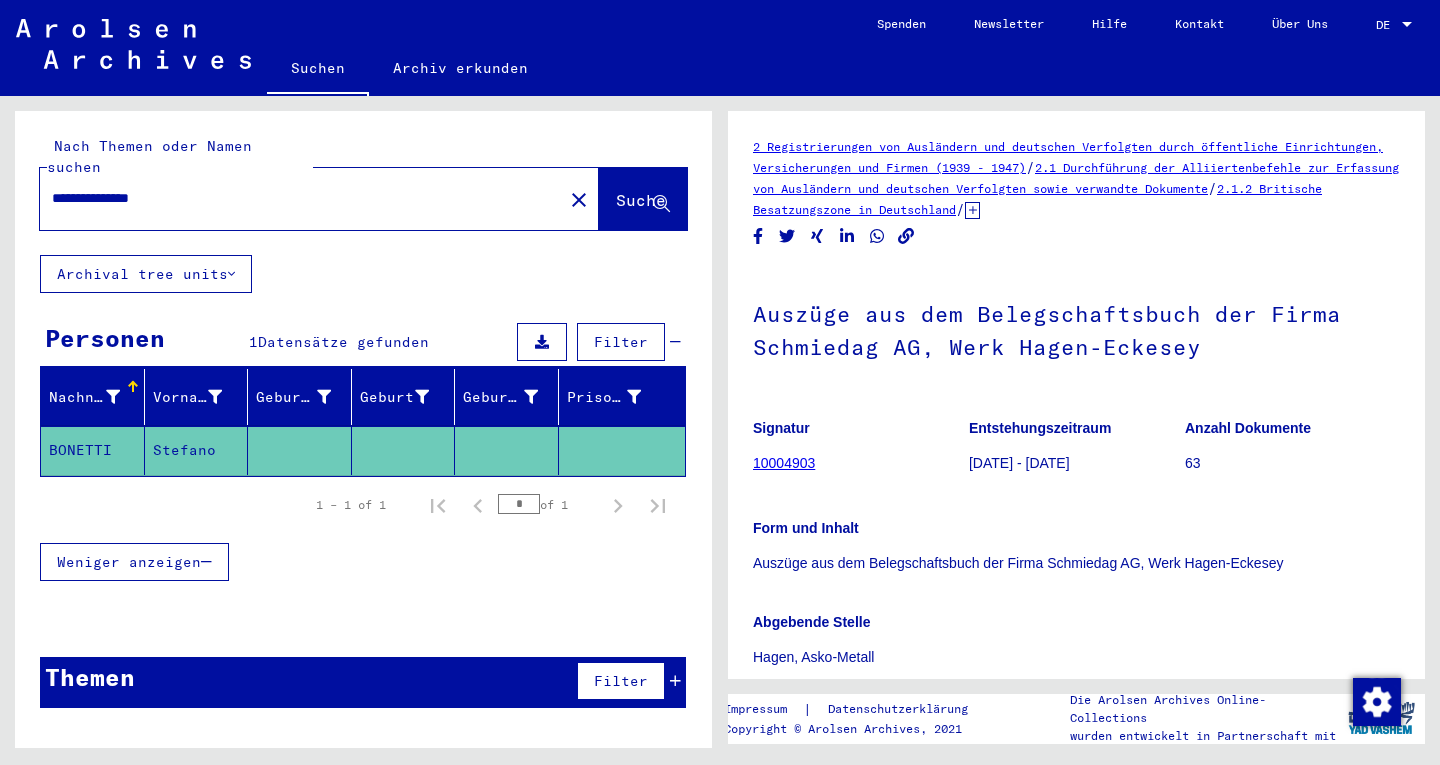 scroll, scrollTop: 0, scrollLeft: 0, axis: both 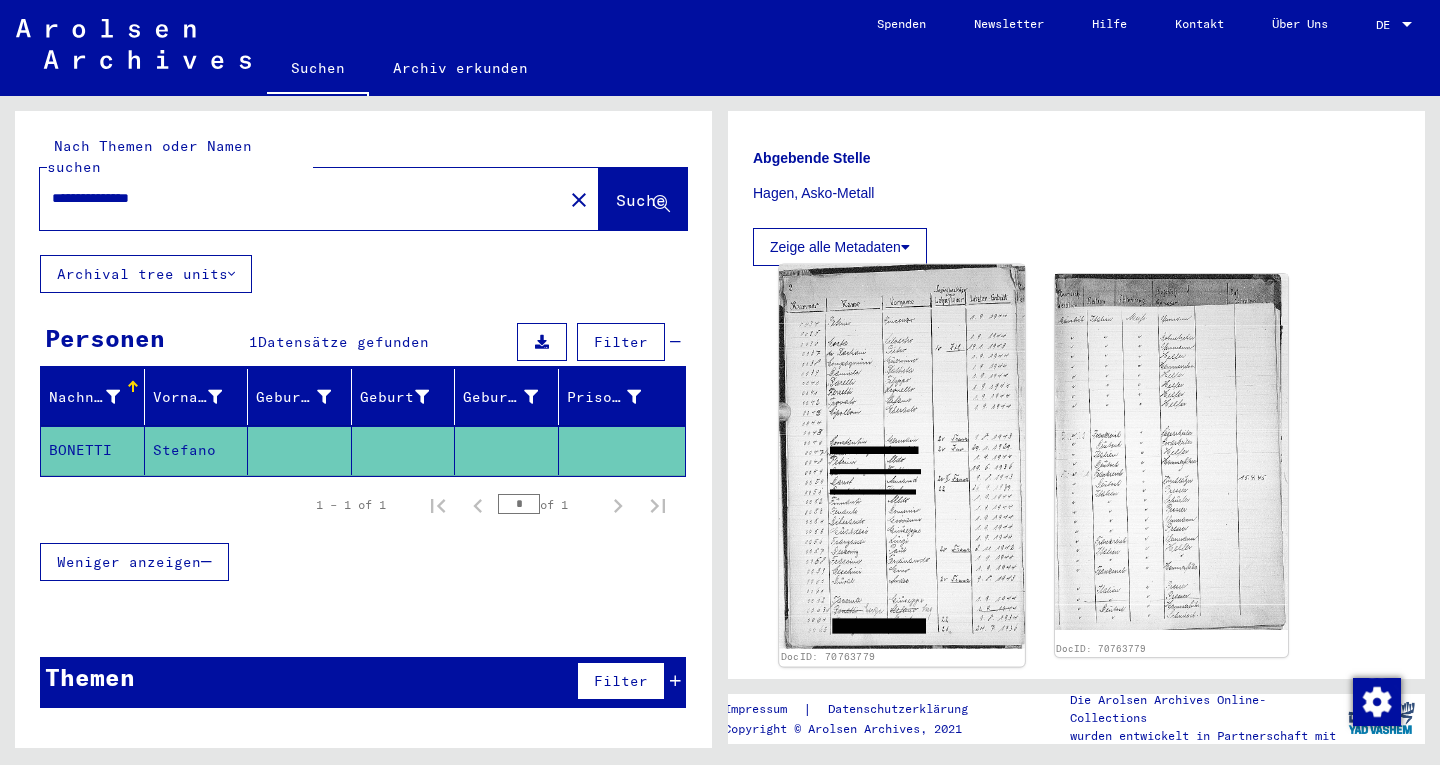 click 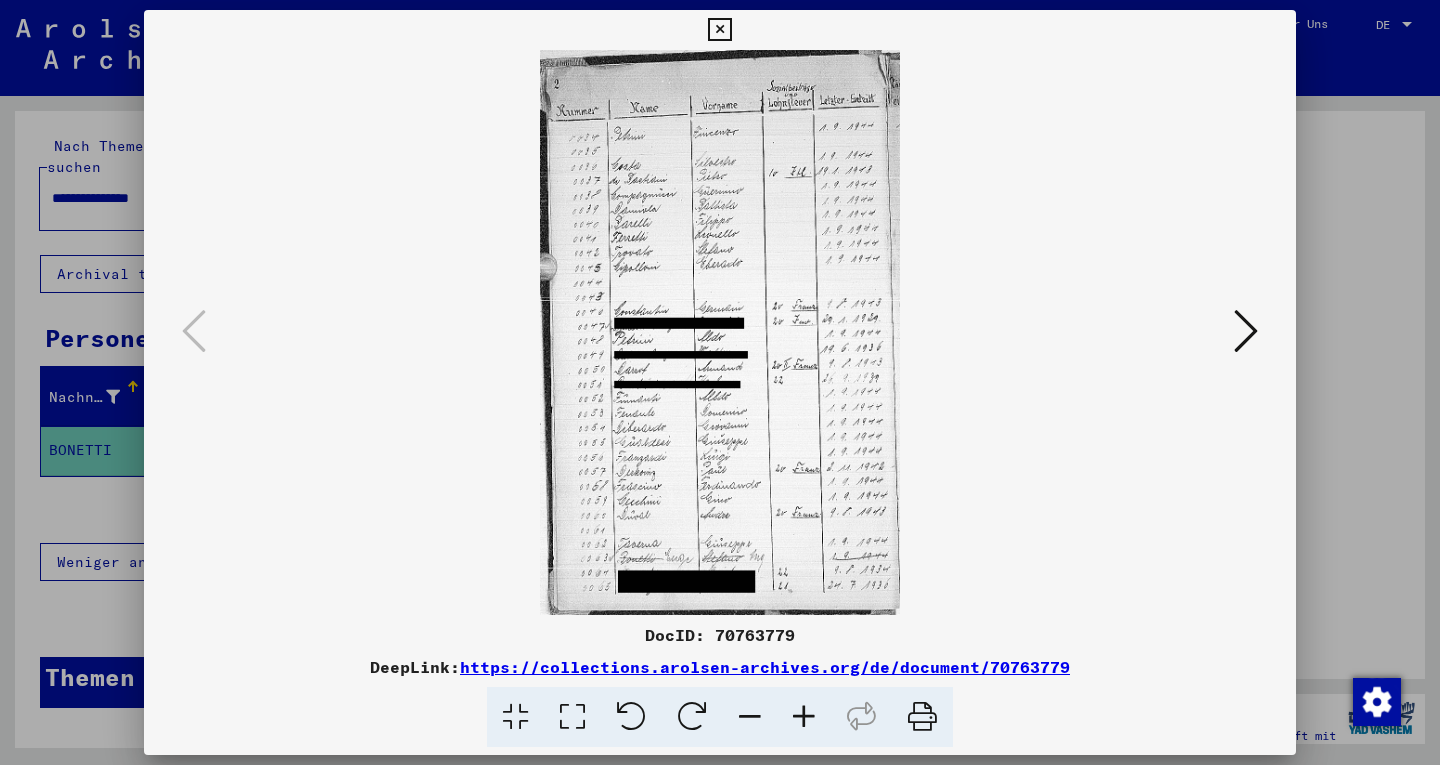 click at bounding box center (720, 332) 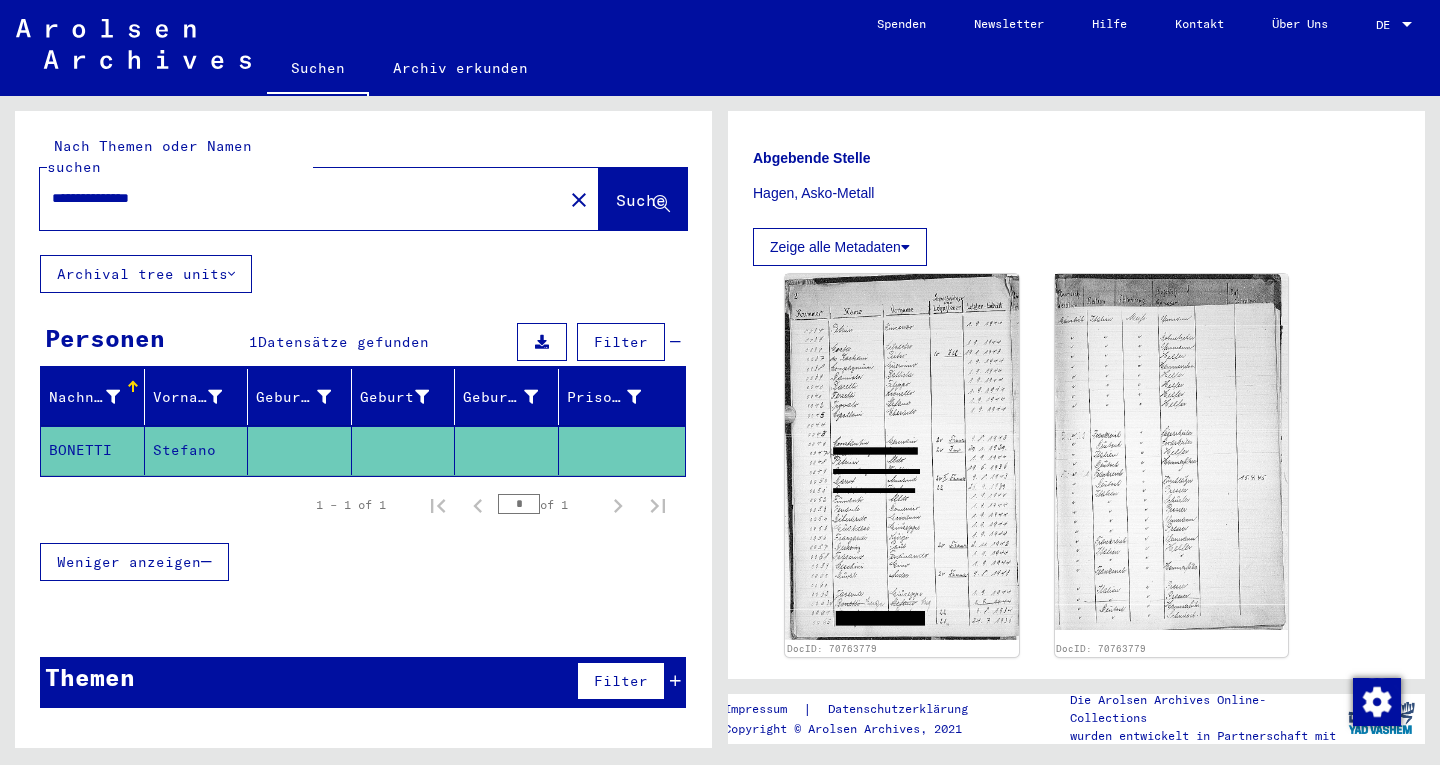 click on "**********" at bounding box center [301, 198] 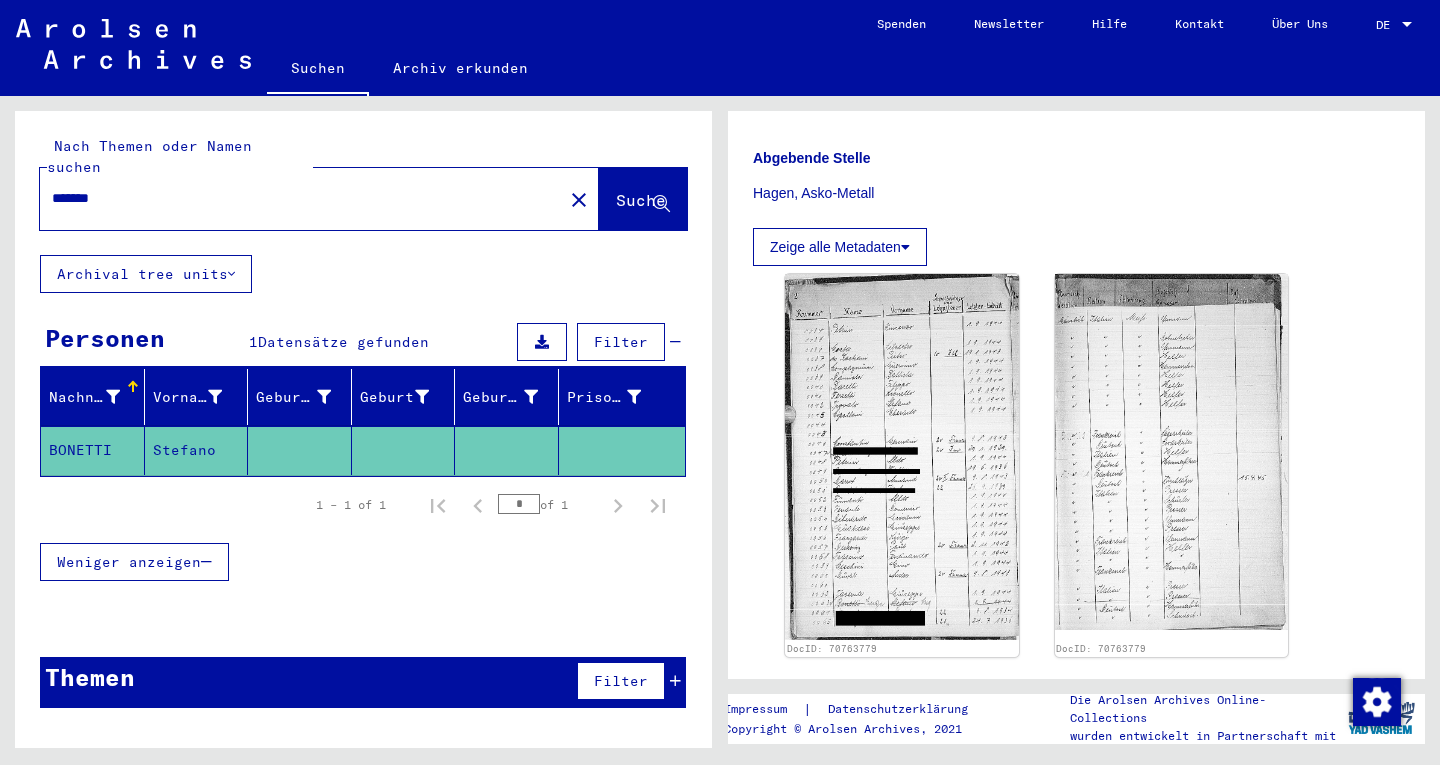 type on "*******" 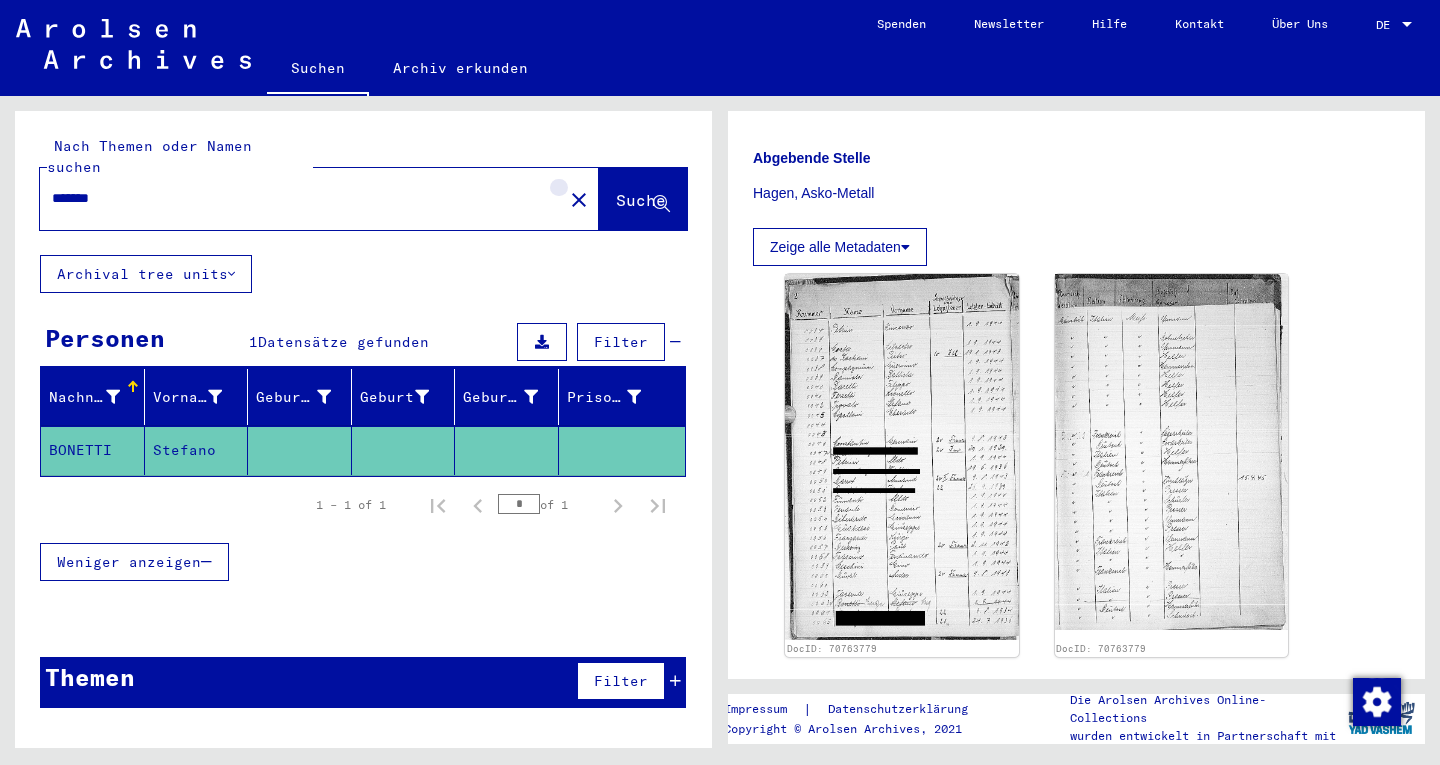 click on "close" 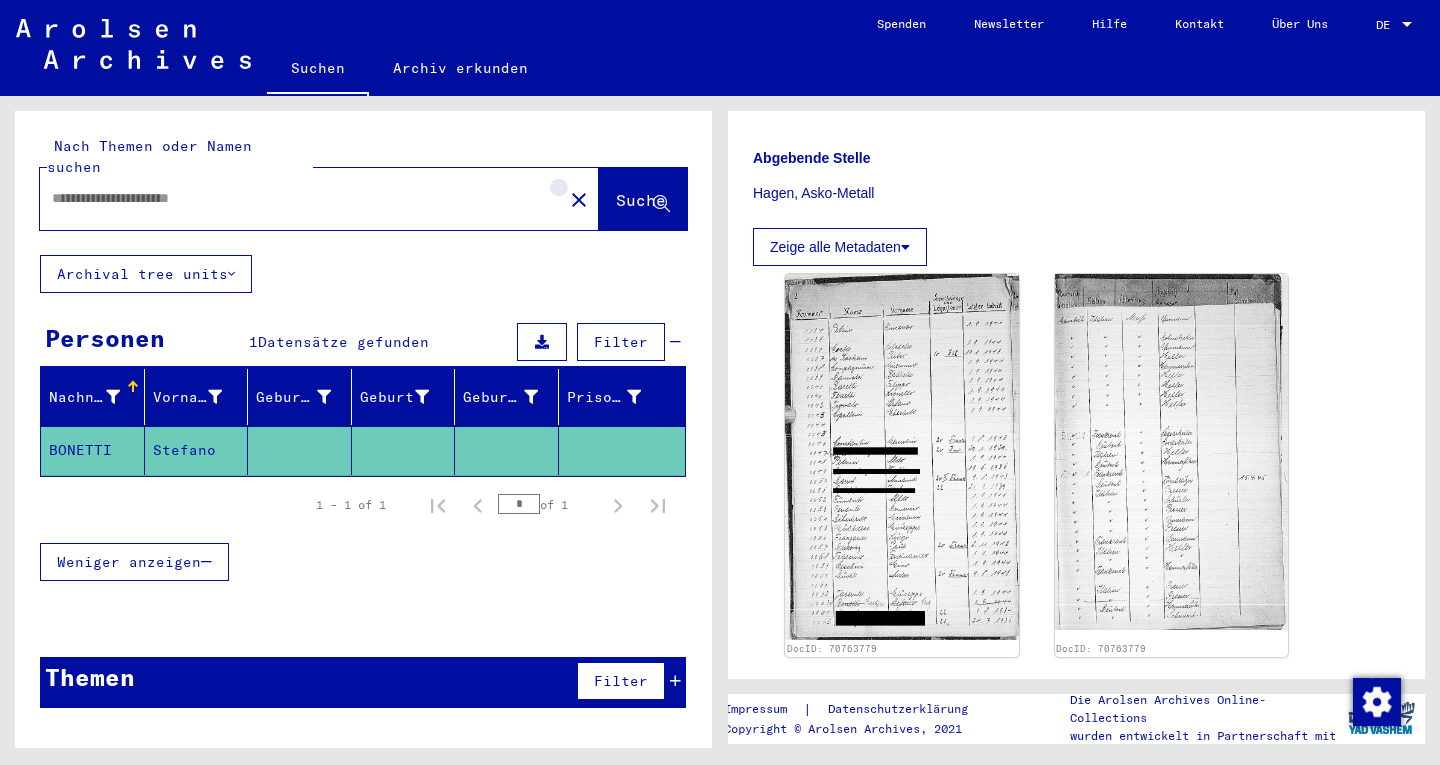 scroll, scrollTop: 0, scrollLeft: 0, axis: both 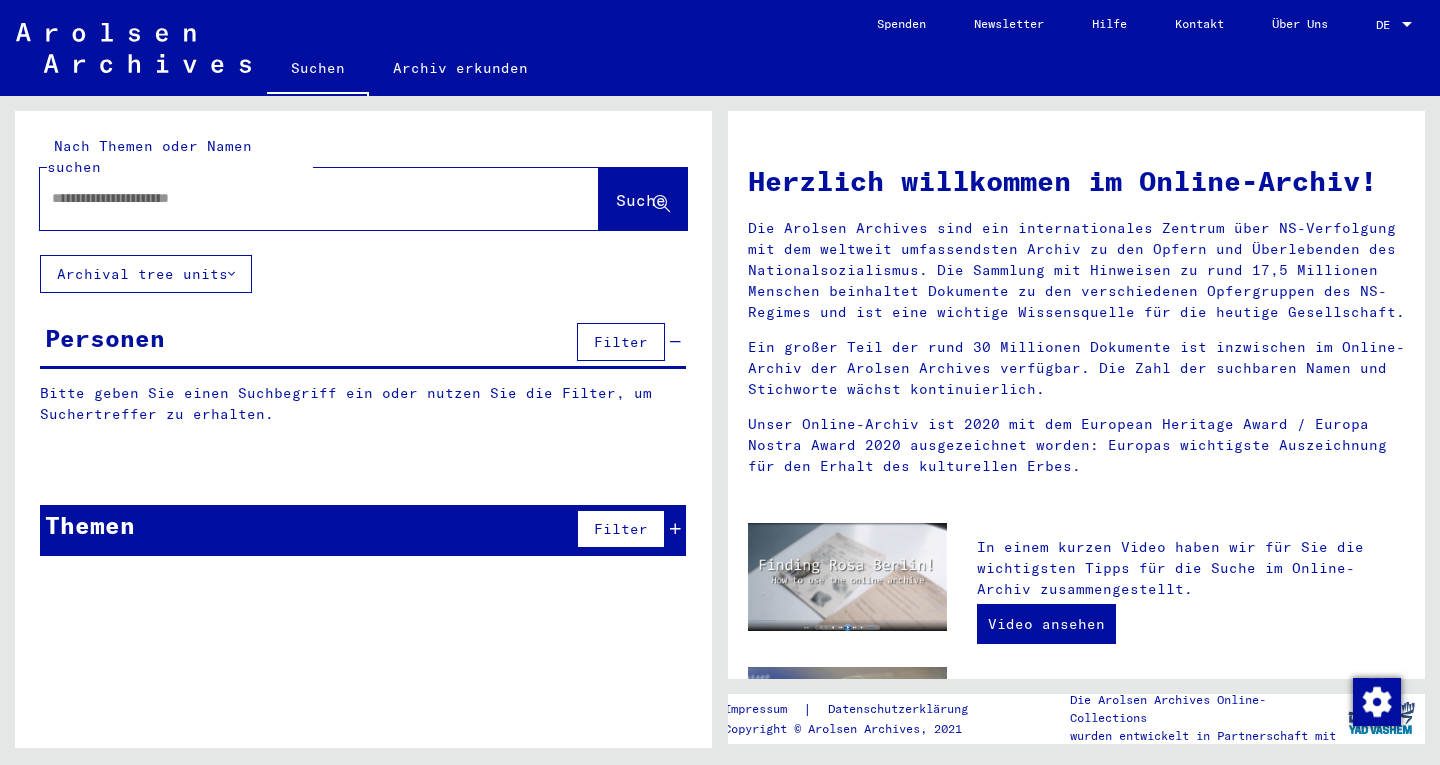 click at bounding box center [295, 198] 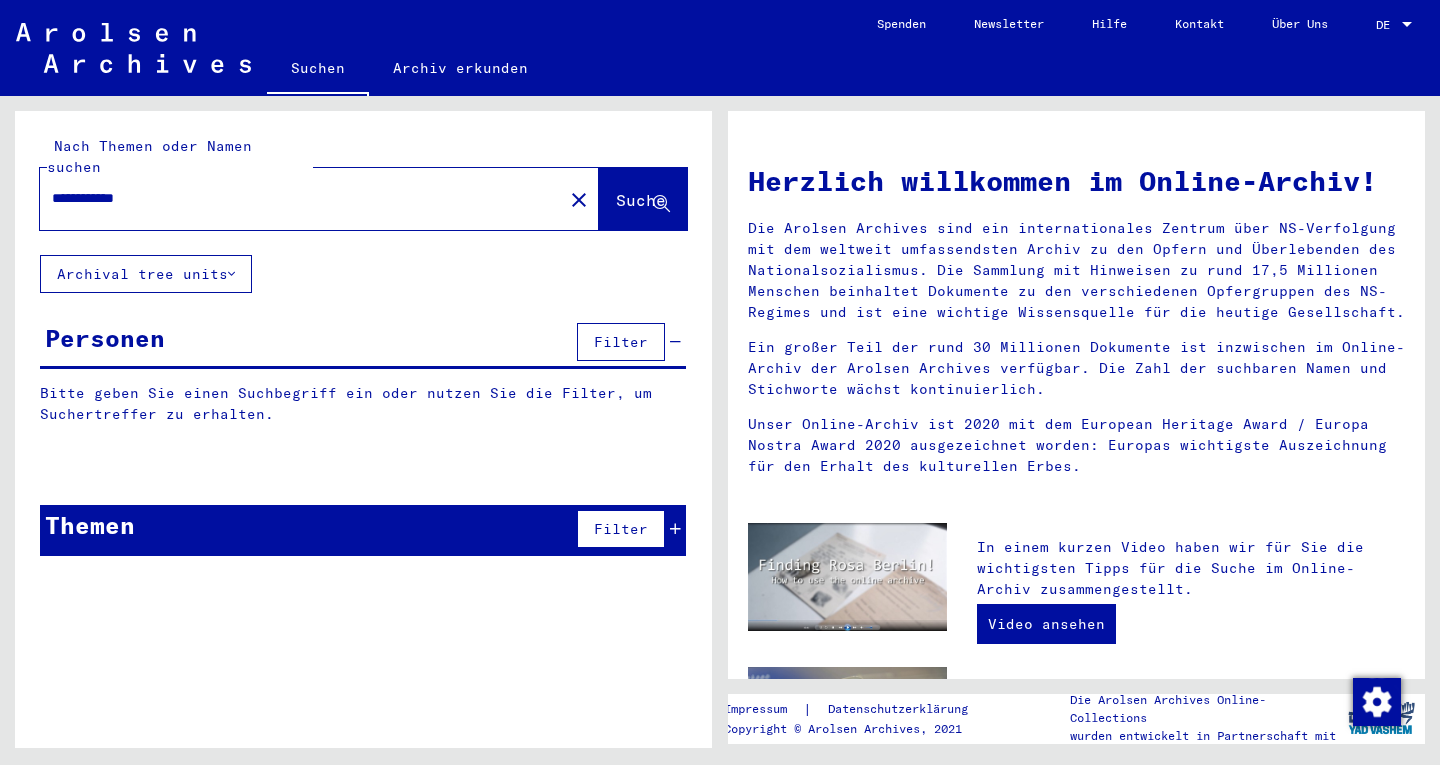 type on "**********" 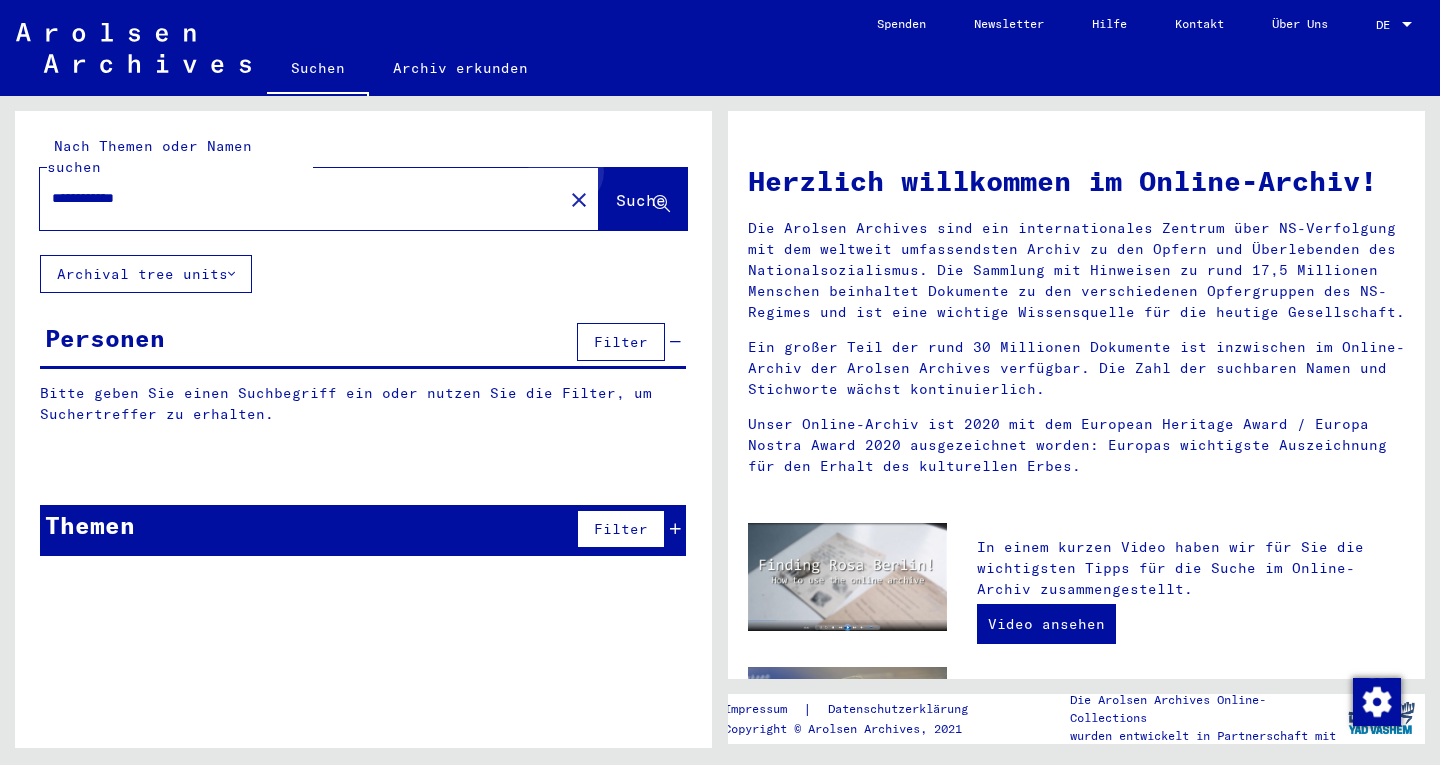 click on "Suche" 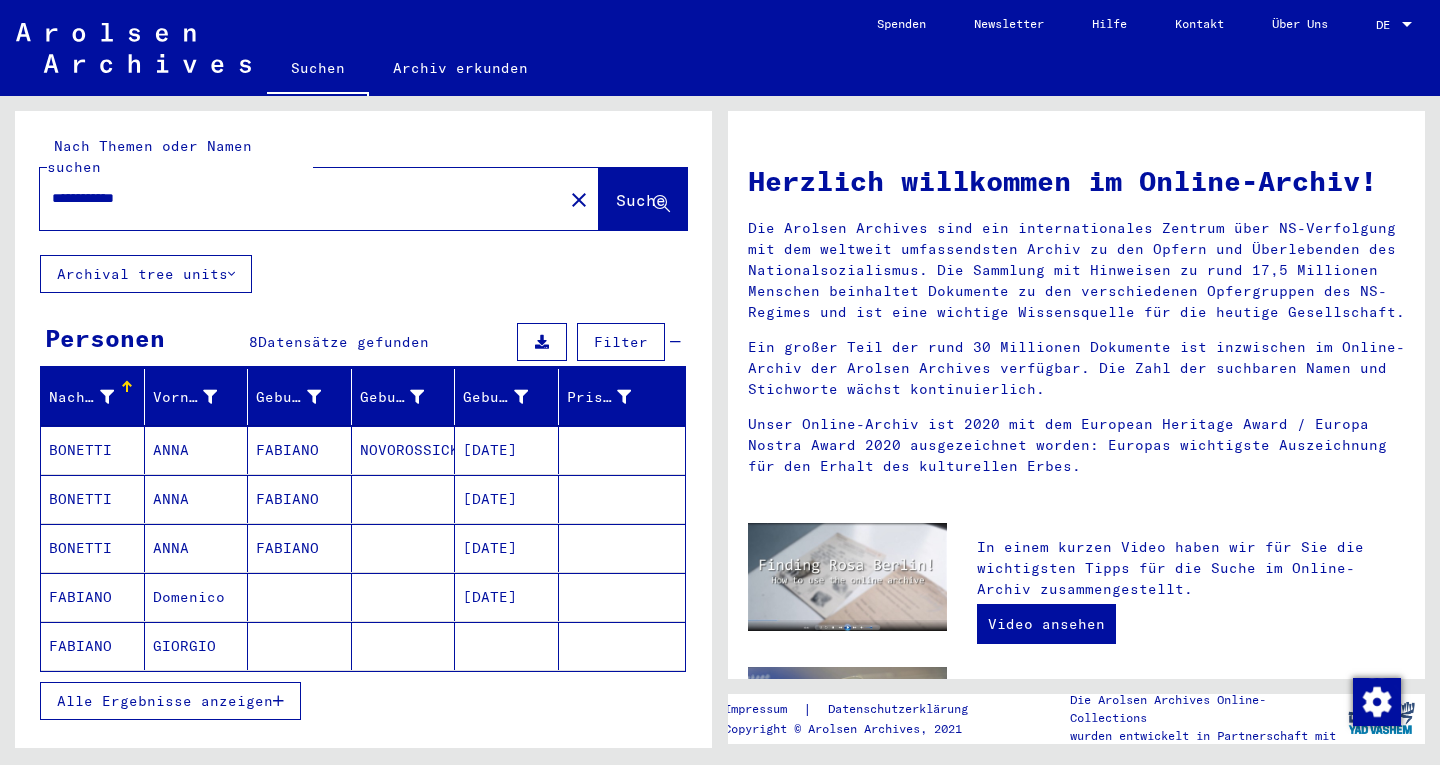 click on "NOVOROSSICK" at bounding box center (404, 499) 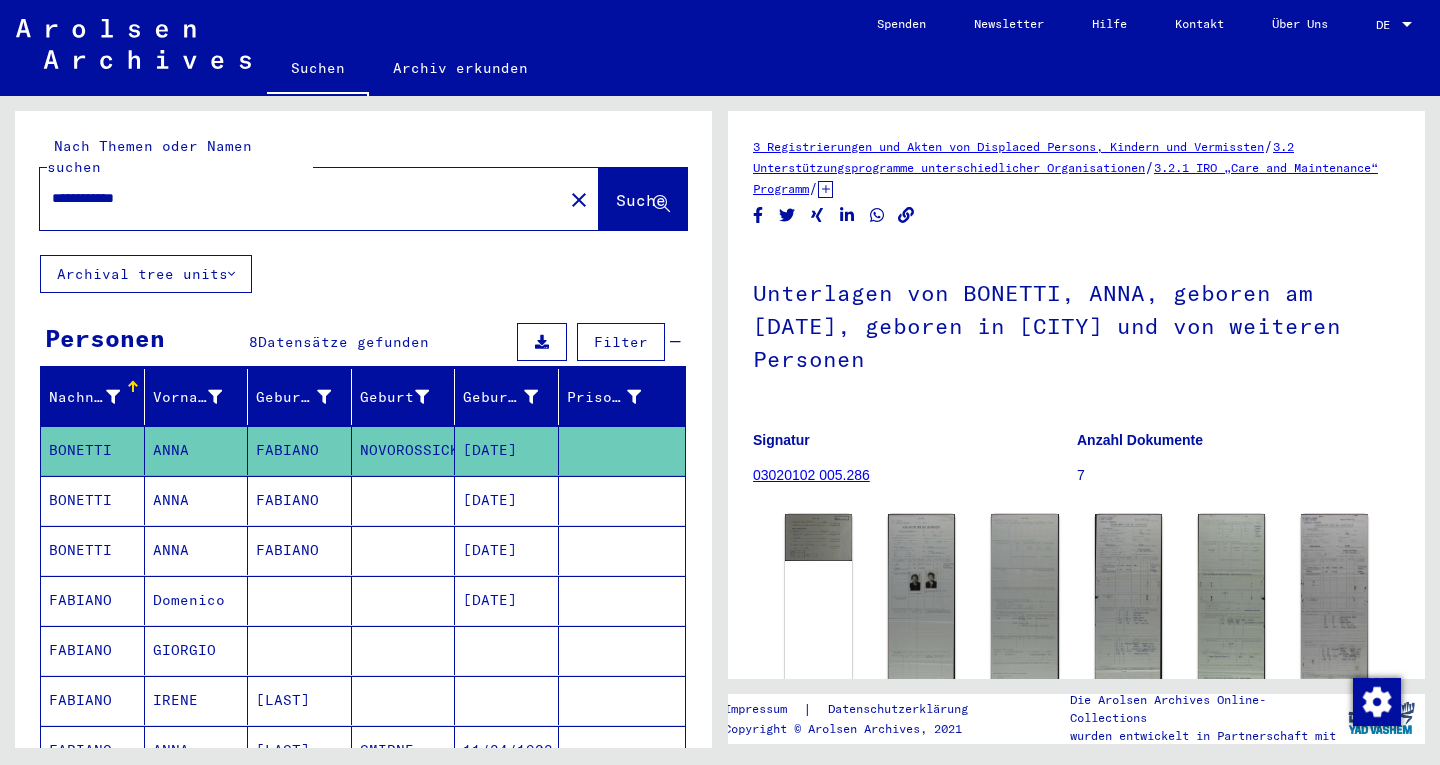 scroll, scrollTop: 0, scrollLeft: 0, axis: both 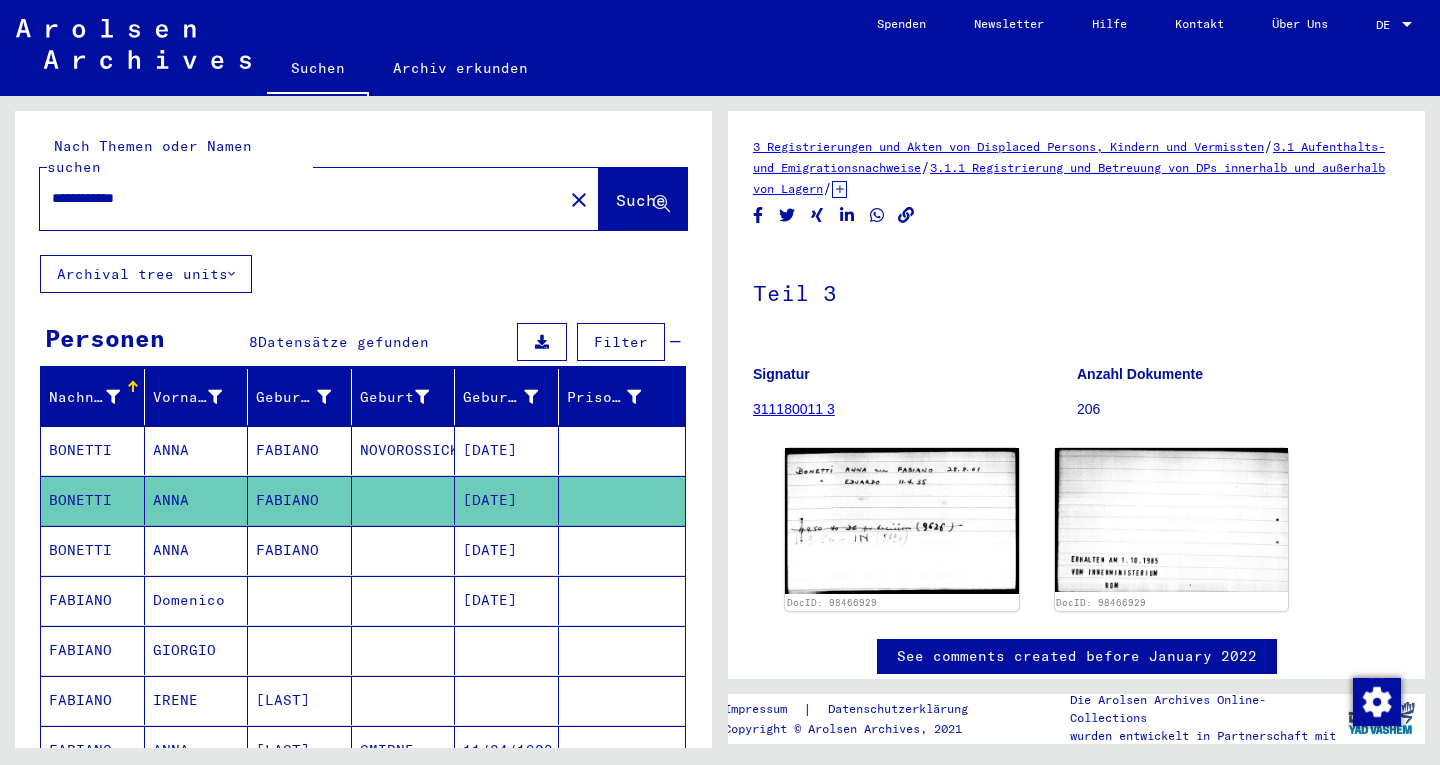 click at bounding box center (404, 600) 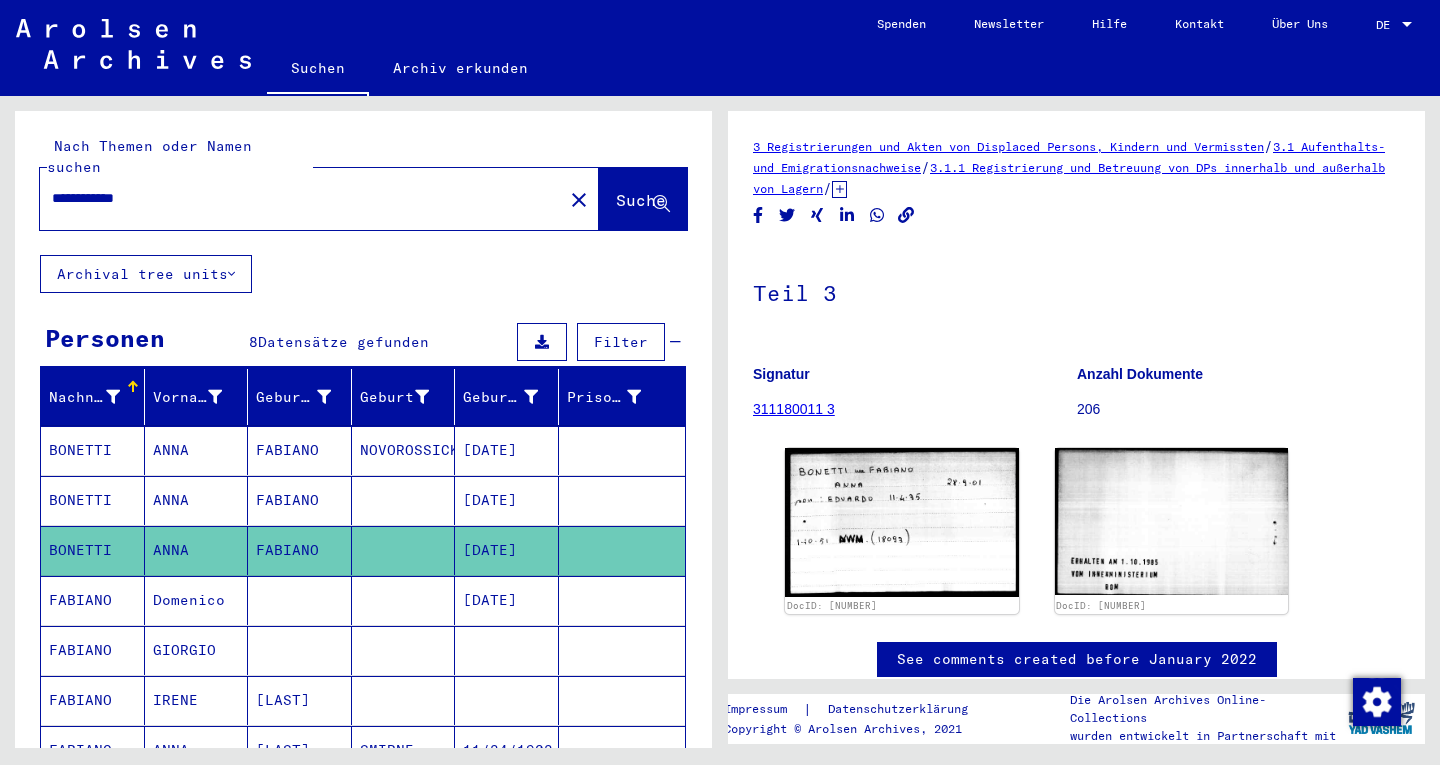 scroll, scrollTop: 0, scrollLeft: 0, axis: both 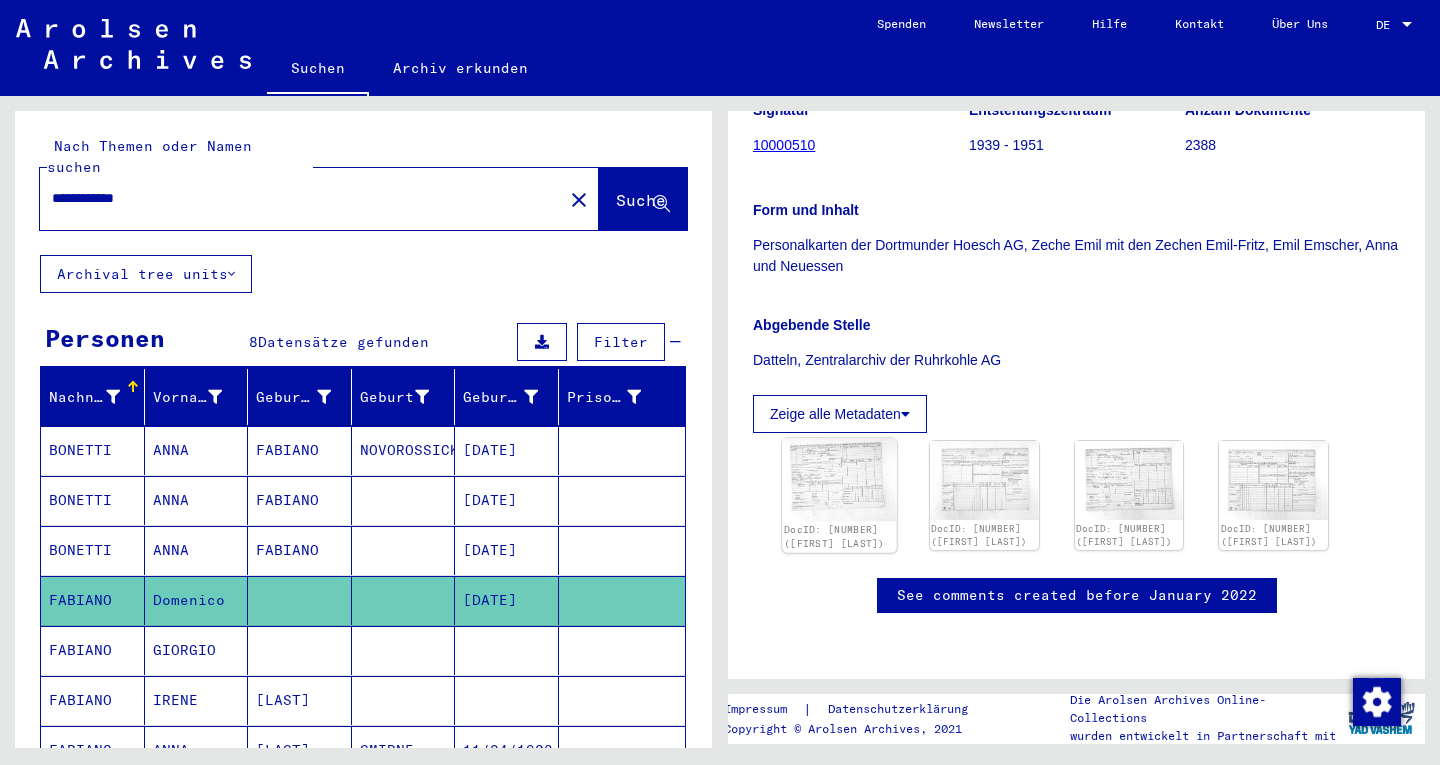click 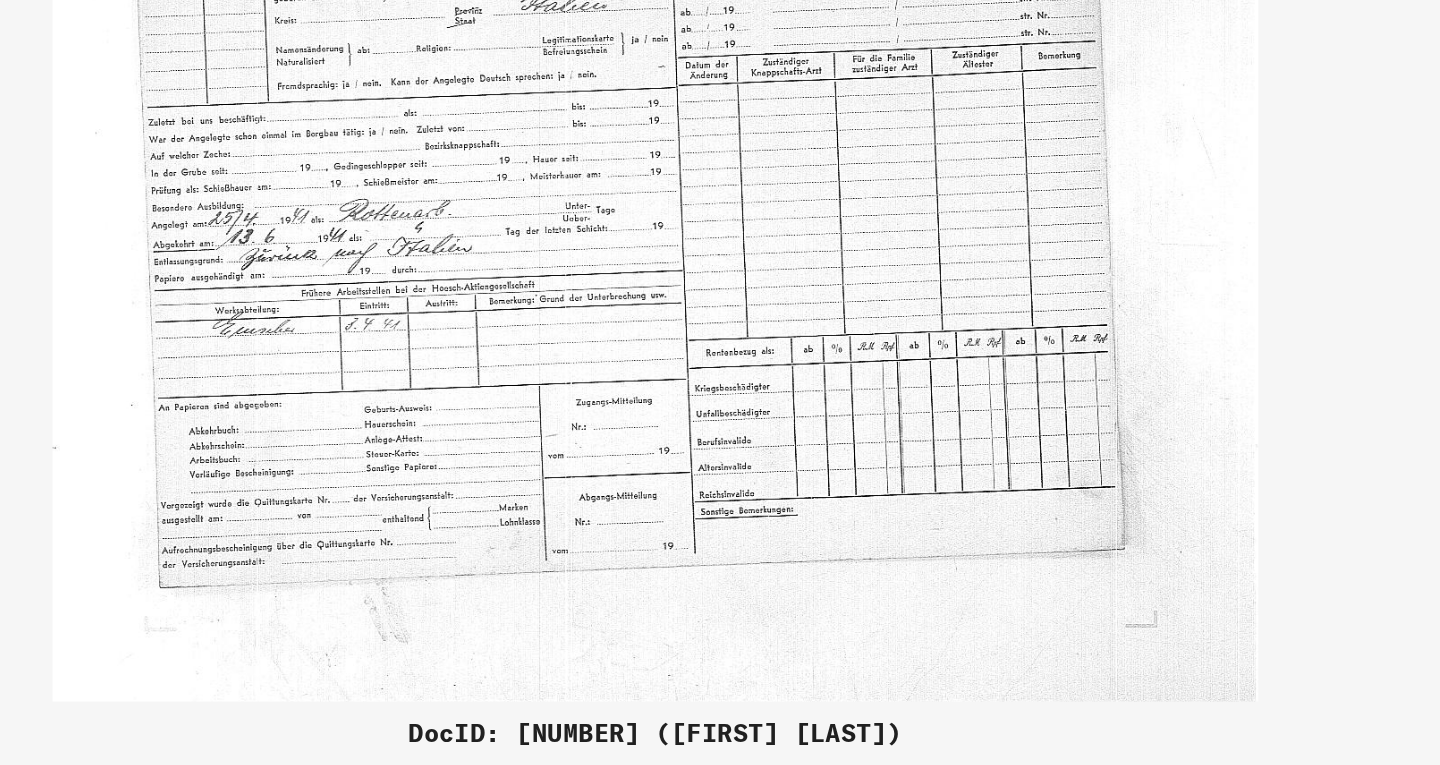 drag, startPoint x: 754, startPoint y: 320, endPoint x: 761, endPoint y: 362, distance: 42.579338 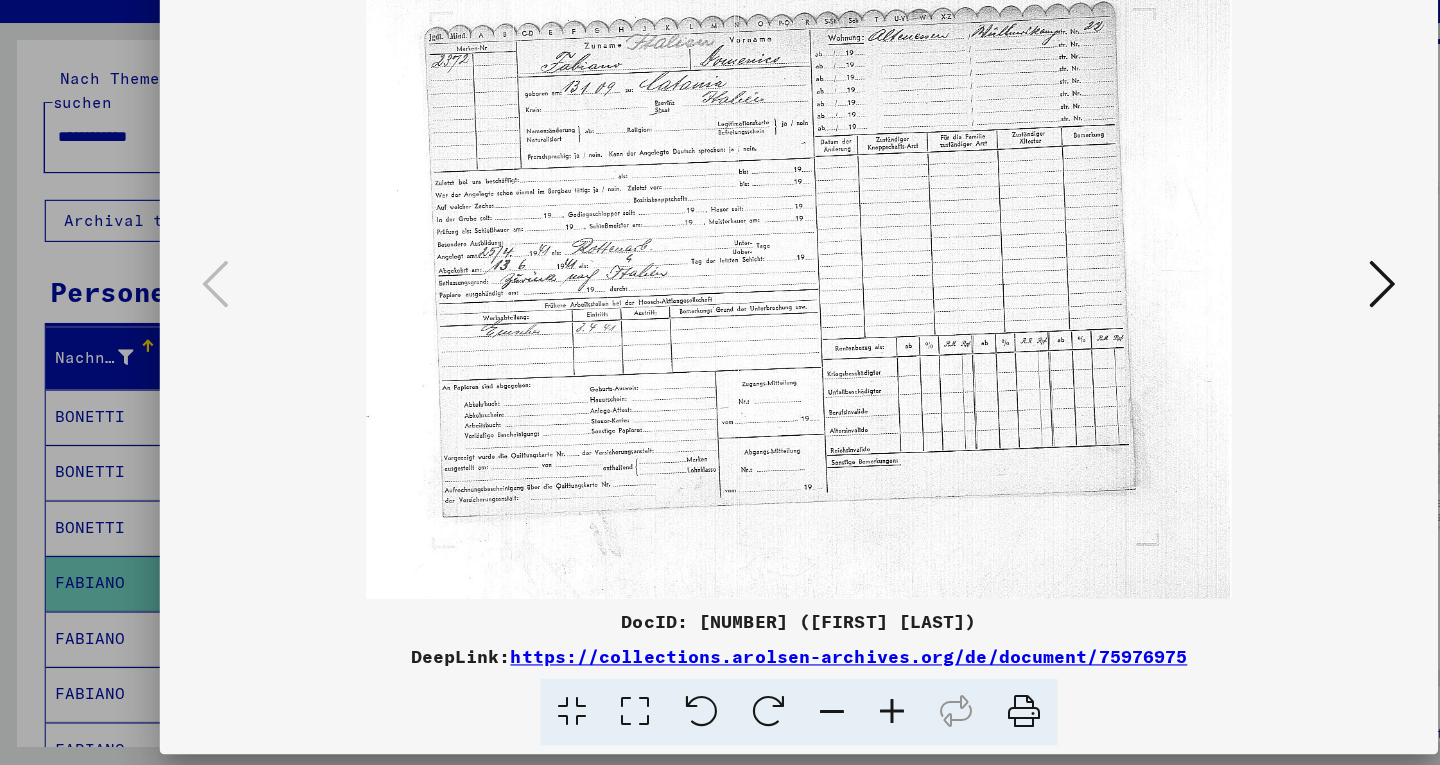scroll, scrollTop: 0, scrollLeft: 0, axis: both 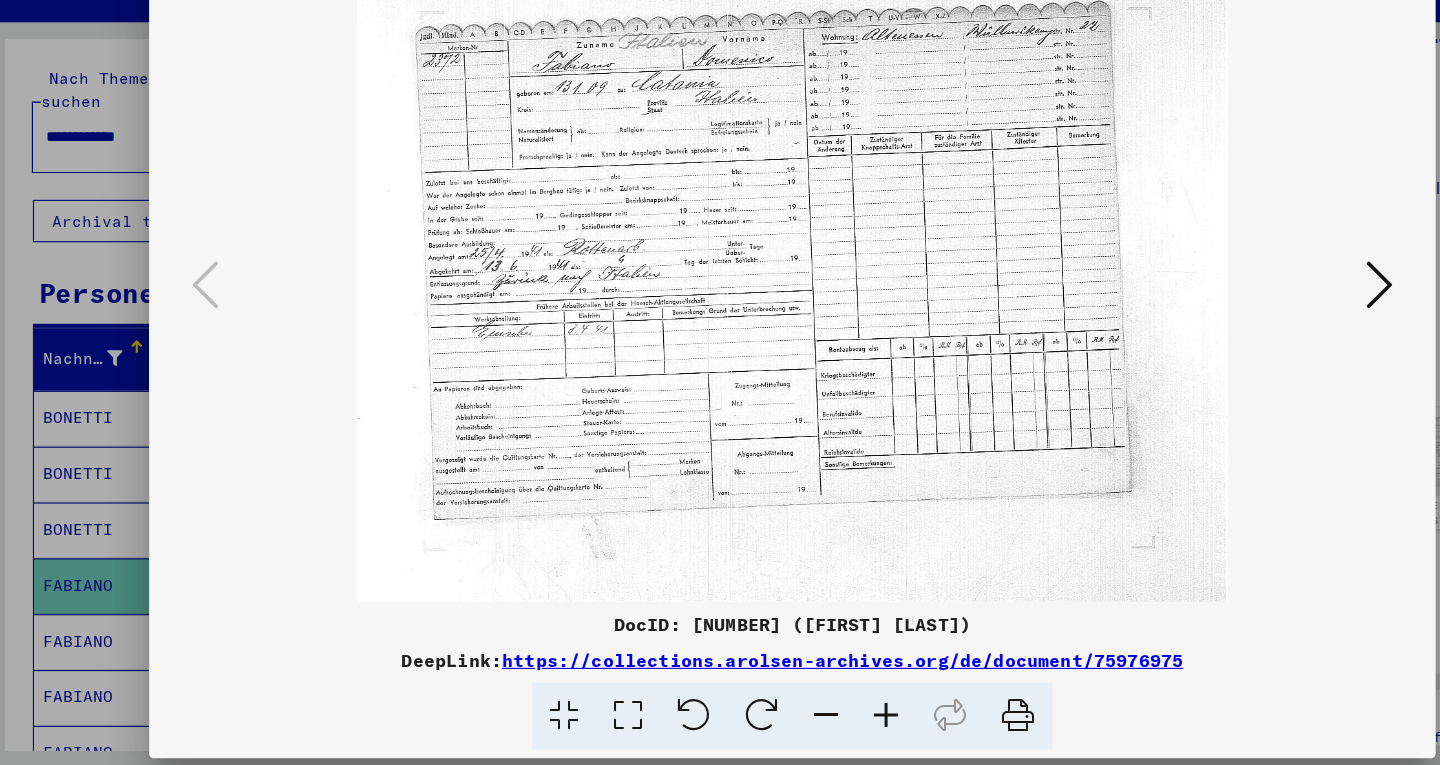 click at bounding box center [720, 332] 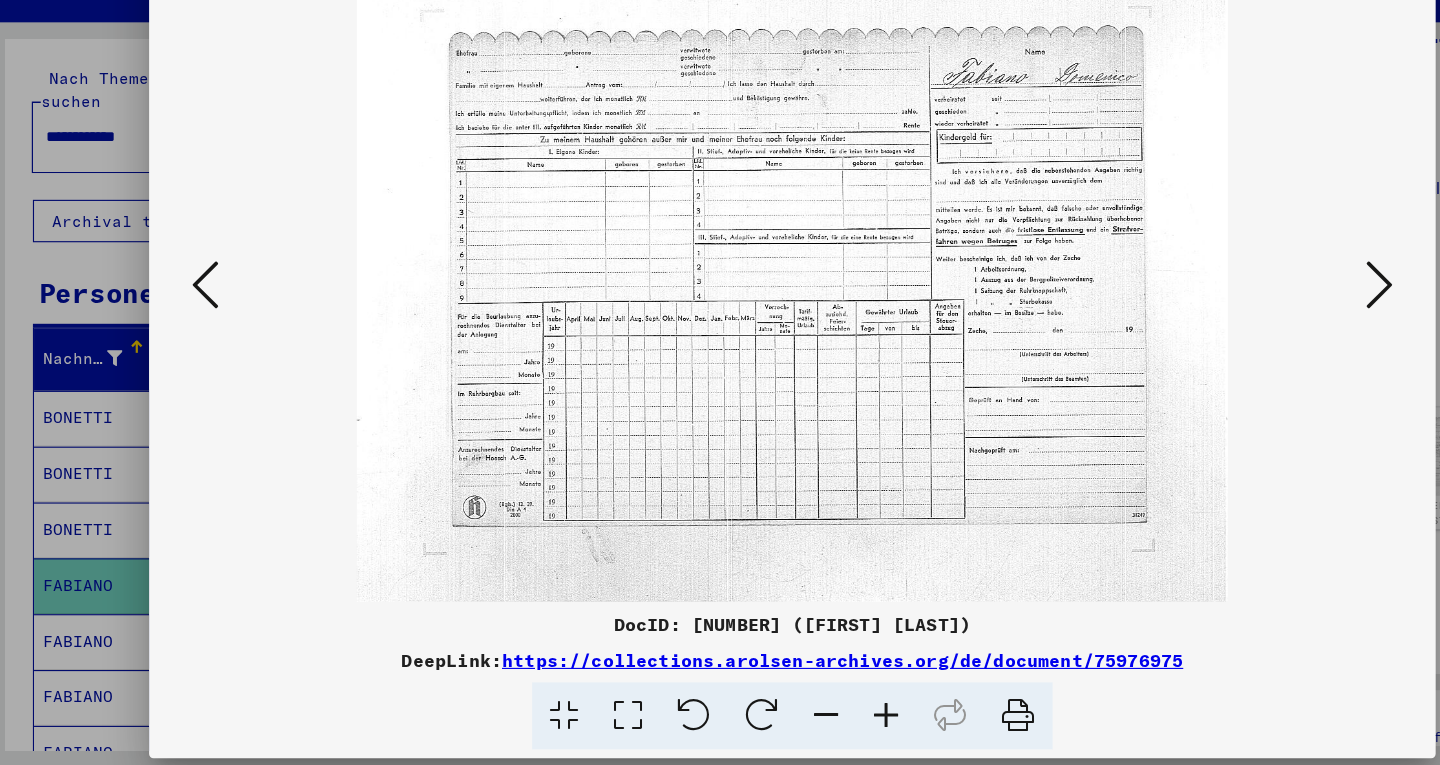 click at bounding box center [1246, 331] 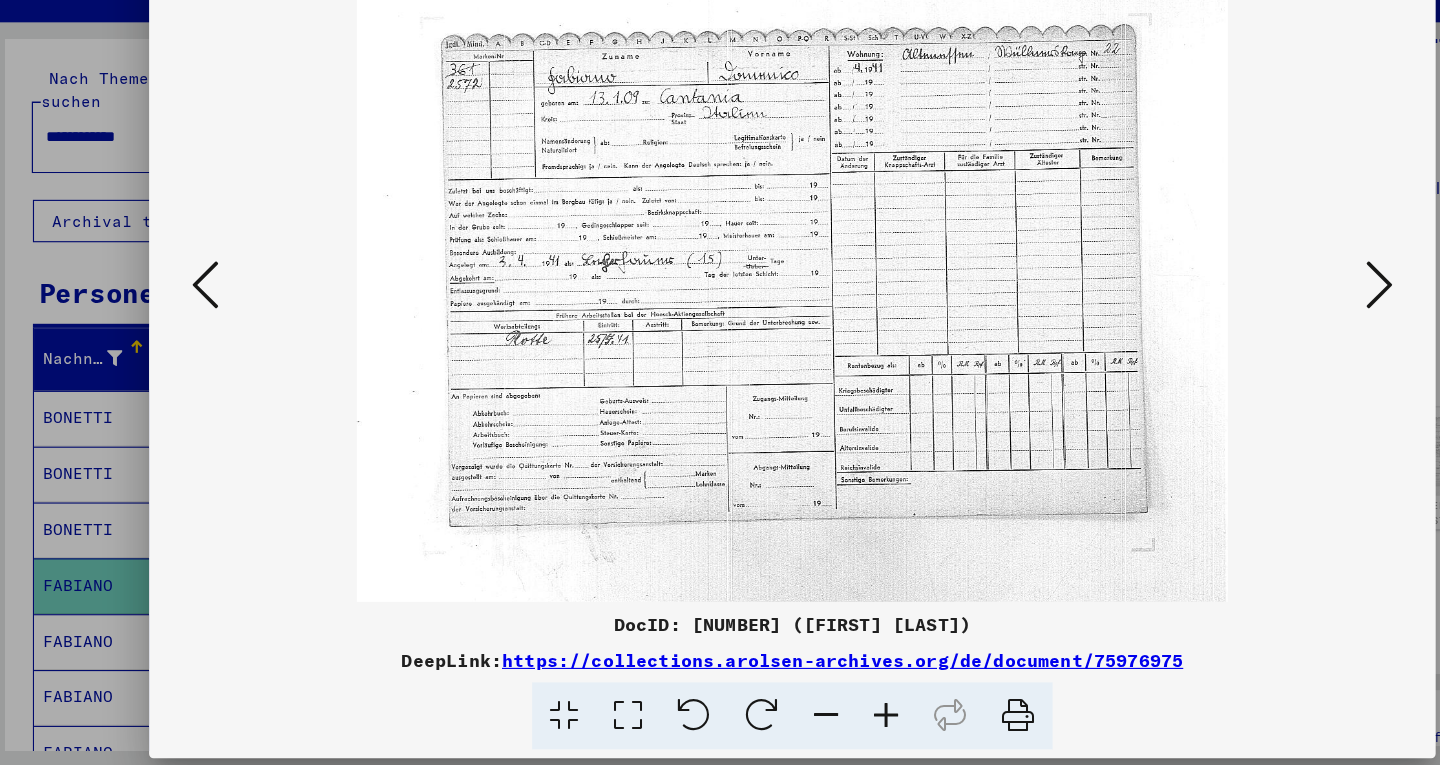click at bounding box center (1246, 331) 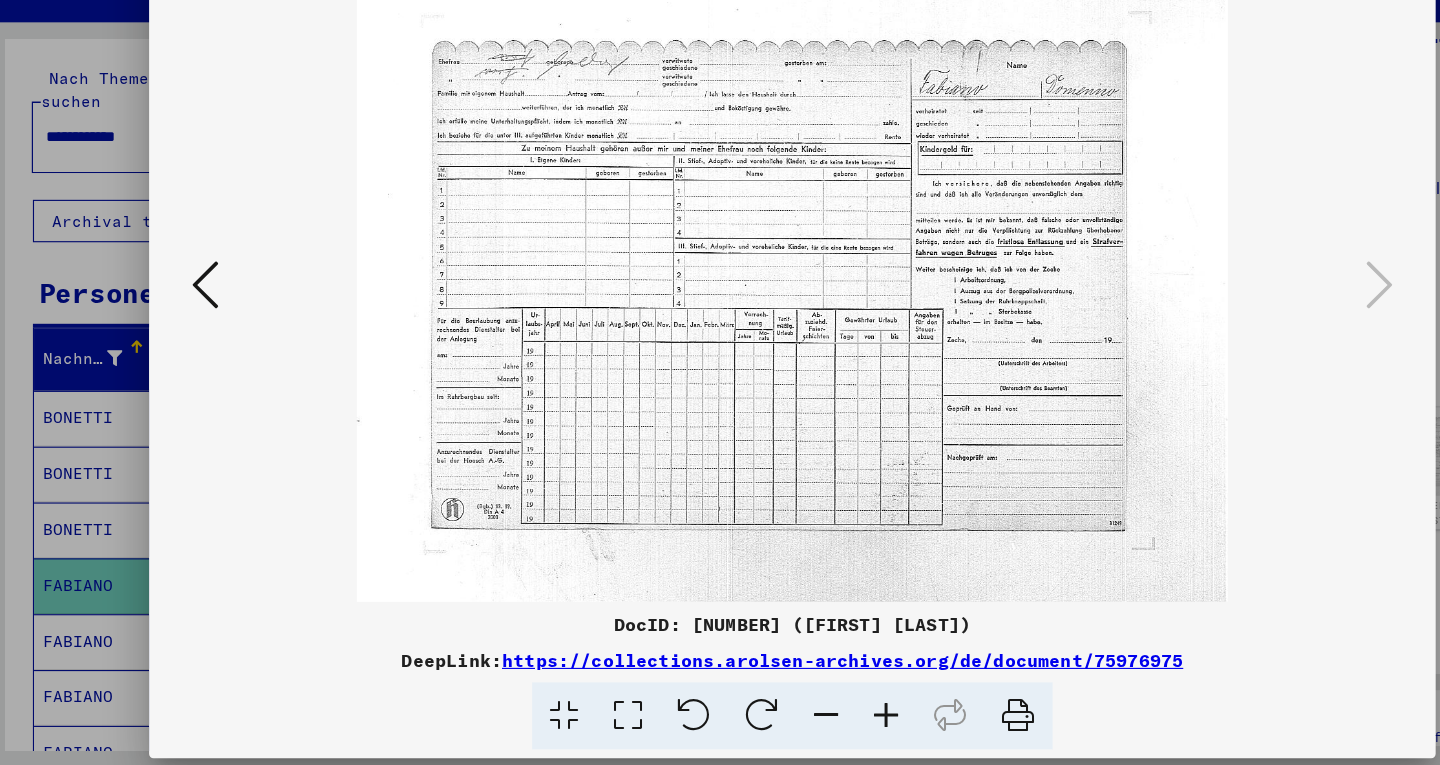 click at bounding box center (720, 382) 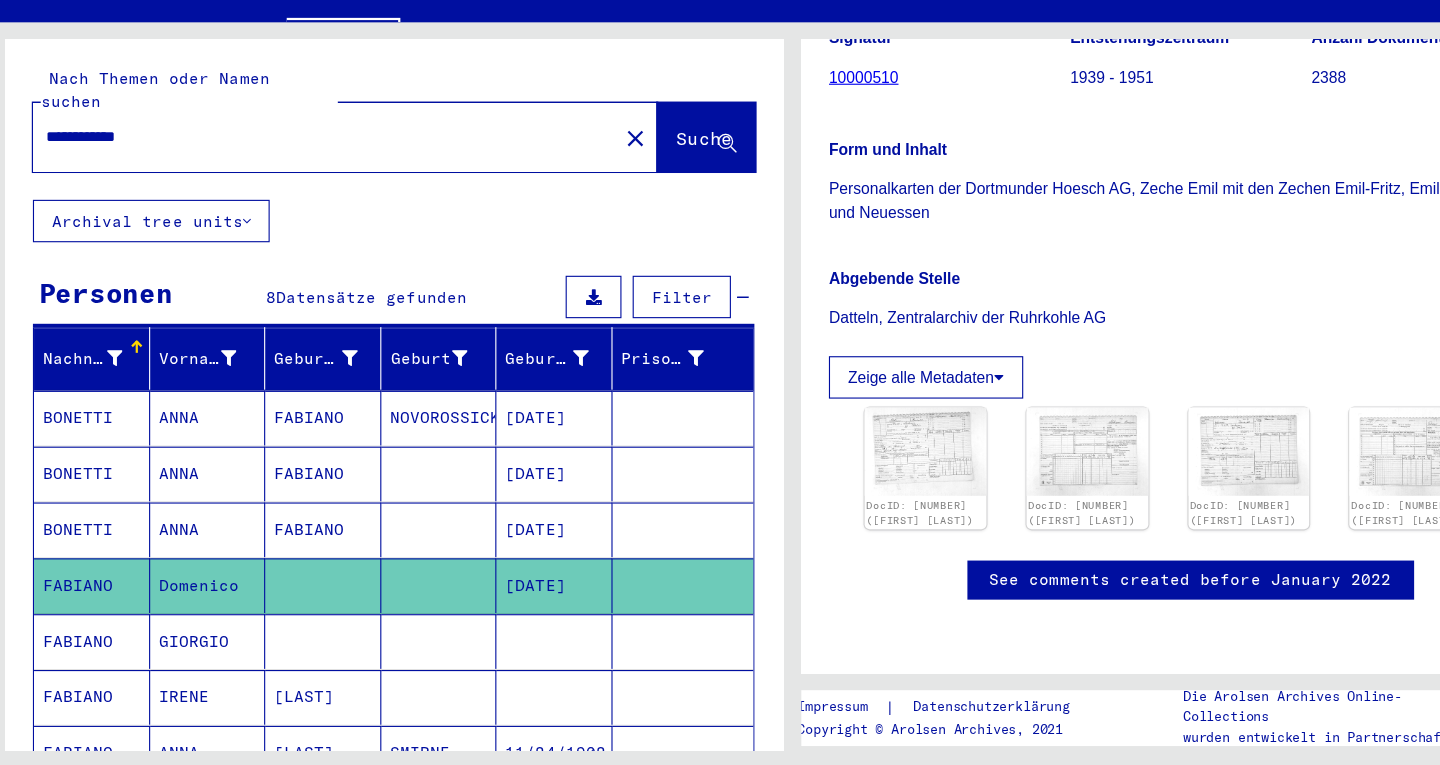 click on "GIORGIO" at bounding box center (197, 700) 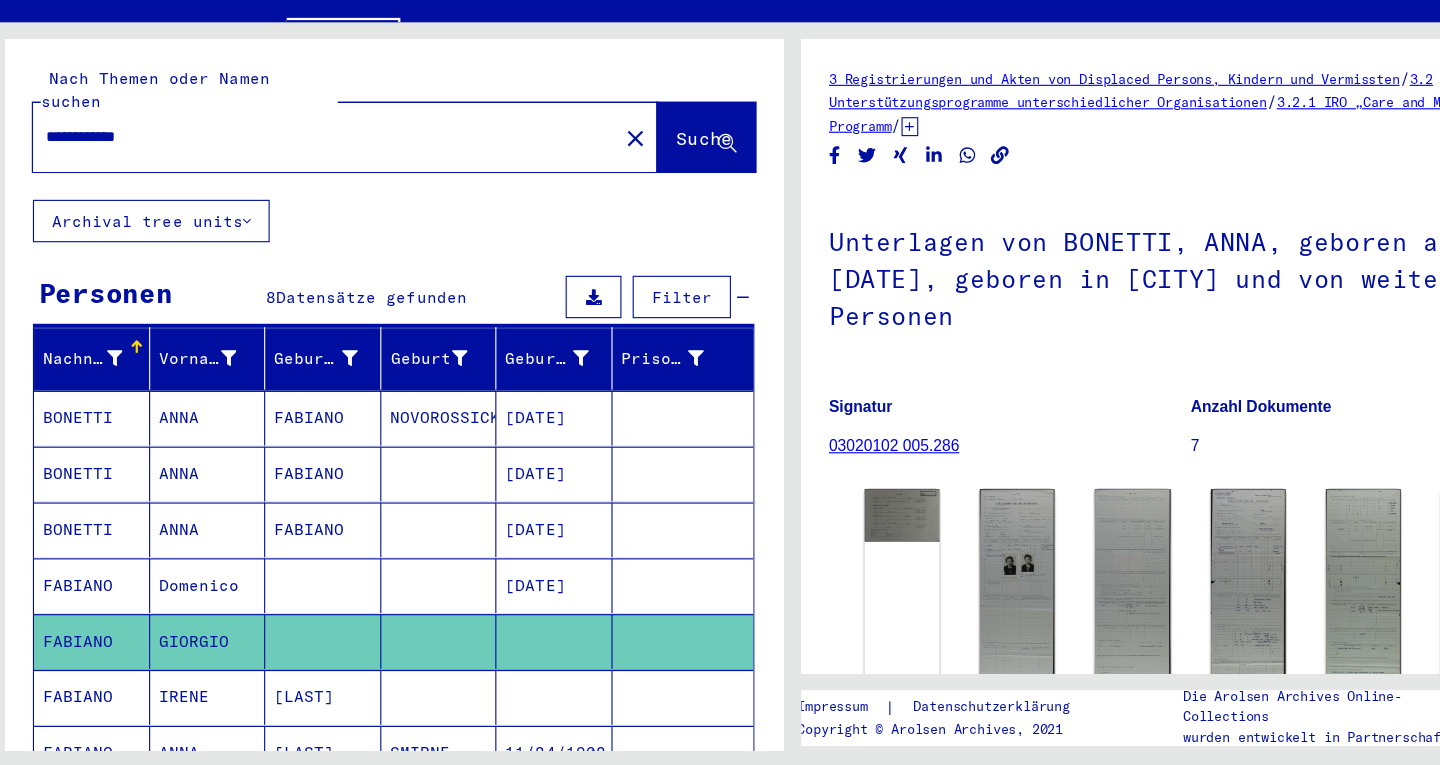 scroll, scrollTop: 0, scrollLeft: 0, axis: both 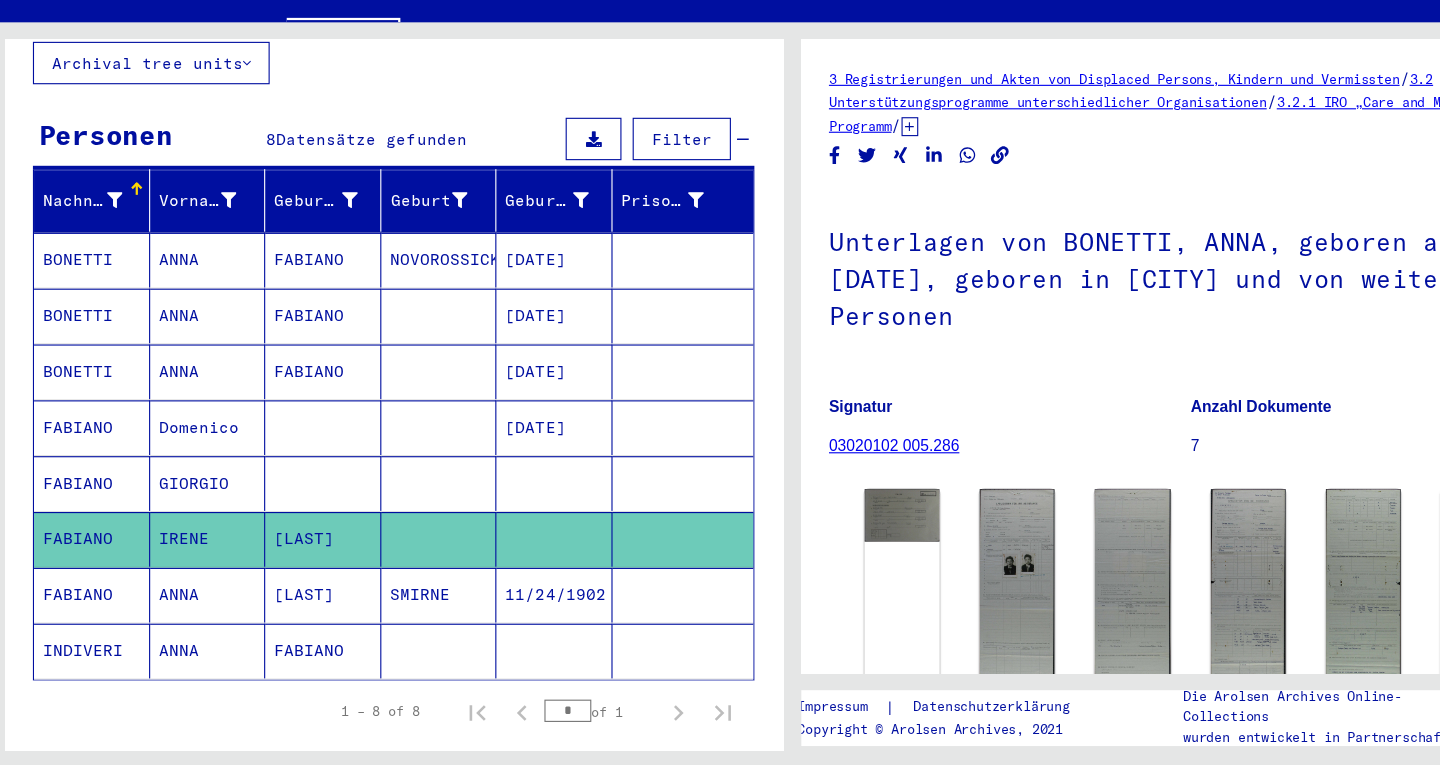 click at bounding box center (622, 658) 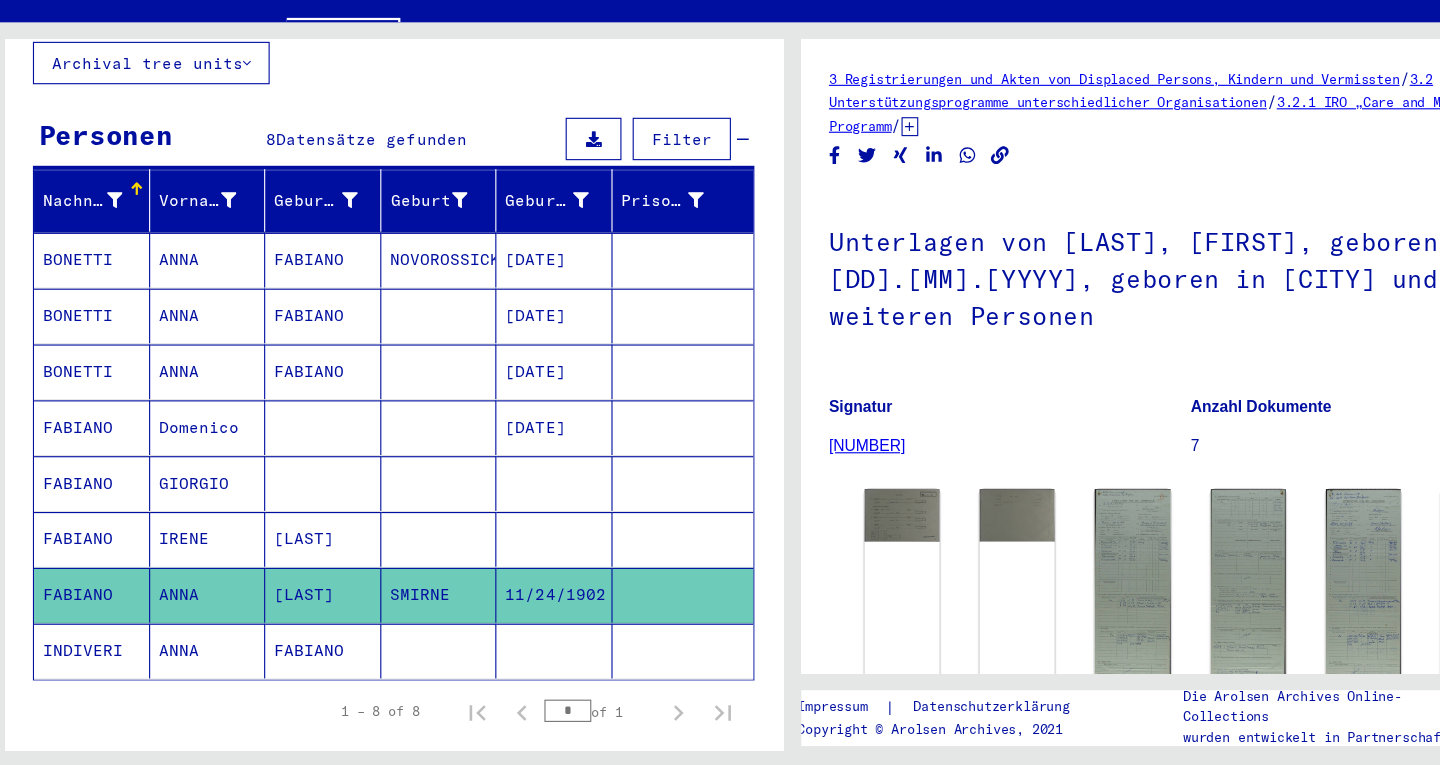scroll, scrollTop: 0, scrollLeft: 0, axis: both 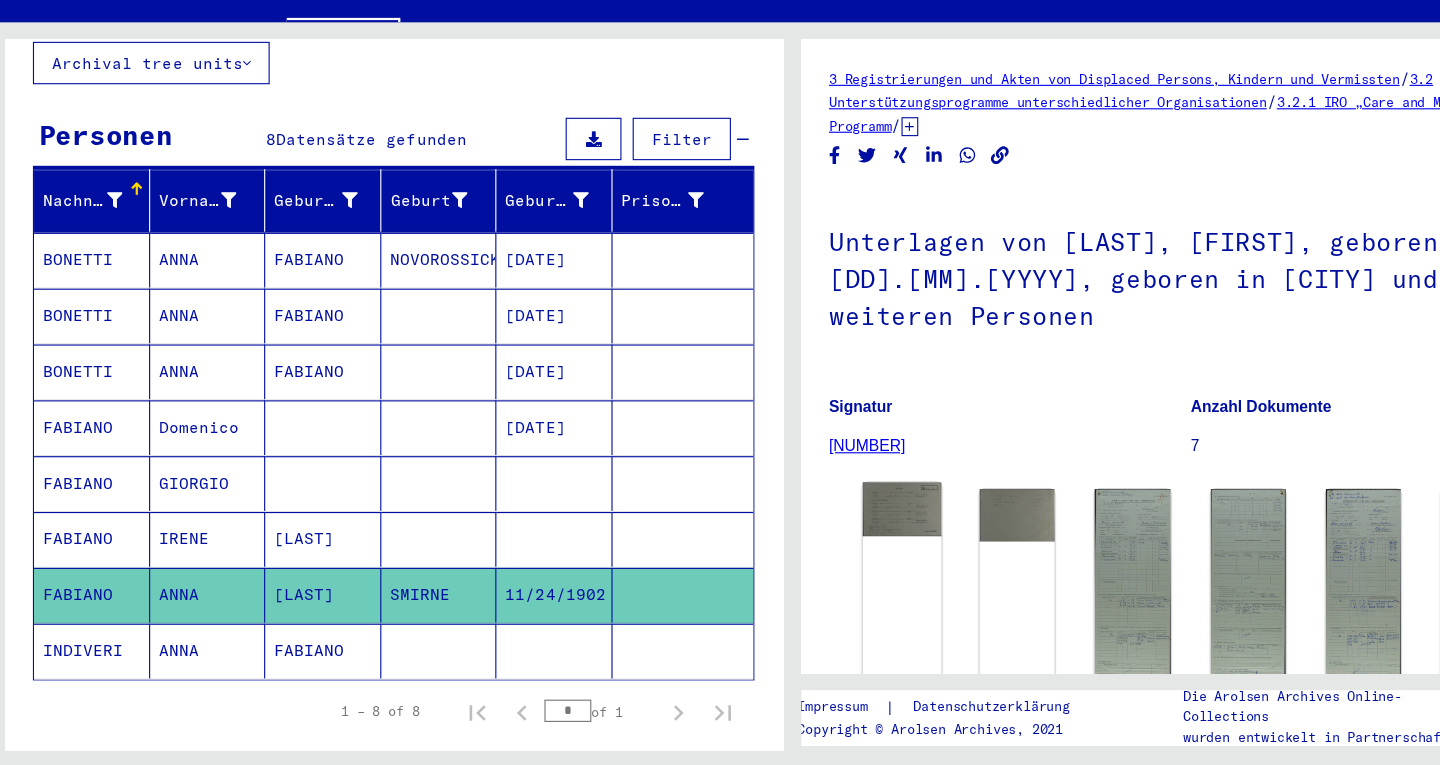 click 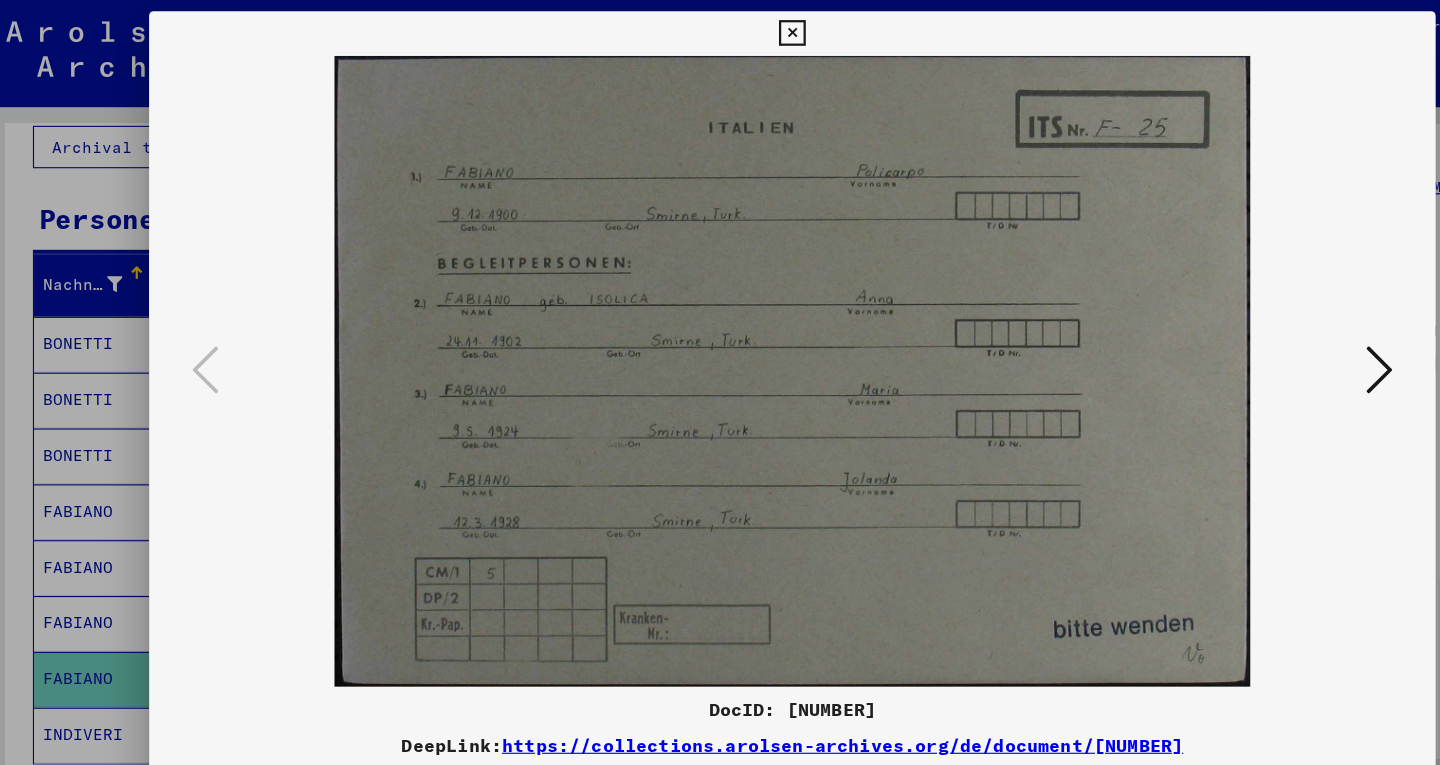 type 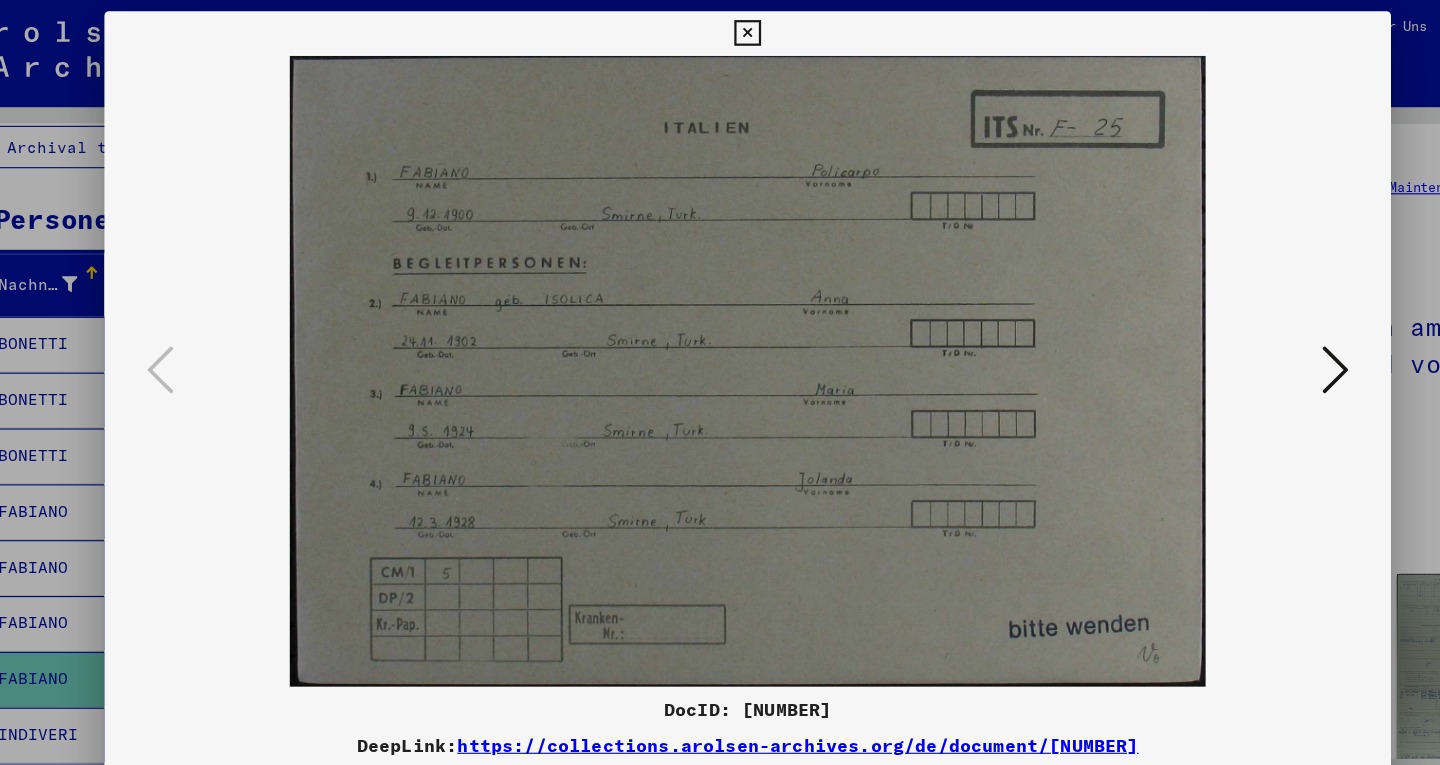 click at bounding box center [720, 332] 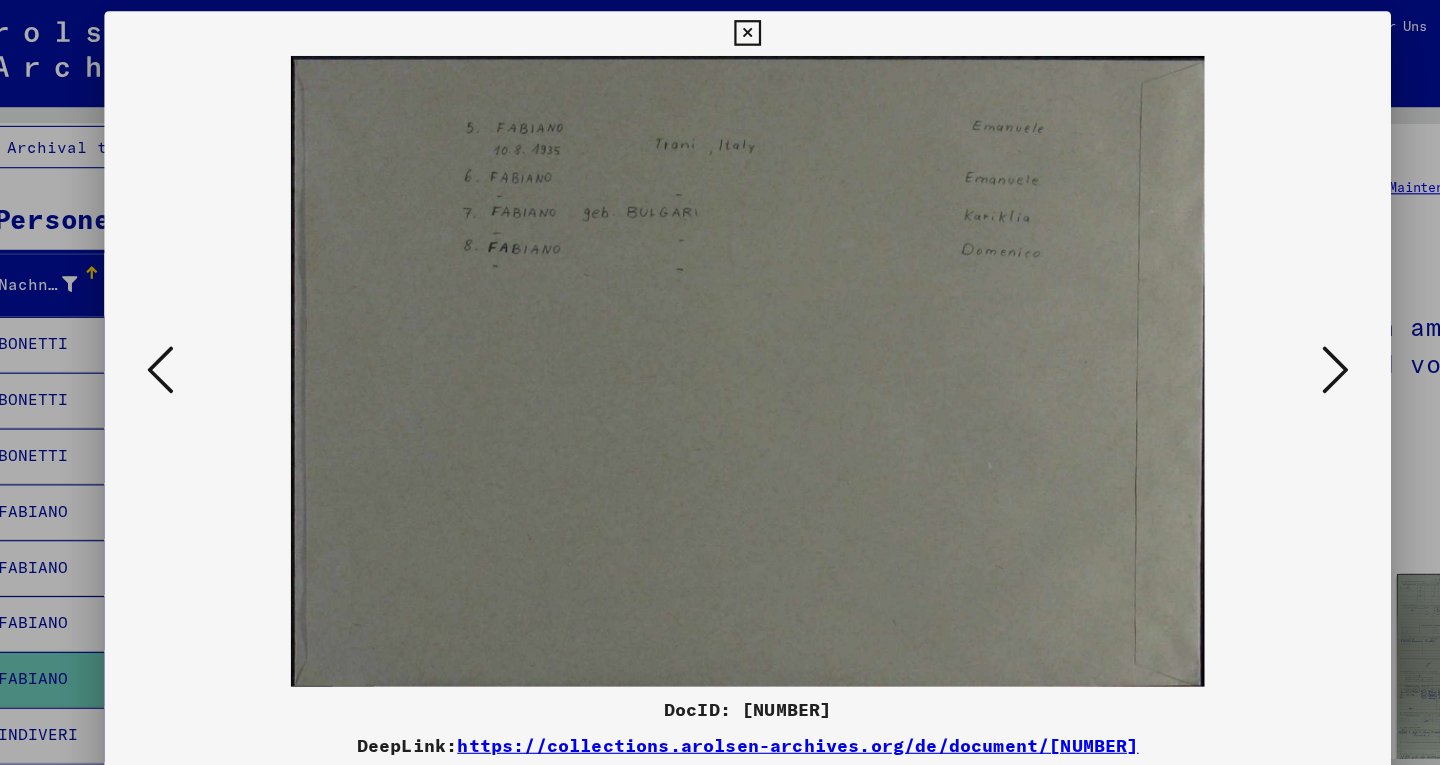 click at bounding box center [1246, 331] 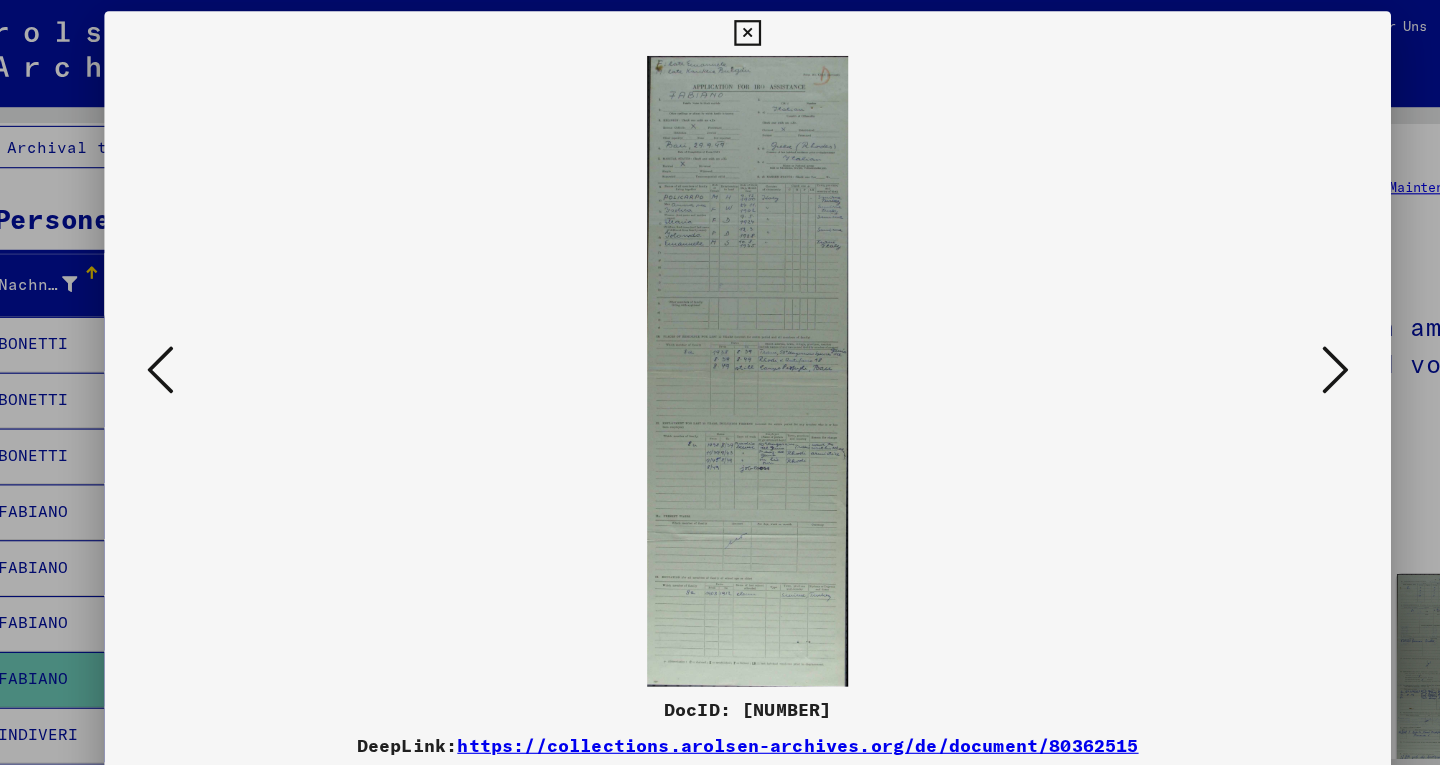 click at bounding box center (1246, 331) 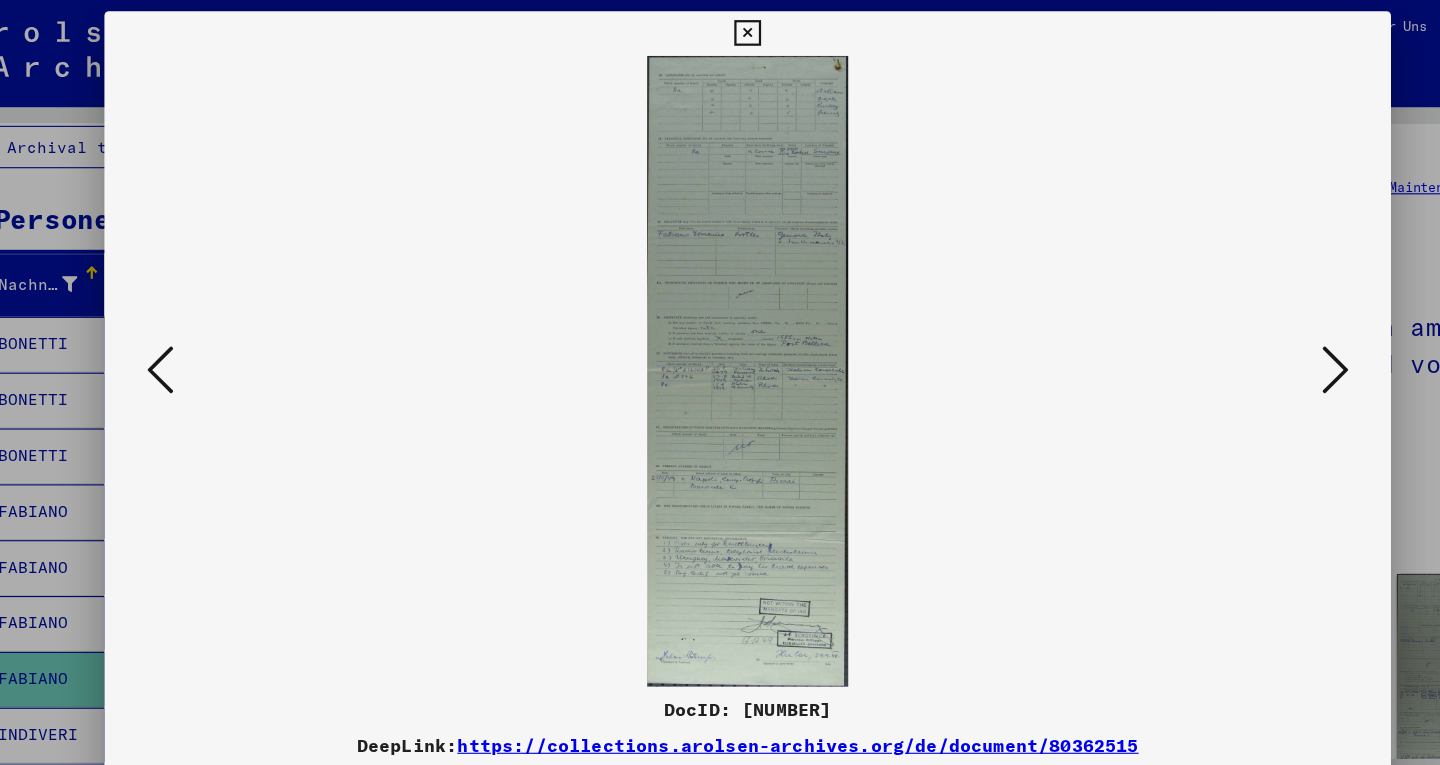 click at bounding box center (1246, 331) 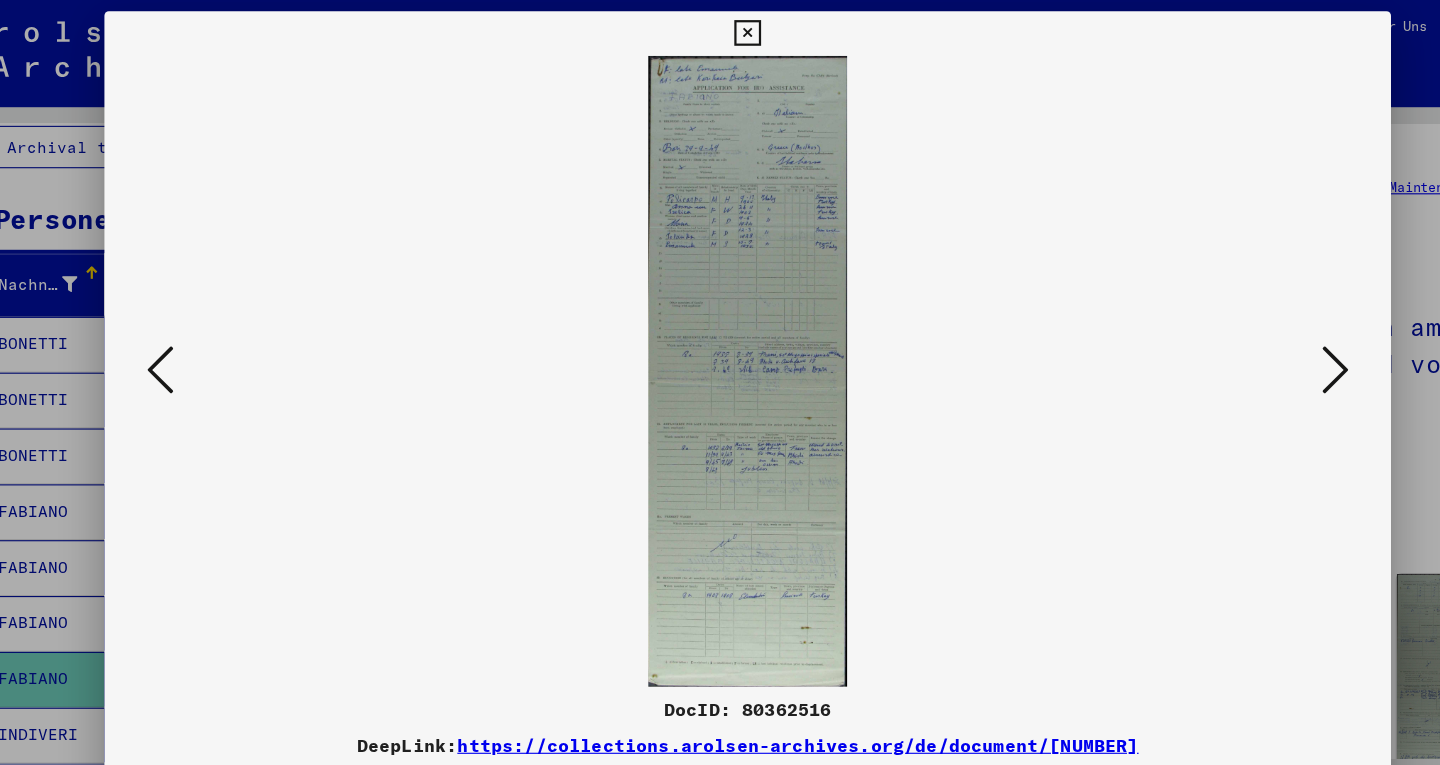 click at bounding box center [1246, 331] 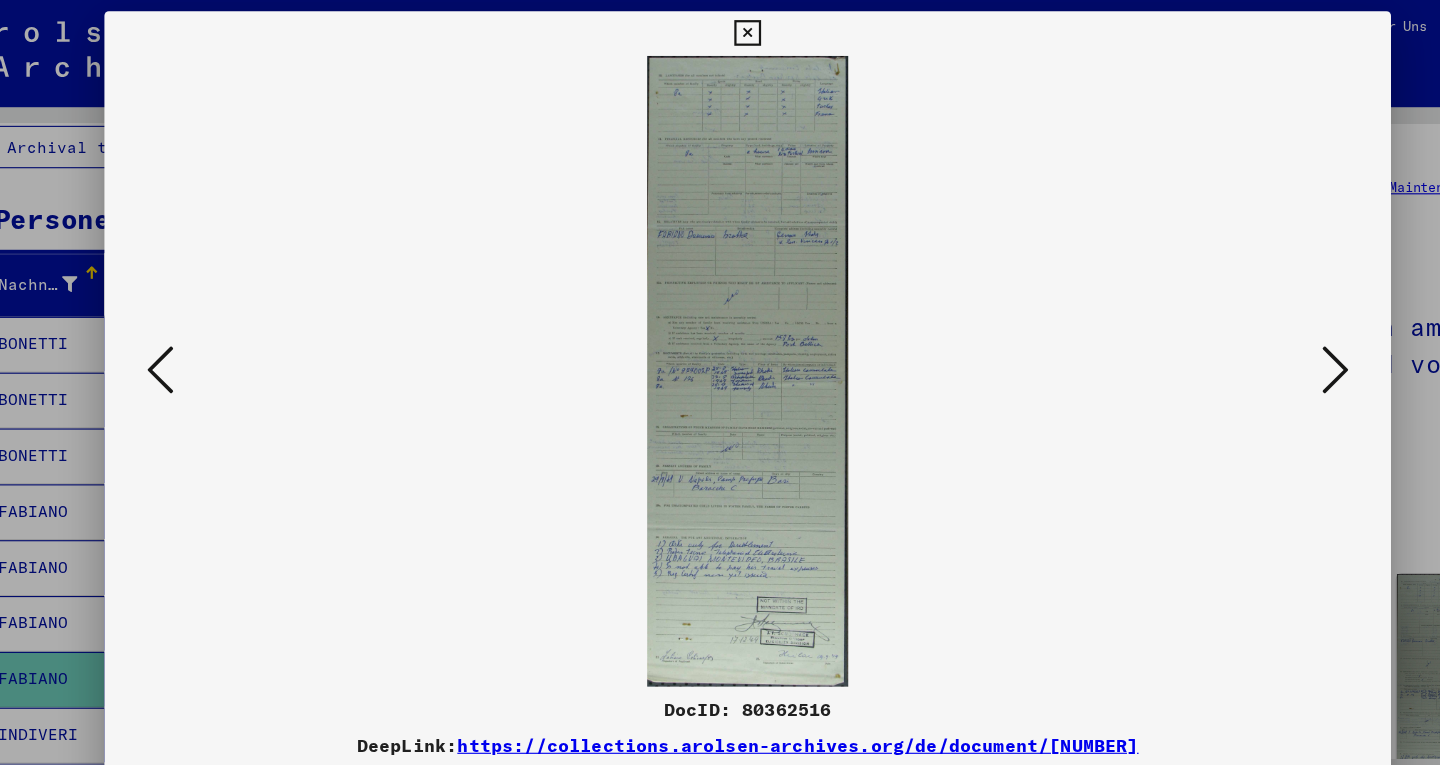 click at bounding box center (194, 331) 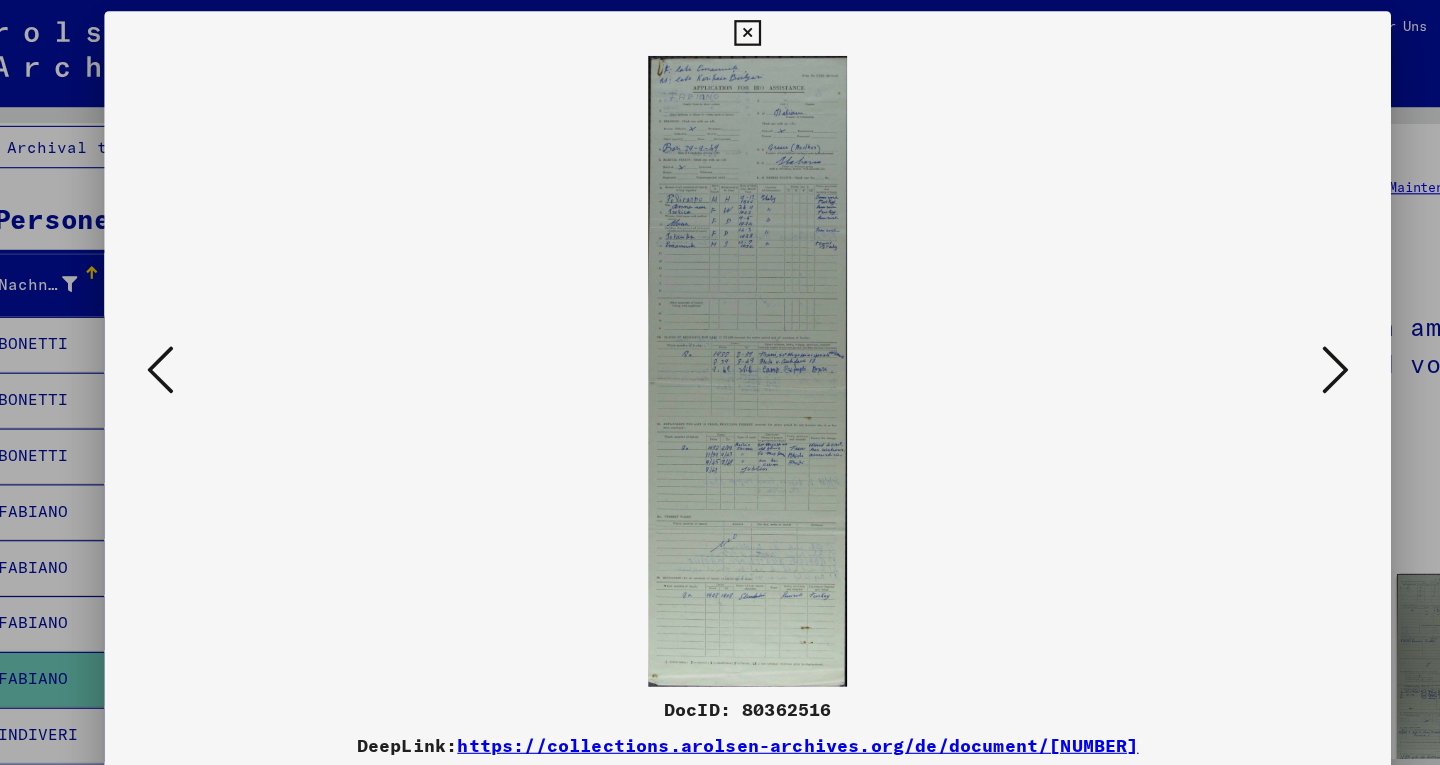 click at bounding box center [720, 332] 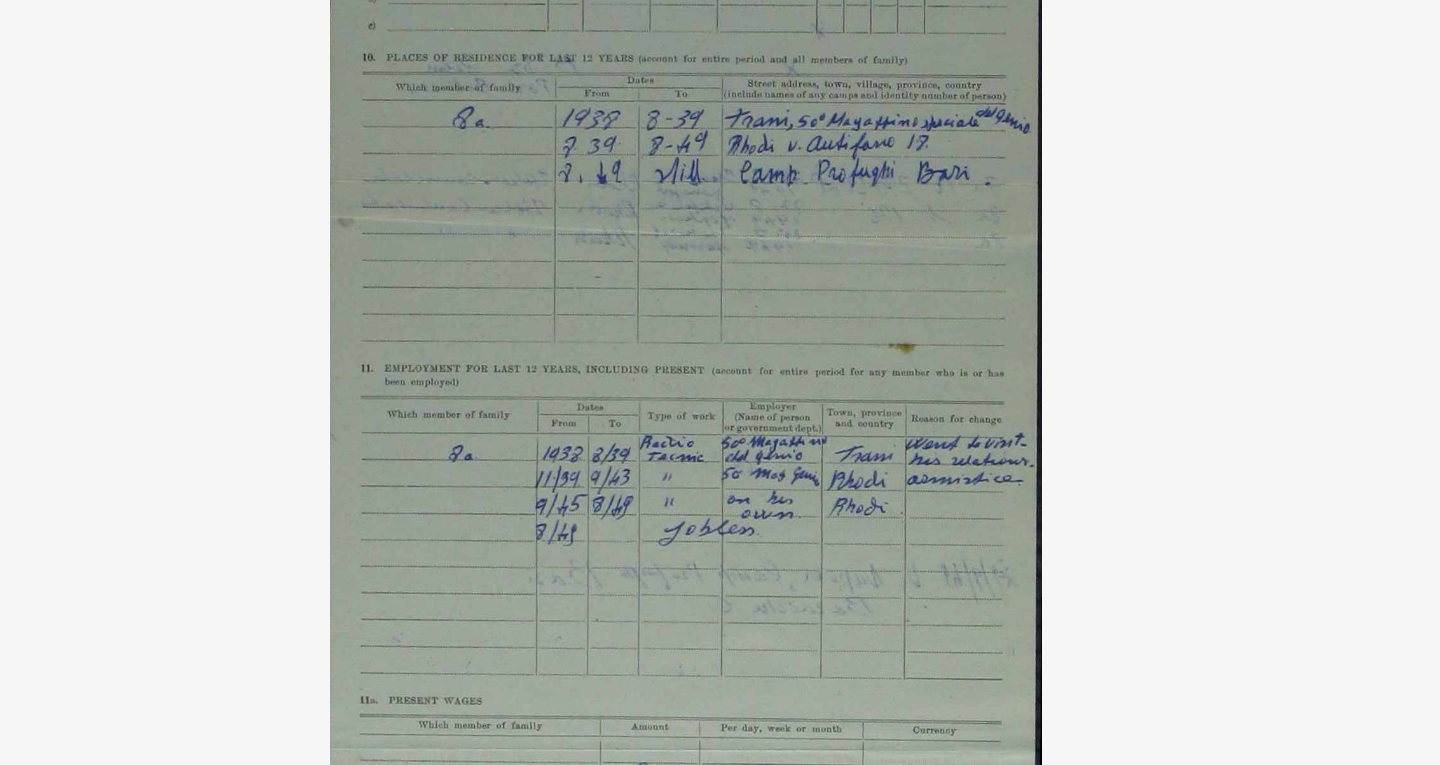 click at bounding box center [720, 332] 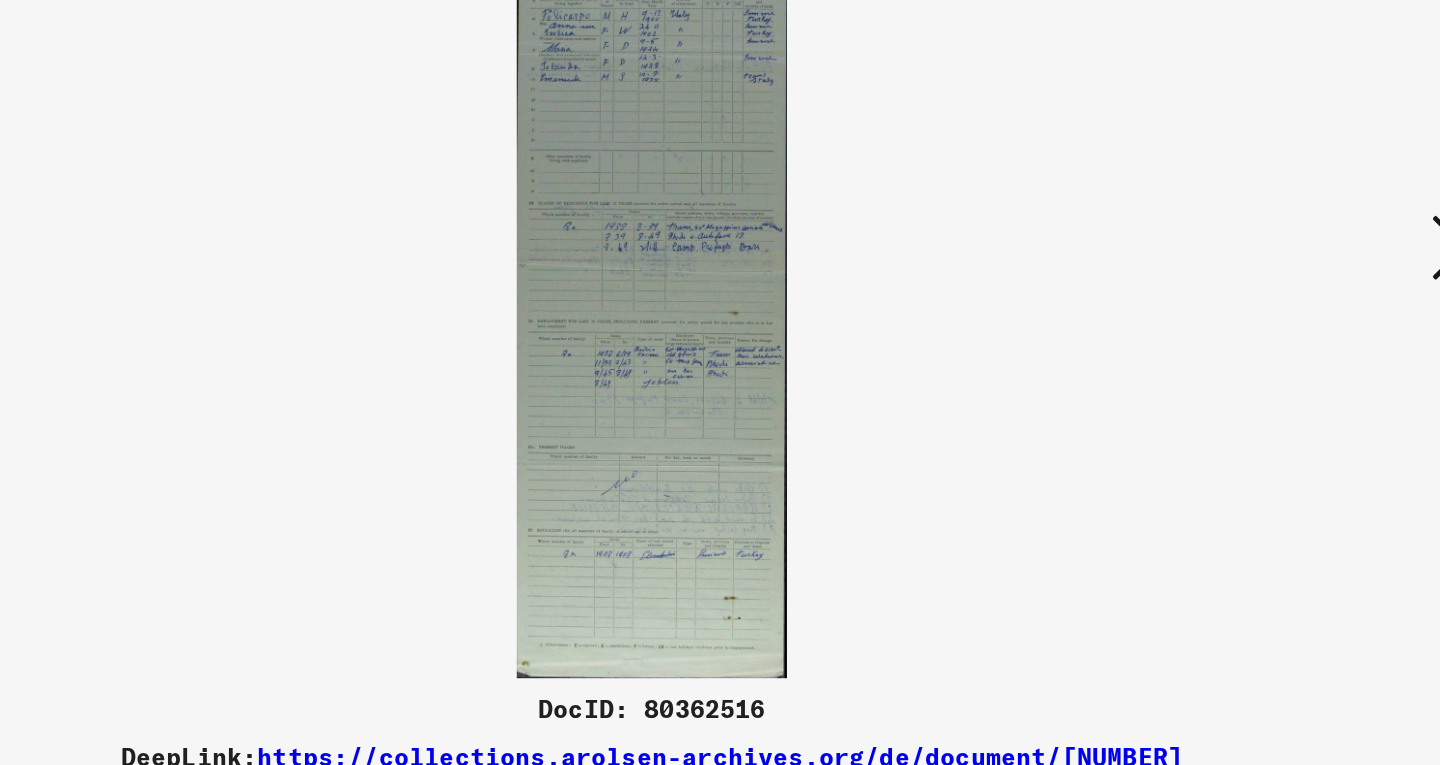 click at bounding box center [1246, 332] 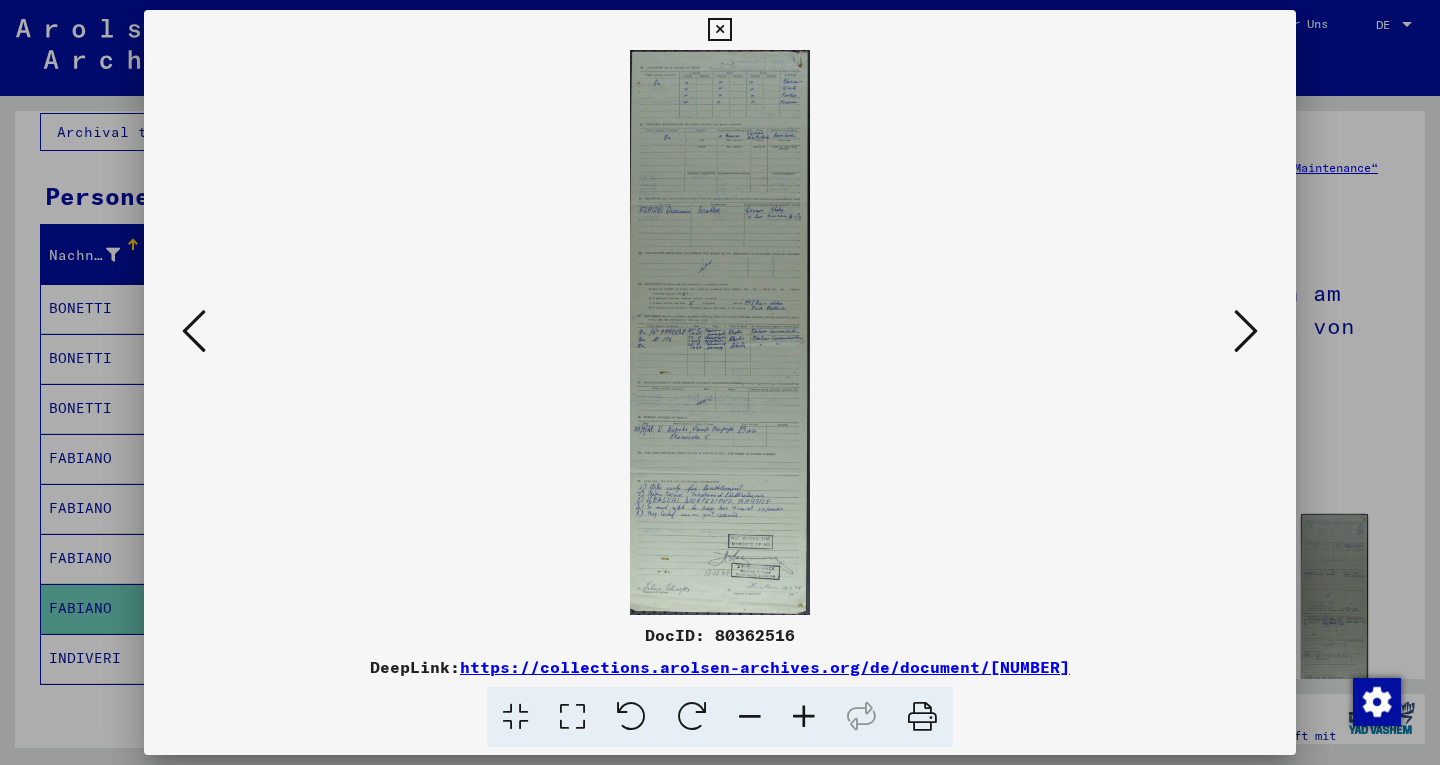 click at bounding box center (720, 332) 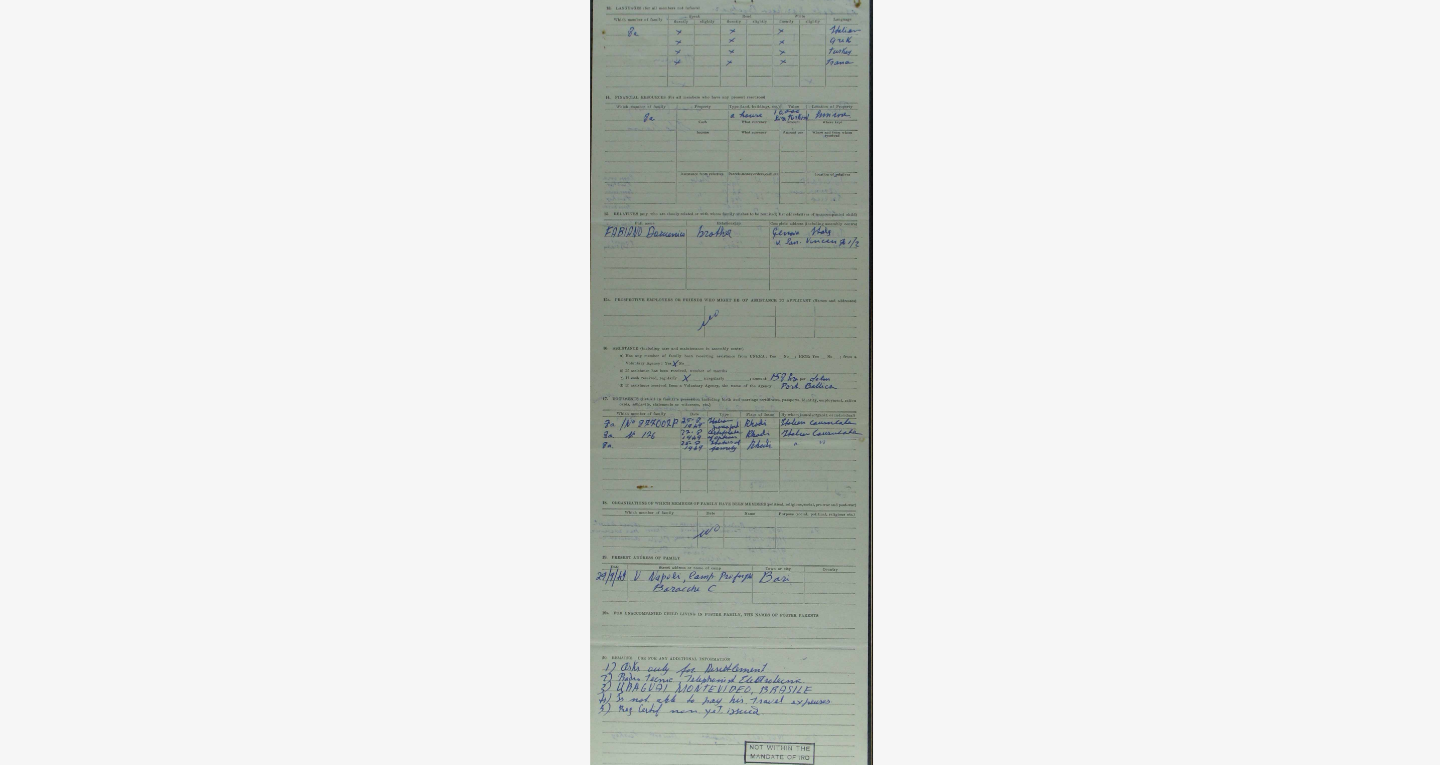 click at bounding box center [720, 332] 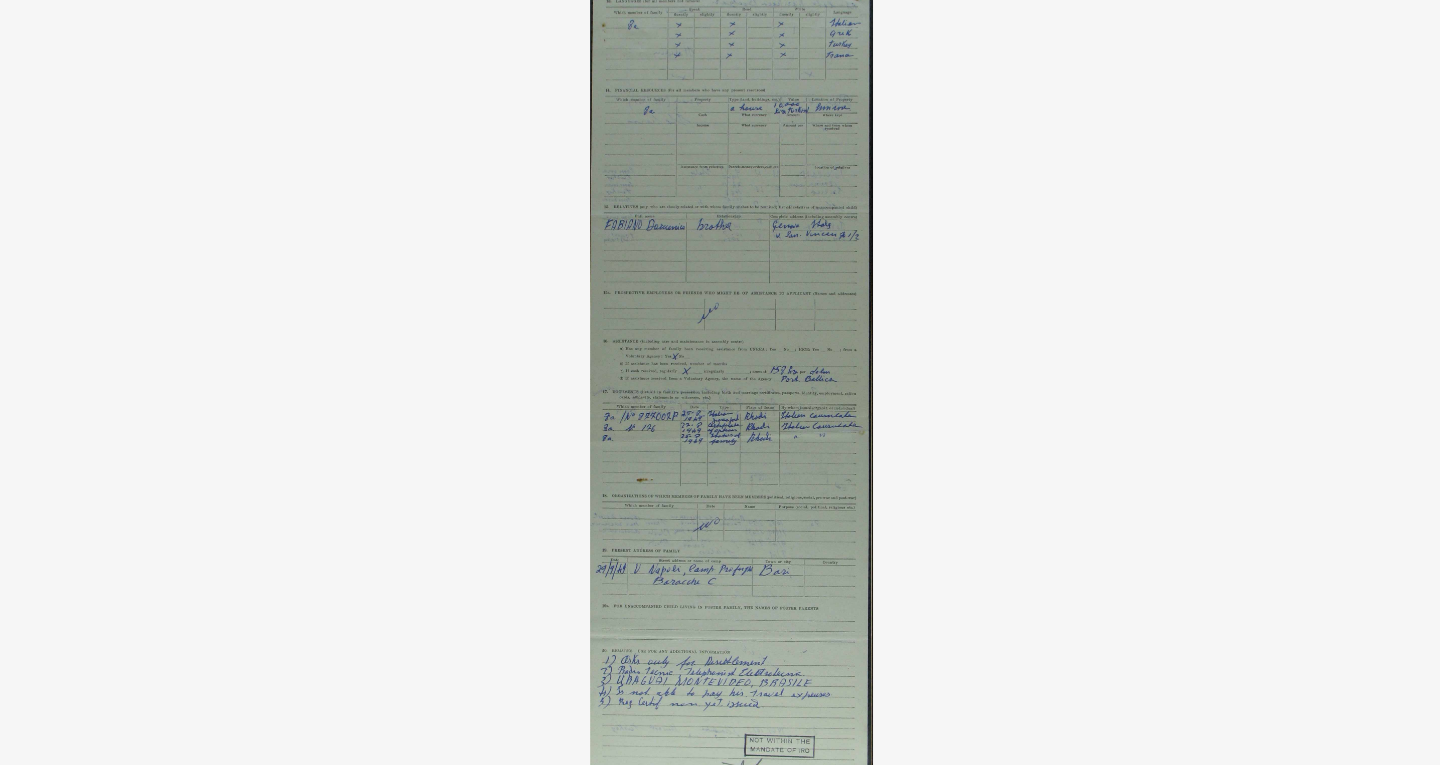 click at bounding box center (720, 332) 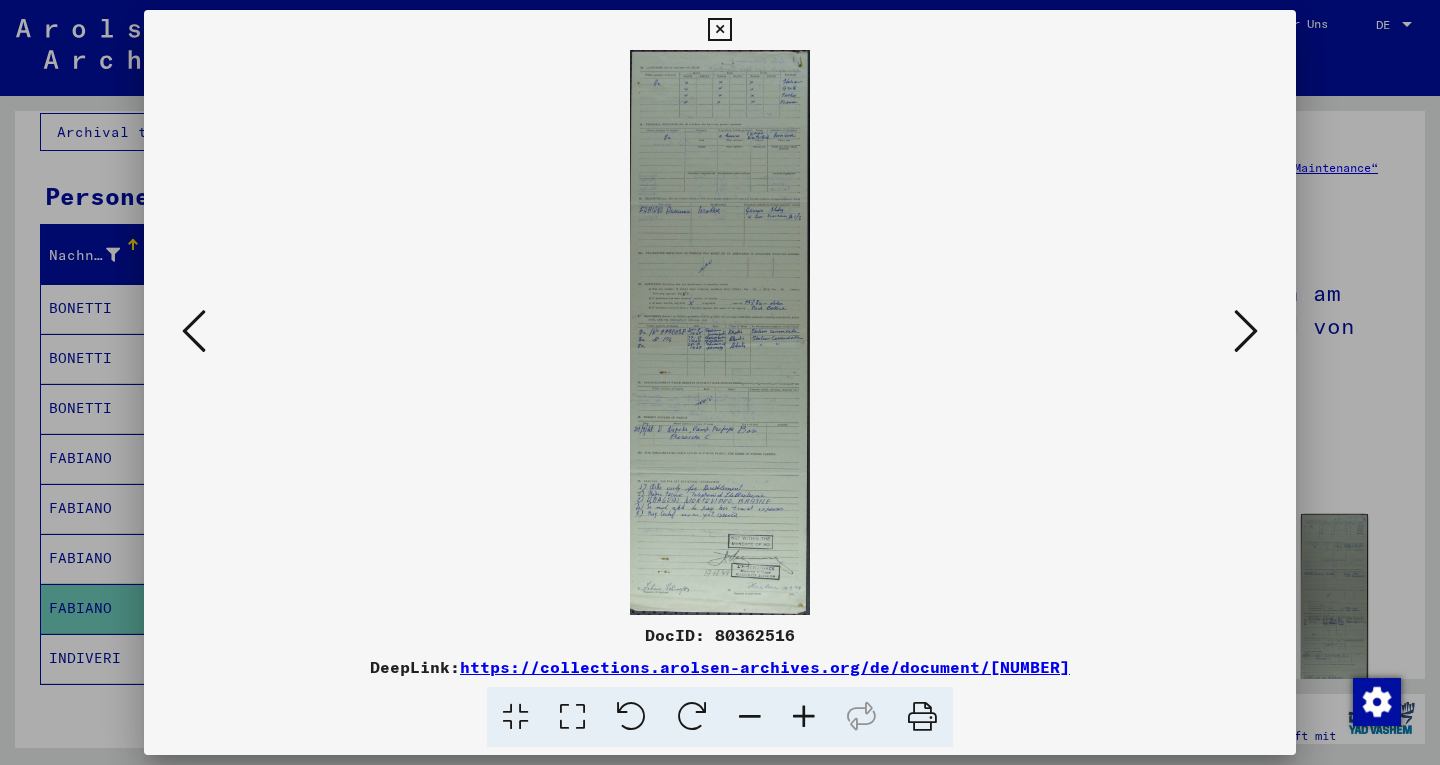 click at bounding box center (1246, 331) 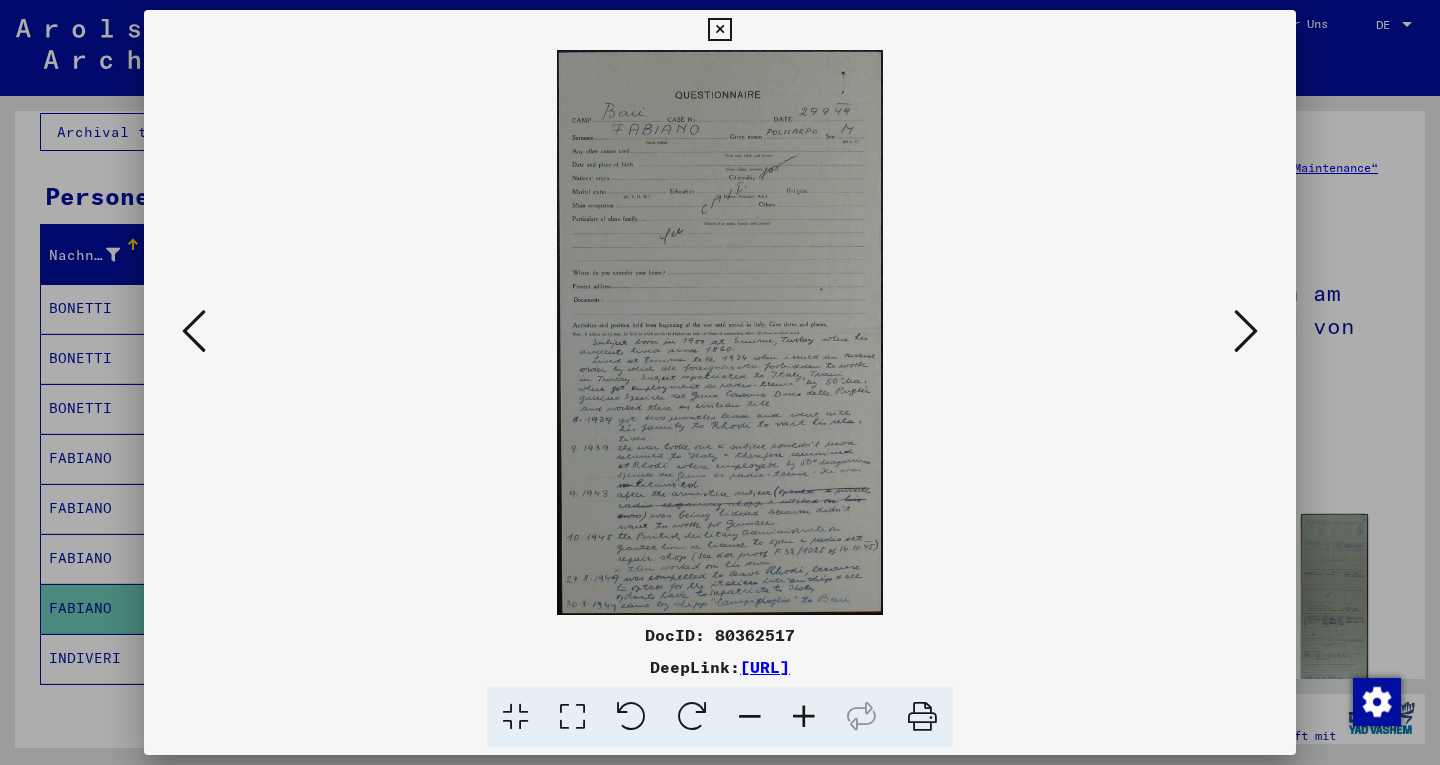 click at bounding box center [720, 332] 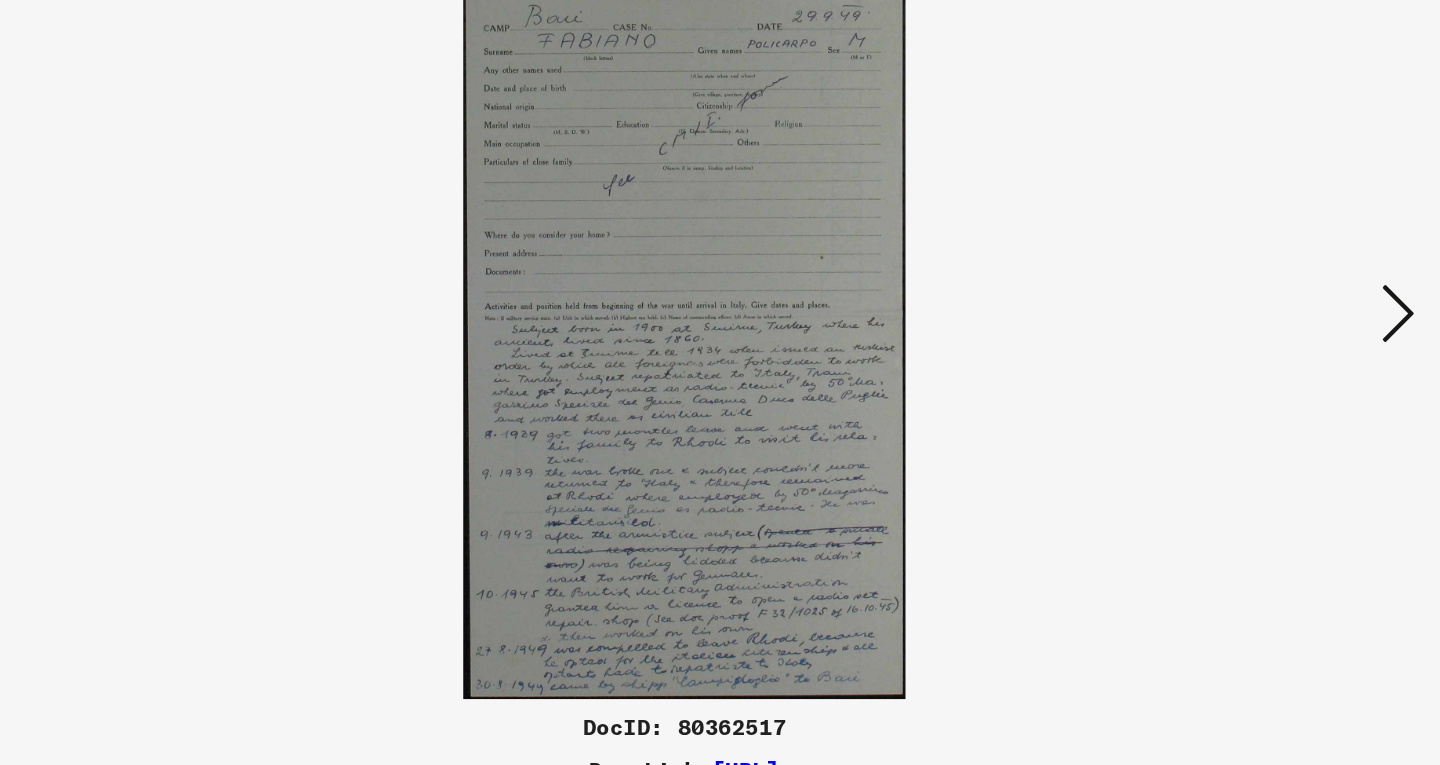 drag, startPoint x: 762, startPoint y: 306, endPoint x: 764, endPoint y: 343, distance: 37.054016 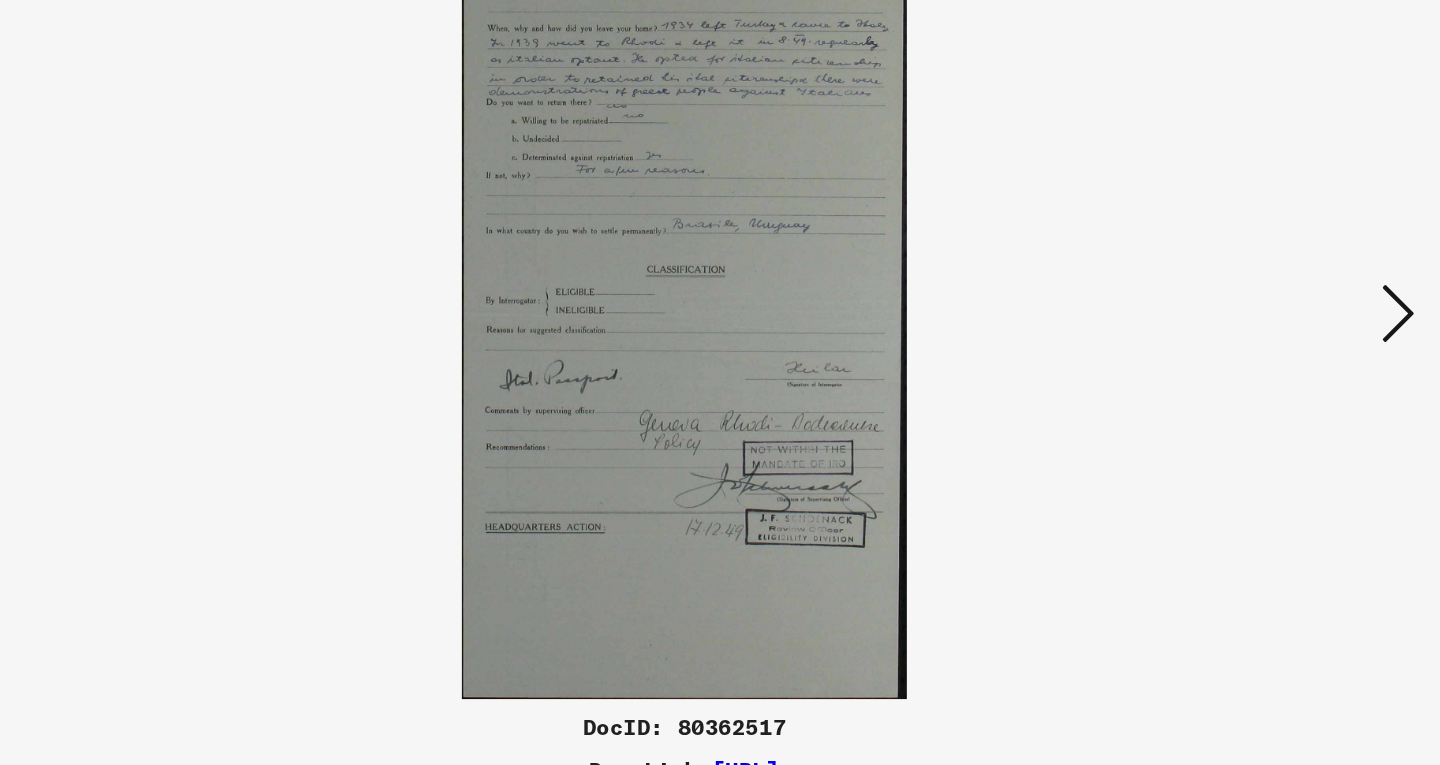 click at bounding box center [1246, 331] 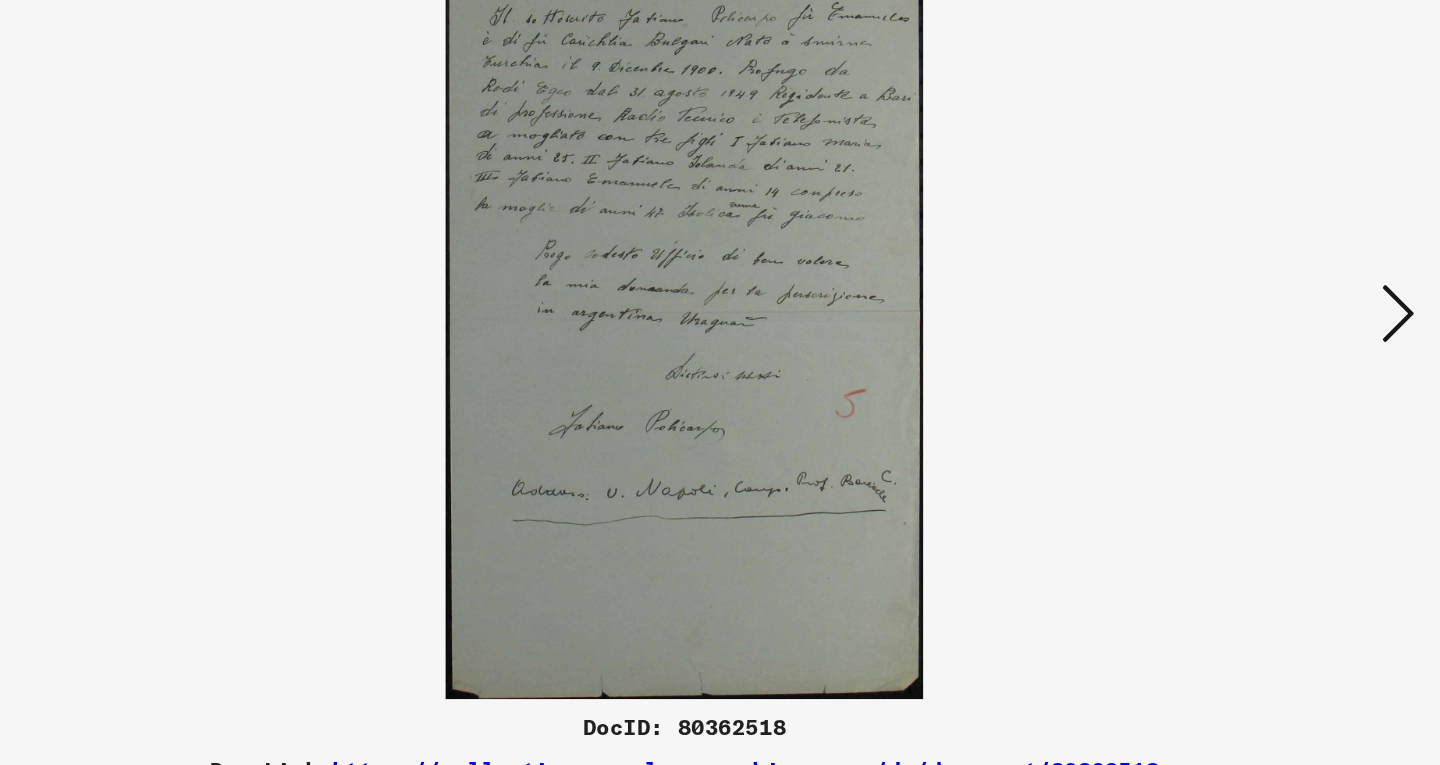 drag, startPoint x: 1094, startPoint y: 231, endPoint x: 1082, endPoint y: 275, distance: 45.607018 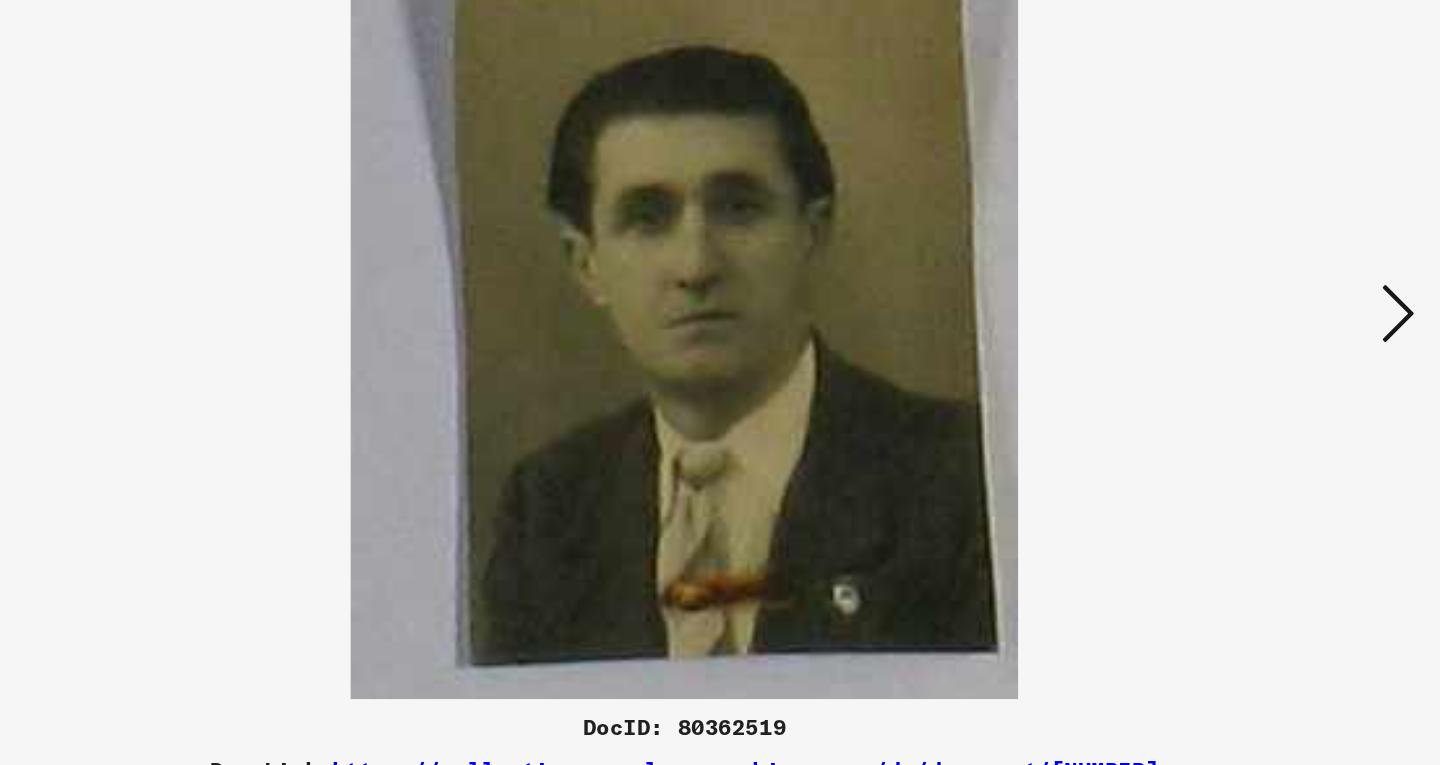 click at bounding box center [1246, 331] 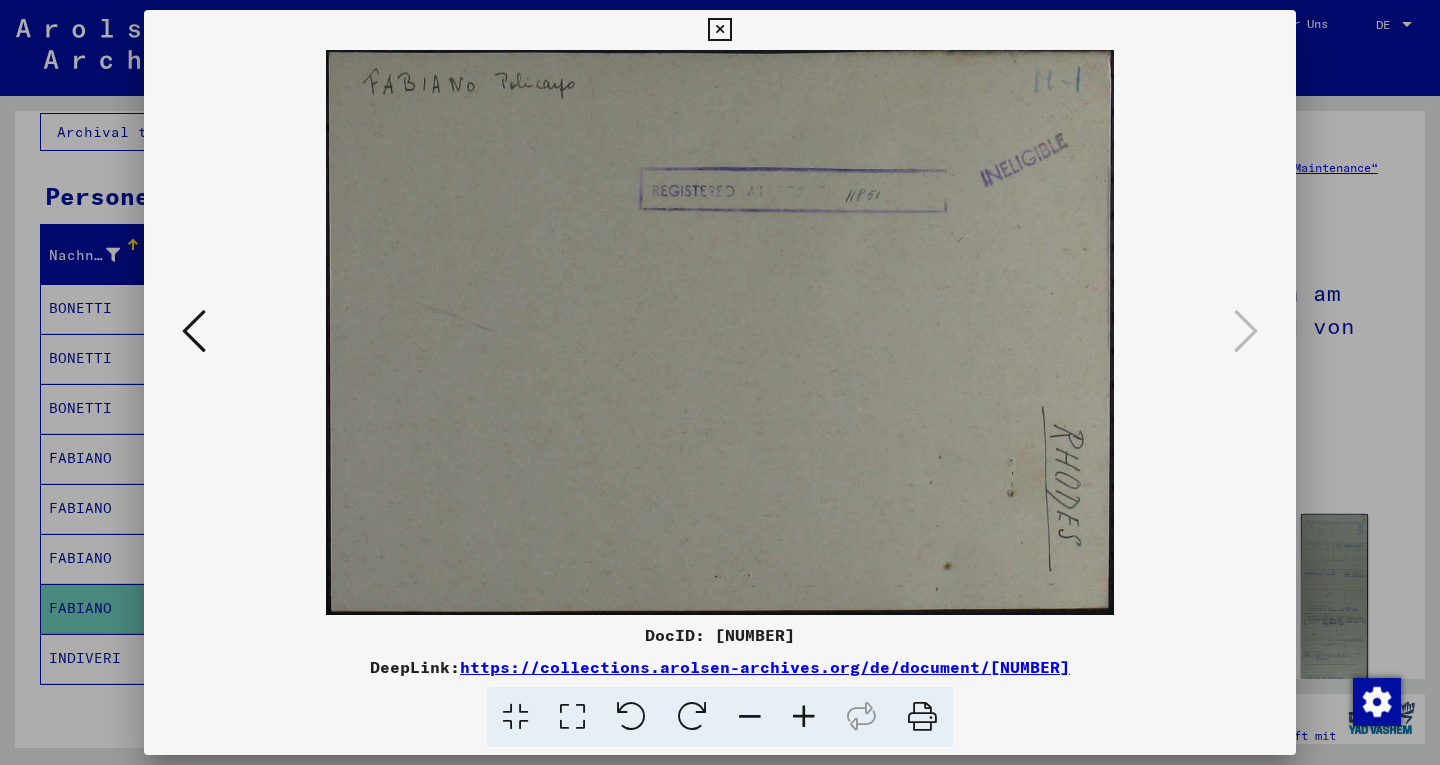 click at bounding box center [194, 331] 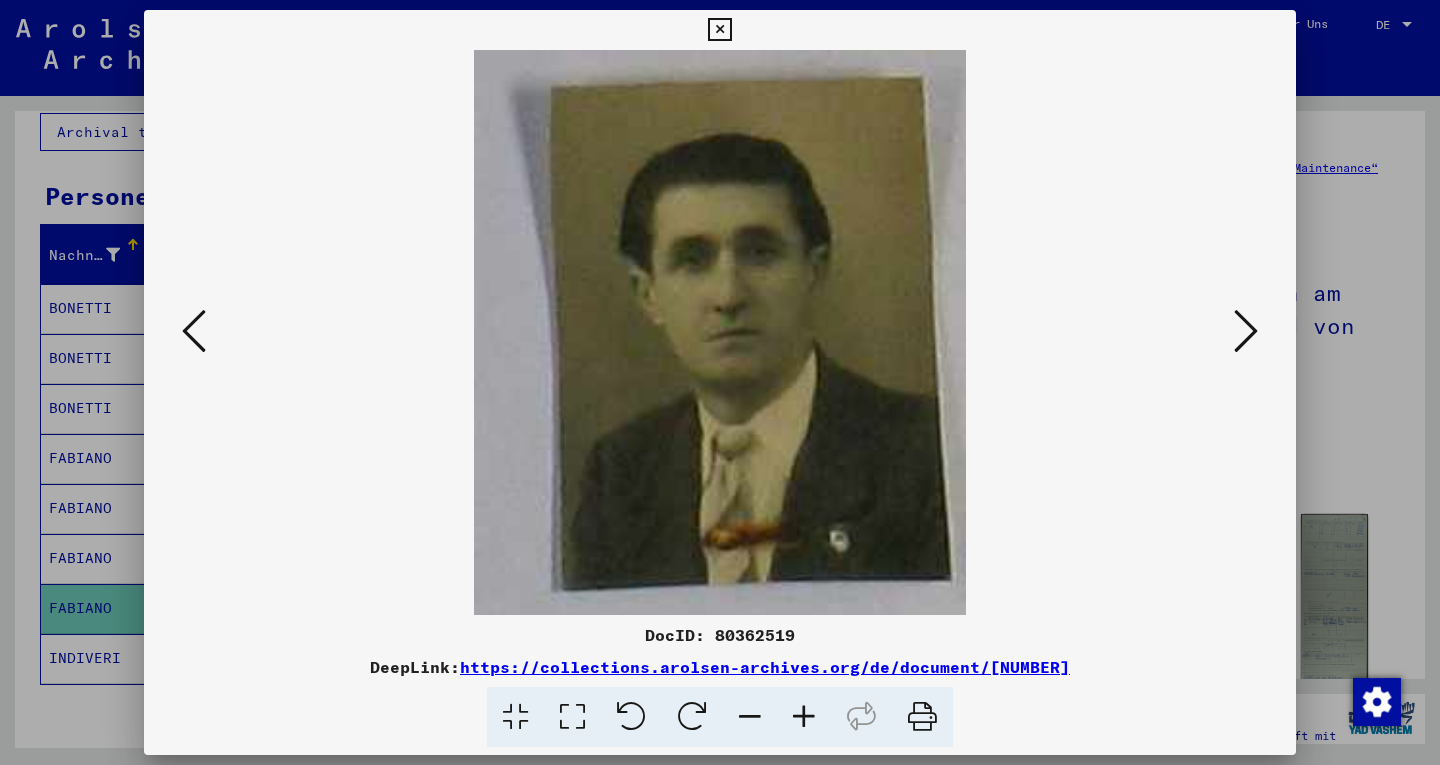 click at bounding box center (720, 382) 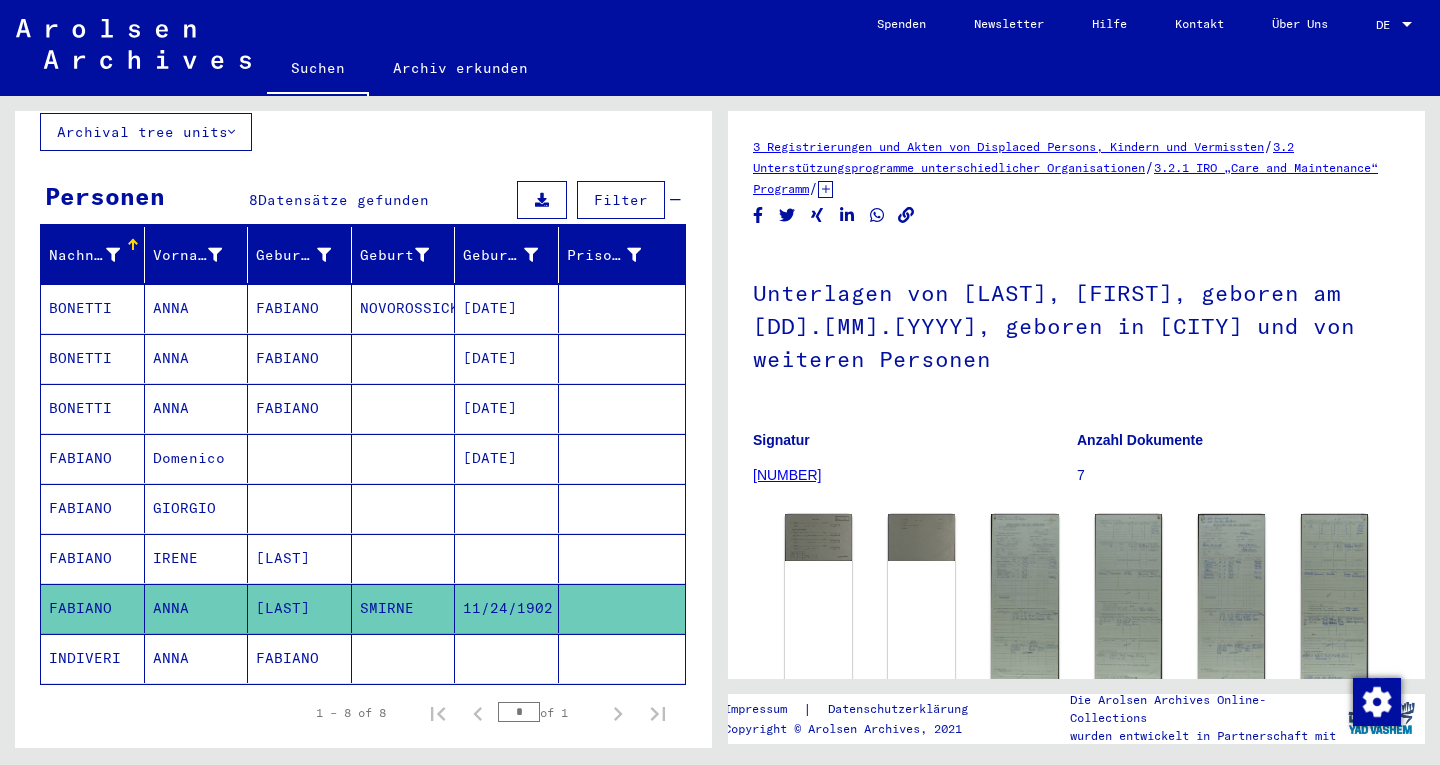 click on "ANNA" 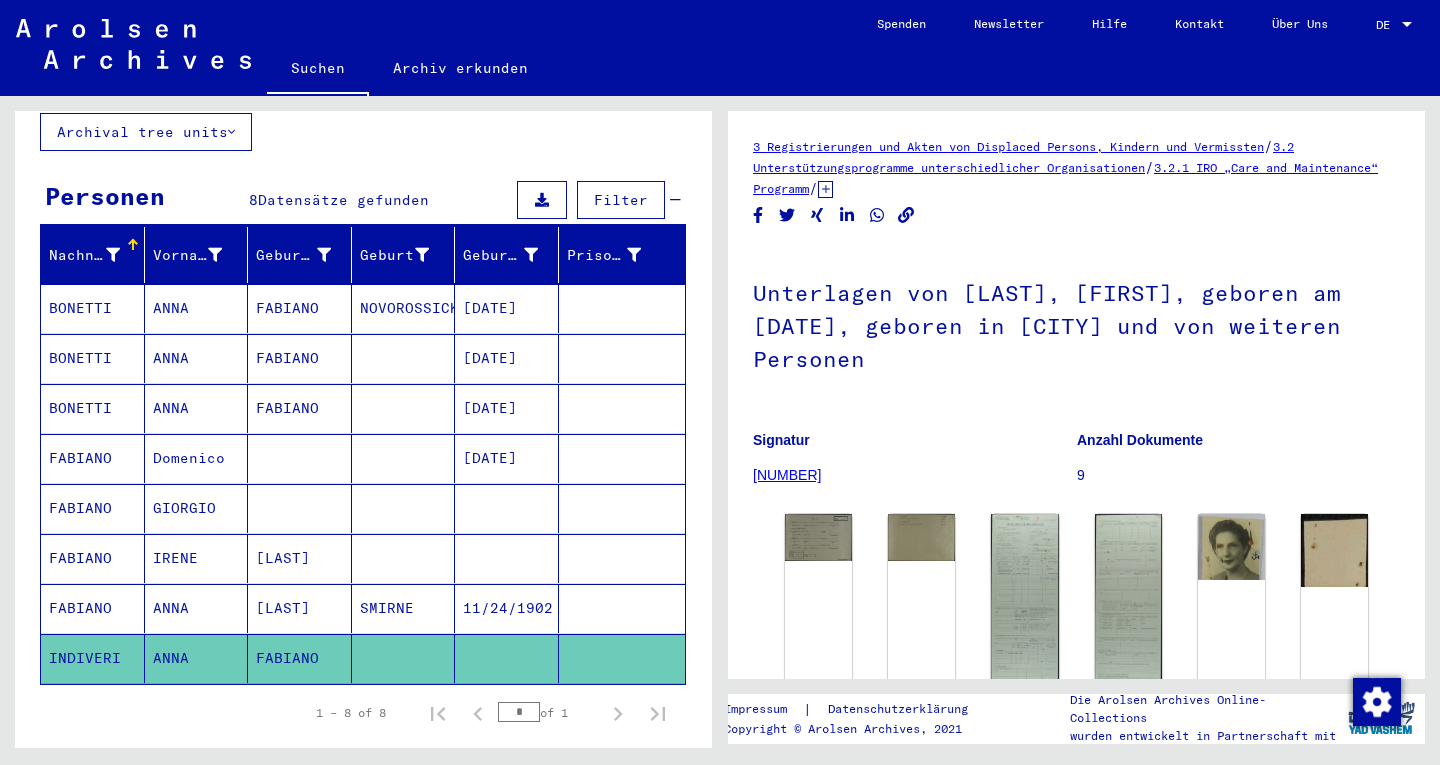 scroll, scrollTop: 0, scrollLeft: 0, axis: both 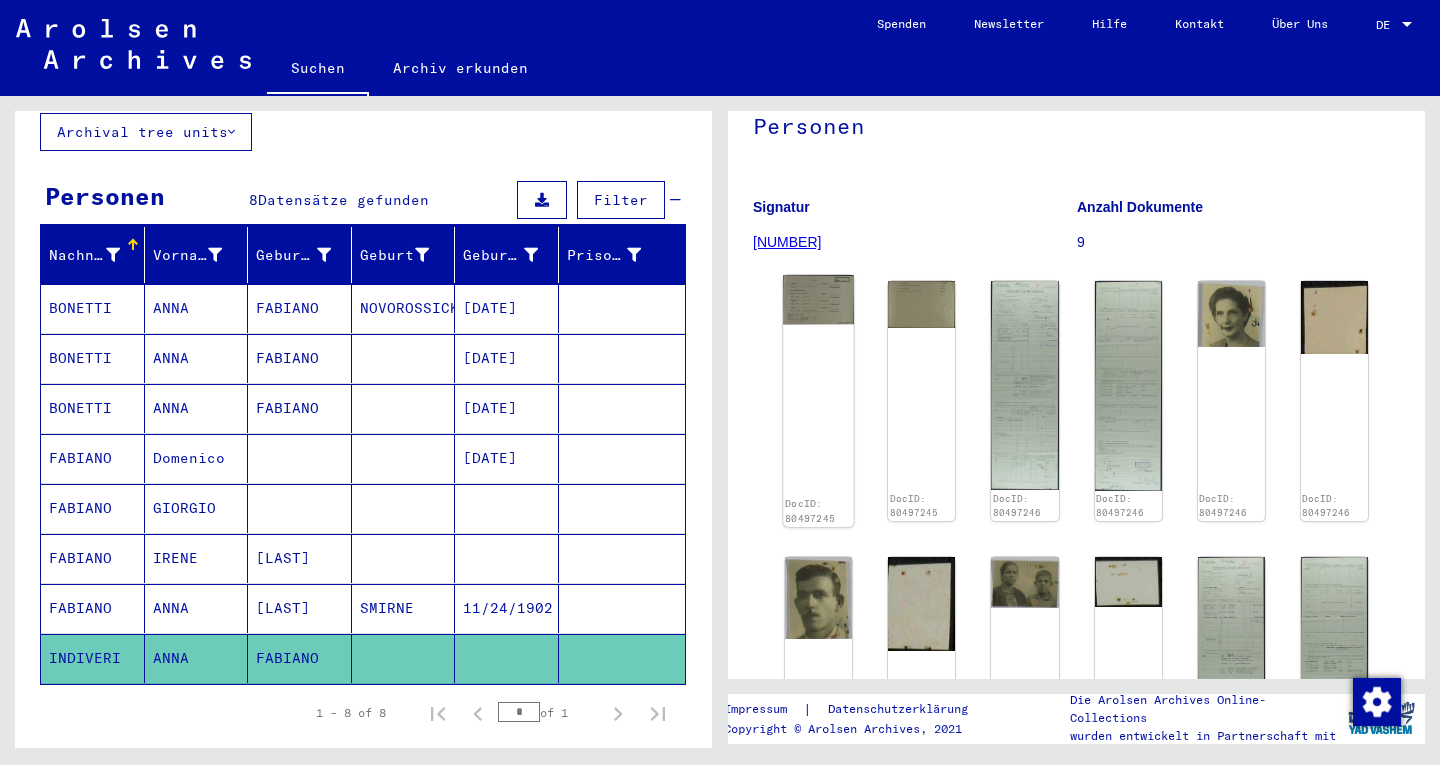 click 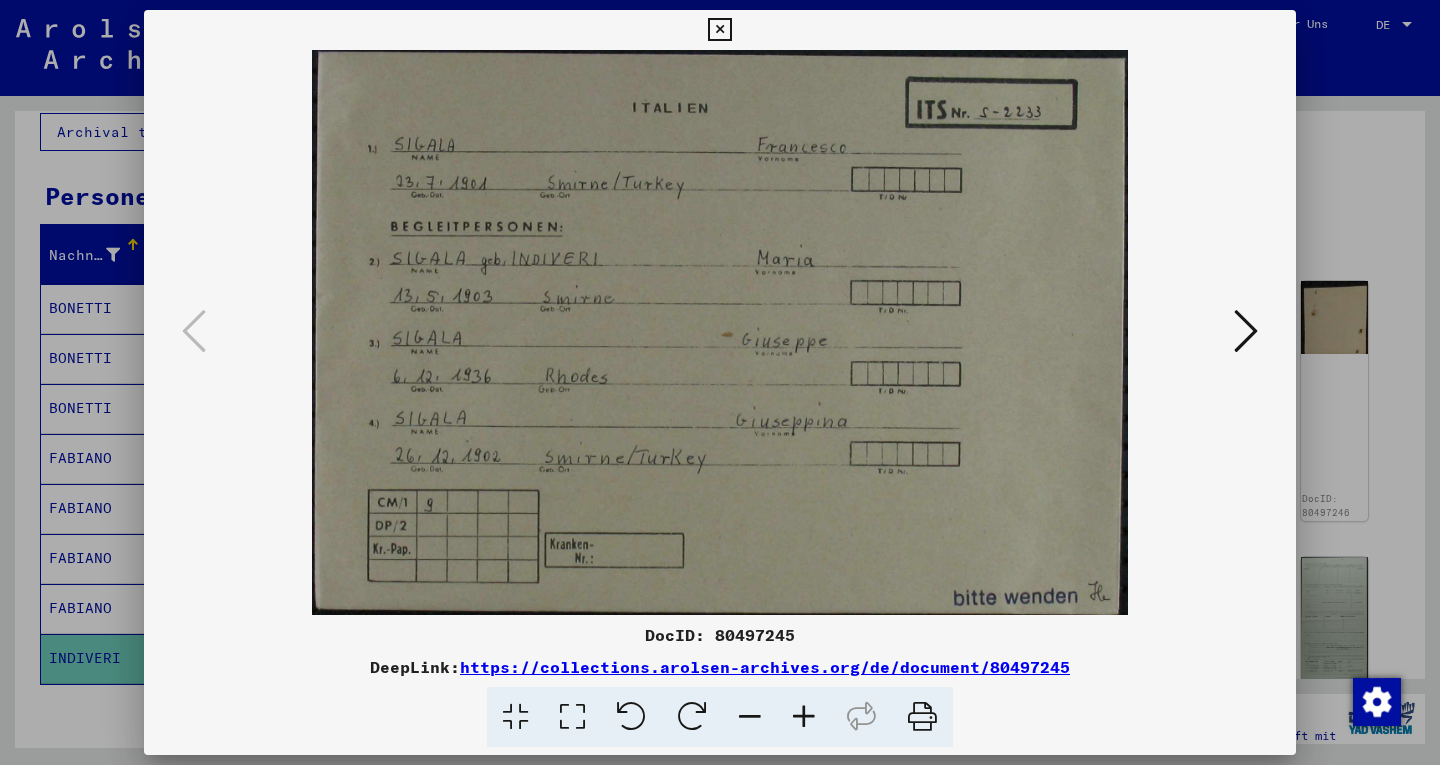 click at bounding box center (1246, 331) 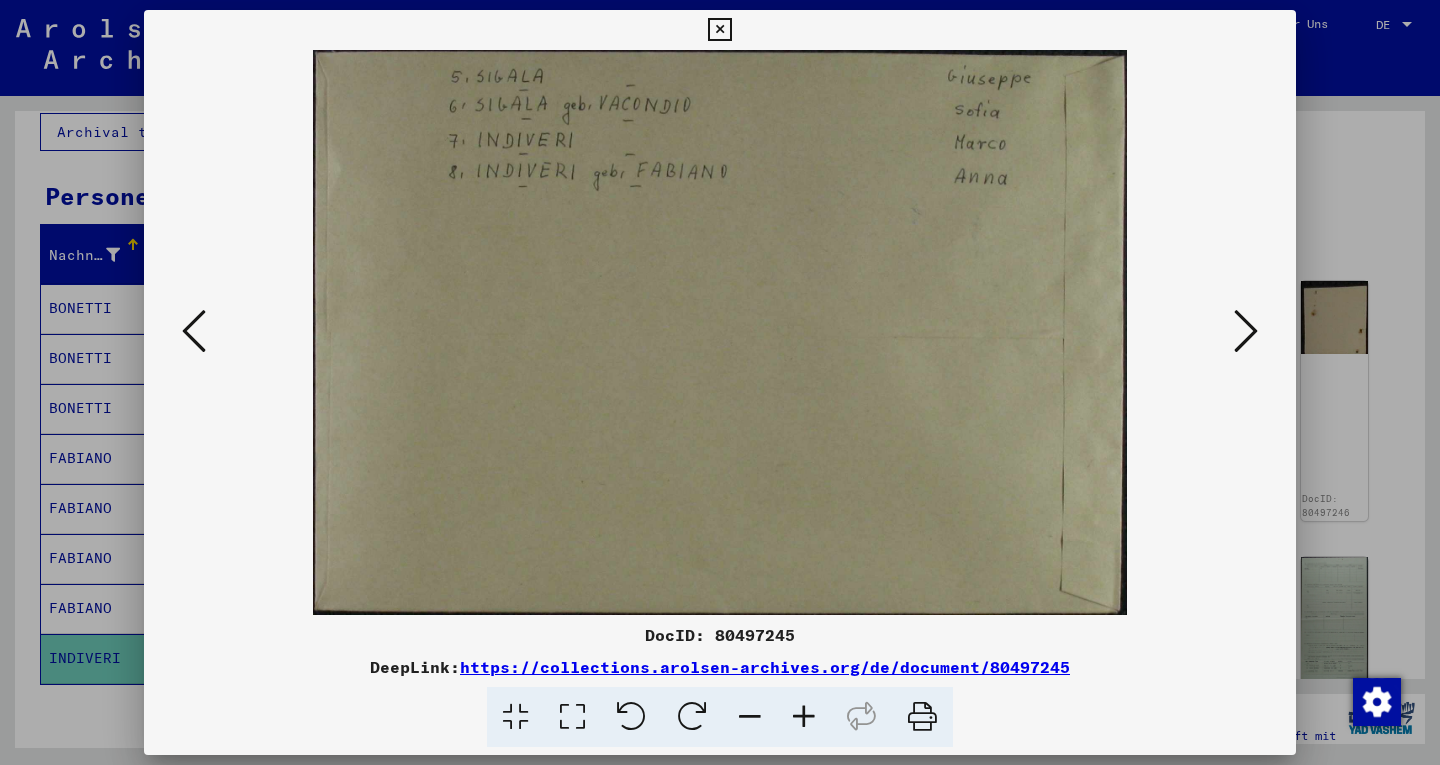 click at bounding box center [1246, 331] 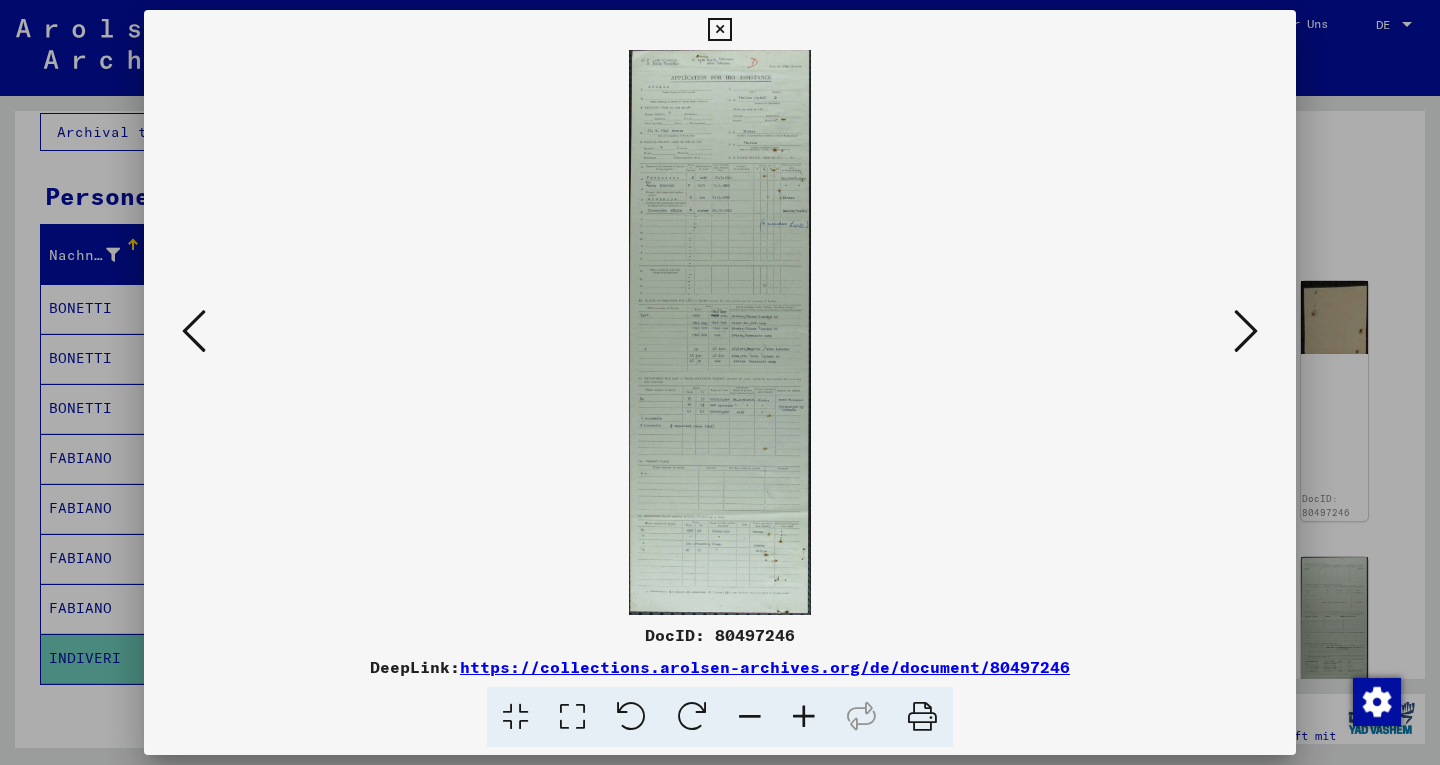 click at bounding box center (720, 332) 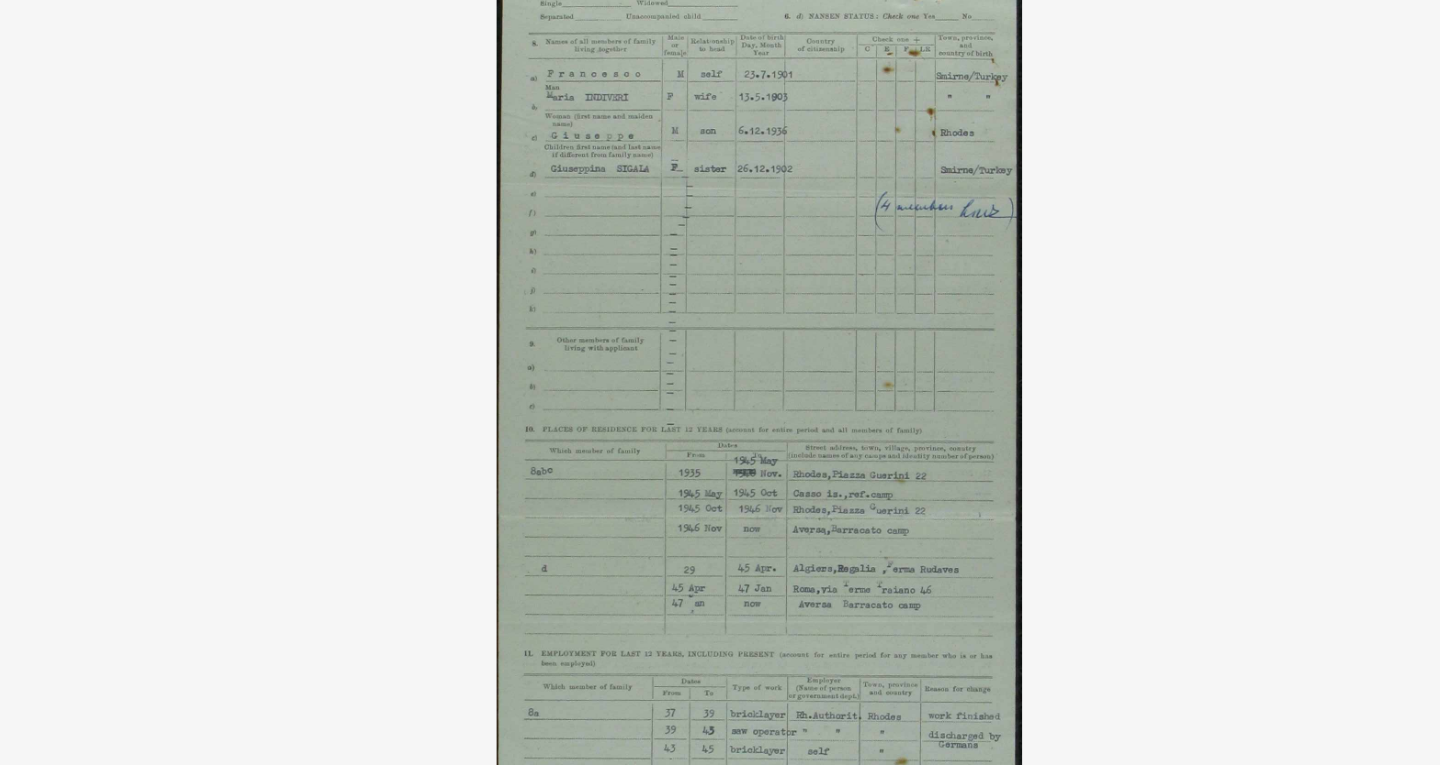 drag, startPoint x: 718, startPoint y: 203, endPoint x: 717, endPoint y: 279, distance: 76.00658 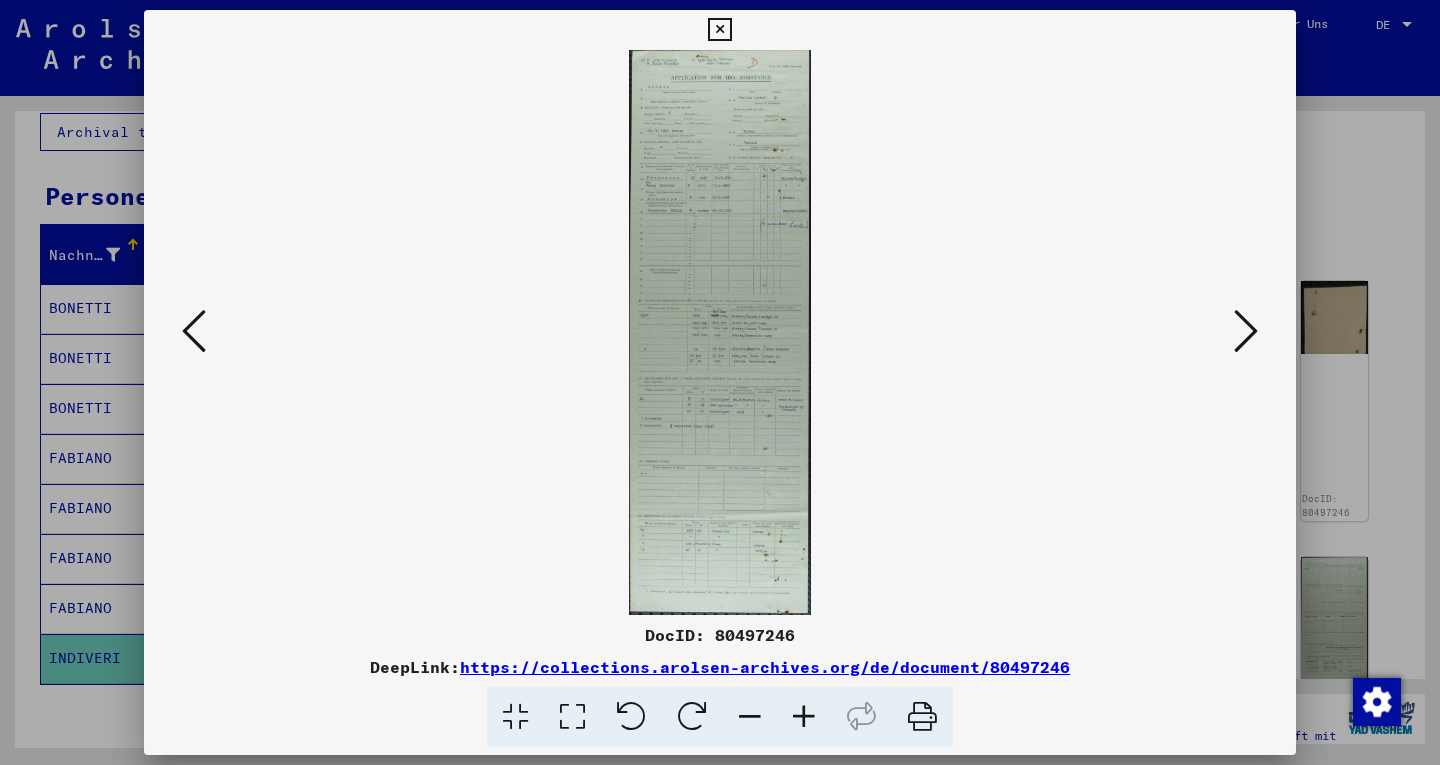 click at bounding box center [1246, 331] 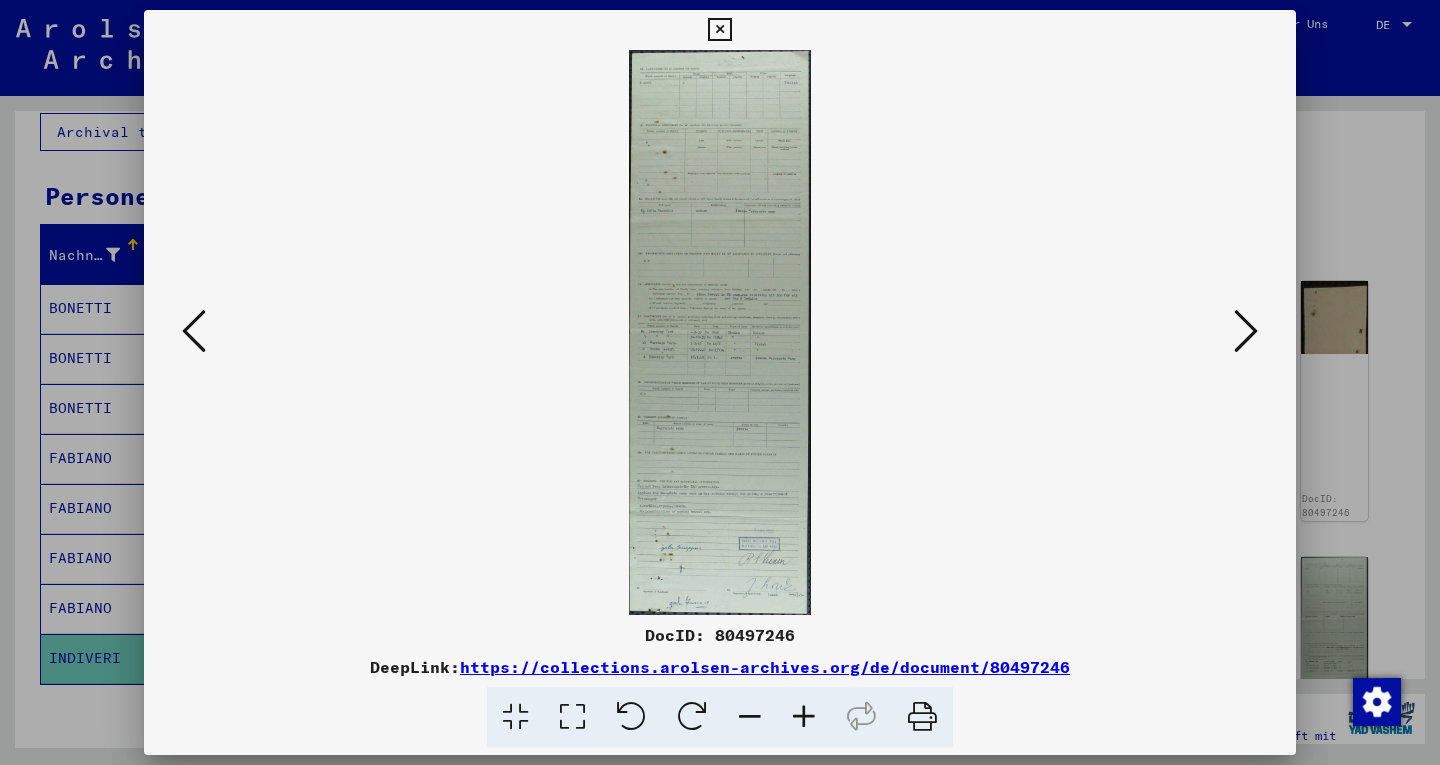 click at bounding box center (1246, 331) 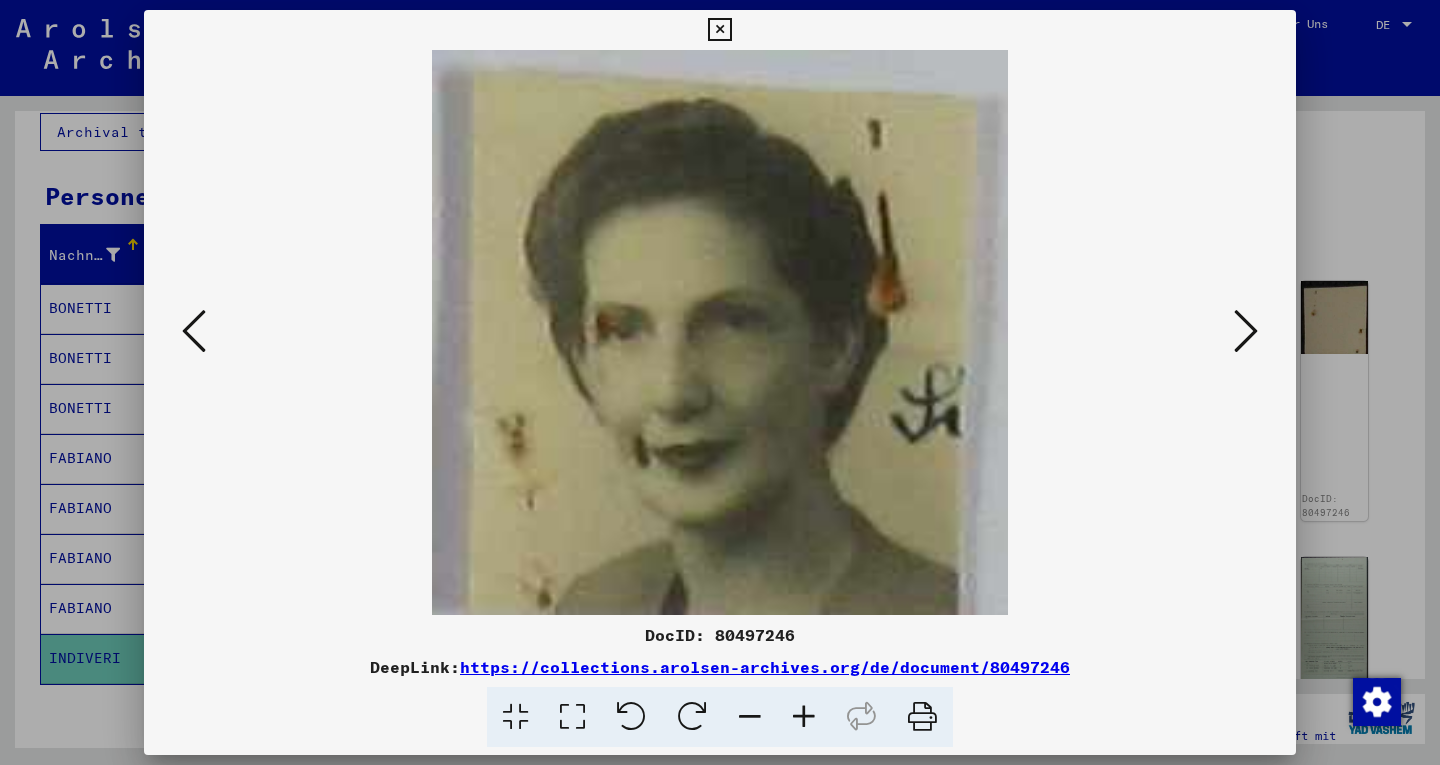 click at bounding box center (1246, 331) 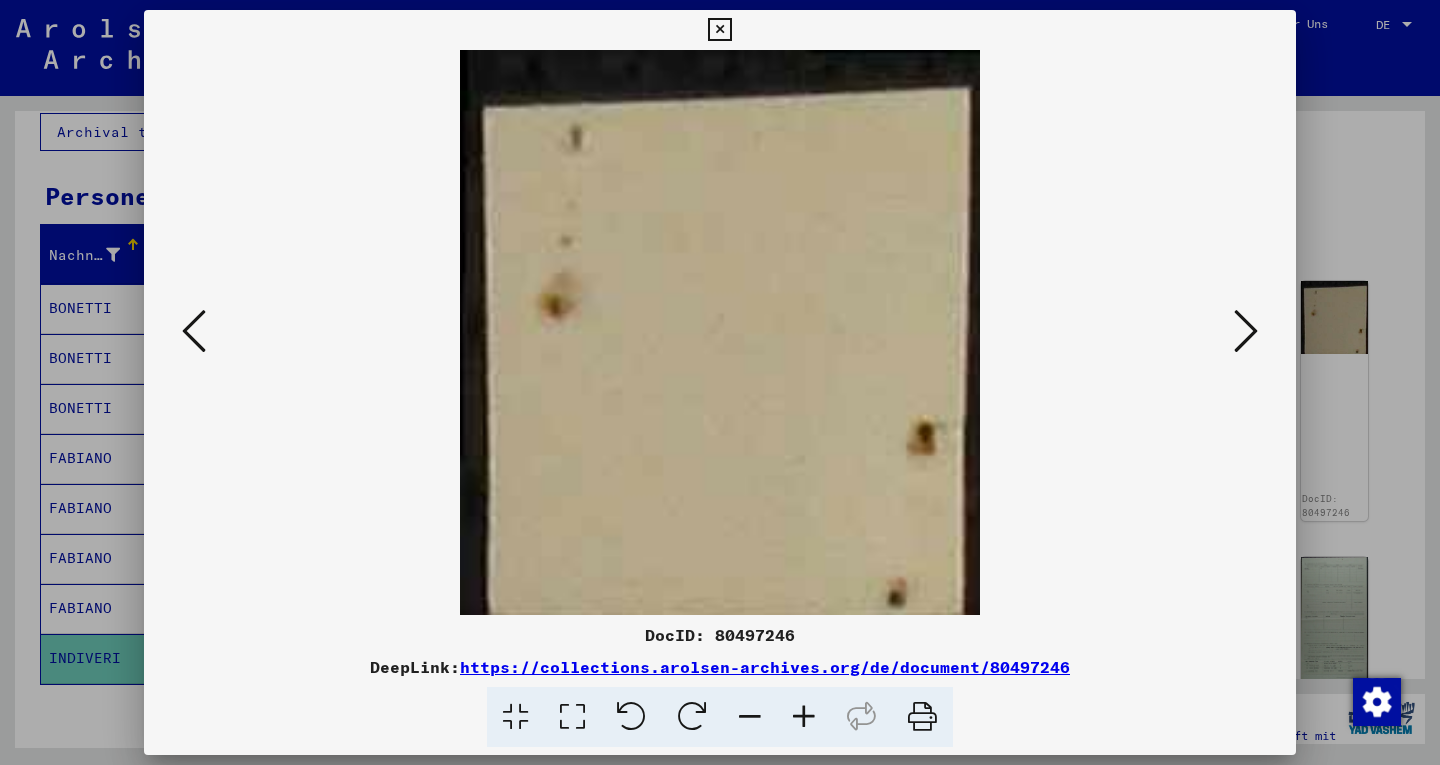 click at bounding box center [1246, 331] 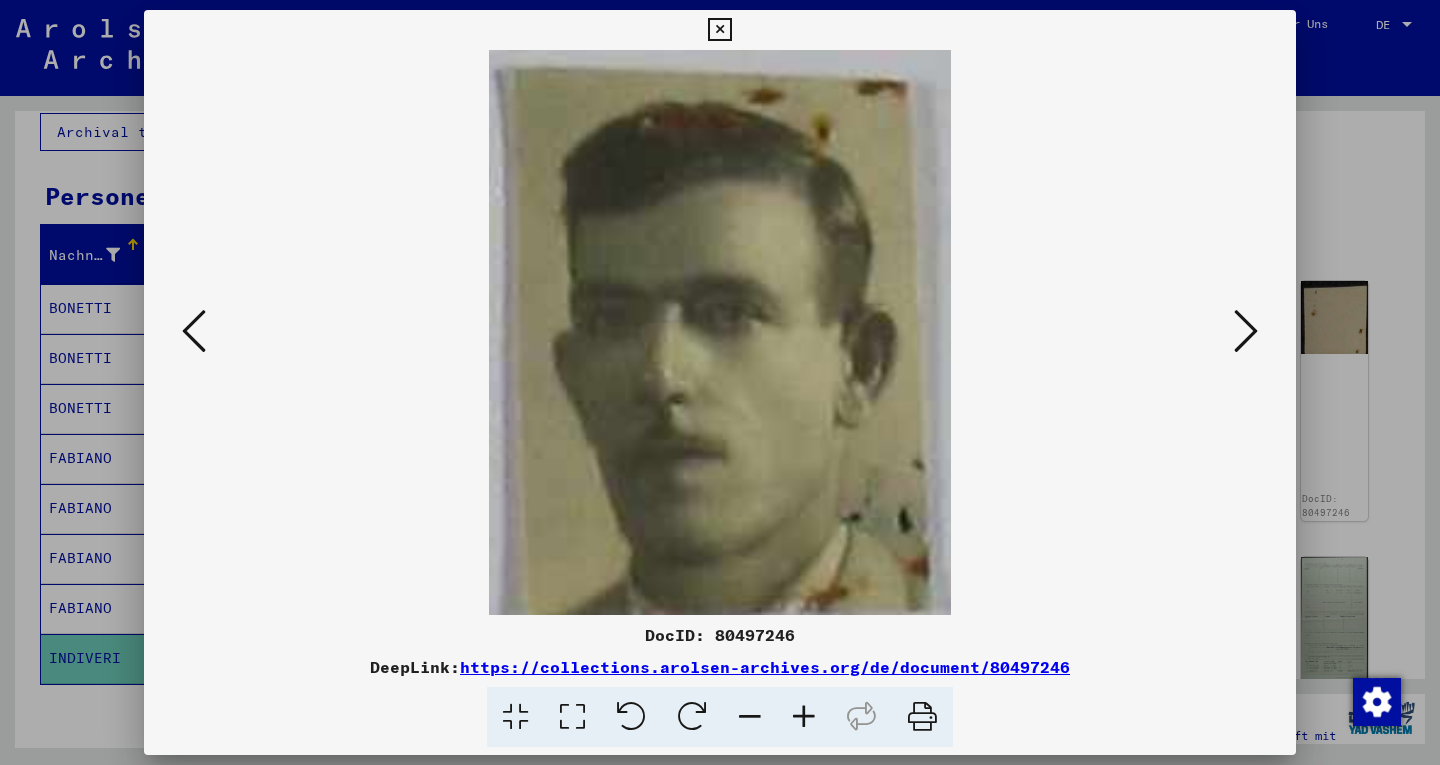 click at bounding box center [1246, 331] 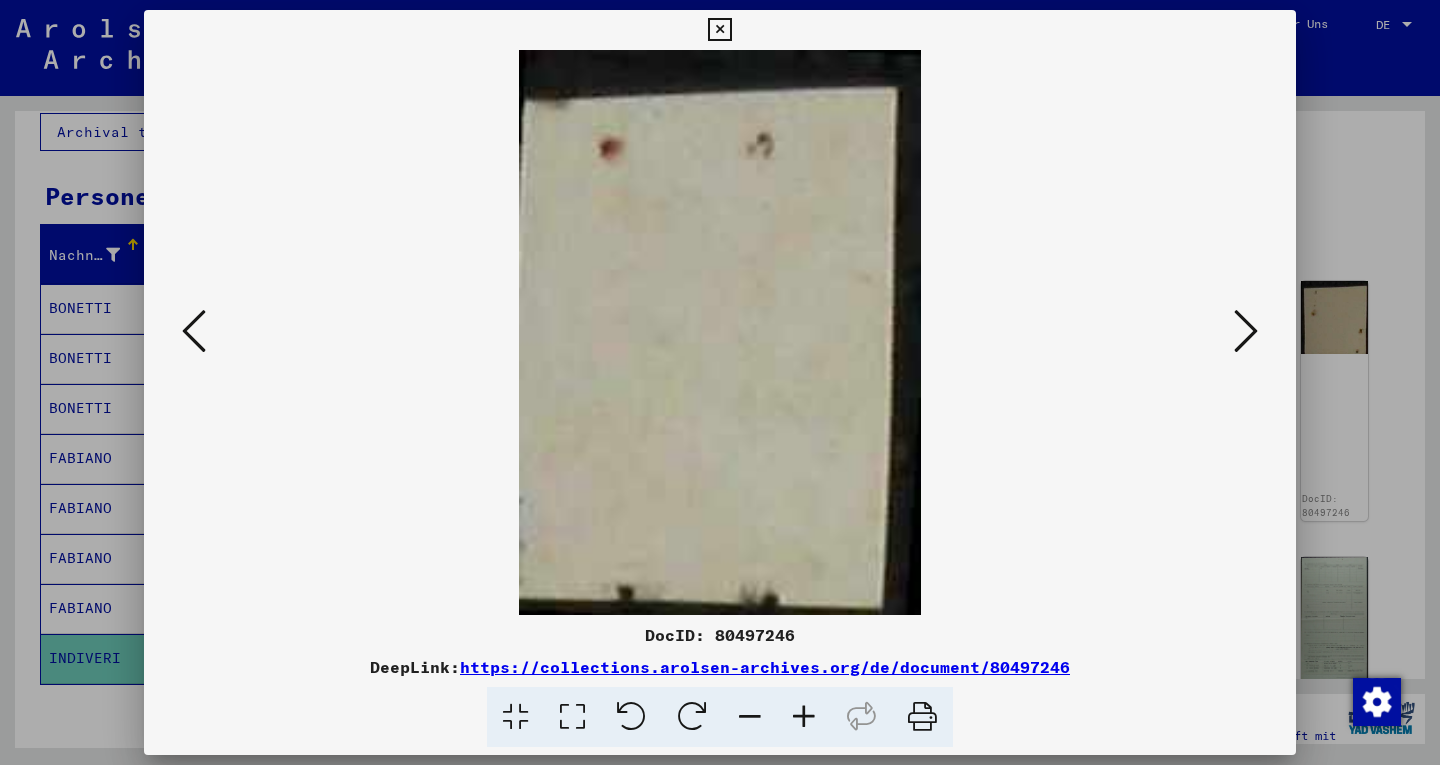click at bounding box center (1246, 331) 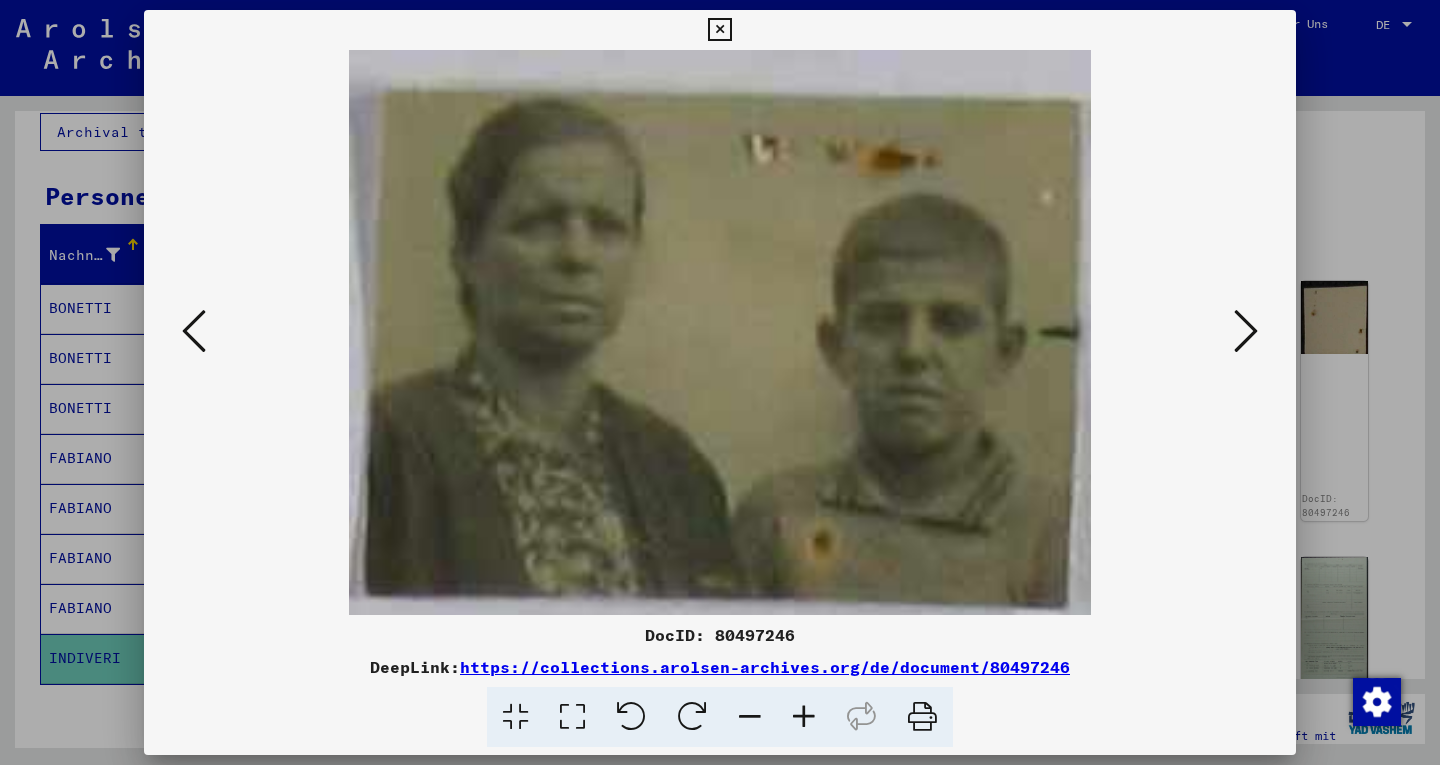 click at bounding box center (1246, 331) 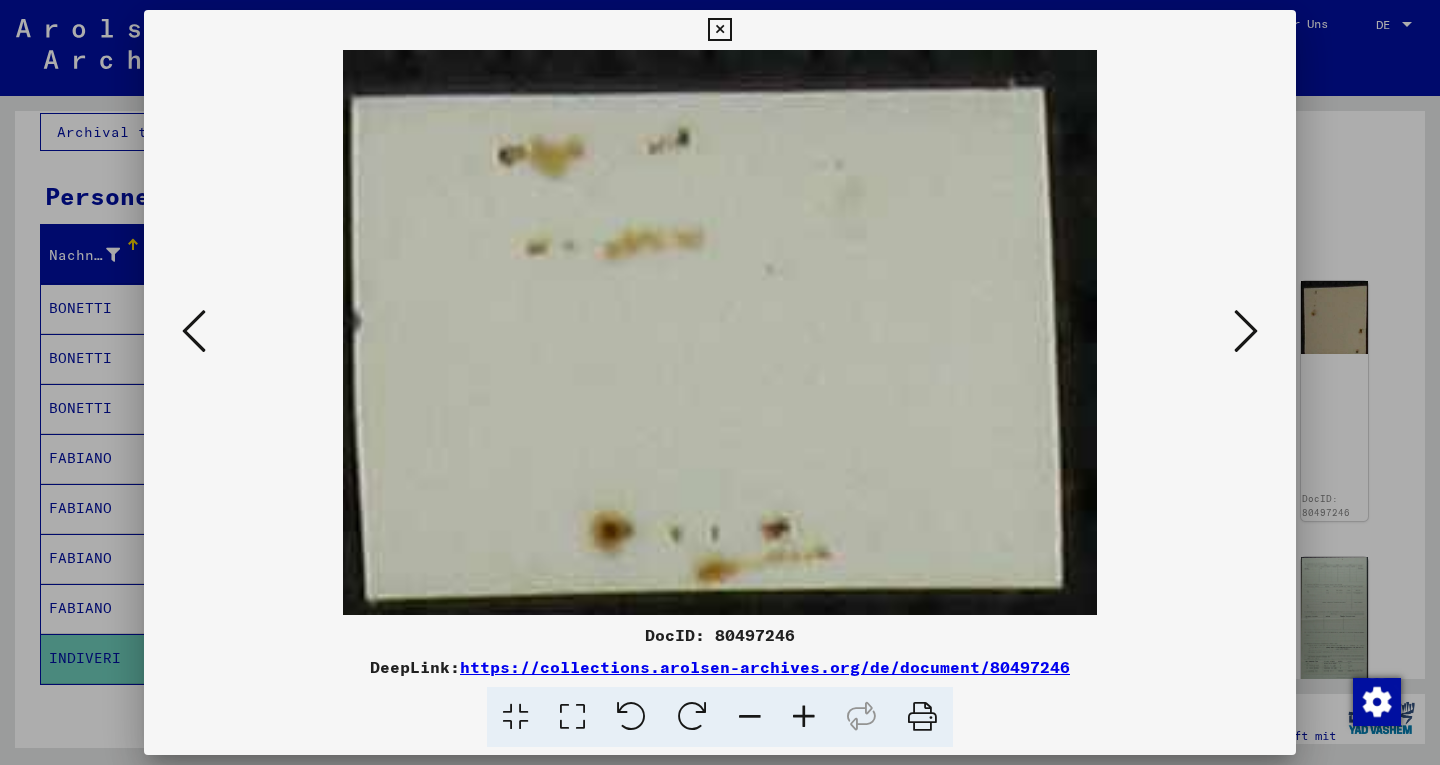 click at bounding box center [1246, 331] 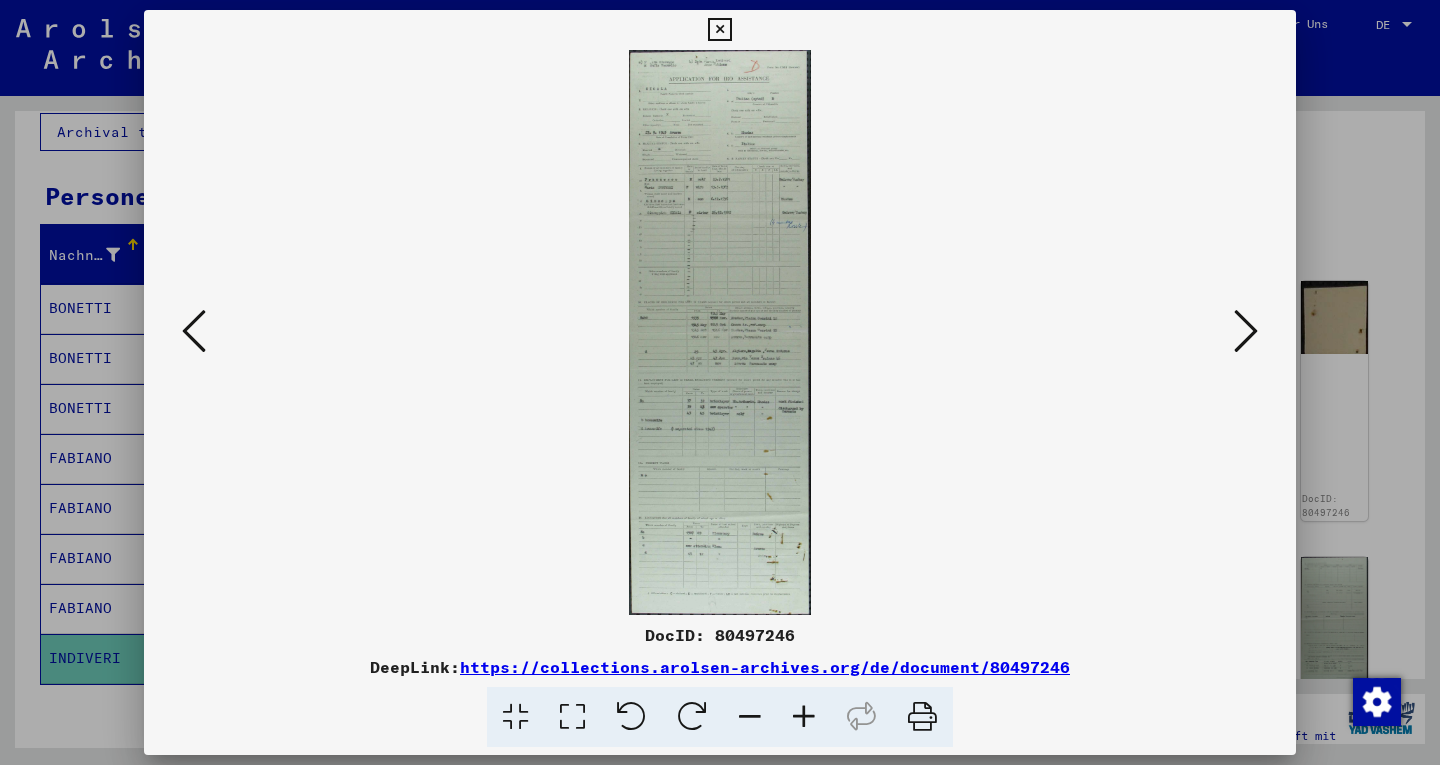 click at bounding box center (720, 332) 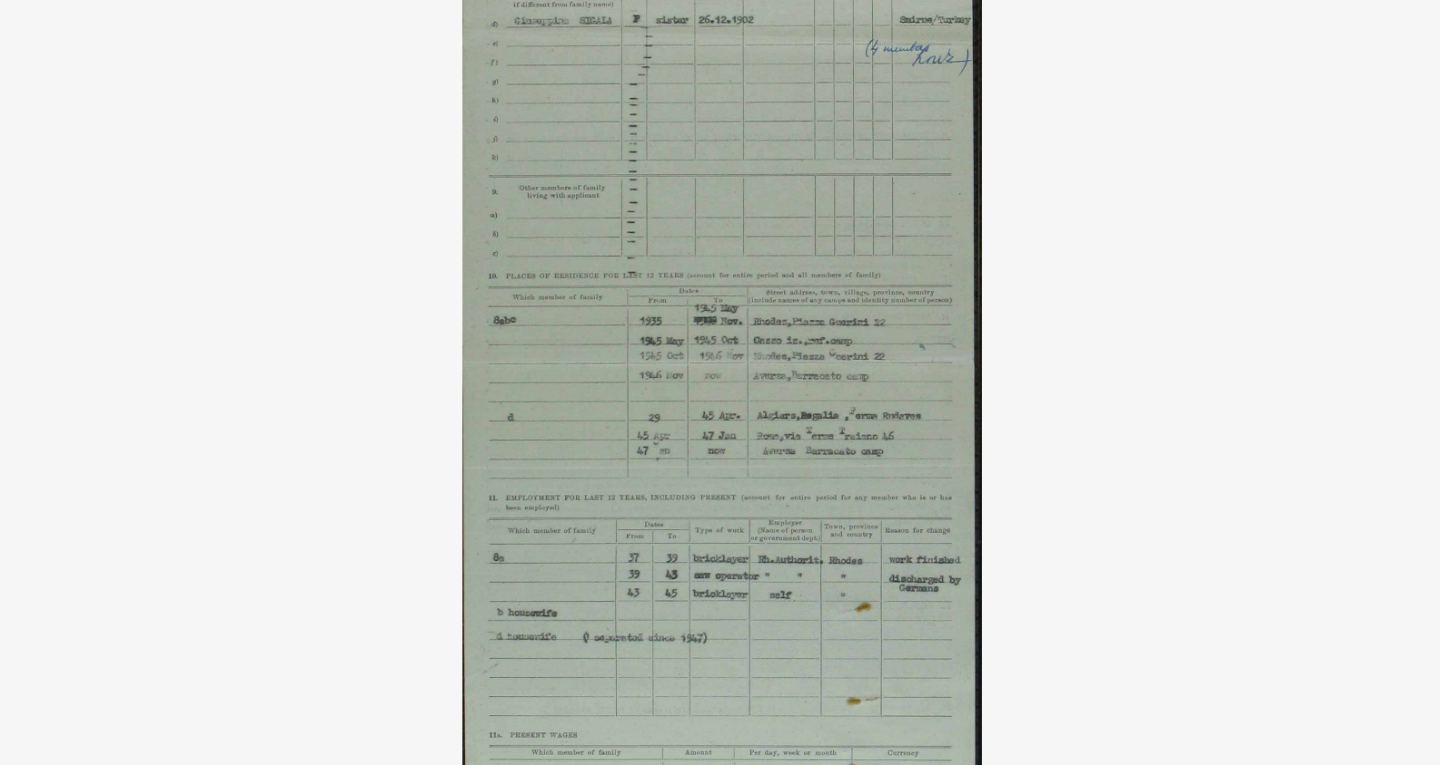 drag, startPoint x: 743, startPoint y: 418, endPoint x: 744, endPoint y: 374, distance: 44.011364 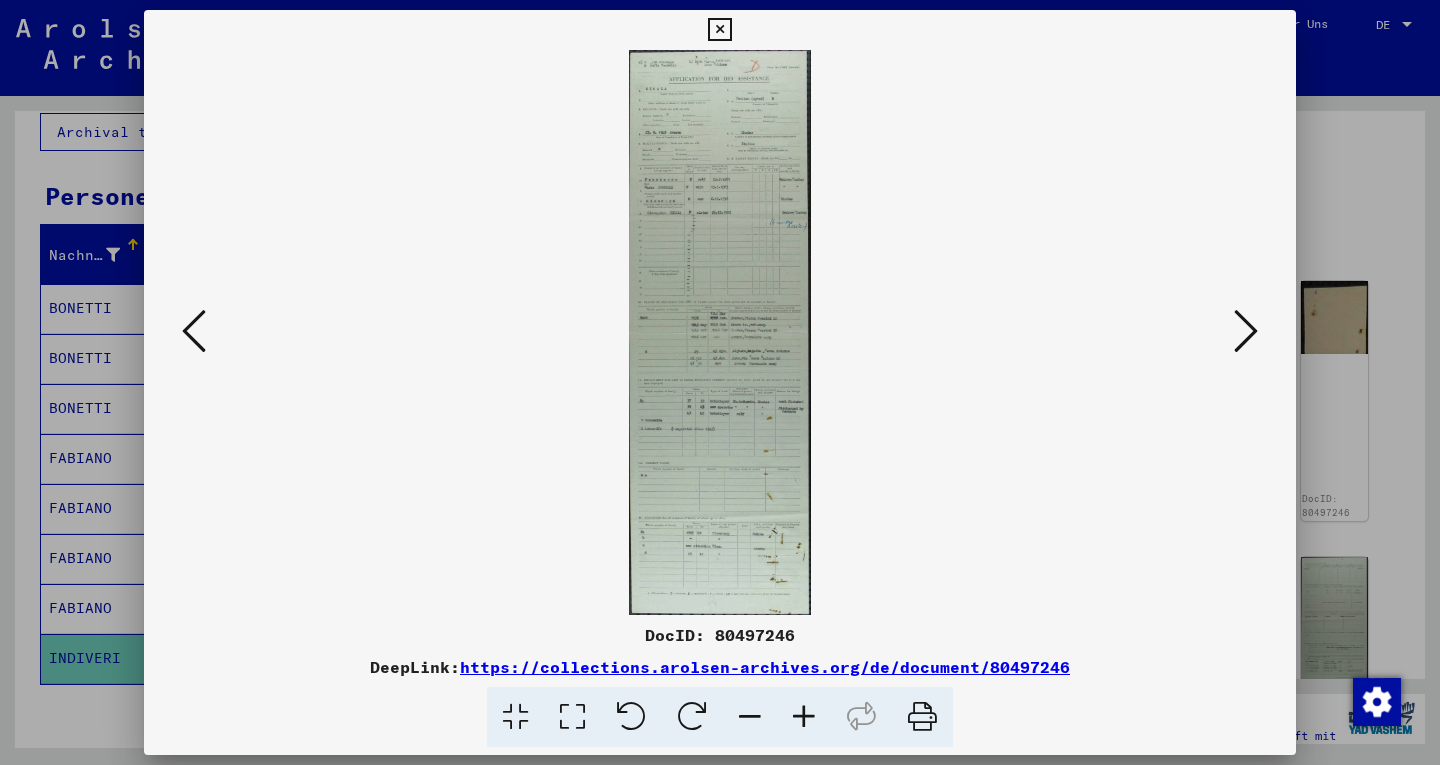 click at bounding box center (1246, 331) 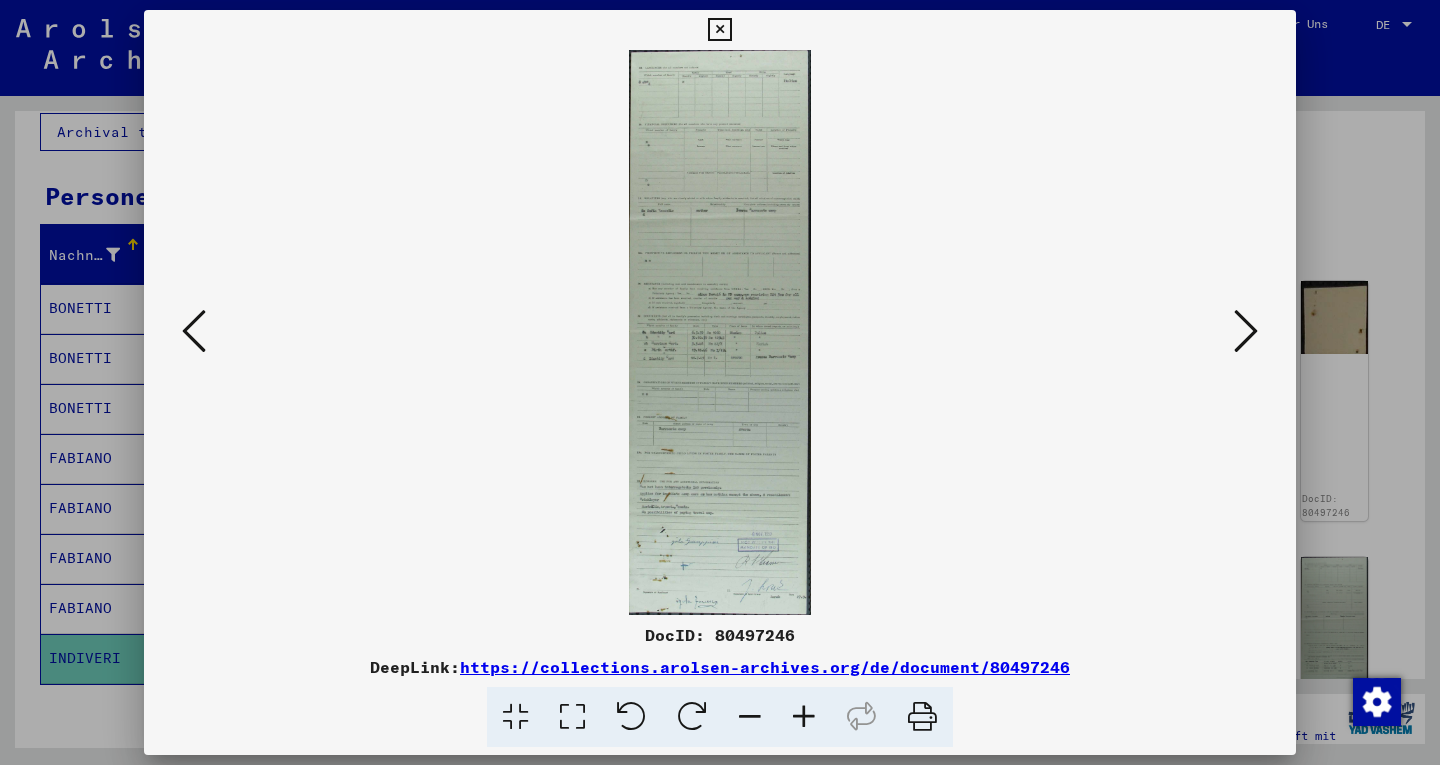 click at bounding box center (1246, 331) 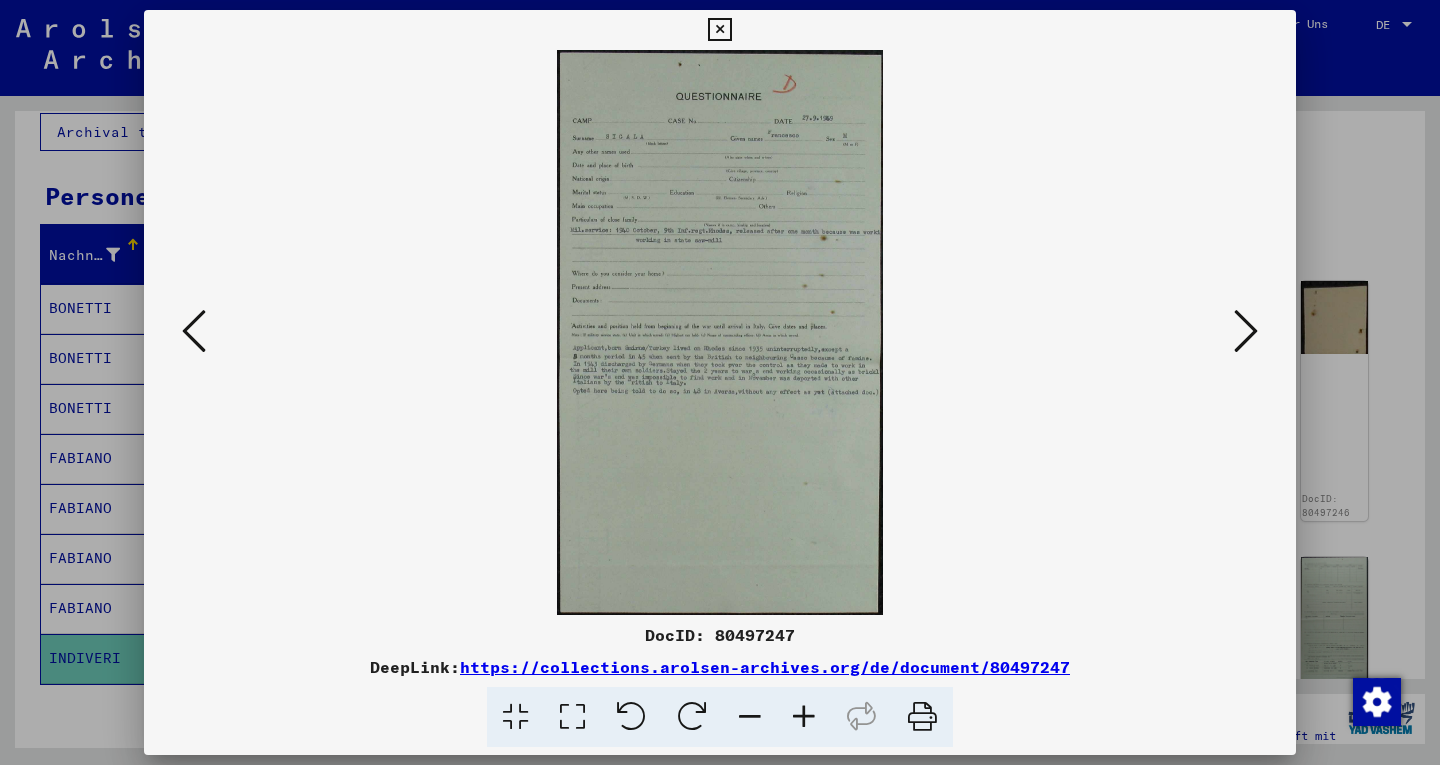 click at bounding box center [1246, 331] 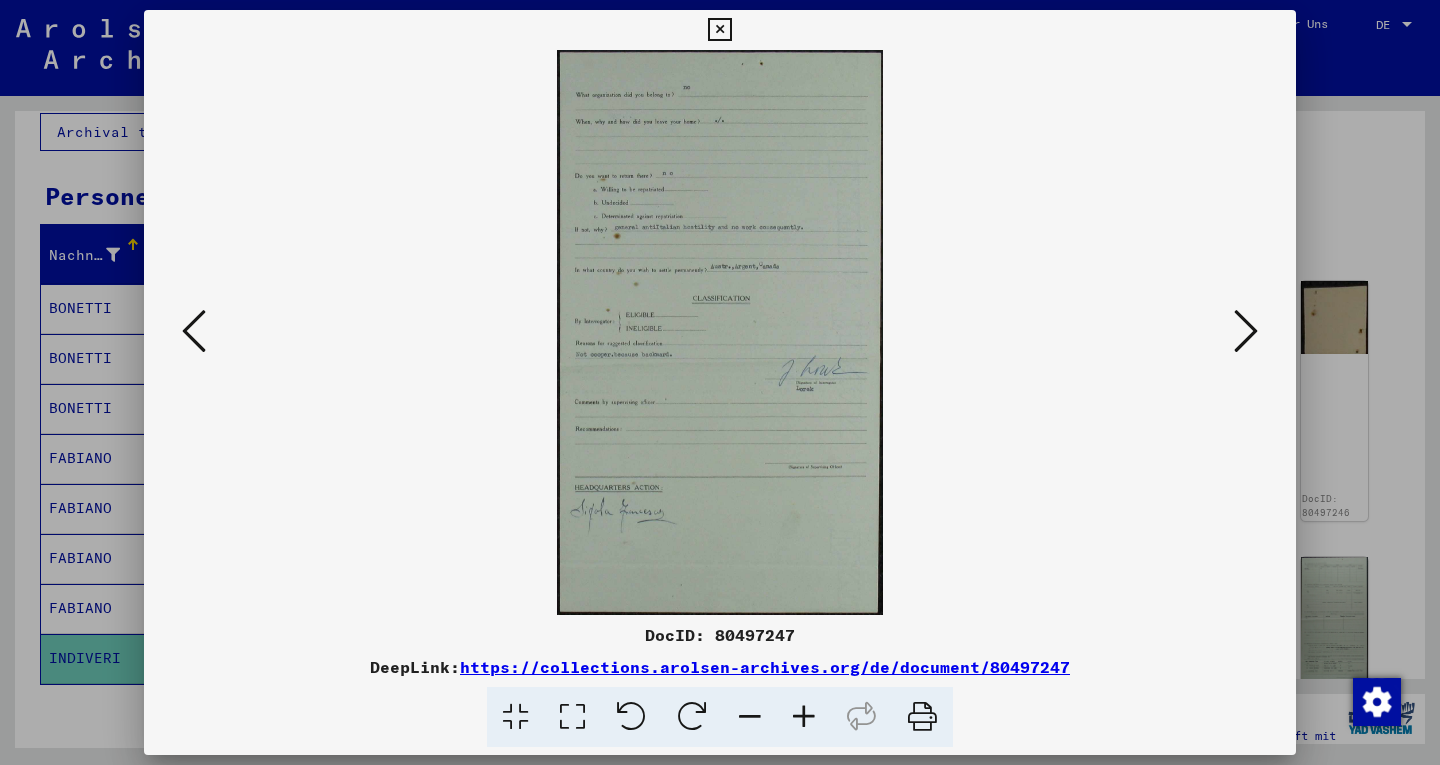 click at bounding box center (1246, 331) 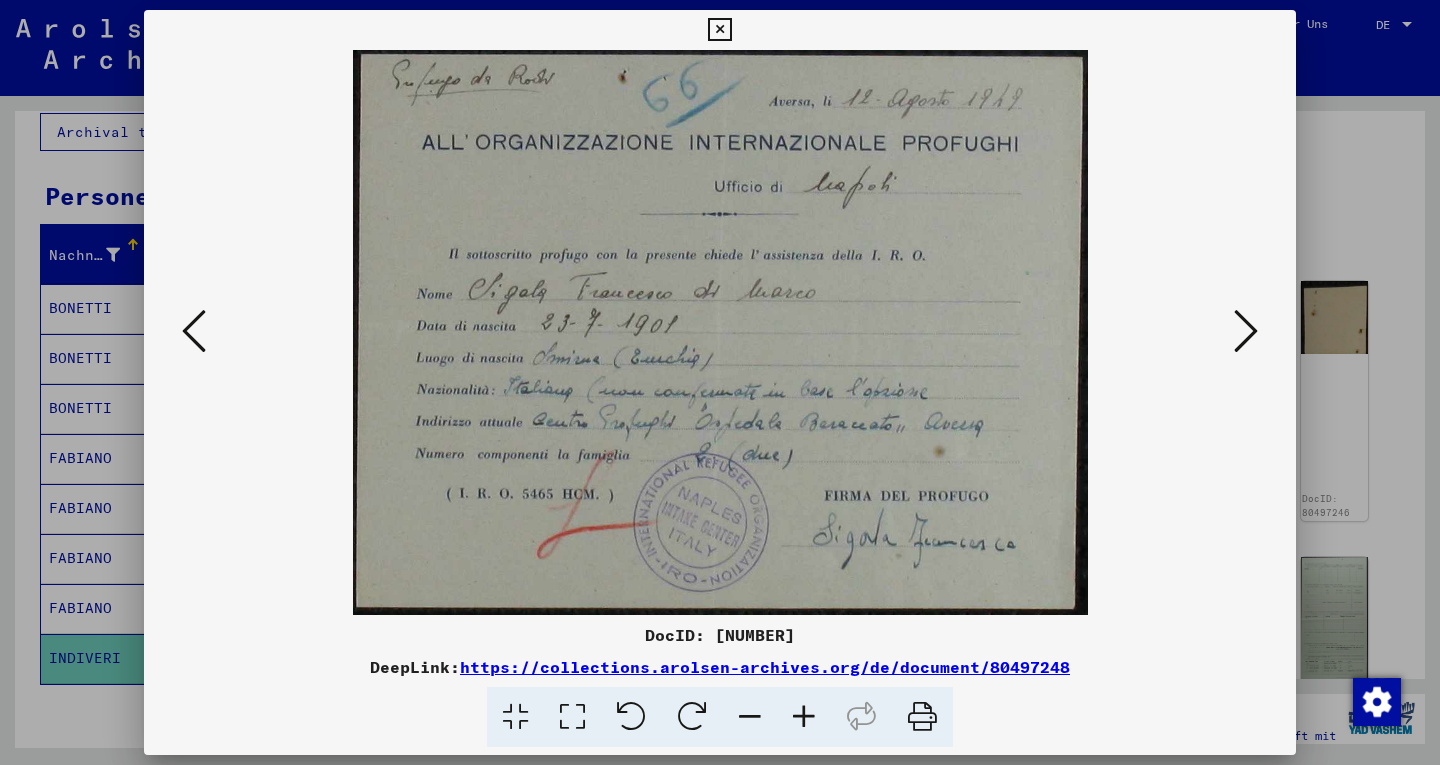 click at bounding box center (1246, 331) 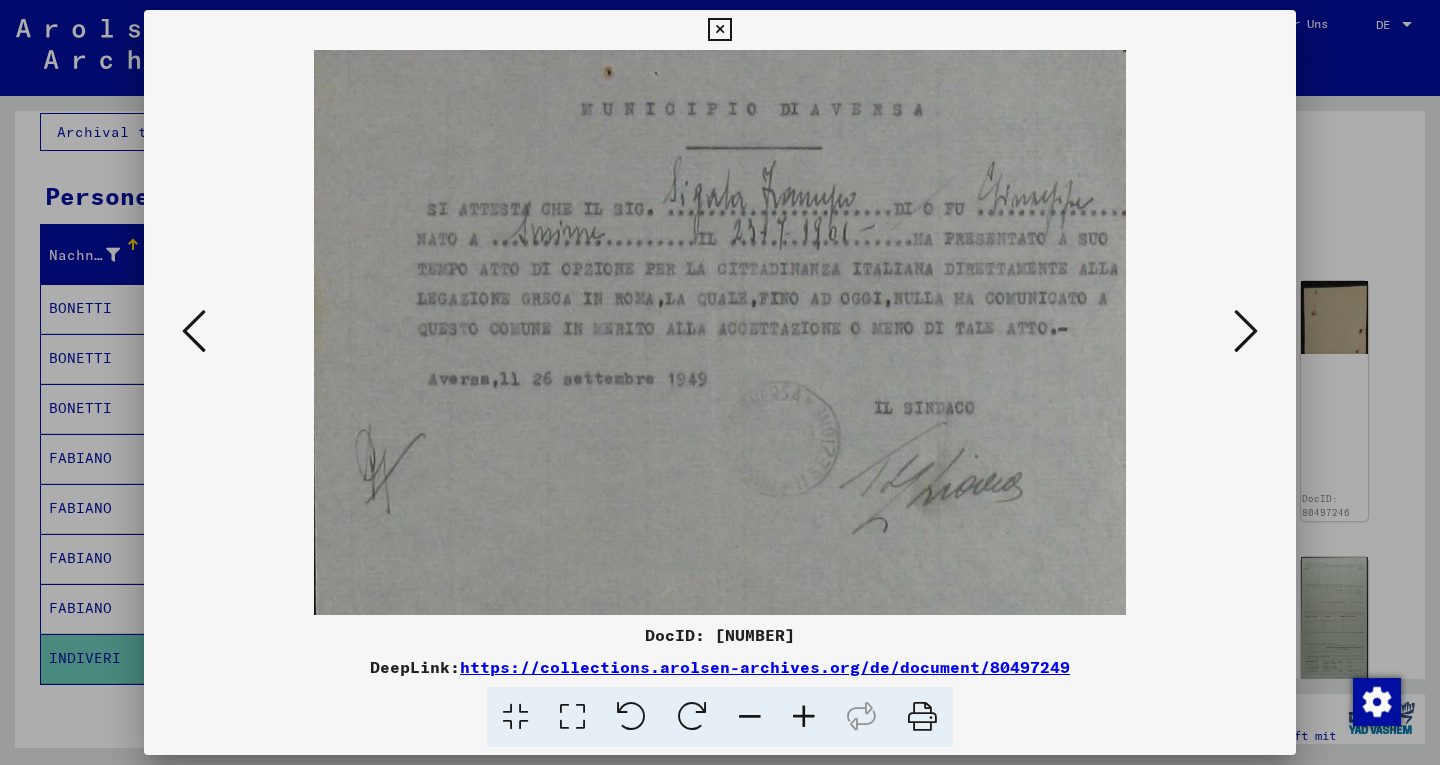 click at bounding box center (1246, 331) 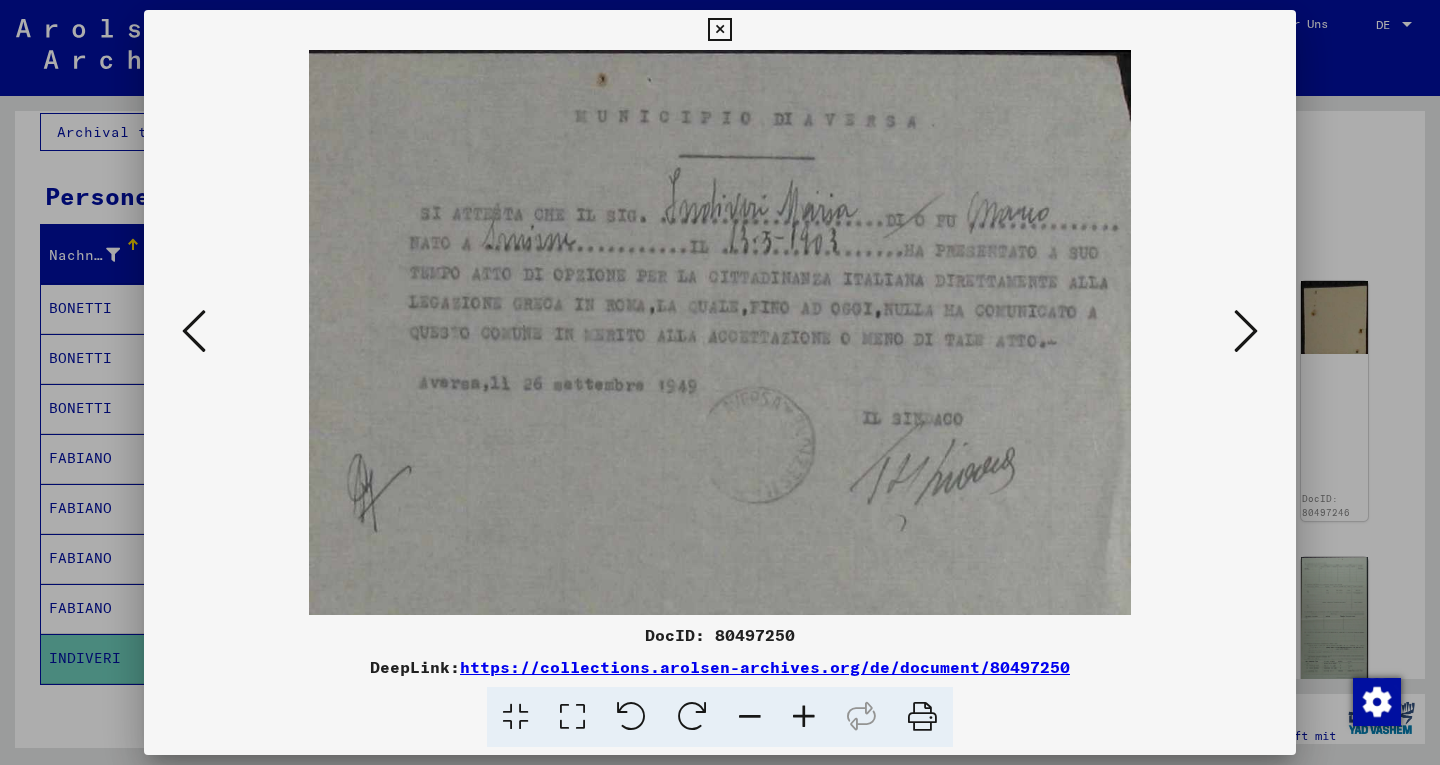 click at bounding box center [1246, 331] 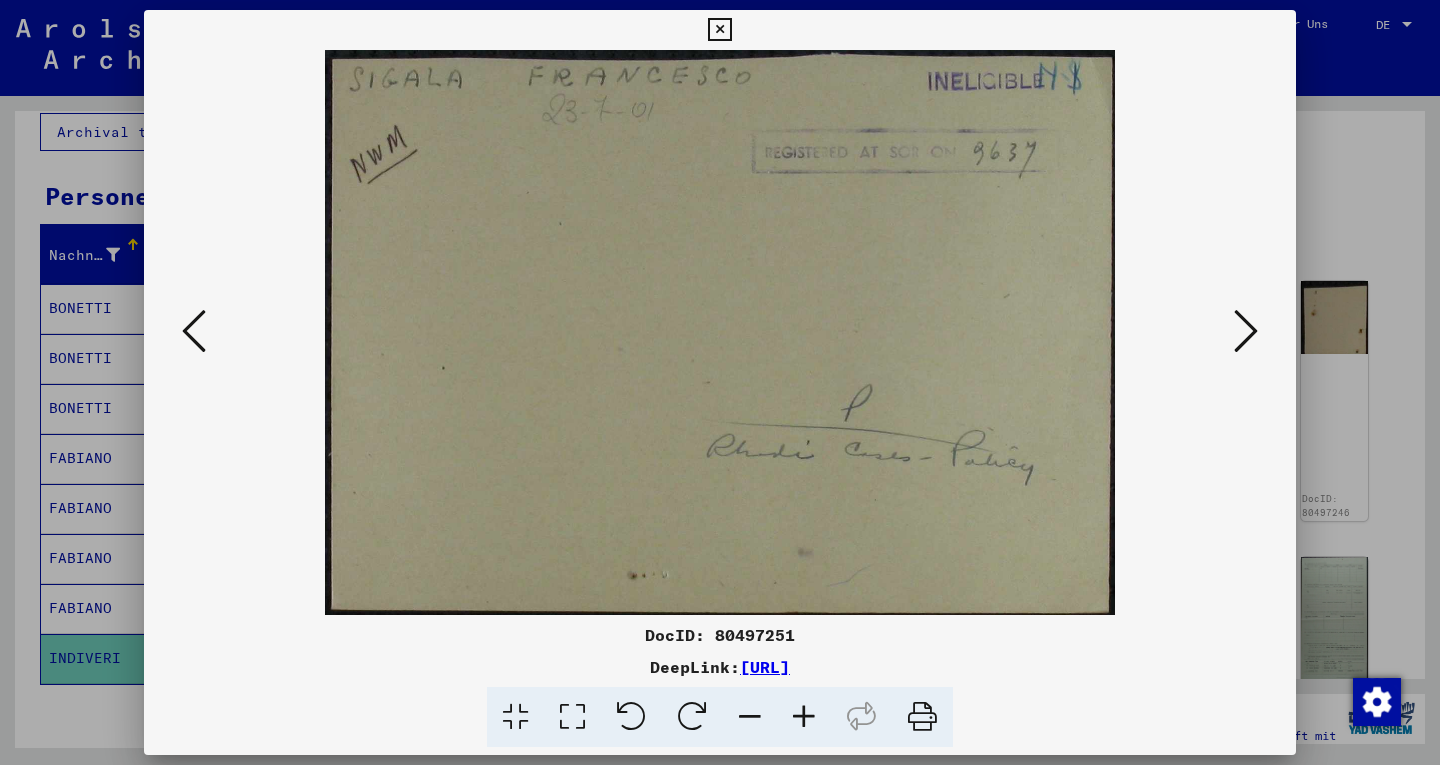 click at bounding box center [1246, 331] 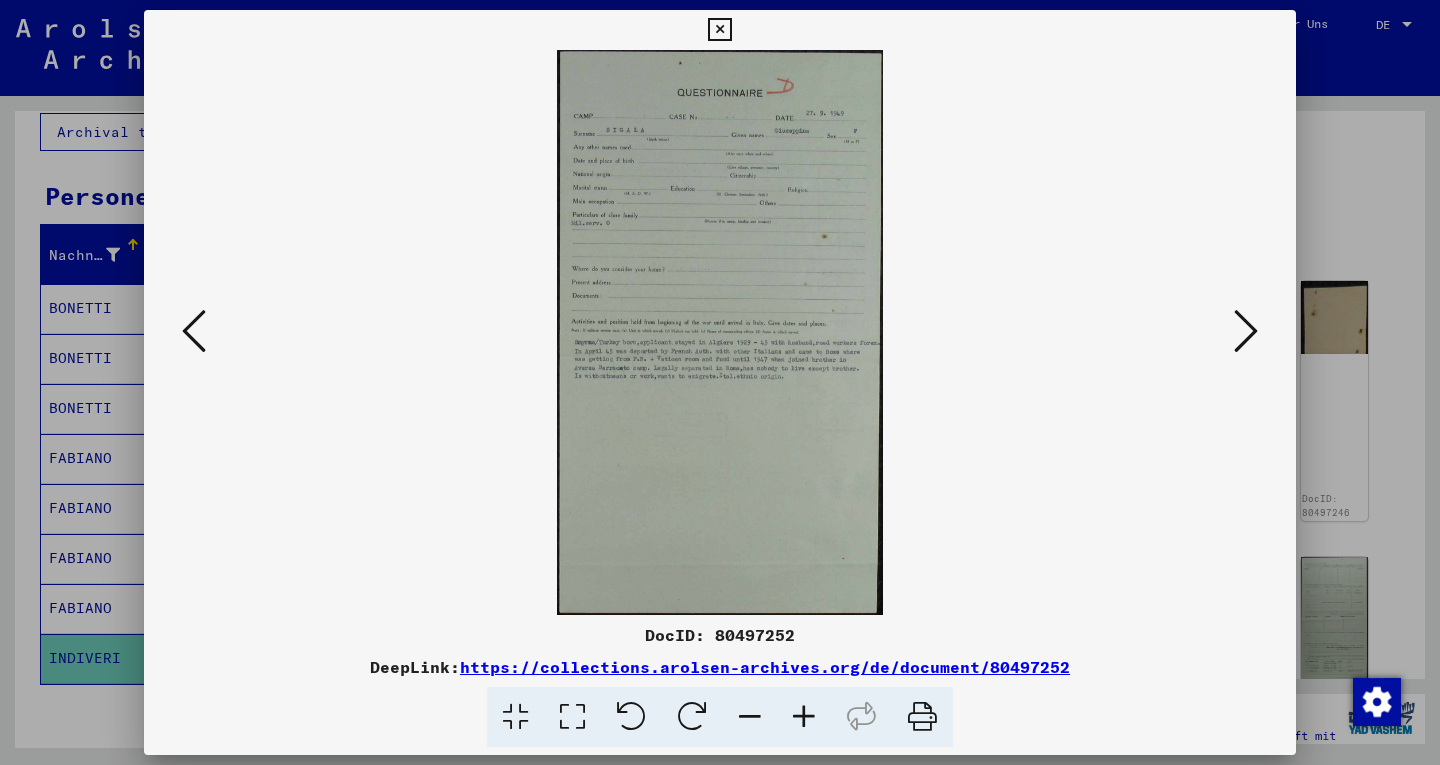 click at bounding box center (1246, 331) 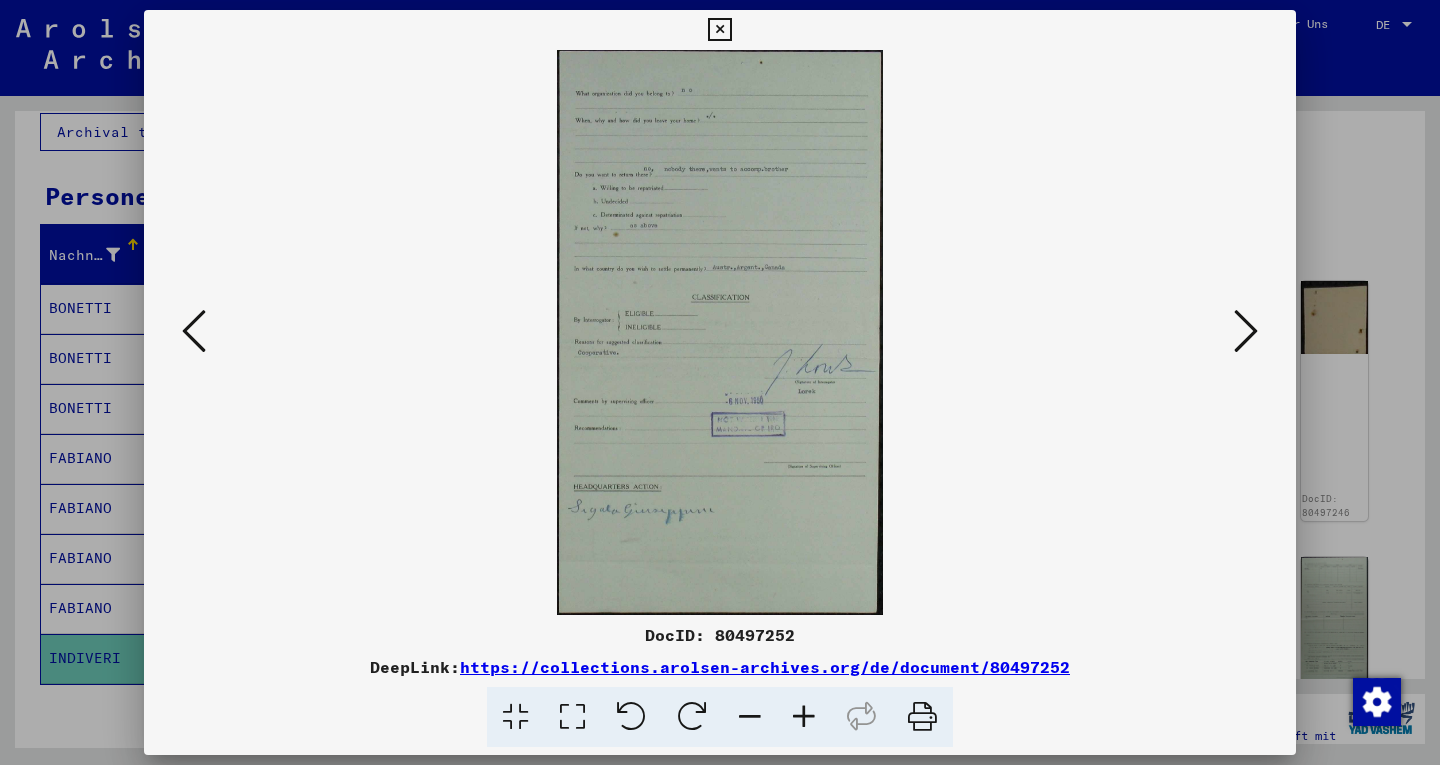click at bounding box center (1246, 331) 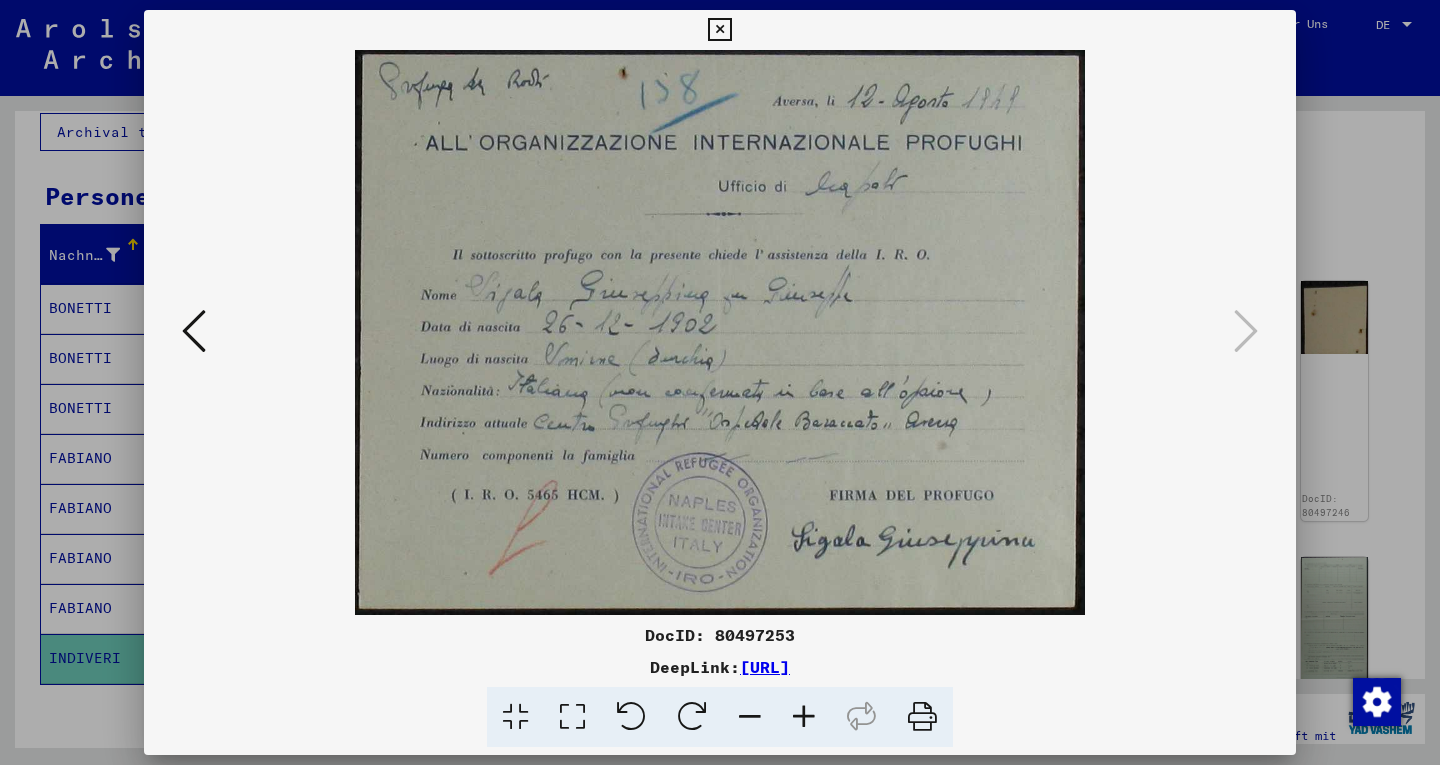 click at bounding box center (720, 382) 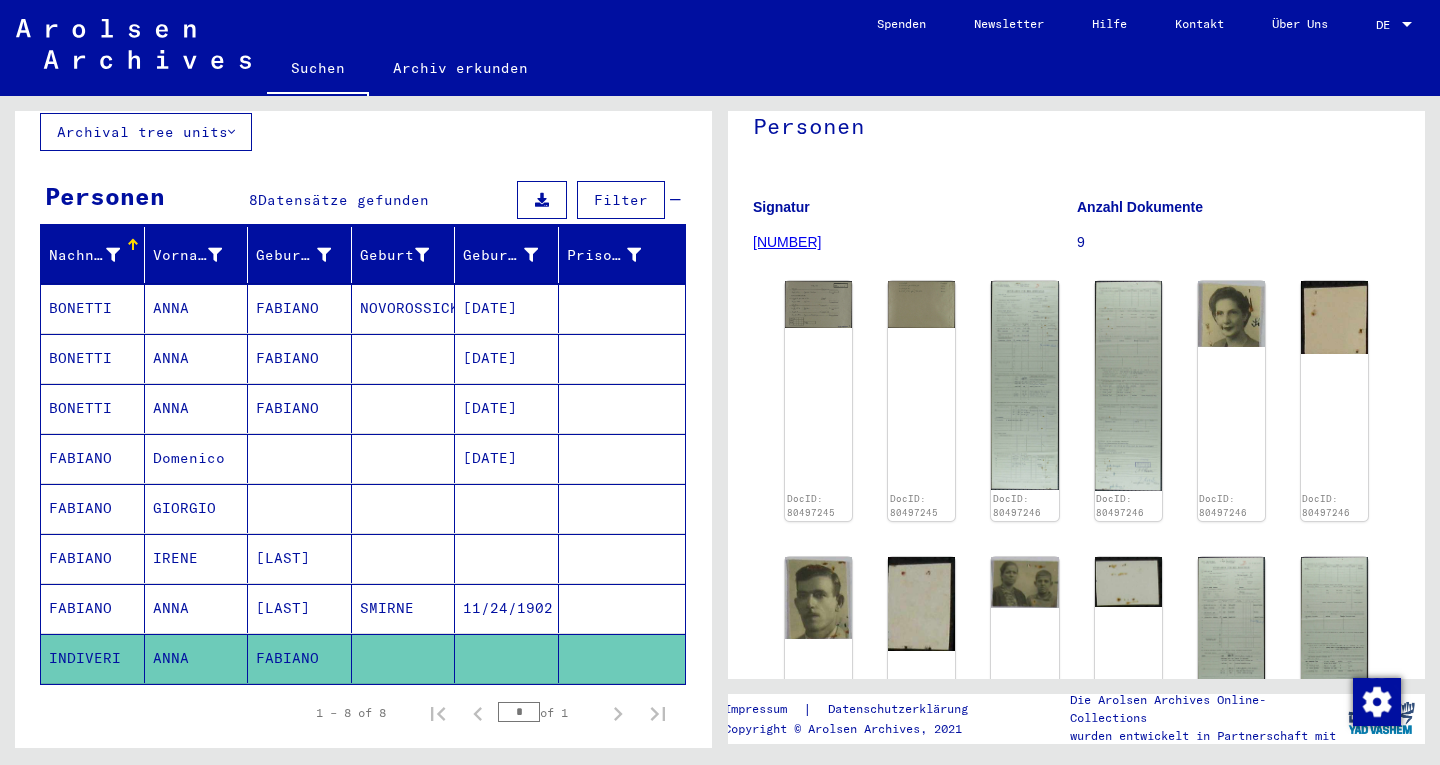 click on "GIORGIO" at bounding box center [197, 558] 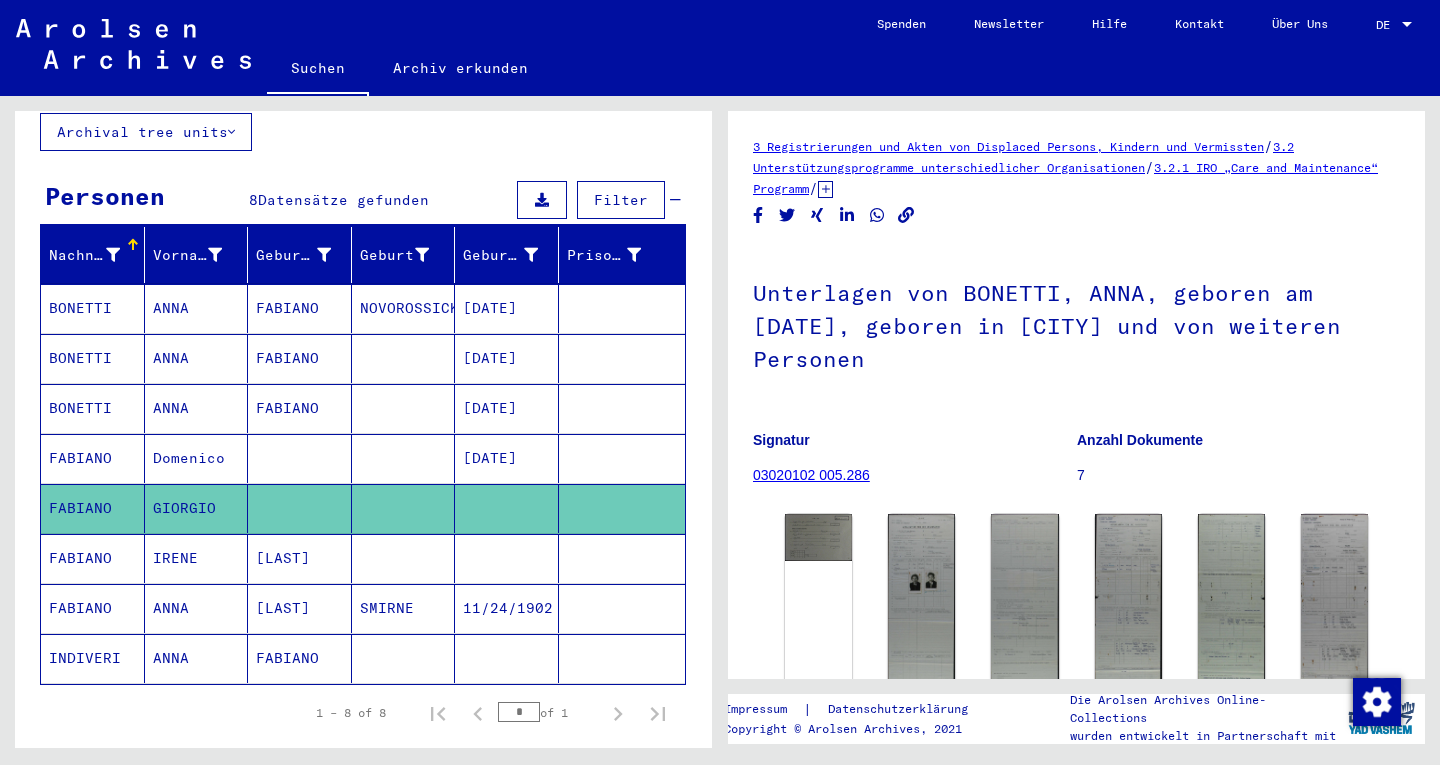 scroll, scrollTop: 0, scrollLeft: 0, axis: both 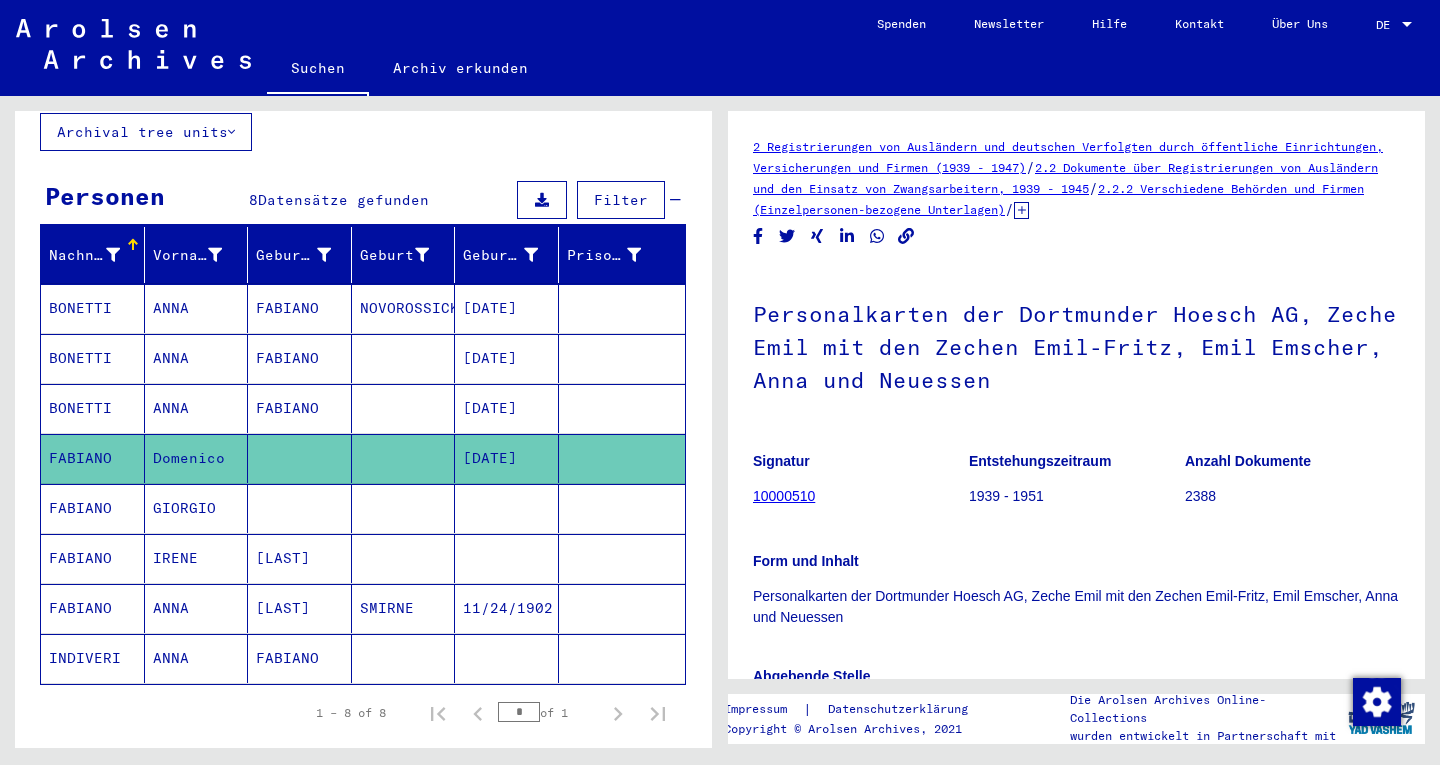 click on "ANNA" at bounding box center (197, 458) 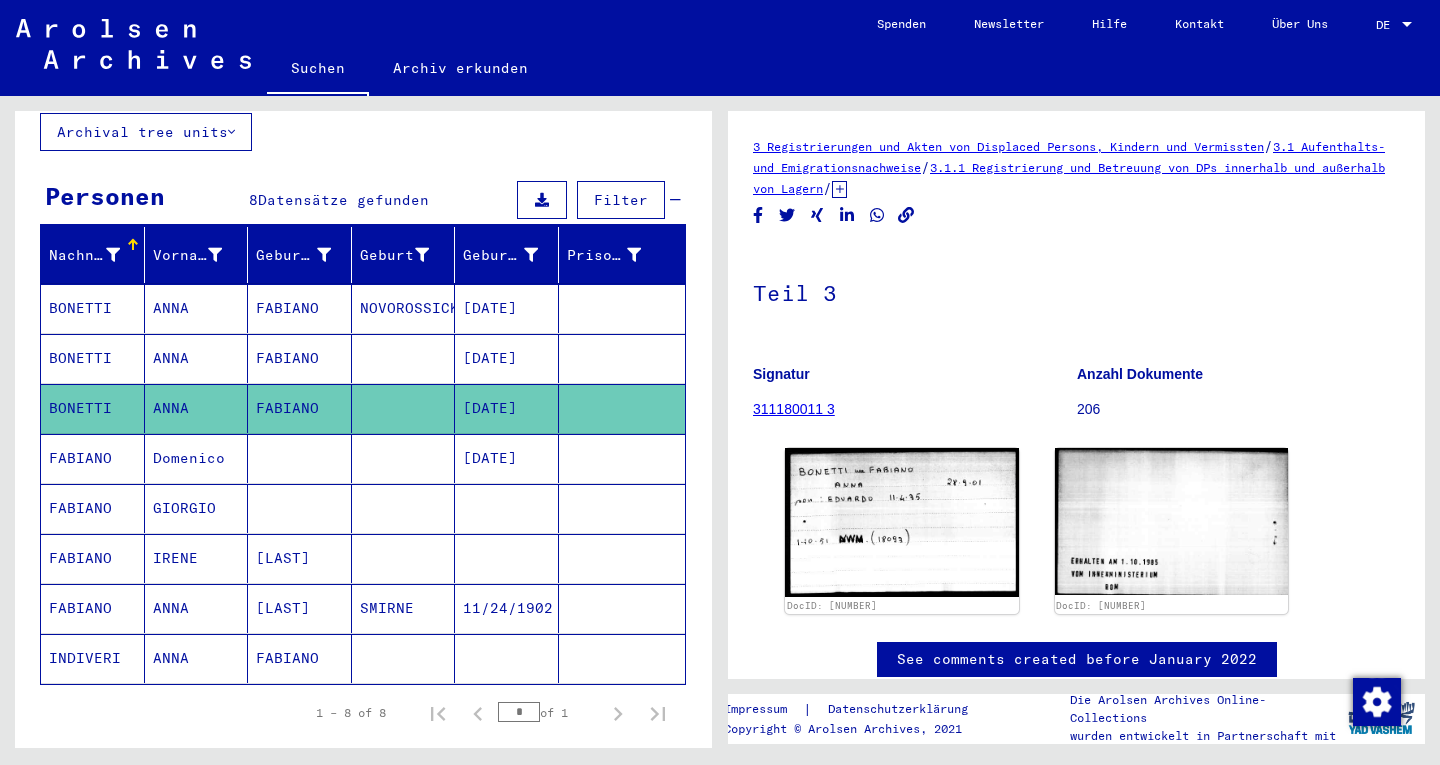scroll, scrollTop: 0, scrollLeft: 0, axis: both 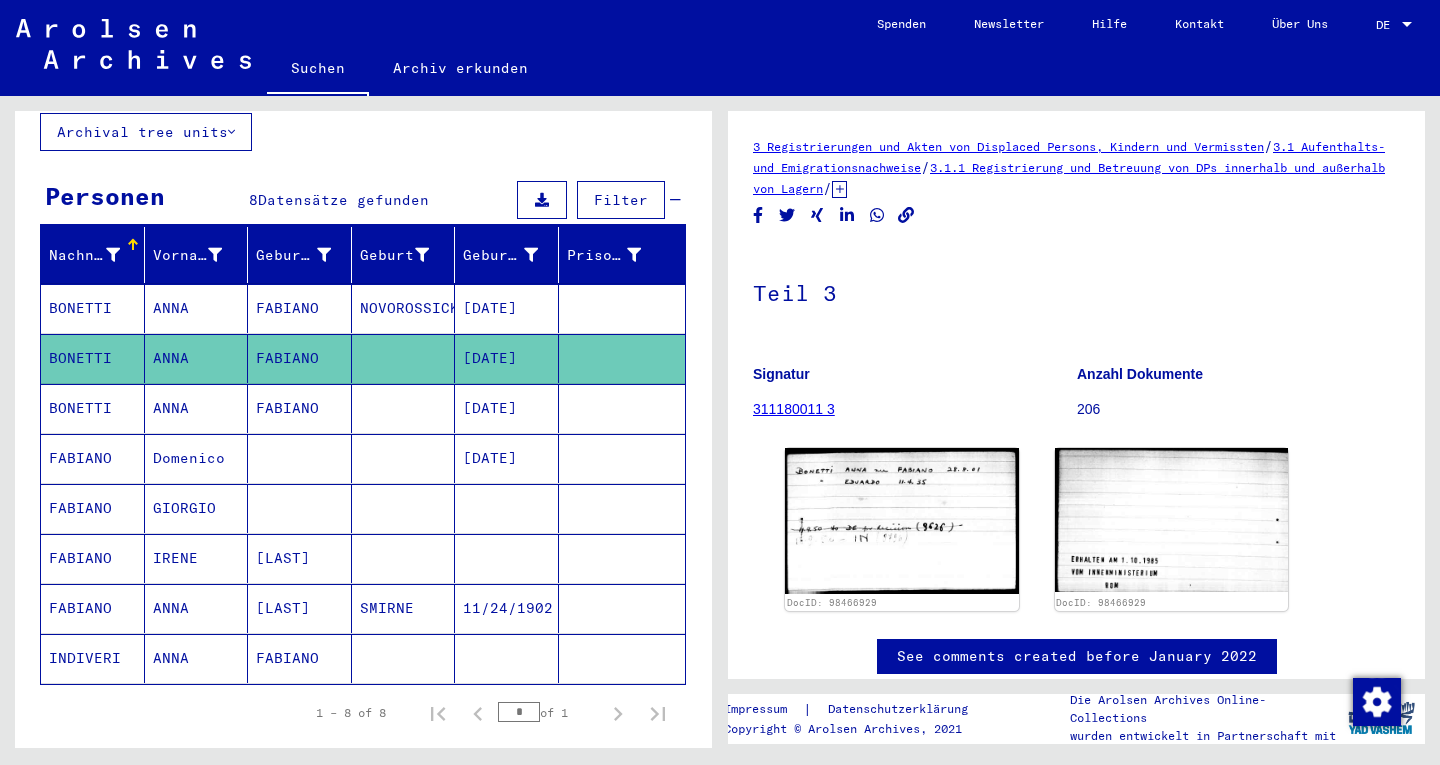 click on "FABIANO" at bounding box center (300, 358) 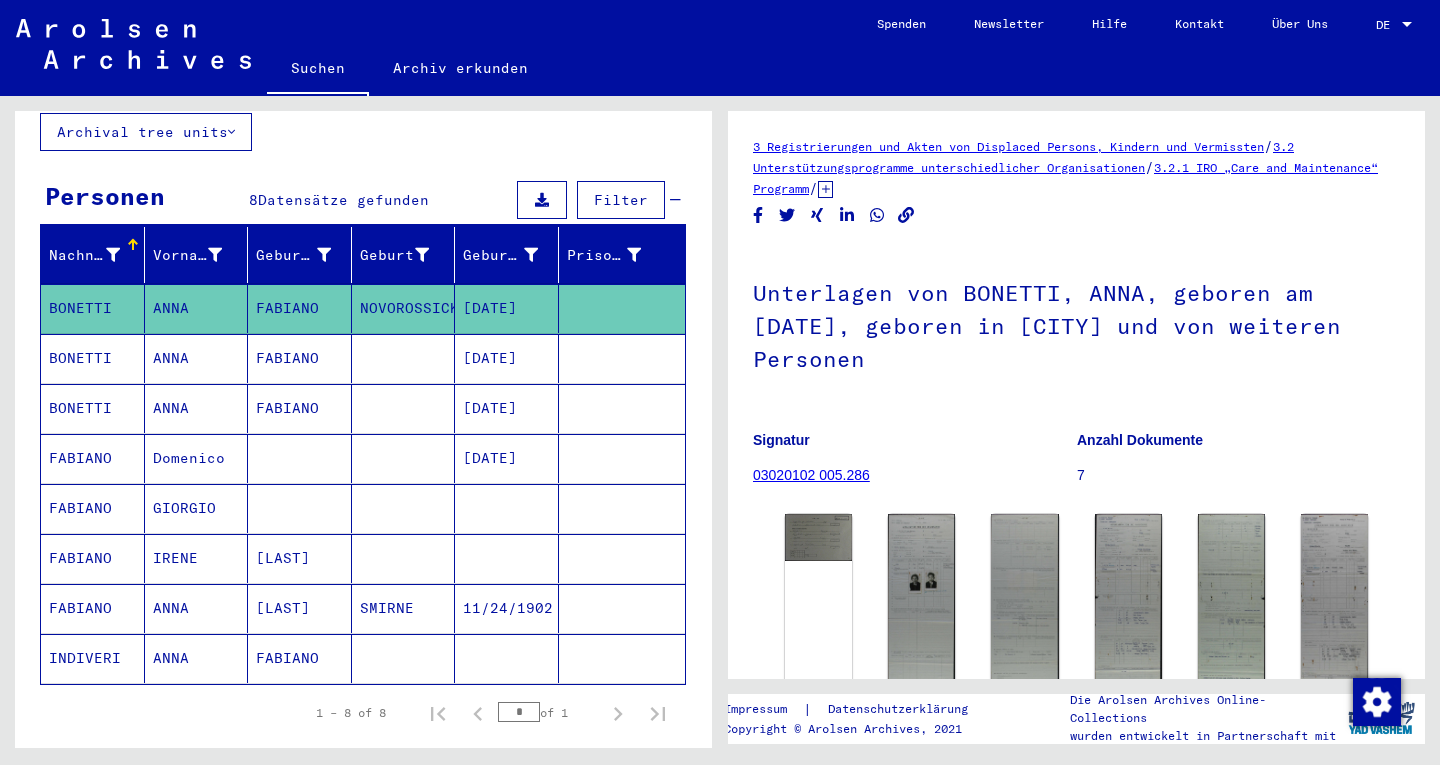 scroll, scrollTop: 0, scrollLeft: 0, axis: both 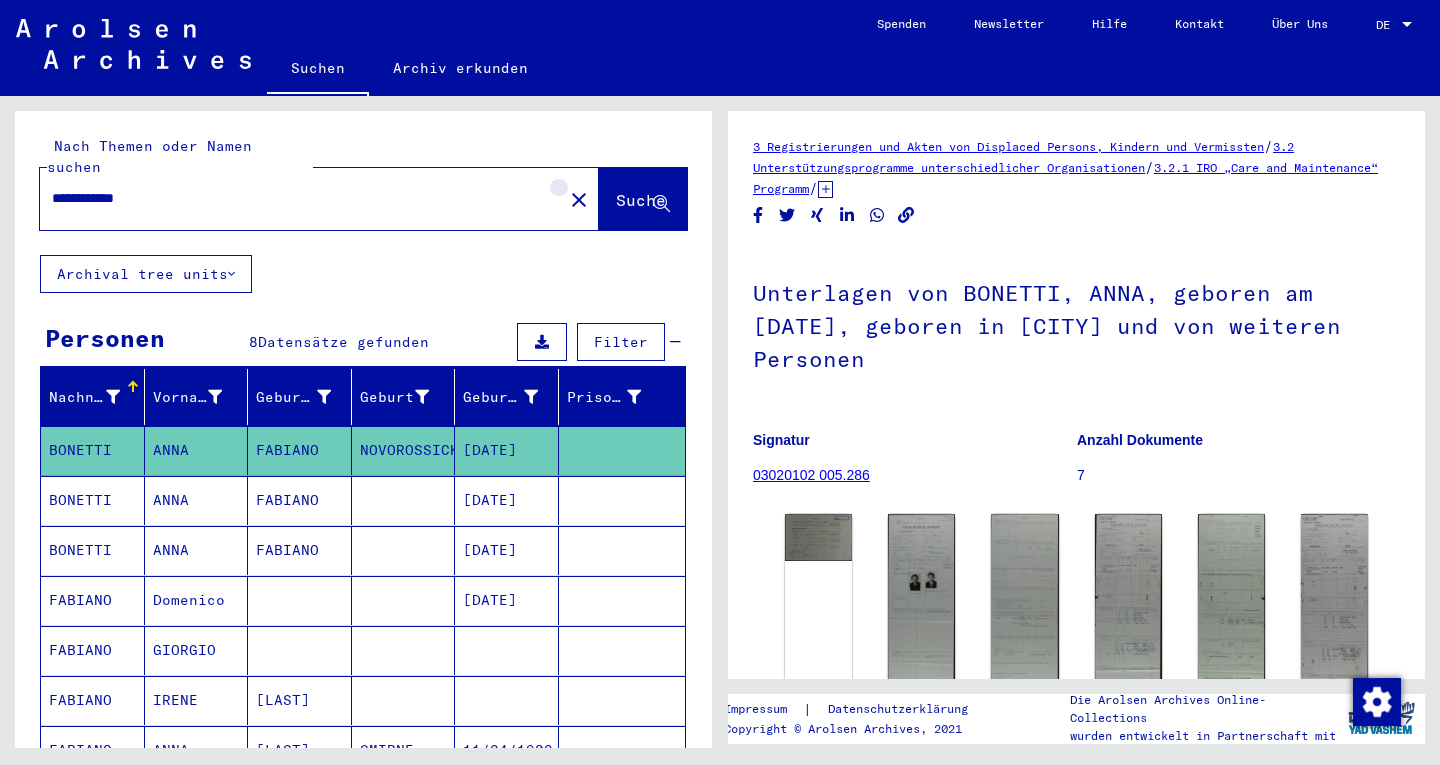 click on "close" 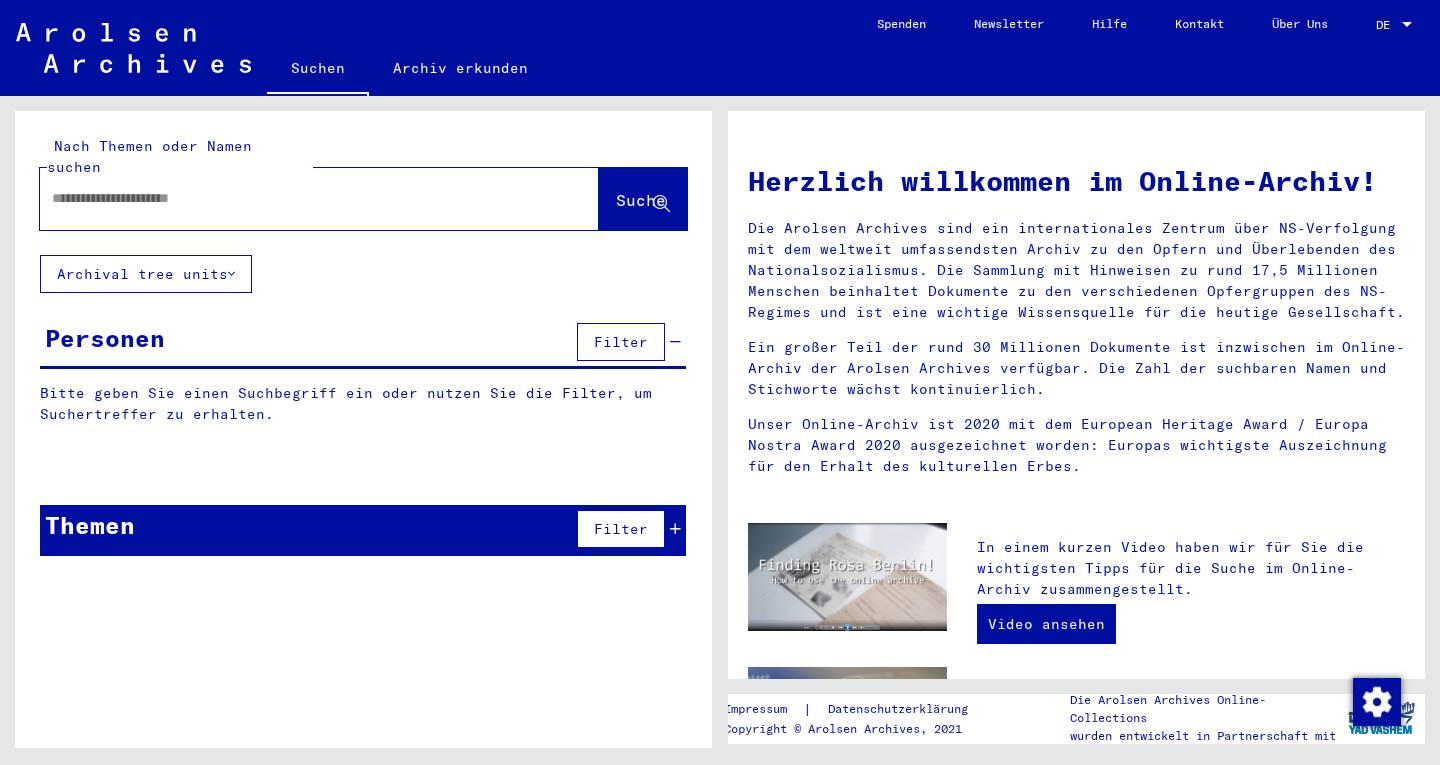 drag, startPoint x: 472, startPoint y: 199, endPoint x: 433, endPoint y: 161, distance: 54.451813 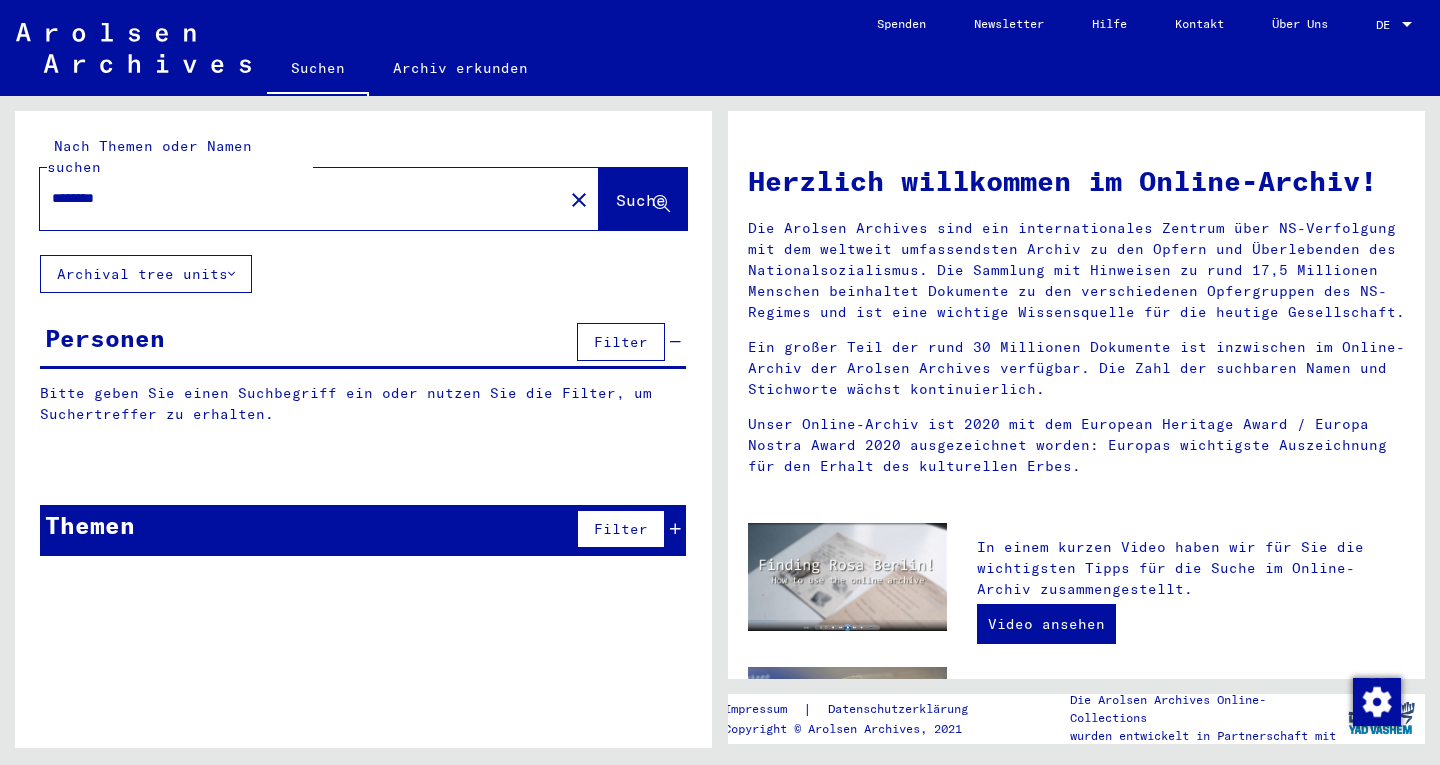 type on "********" 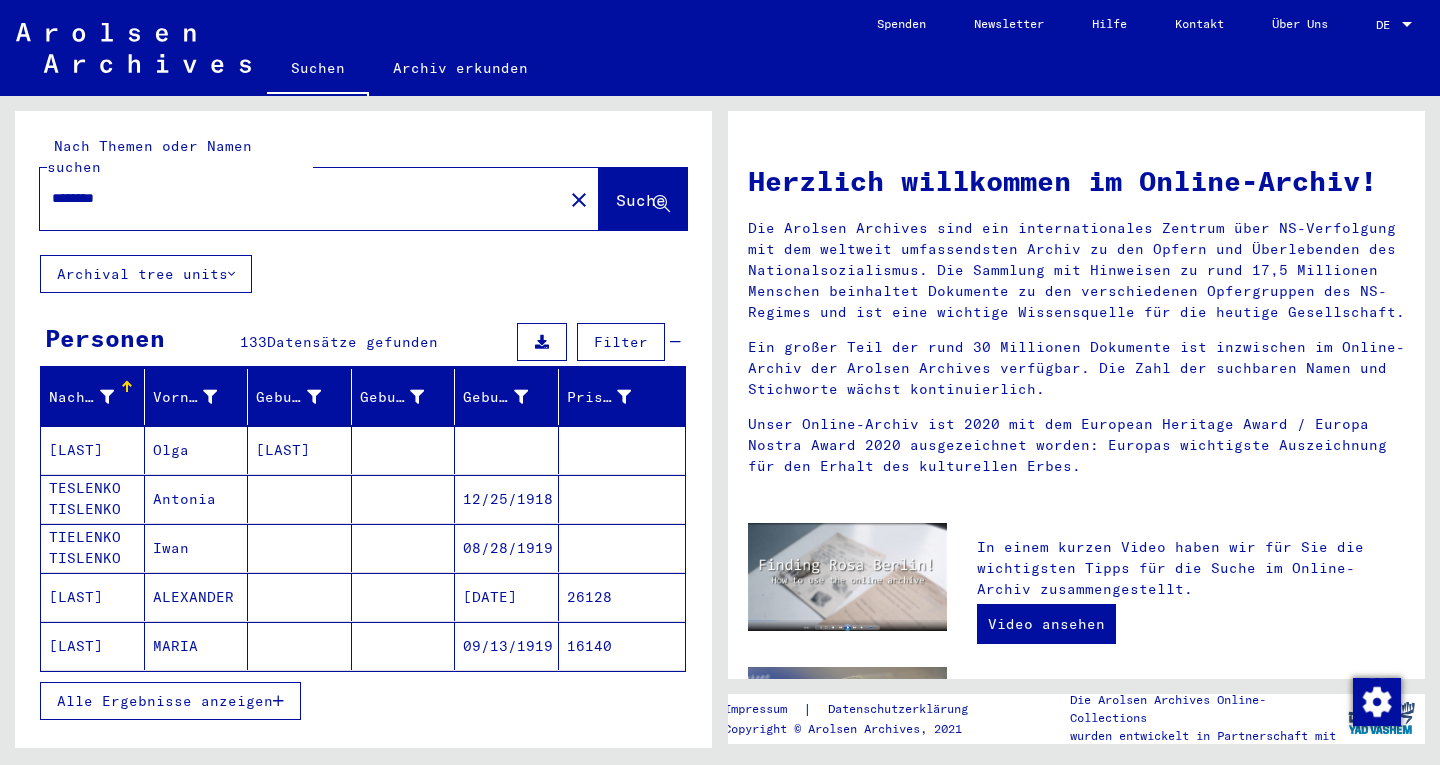 click on "Alle Ergebnisse anzeigen" at bounding box center (170, 701) 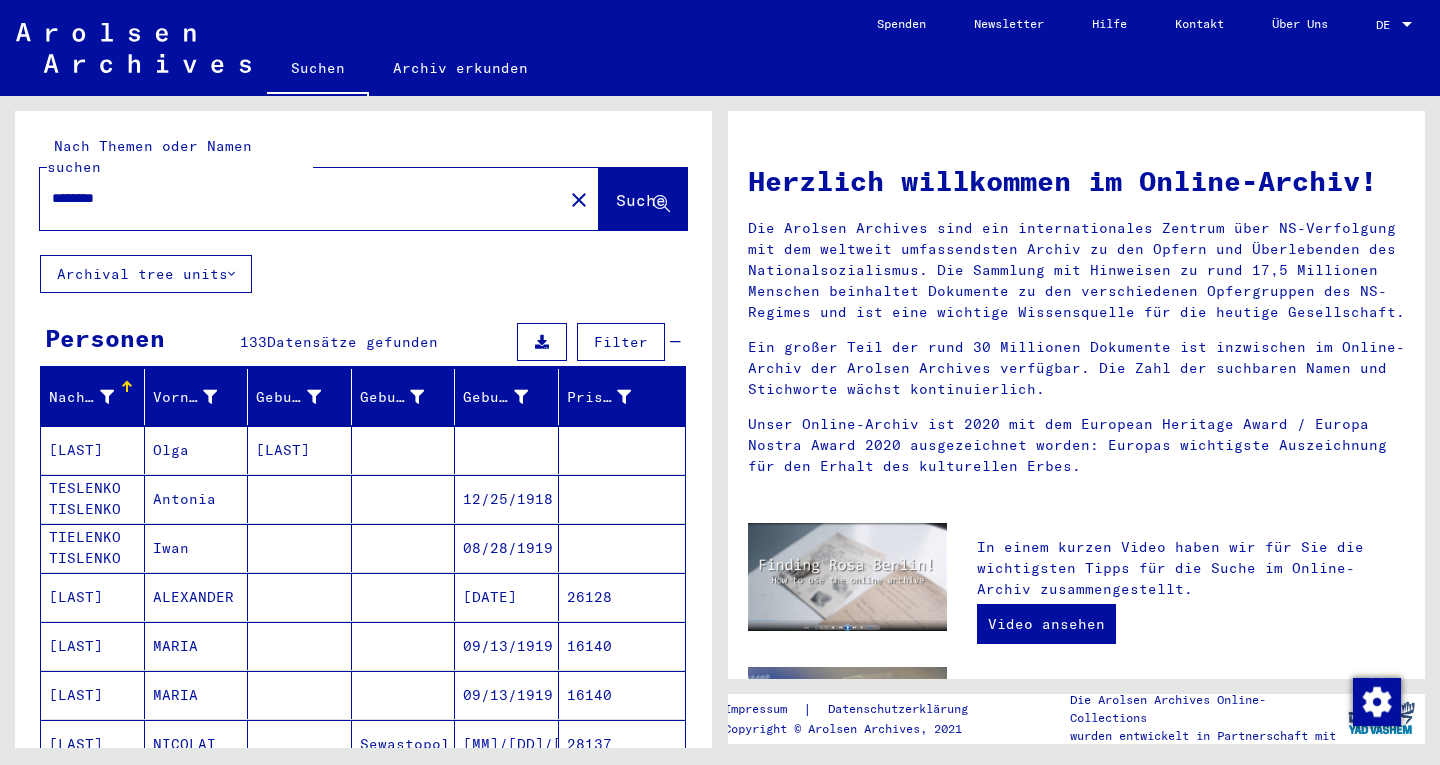 scroll, scrollTop: 215, scrollLeft: 0, axis: vertical 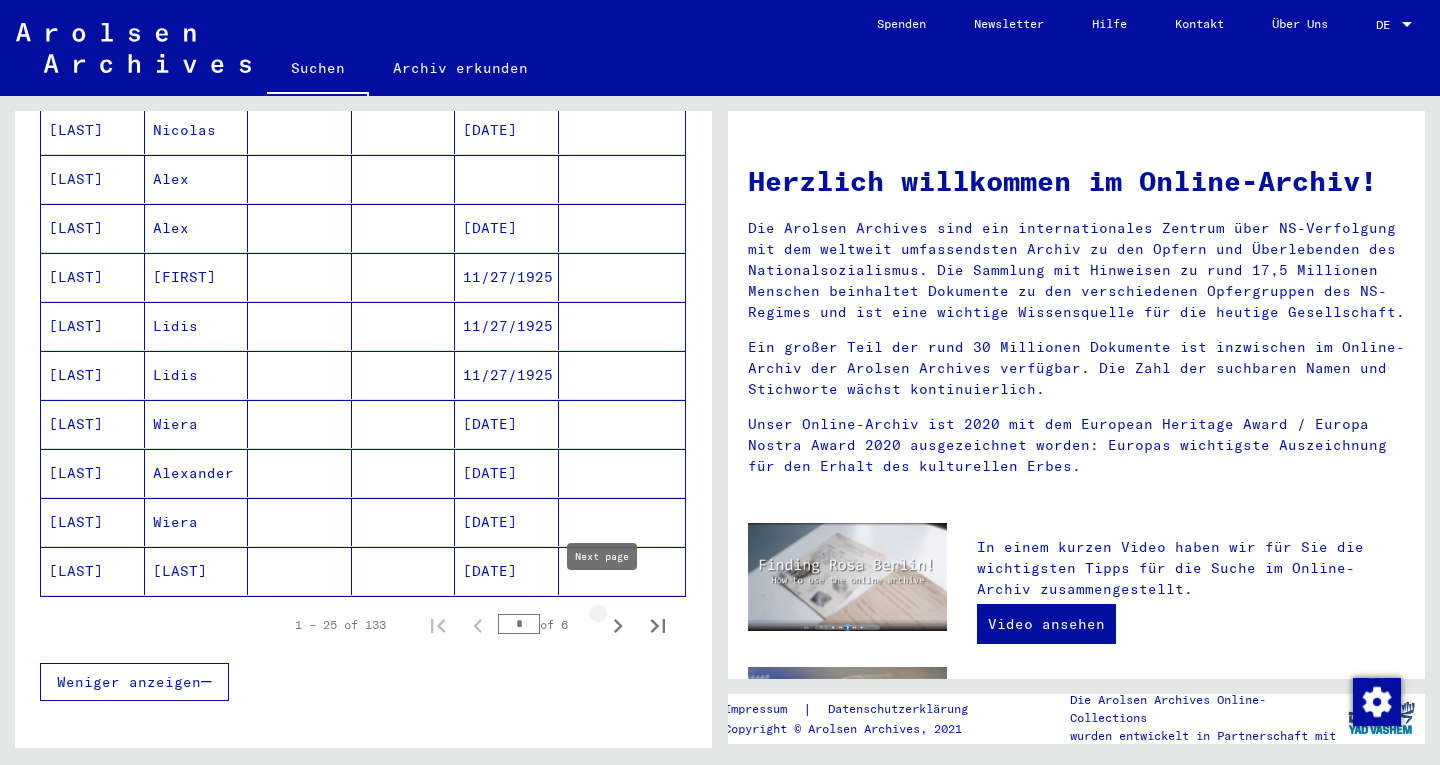 click 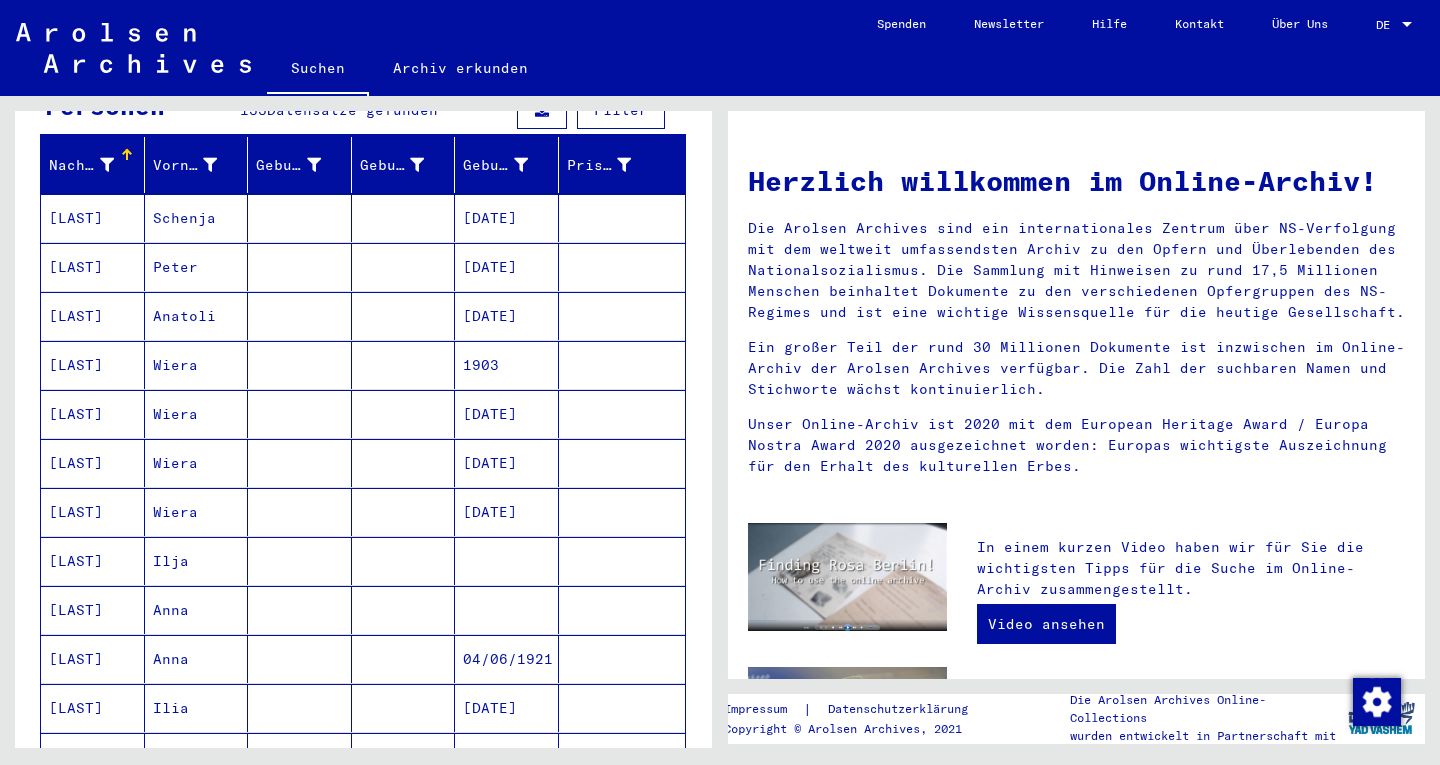 scroll, scrollTop: 230, scrollLeft: 0, axis: vertical 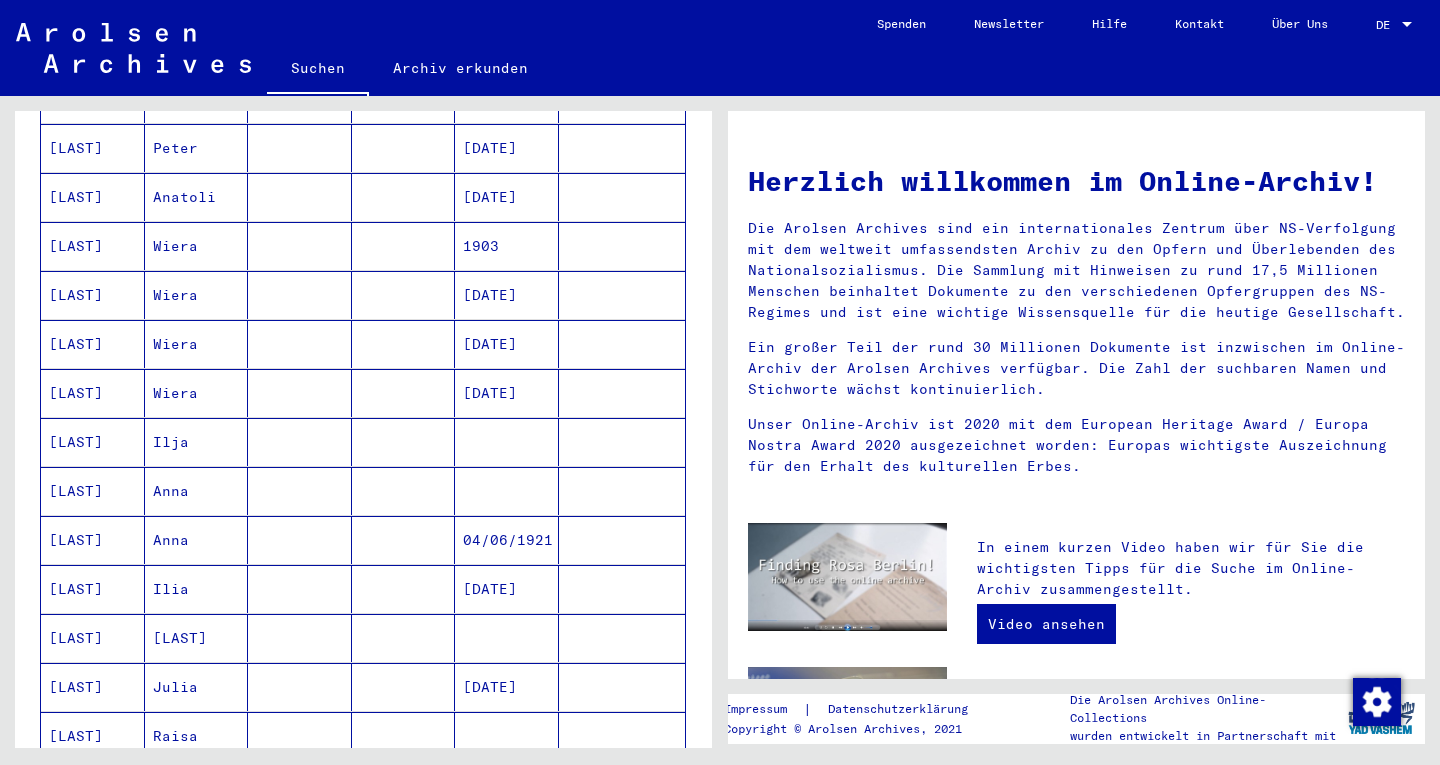 click at bounding box center [507, 540] 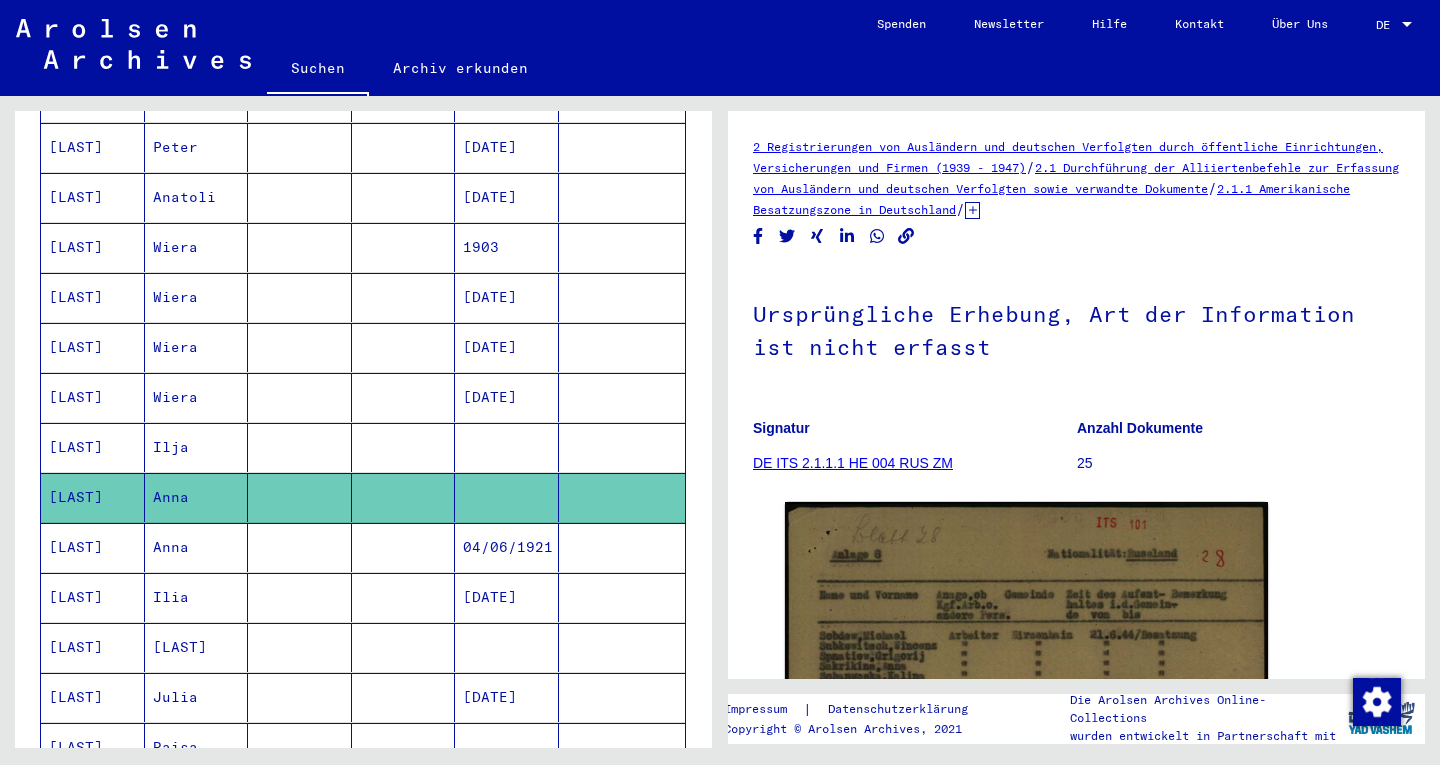 scroll, scrollTop: 0, scrollLeft: 0, axis: both 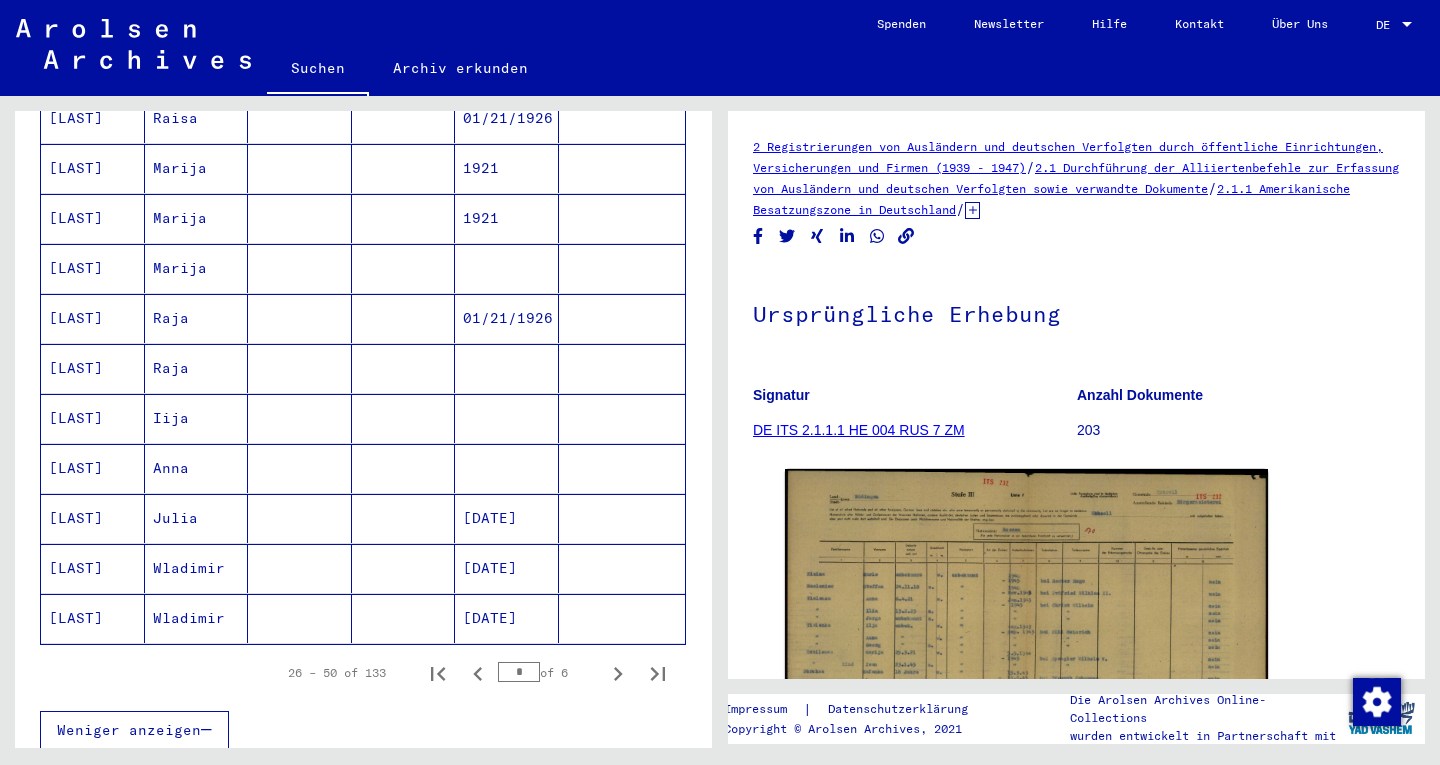 click at bounding box center [622, 518] 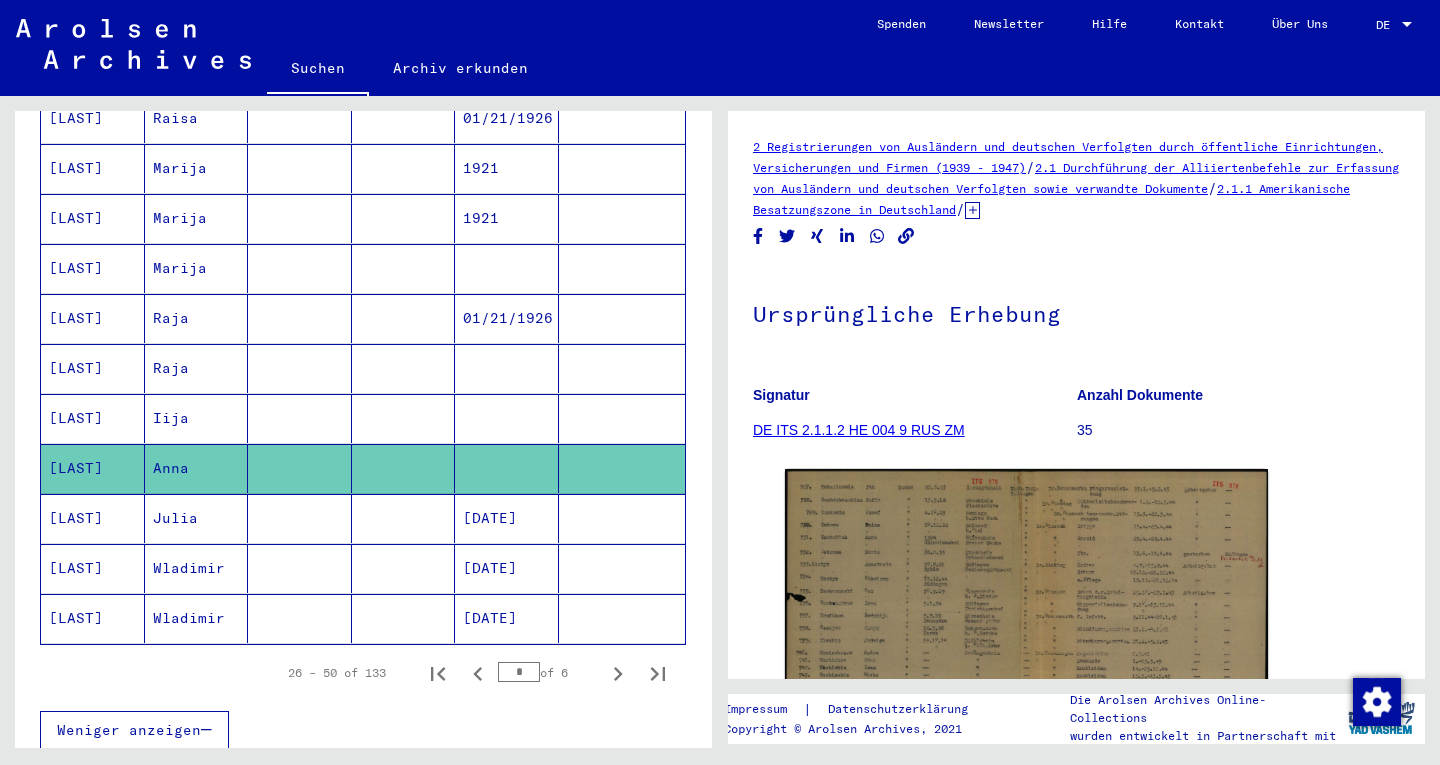 scroll, scrollTop: 0, scrollLeft: 0, axis: both 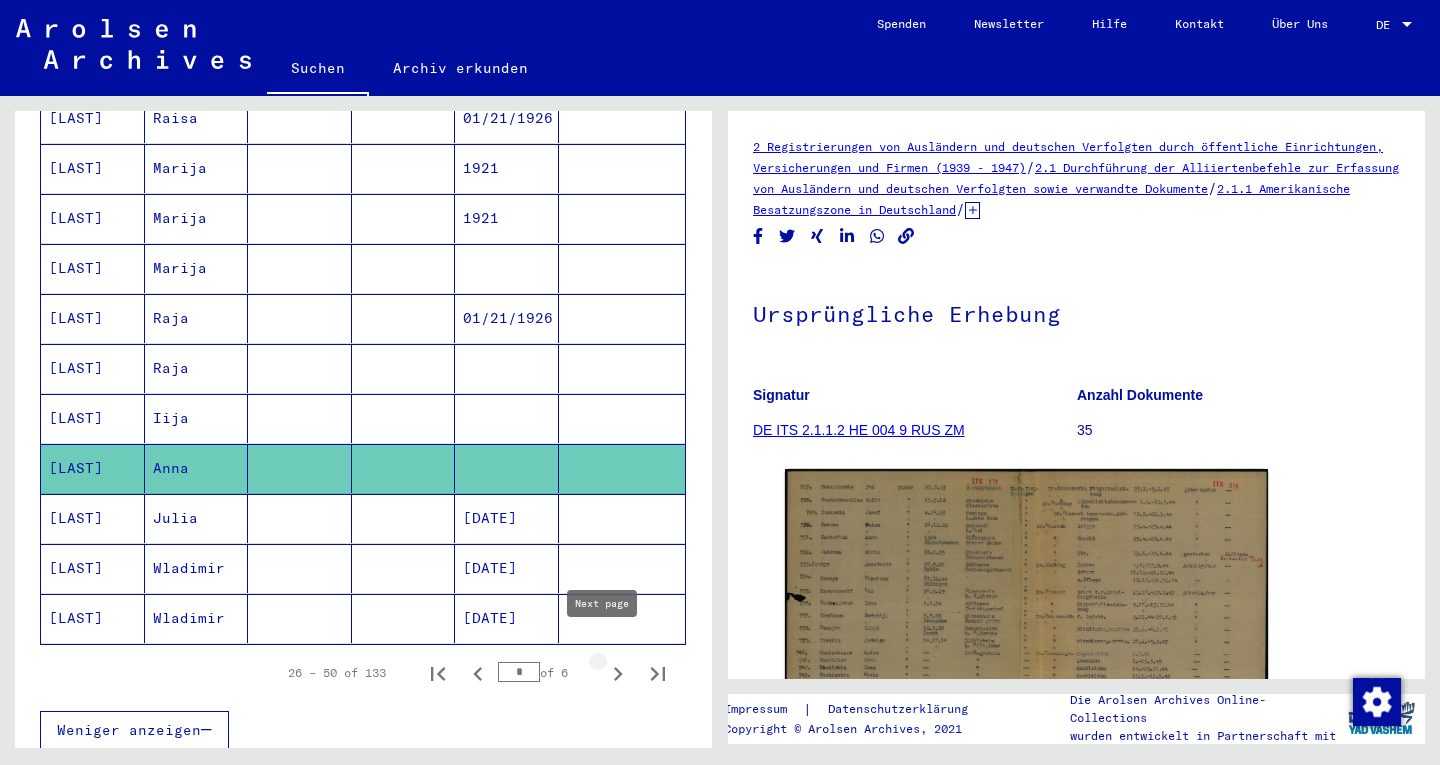 click 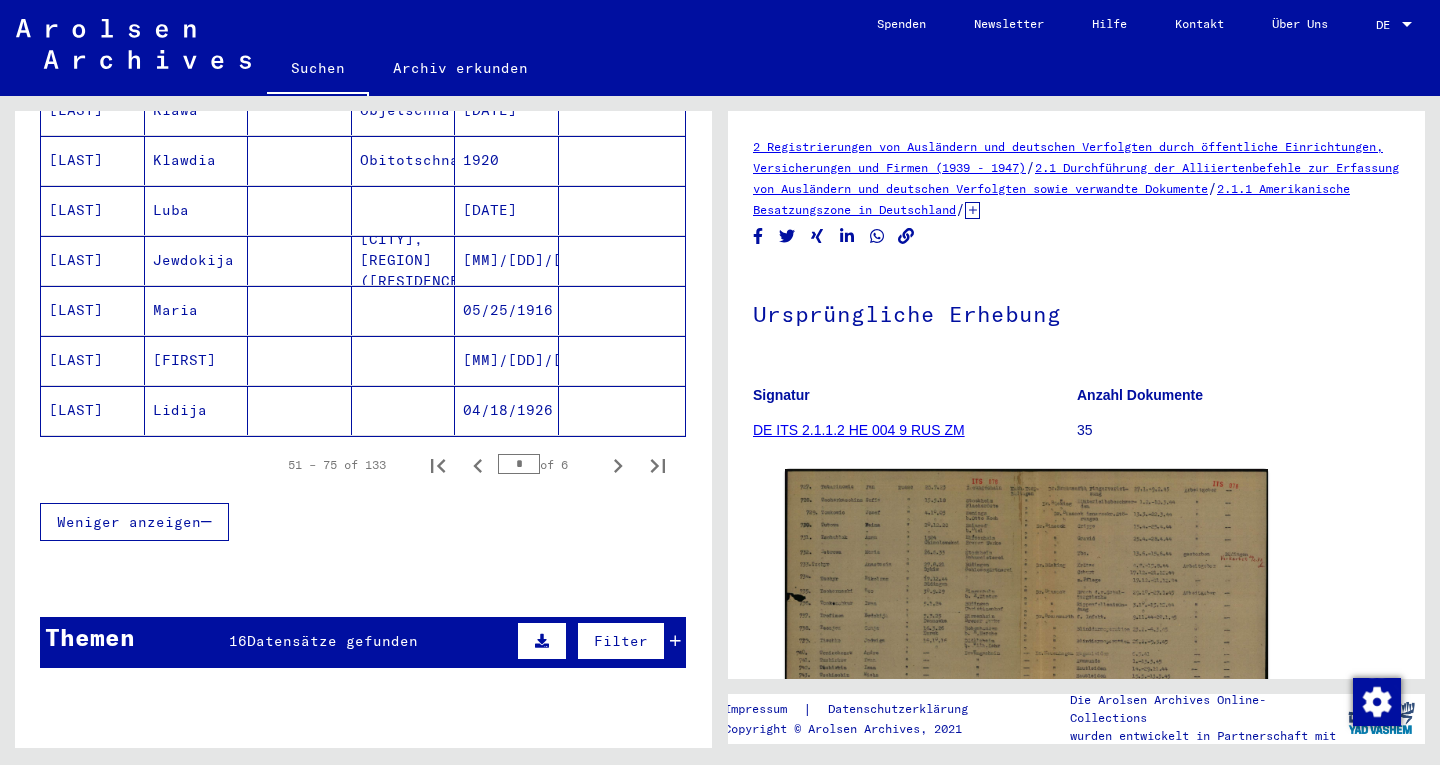 scroll, scrollTop: 1295, scrollLeft: 0, axis: vertical 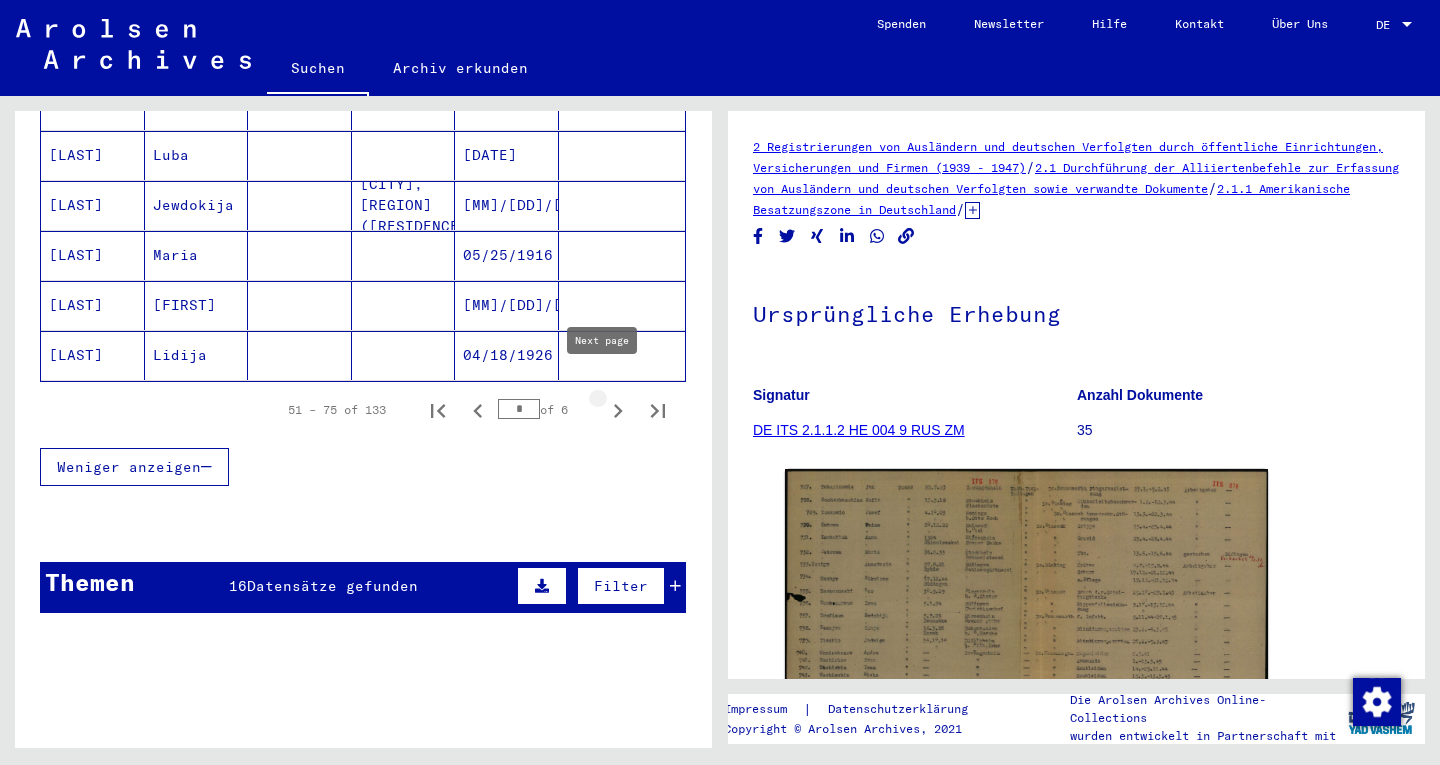 click 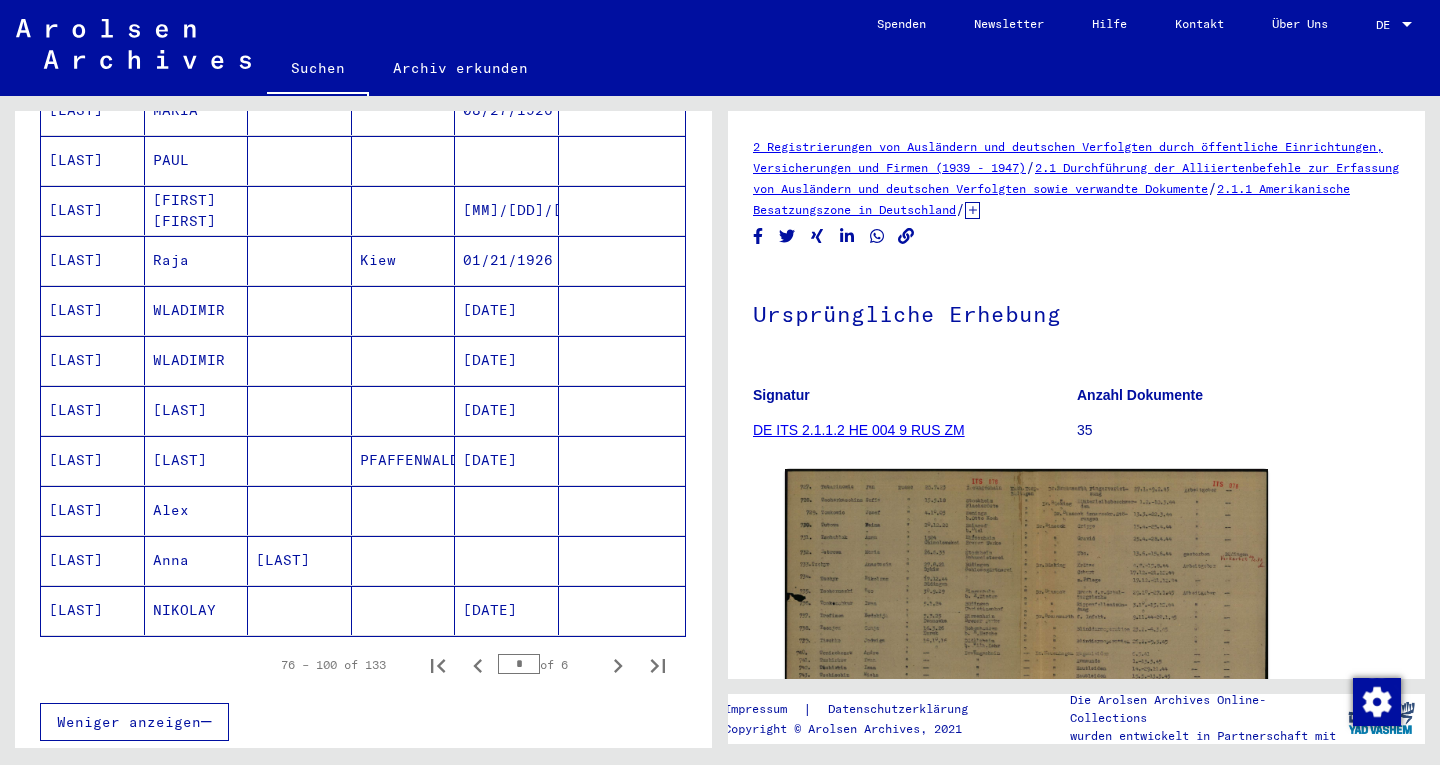 scroll, scrollTop: 1051, scrollLeft: 0, axis: vertical 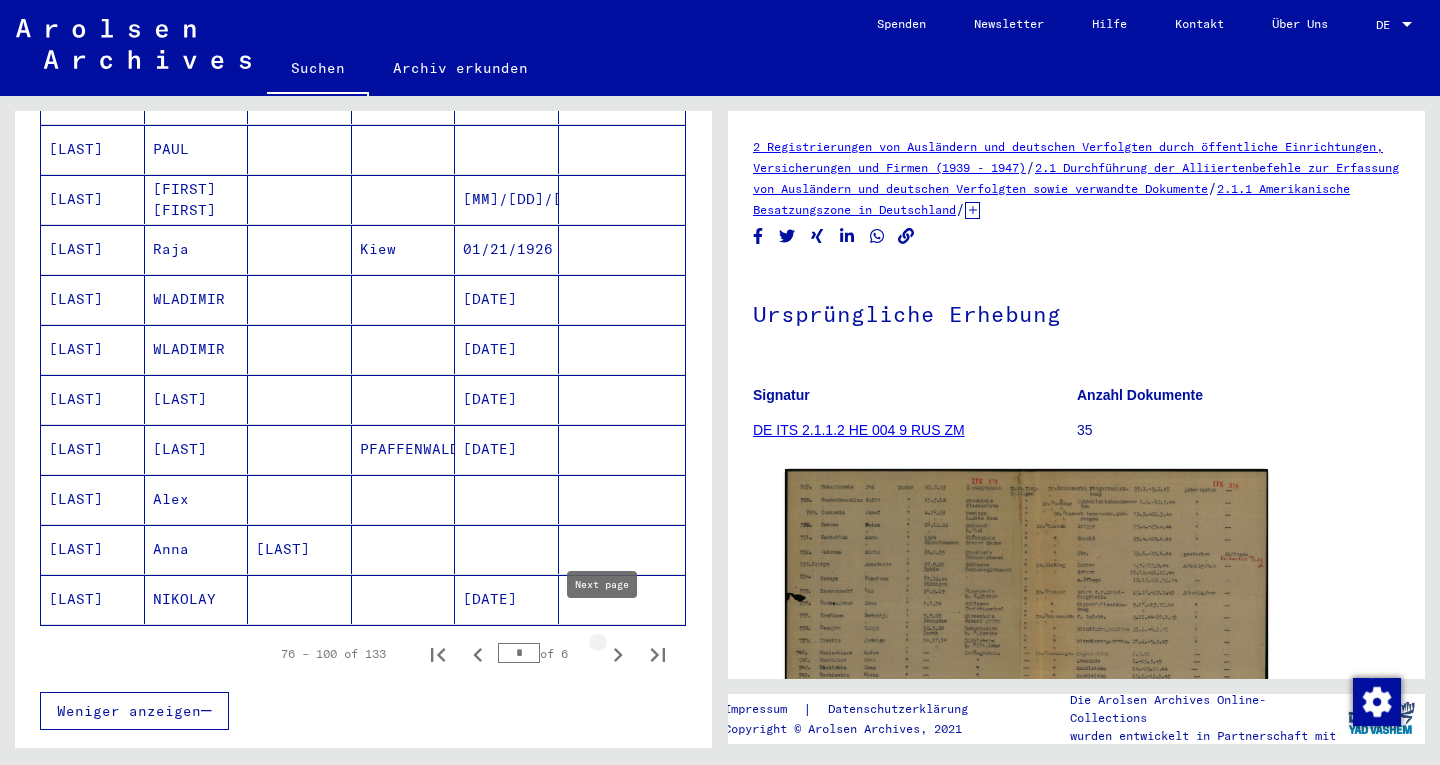 click 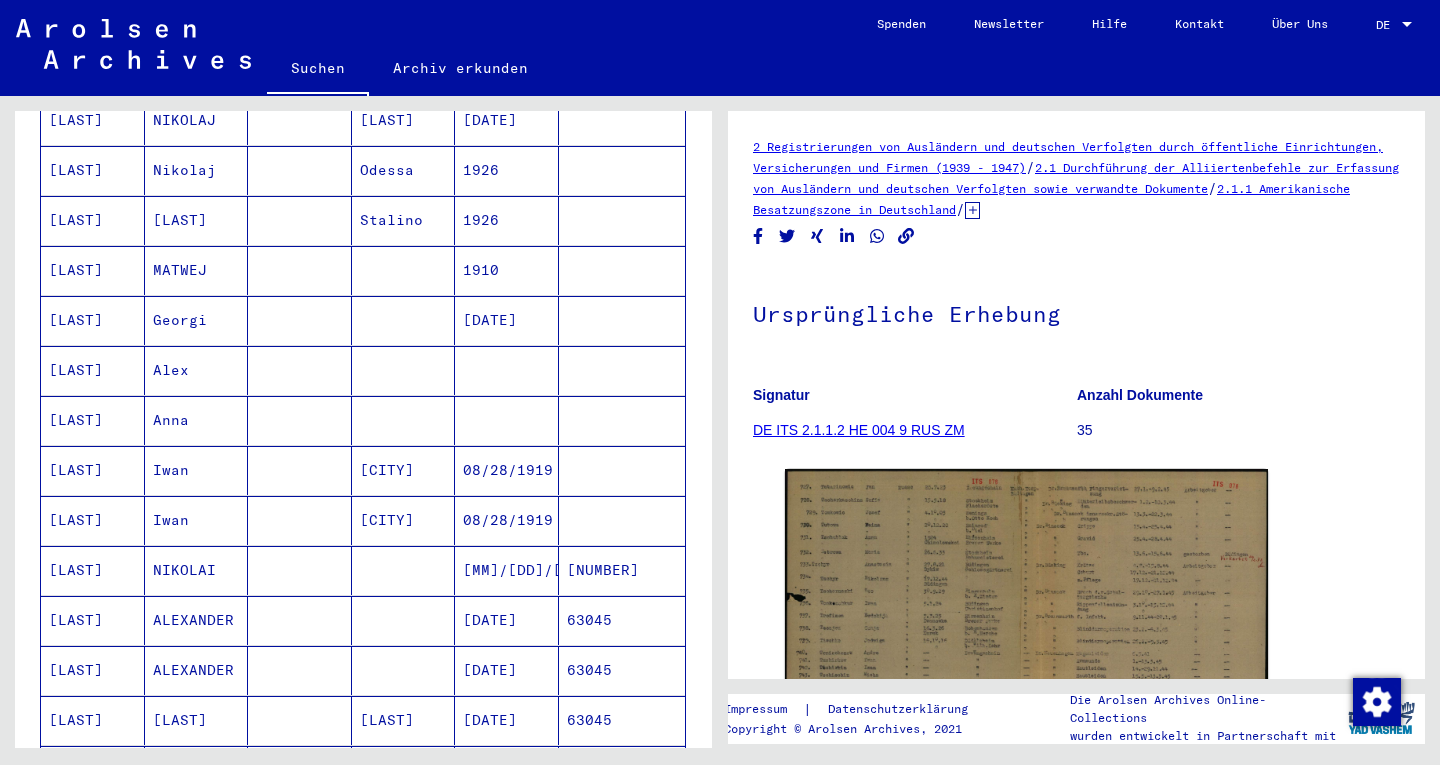 scroll, scrollTop: 425, scrollLeft: 0, axis: vertical 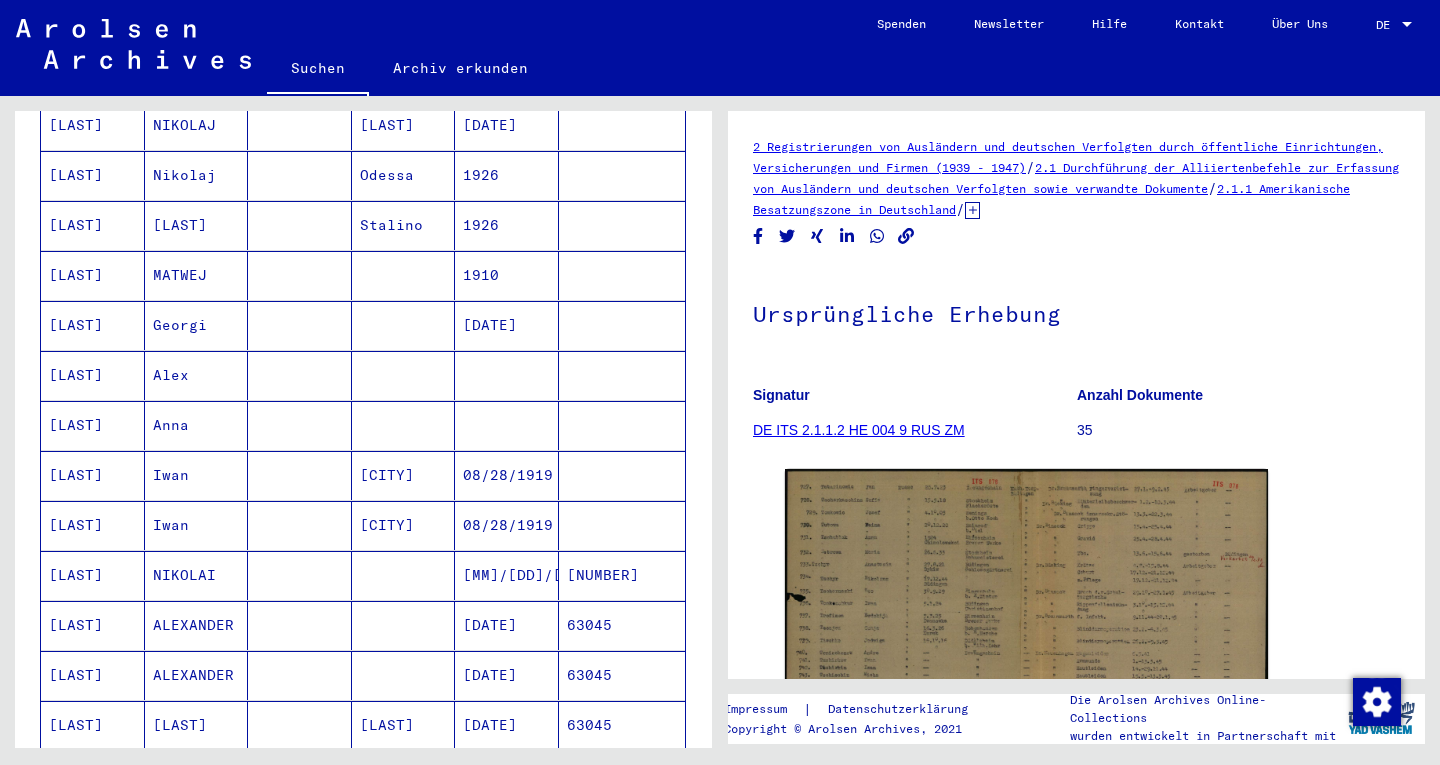 click at bounding box center [622, 475] 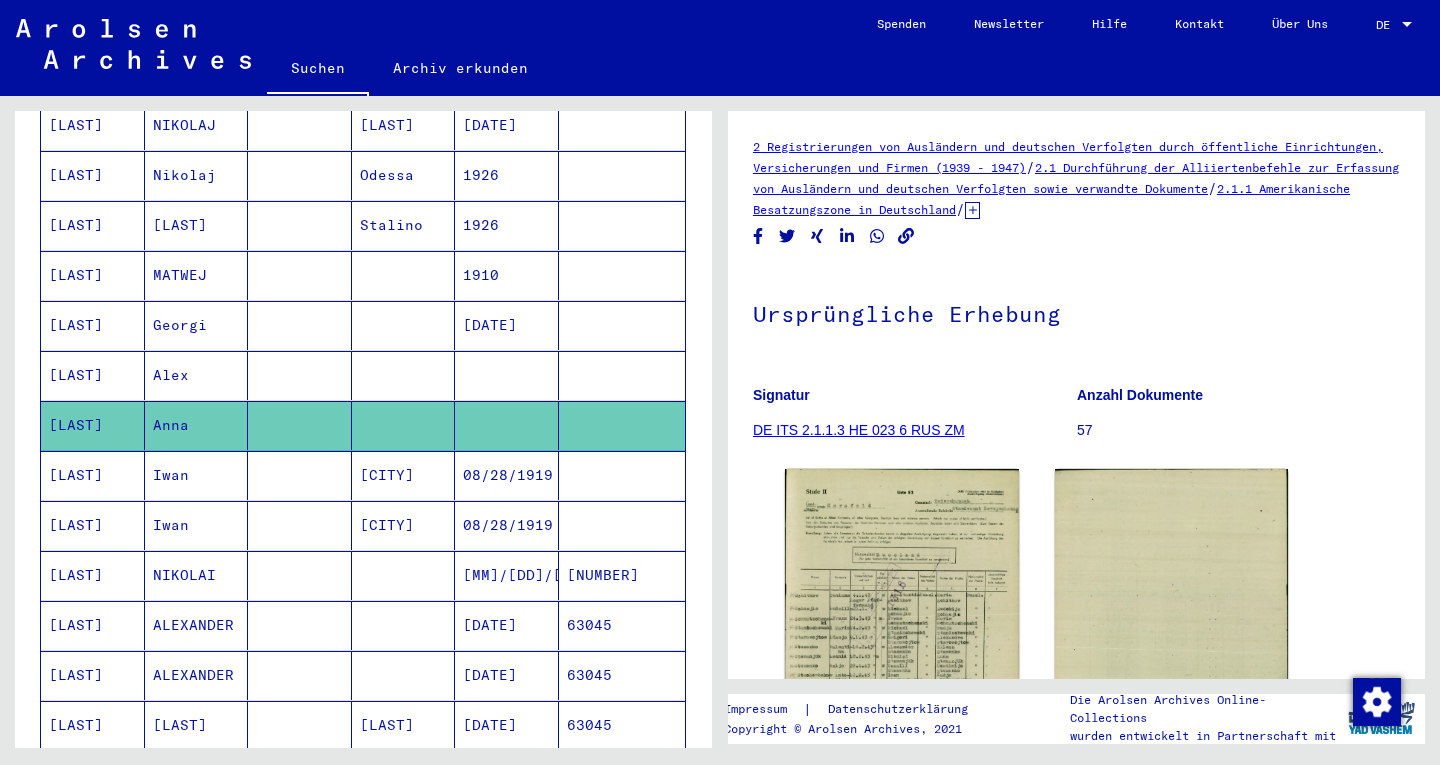 scroll, scrollTop: 0, scrollLeft: 0, axis: both 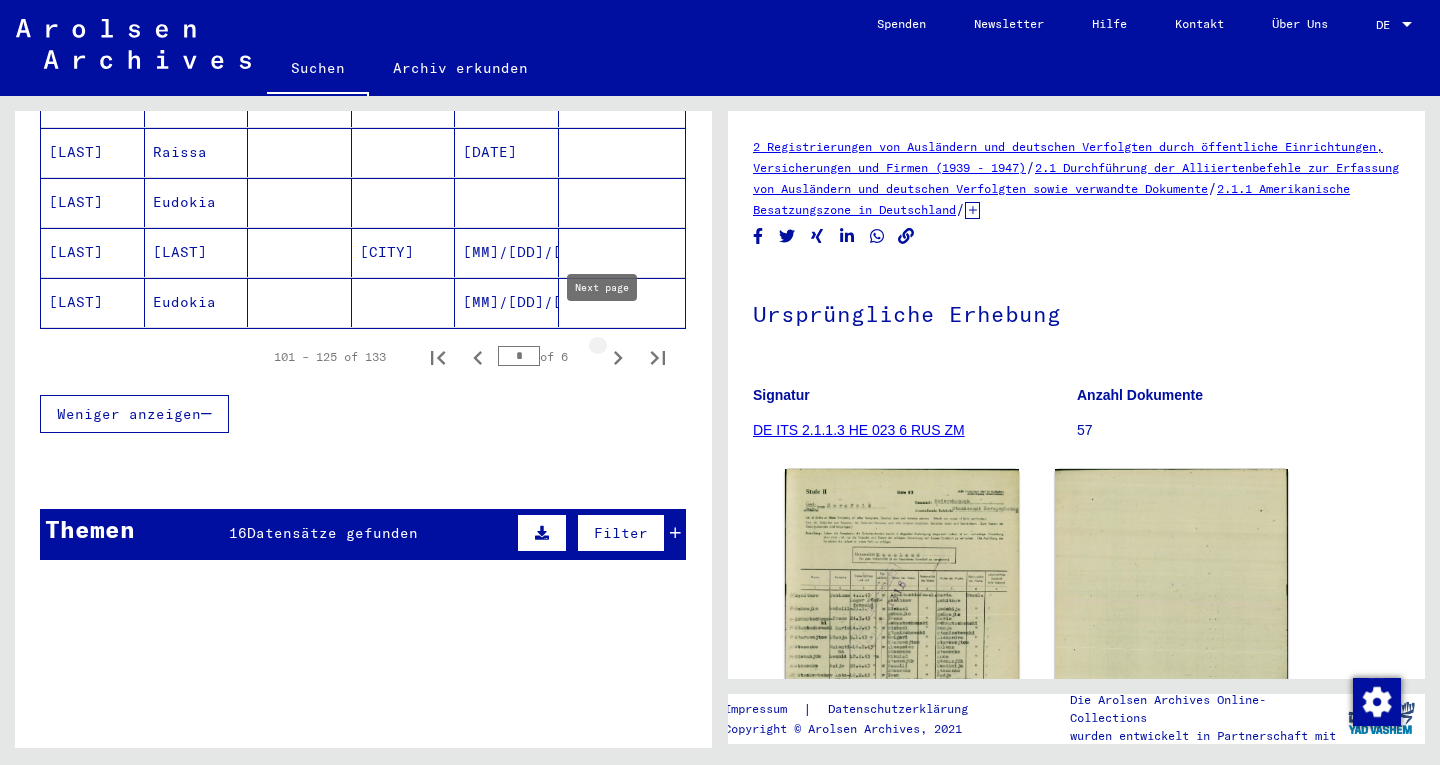 click 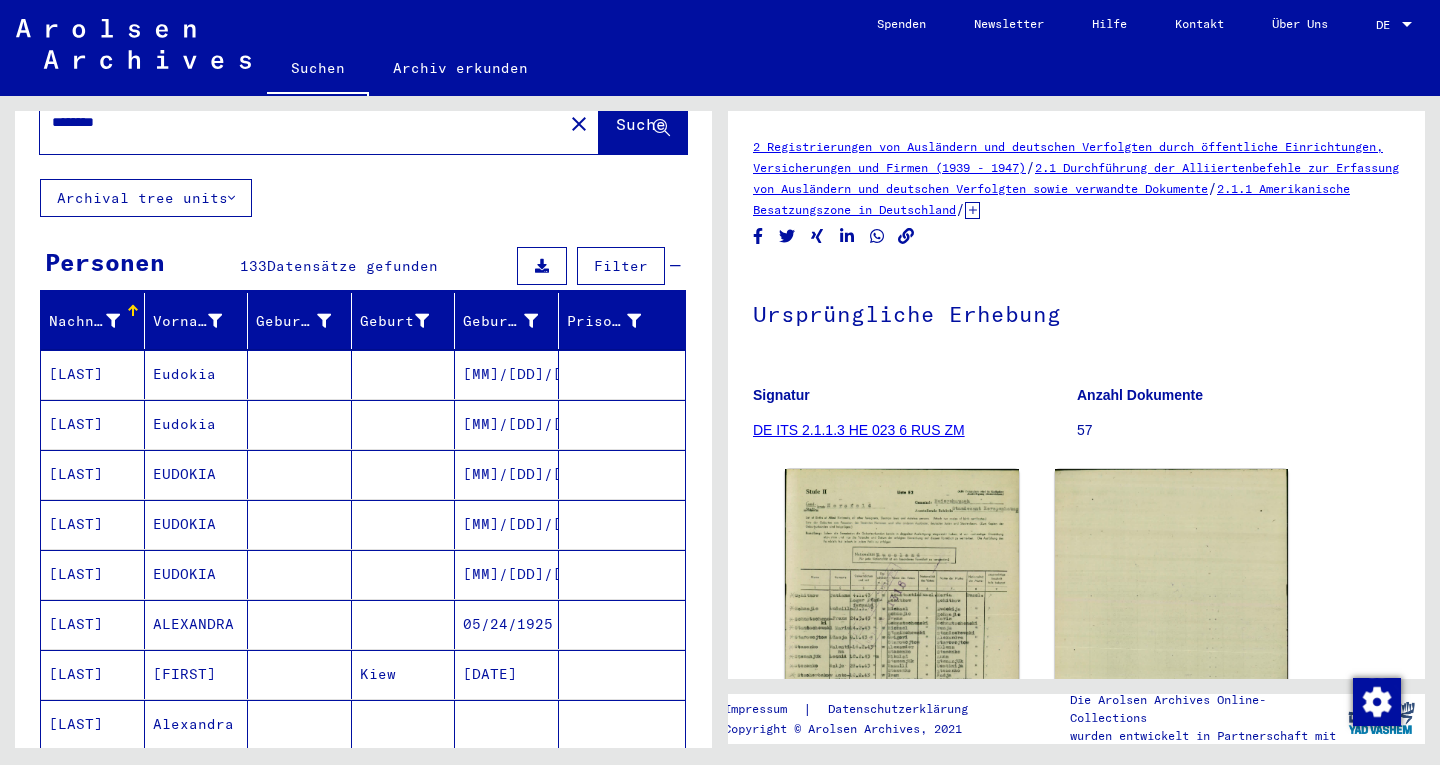 scroll, scrollTop: 44, scrollLeft: 0, axis: vertical 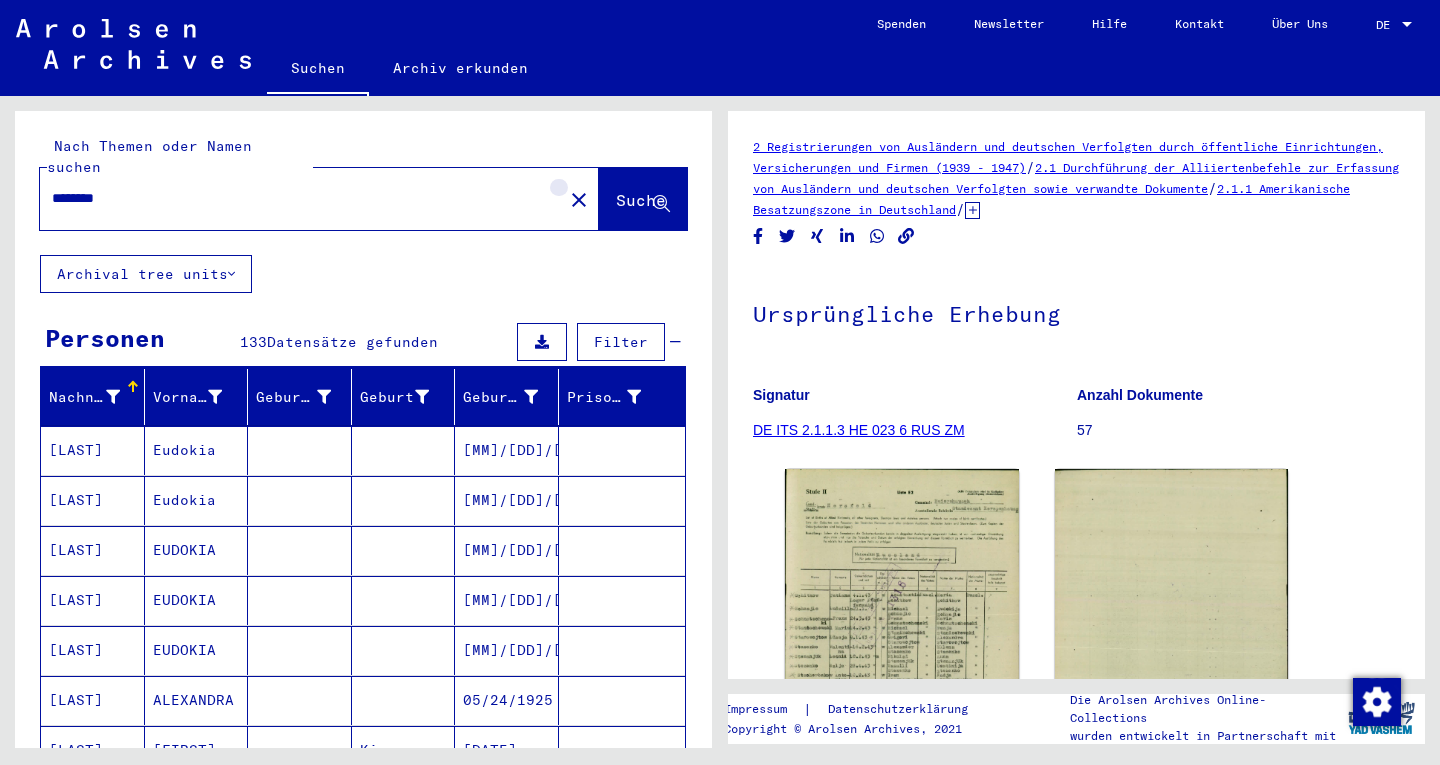 click on "close" 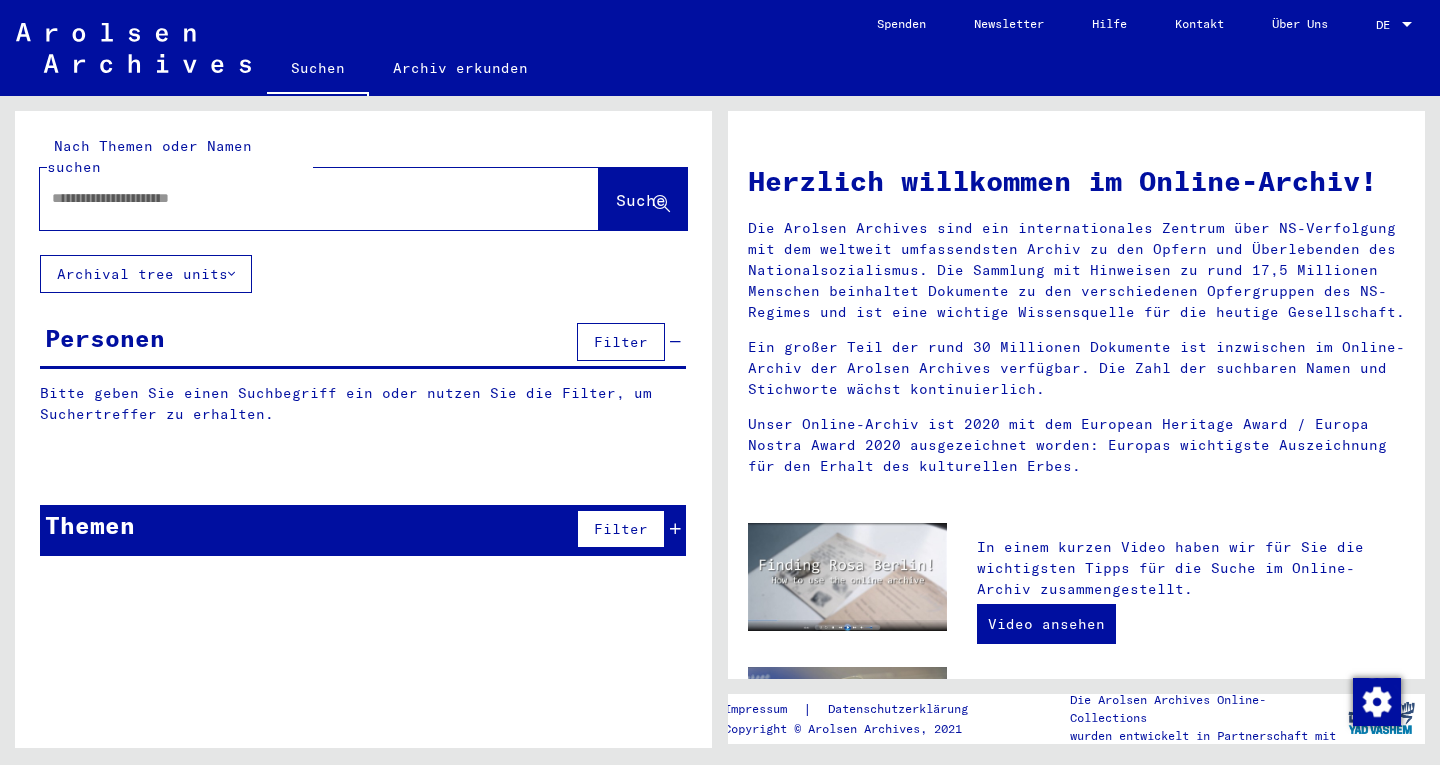 click 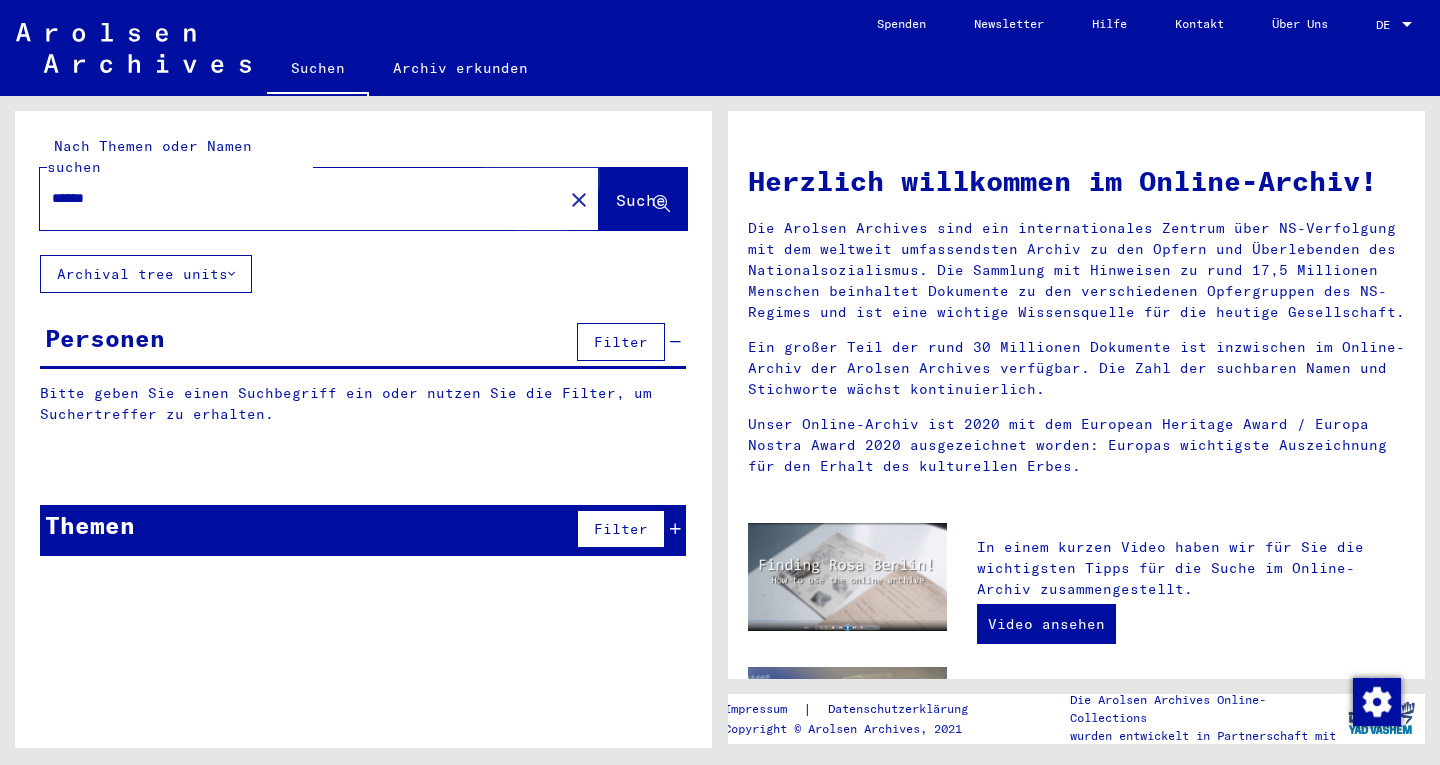 click on "Suche" 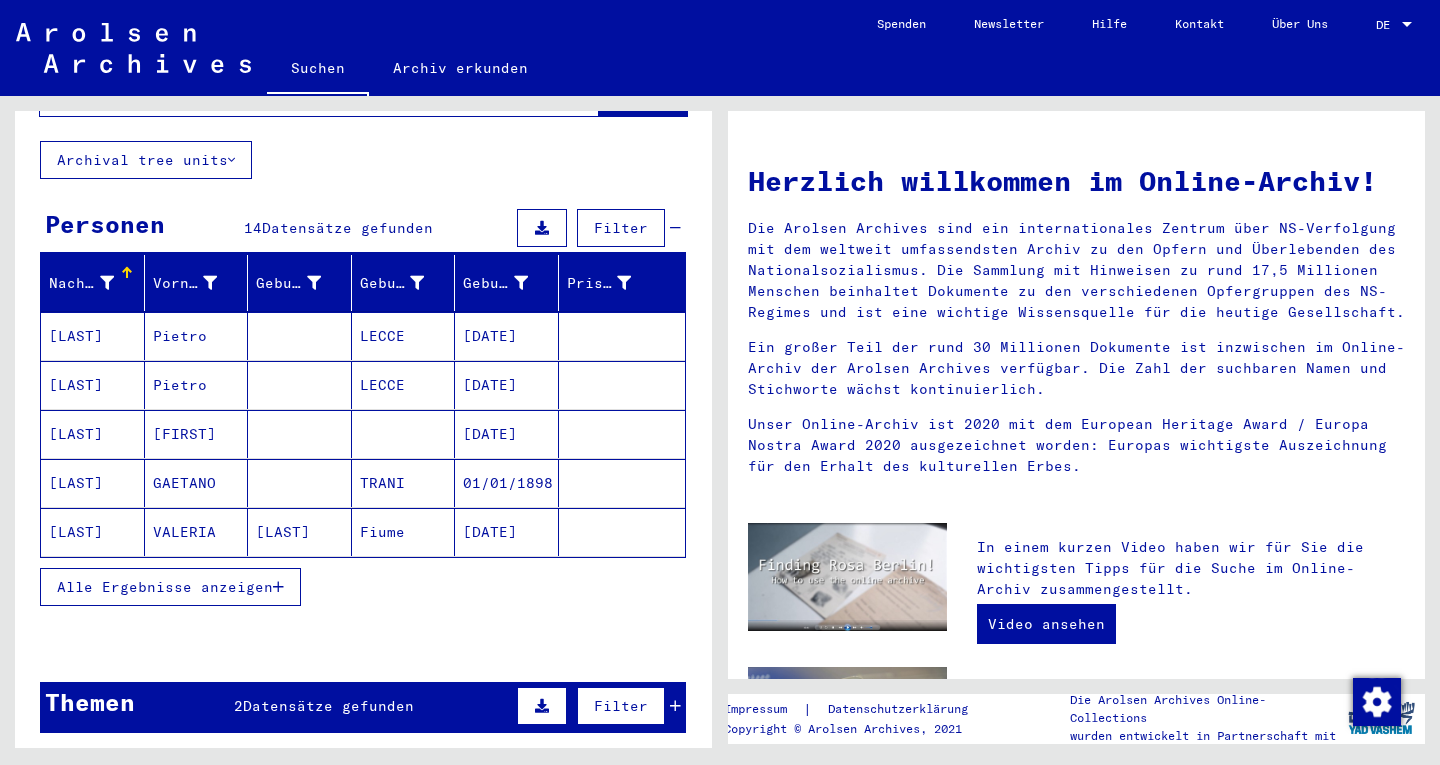 scroll, scrollTop: 118, scrollLeft: 0, axis: vertical 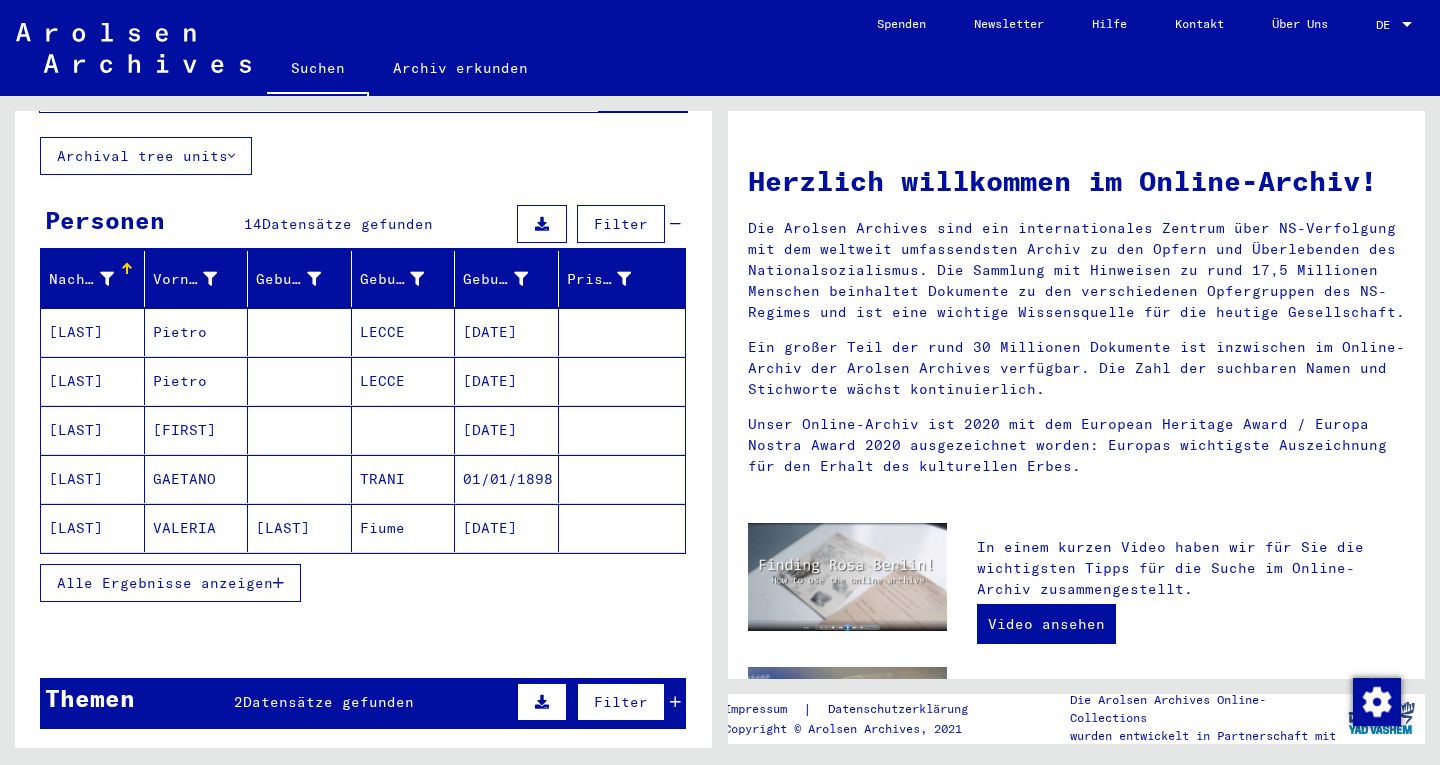click on "TRANI" at bounding box center [404, 528] 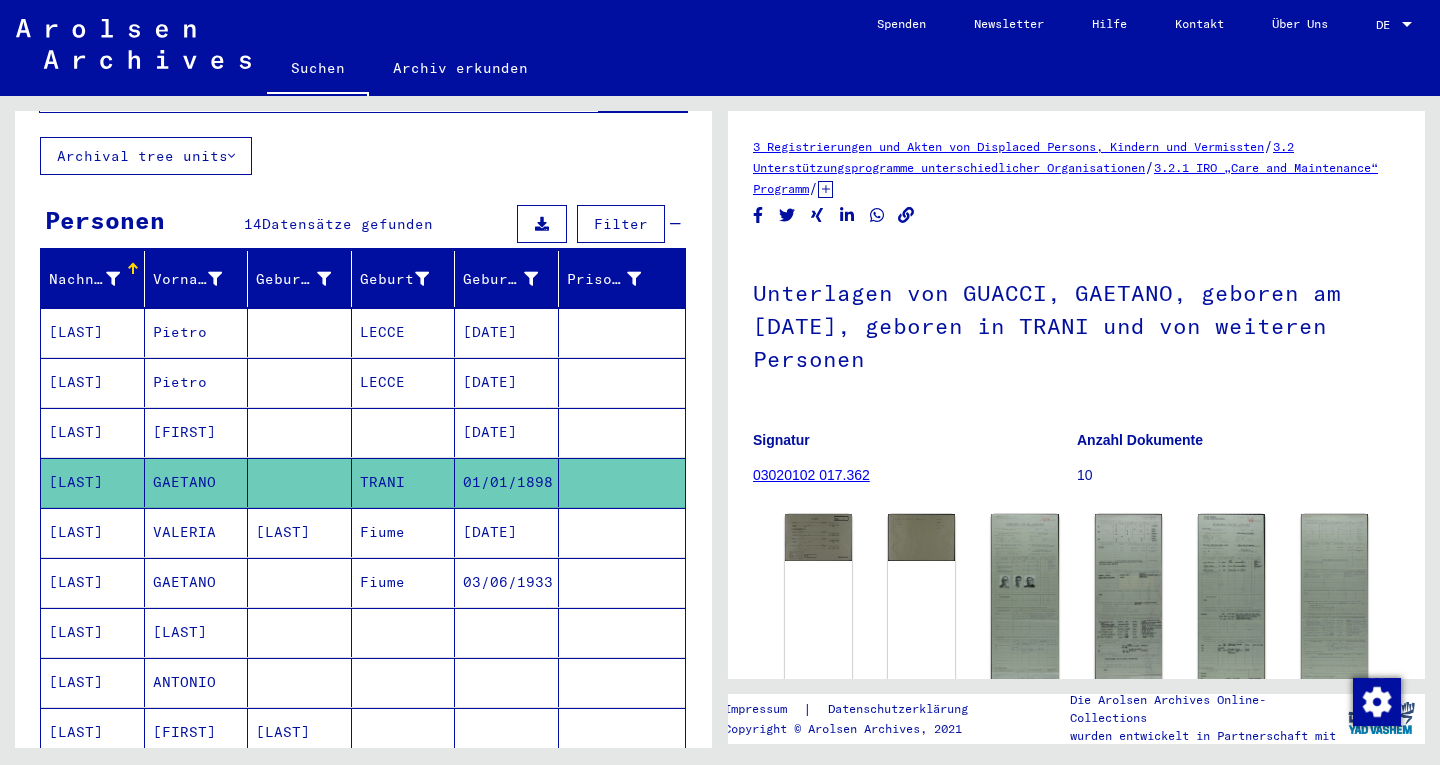 scroll, scrollTop: 0, scrollLeft: 0, axis: both 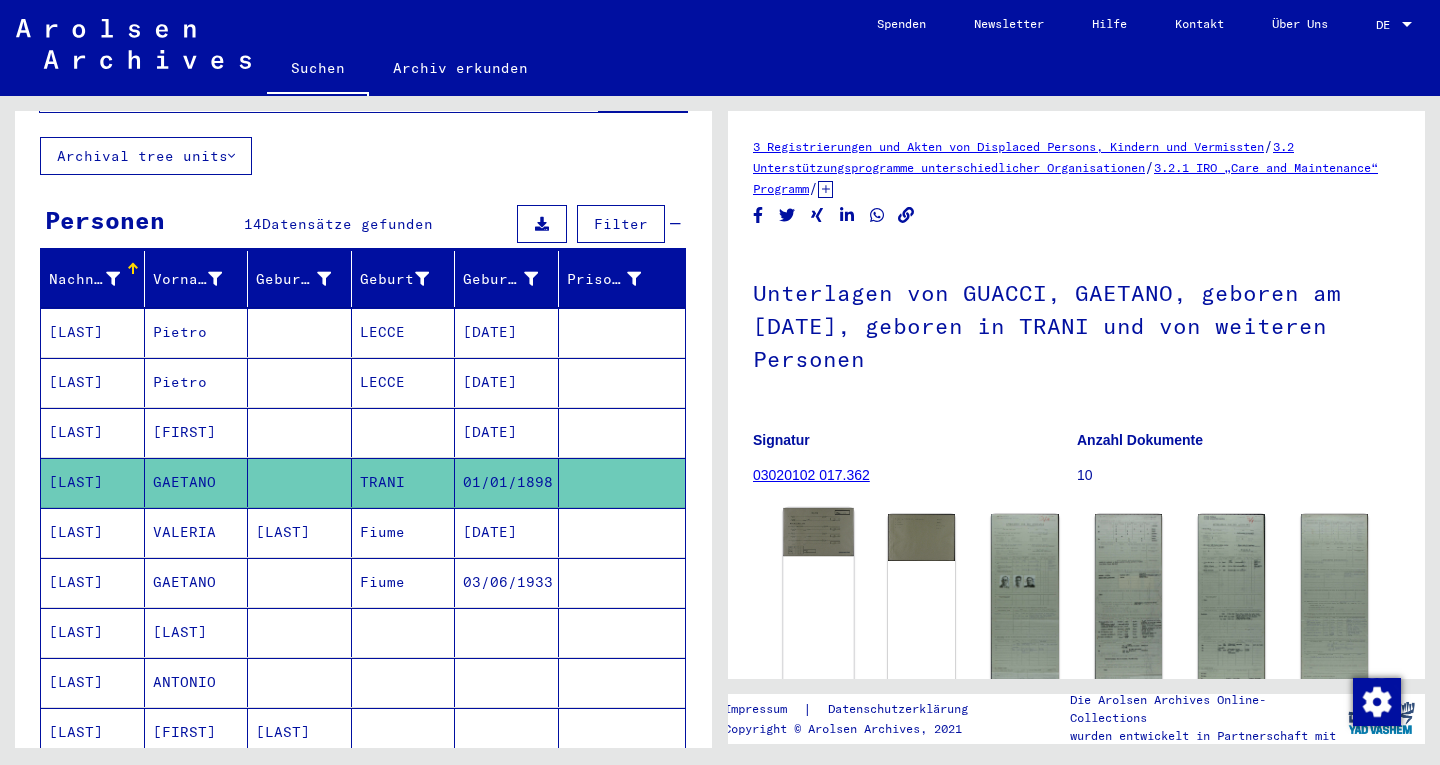 click on "DocID: 80383557" 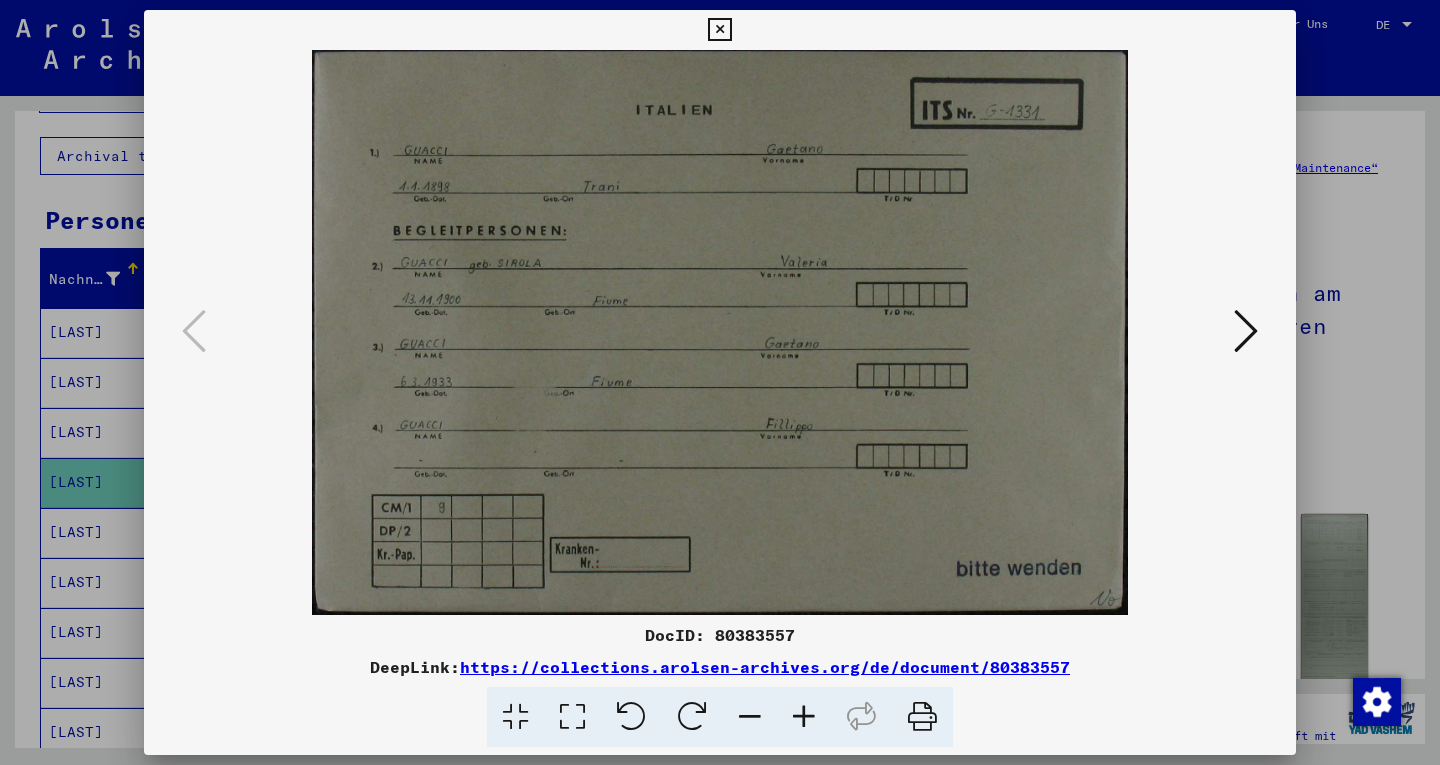 click at bounding box center [1246, 331] 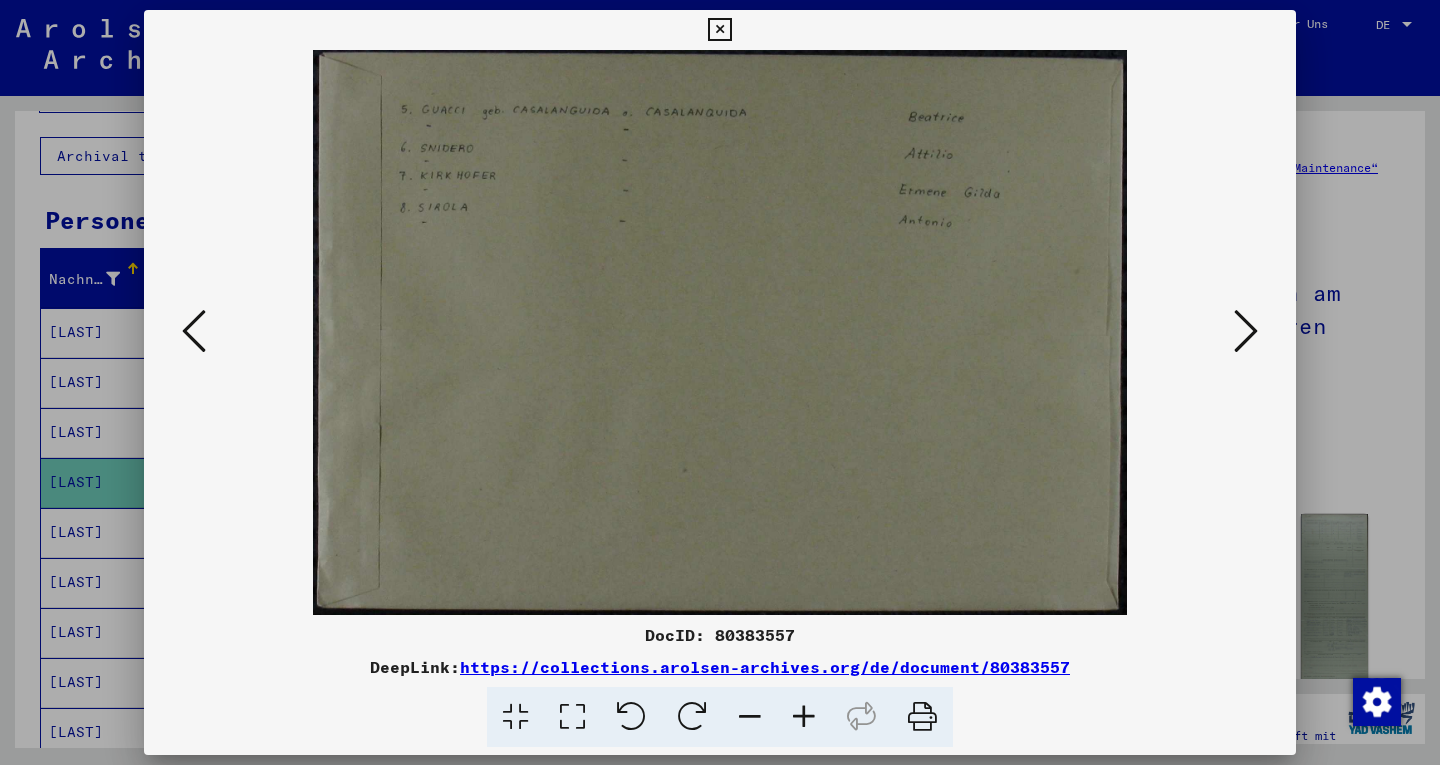 click at bounding box center (1246, 331) 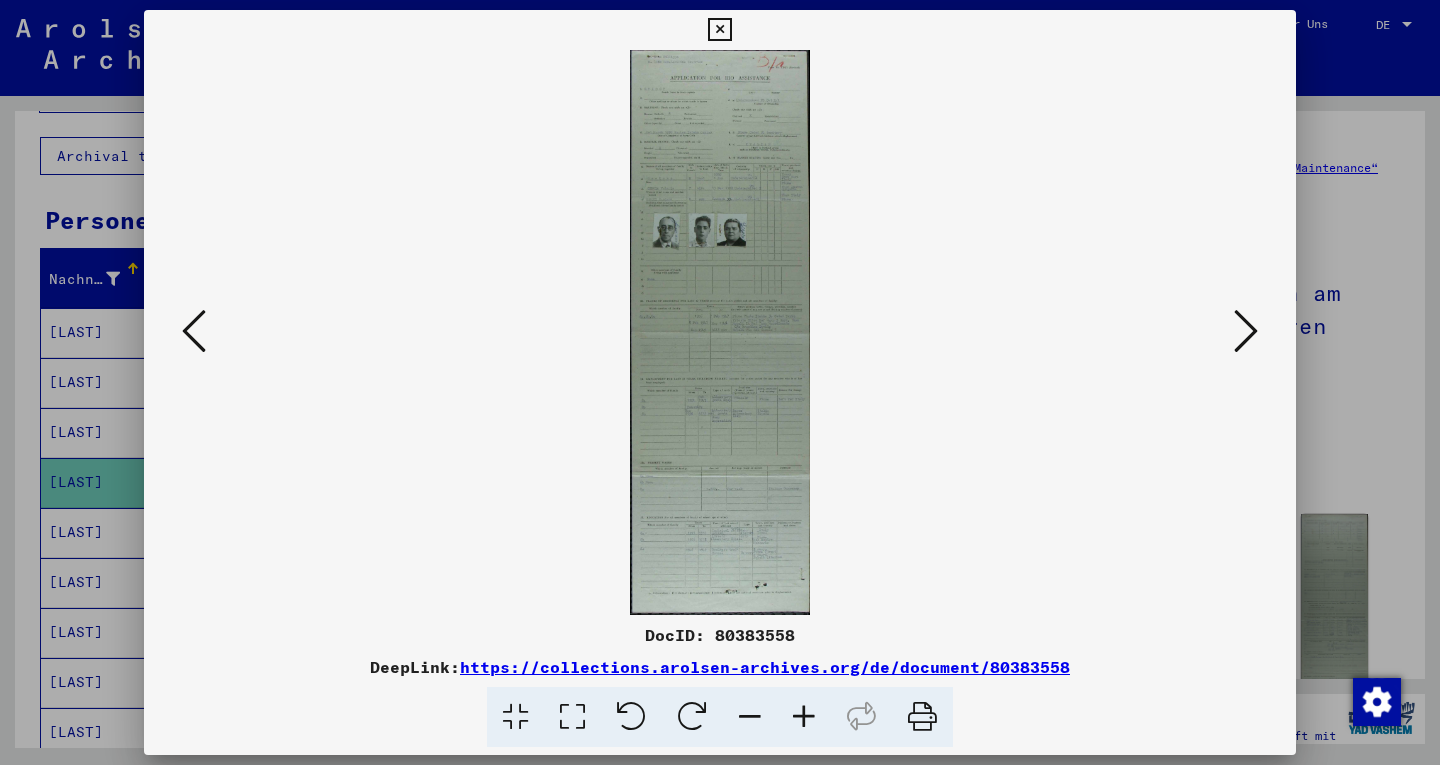 click at bounding box center (720, 332) 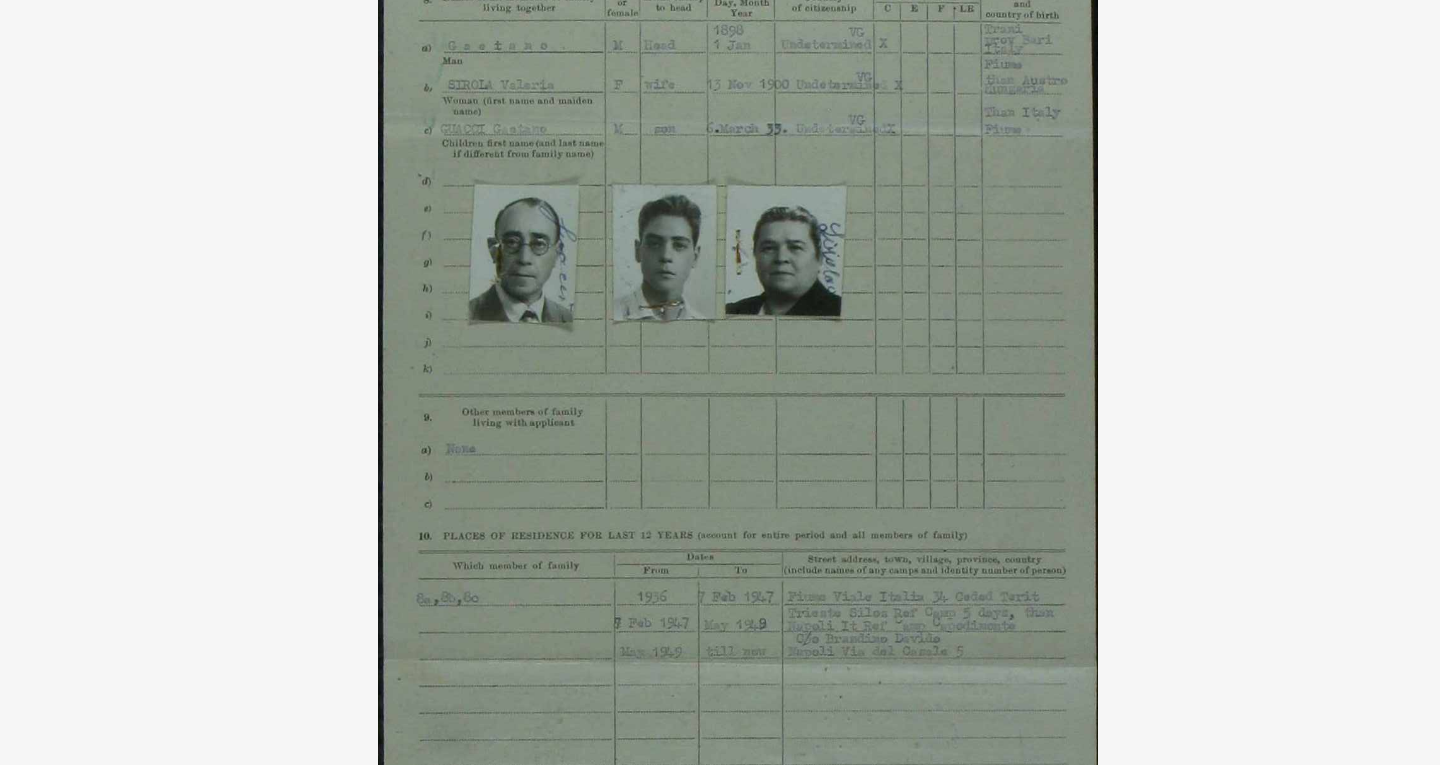 click at bounding box center [720, 332] 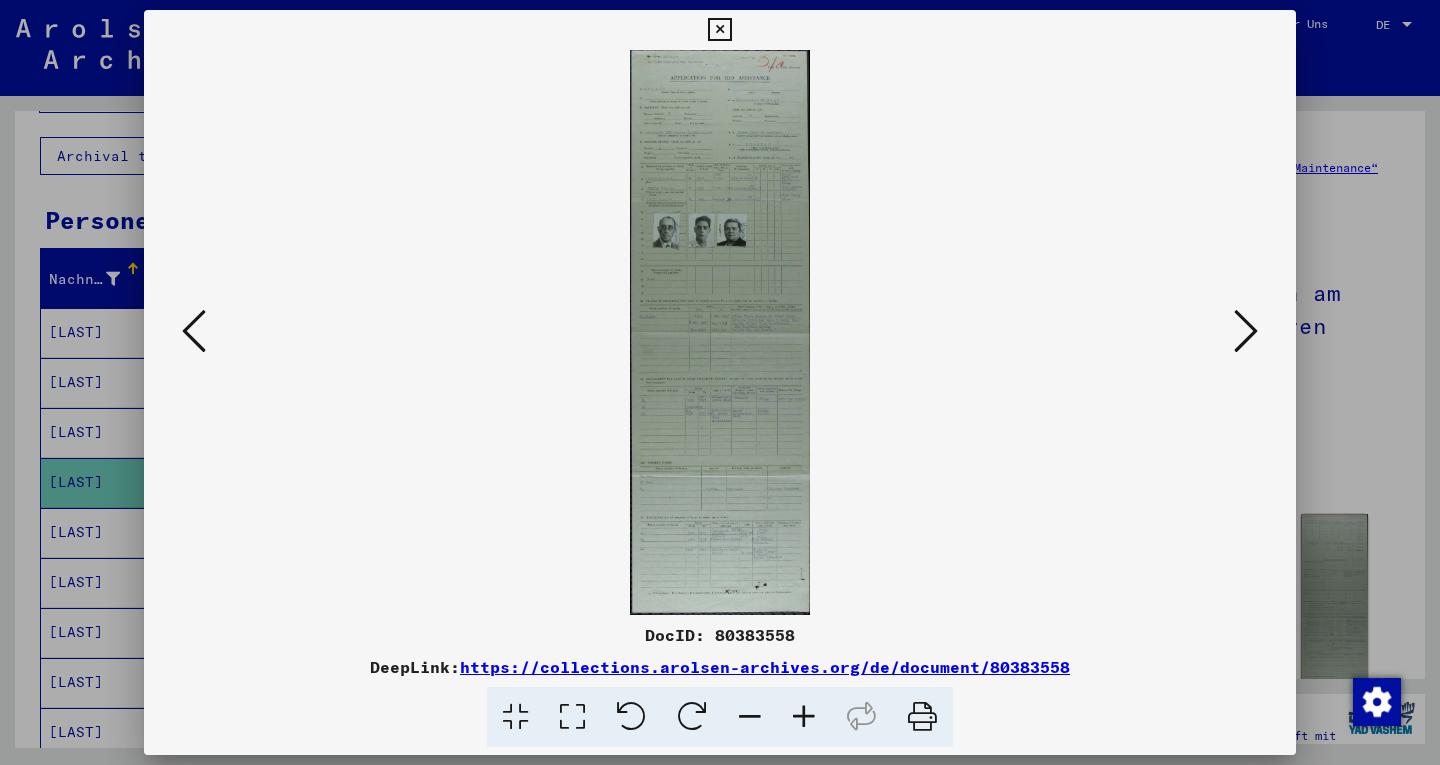 click at bounding box center [1246, 331] 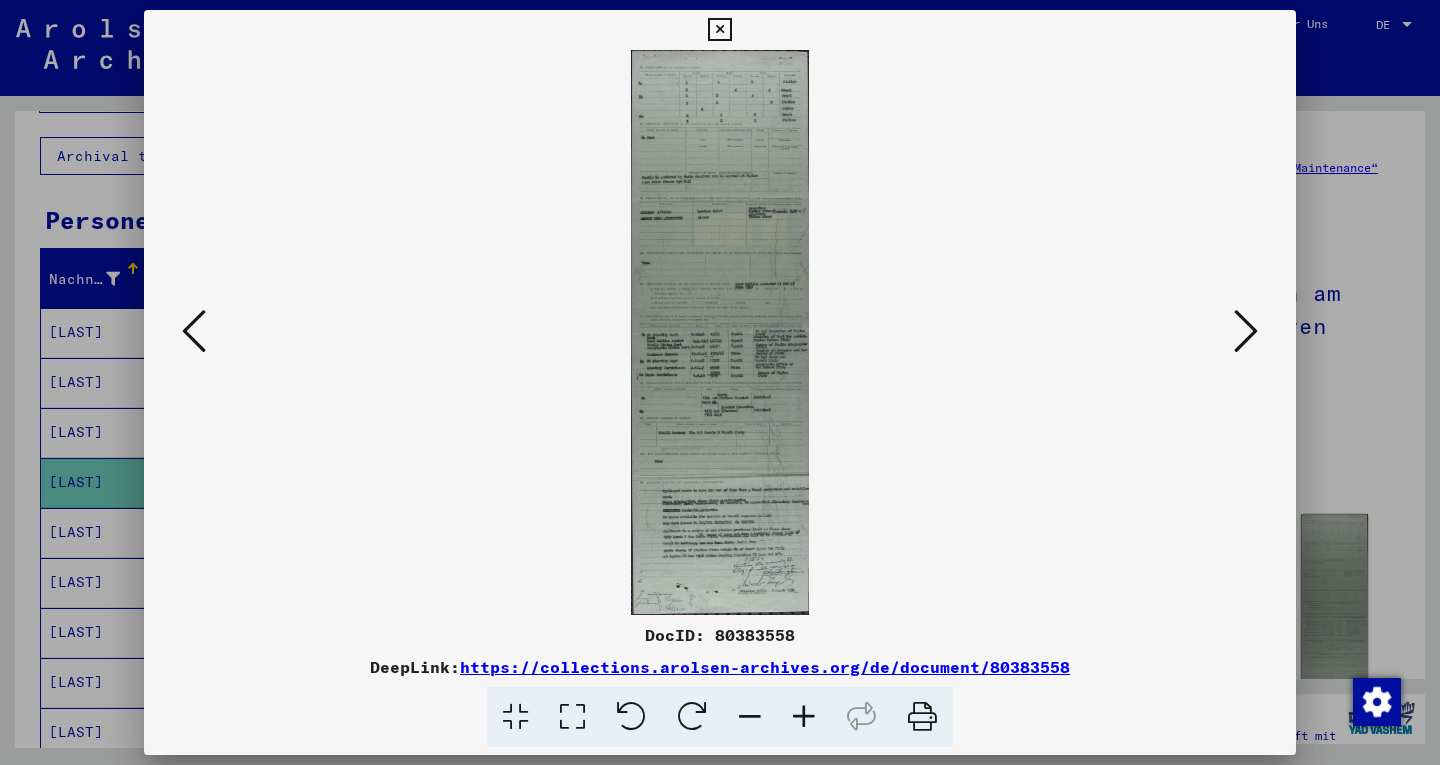 click at bounding box center (720, 332) 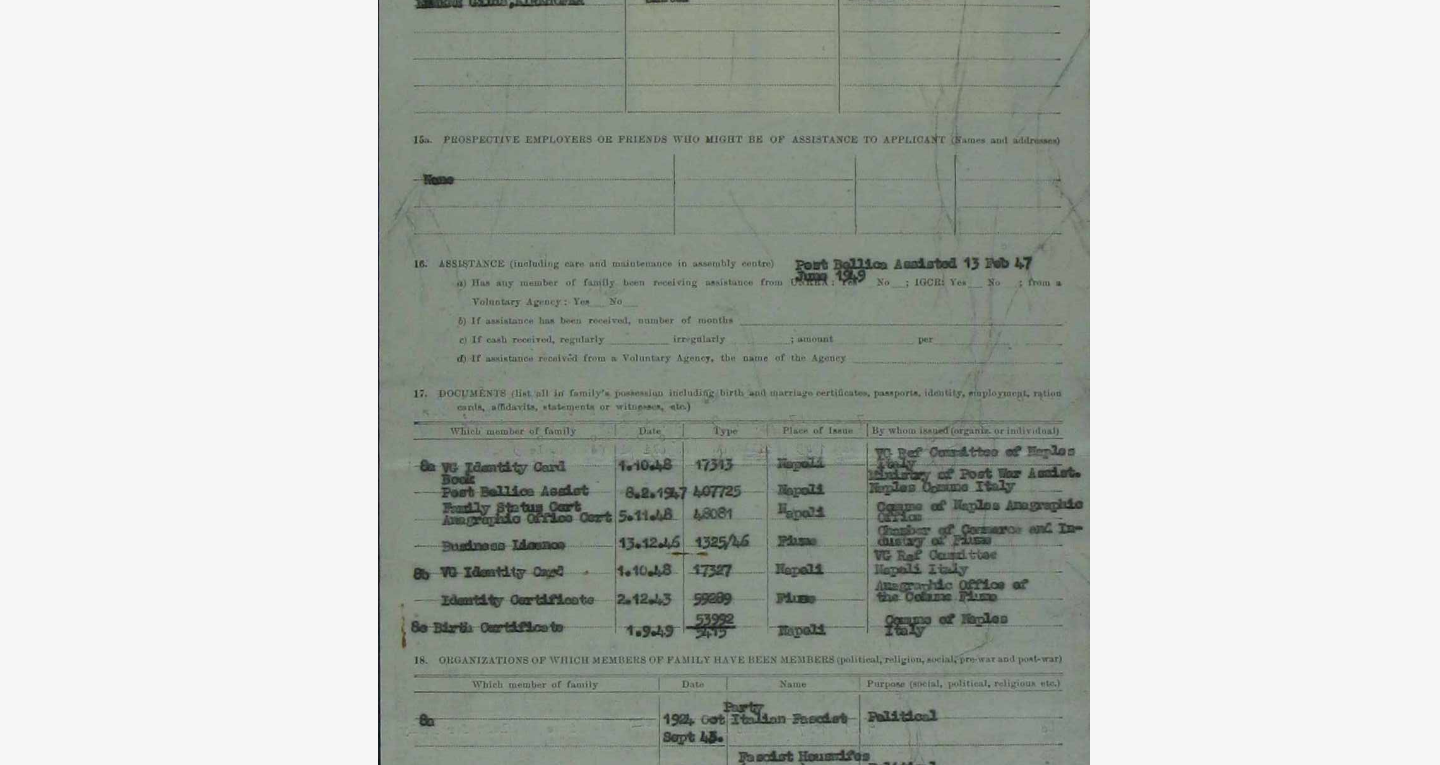 drag, startPoint x: 718, startPoint y: 264, endPoint x: 719, endPoint y: 306, distance: 42.0119 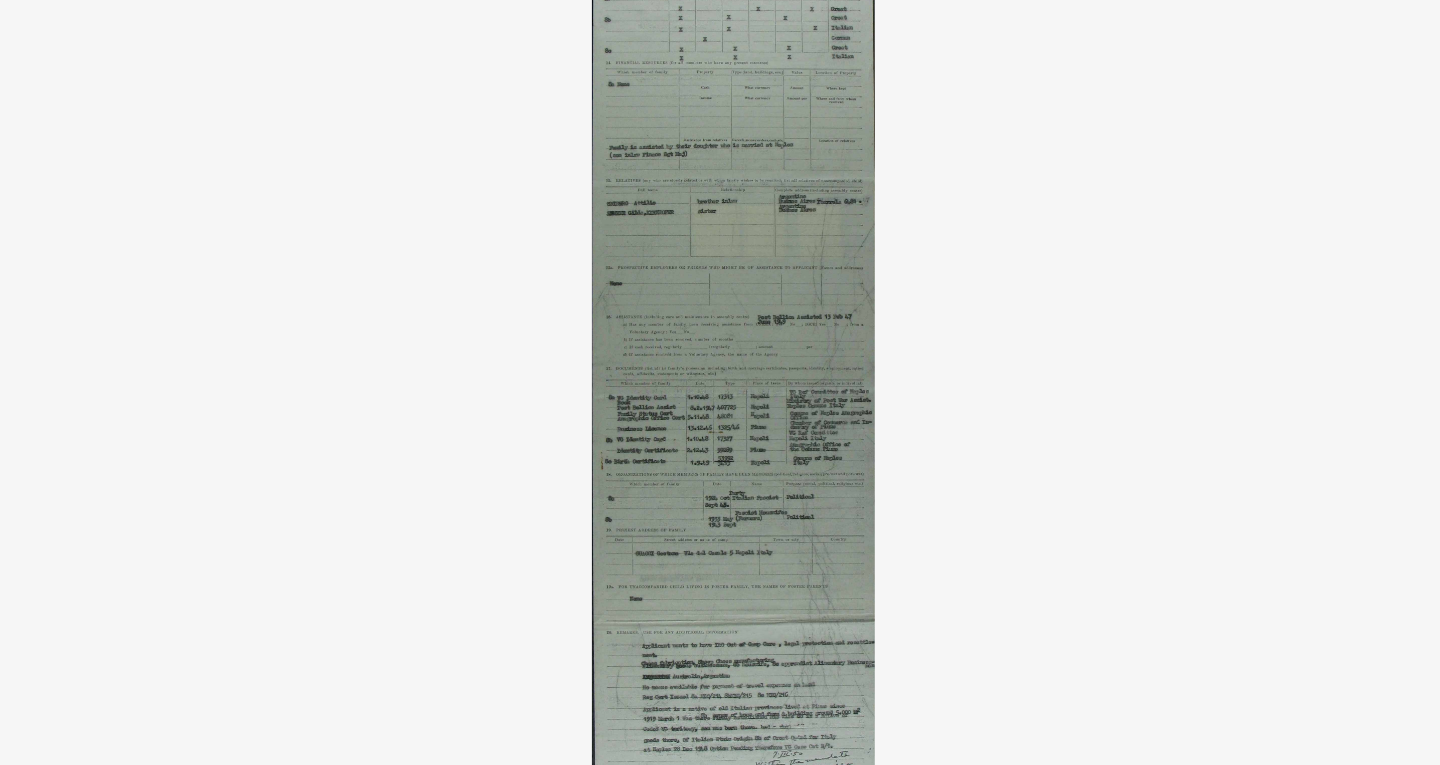 drag, startPoint x: 719, startPoint y: 487, endPoint x: 719, endPoint y: 569, distance: 82 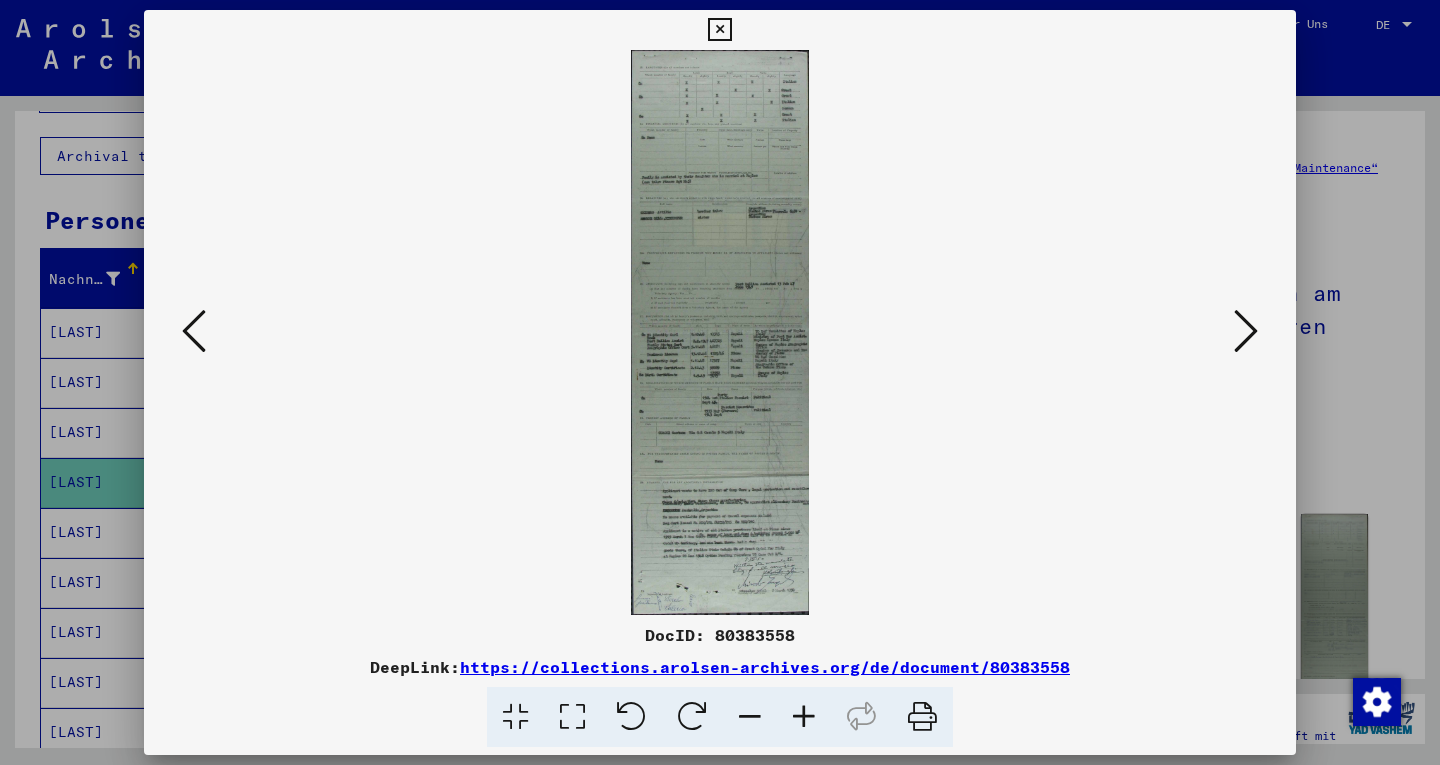 click at bounding box center (1246, 331) 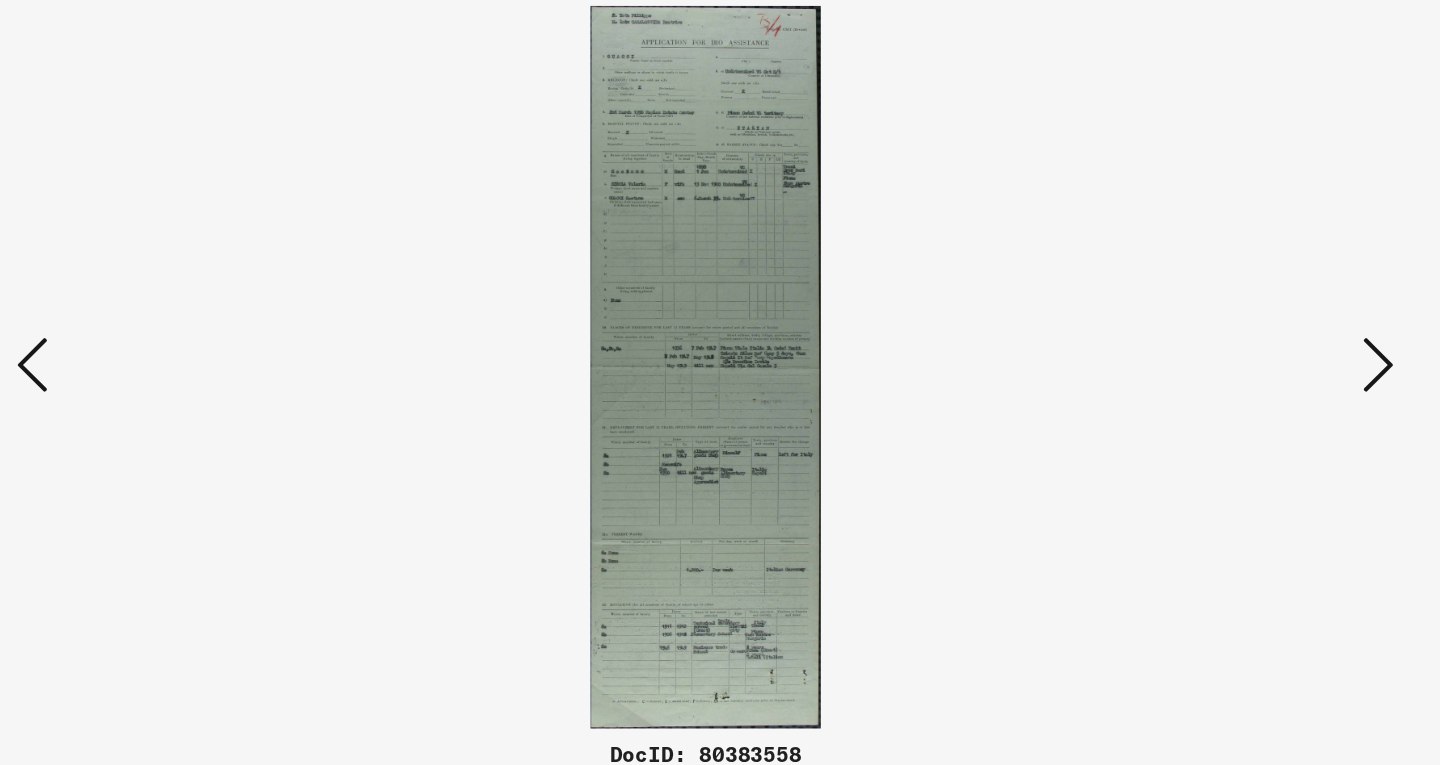 click at bounding box center (1246, 332) 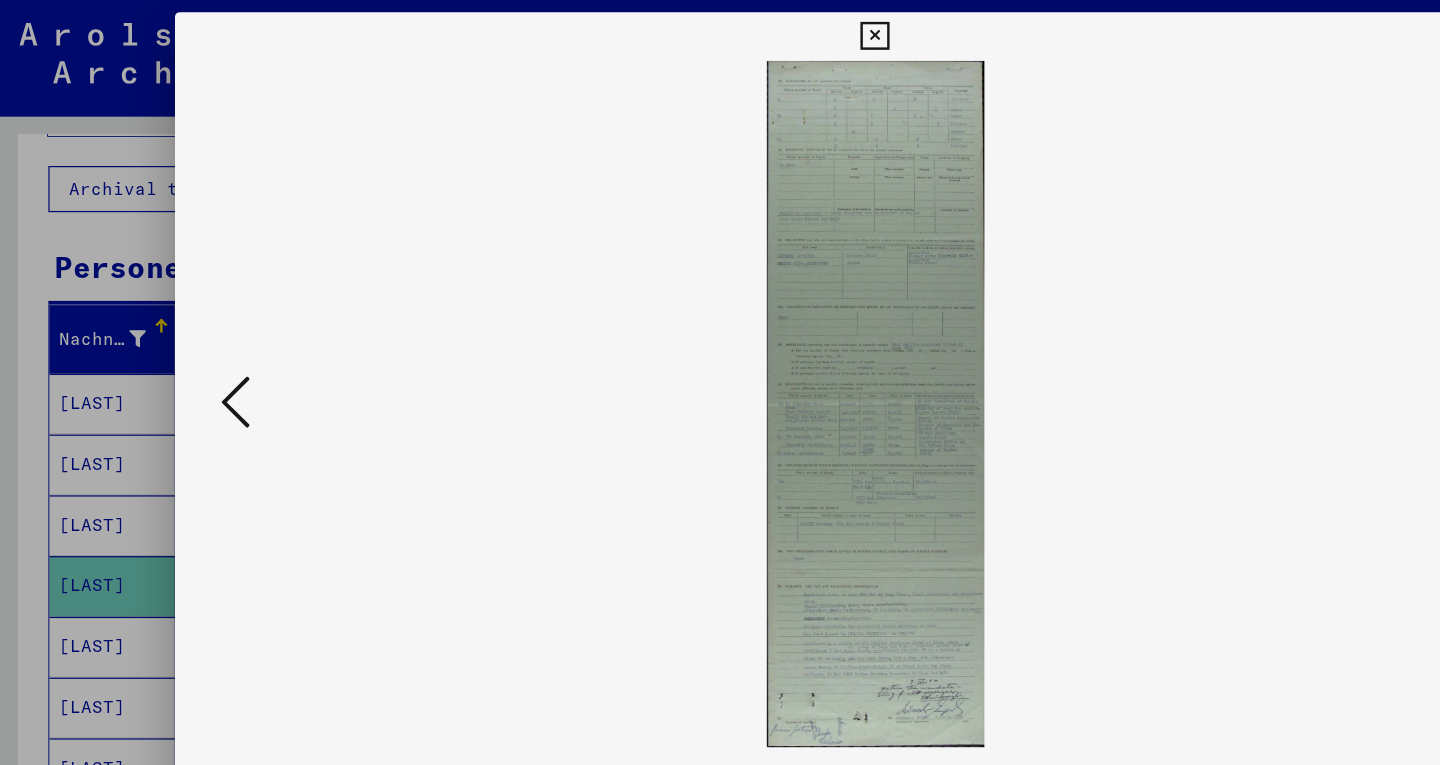 click at bounding box center (720, 332) 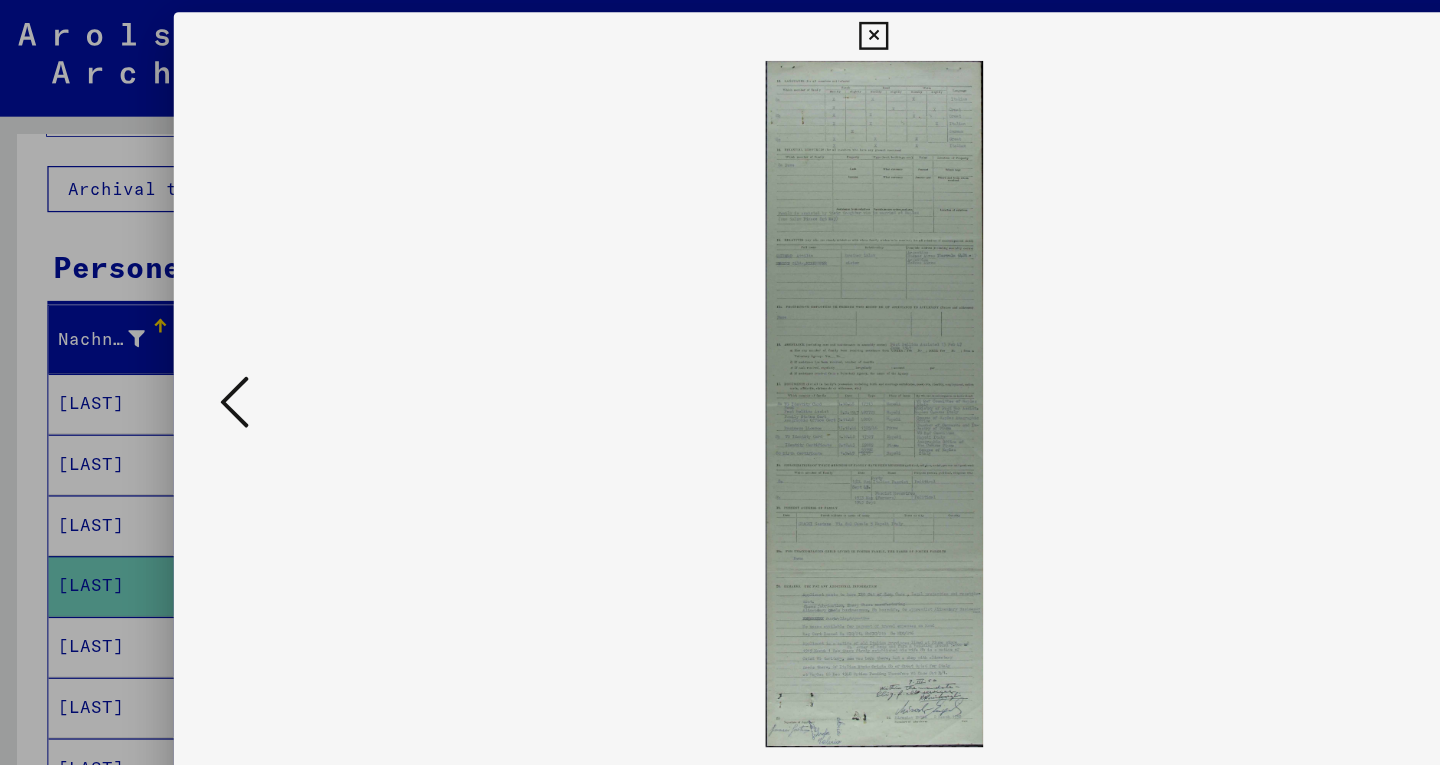 click at bounding box center (719, 30) 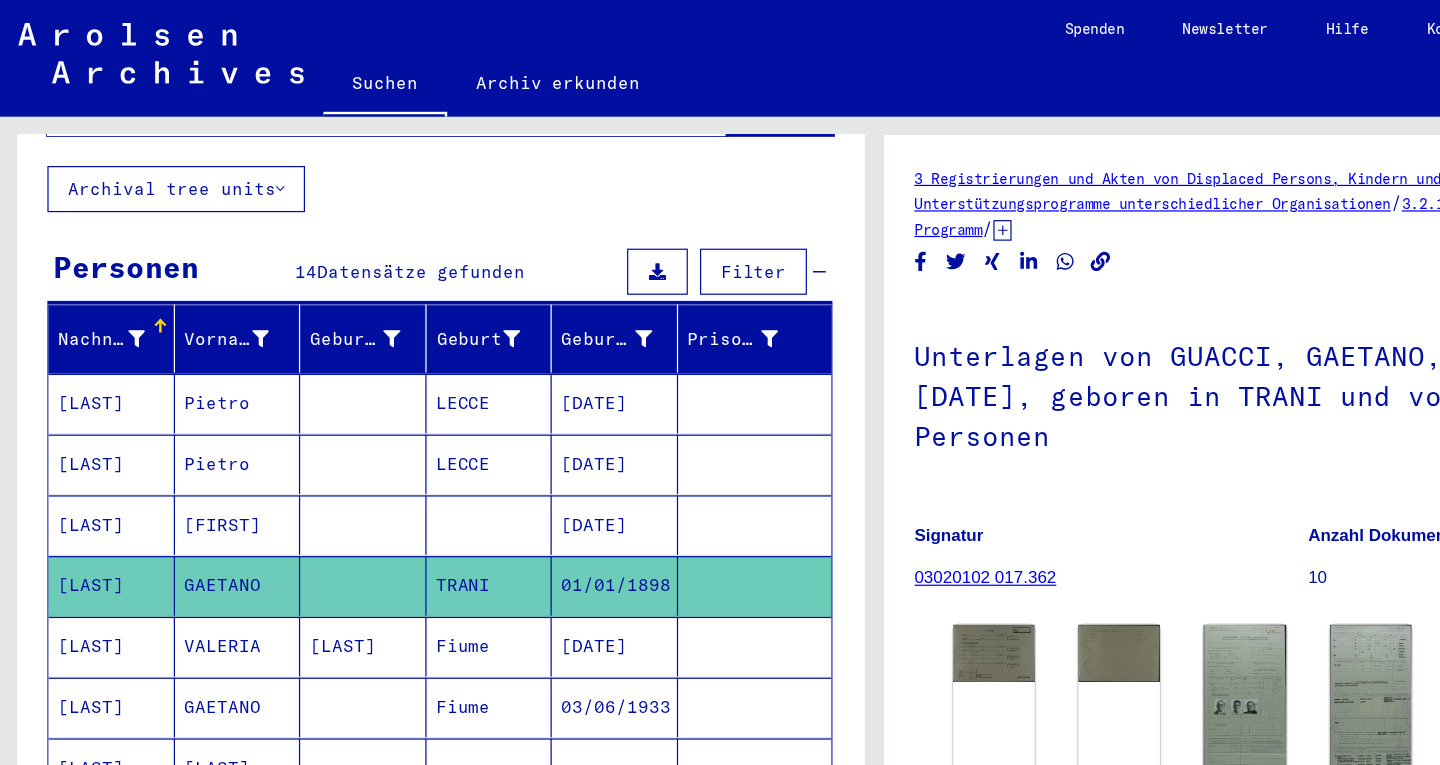 click on "Nach Themen oder Namen suchen ****** close  Suche     Archival tree units  Personen 14  Datensätze gefunden  Filter   Nachname   Vorname   Geburtsname   Geburt‏   Geburtsdatum   Prisoner #   GUACCI   Pietro      LECCE   [DATE]      GUACCI   Pietro      LECCE   [DATE]      GUACCI   Silvio         [DATE]      GUACCI   GAETANO      TRANI   [DATE]      GUACCI   VALERIA   SIROLA   Fiume   [DATE]      GUACCI   GAETANO      Fiume   [DATE]      GUACCI   FILLIPPO               GUACCI   ANTONIO               GUACCI   EMANUELA   DANDINO            GUACCI   PIETRO      LECCE   [DATE]      GUACCI CASALANQUIDA   BEATRICE   CASALANGUIDA            KIRKHOFER   ERMENE GILDA               SIROLA   ANTONIO               SNIDERO   ATTILIO               126 – 150 of 14  *  of 1  Weniger anzeigen  Signature Nachname Vorname Geburtsname Geburt‏ Geburtsdatum Prisoner # Vater (Adoptivvater) Mutter (Adoptivmutter) Religion Nationalität Beruf Haftstätte Sterbedatum Letzter Wohnort Haftstätte LECCE" 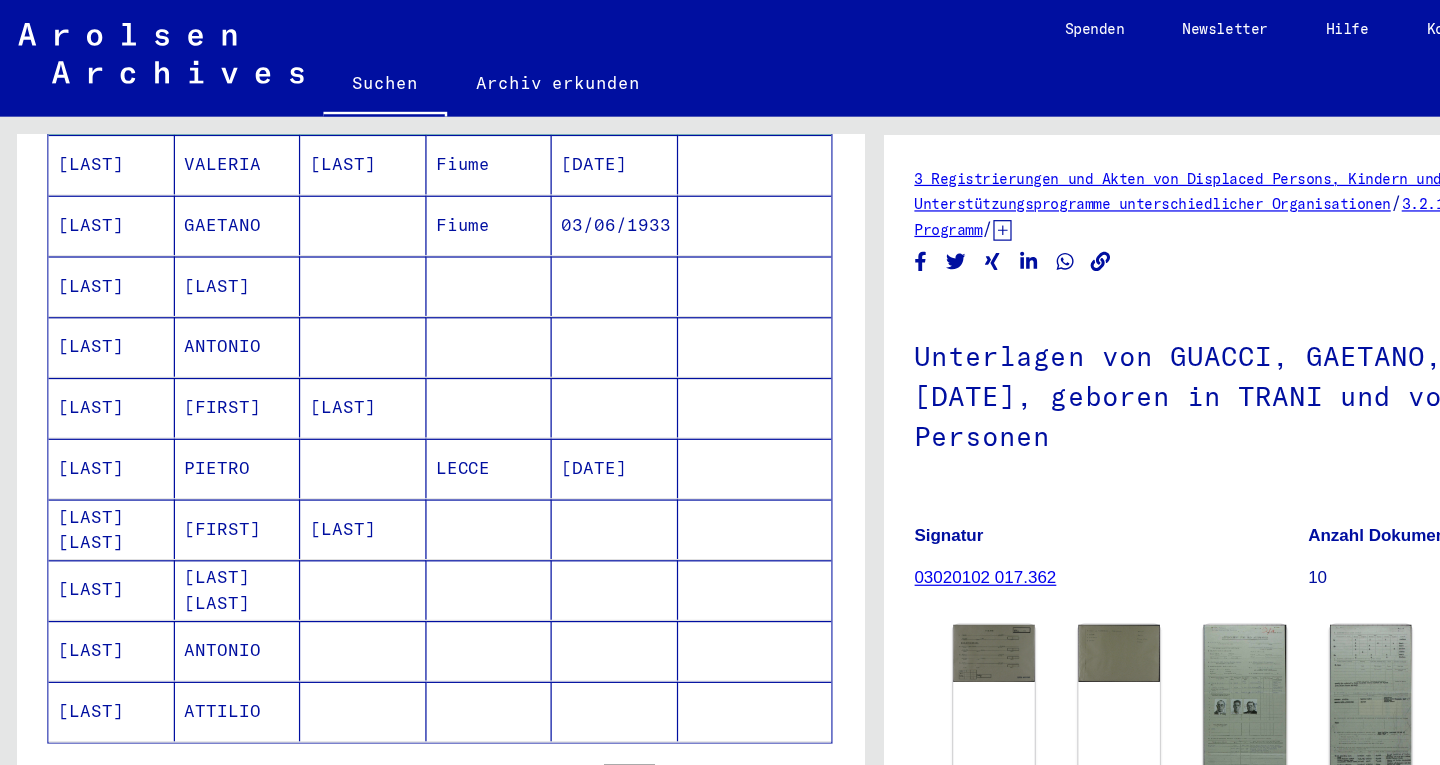 scroll, scrollTop: 518, scrollLeft: 0, axis: vertical 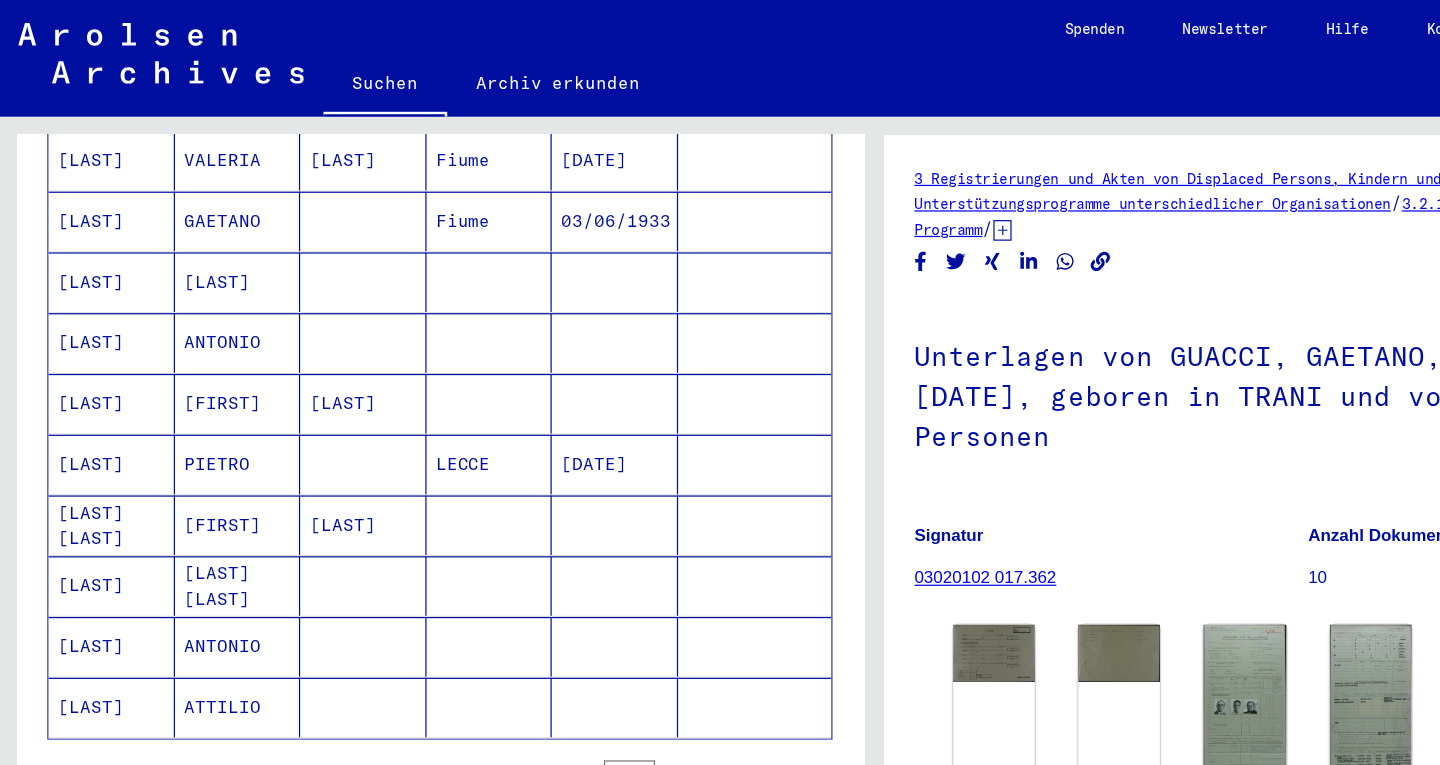 click on "[LAST]" at bounding box center [300, 382] 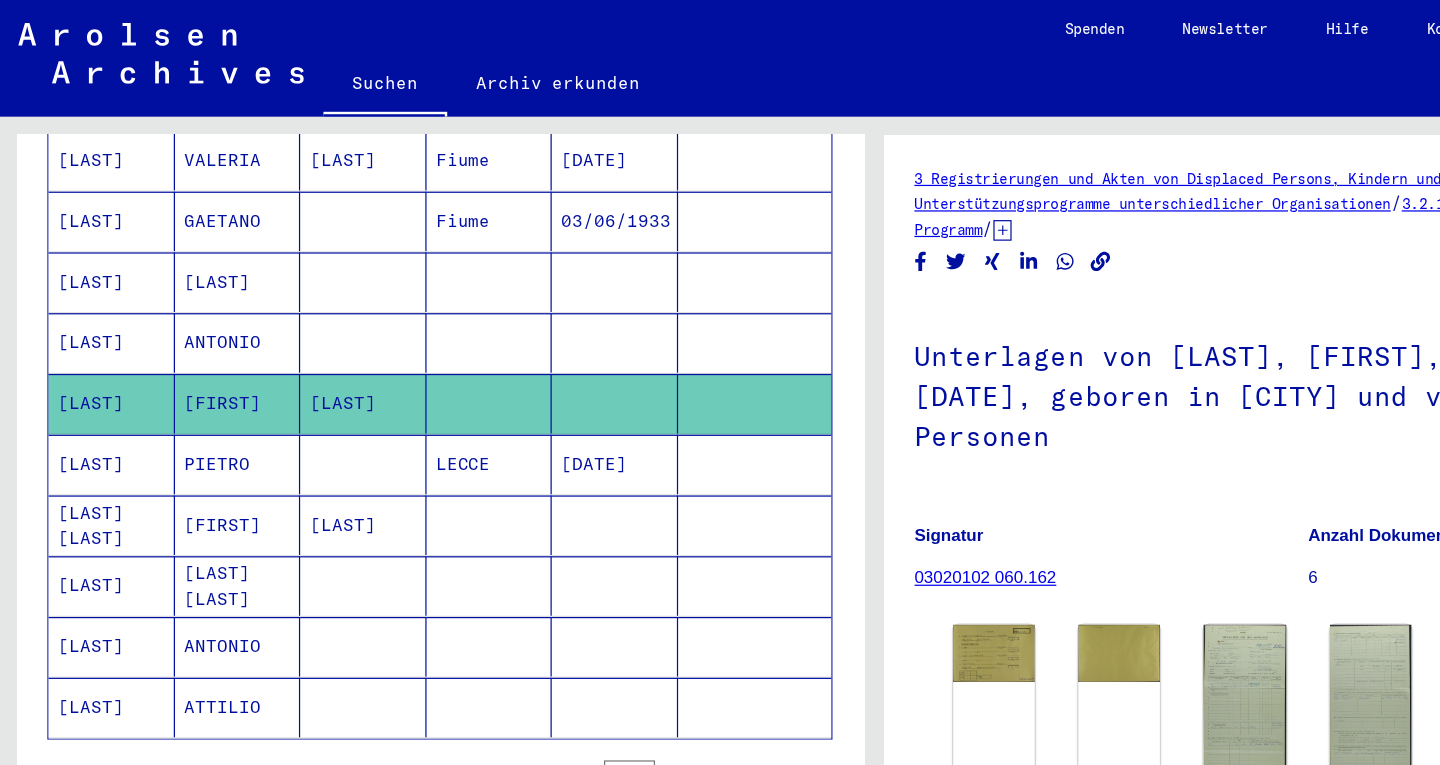 scroll, scrollTop: 0, scrollLeft: 0, axis: both 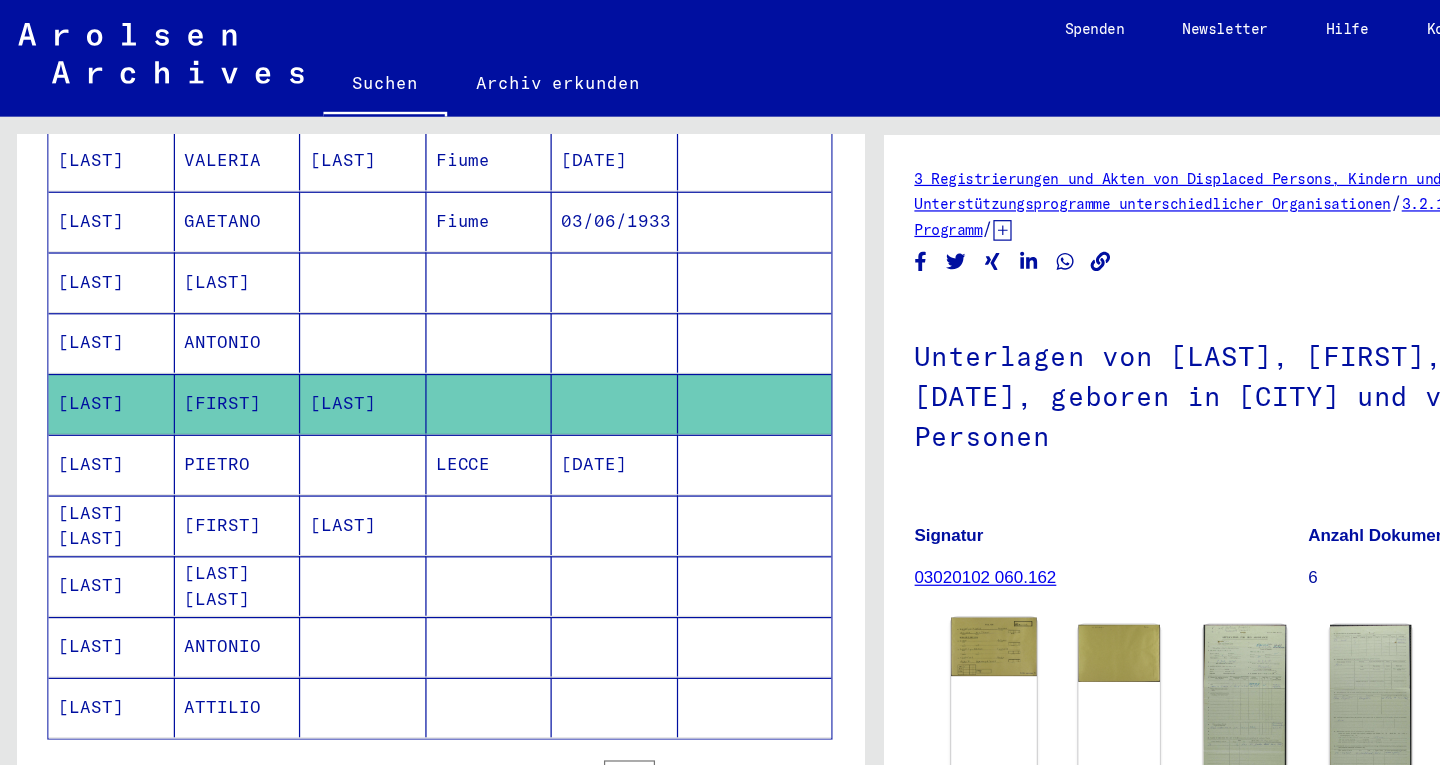 click 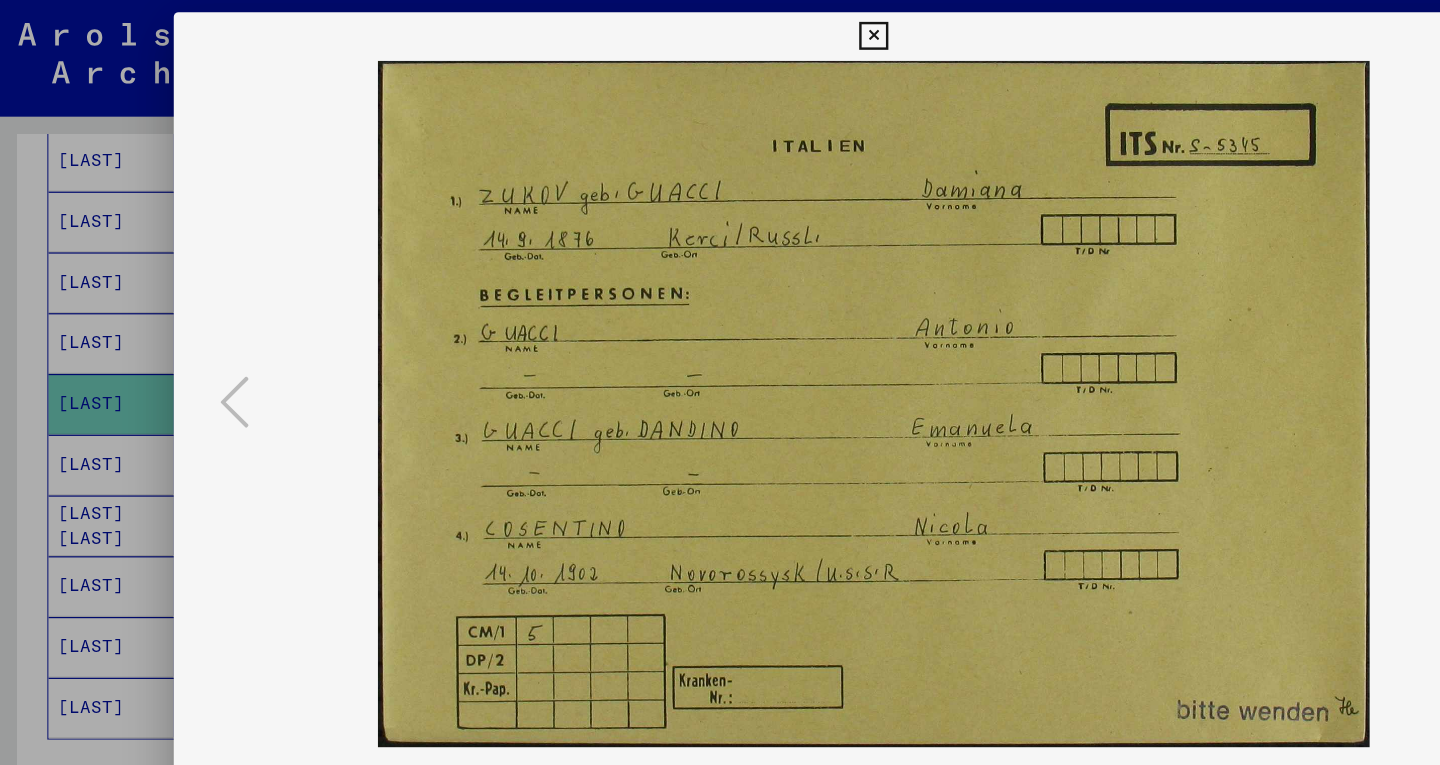 click at bounding box center (720, 332) 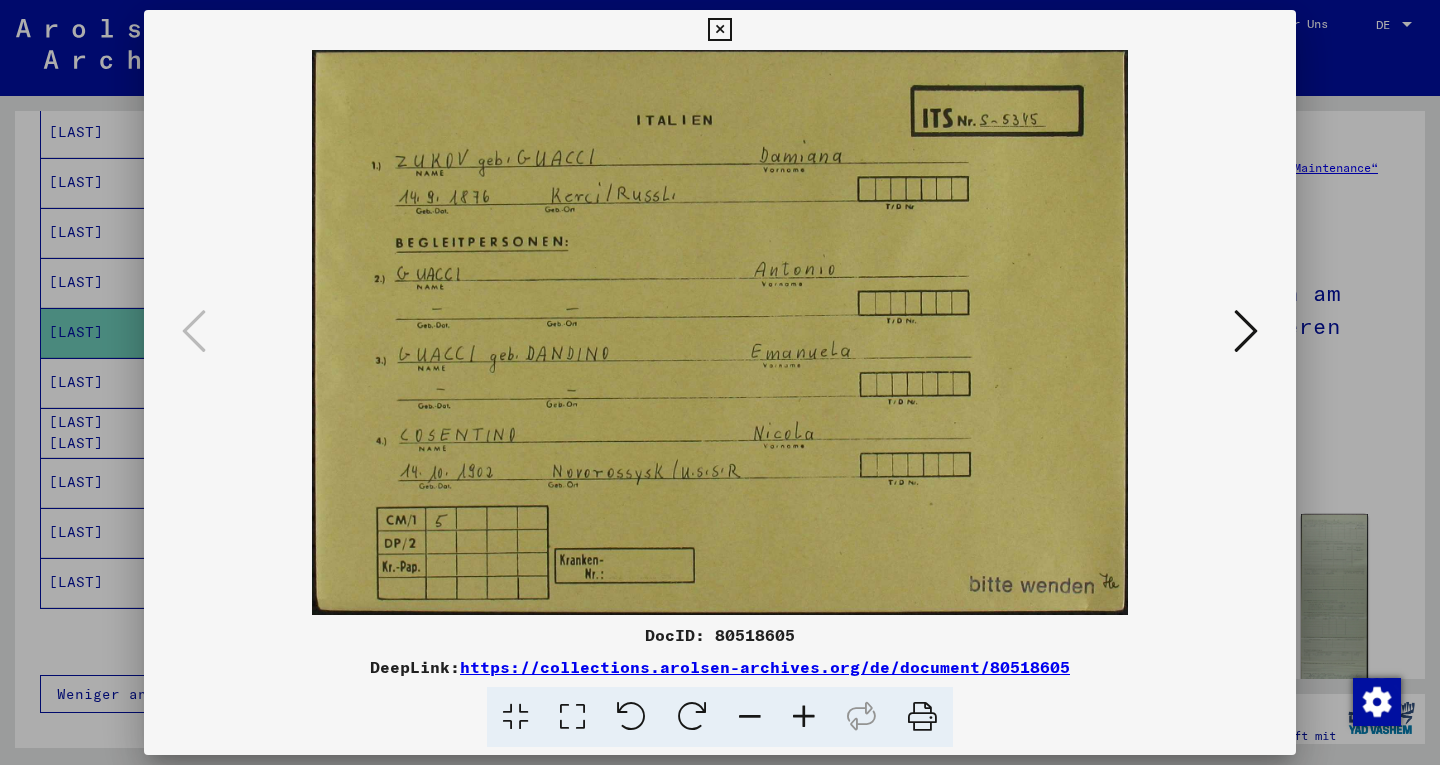 click at bounding box center (1246, 331) 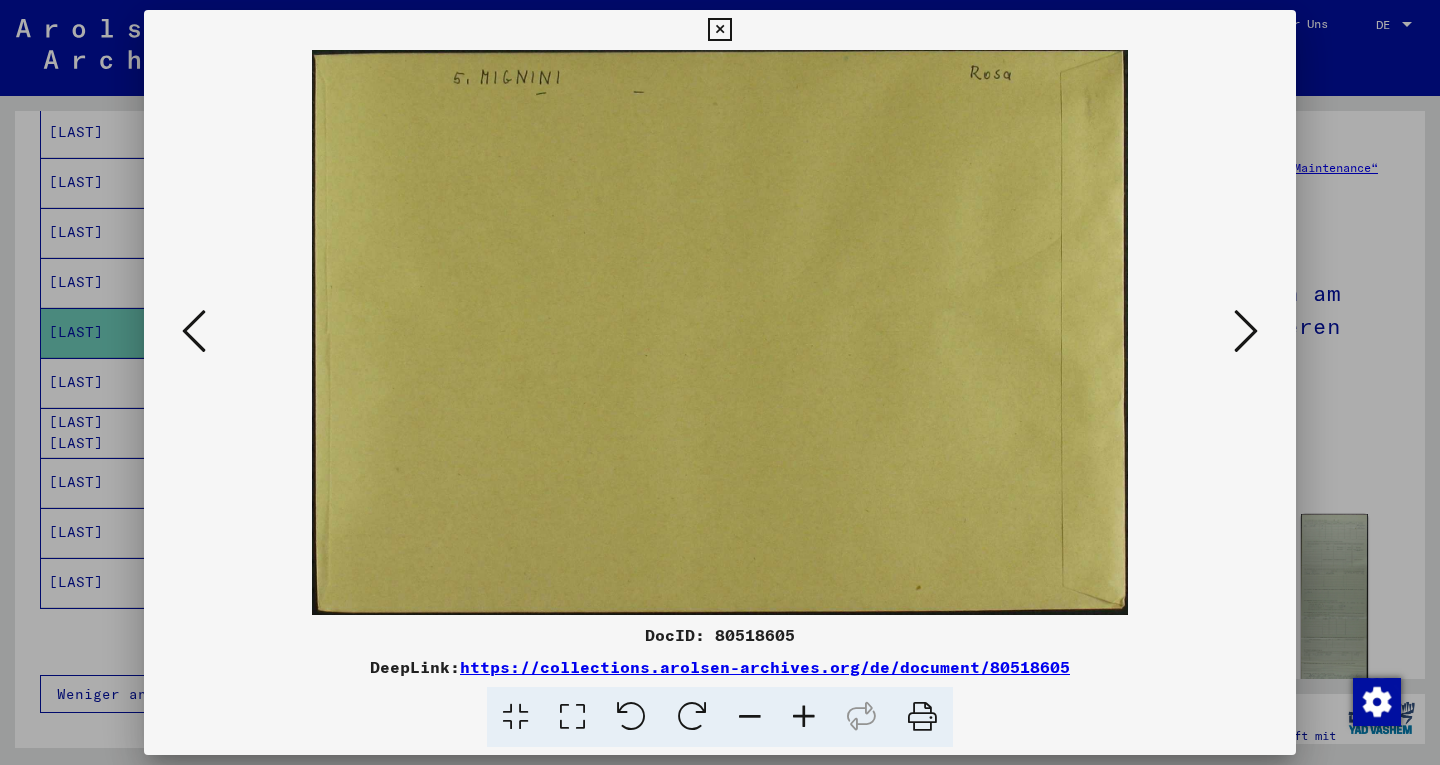 click at bounding box center (1246, 331) 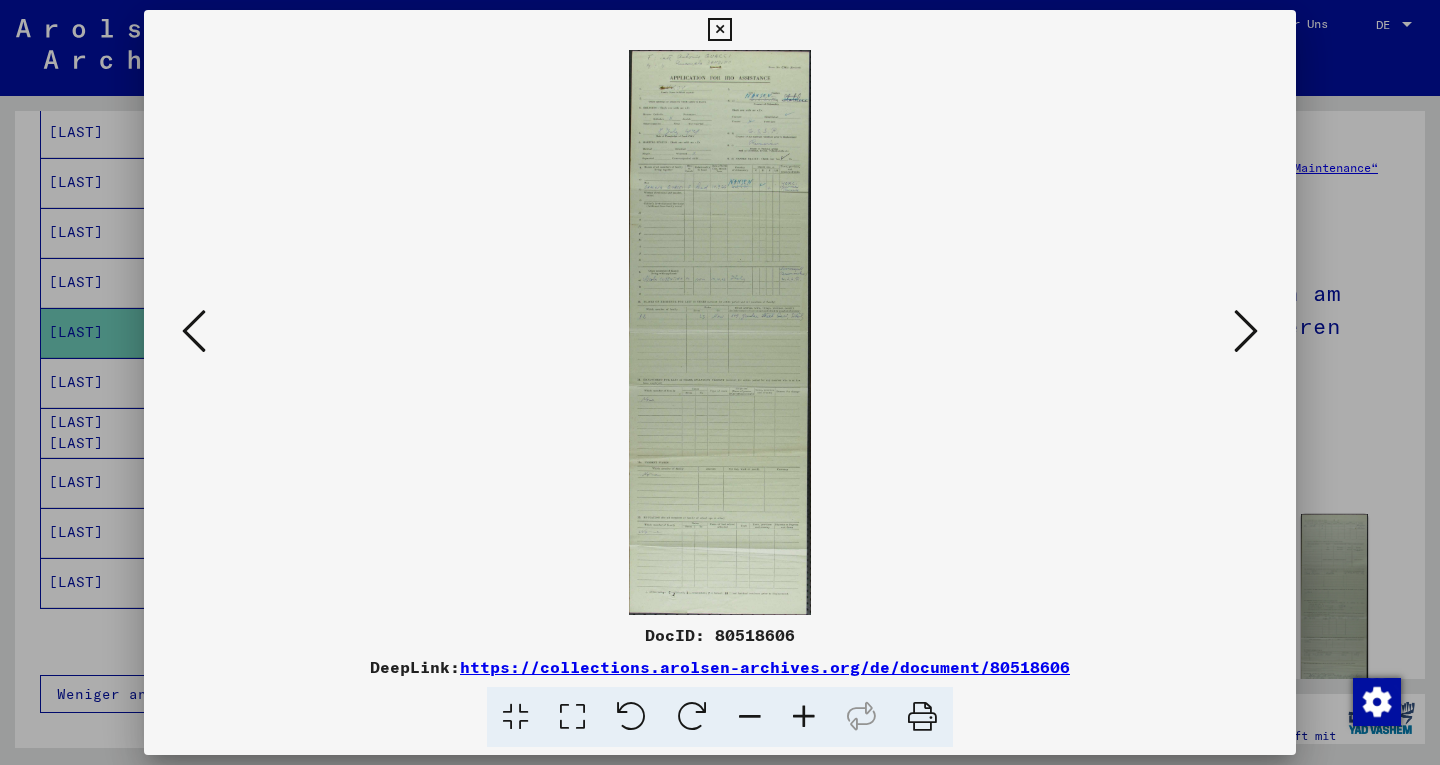 click at bounding box center (720, 332) 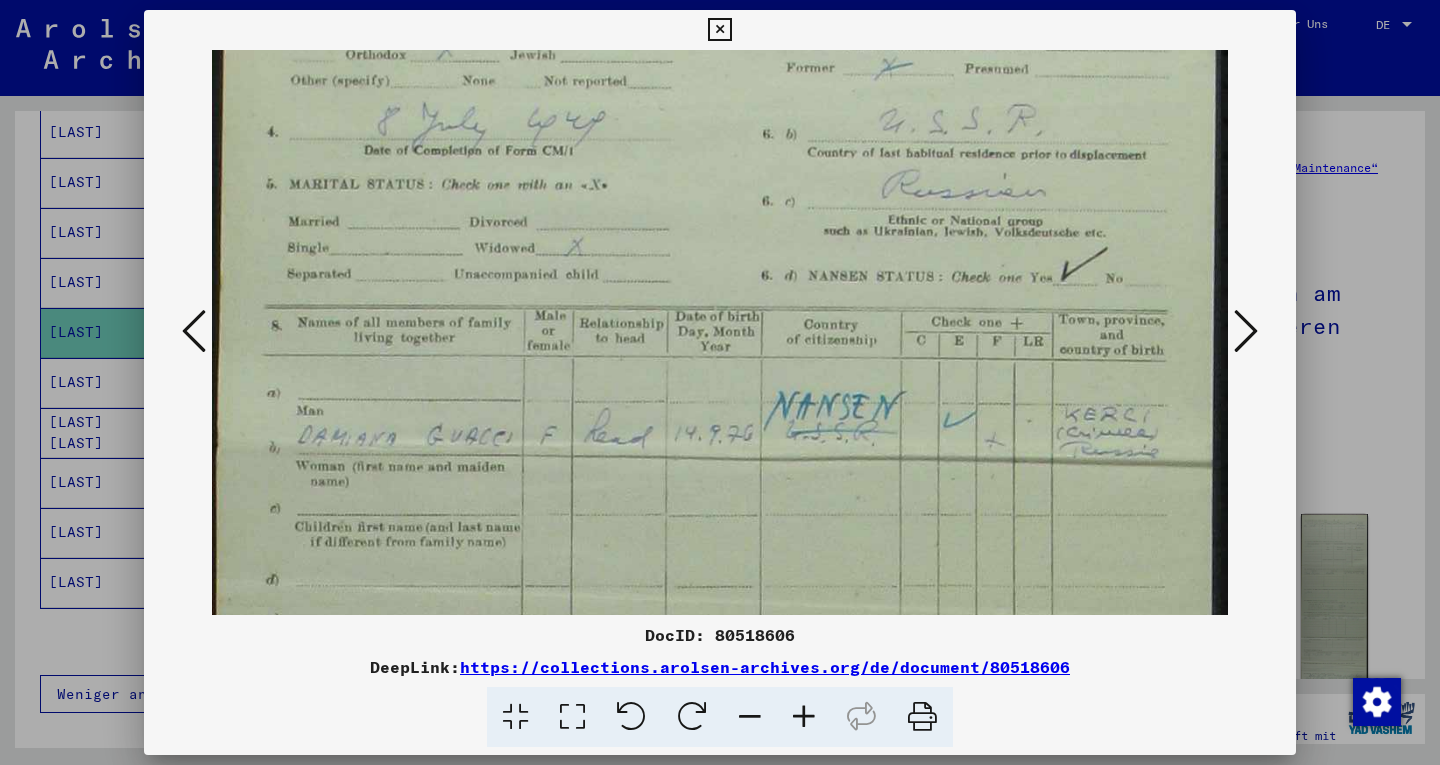 scroll, scrollTop: 390, scrollLeft: 0, axis: vertical 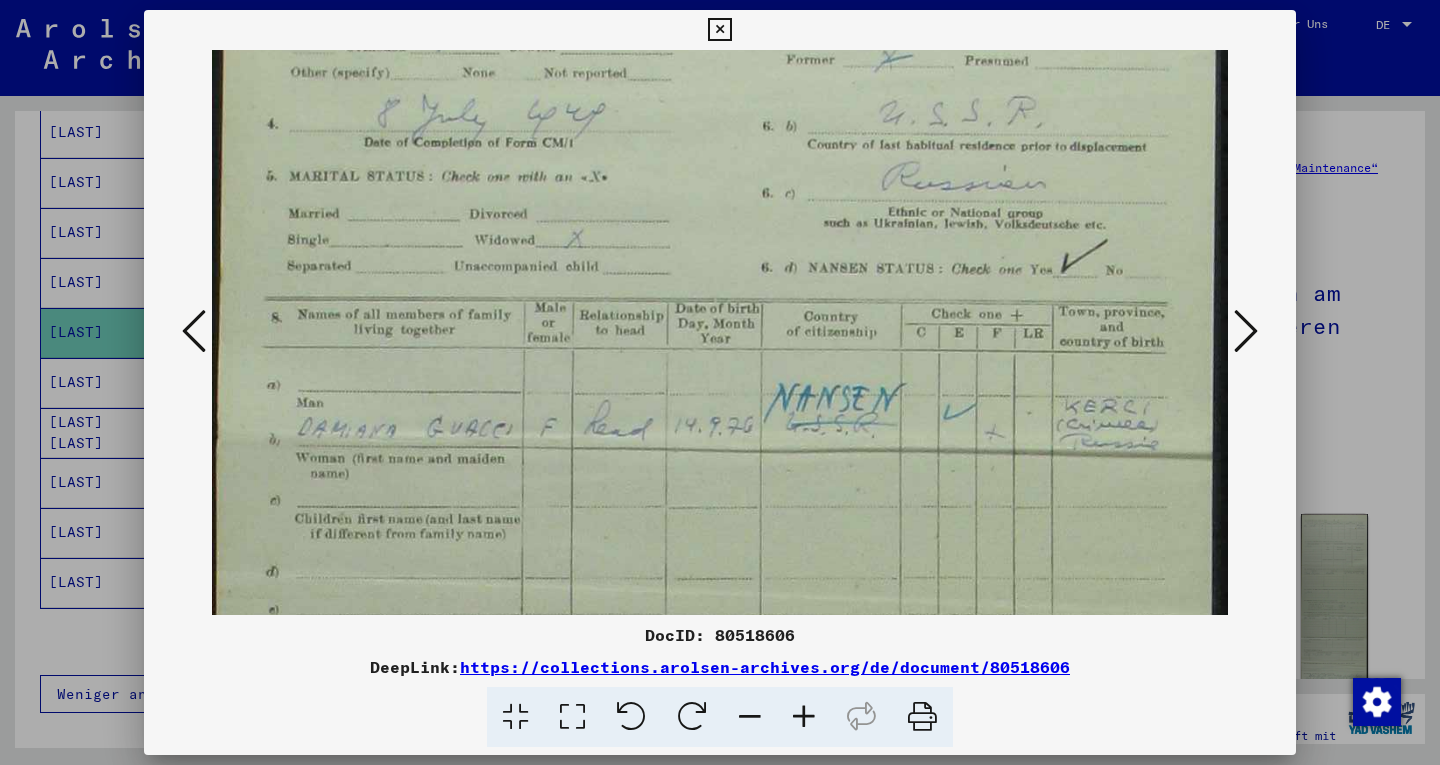 drag, startPoint x: 997, startPoint y: 468, endPoint x: 961, endPoint y: 78, distance: 391.65802 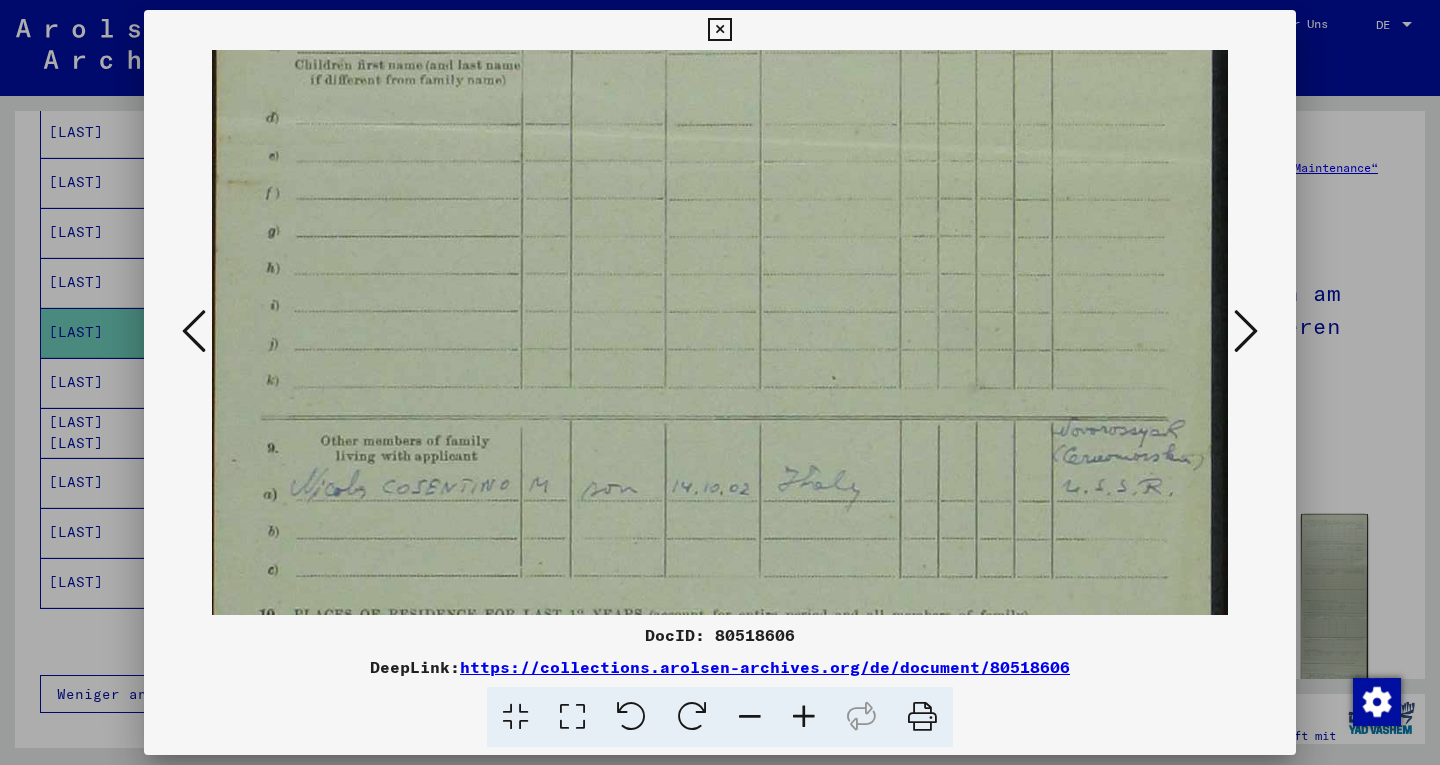 drag, startPoint x: 1031, startPoint y: 504, endPoint x: 1017, endPoint y: 44, distance: 460.21298 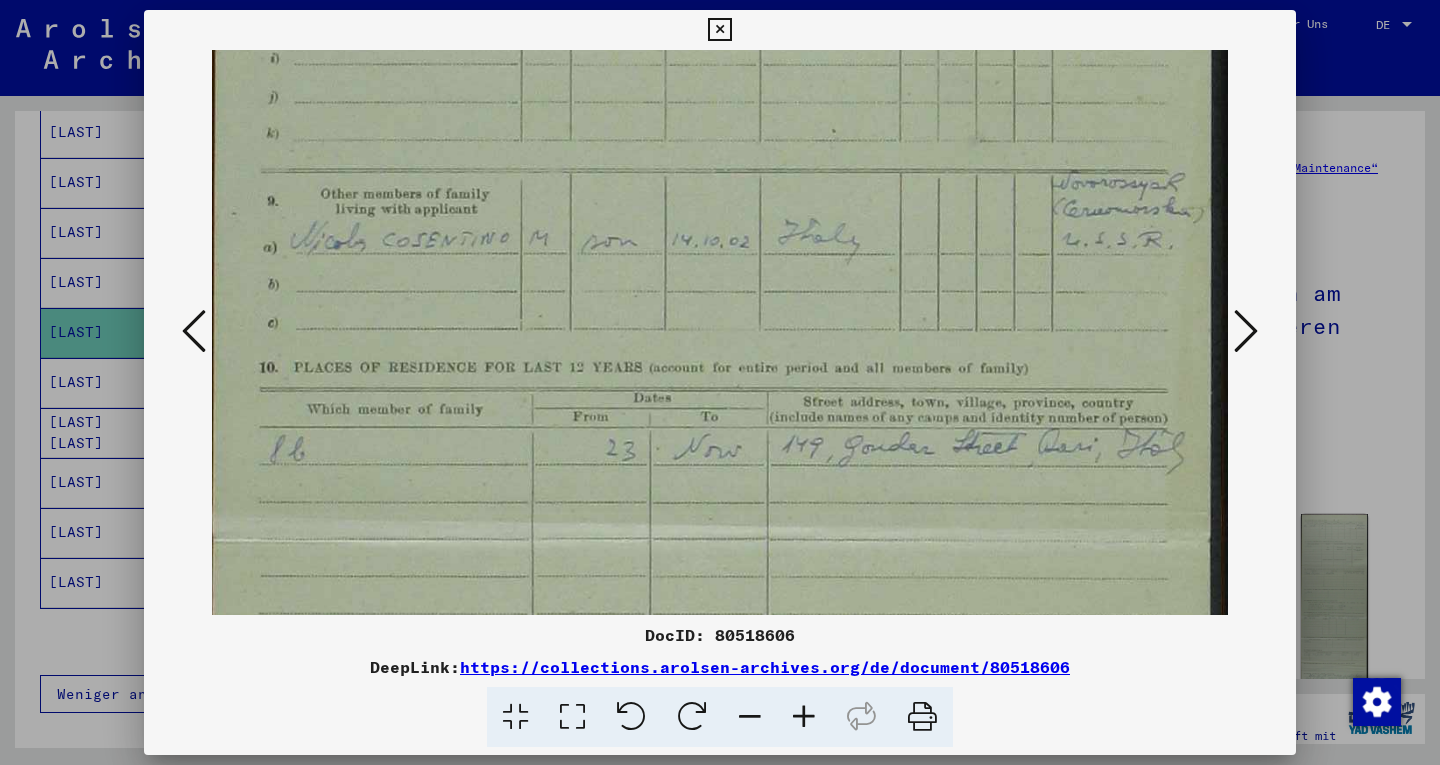 scroll, scrollTop: 1092, scrollLeft: 0, axis: vertical 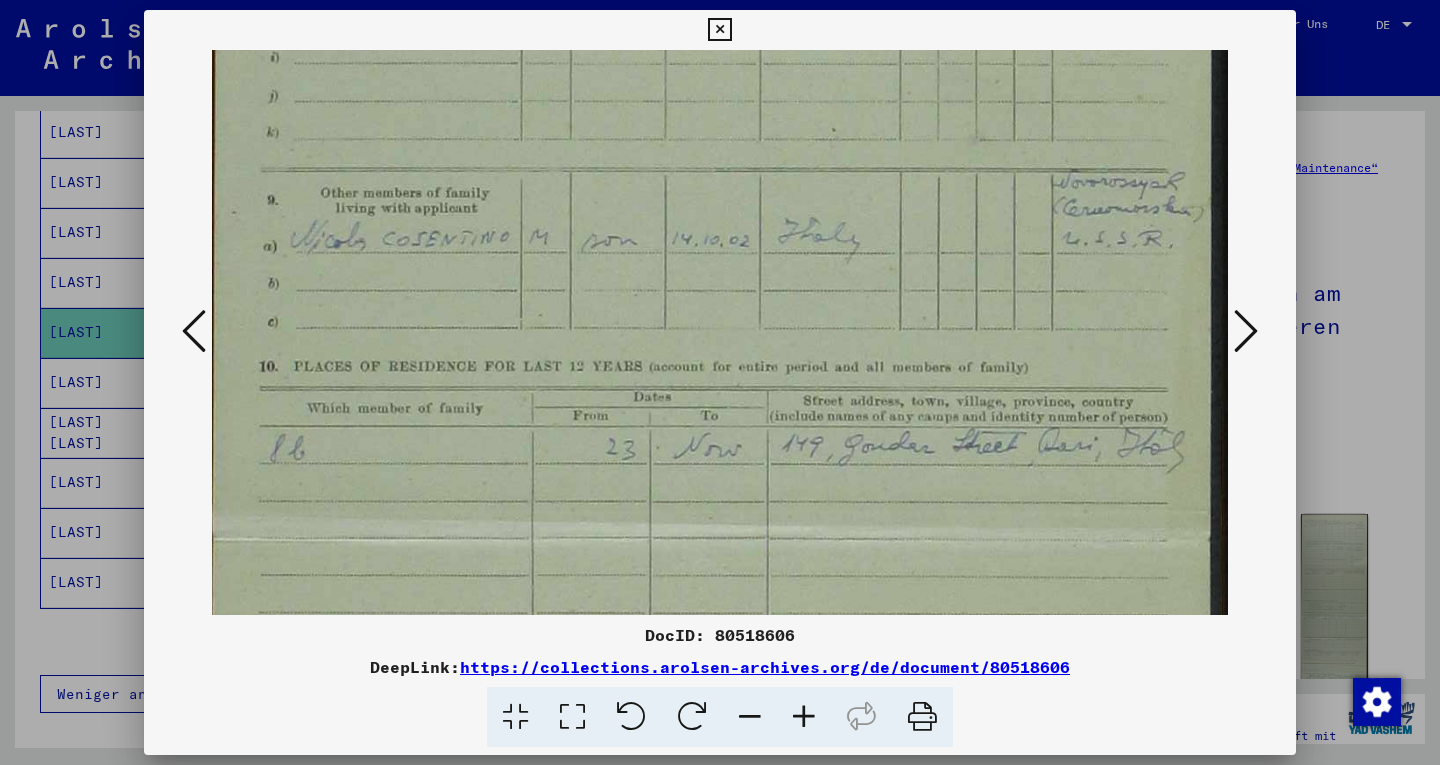 drag, startPoint x: 1034, startPoint y: 356, endPoint x: 1001, endPoint y: 114, distance: 244.23964 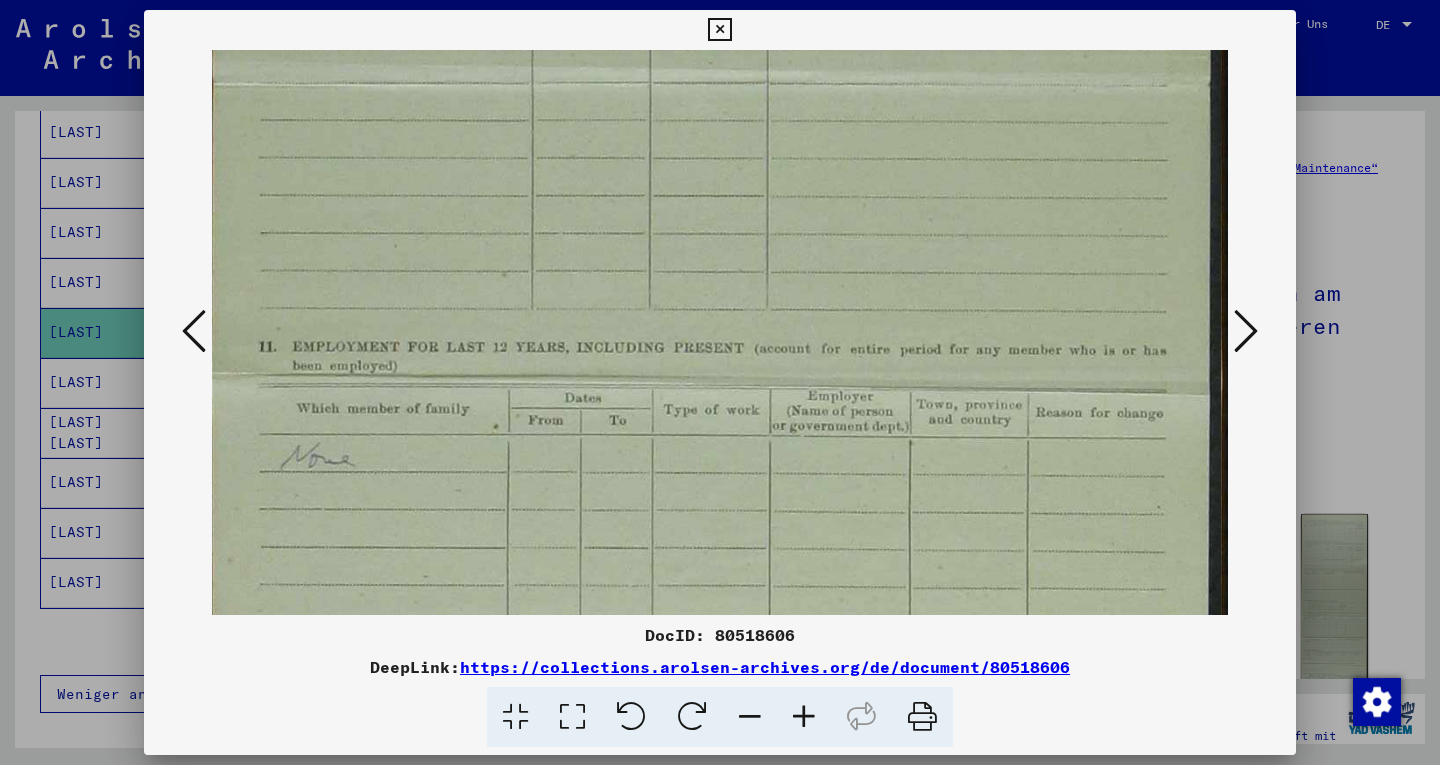drag, startPoint x: 1077, startPoint y: 447, endPoint x: 1058, endPoint y: -24, distance: 471.38306 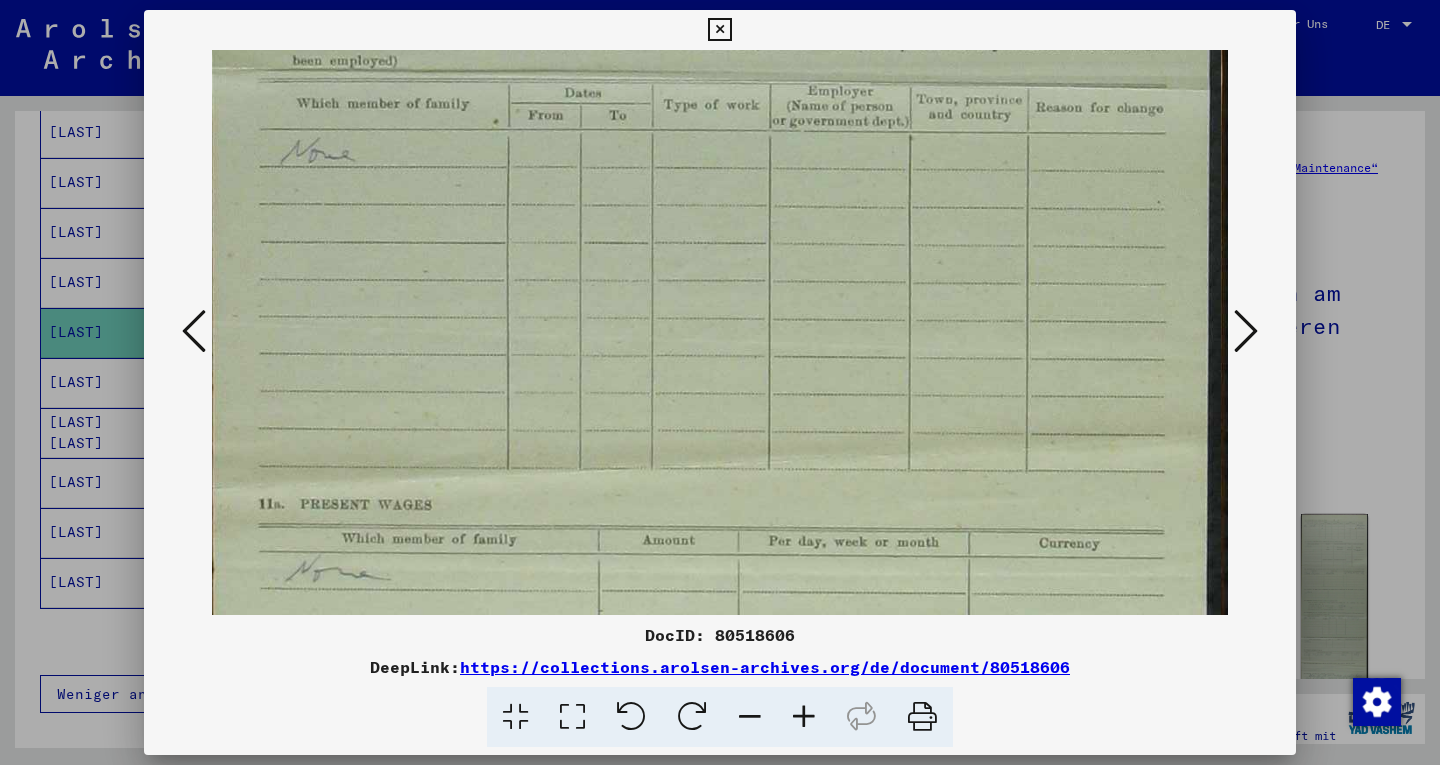 drag, startPoint x: 973, startPoint y: 366, endPoint x: 1035, endPoint y: -2, distance: 373.18628 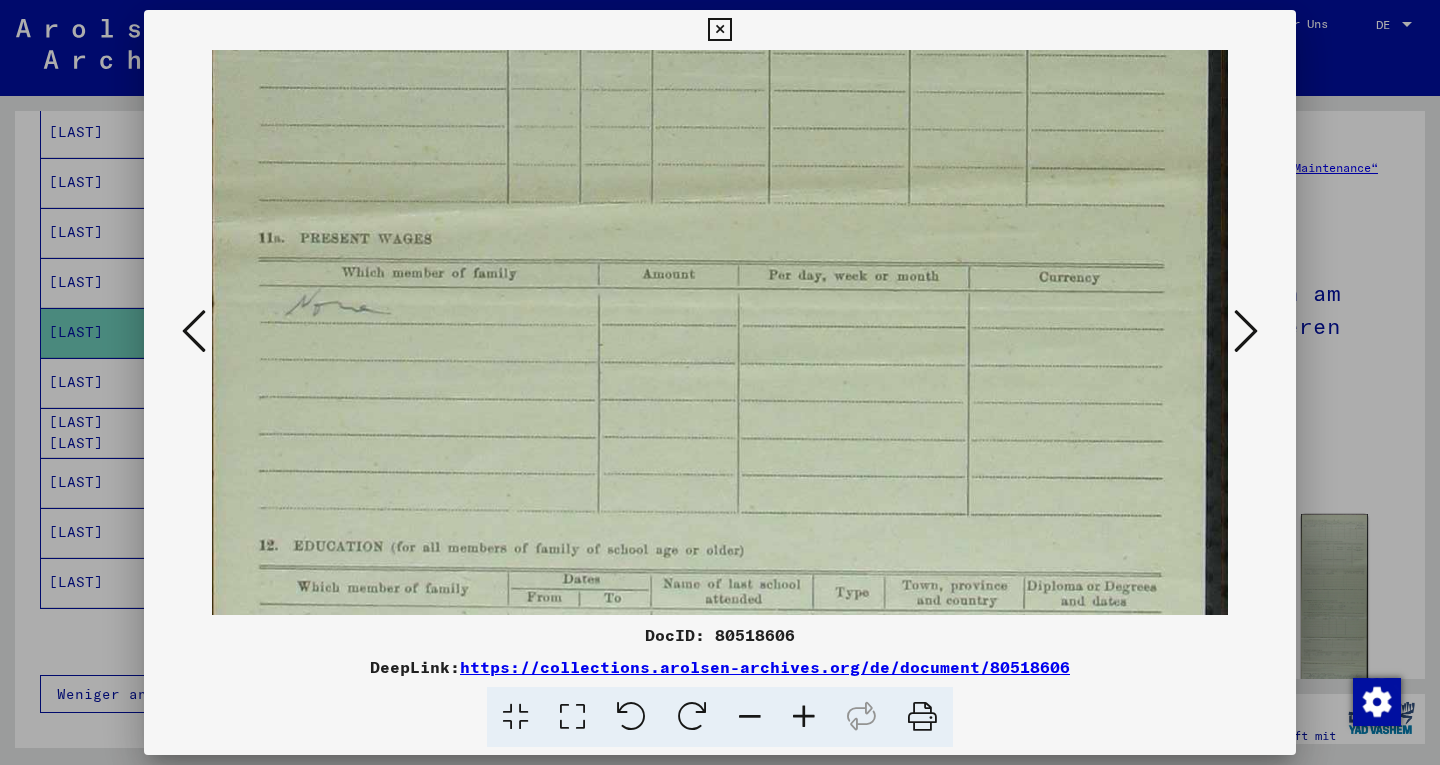 scroll, scrollTop: 2243, scrollLeft: 0, axis: vertical 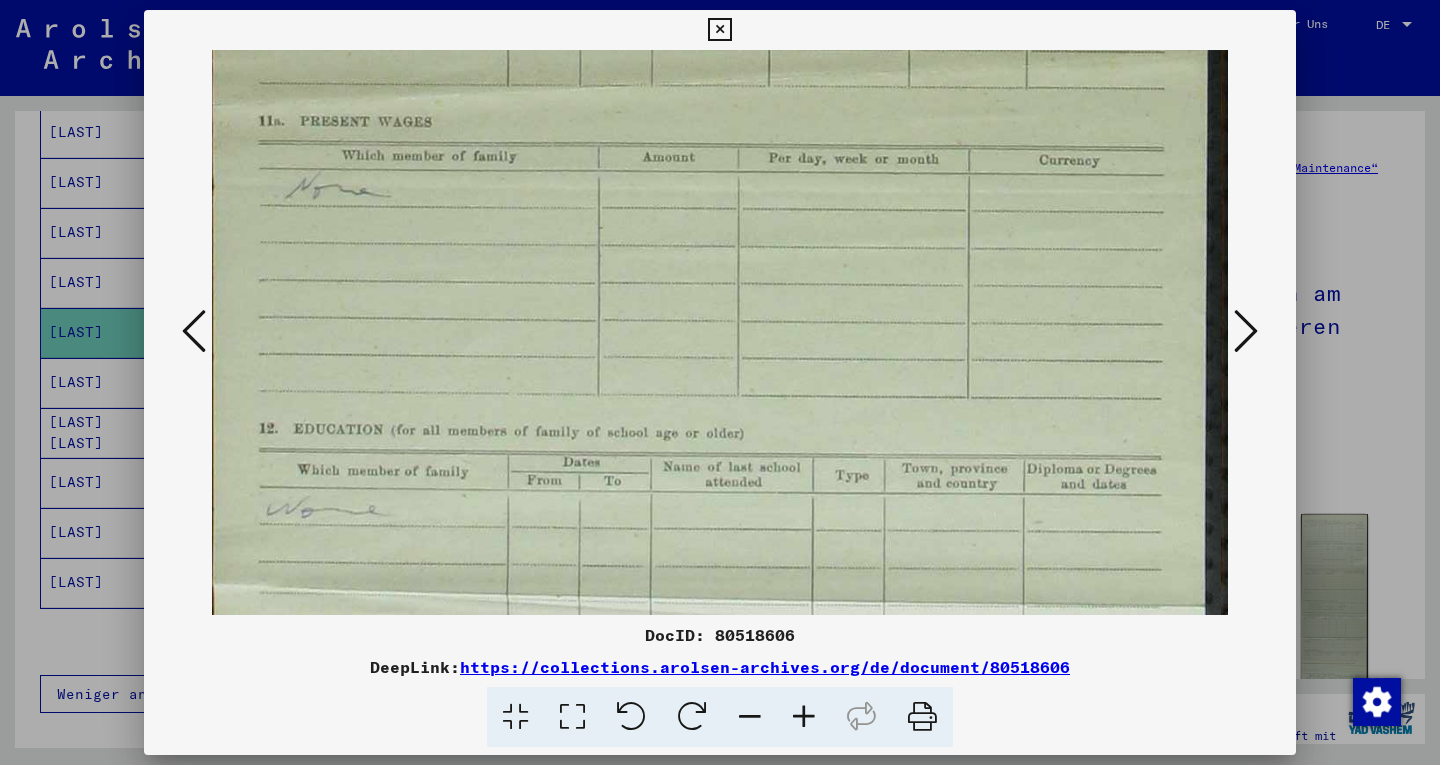 drag, startPoint x: 981, startPoint y: 371, endPoint x: 990, endPoint y: 59, distance: 312.1298 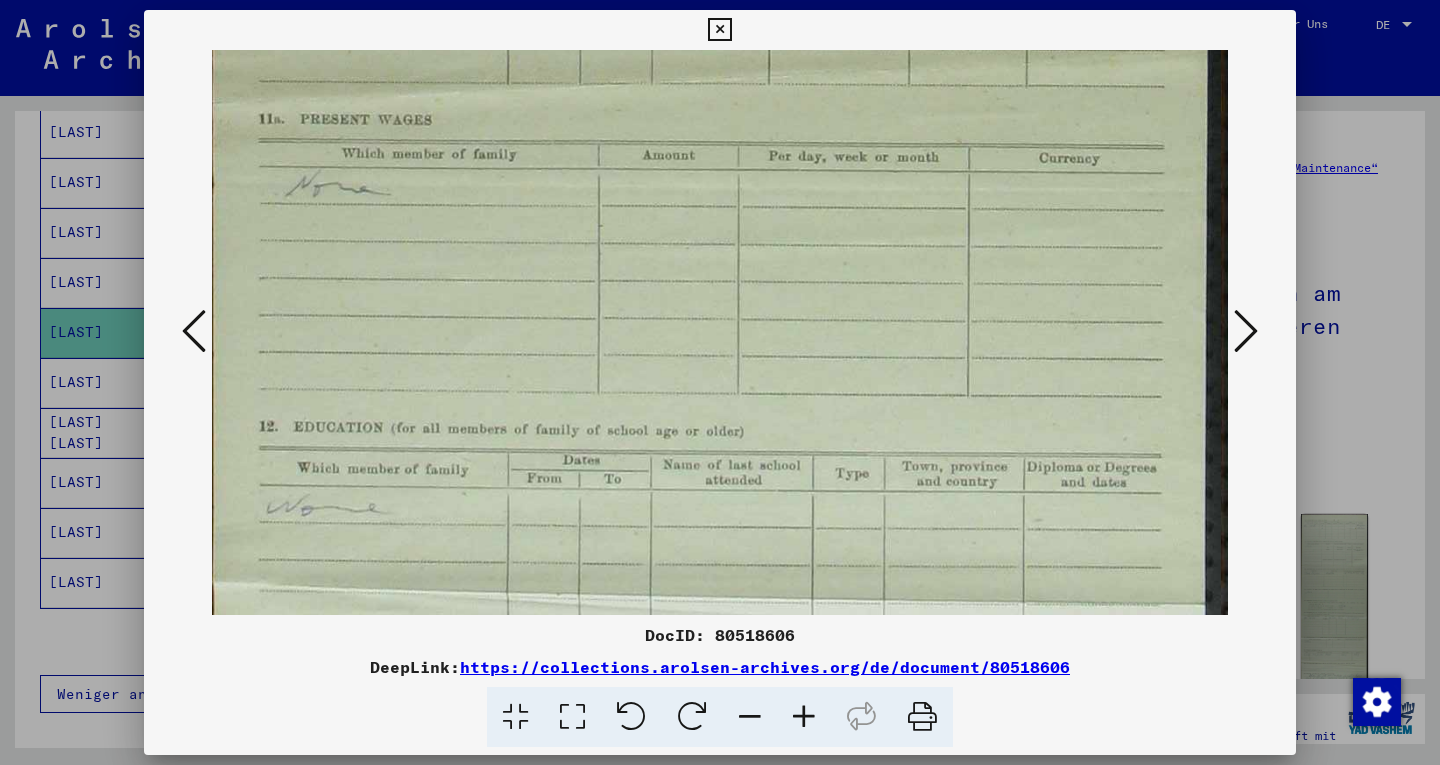 click at bounding box center (720, -607) 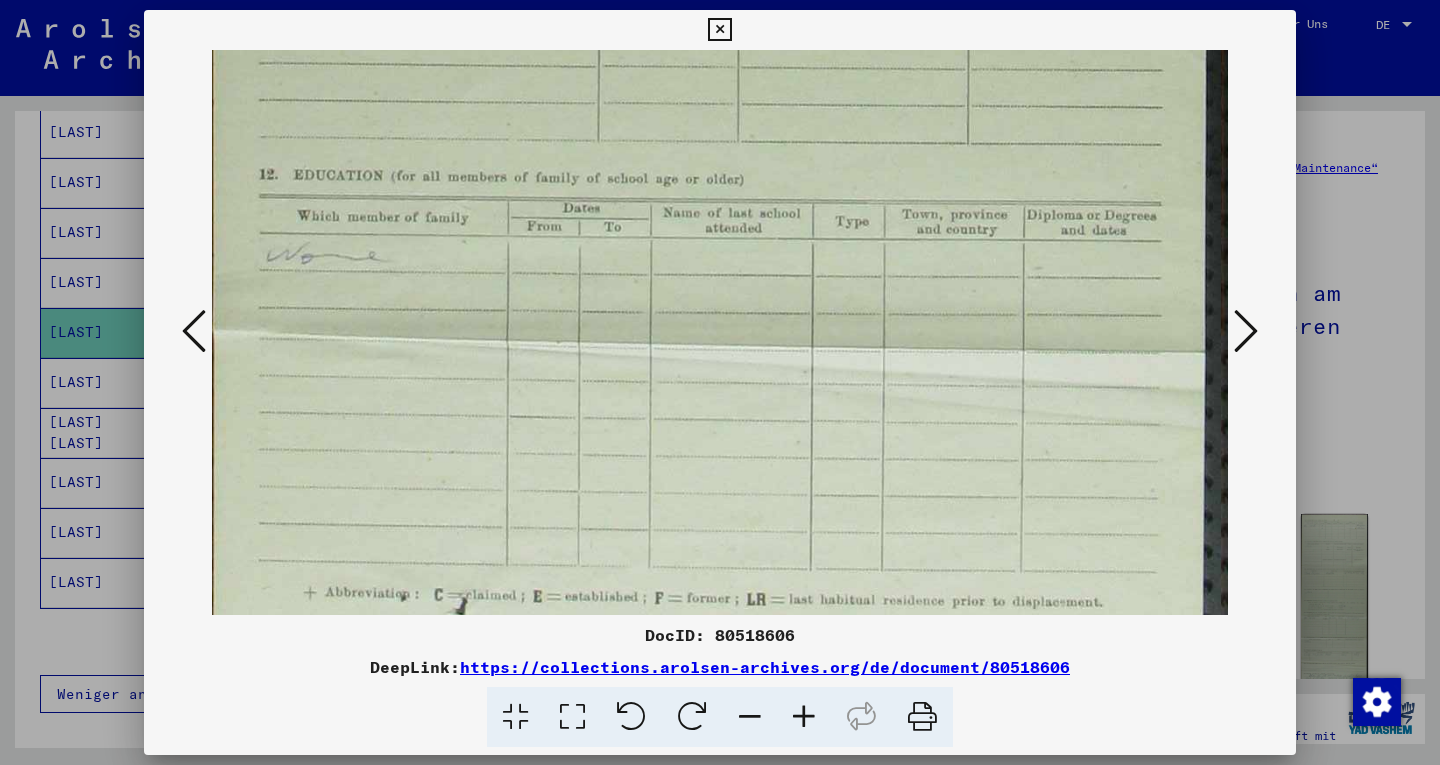 scroll, scrollTop: 2595, scrollLeft: 0, axis: vertical 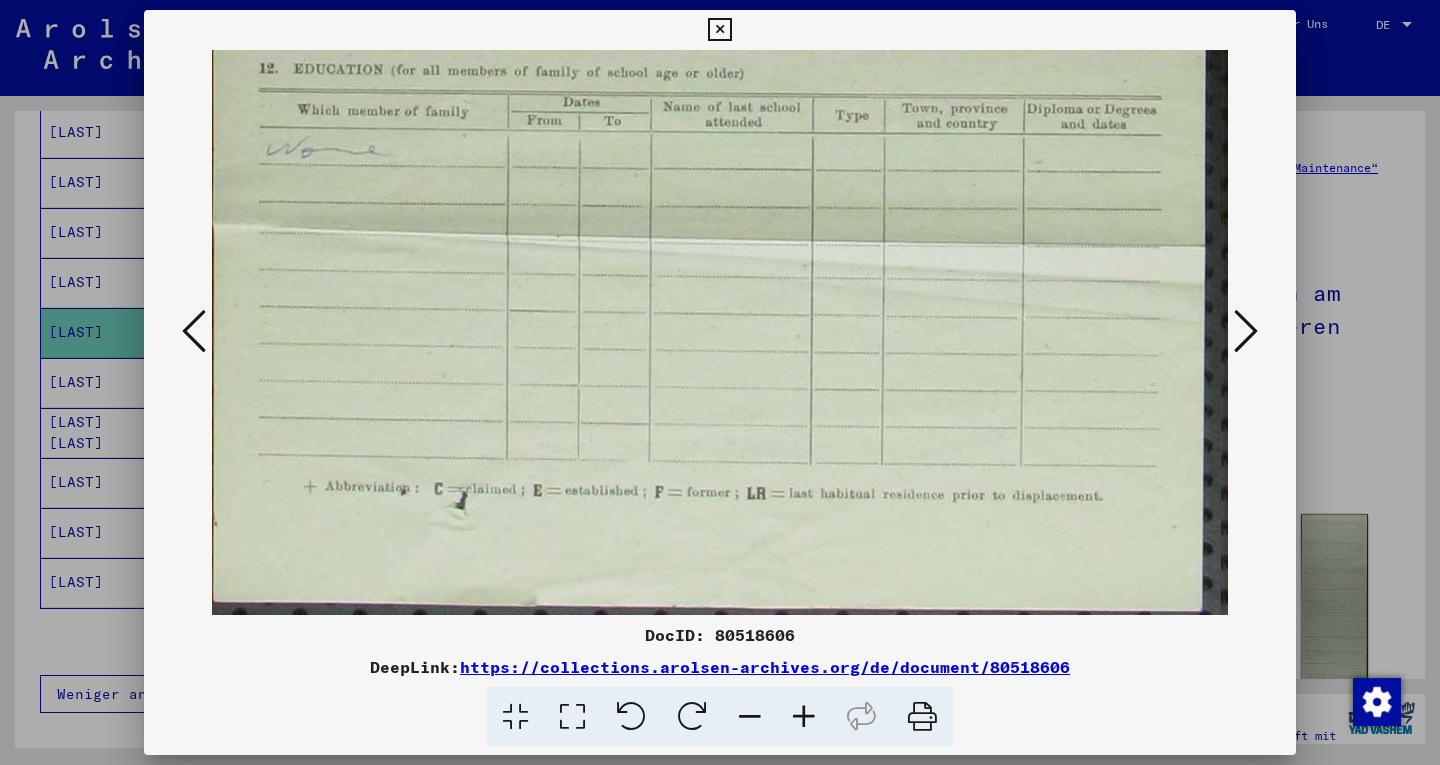 drag, startPoint x: 959, startPoint y: 370, endPoint x: 986, endPoint y: -18, distance: 388.9383 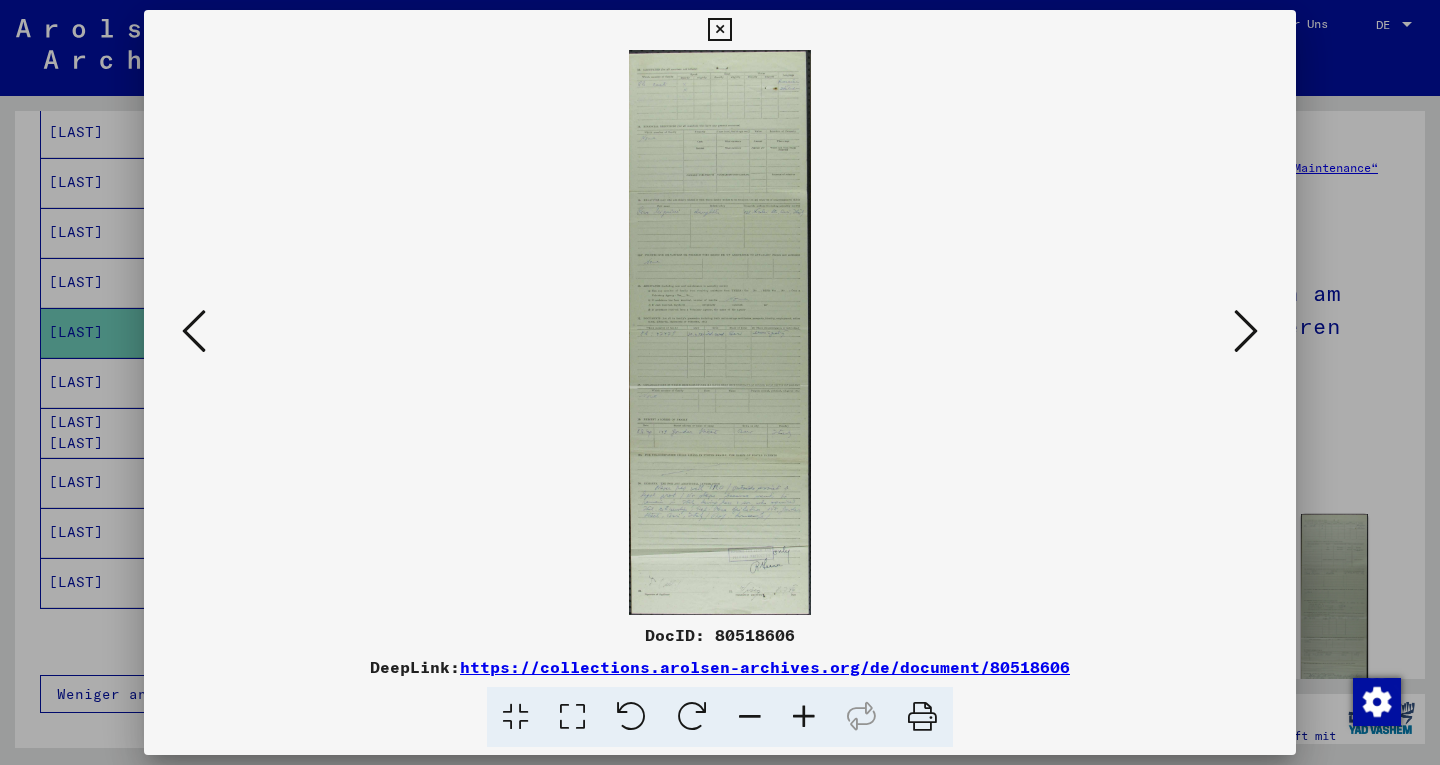 click at bounding box center [720, 332] 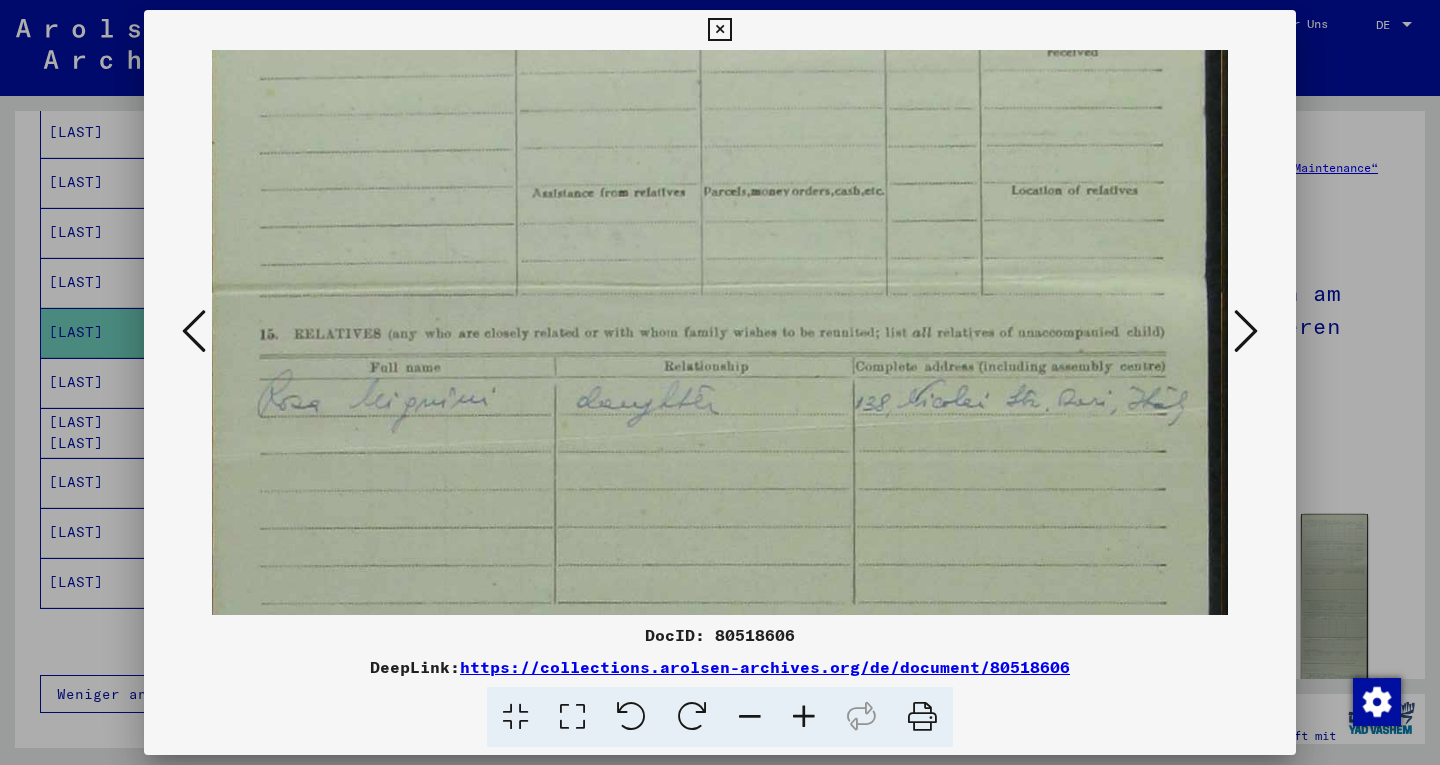 scroll, scrollTop: 559, scrollLeft: 0, axis: vertical 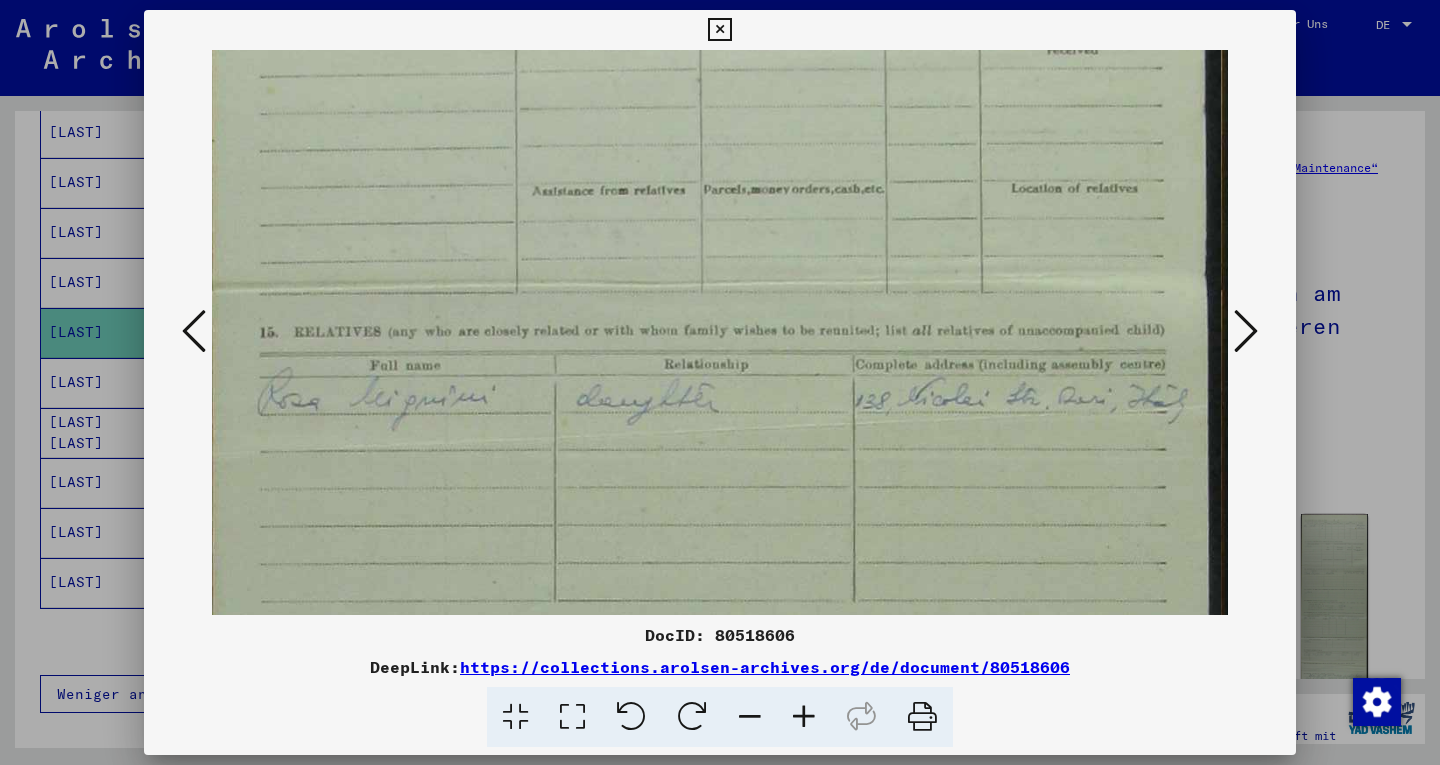 drag, startPoint x: 880, startPoint y: 526, endPoint x: 930, endPoint y: -33, distance: 561.2317 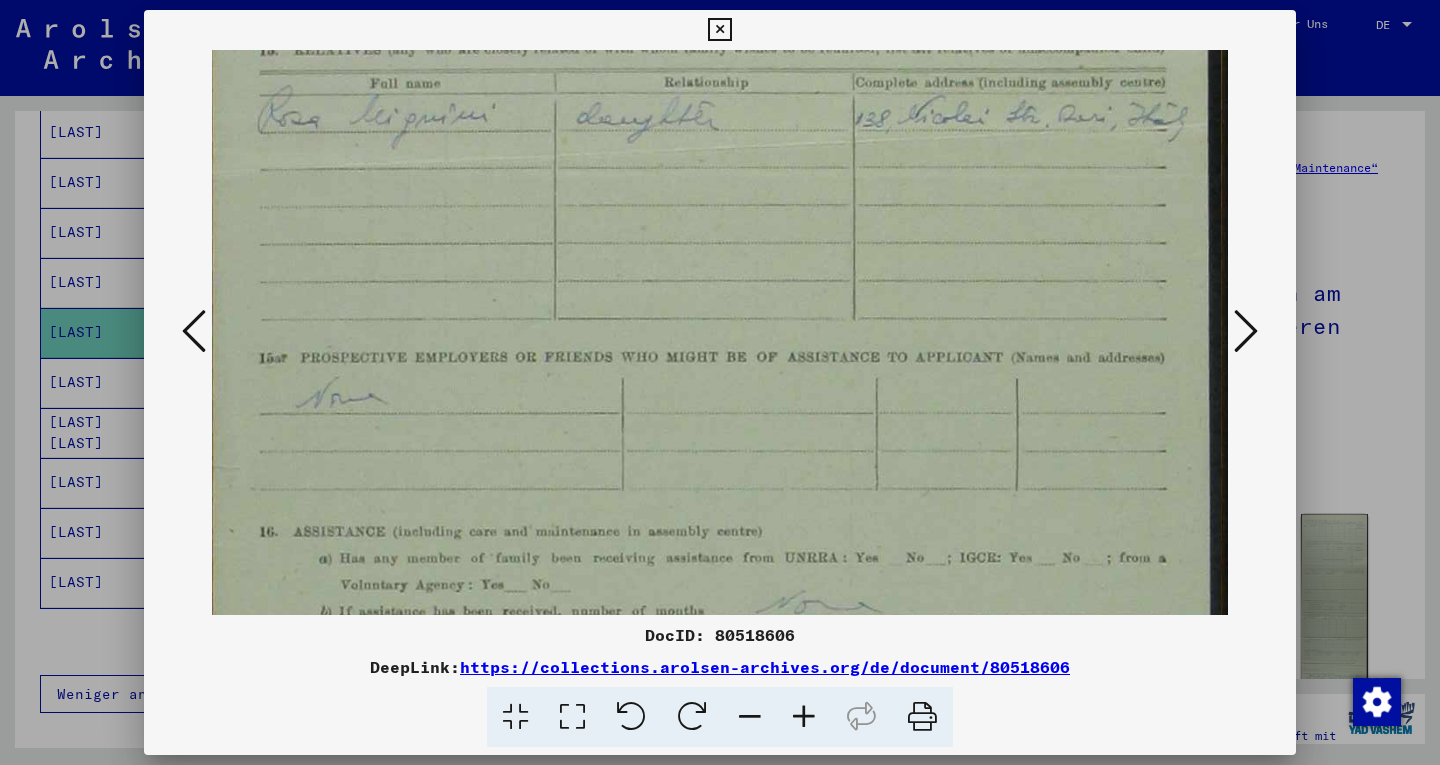 scroll, scrollTop: 968, scrollLeft: 0, axis: vertical 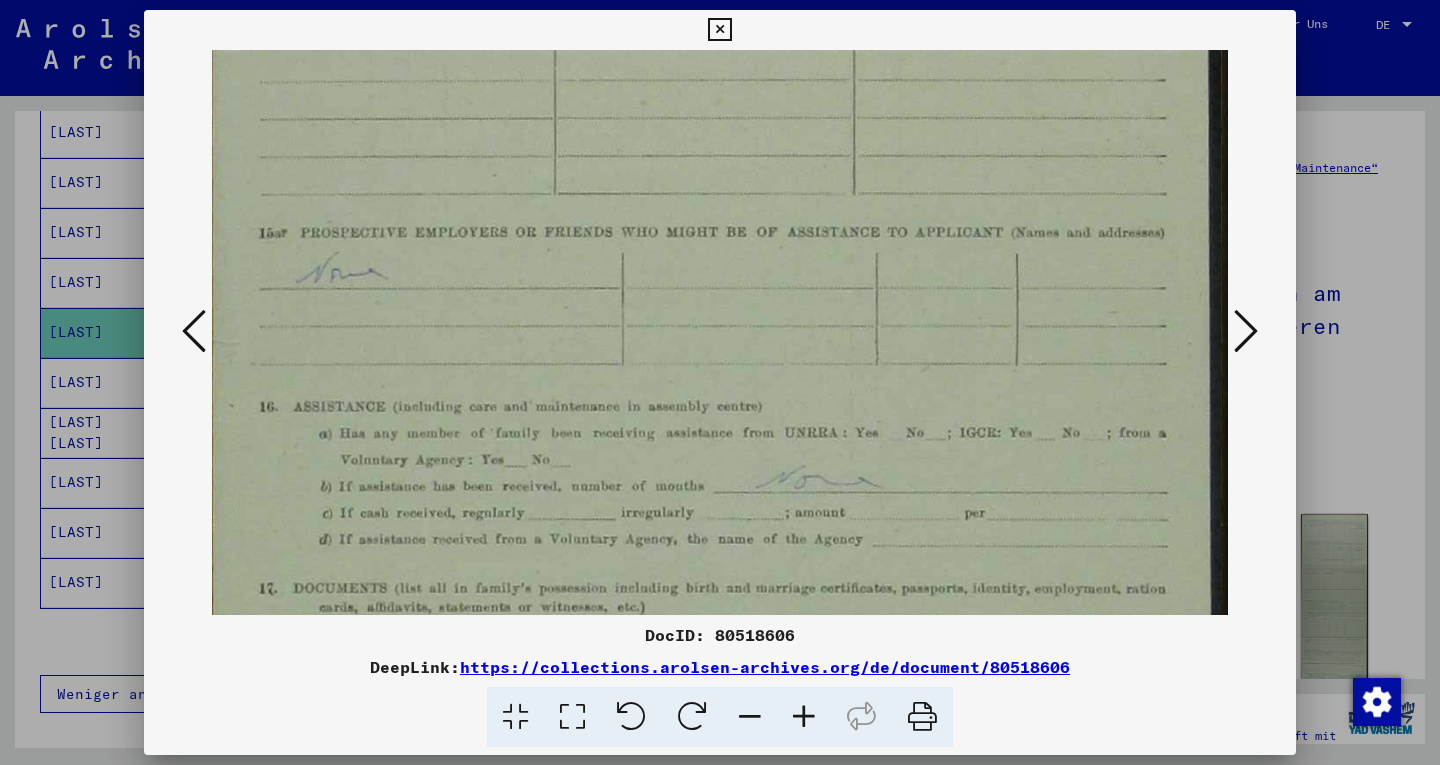 drag, startPoint x: 811, startPoint y: 497, endPoint x: 894, endPoint y: 88, distance: 417.3368 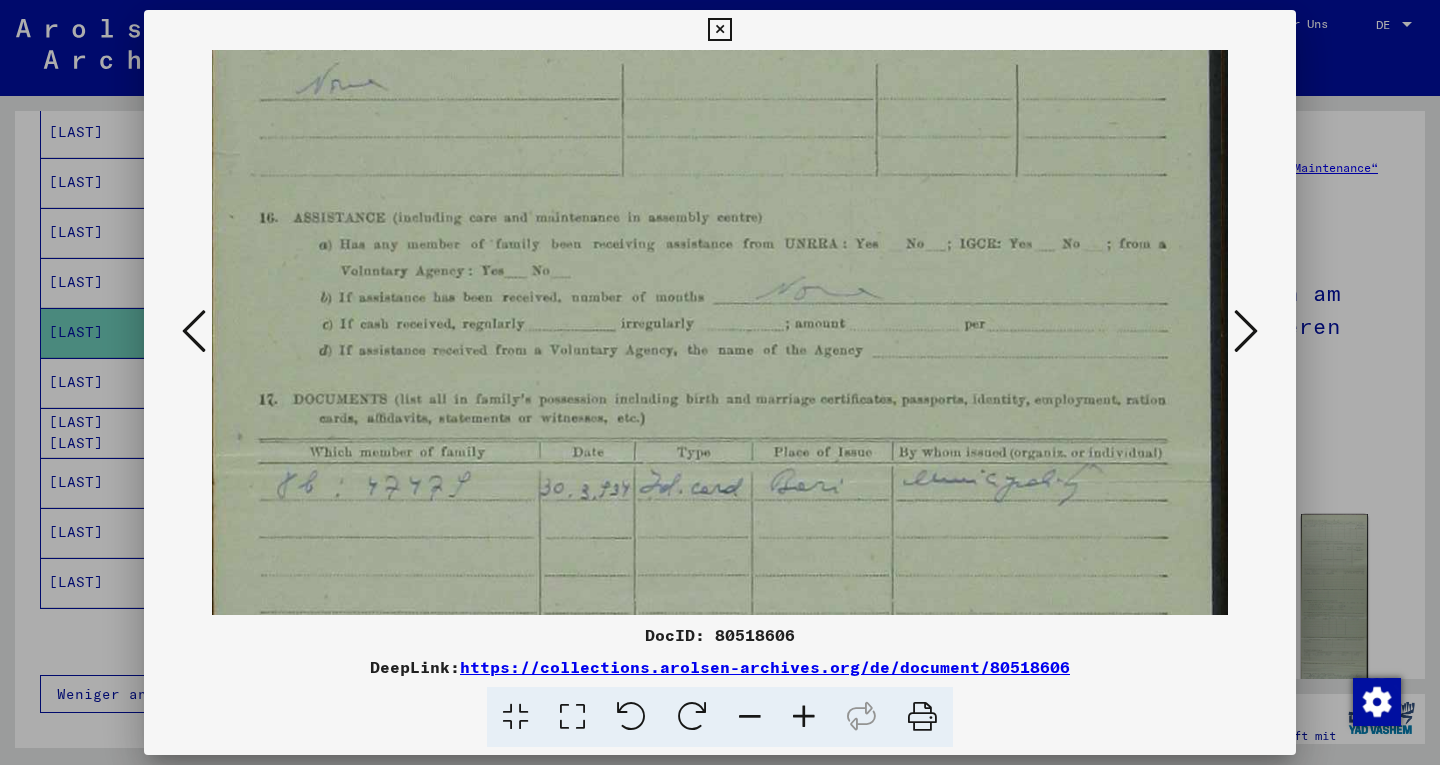 scroll, scrollTop: 1162, scrollLeft: 0, axis: vertical 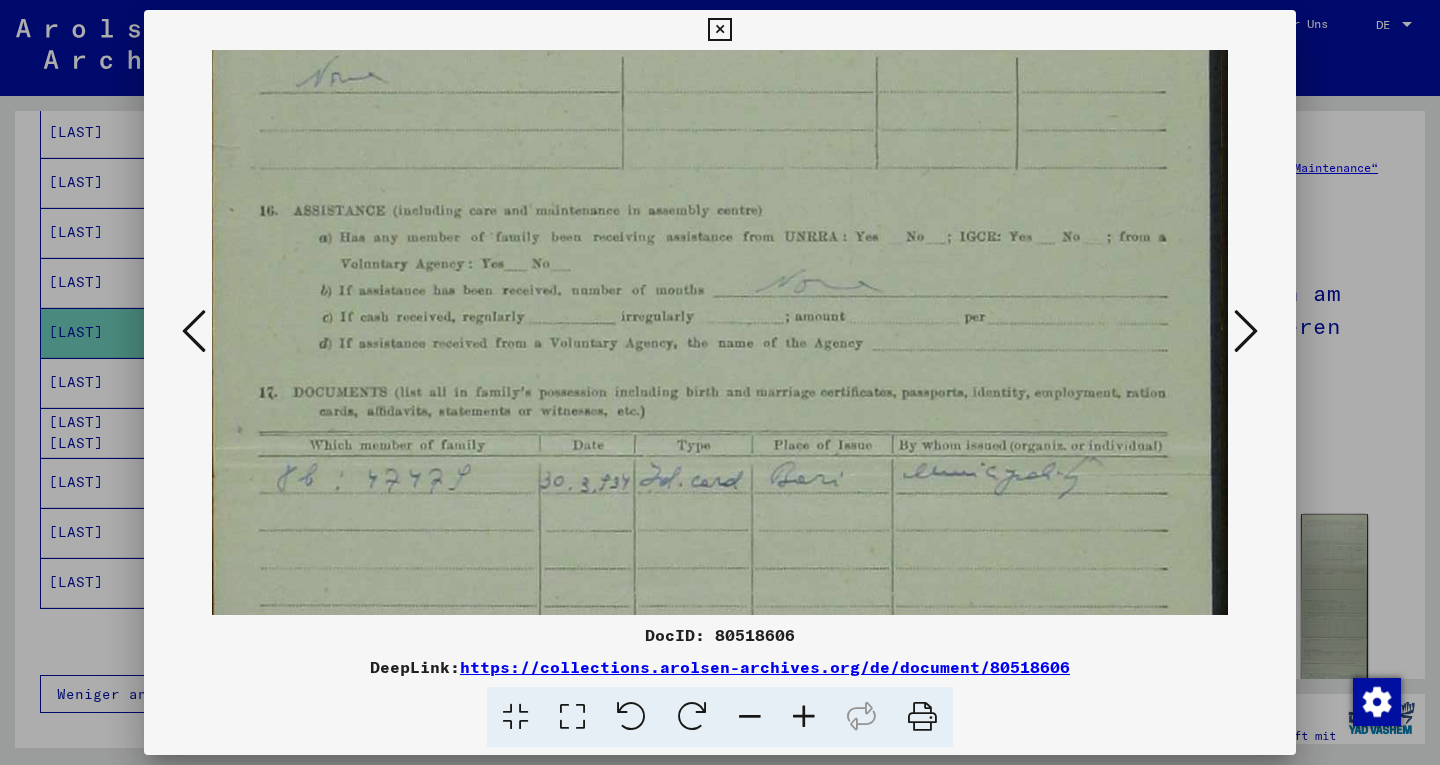 drag, startPoint x: 841, startPoint y: 402, endPoint x: 840, endPoint y: 208, distance: 194.00258 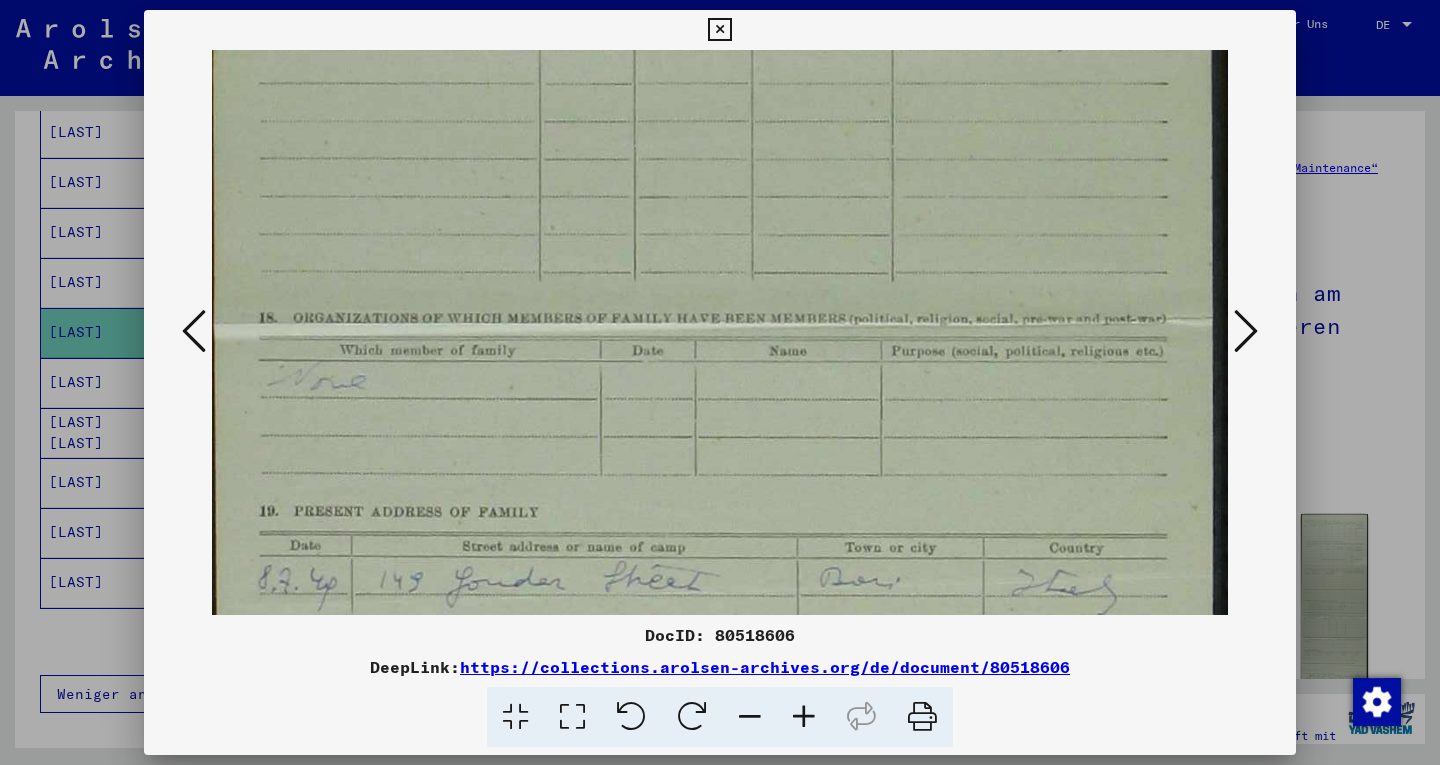 drag, startPoint x: 929, startPoint y: 463, endPoint x: 900, endPoint y: -39, distance: 502.83694 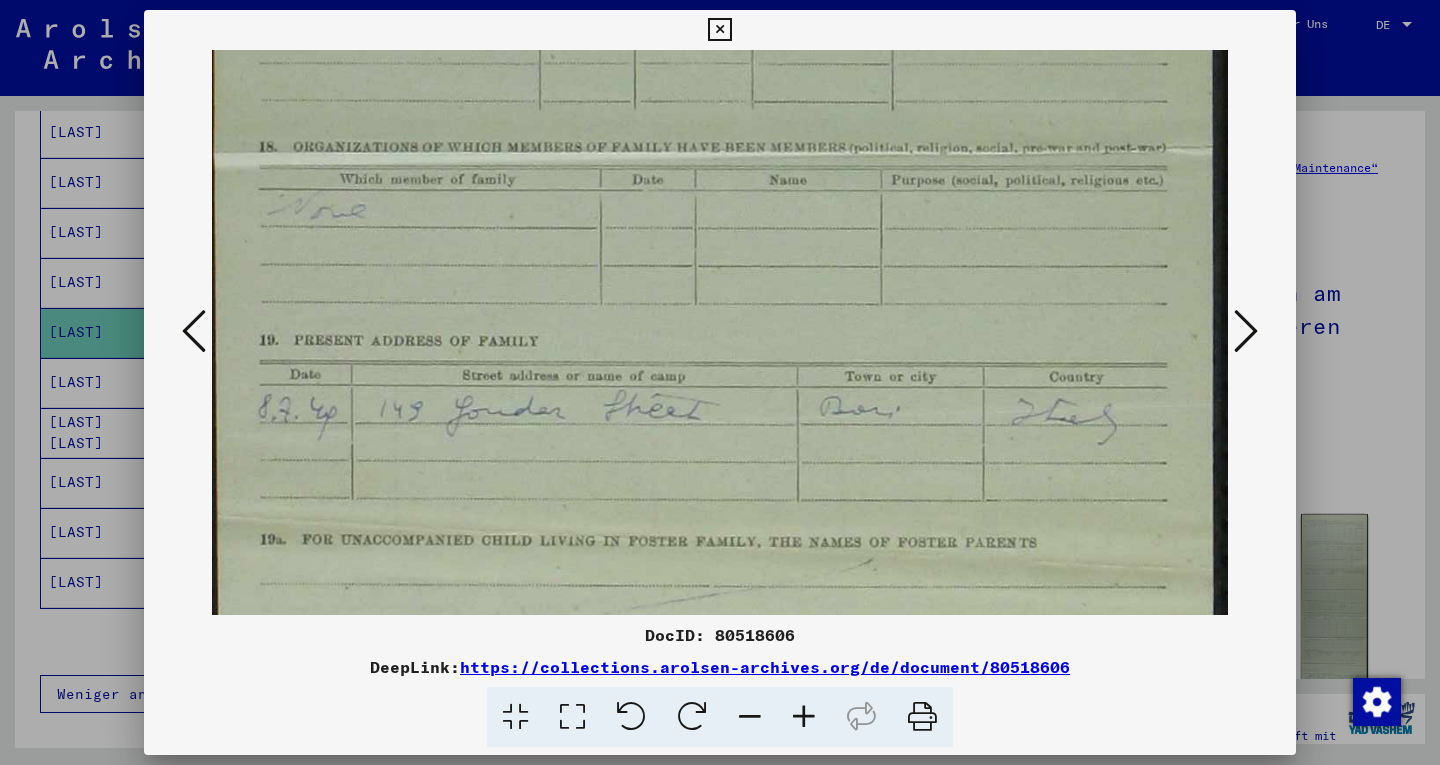 scroll, scrollTop: 1787, scrollLeft: 0, axis: vertical 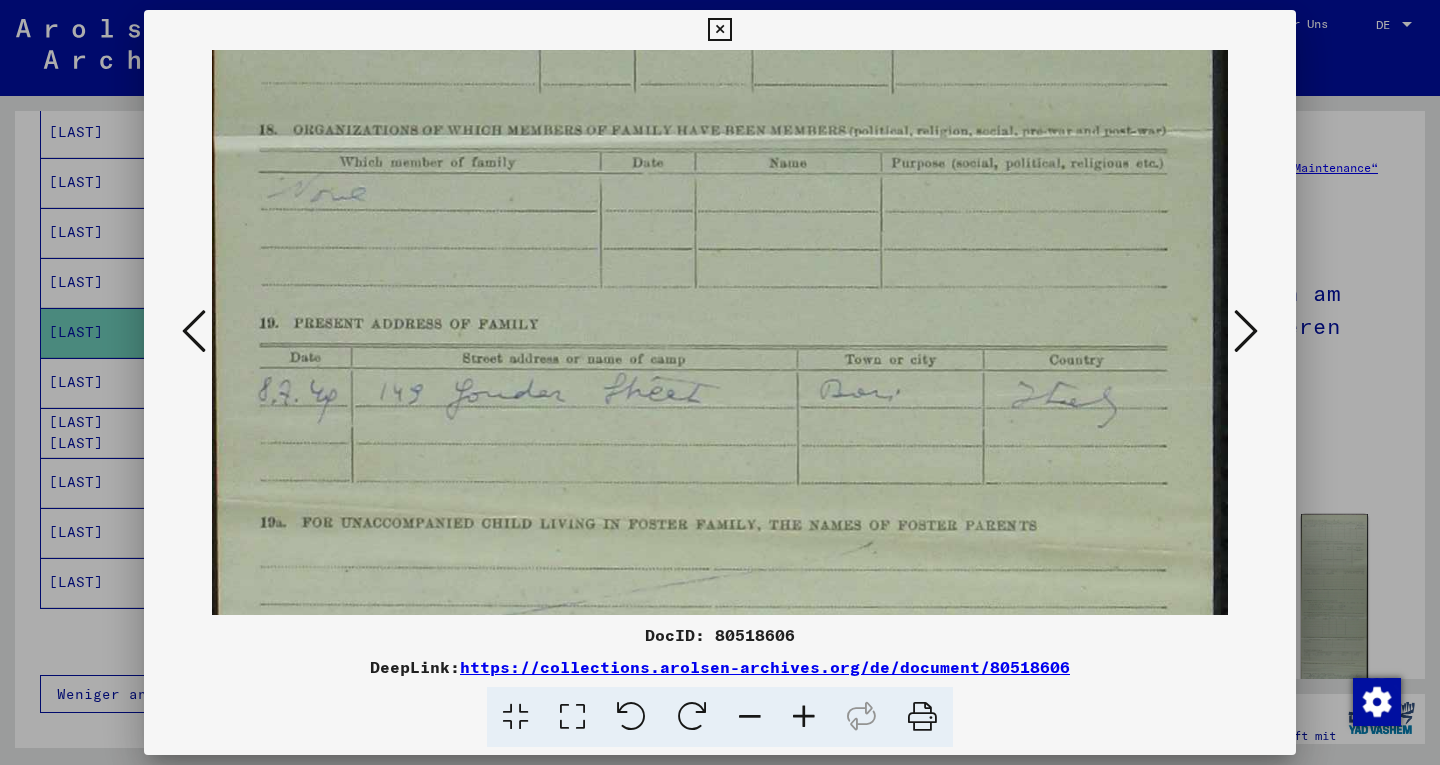 drag, startPoint x: 888, startPoint y: 273, endPoint x: 884, endPoint y: 138, distance: 135.05925 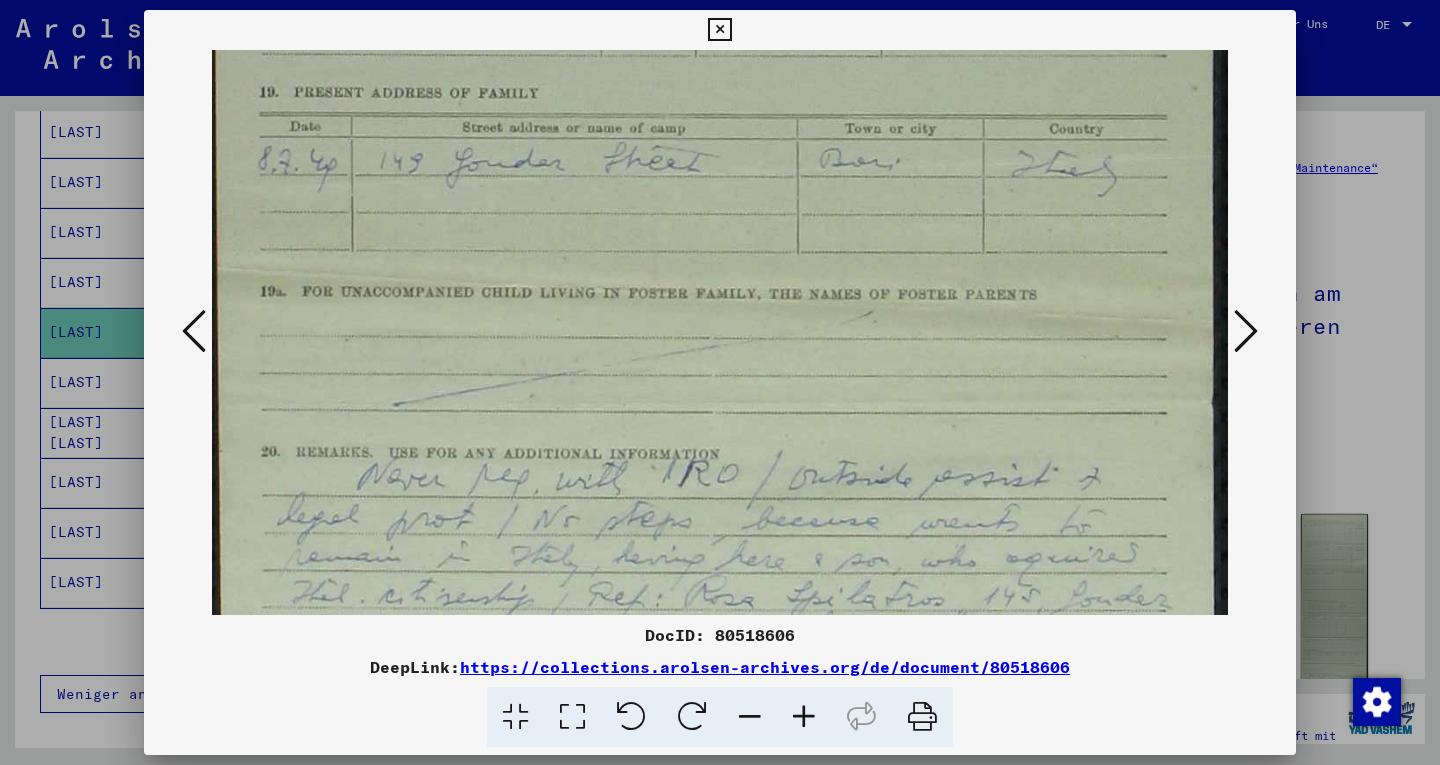 drag, startPoint x: 745, startPoint y: 203, endPoint x: 744, endPoint y: -87, distance: 290.0017 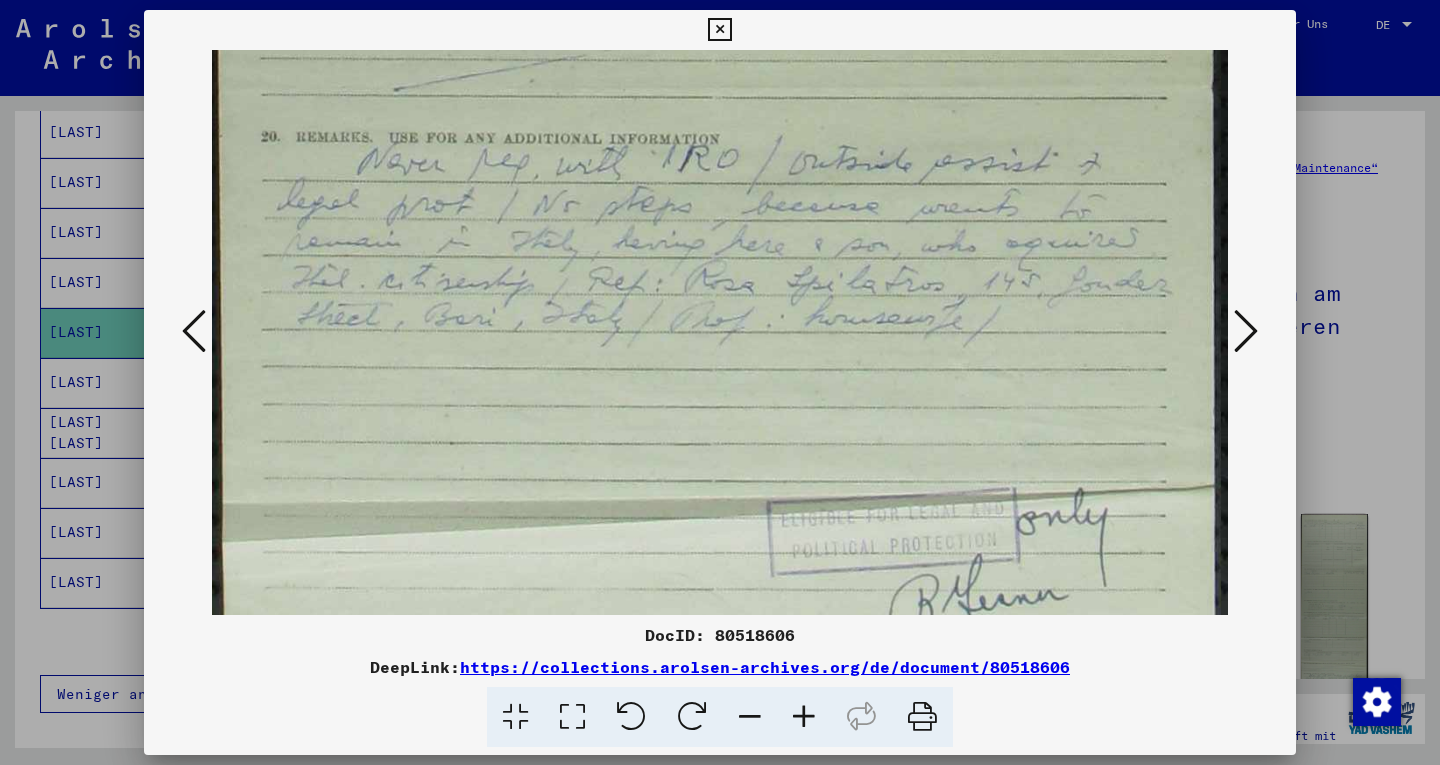 scroll, scrollTop: 2348, scrollLeft: 0, axis: vertical 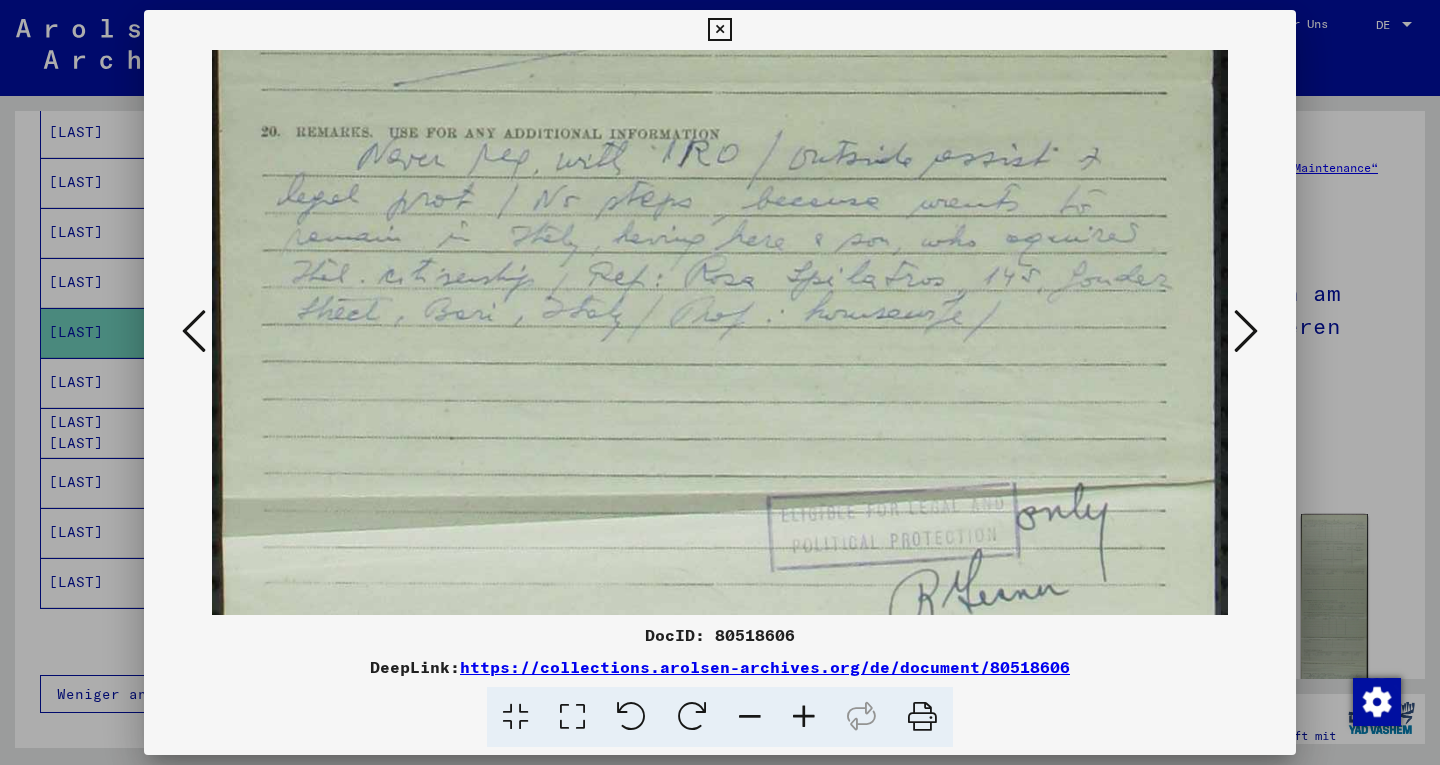 drag, startPoint x: 870, startPoint y: 172, endPoint x: 860, endPoint y: -87, distance: 259.193 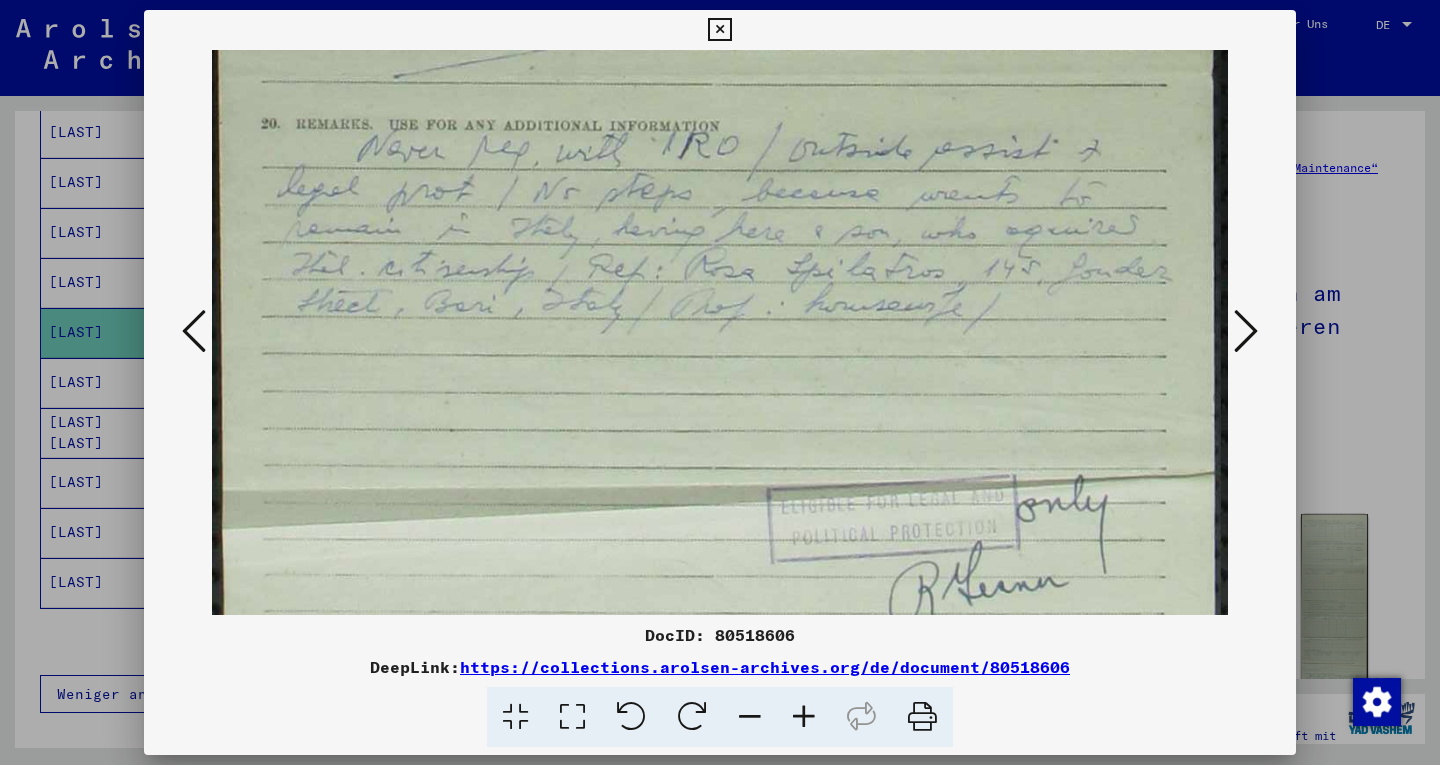 scroll, scrollTop: 2359, scrollLeft: 0, axis: vertical 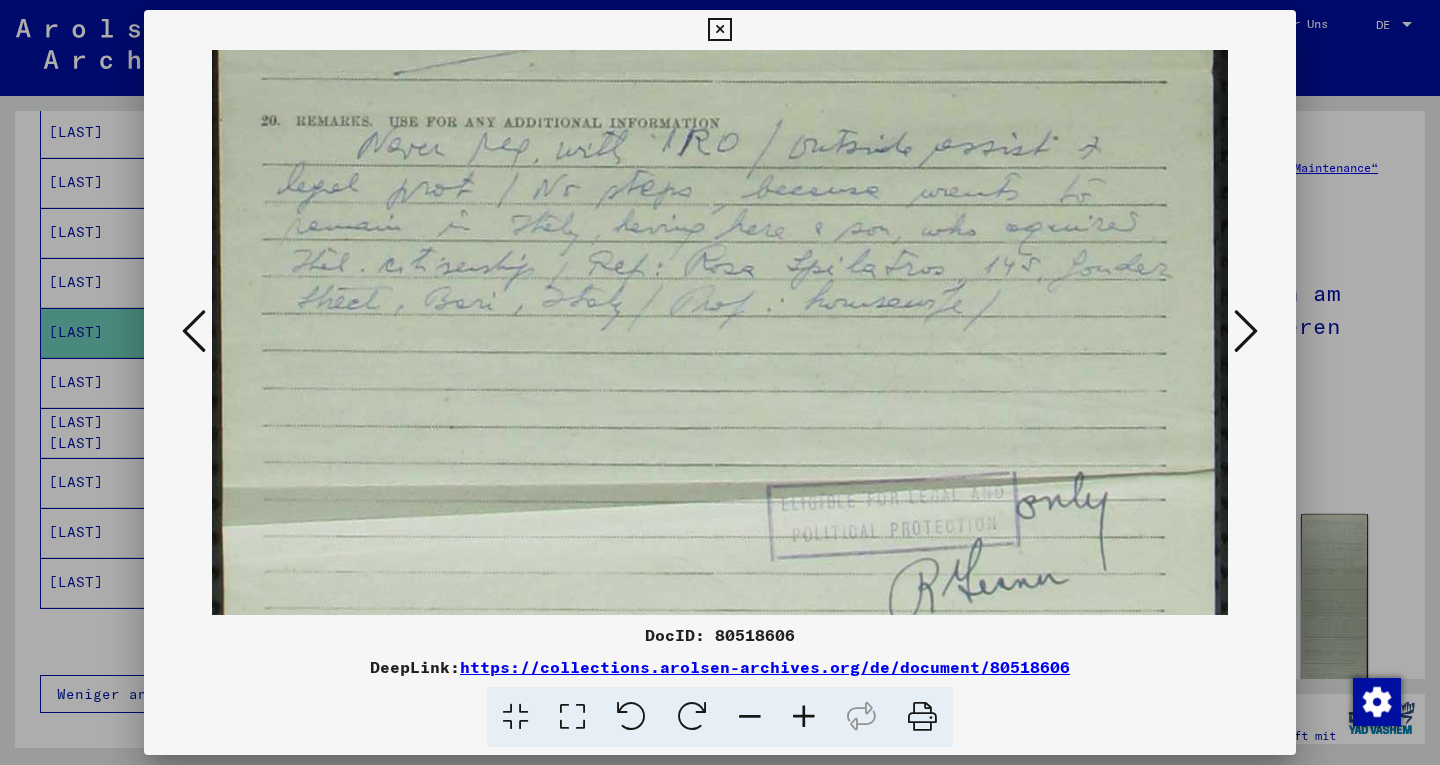 drag, startPoint x: 930, startPoint y: 133, endPoint x: 978, endPoint y: 122, distance: 49.24429 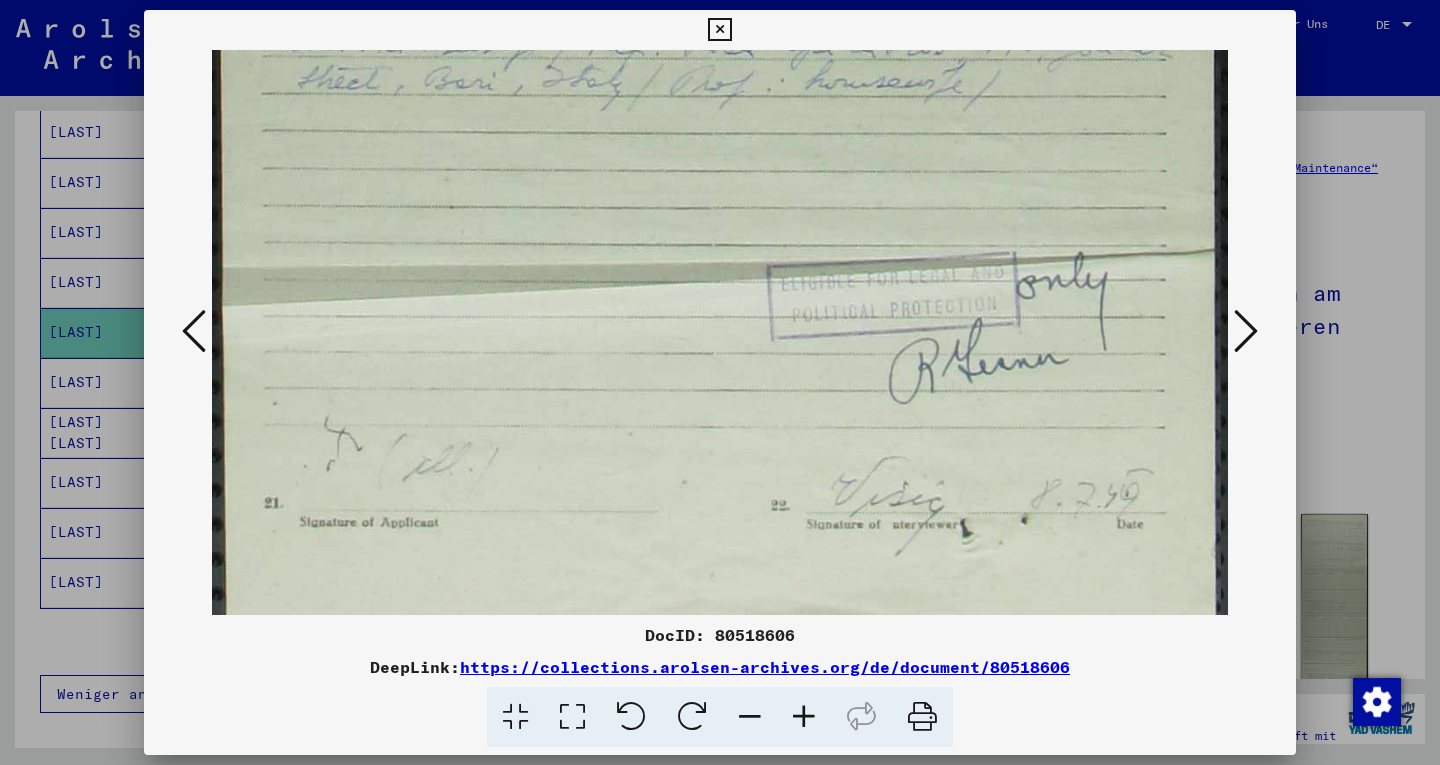 scroll, scrollTop: 2602, scrollLeft: 0, axis: vertical 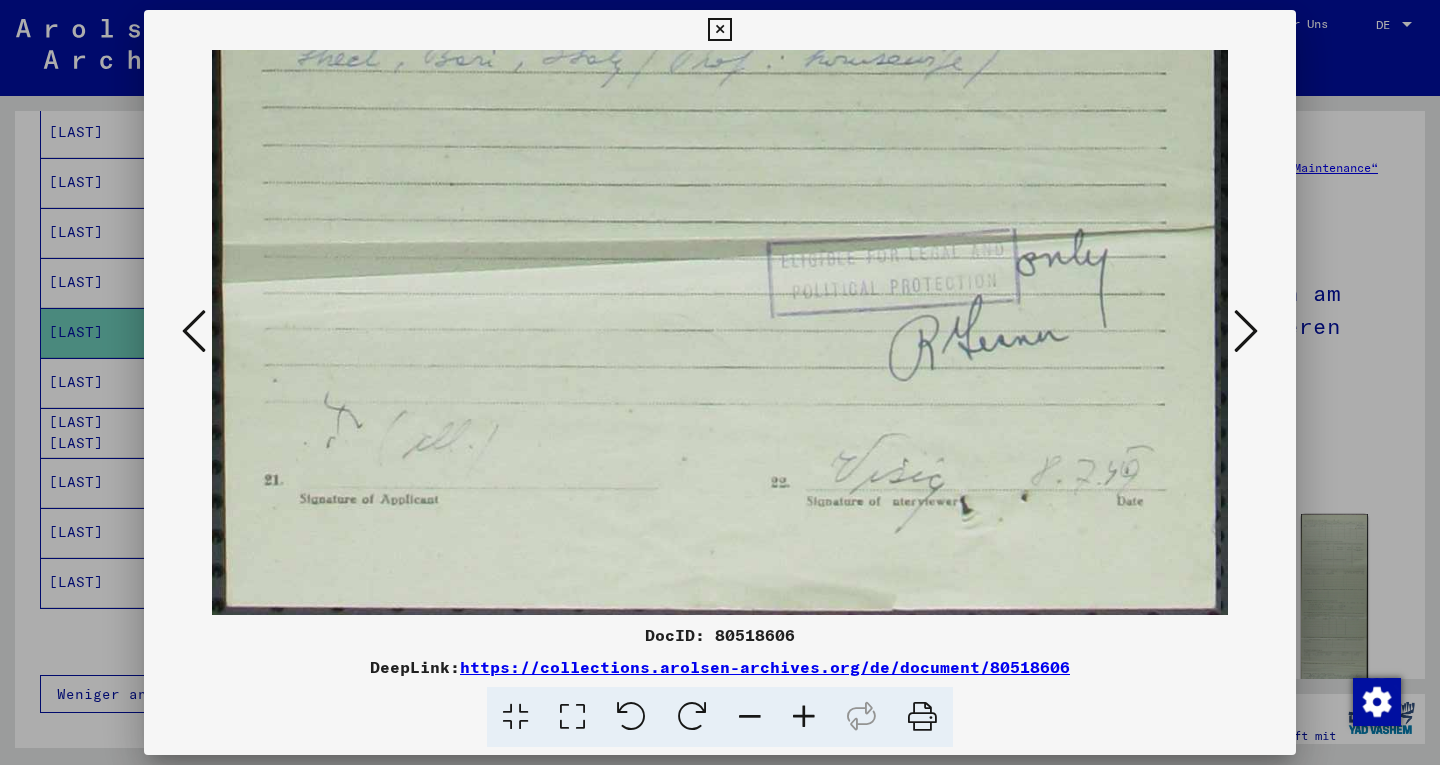 drag, startPoint x: 935, startPoint y: 328, endPoint x: 962, endPoint y: 21, distance: 308.185 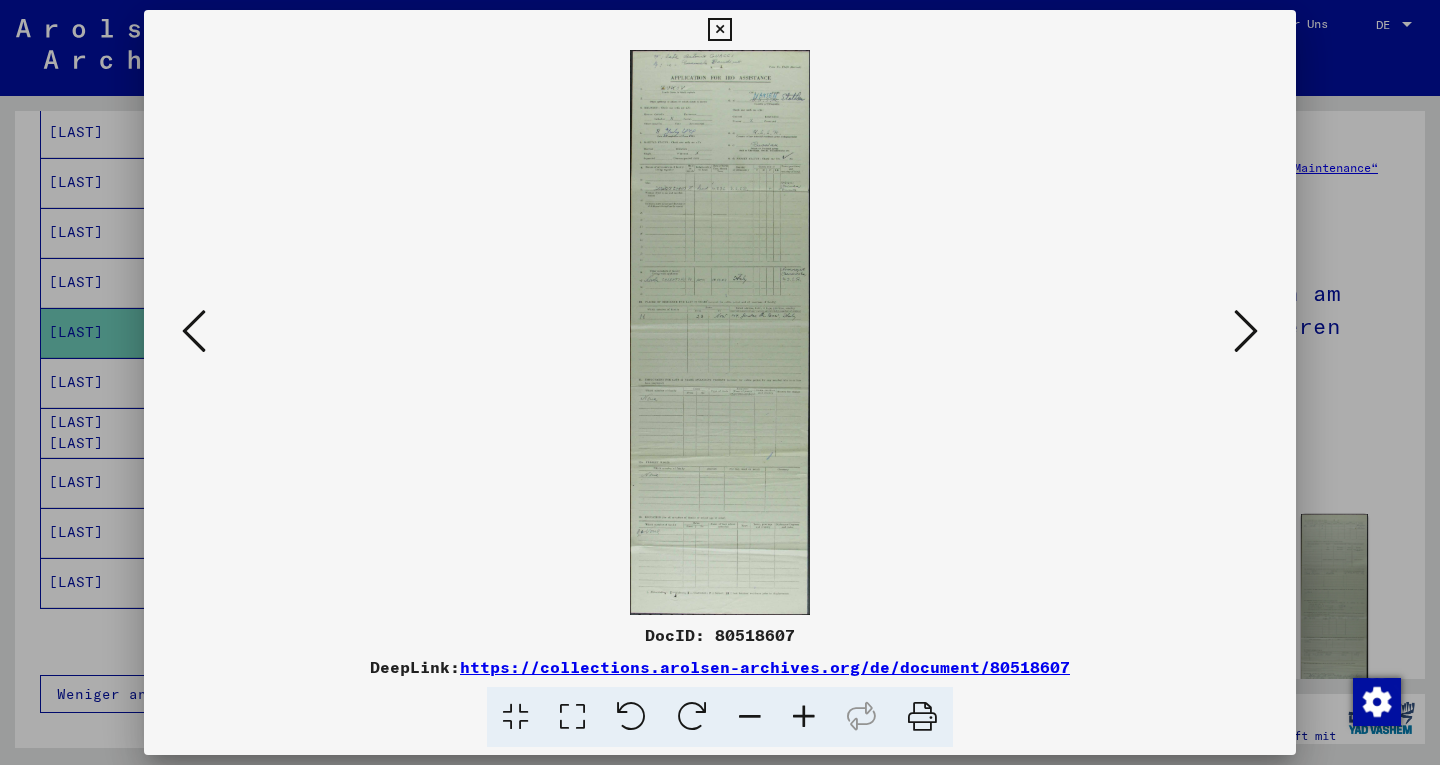scroll, scrollTop: 0, scrollLeft: 0, axis: both 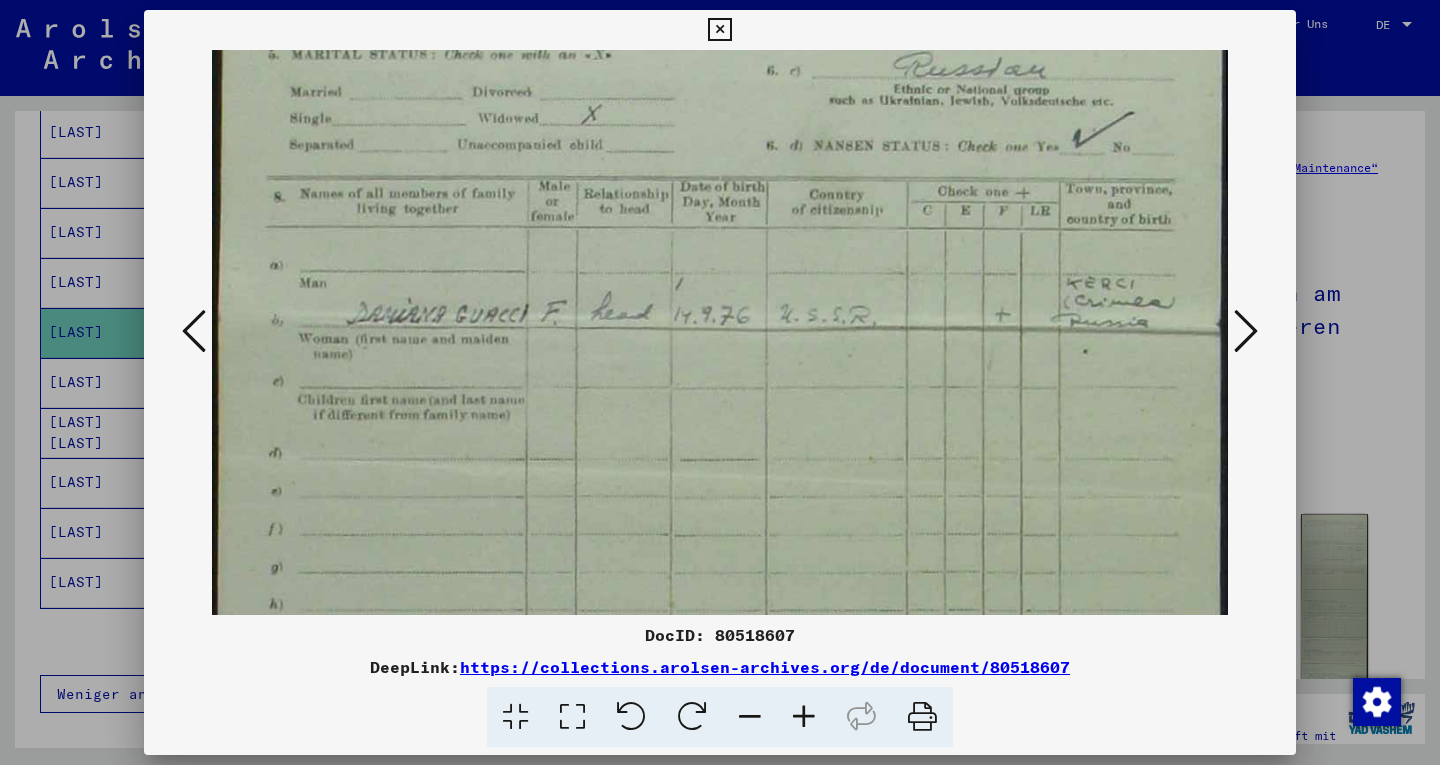 drag, startPoint x: 1077, startPoint y: 457, endPoint x: 1100, endPoint y: -72, distance: 529.49976 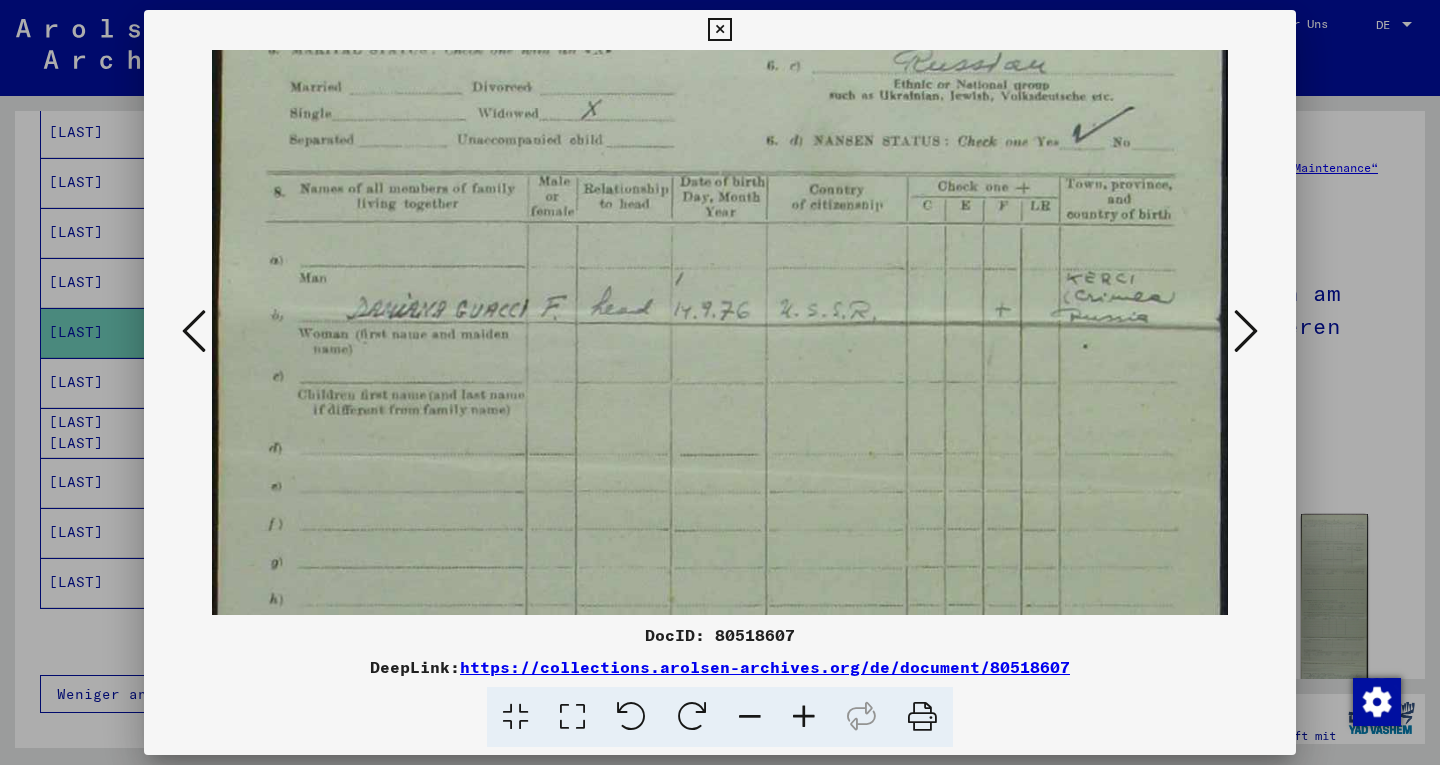 scroll, scrollTop: 521, scrollLeft: 0, axis: vertical 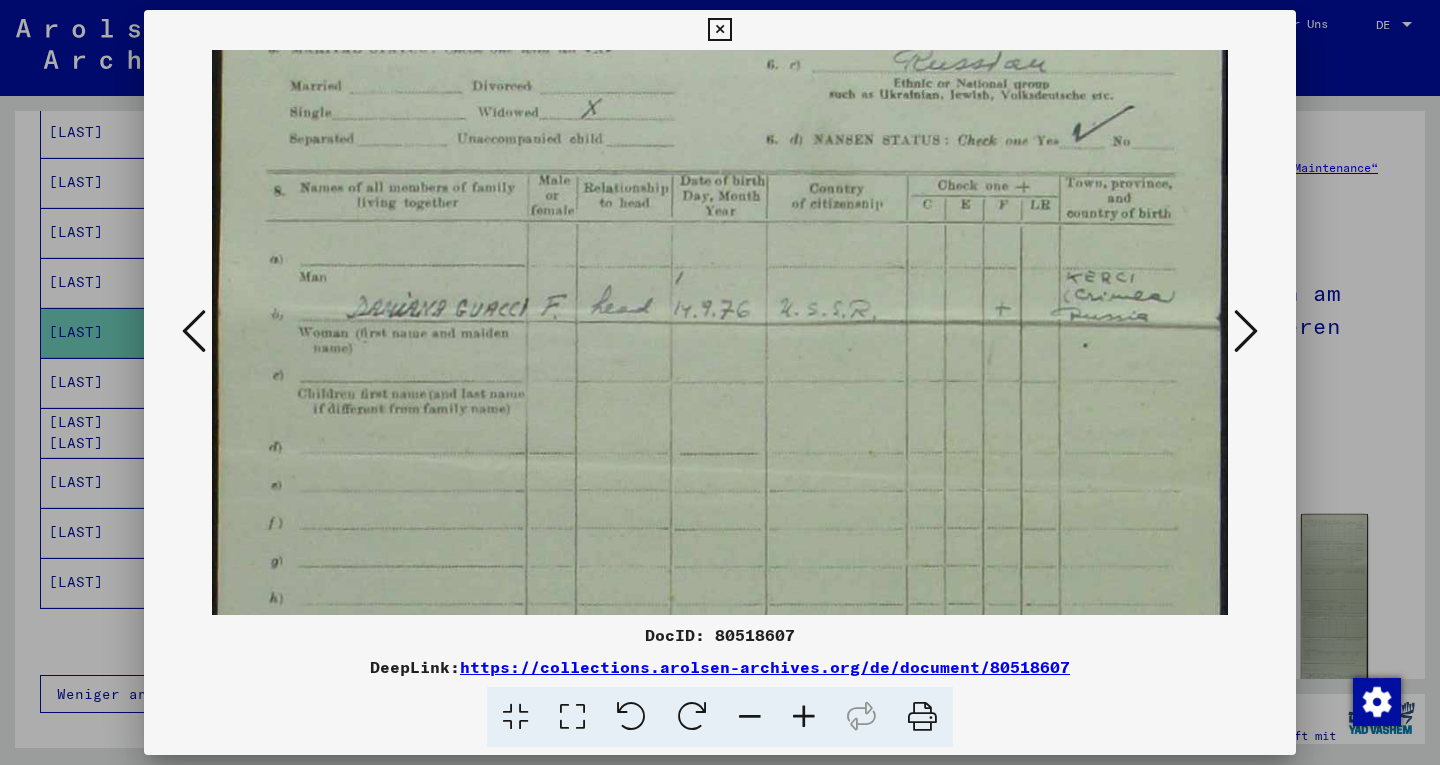drag, startPoint x: 1145, startPoint y: 160, endPoint x: 1153, endPoint y: 168, distance: 11.313708 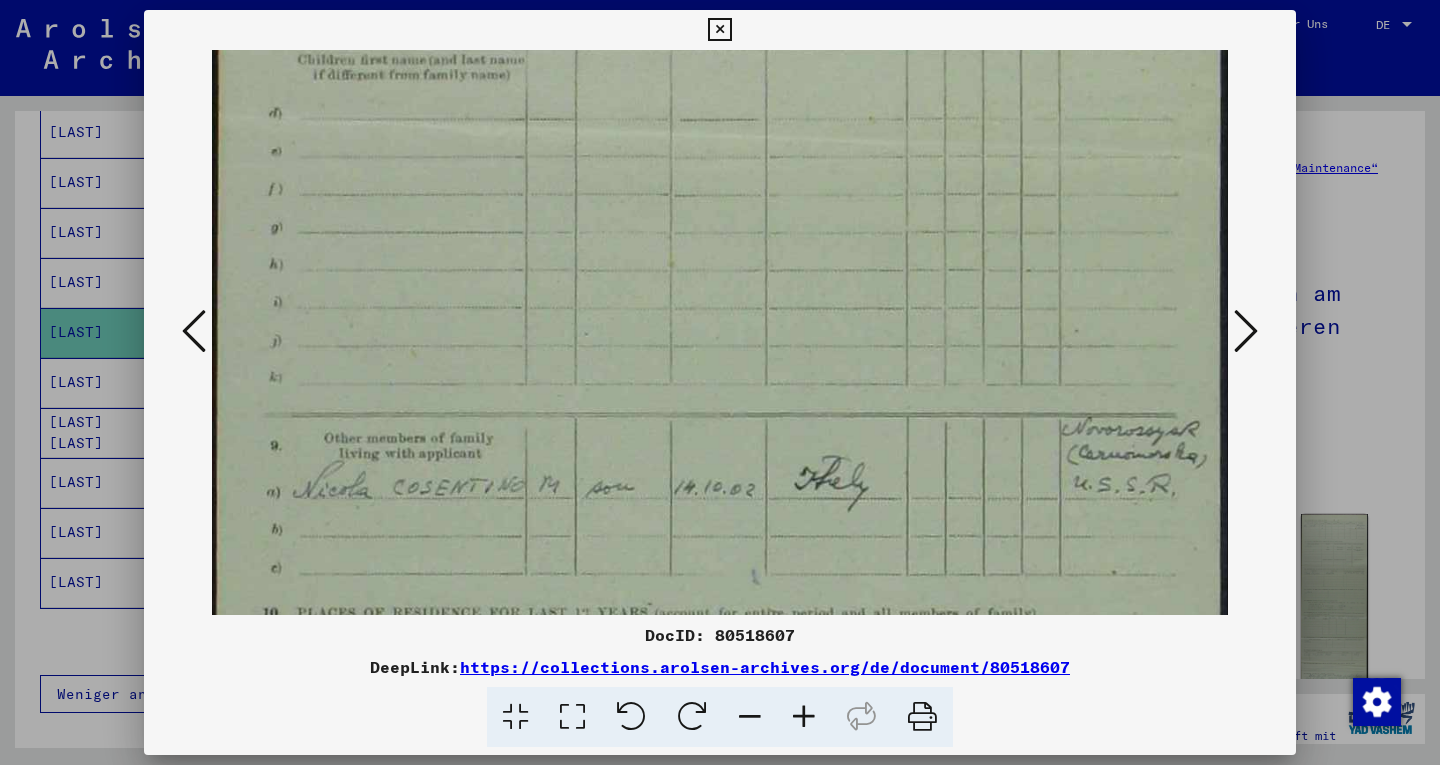 drag, startPoint x: 1012, startPoint y: 419, endPoint x: 1047, endPoint y: 75, distance: 345.77594 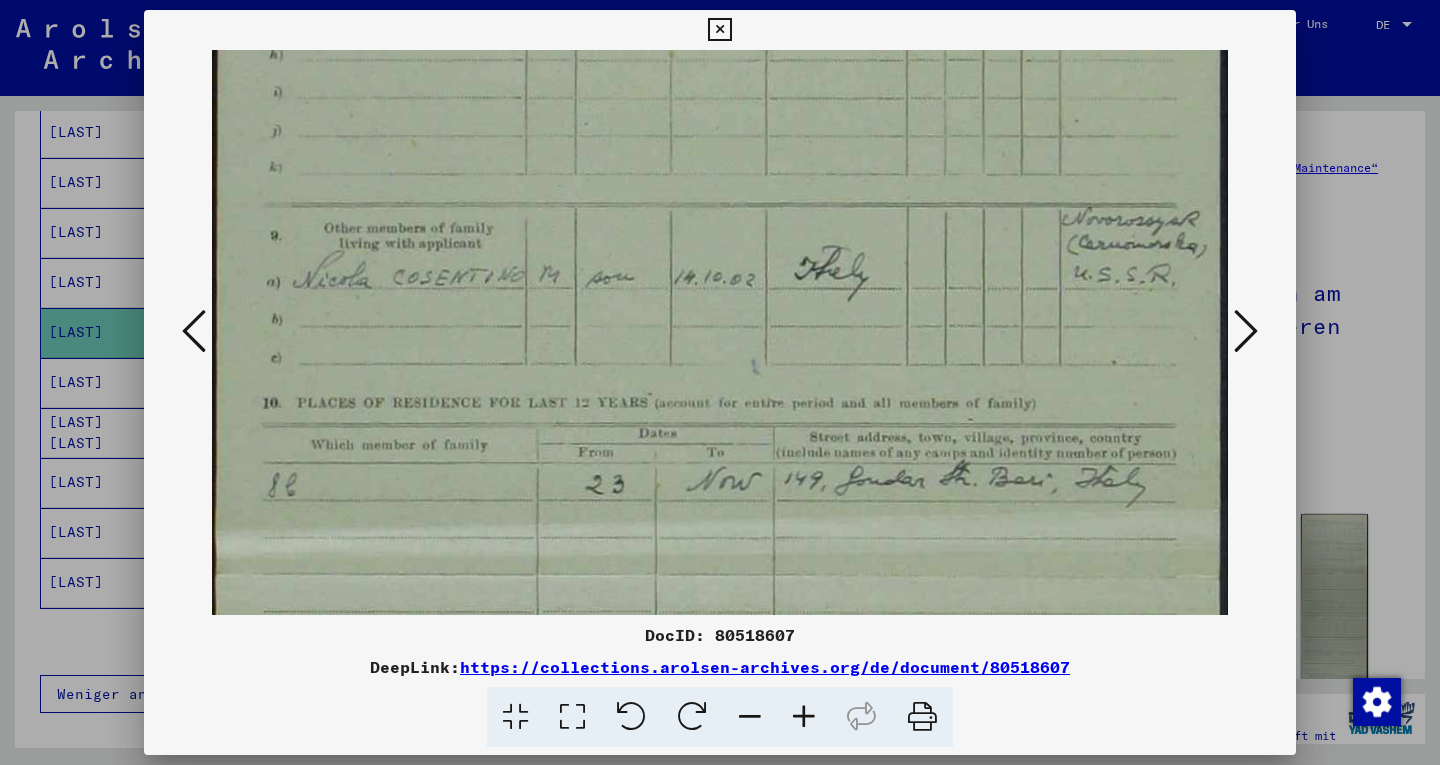 scroll, scrollTop: 1072, scrollLeft: 0, axis: vertical 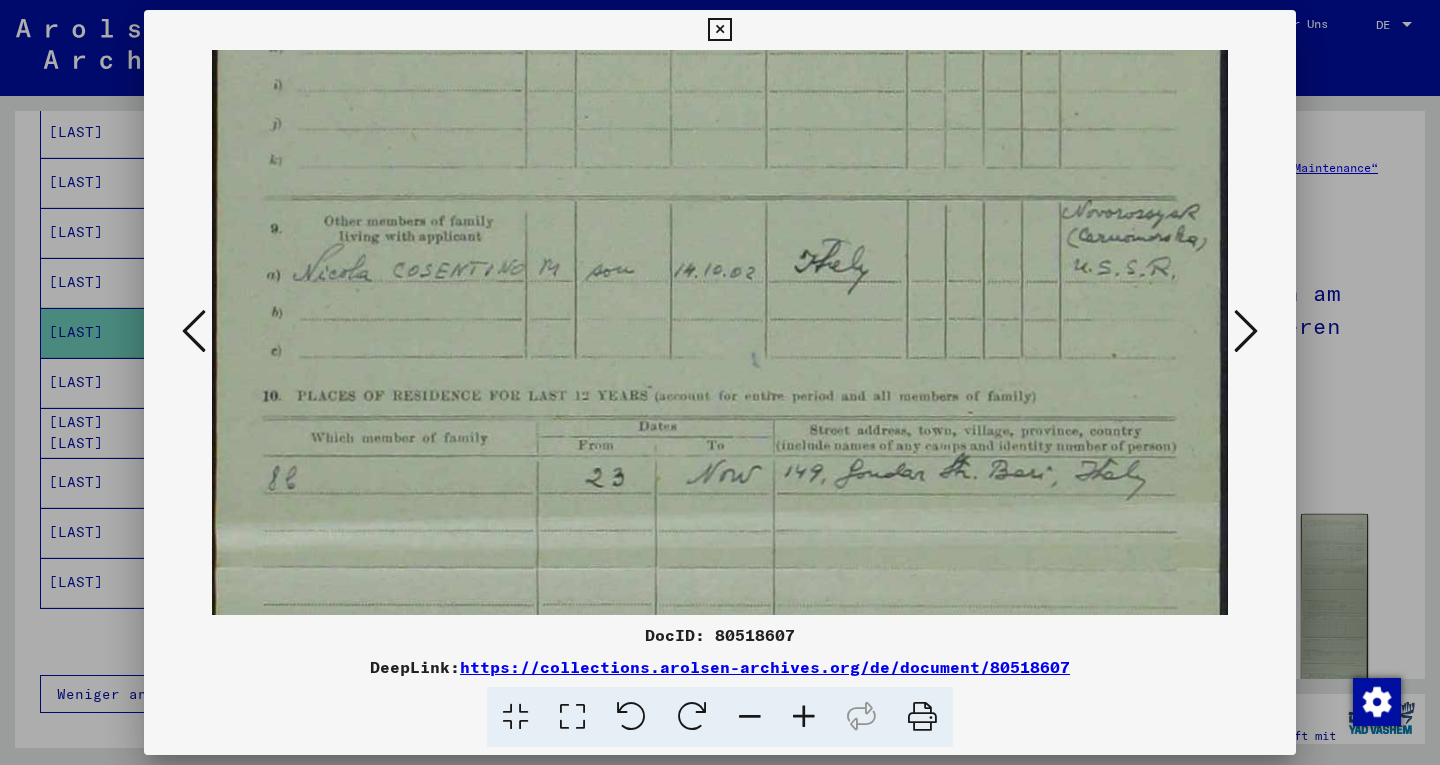 drag, startPoint x: 1006, startPoint y: 333, endPoint x: 1039, endPoint y: 126, distance: 209.61394 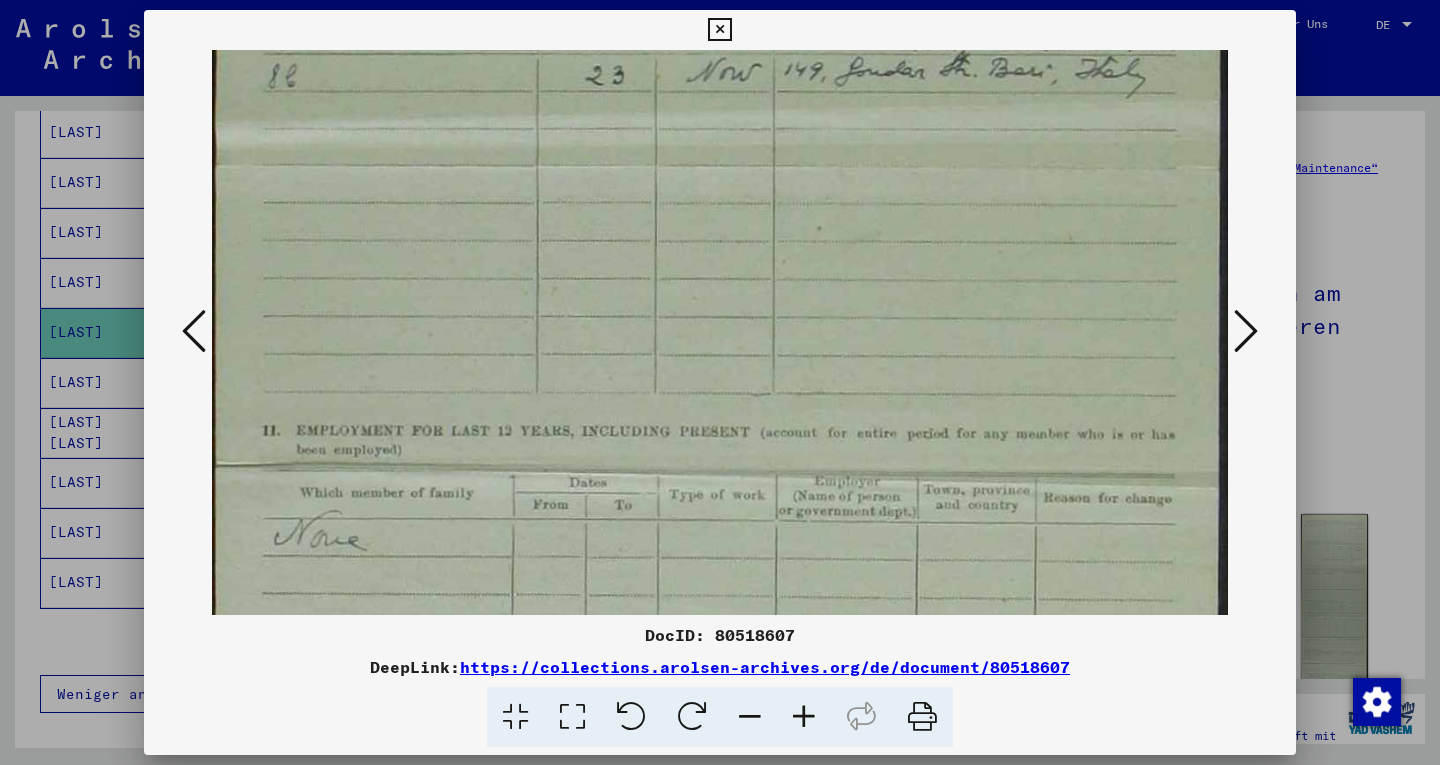 scroll, scrollTop: 1582, scrollLeft: 0, axis: vertical 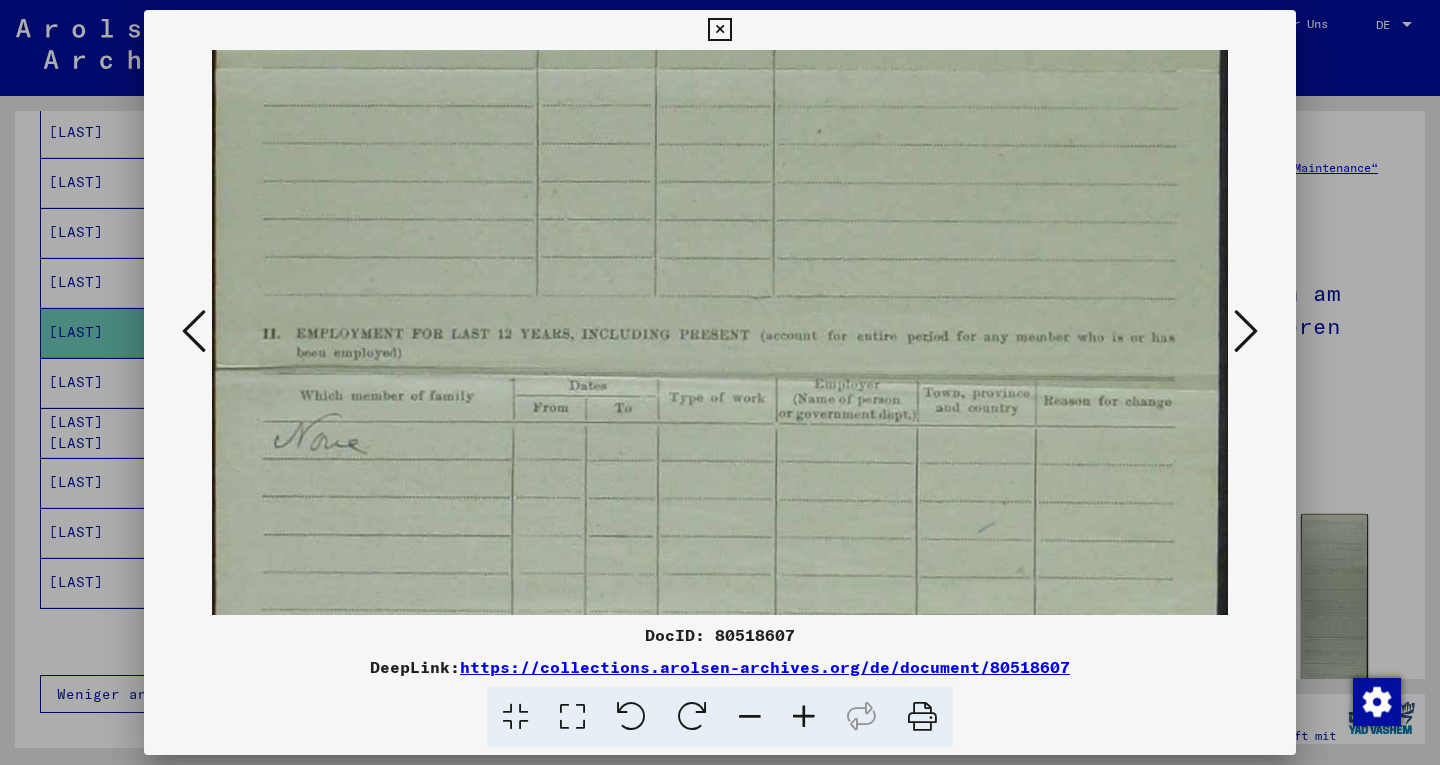 drag, startPoint x: 876, startPoint y: 423, endPoint x: 933, endPoint y: -87, distance: 513.1754 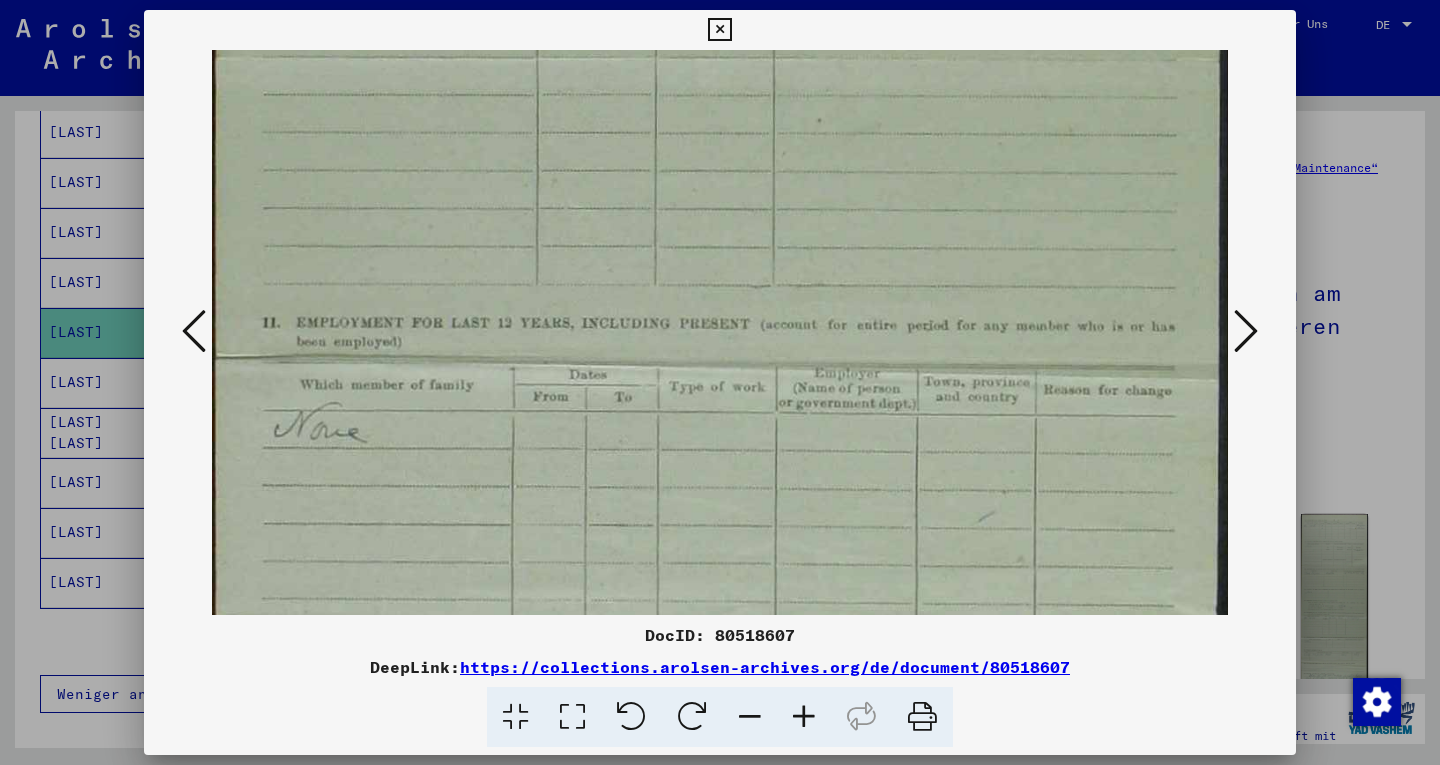 drag, startPoint x: 919, startPoint y: 358, endPoint x: 991, endPoint y: -87, distance: 450.78708 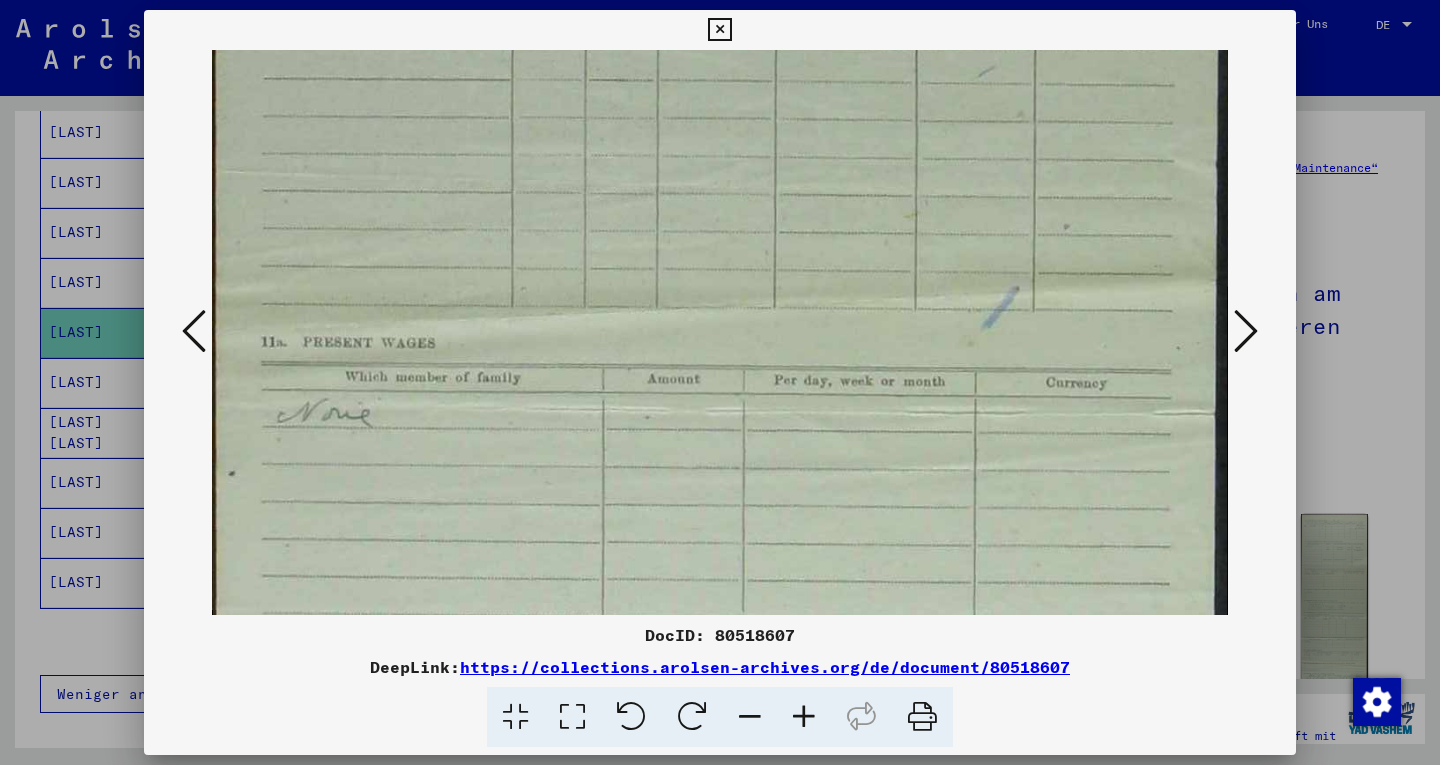 scroll, scrollTop: 2518, scrollLeft: 0, axis: vertical 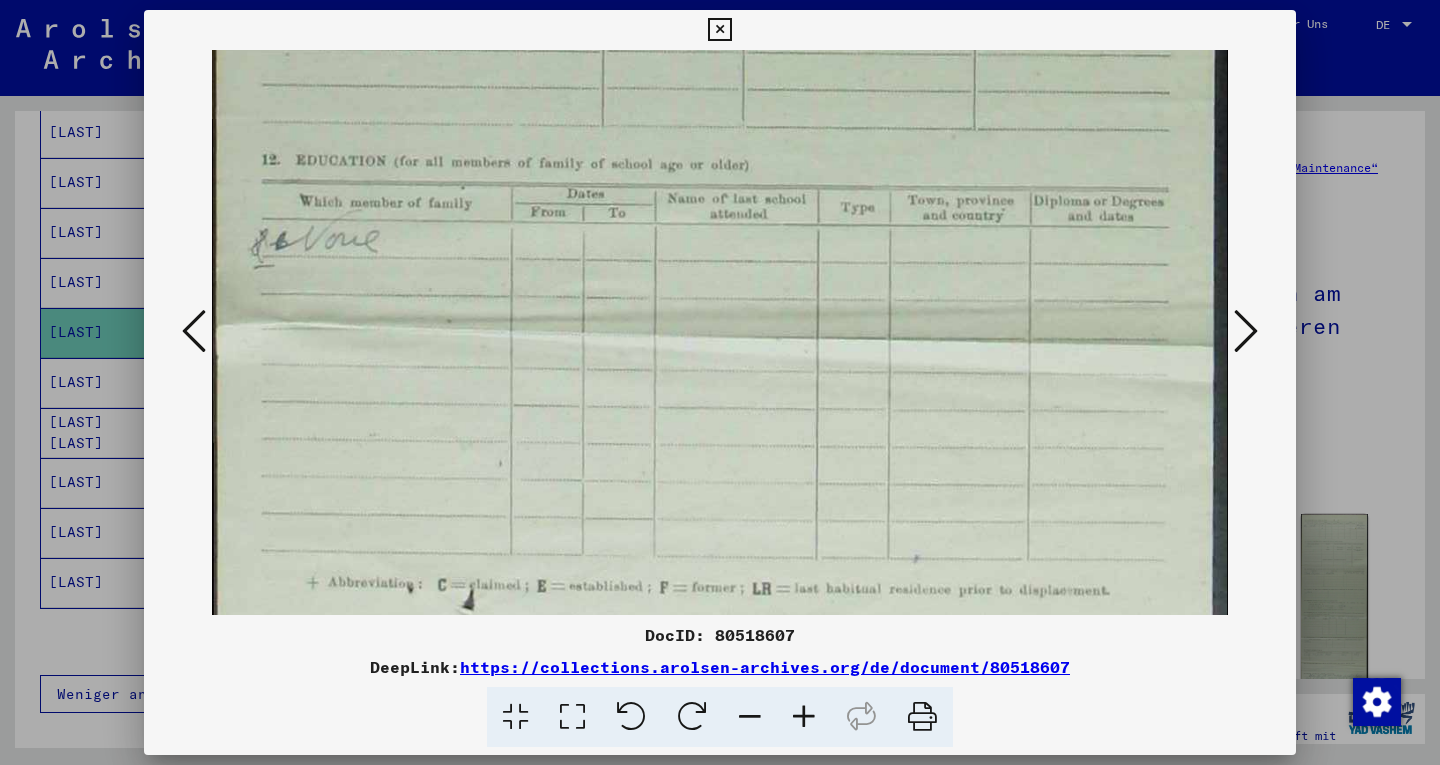 drag, startPoint x: 958, startPoint y: 404, endPoint x: 971, endPoint y: -87, distance: 491.17206 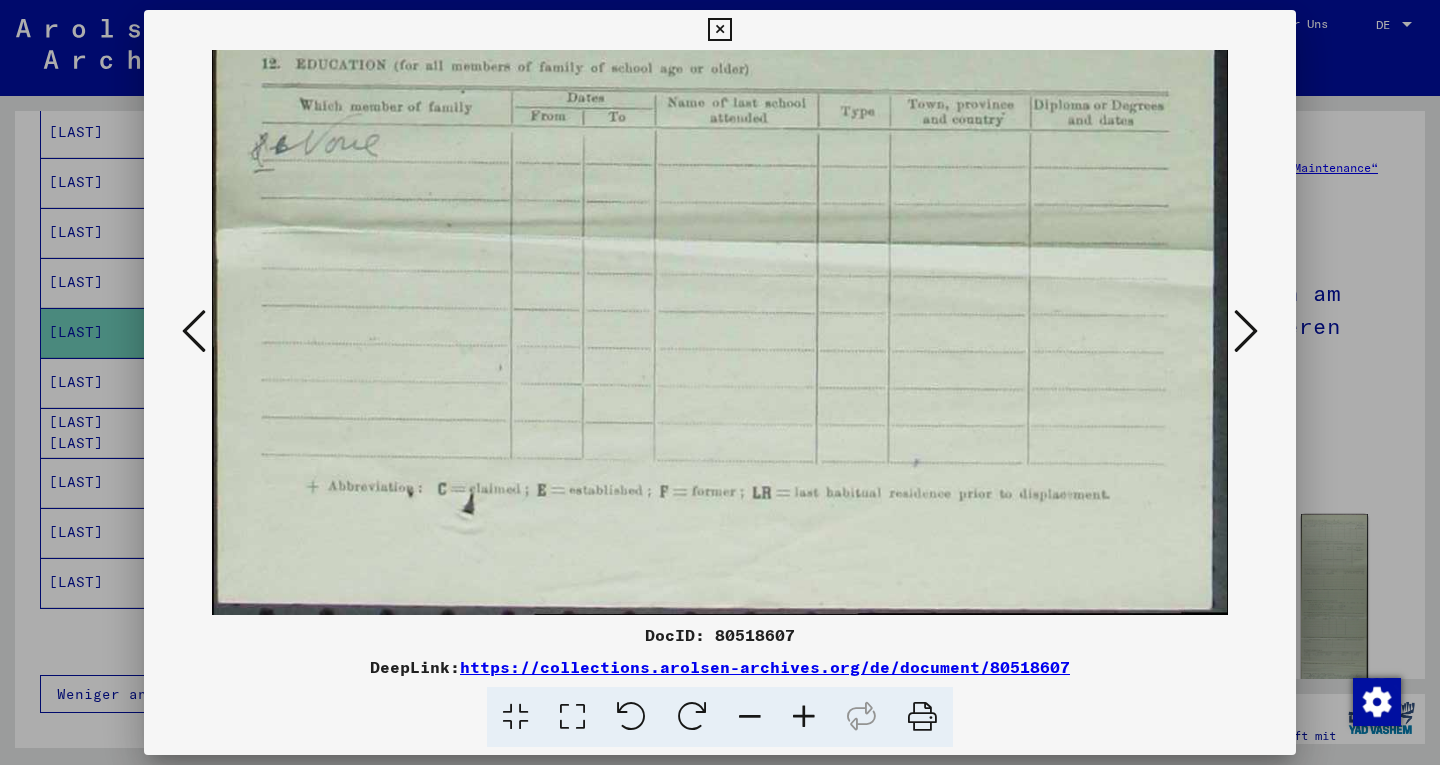 drag, startPoint x: 930, startPoint y: 466, endPoint x: 985, endPoint y: -87, distance: 555.72833 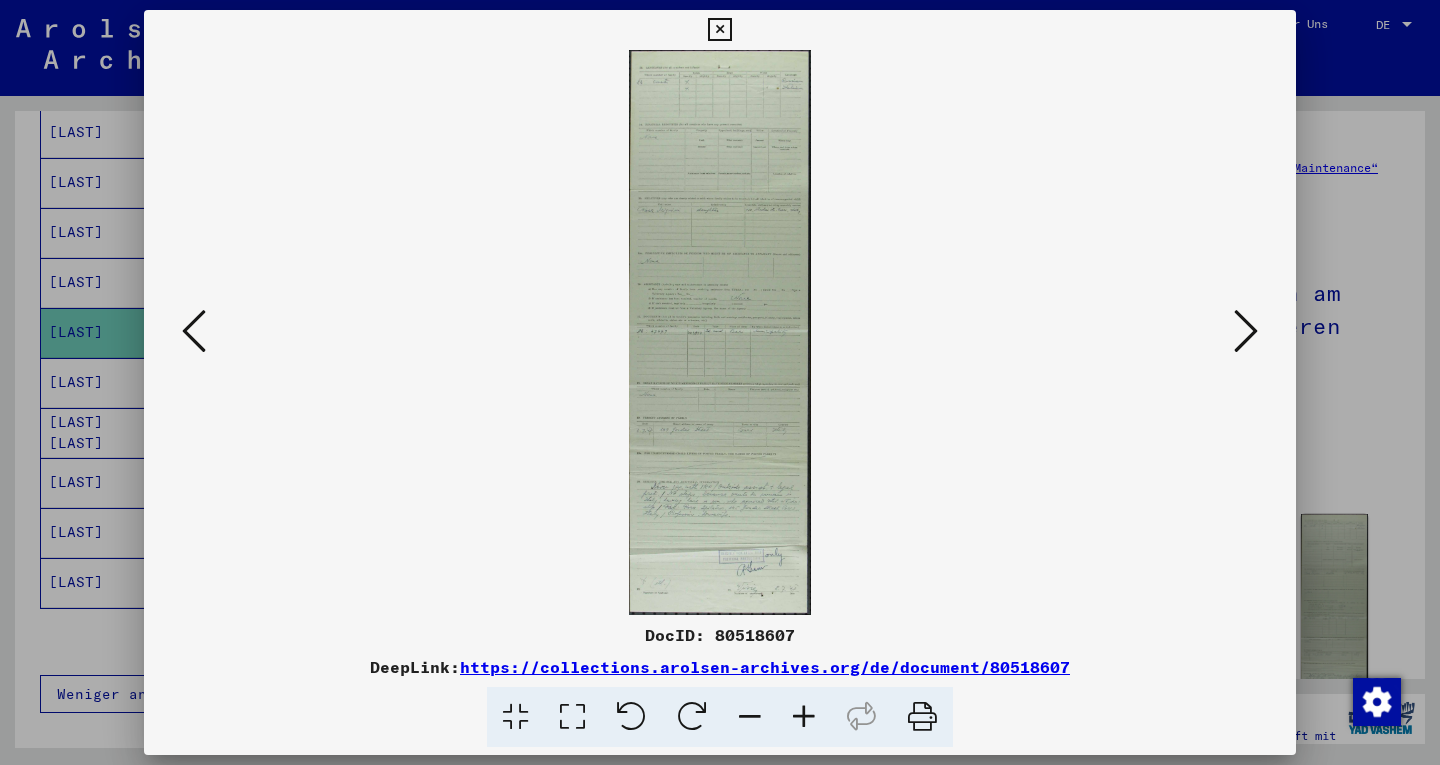 scroll, scrollTop: 0, scrollLeft: 0, axis: both 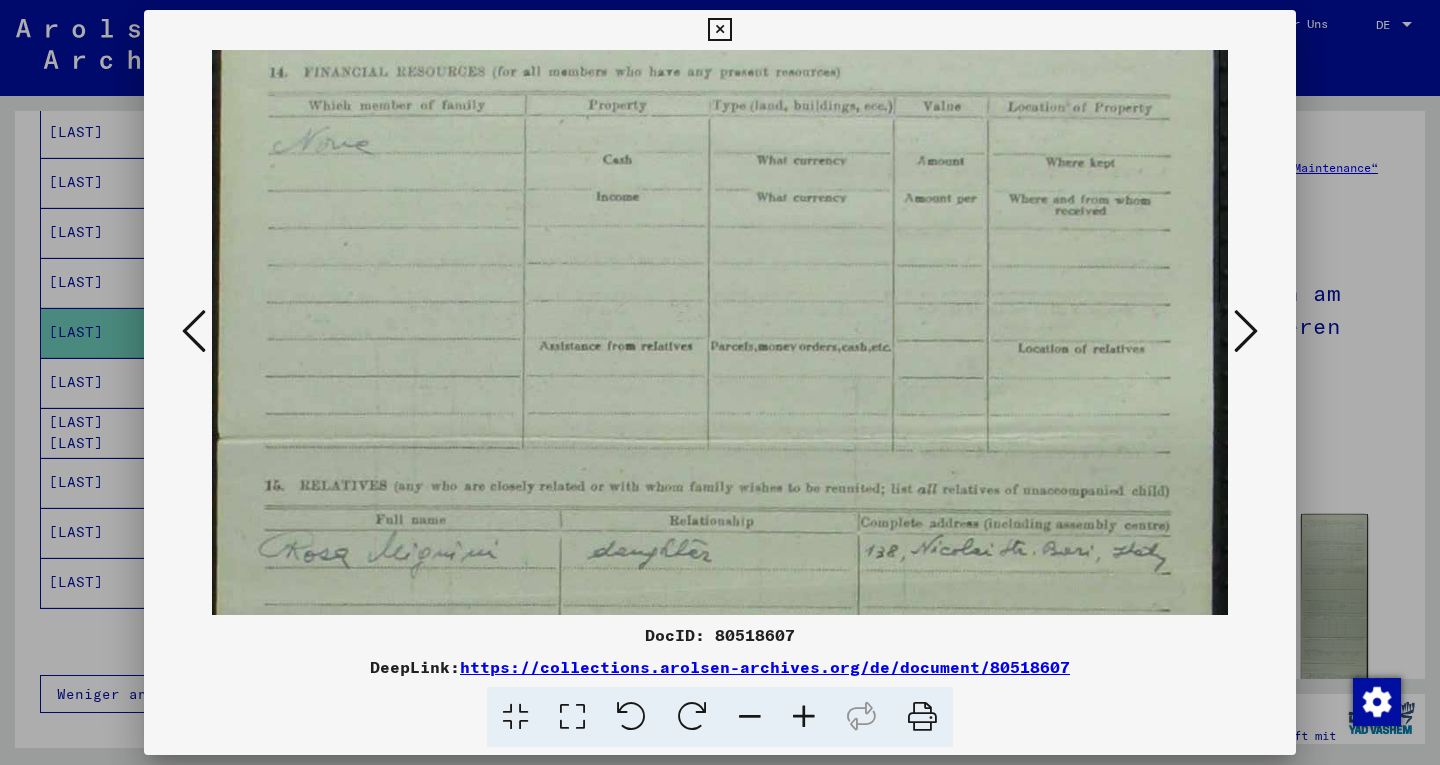drag, startPoint x: 802, startPoint y: 546, endPoint x: 804, endPoint y: 71, distance: 475.0042 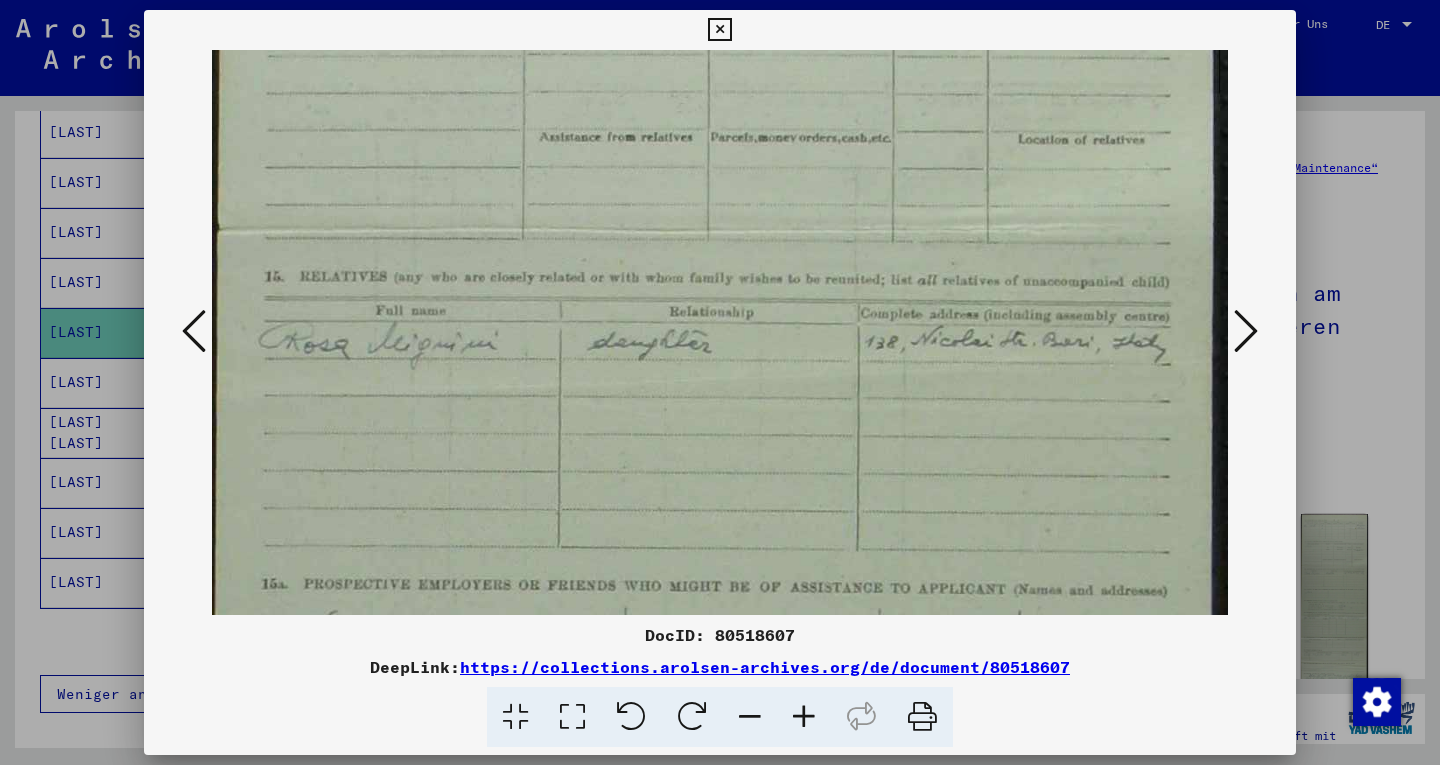 scroll, scrollTop: 605, scrollLeft: 0, axis: vertical 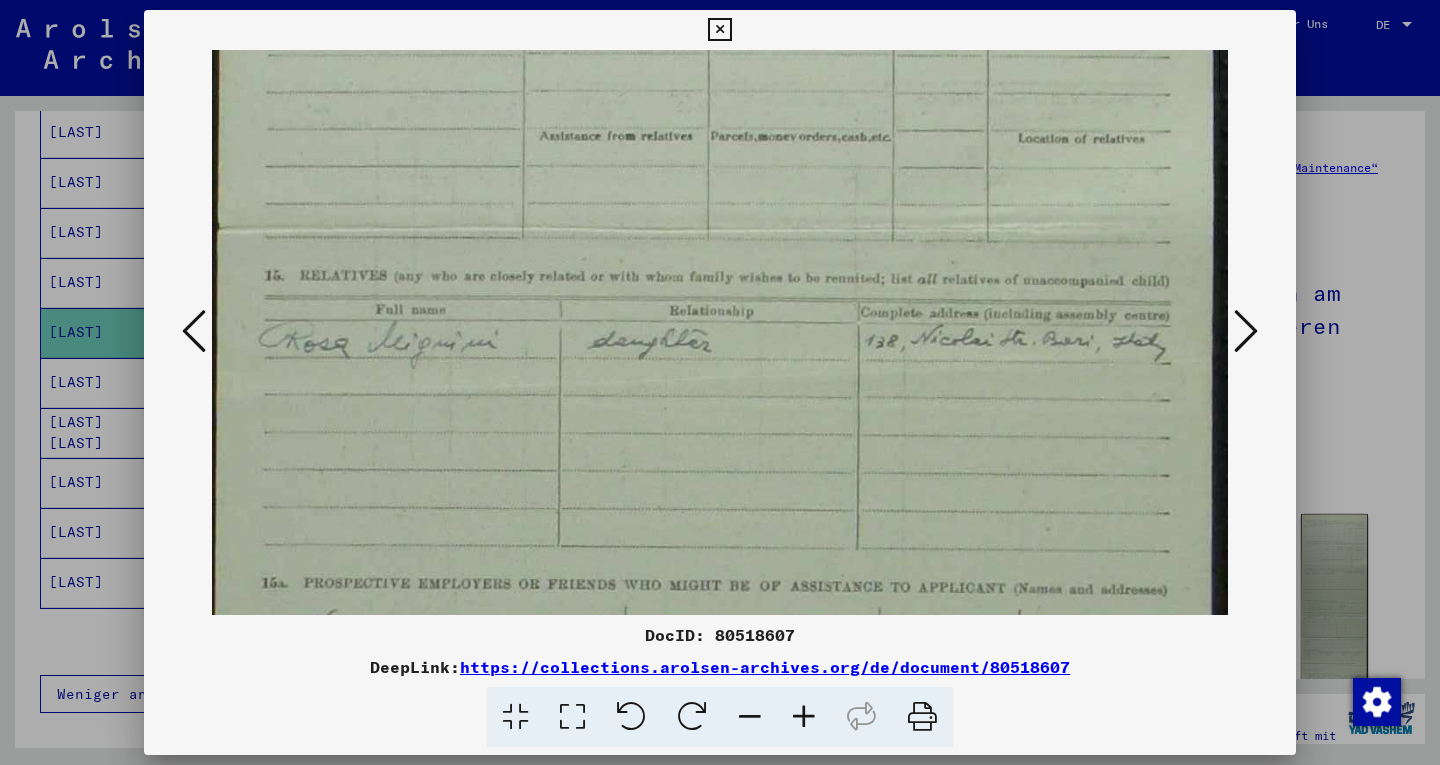 drag, startPoint x: 861, startPoint y: 424, endPoint x: 857, endPoint y: 293, distance: 131.06105 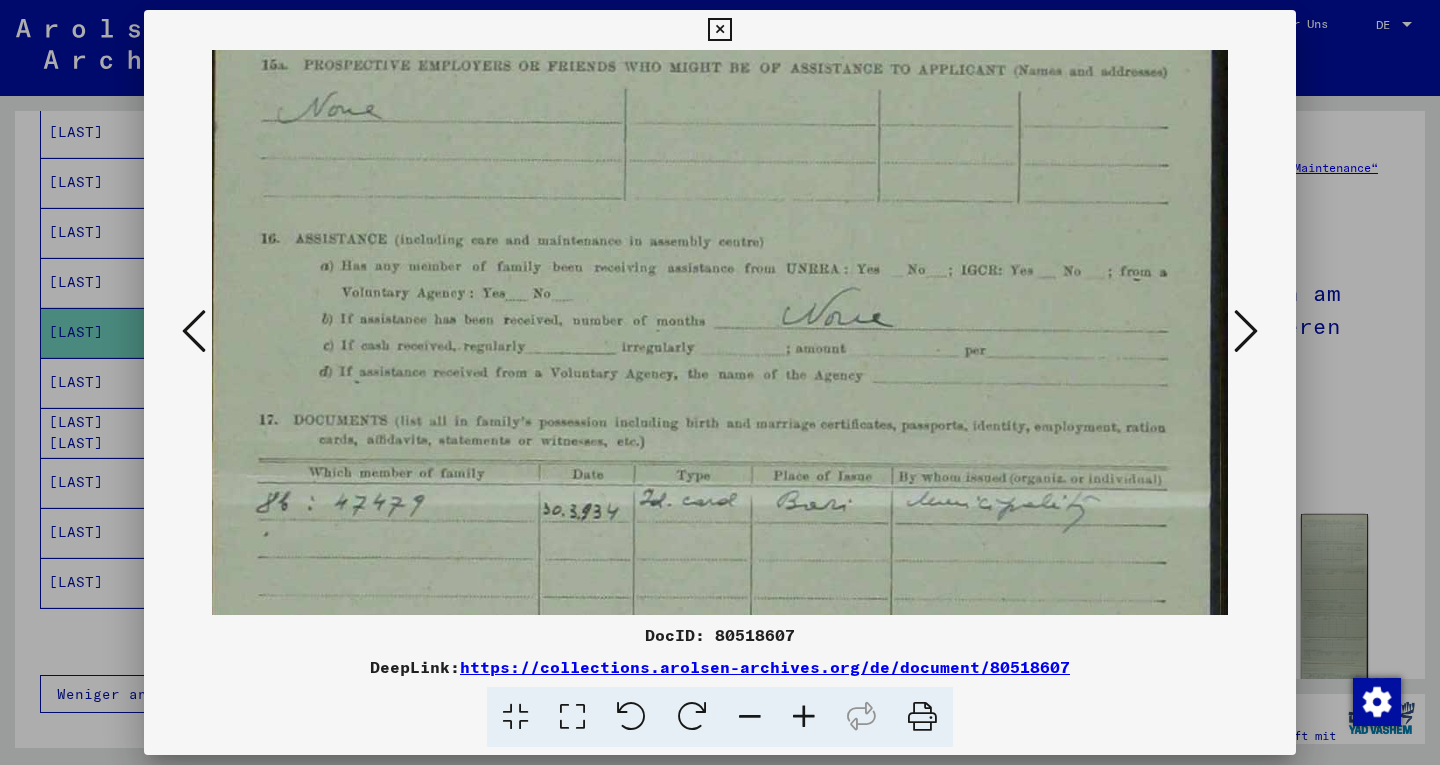 scroll, scrollTop: 1133, scrollLeft: 0, axis: vertical 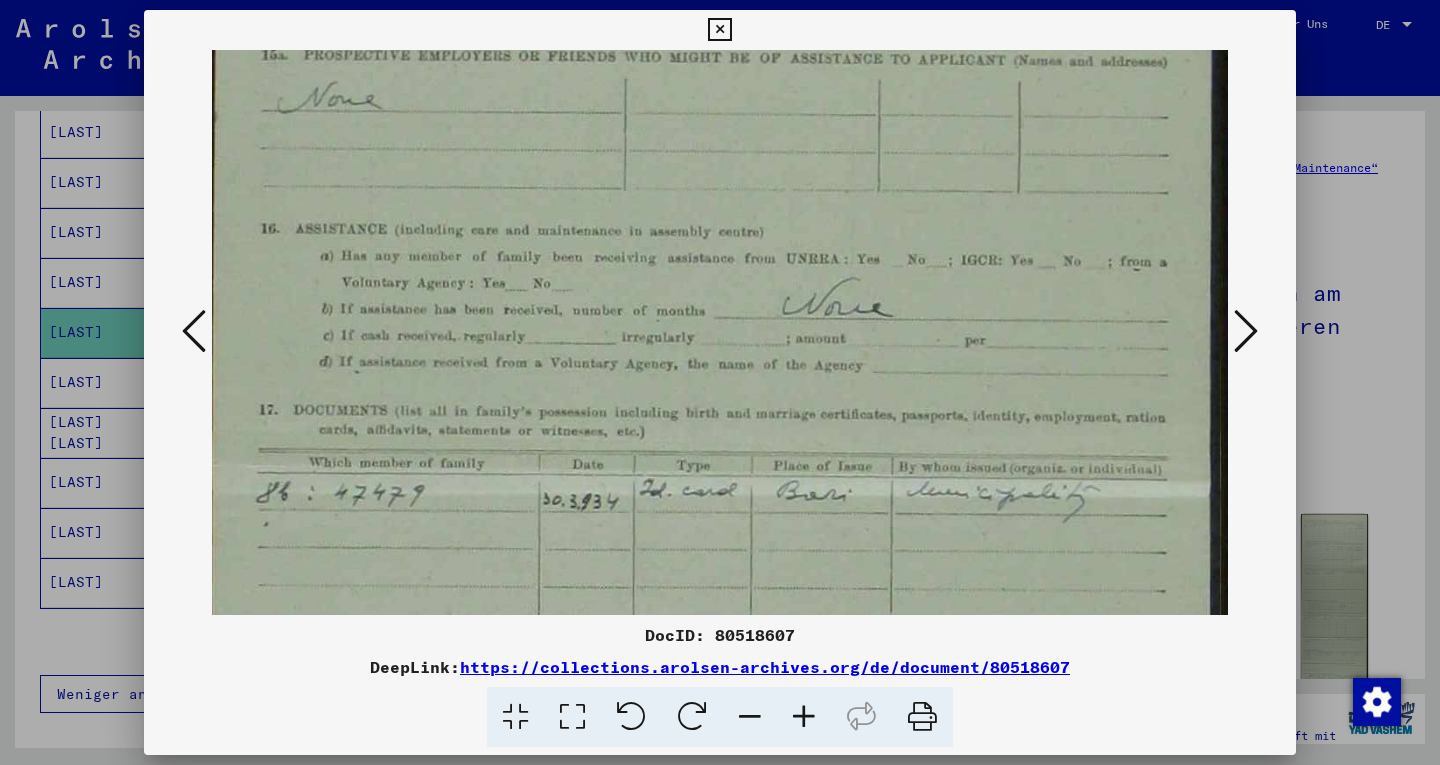 drag, startPoint x: 825, startPoint y: 440, endPoint x: 974, endPoint y: -87, distance: 547.6586 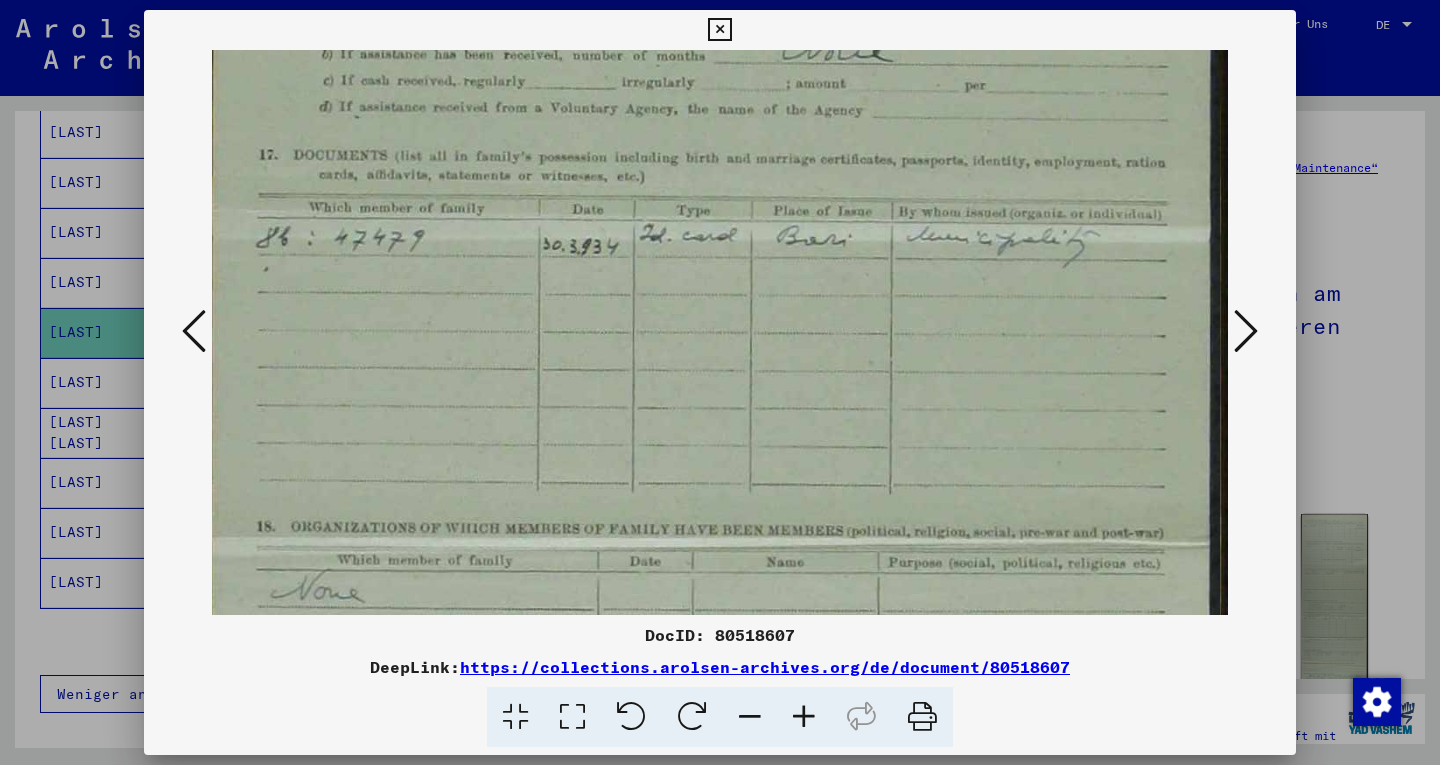 scroll, scrollTop: 1409, scrollLeft: 0, axis: vertical 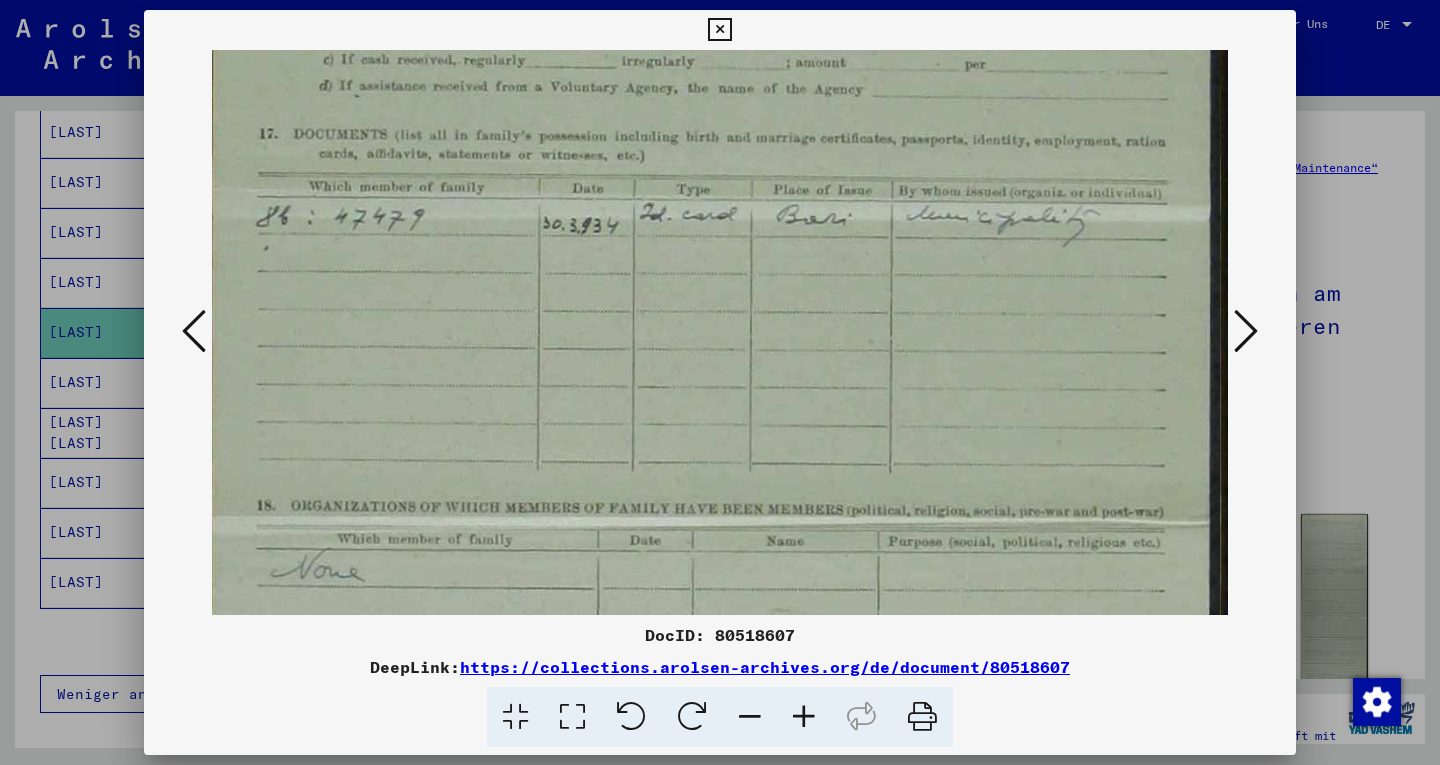 drag, startPoint x: 914, startPoint y: 370, endPoint x: 977, endPoint y: 94, distance: 283.0989 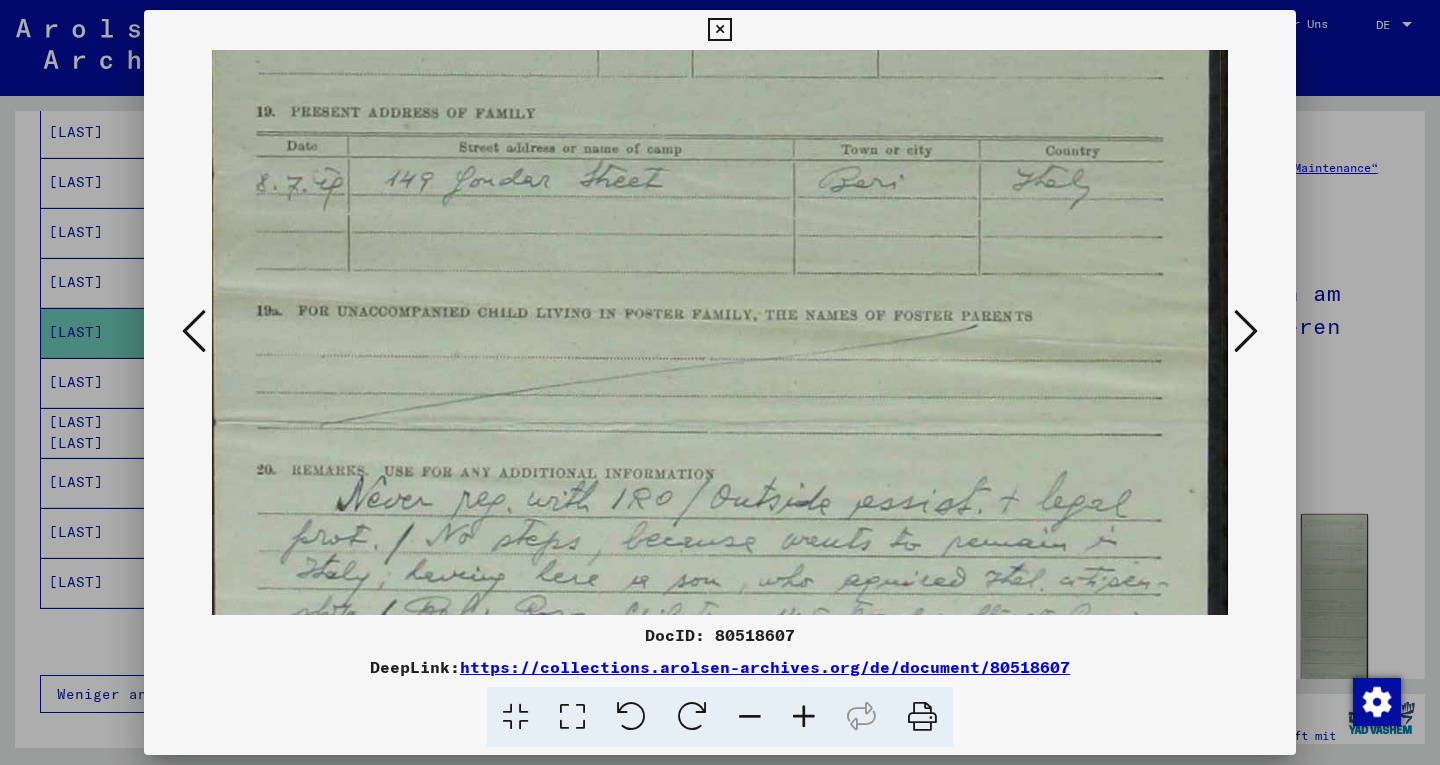 scroll, scrollTop: 1988, scrollLeft: 0, axis: vertical 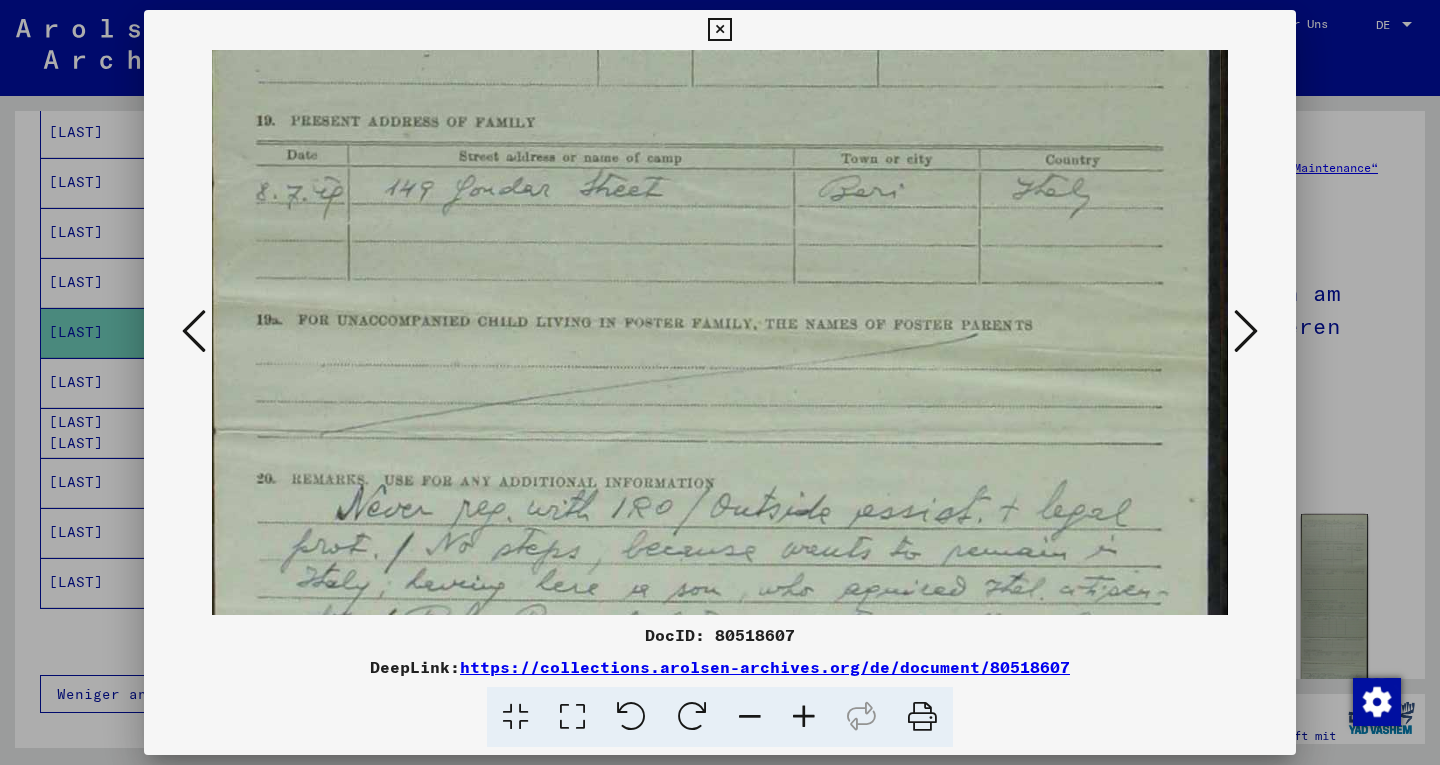 drag, startPoint x: 1003, startPoint y: 501, endPoint x: 1072, endPoint y: -78, distance: 583.0969 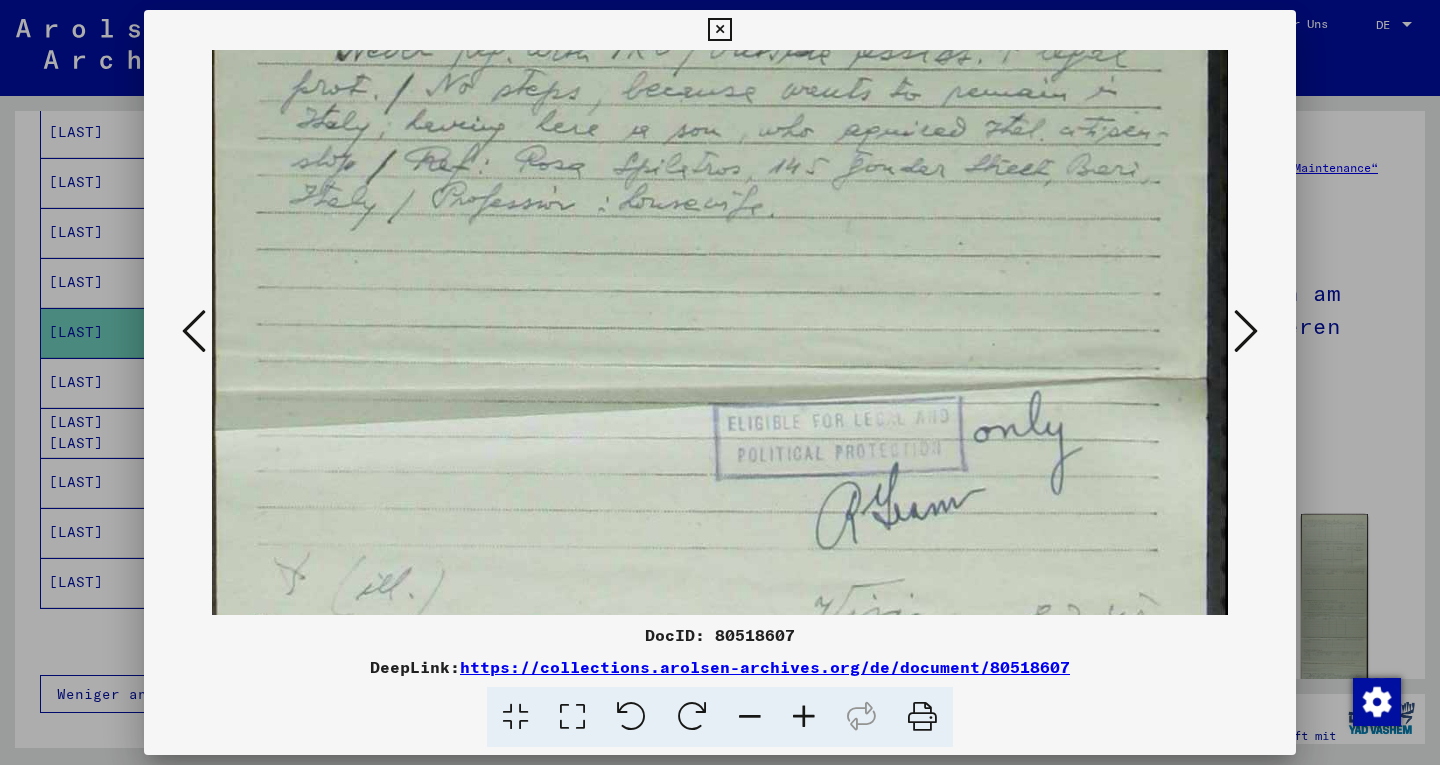 scroll, scrollTop: 2449, scrollLeft: 0, axis: vertical 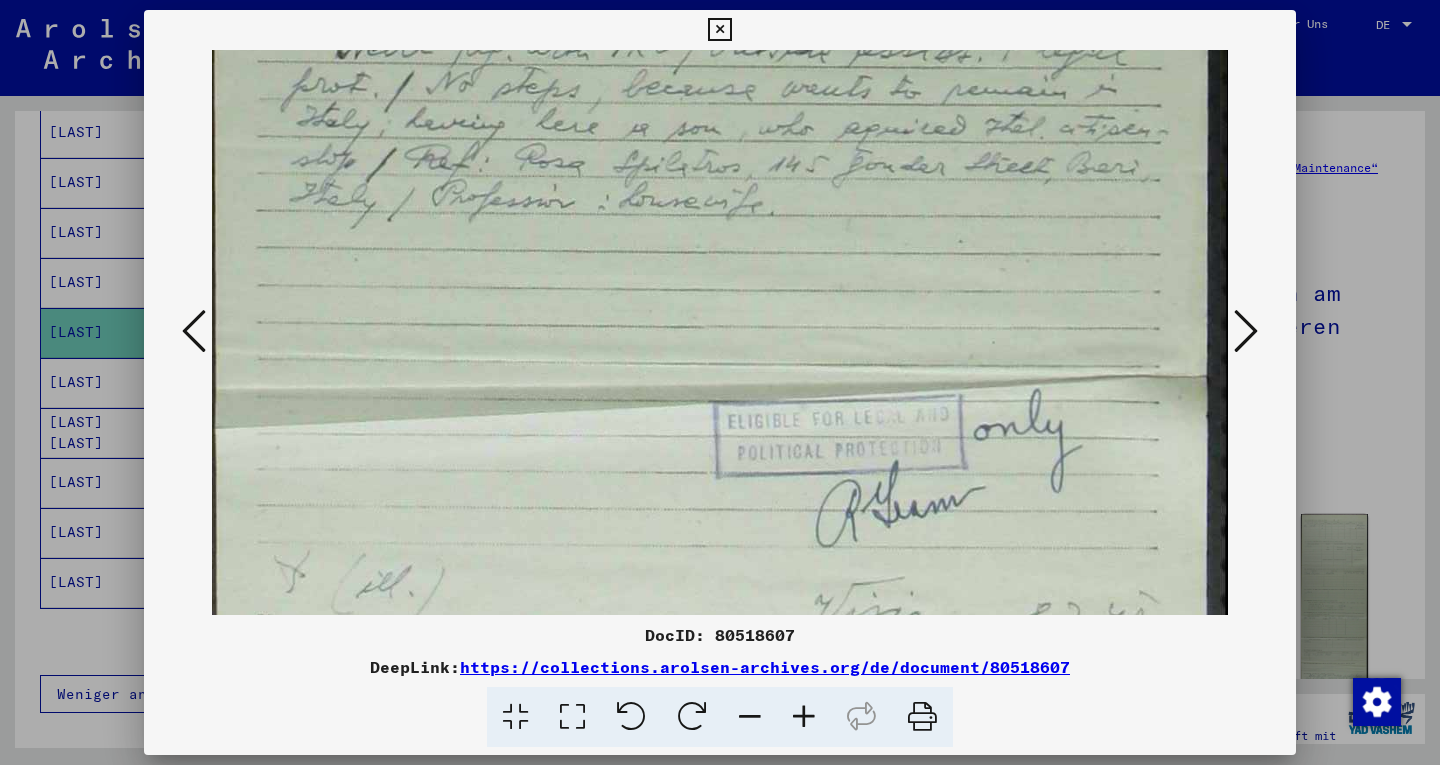 drag, startPoint x: 864, startPoint y: 485, endPoint x: 925, endPoint y: 24, distance: 465.01828 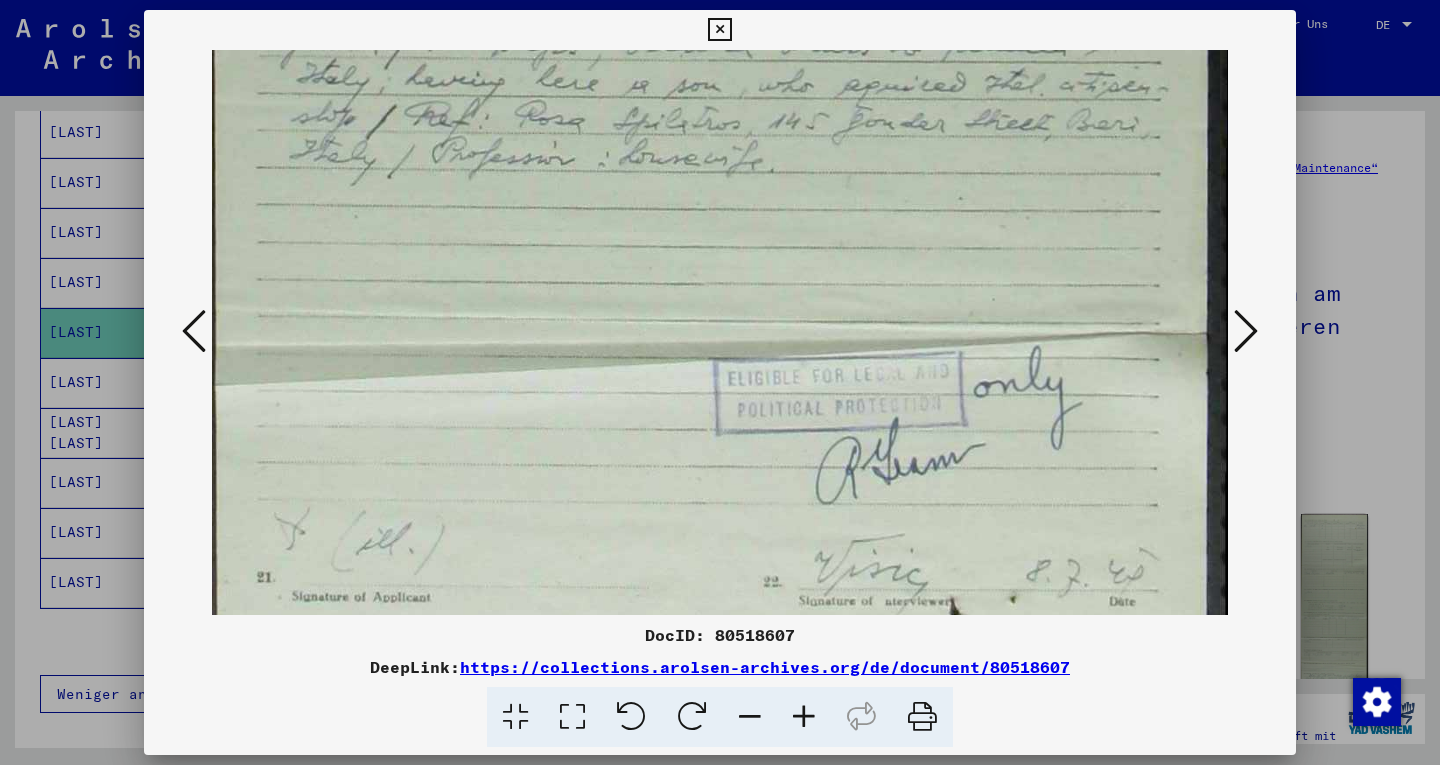 scroll, scrollTop: 2491, scrollLeft: 0, axis: vertical 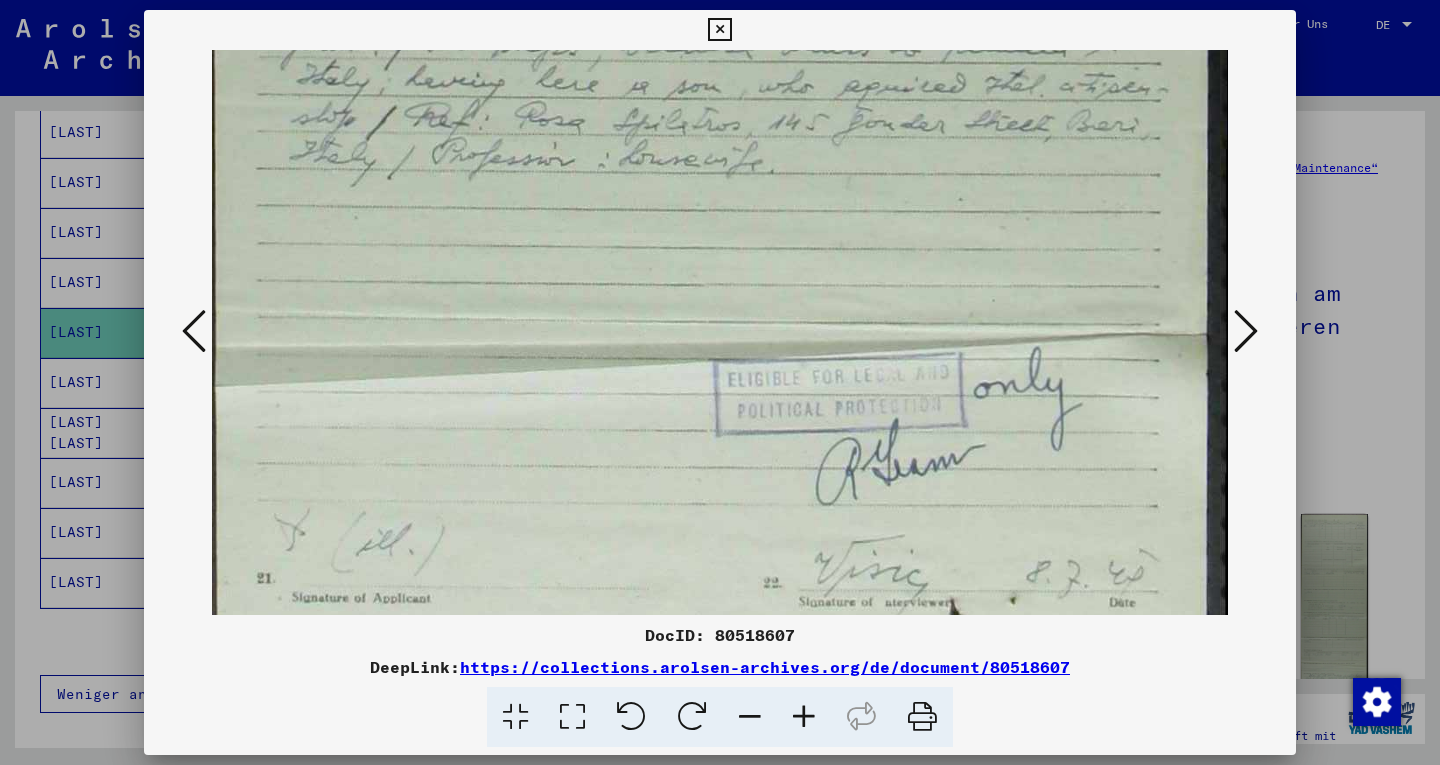 drag, startPoint x: 943, startPoint y: 156, endPoint x: 967, endPoint y: 114, distance: 48.373547 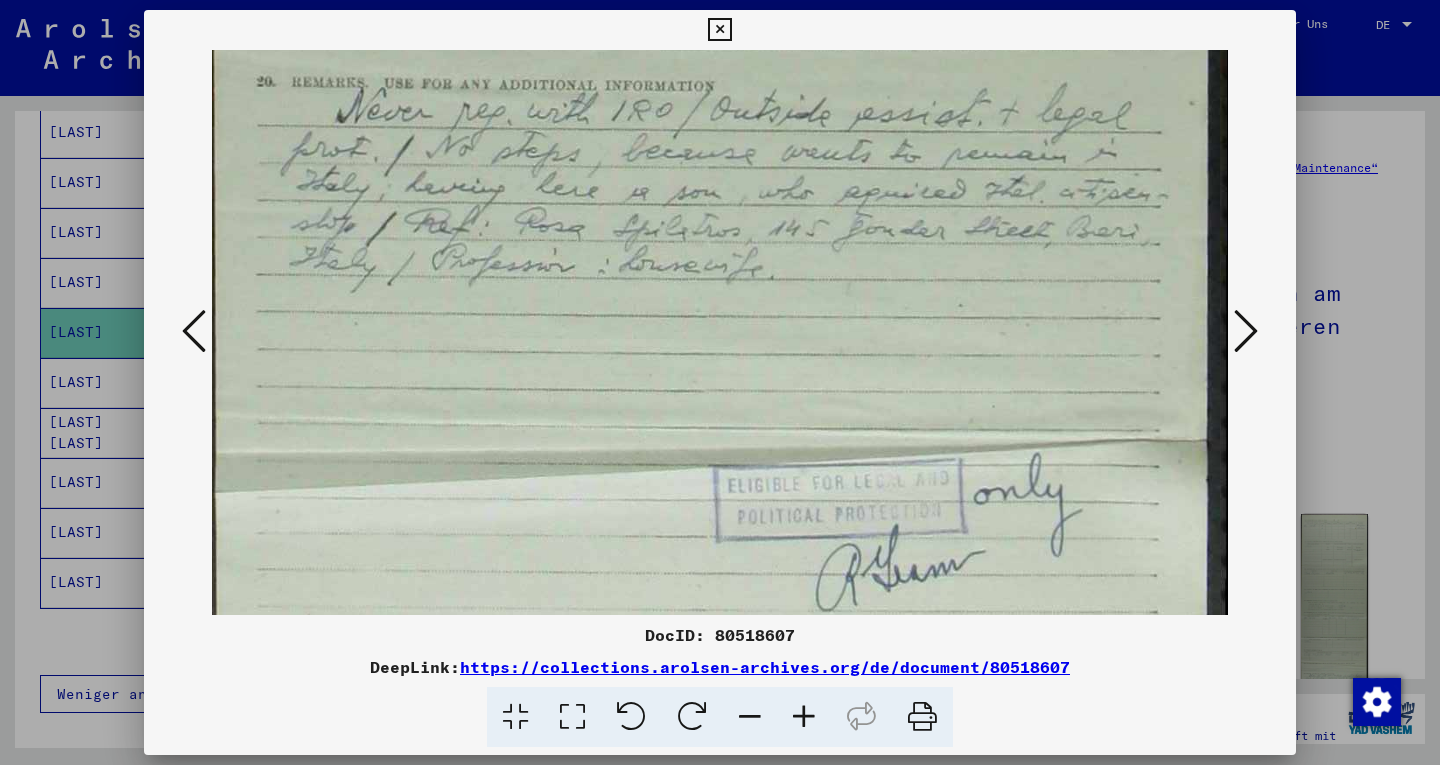 scroll, scrollTop: 2350, scrollLeft: 0, axis: vertical 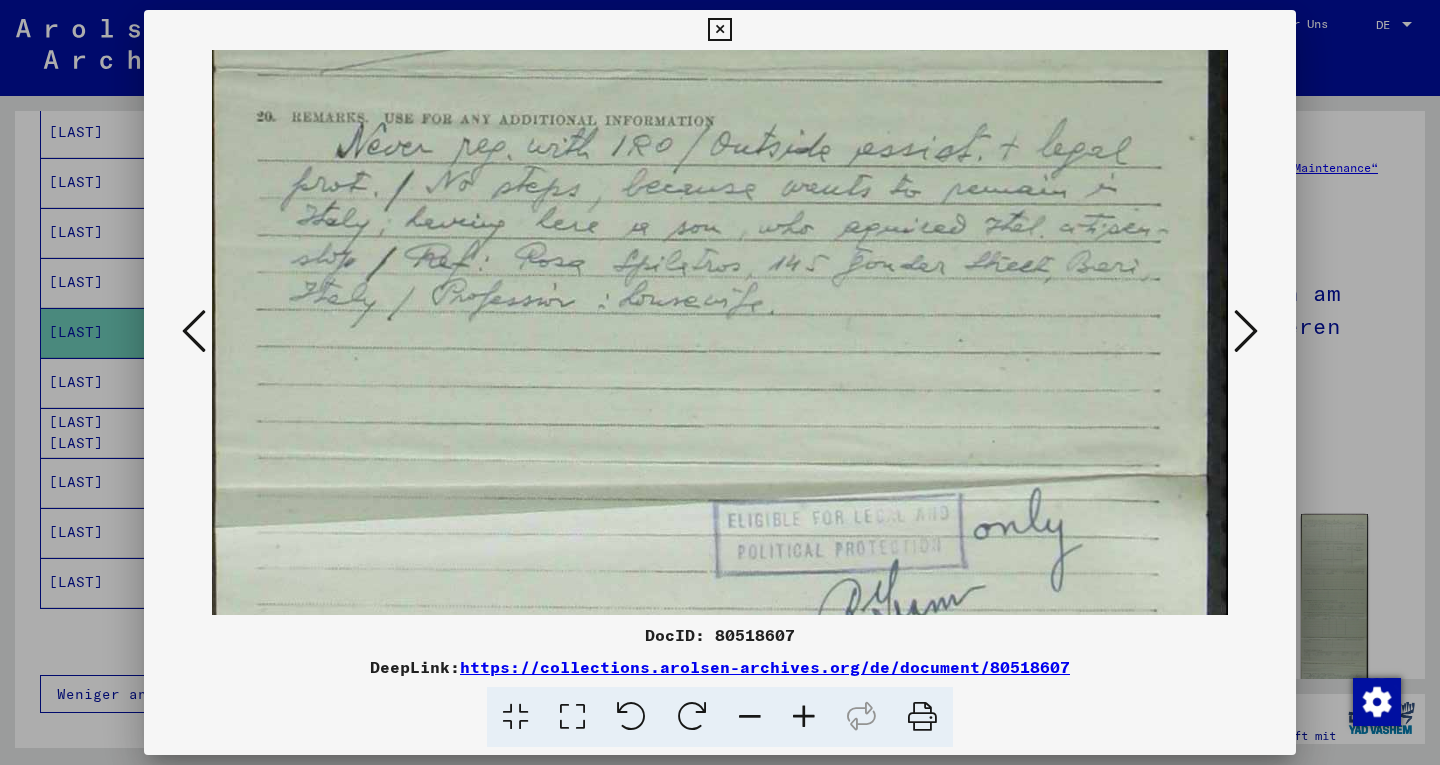 drag, startPoint x: 964, startPoint y: 109, endPoint x: 989, endPoint y: 250, distance: 143.19916 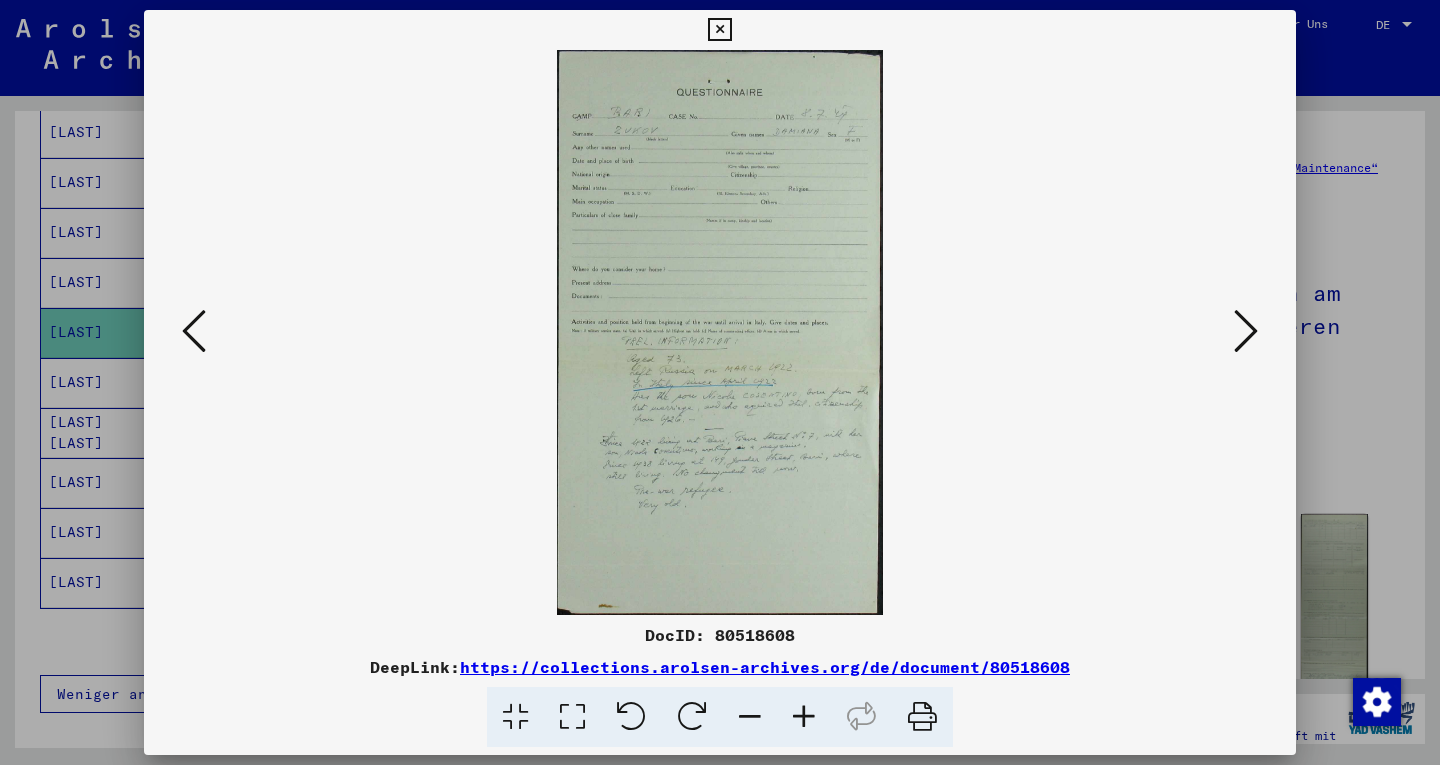 click at bounding box center [720, 332] 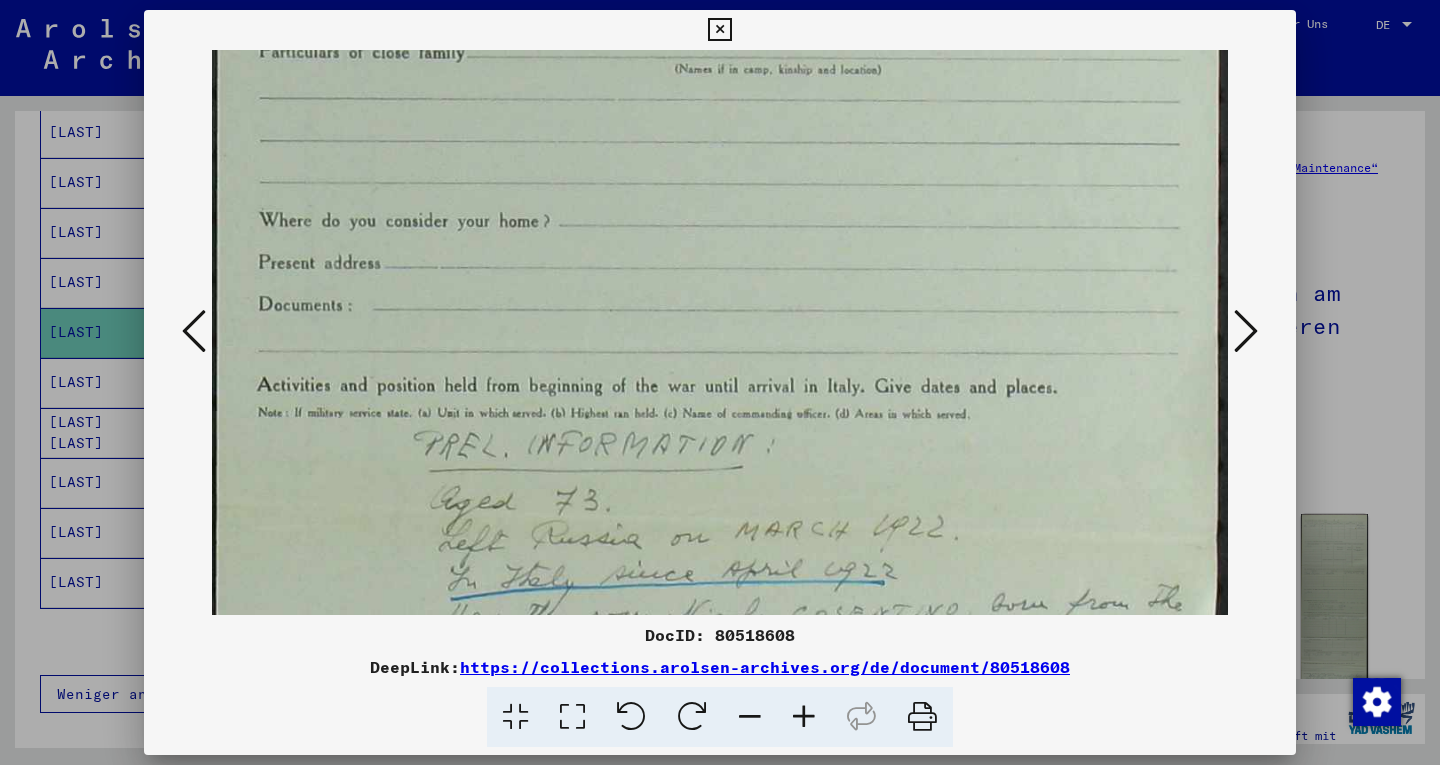drag, startPoint x: 955, startPoint y: 476, endPoint x: 1092, endPoint y: -35, distance: 529.0463 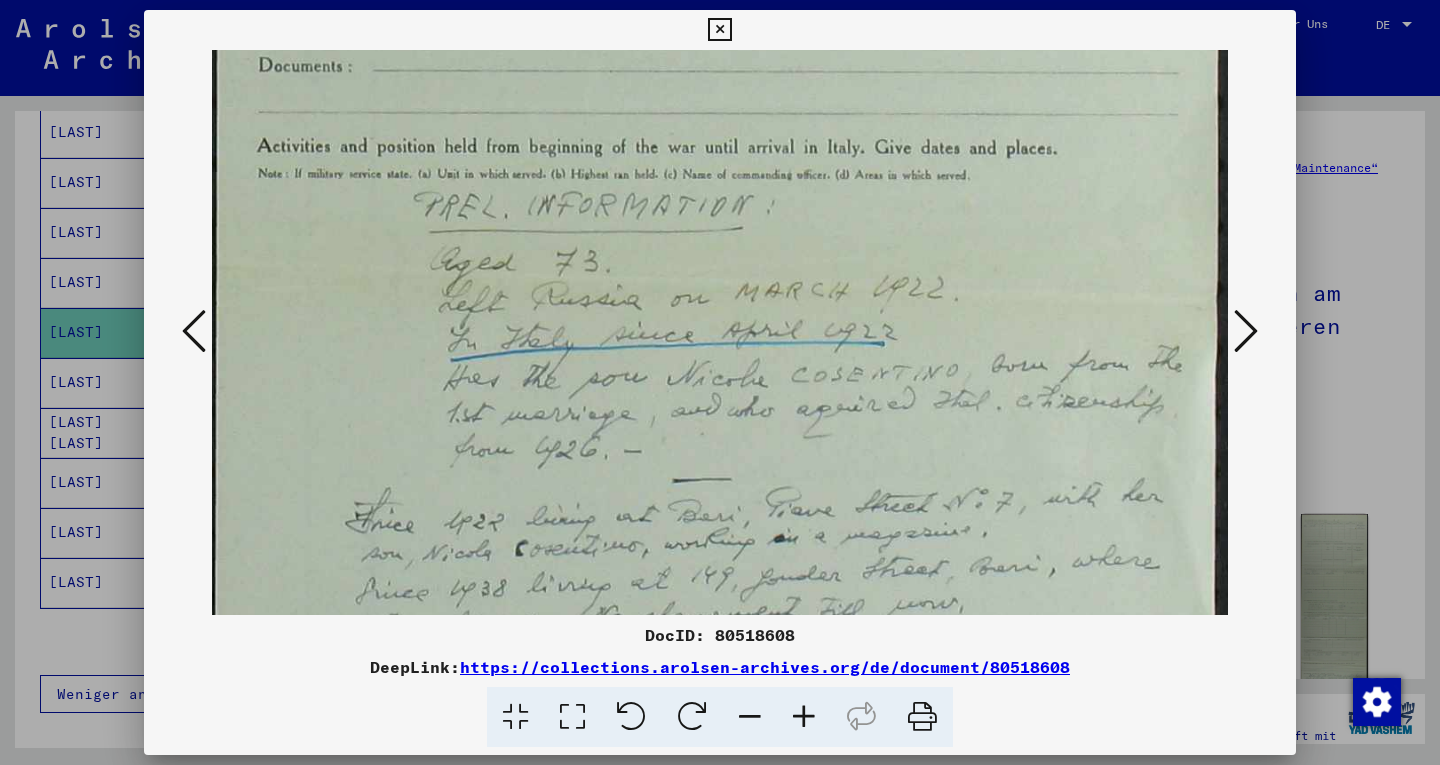 scroll, scrollTop: 757, scrollLeft: 0, axis: vertical 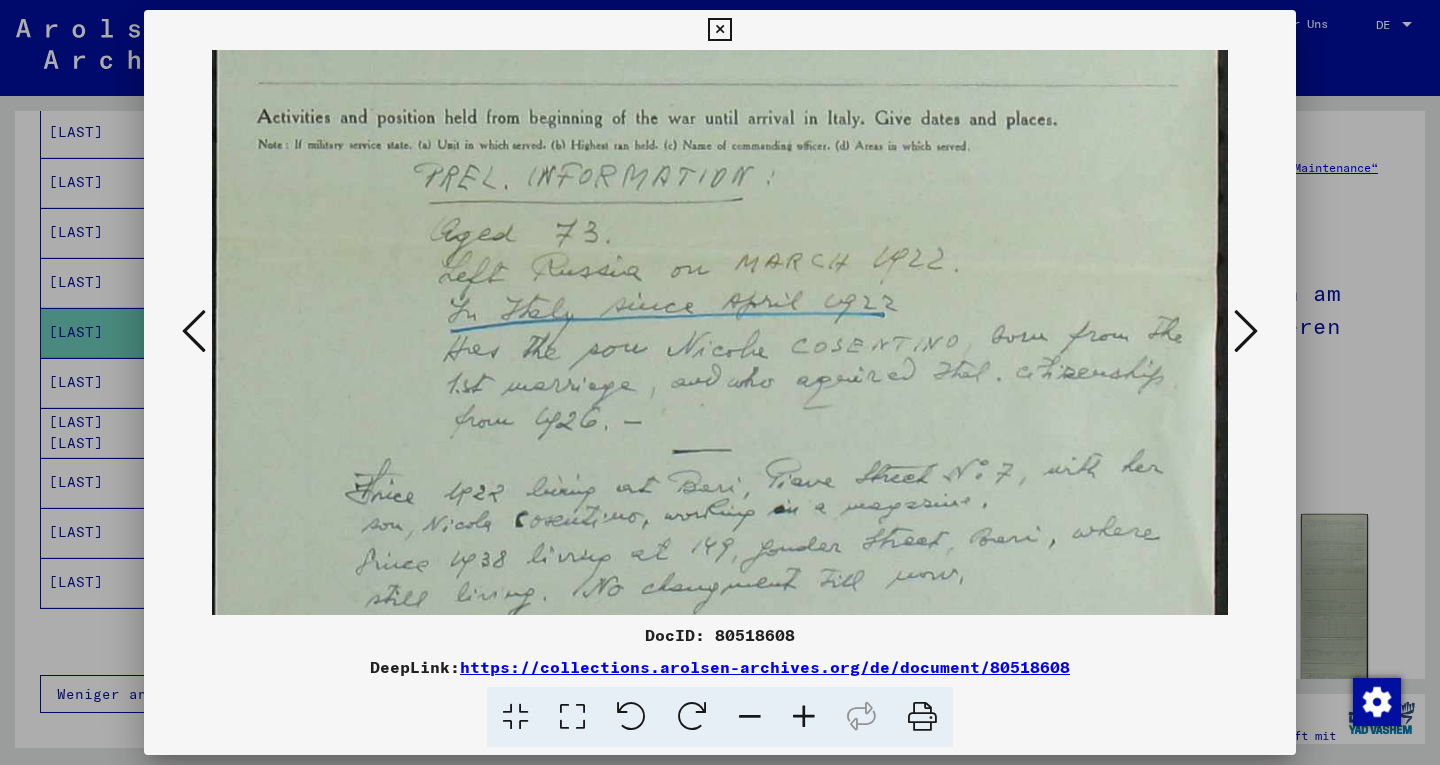 drag, startPoint x: 1010, startPoint y: 395, endPoint x: 1042, endPoint y: 126, distance: 270.89667 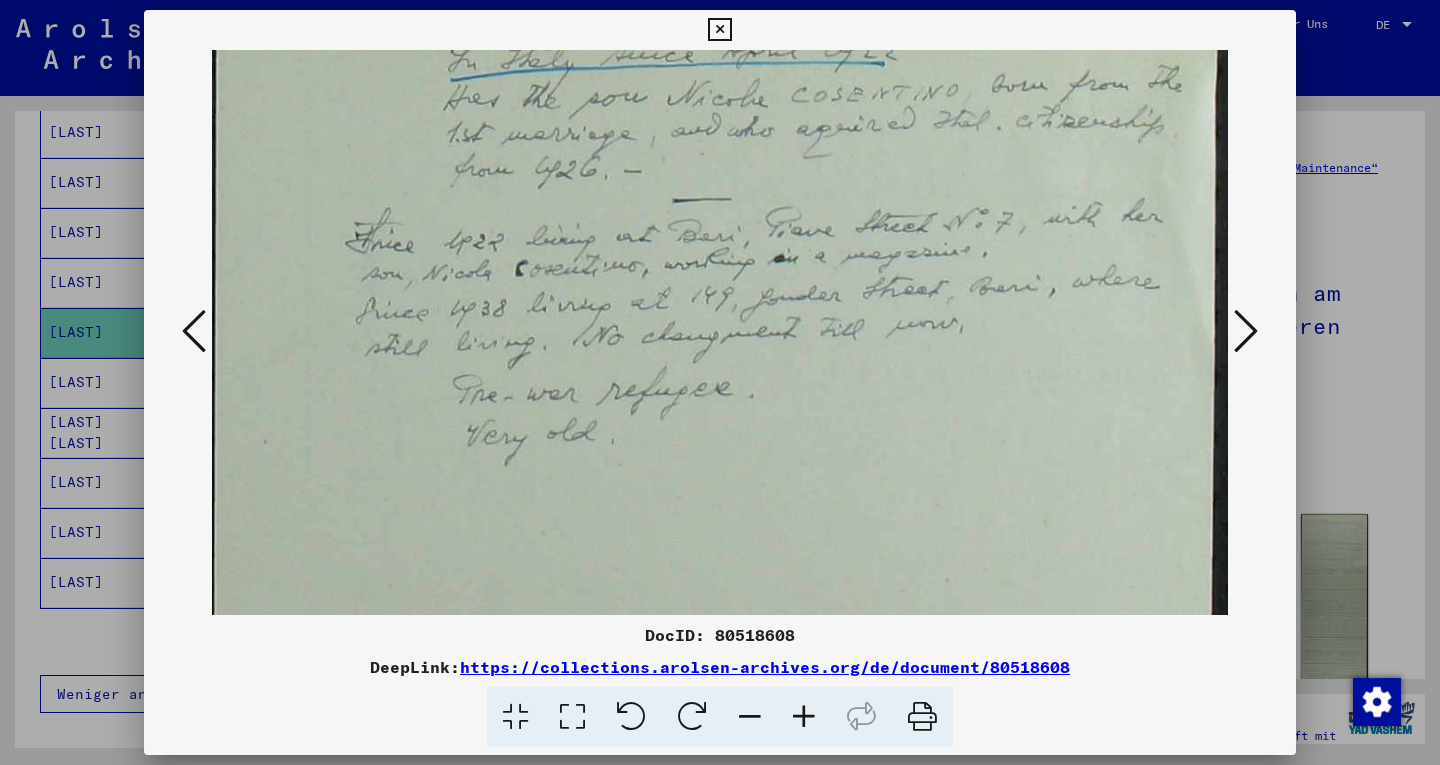 scroll, scrollTop: 1053, scrollLeft: 0, axis: vertical 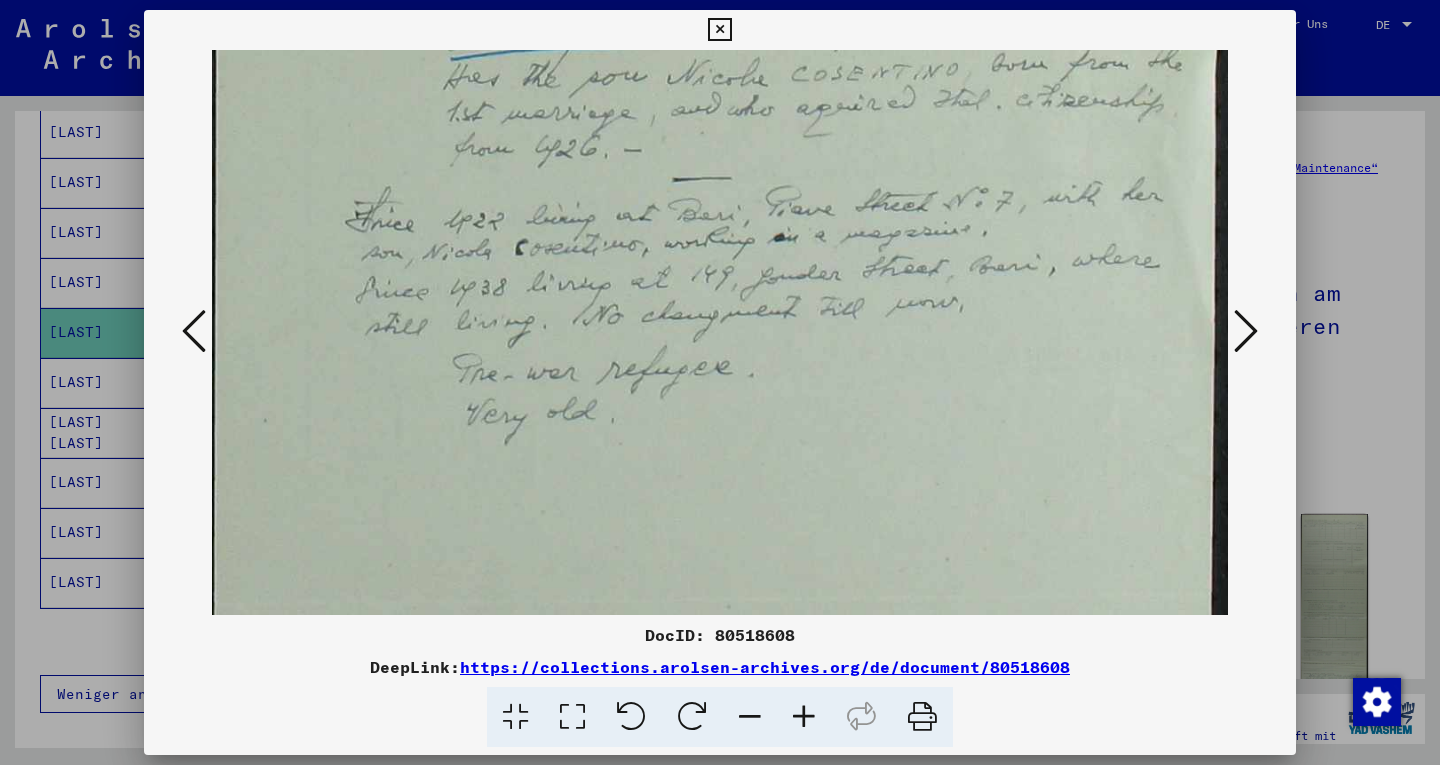drag, startPoint x: 1002, startPoint y: 251, endPoint x: 1012, endPoint y: -22, distance: 273.18307 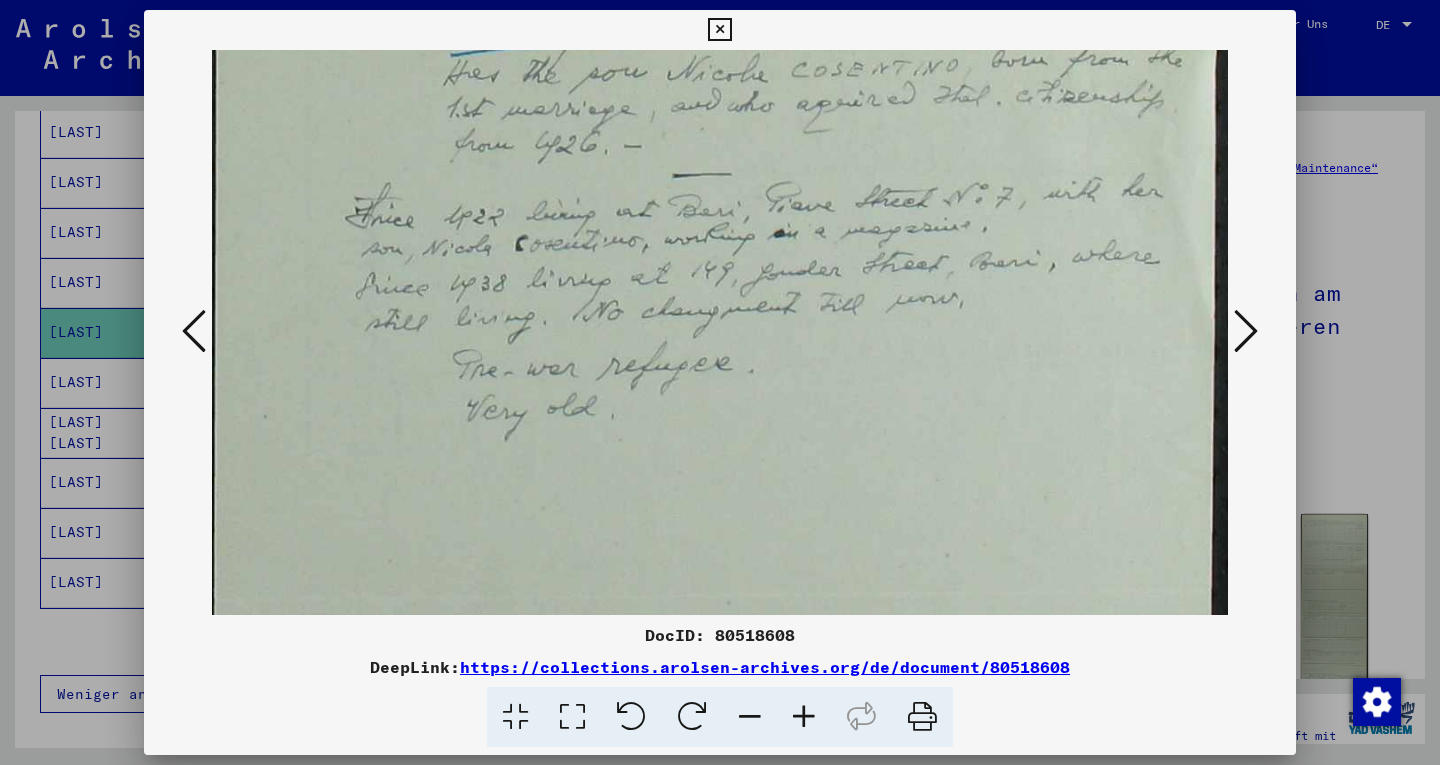 scroll, scrollTop: 1068, scrollLeft: 0, axis: vertical 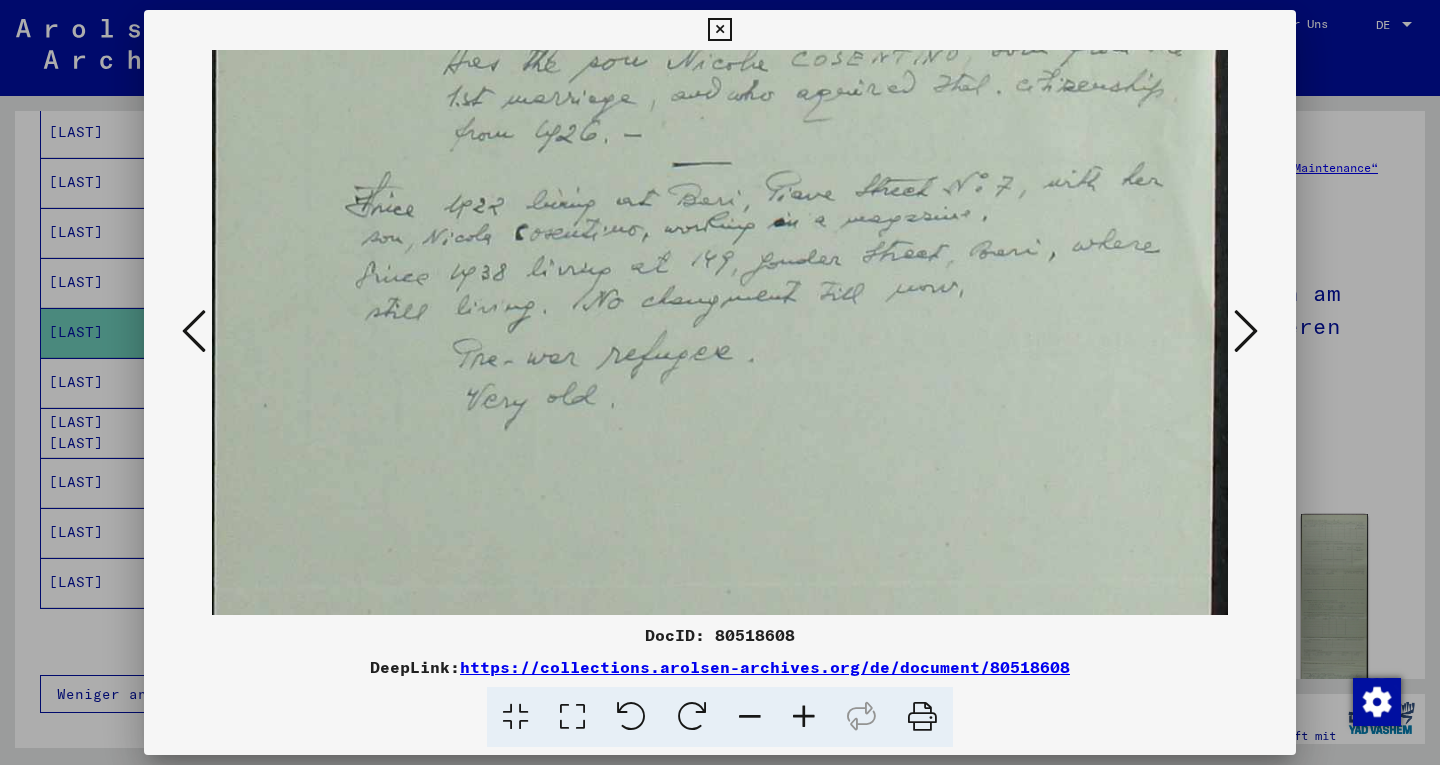 drag, startPoint x: 989, startPoint y: 295, endPoint x: 1024, endPoint y: 42, distance: 255.40947 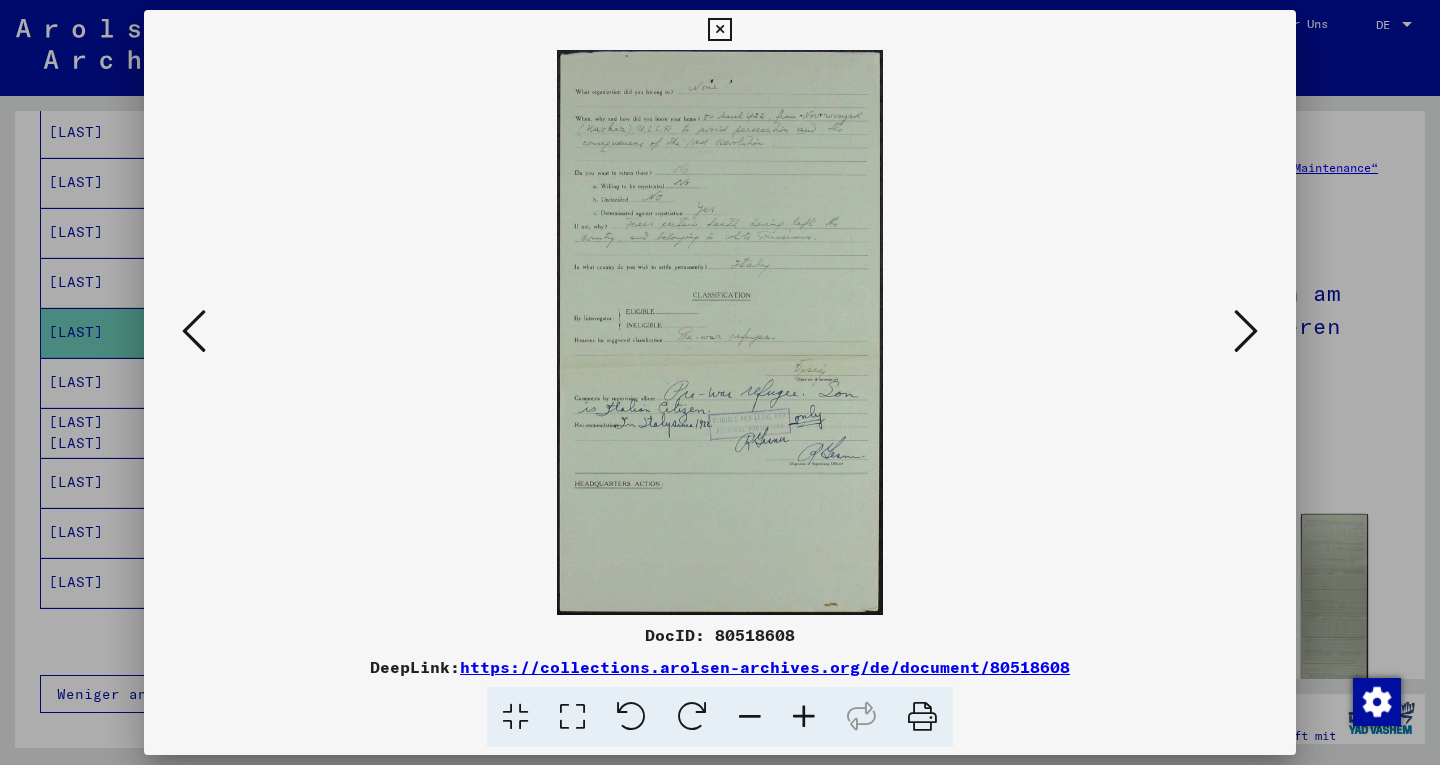 scroll, scrollTop: 0, scrollLeft: 0, axis: both 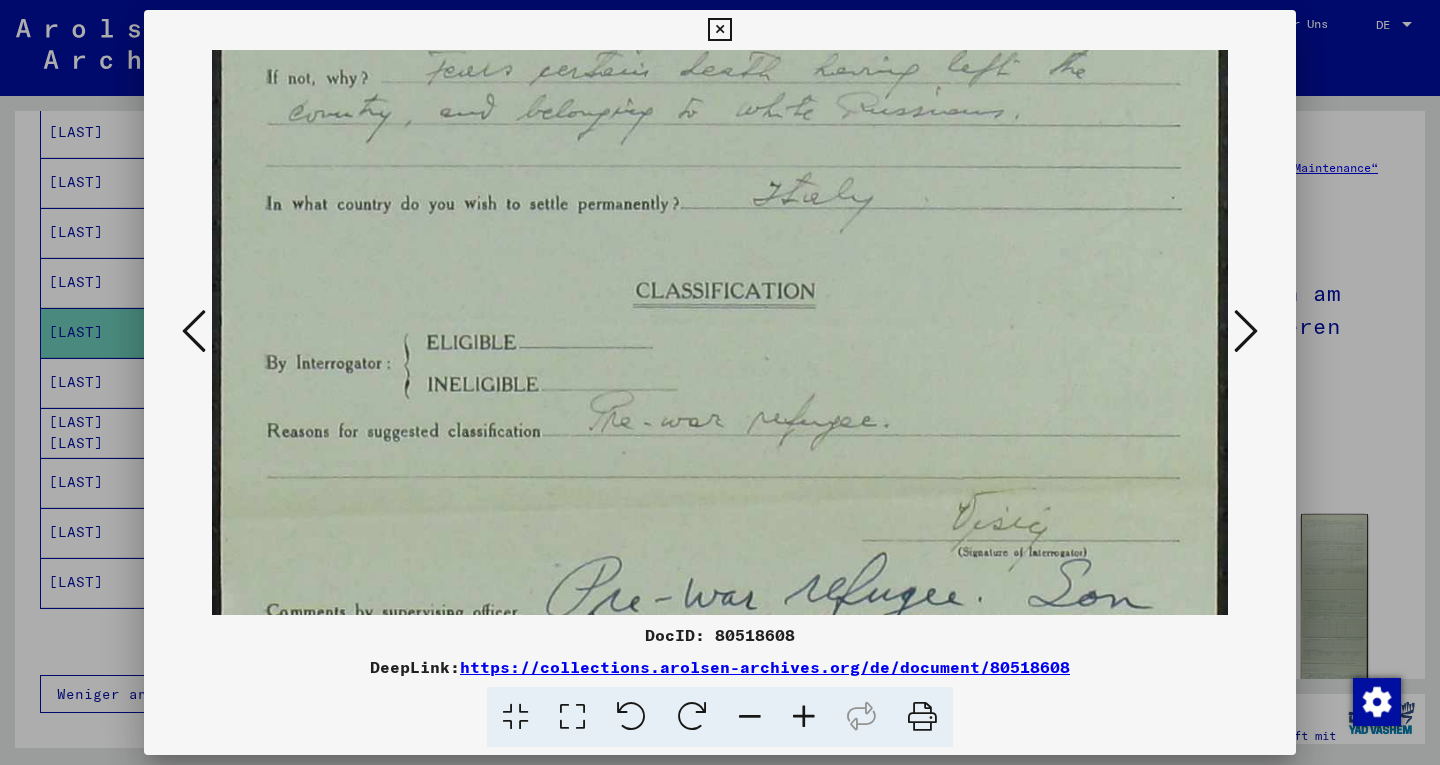 drag, startPoint x: 853, startPoint y: 476, endPoint x: 784, endPoint y: -45, distance: 525.54926 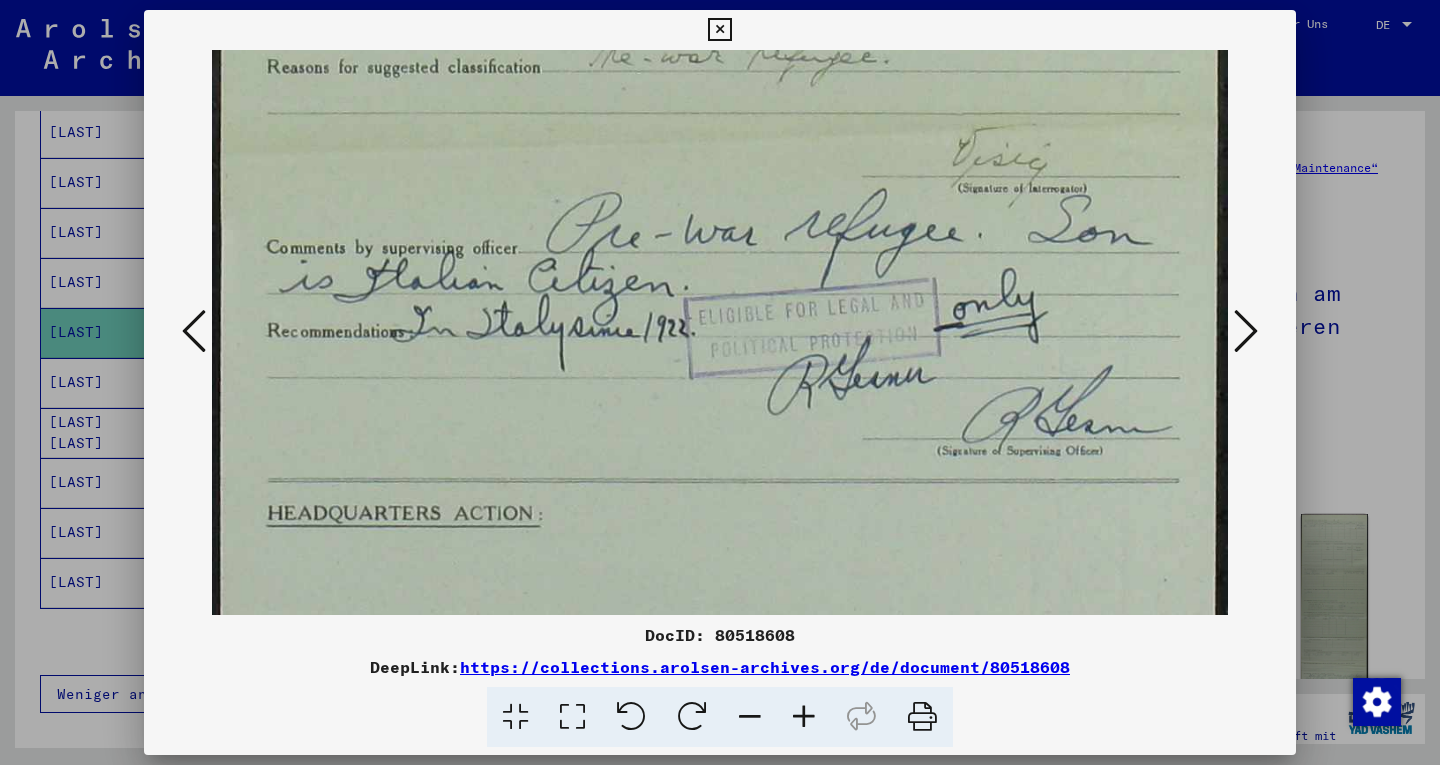 scroll, scrollTop: 887, scrollLeft: 0, axis: vertical 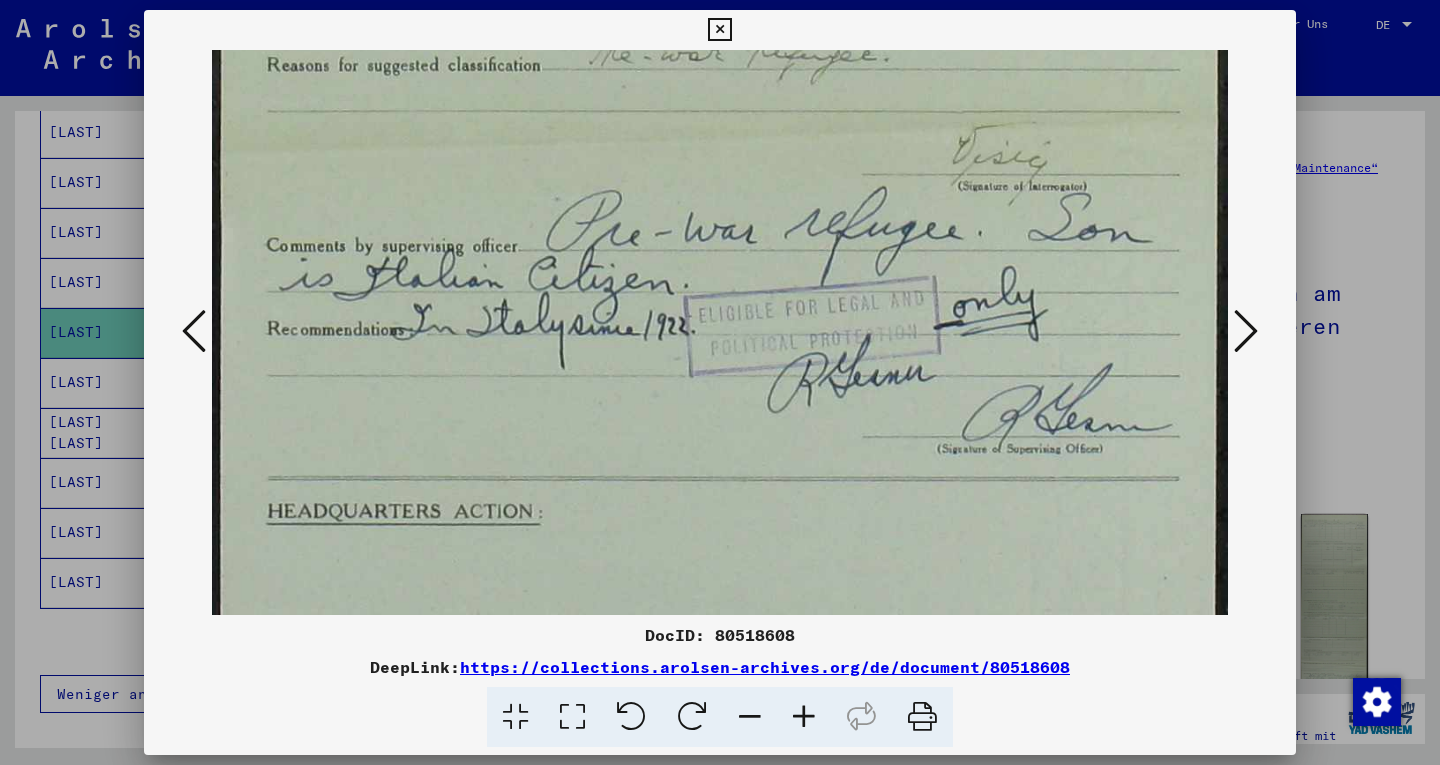 drag, startPoint x: 774, startPoint y: 540, endPoint x: 705, endPoint y: 174, distance: 372.44733 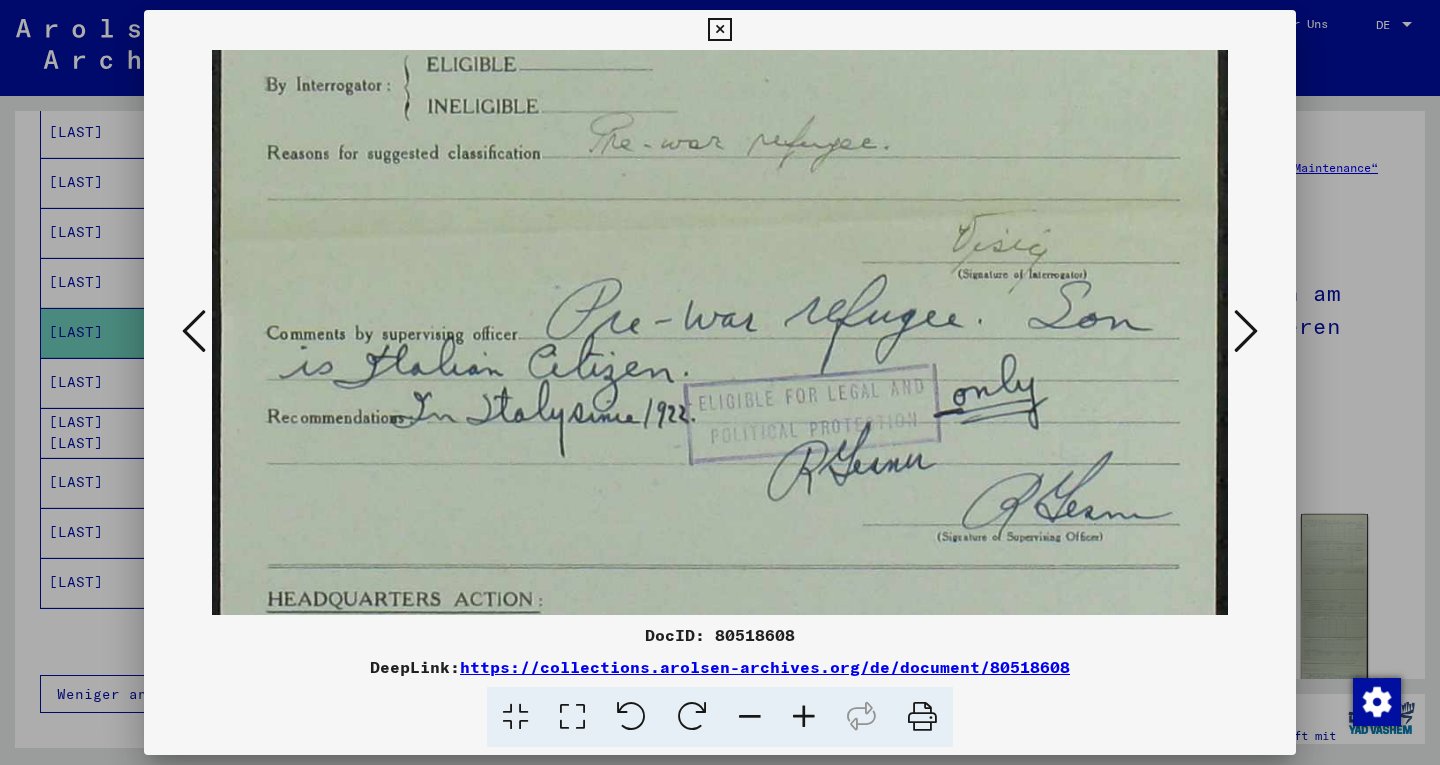 scroll, scrollTop: 771, scrollLeft: 0, axis: vertical 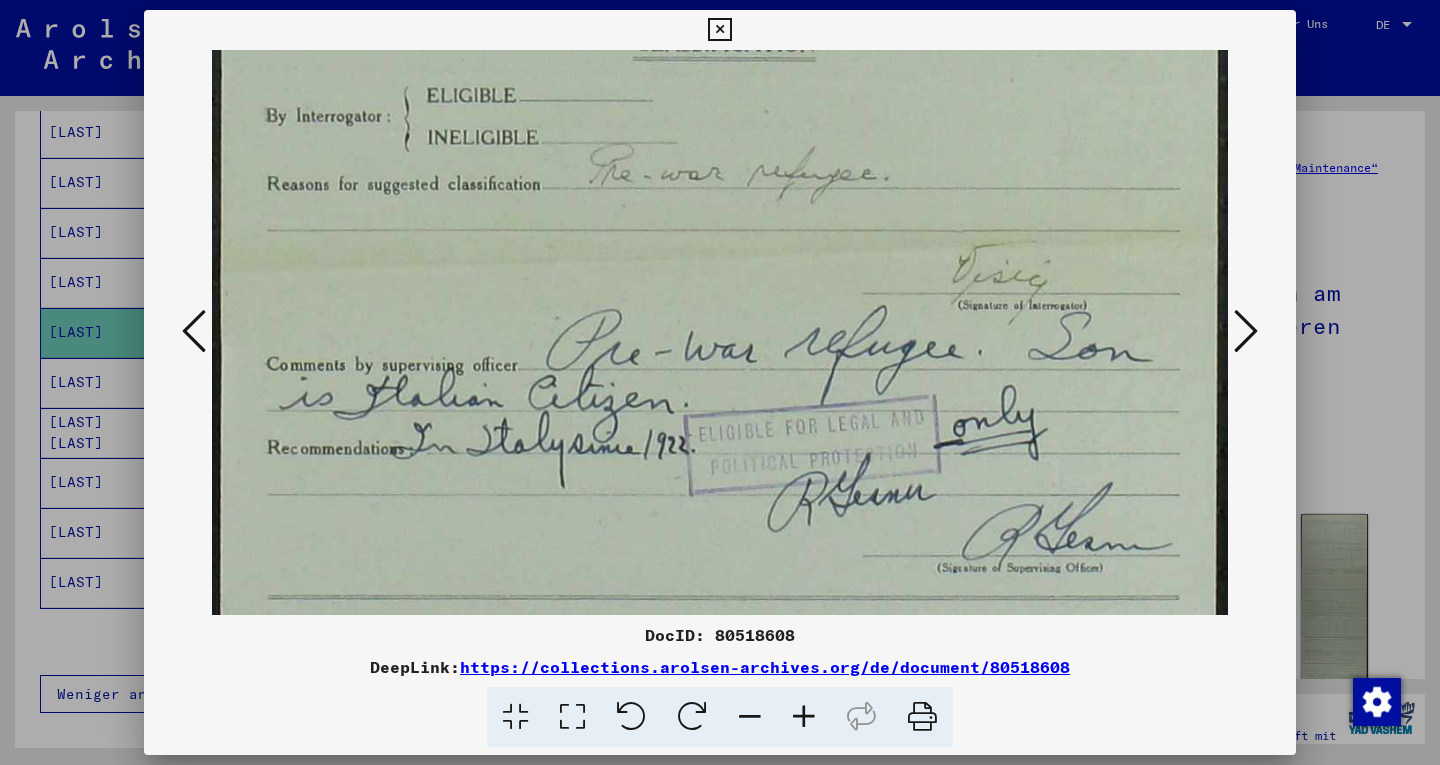 drag, startPoint x: 485, startPoint y: 198, endPoint x: 1269, endPoint y: 314, distance: 792.53516 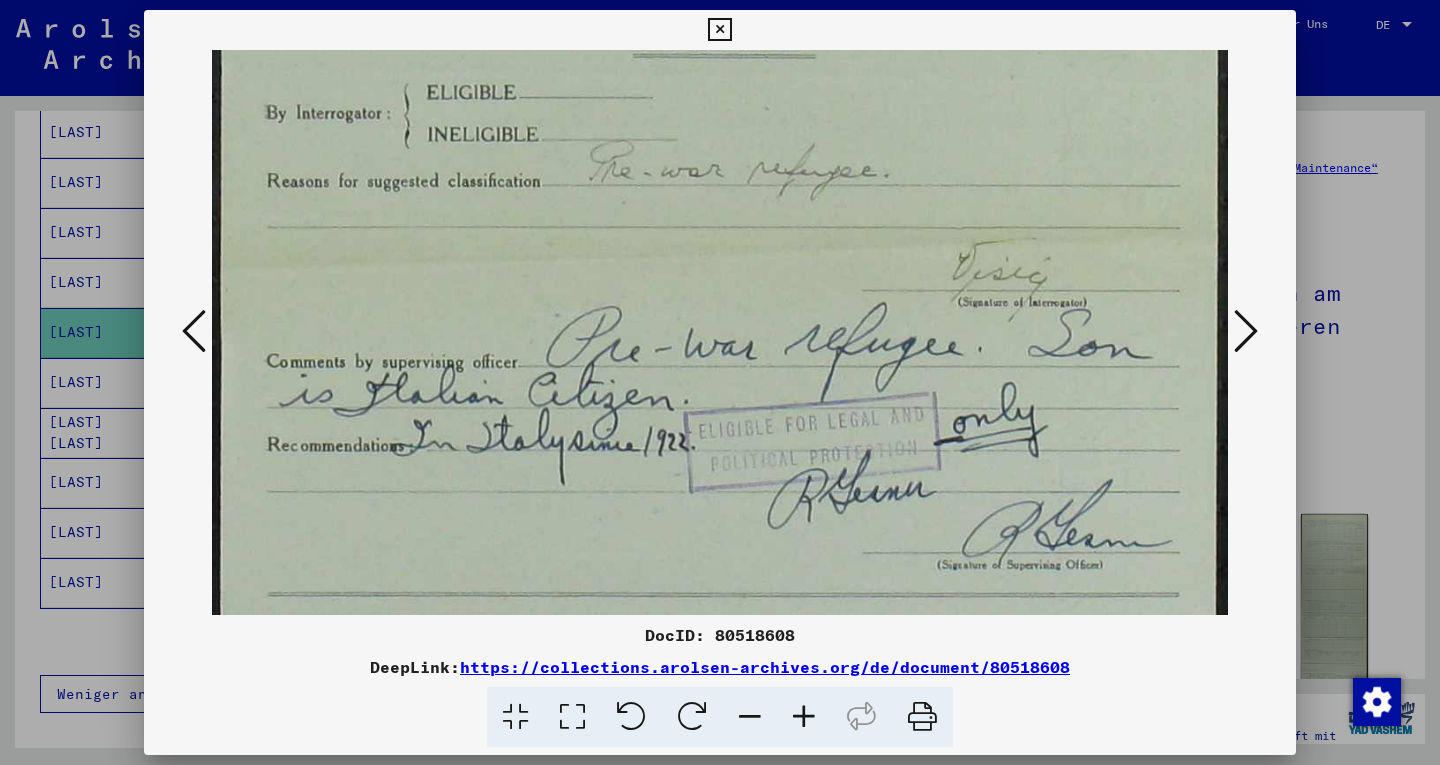 click at bounding box center [1246, 331] 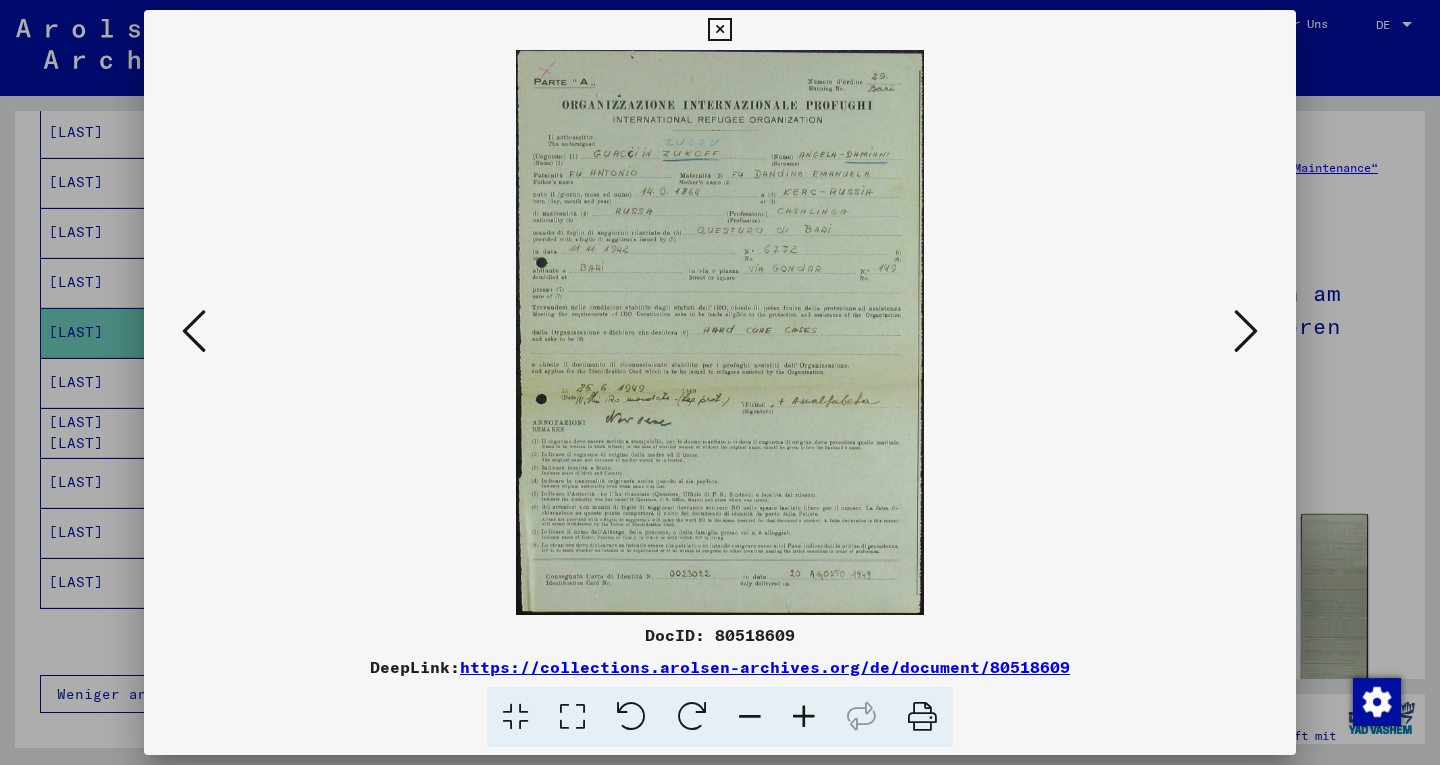 scroll, scrollTop: 0, scrollLeft: 0, axis: both 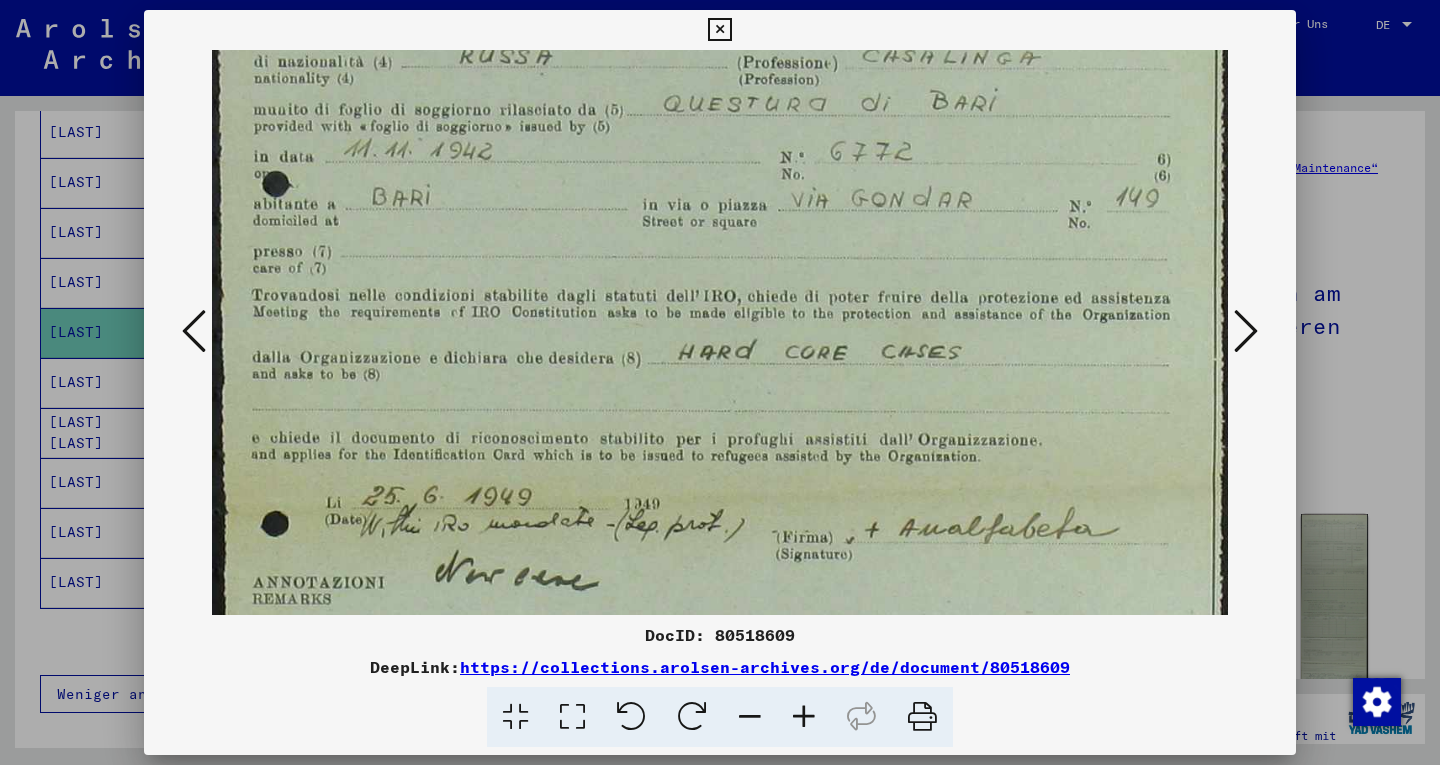 drag, startPoint x: 635, startPoint y: 522, endPoint x: 612, endPoint y: 108, distance: 414.6384 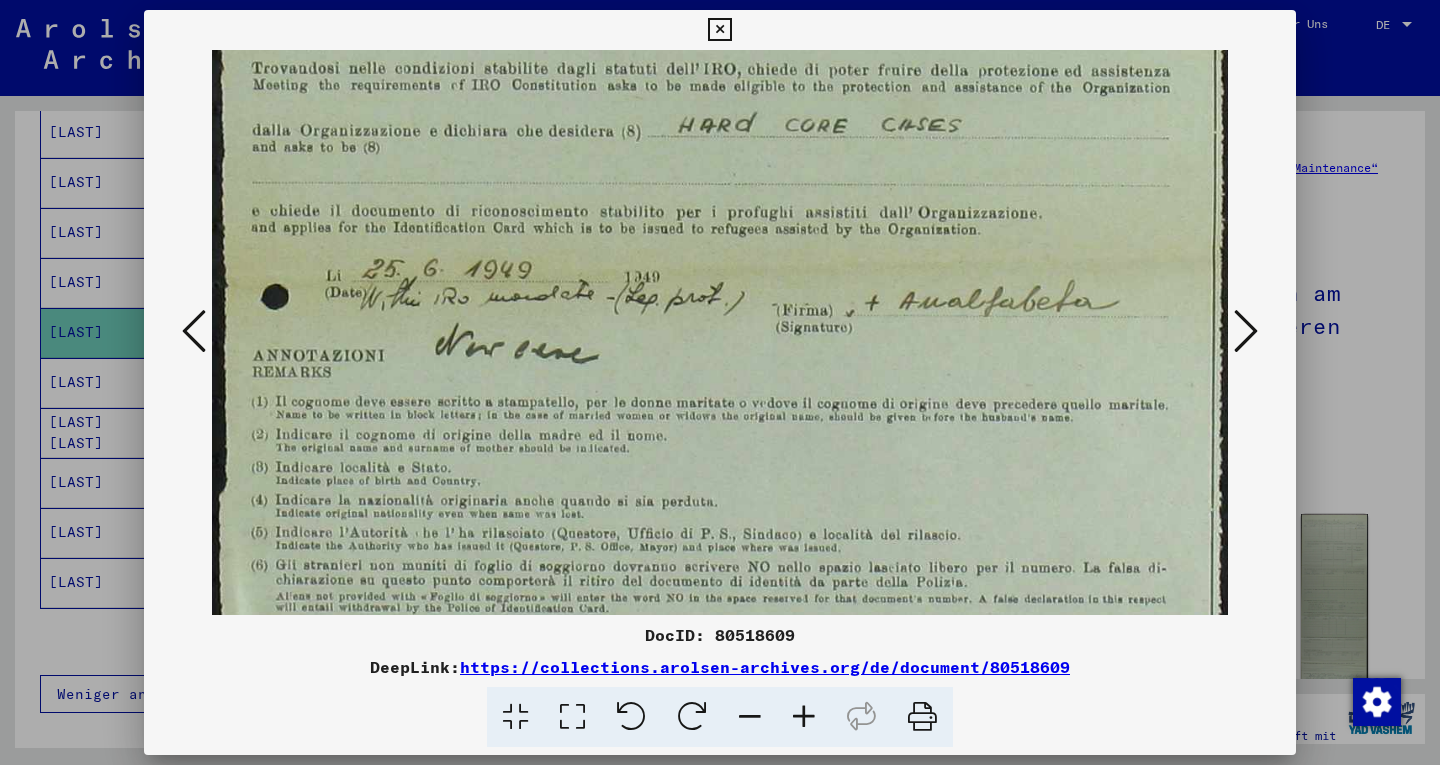 scroll, scrollTop: 623, scrollLeft: 0, axis: vertical 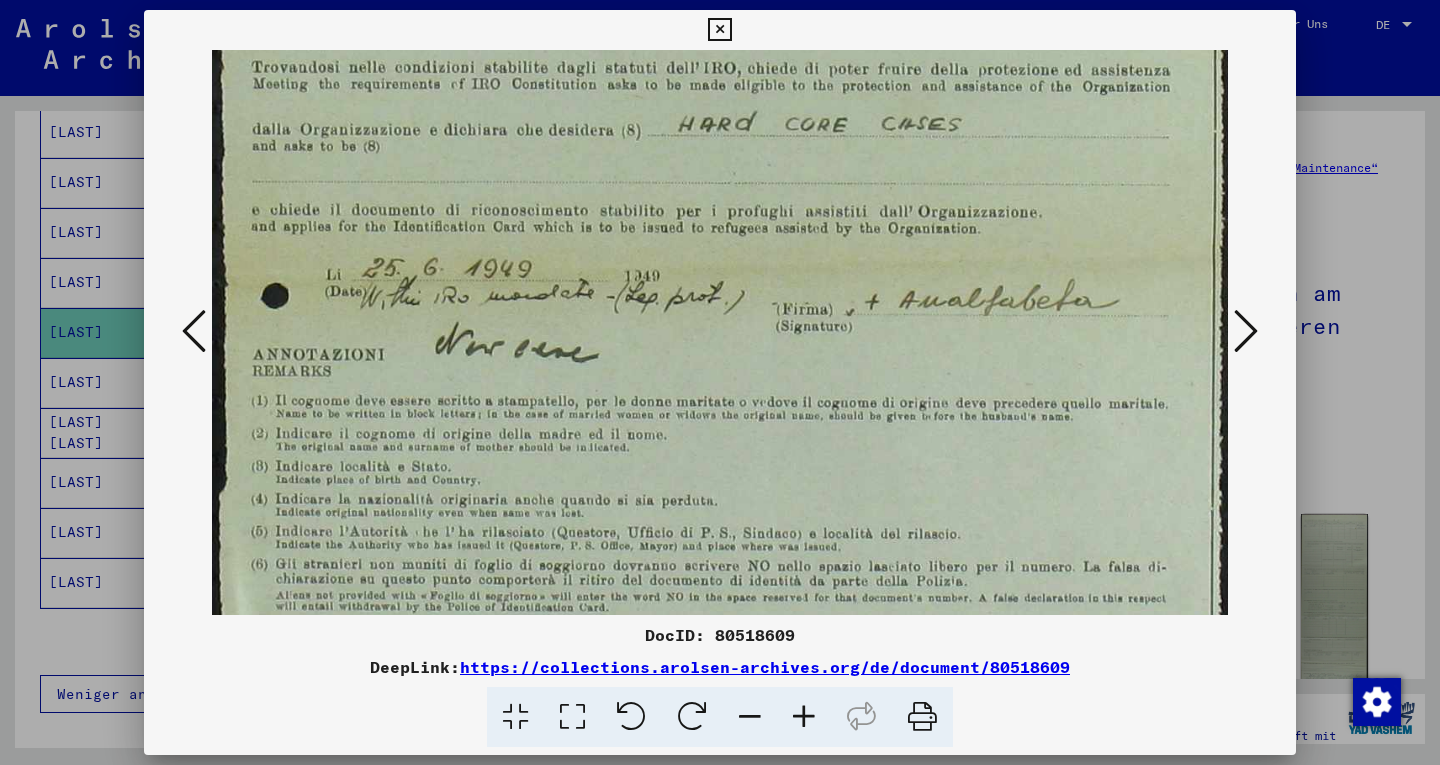 drag, startPoint x: 622, startPoint y: 343, endPoint x: 583, endPoint y: 137, distance: 209.65924 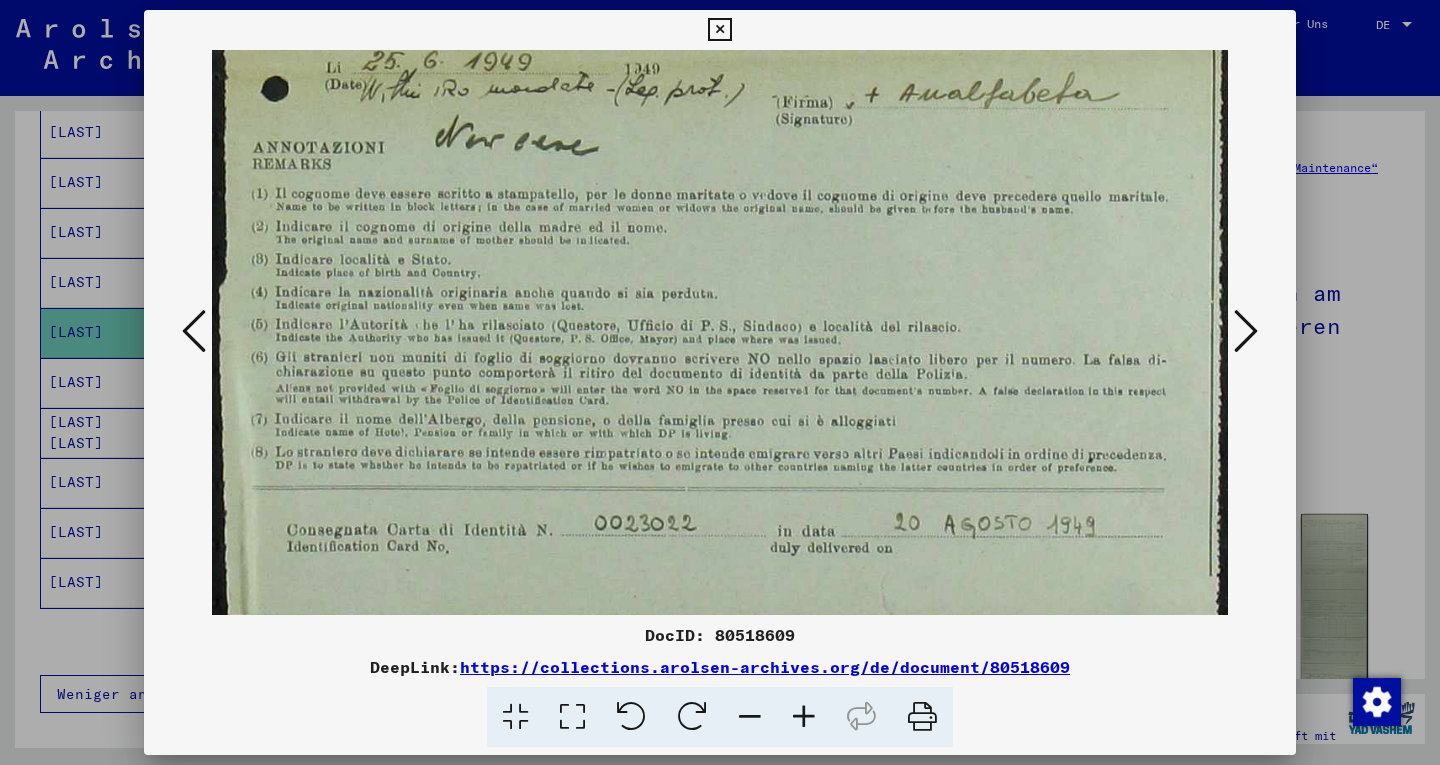 scroll, scrollTop: 841, scrollLeft: 0, axis: vertical 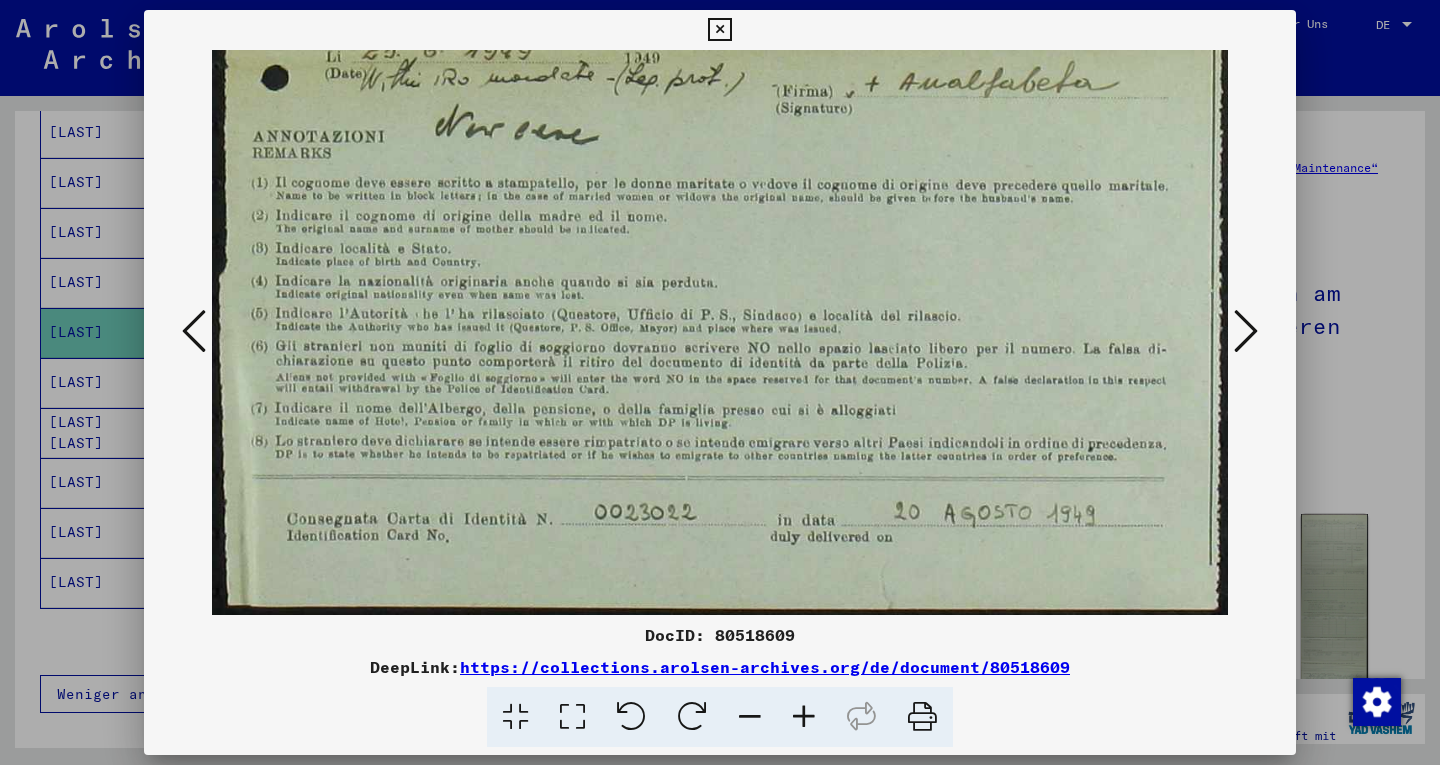 drag, startPoint x: 613, startPoint y: 452, endPoint x: 572, endPoint y: 181, distance: 274.08392 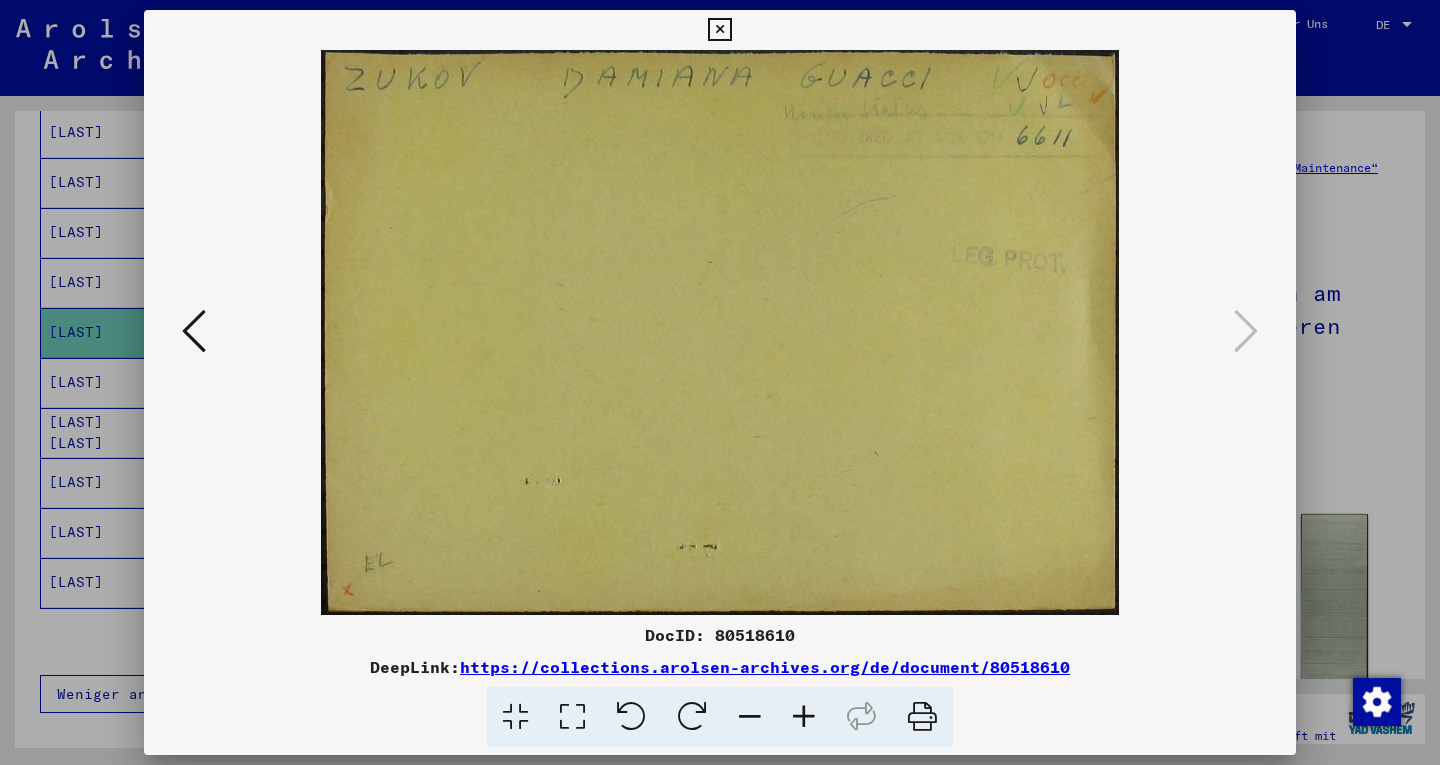 scroll, scrollTop: 0, scrollLeft: 0, axis: both 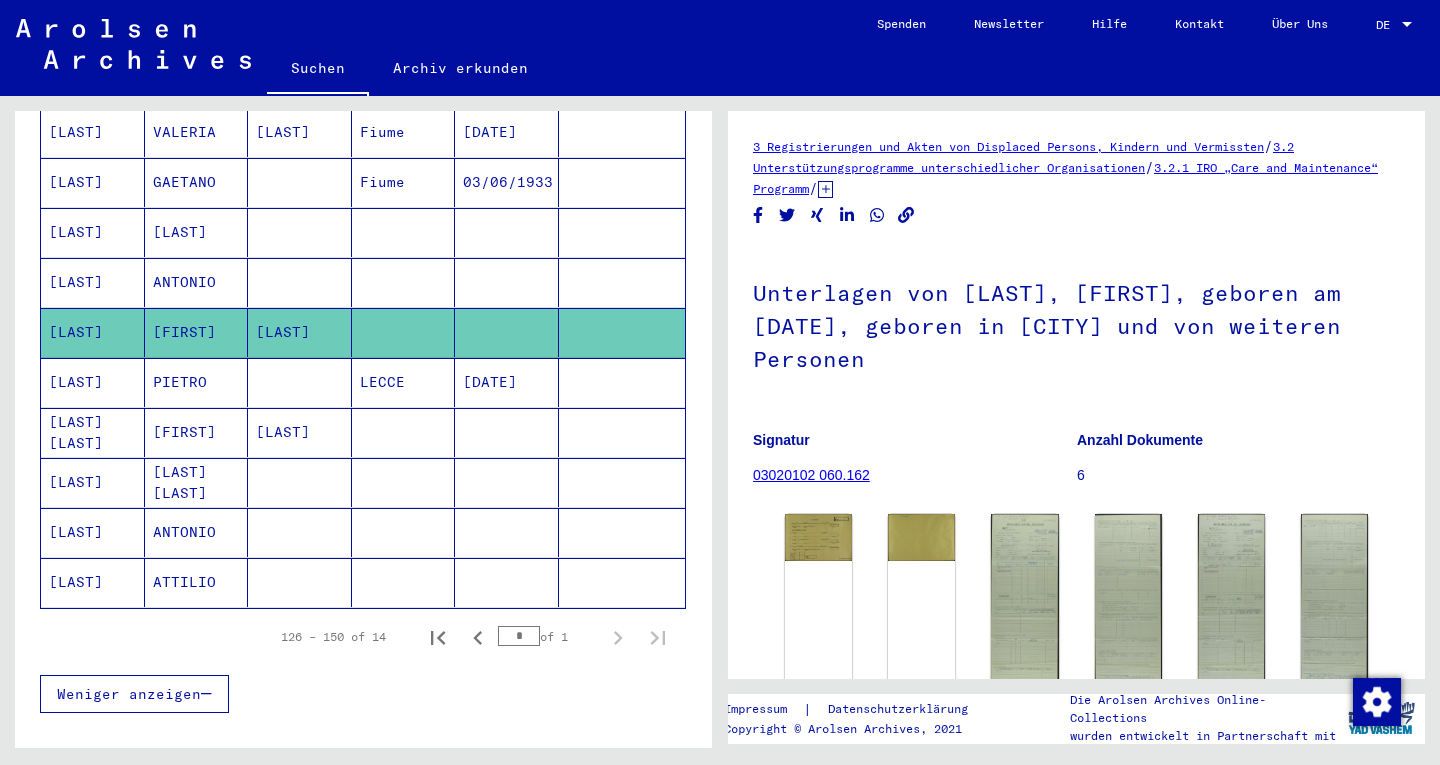 click on "Unterlagen von [LAST], [FIRST], geboren am [DATE], geboren in [CITY] und von weiteren Personen" 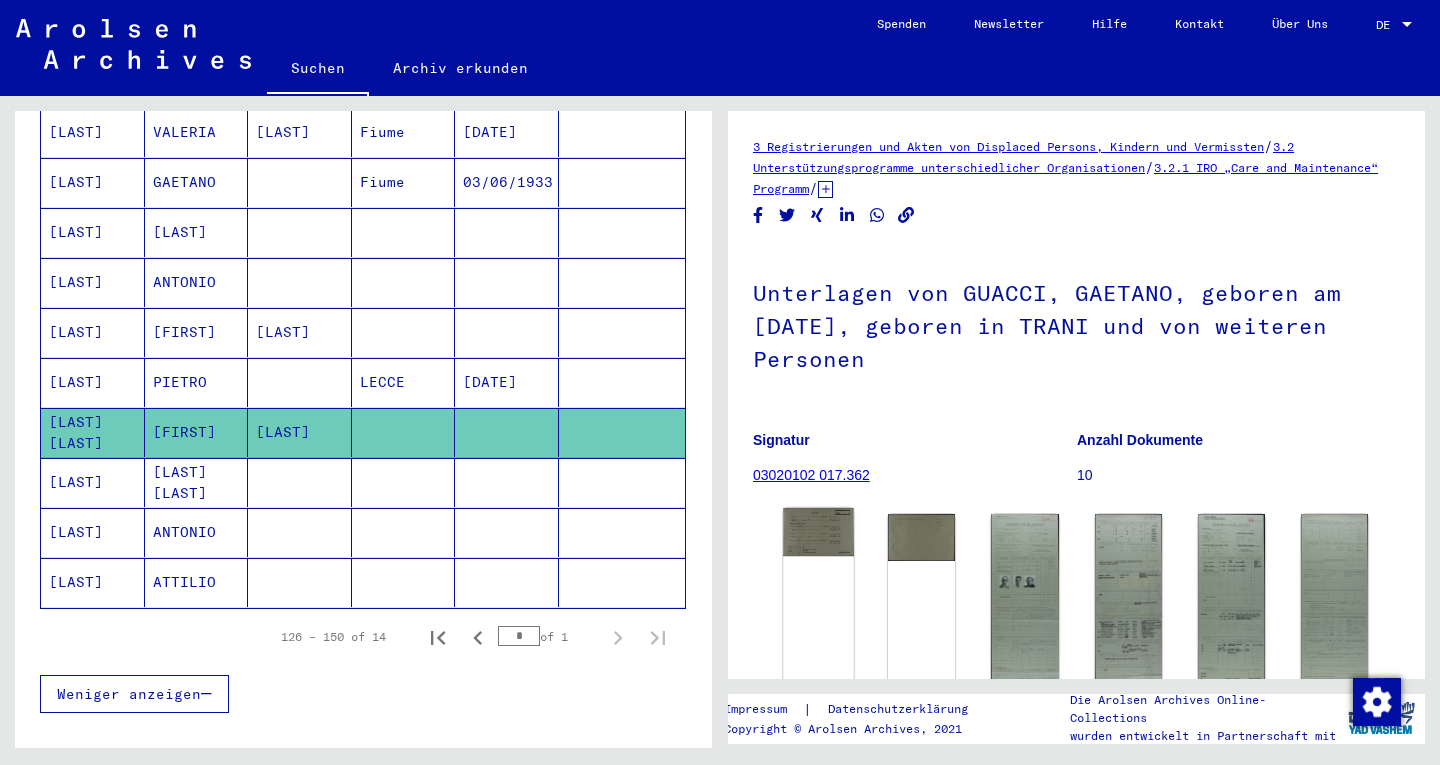 scroll, scrollTop: 0, scrollLeft: 0, axis: both 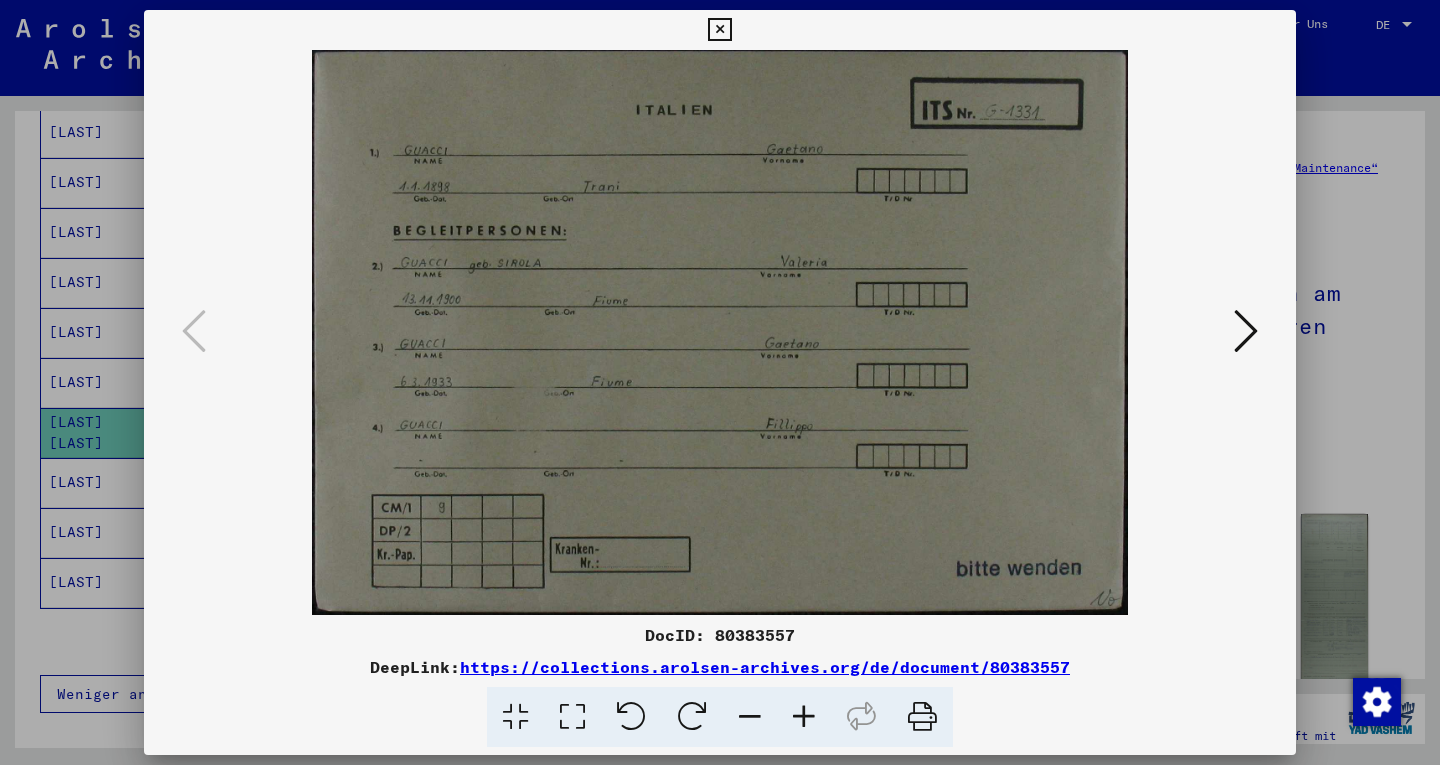 click at bounding box center [1246, 331] 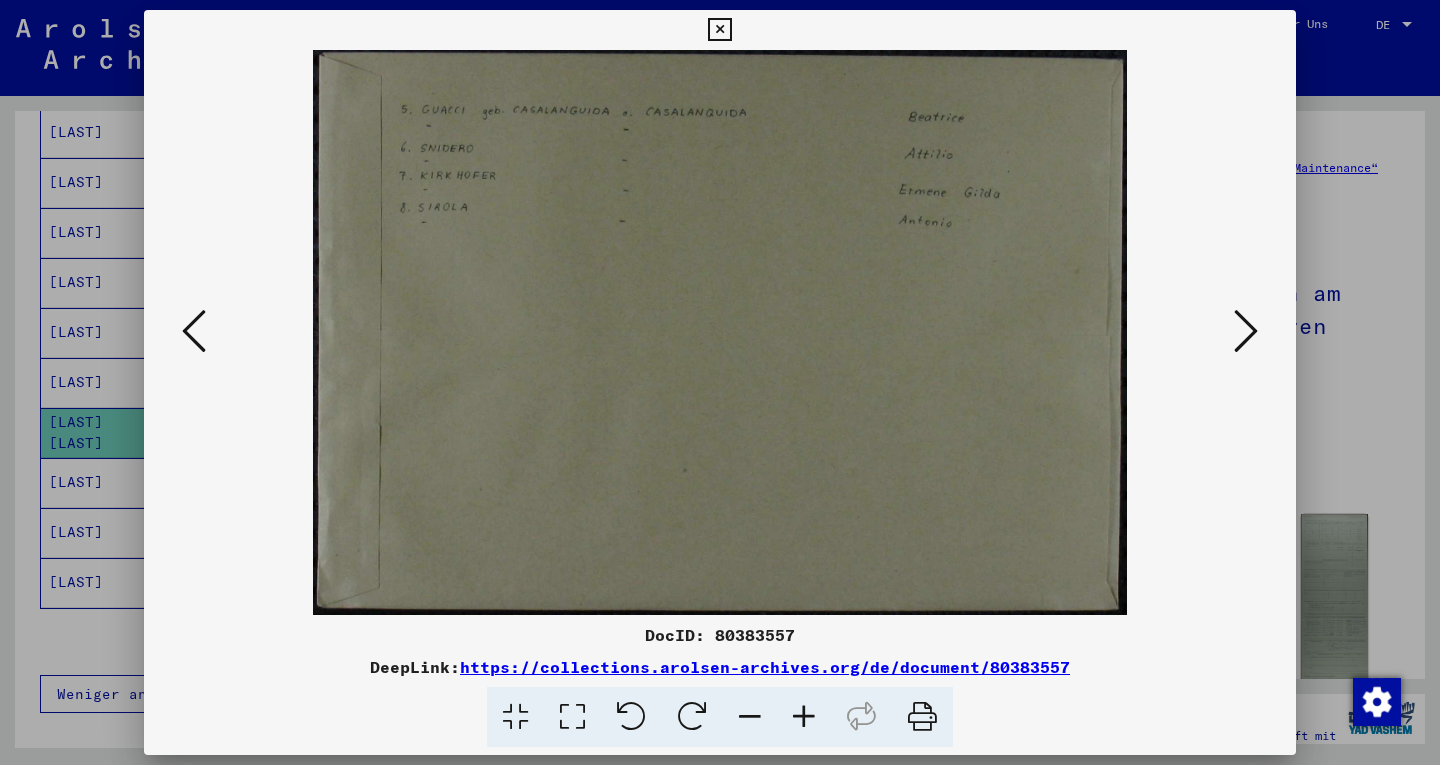 click at bounding box center [1246, 331] 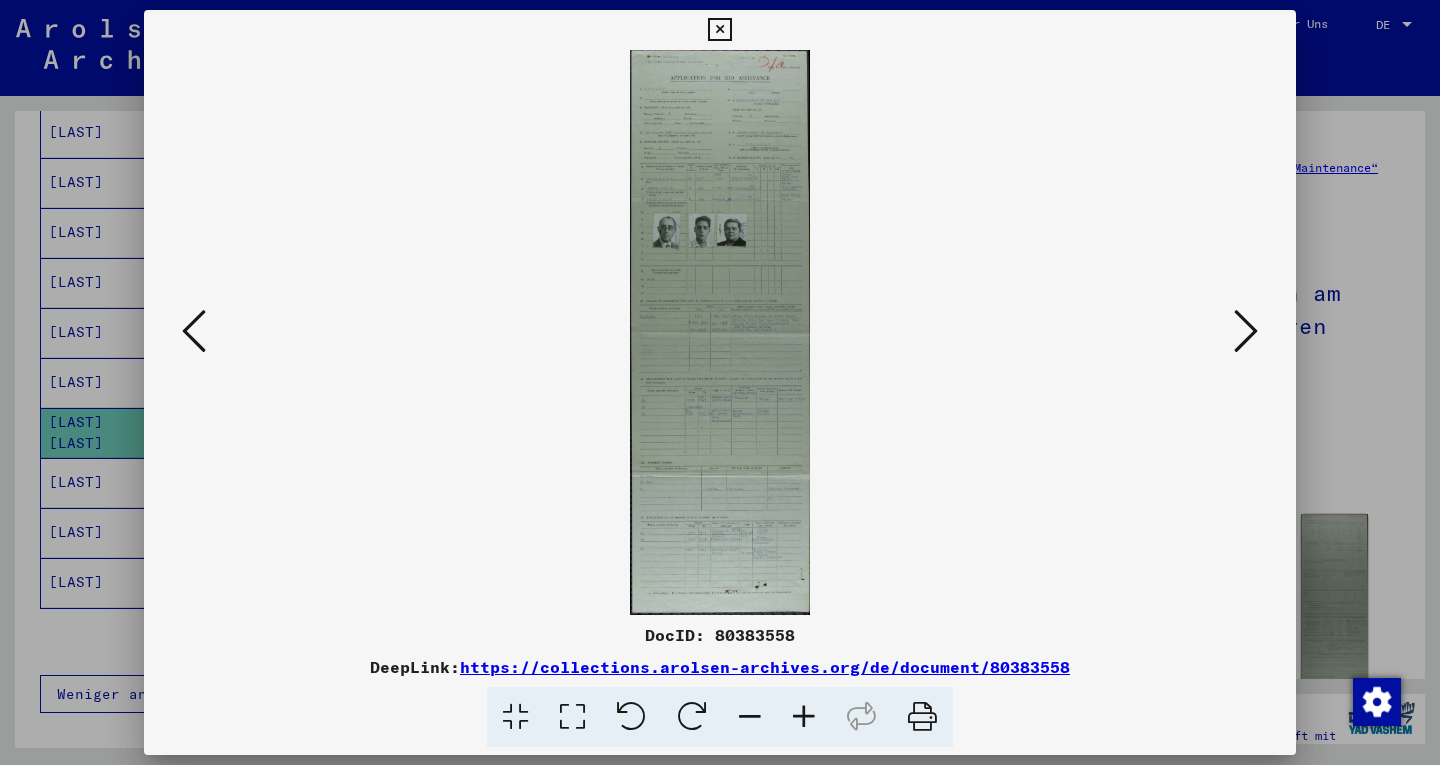 click at bounding box center (1246, 331) 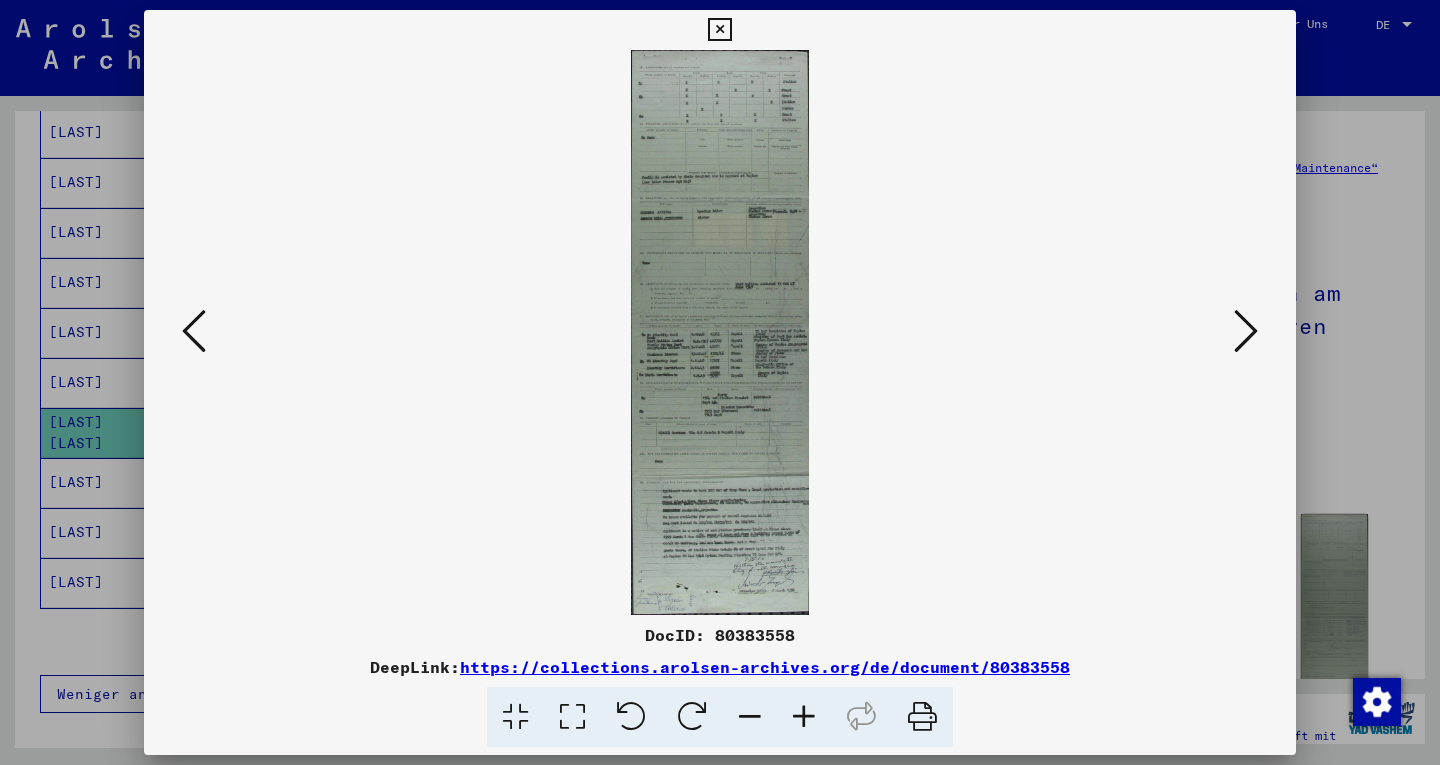 click at bounding box center (1246, 331) 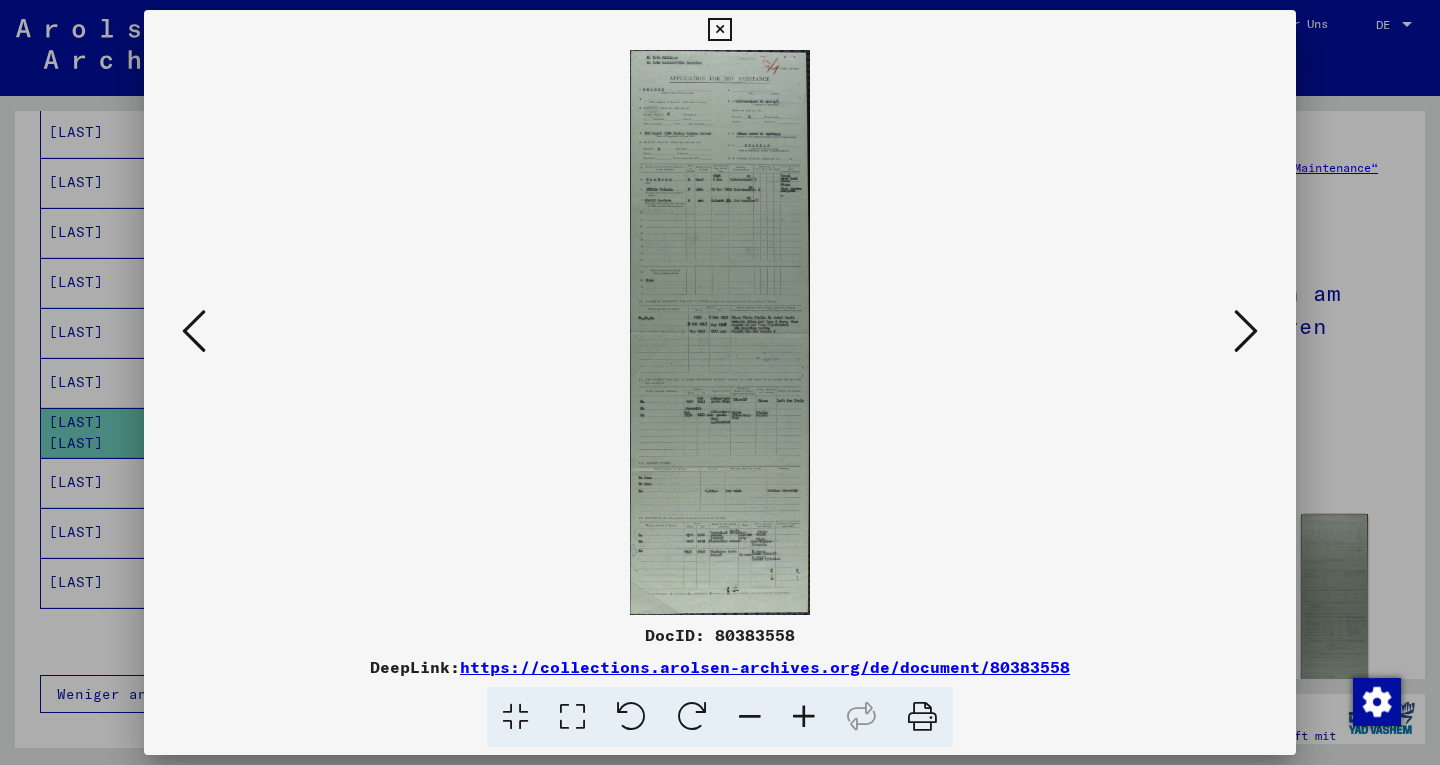 click at bounding box center [720, 382] 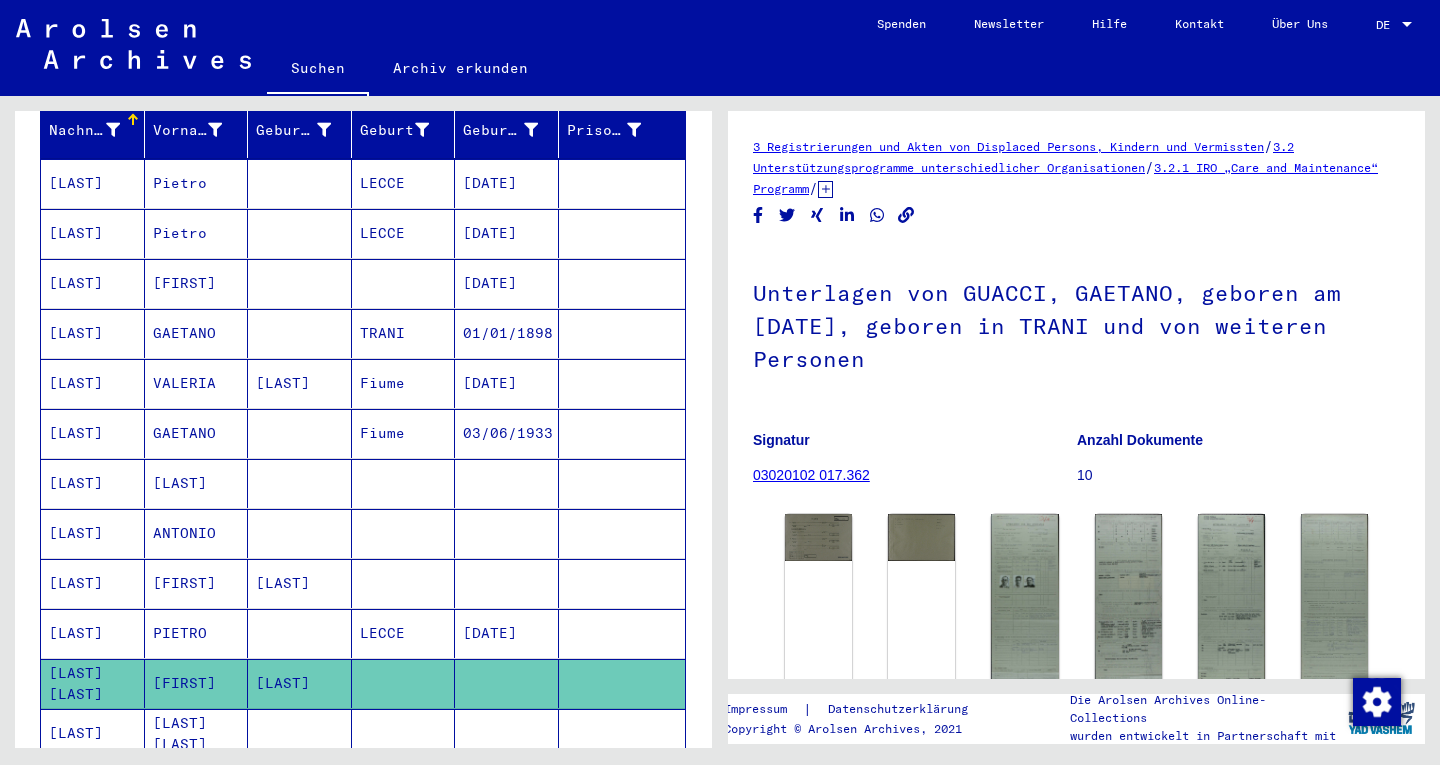 scroll, scrollTop: 261, scrollLeft: 0, axis: vertical 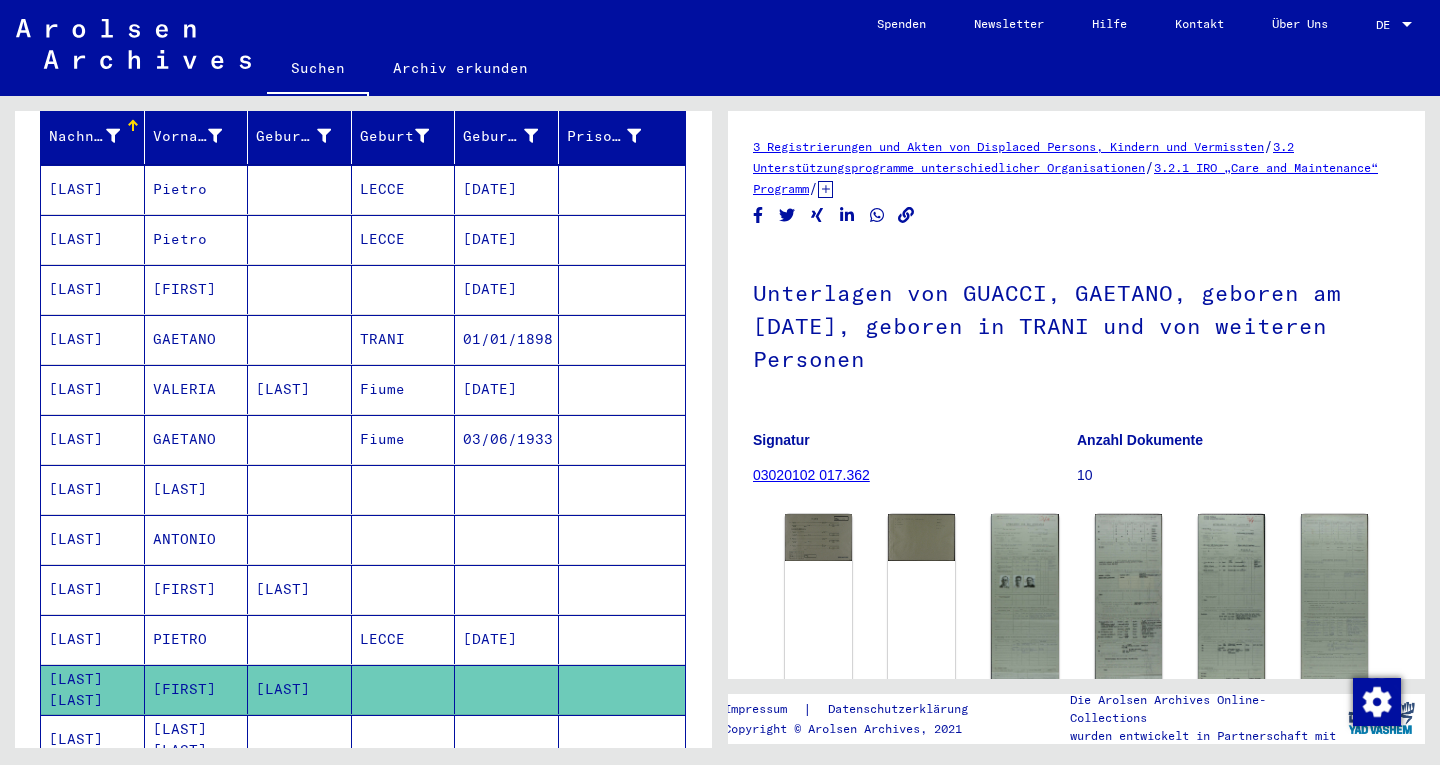 click on "ANTONIO" at bounding box center [197, 589] 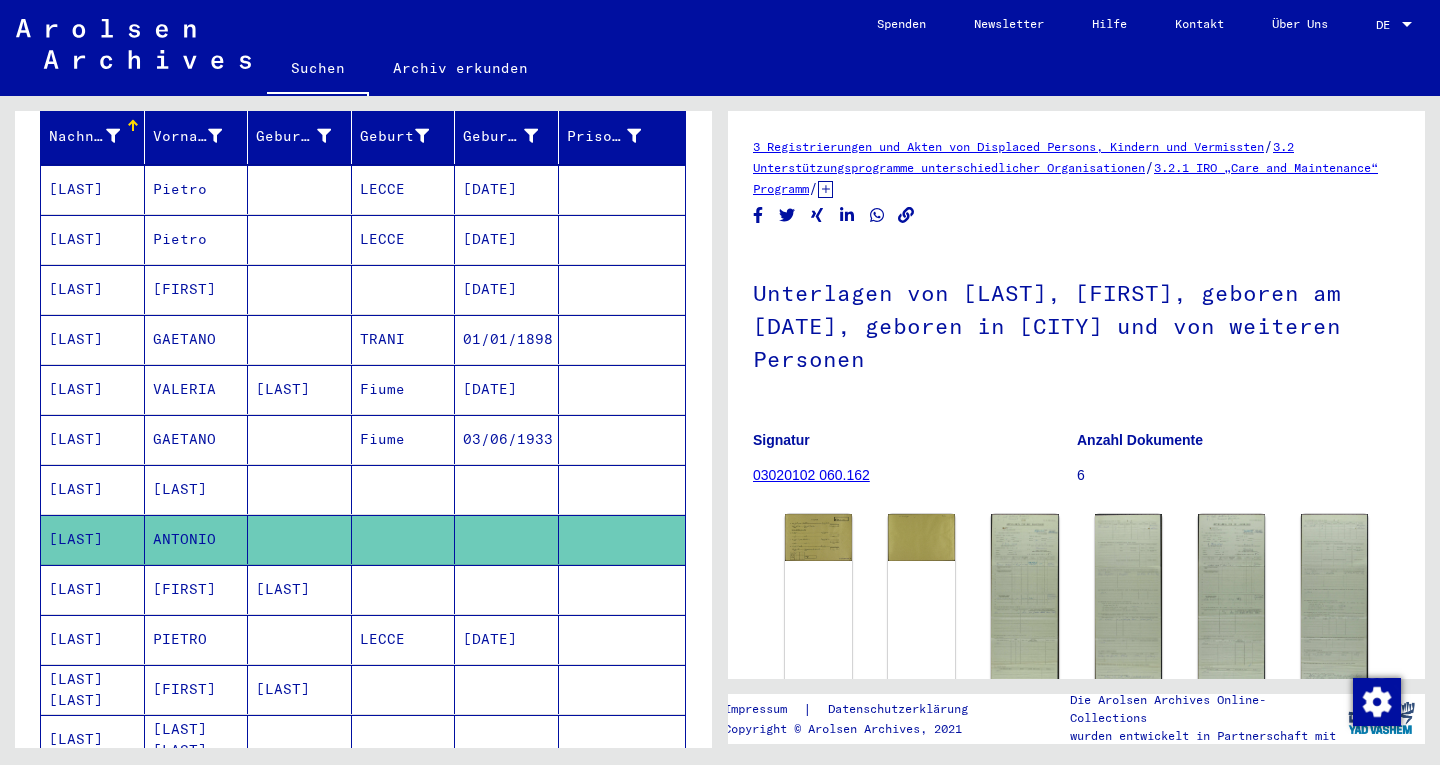 scroll, scrollTop: 0, scrollLeft: 0, axis: both 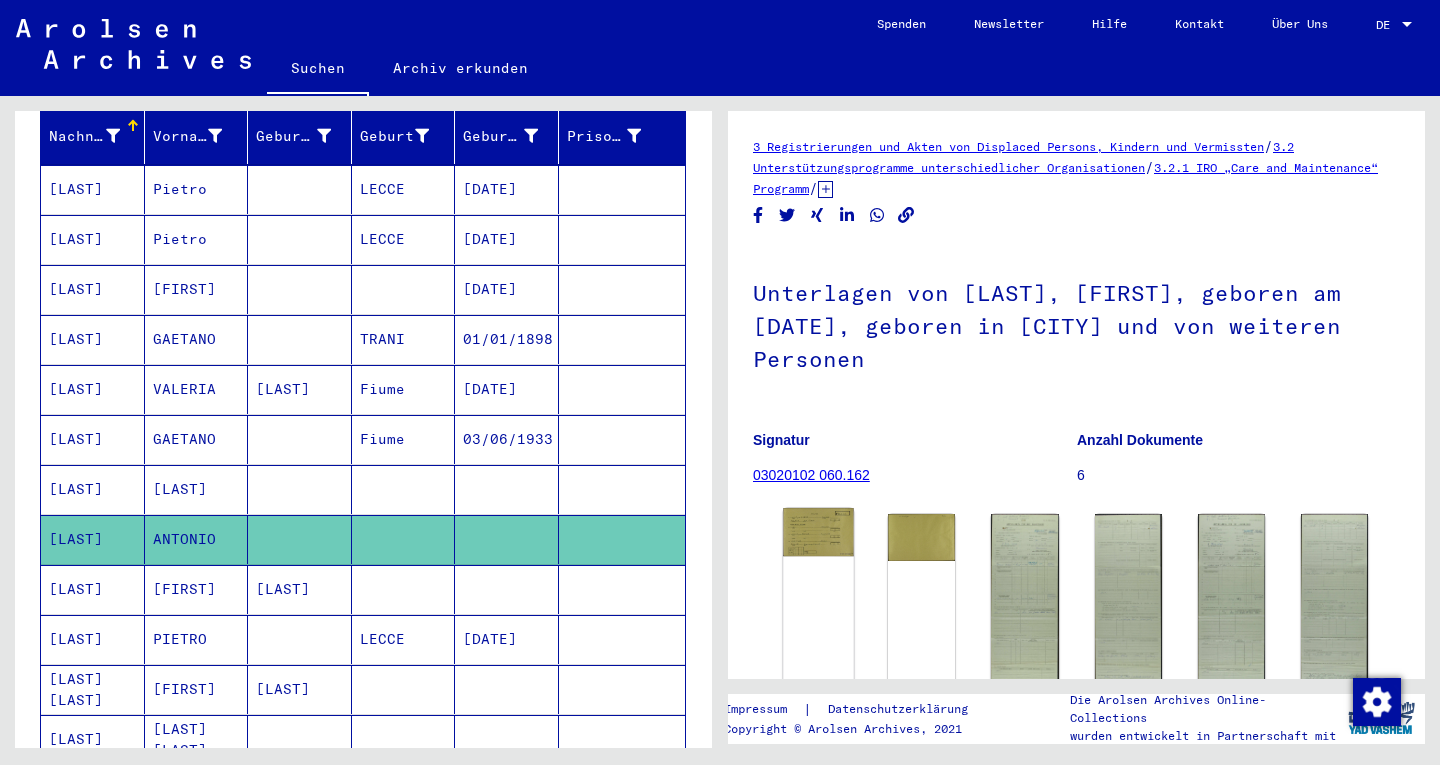 click 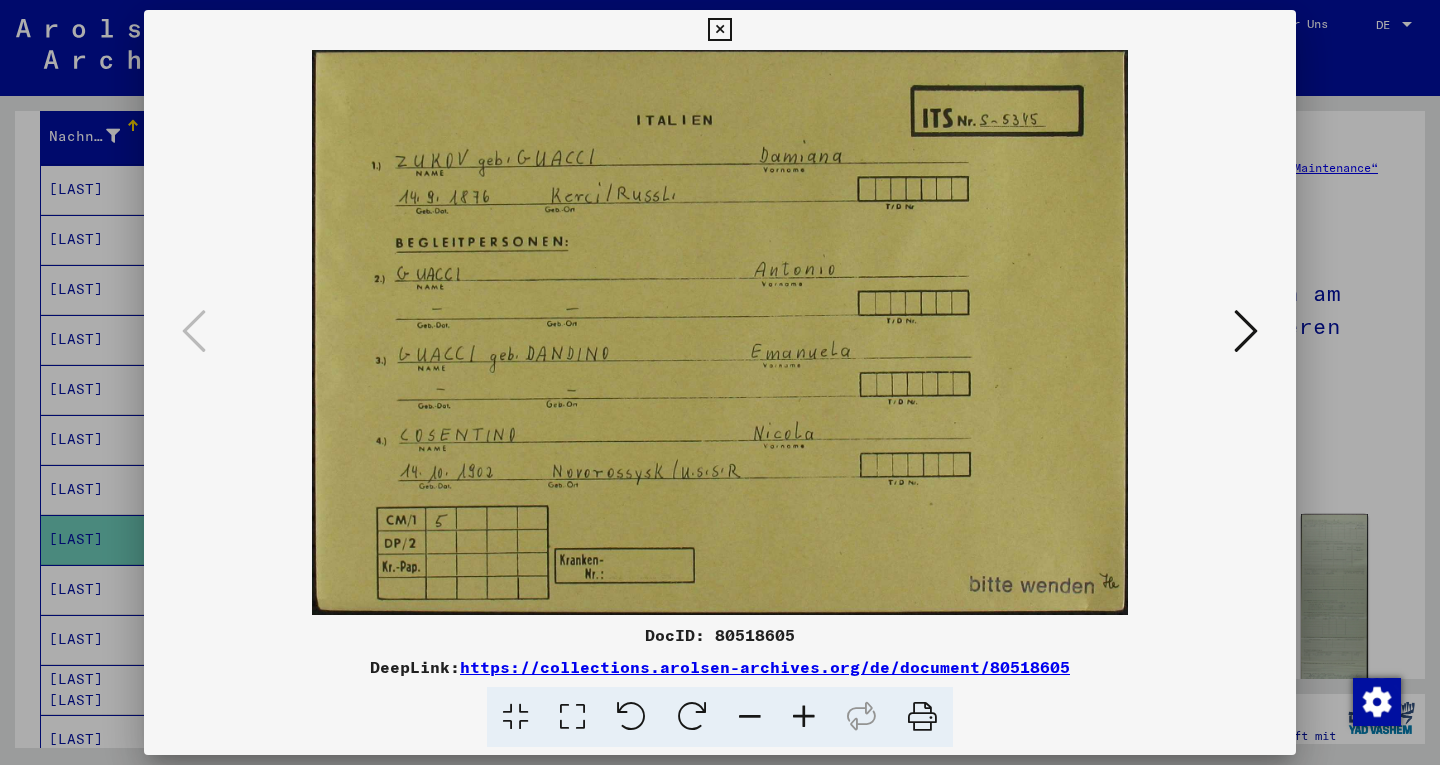 click at bounding box center (1246, 331) 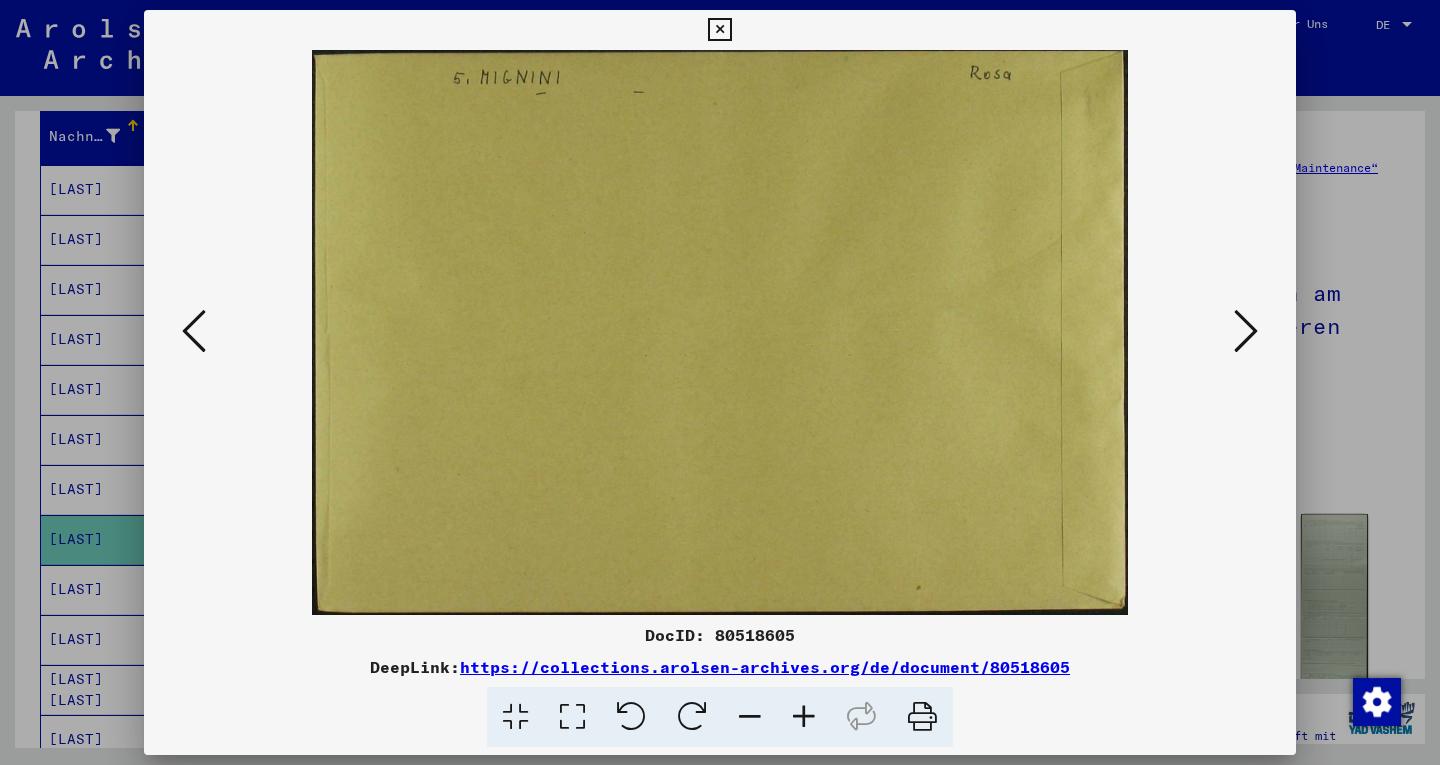 click at bounding box center [1246, 331] 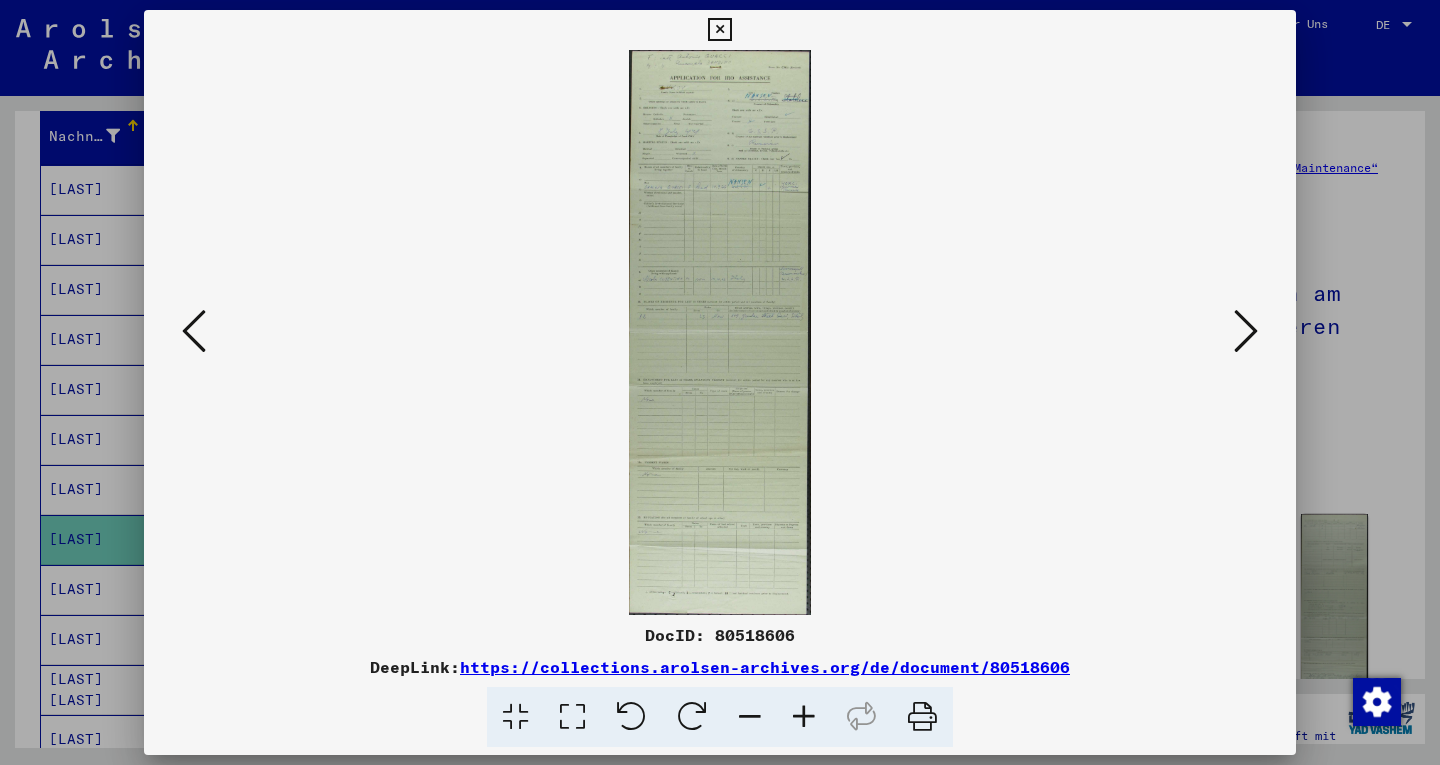 click at bounding box center (1246, 331) 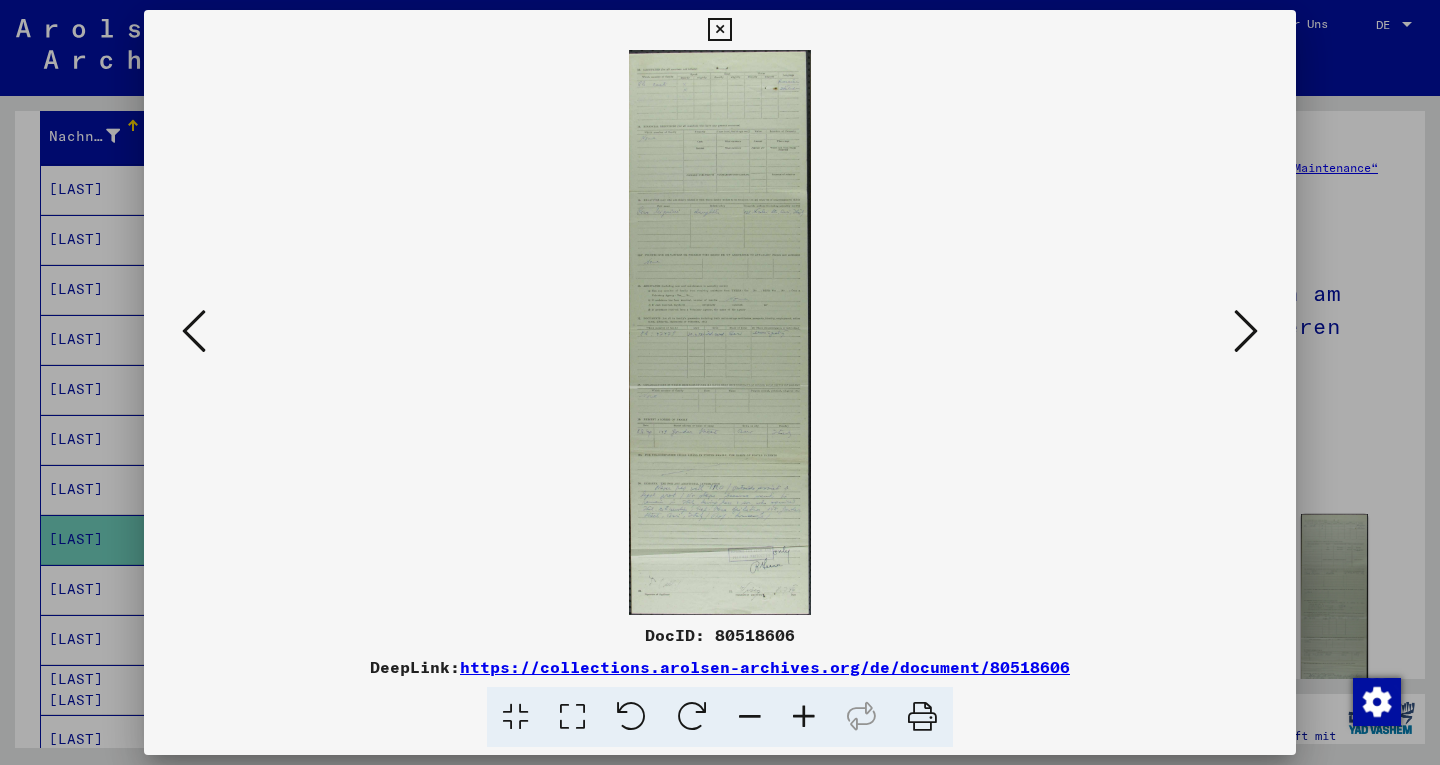 click at bounding box center [1246, 331] 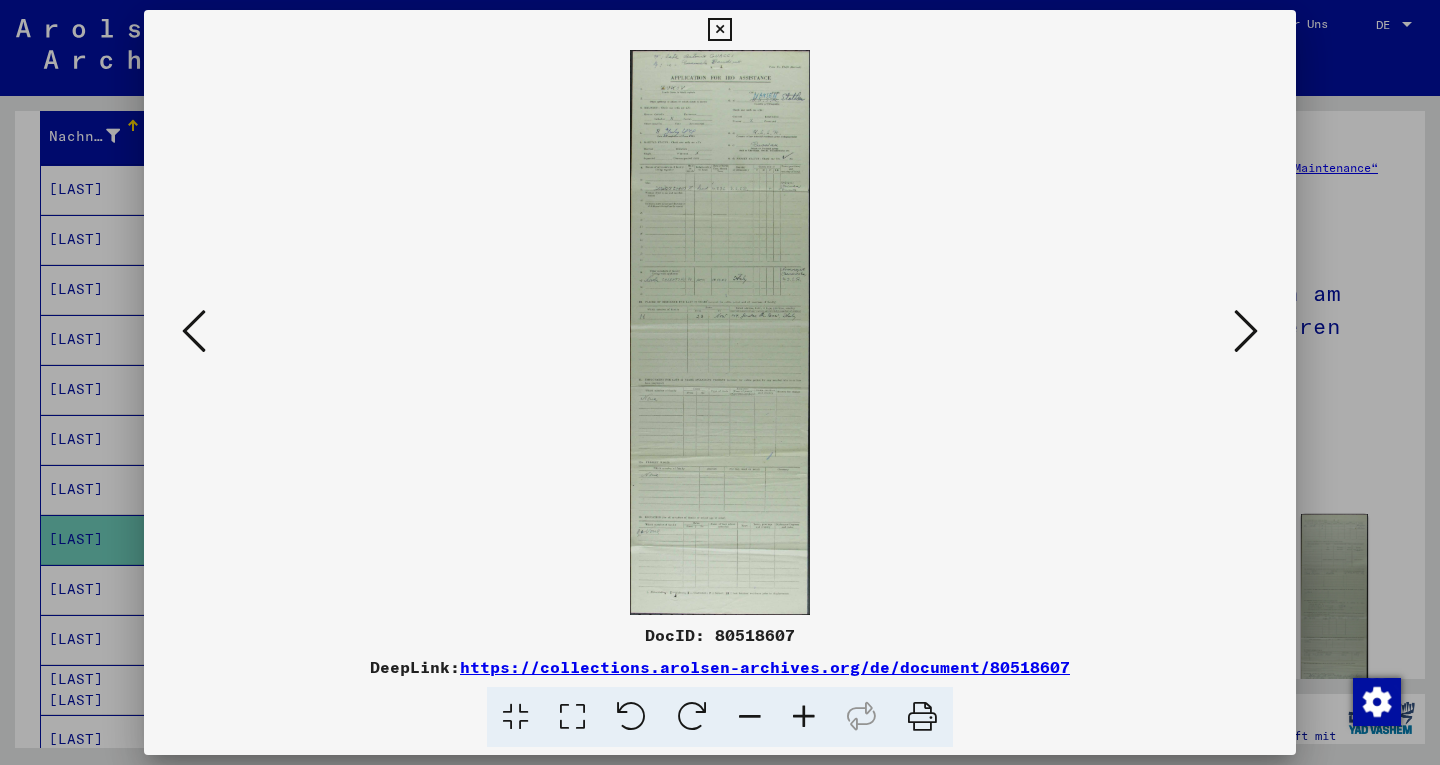 click at bounding box center (1246, 331) 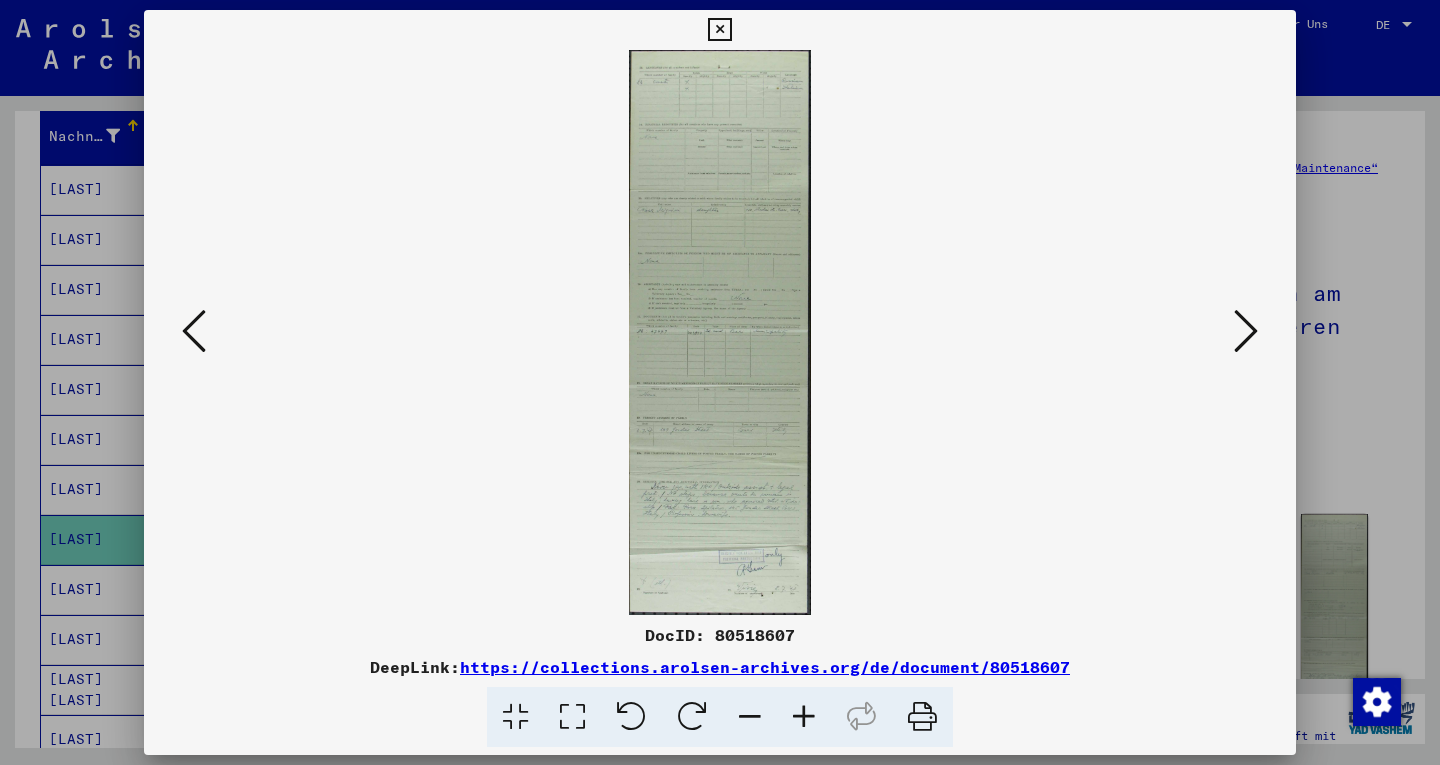 click at bounding box center (1246, 331) 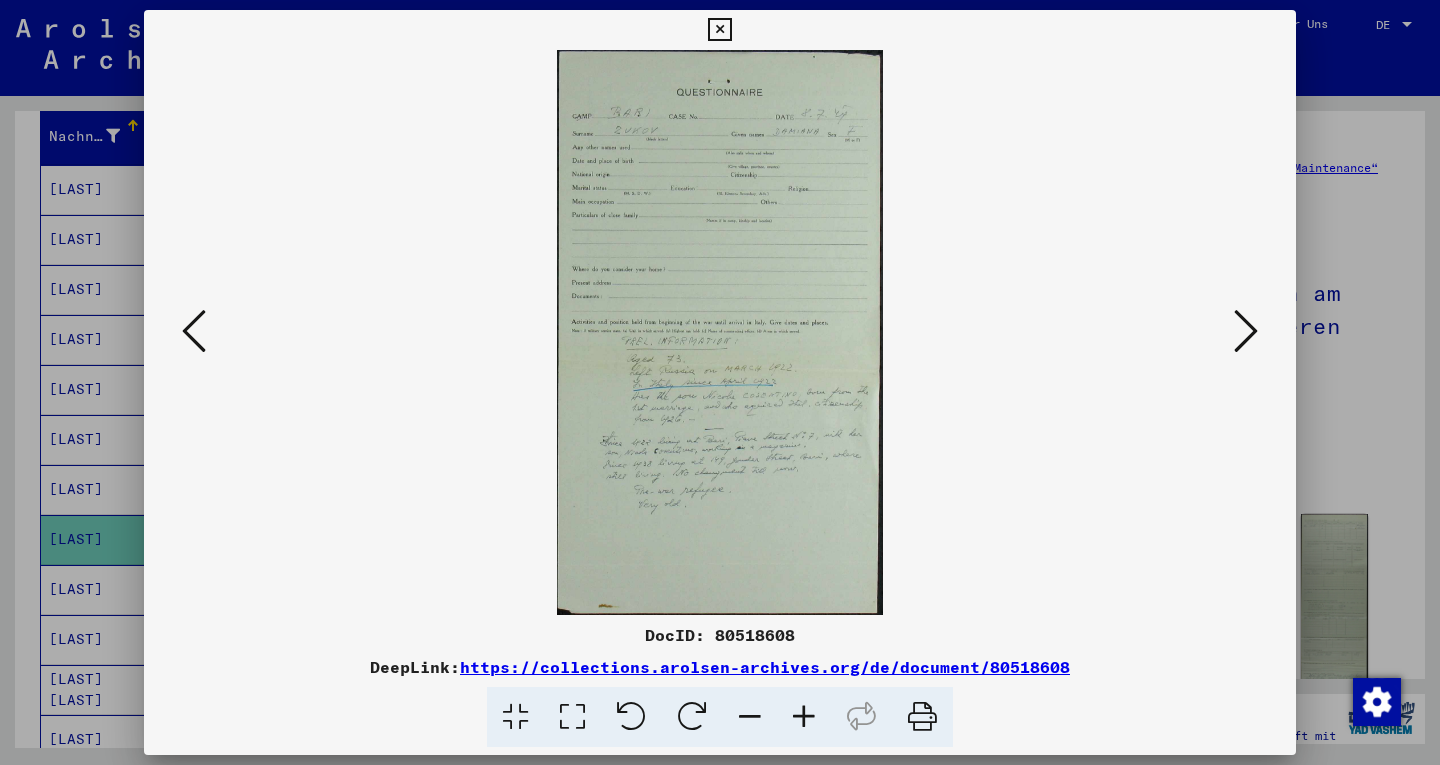 click at bounding box center (572, 717) 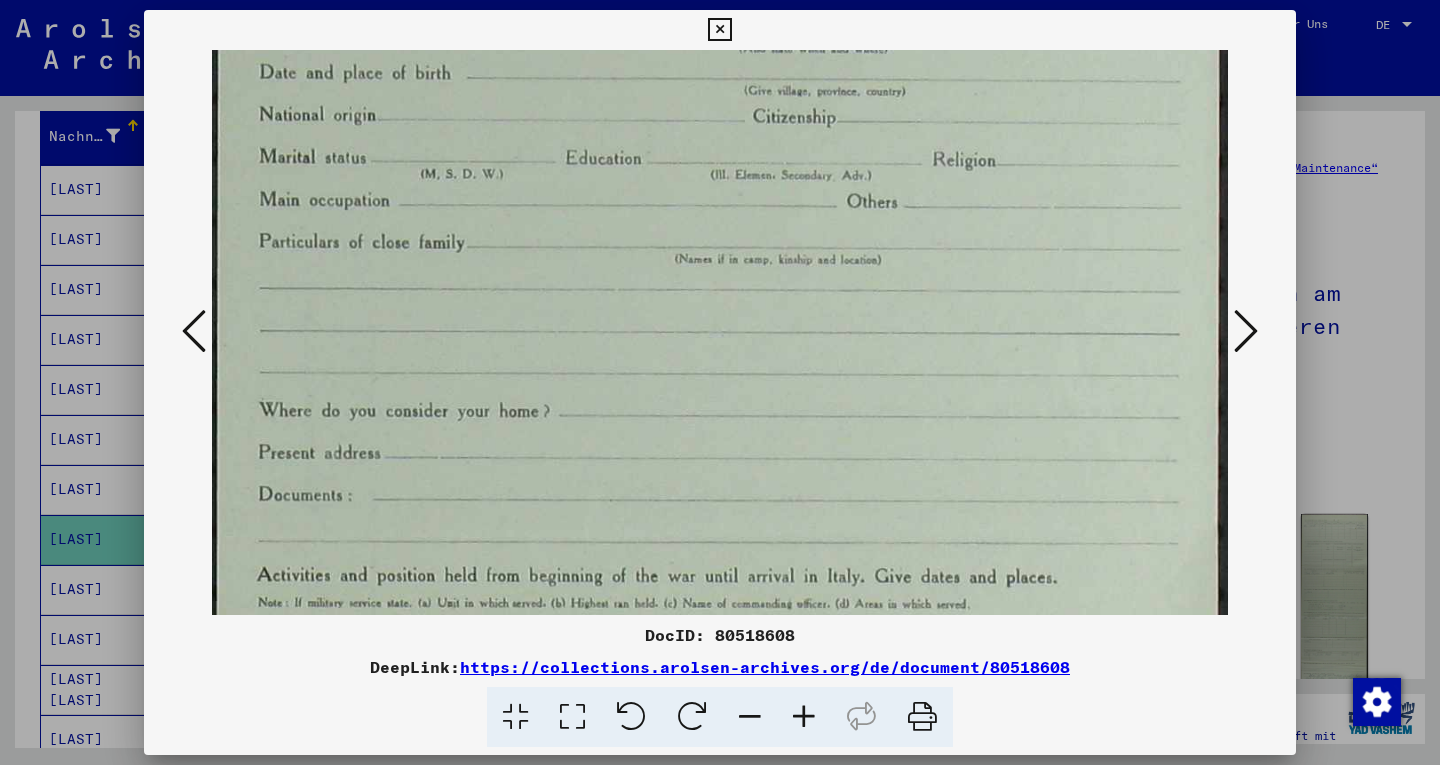 drag, startPoint x: 737, startPoint y: 495, endPoint x: 740, endPoint y: 114, distance: 381.0118 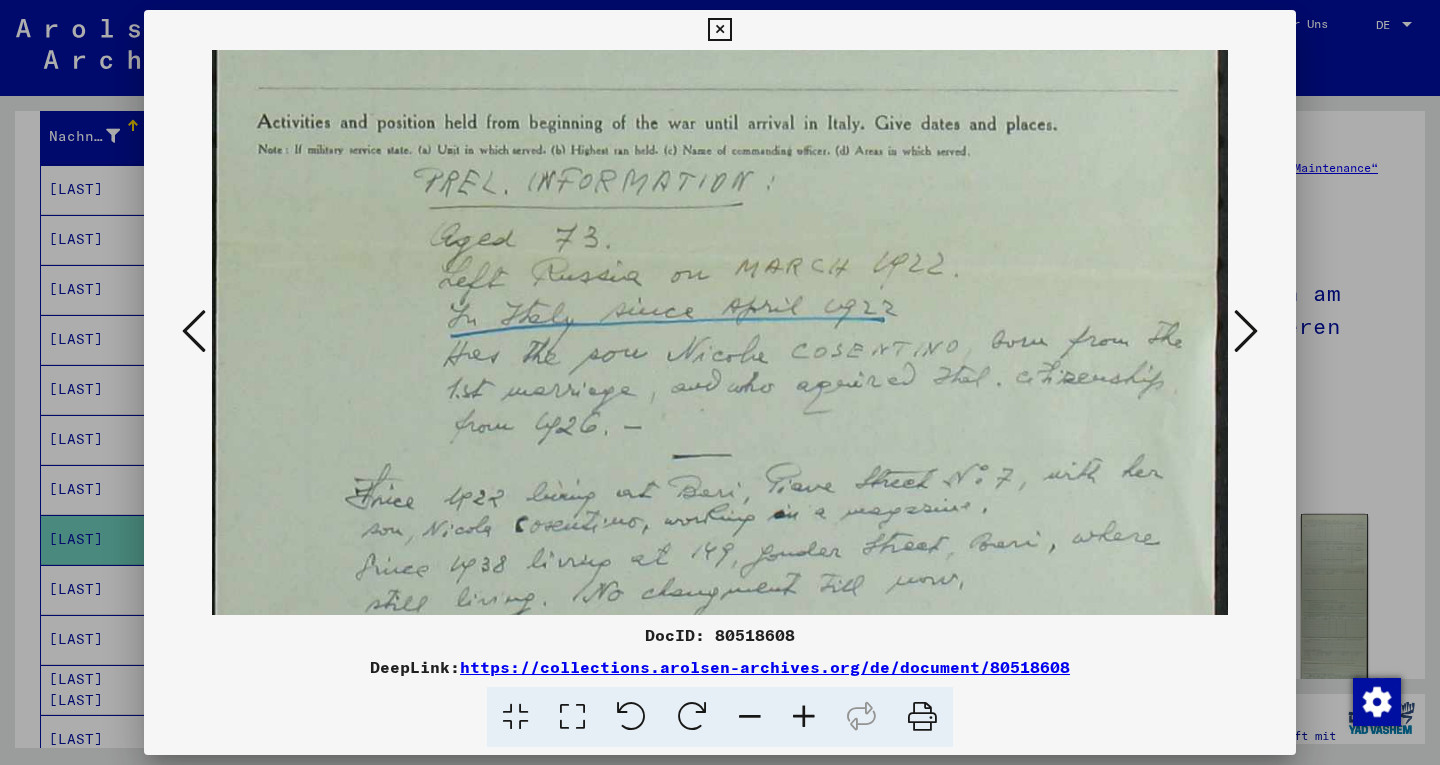 scroll, scrollTop: 793, scrollLeft: 0, axis: vertical 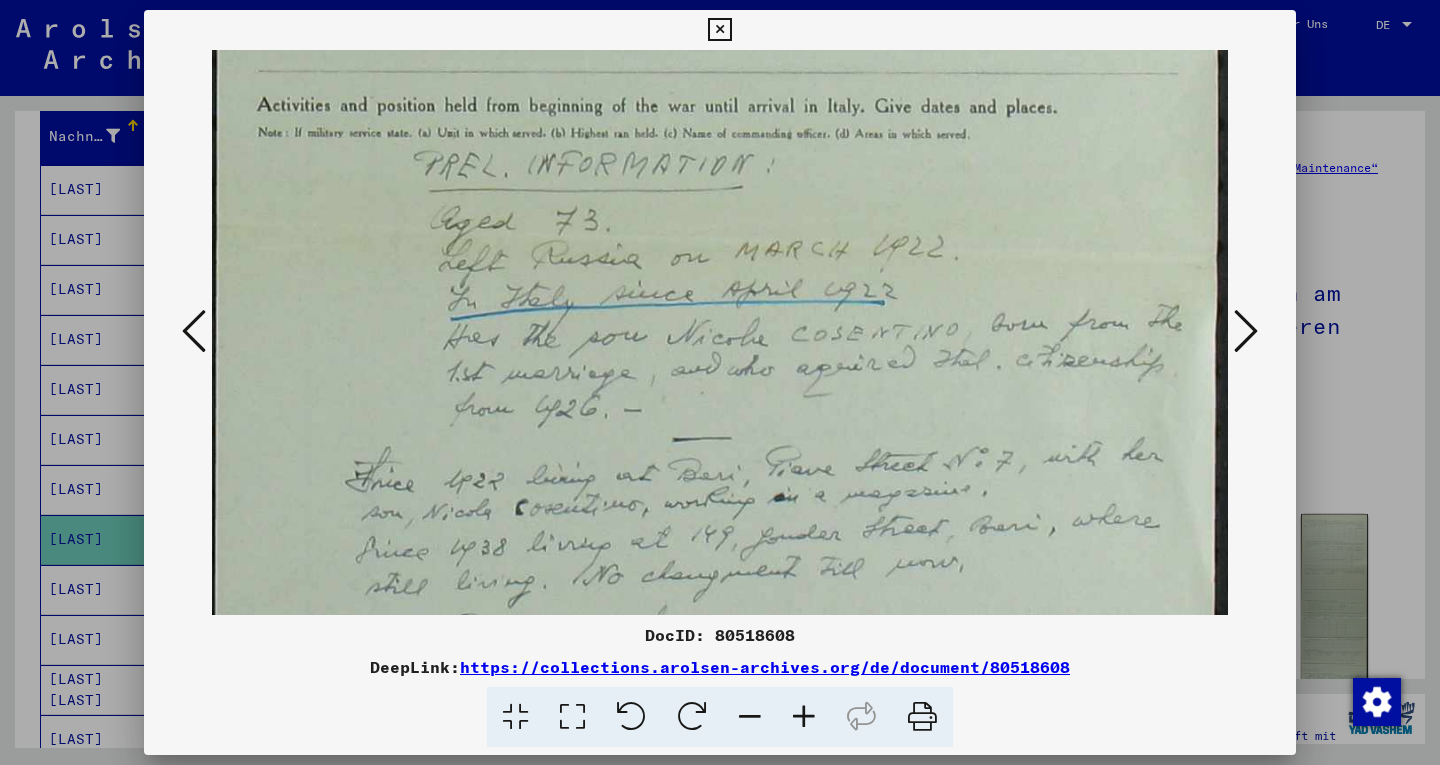 drag, startPoint x: 750, startPoint y: 410, endPoint x: 785, endPoint y: -2, distance: 413.48398 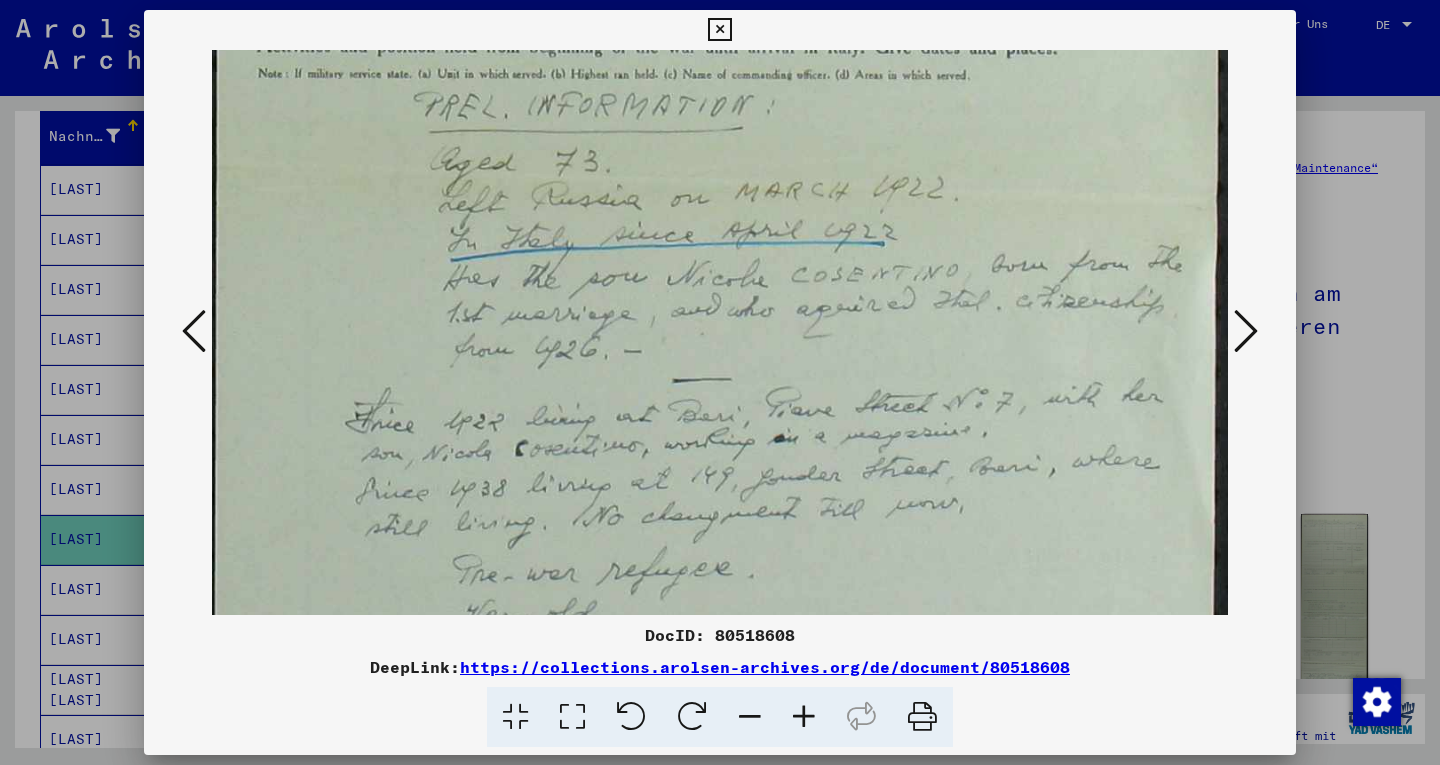 scroll, scrollTop: 829, scrollLeft: 0, axis: vertical 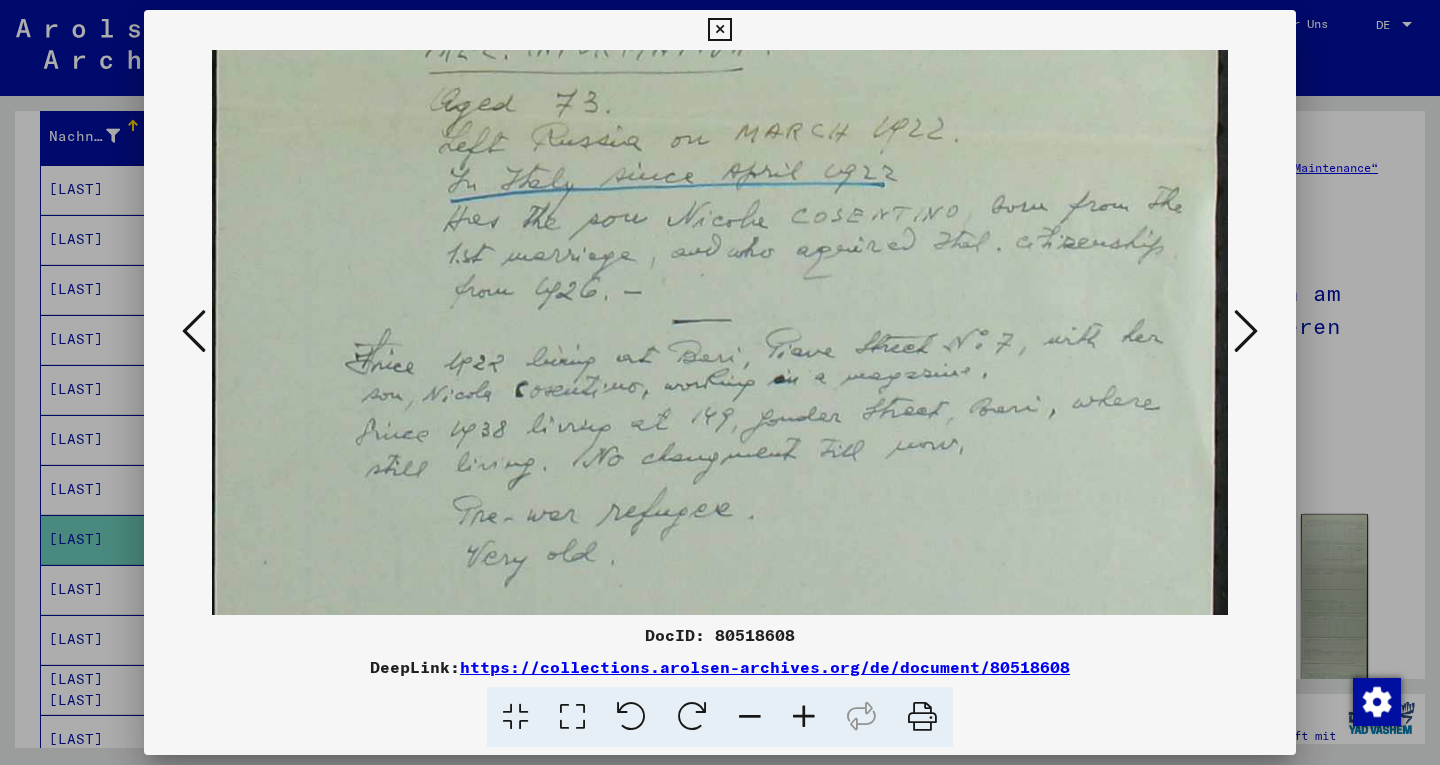 drag, startPoint x: 999, startPoint y: 168, endPoint x: 1078, endPoint y: 46, distance: 145.34442 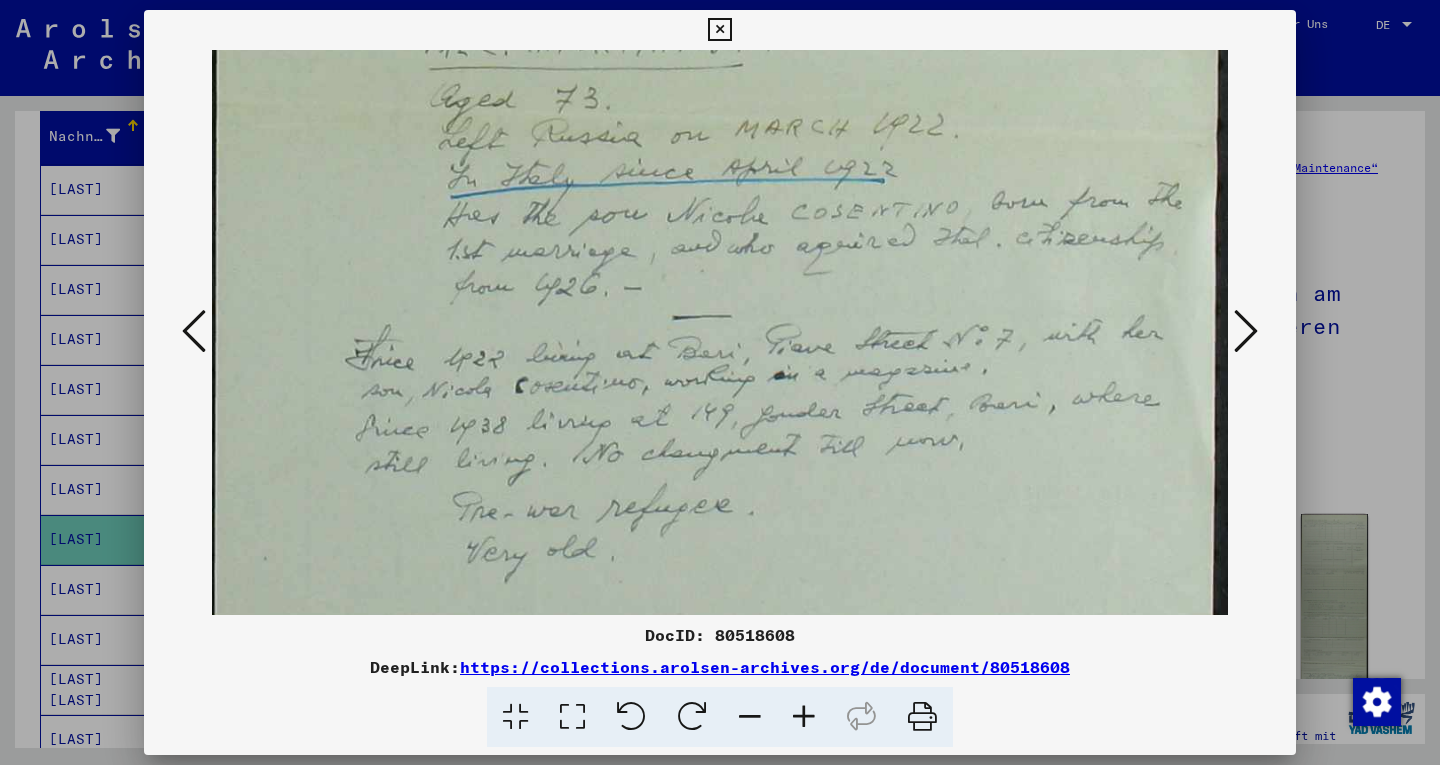 click at bounding box center [1246, 331] 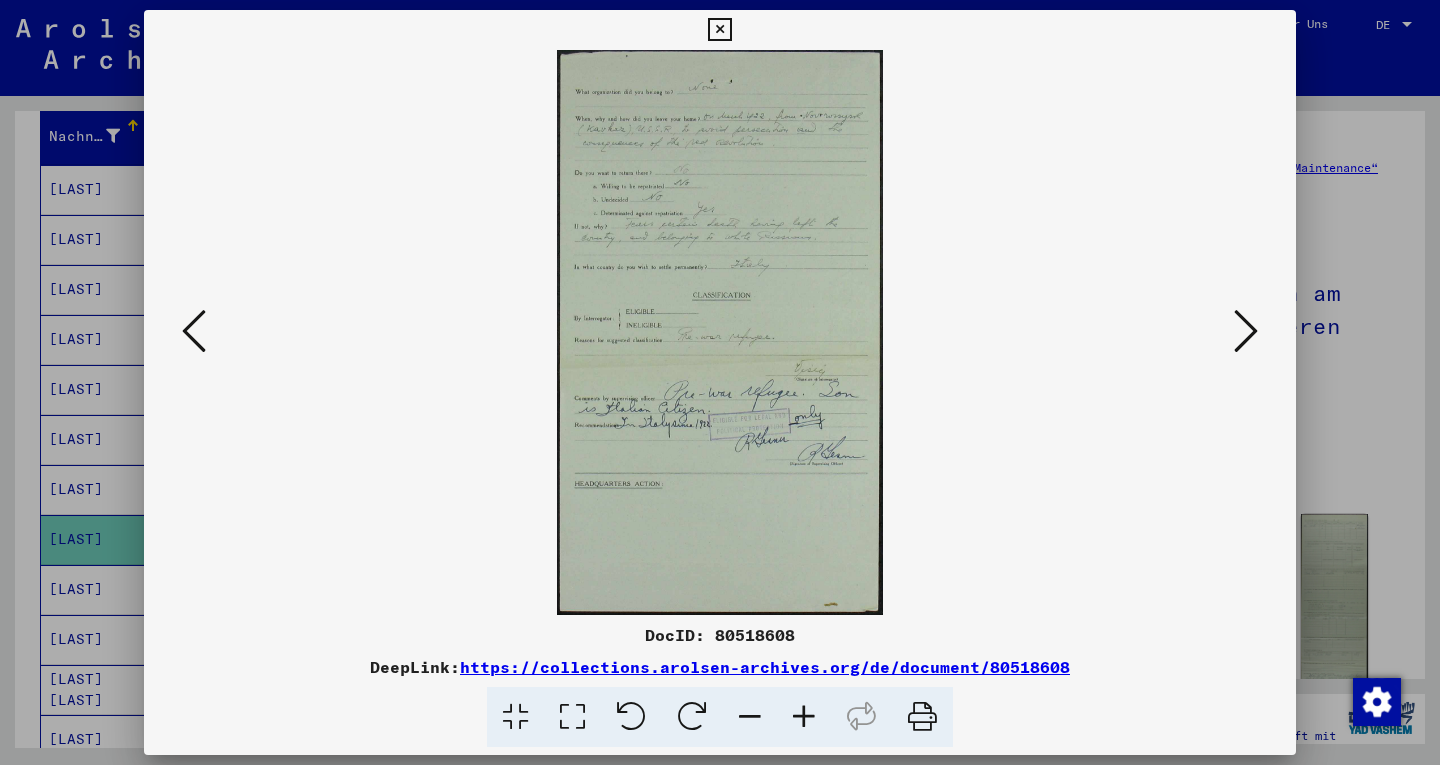 click at bounding box center [720, 332] 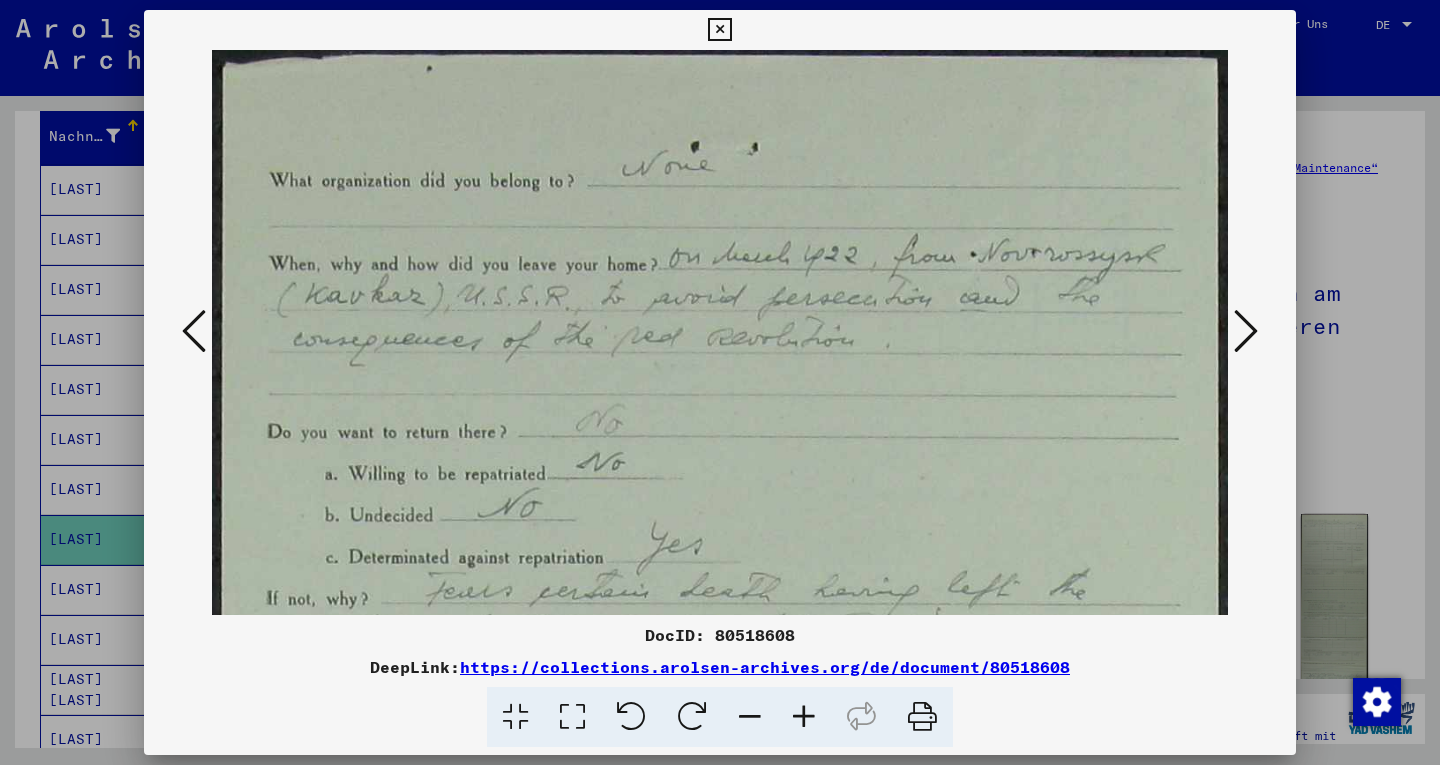 click at bounding box center [1246, 331] 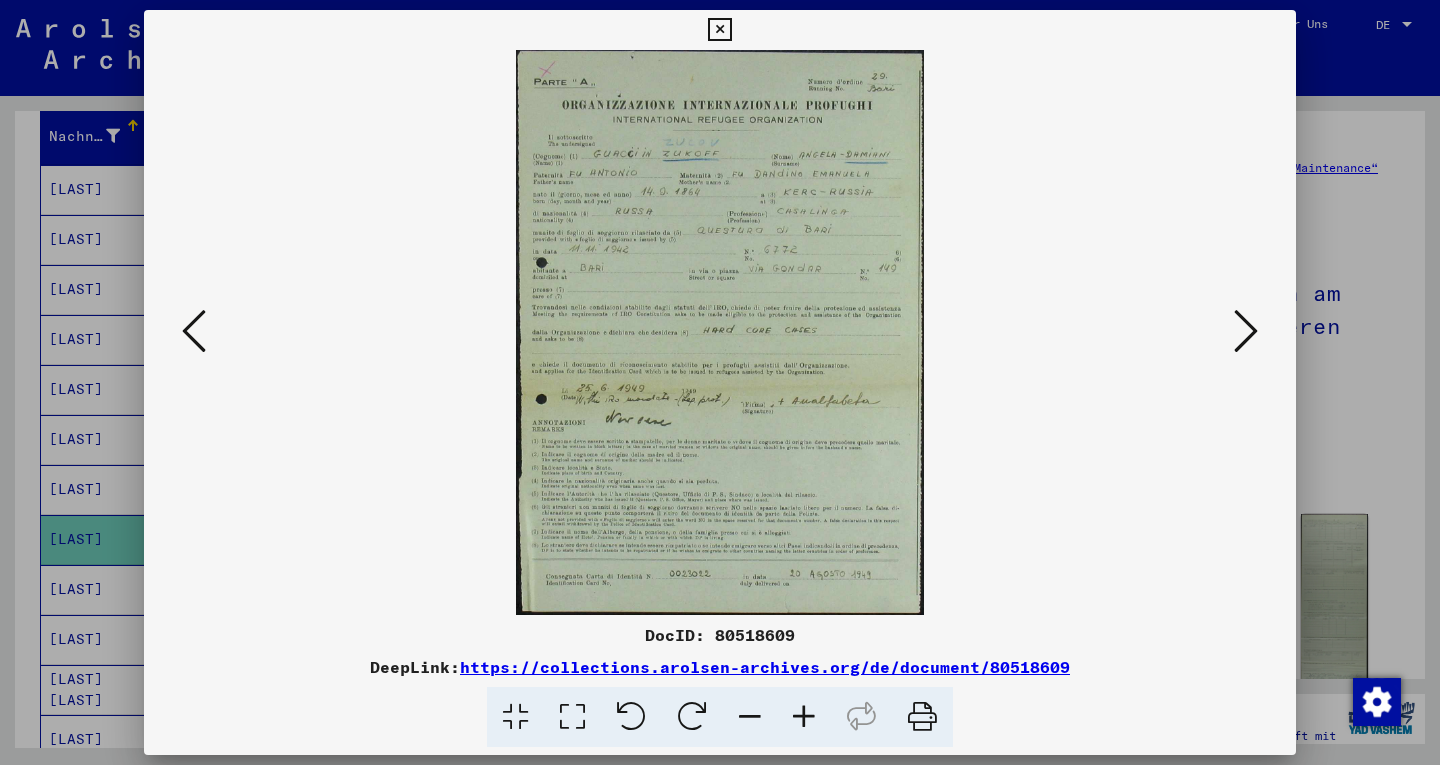 click at bounding box center (720, 332) 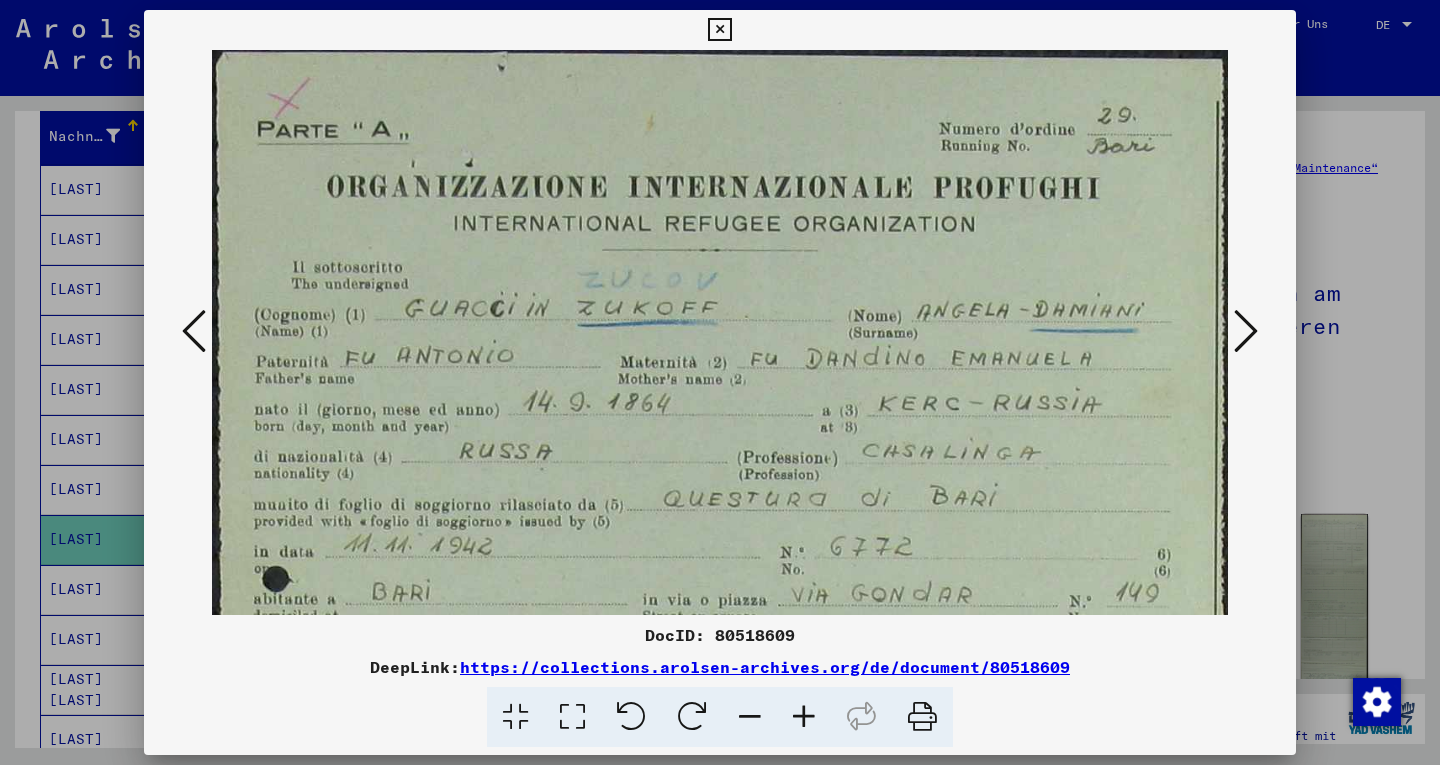 click at bounding box center (1246, 331) 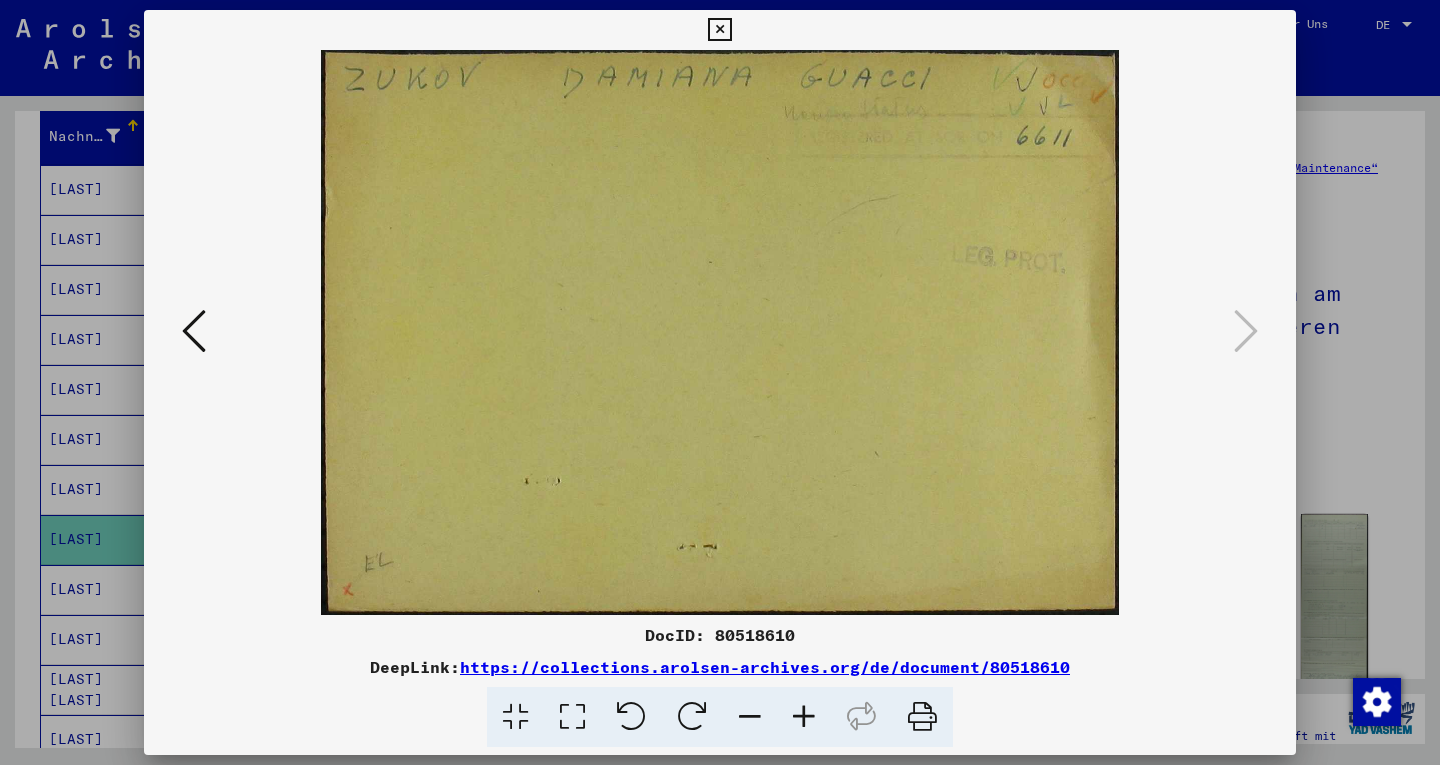 click at bounding box center (720, 382) 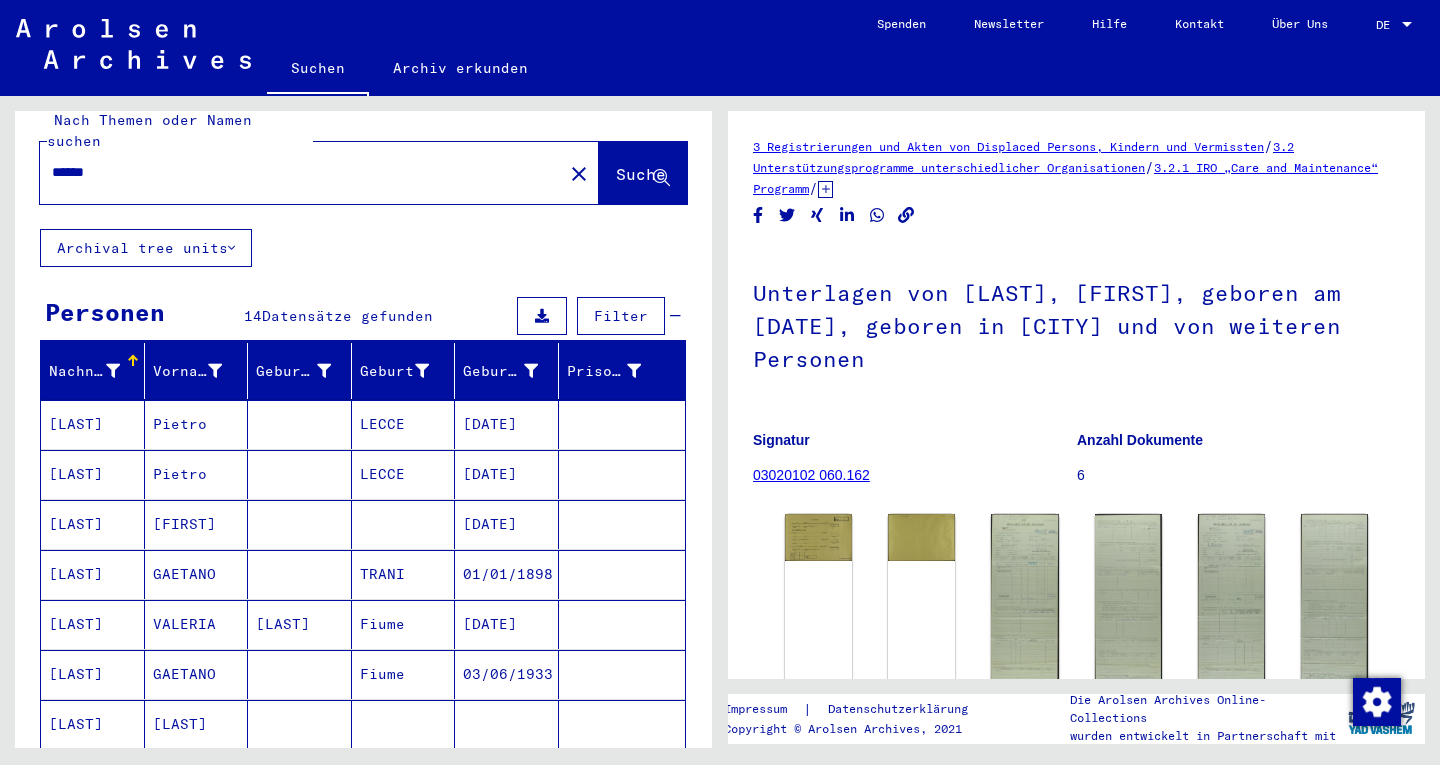 scroll, scrollTop: 0, scrollLeft: 0, axis: both 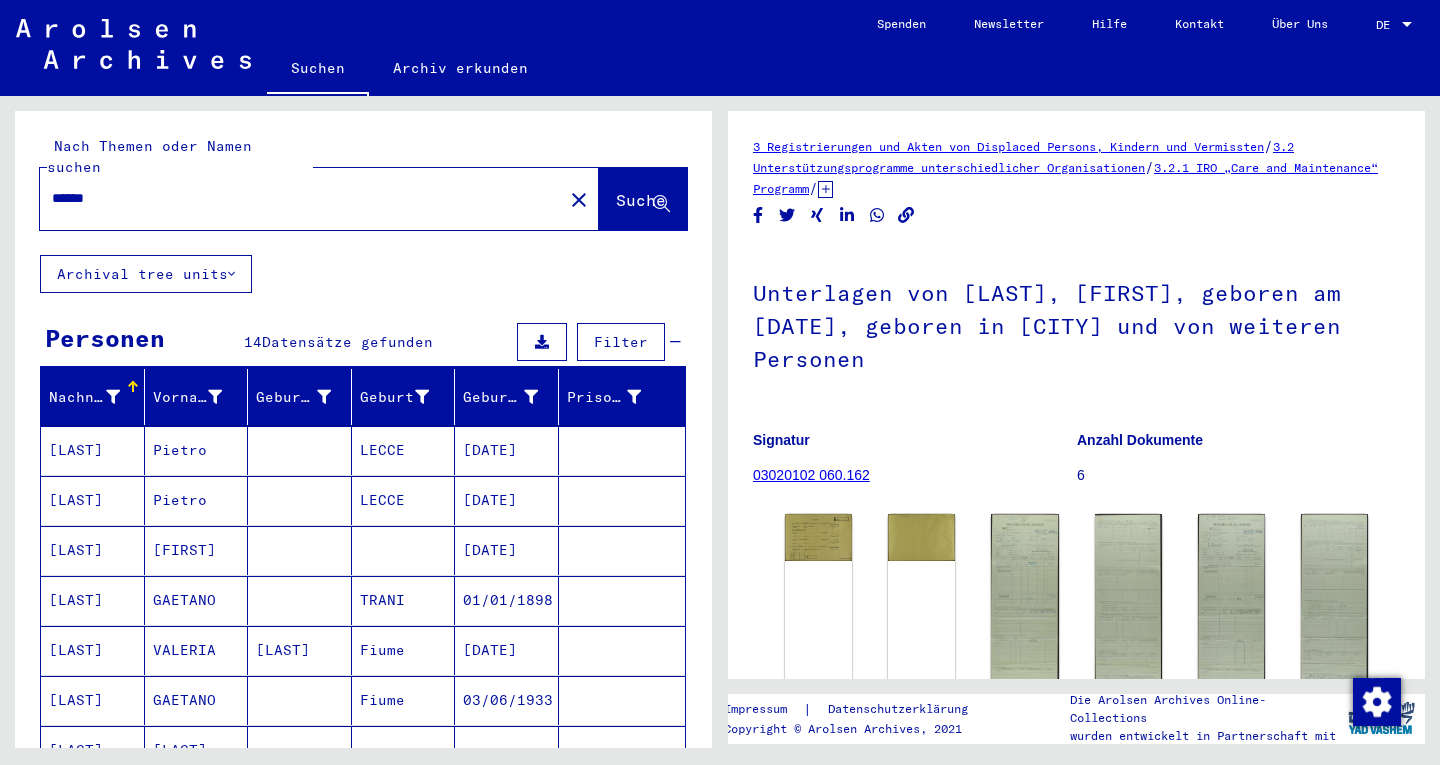 click on "******" 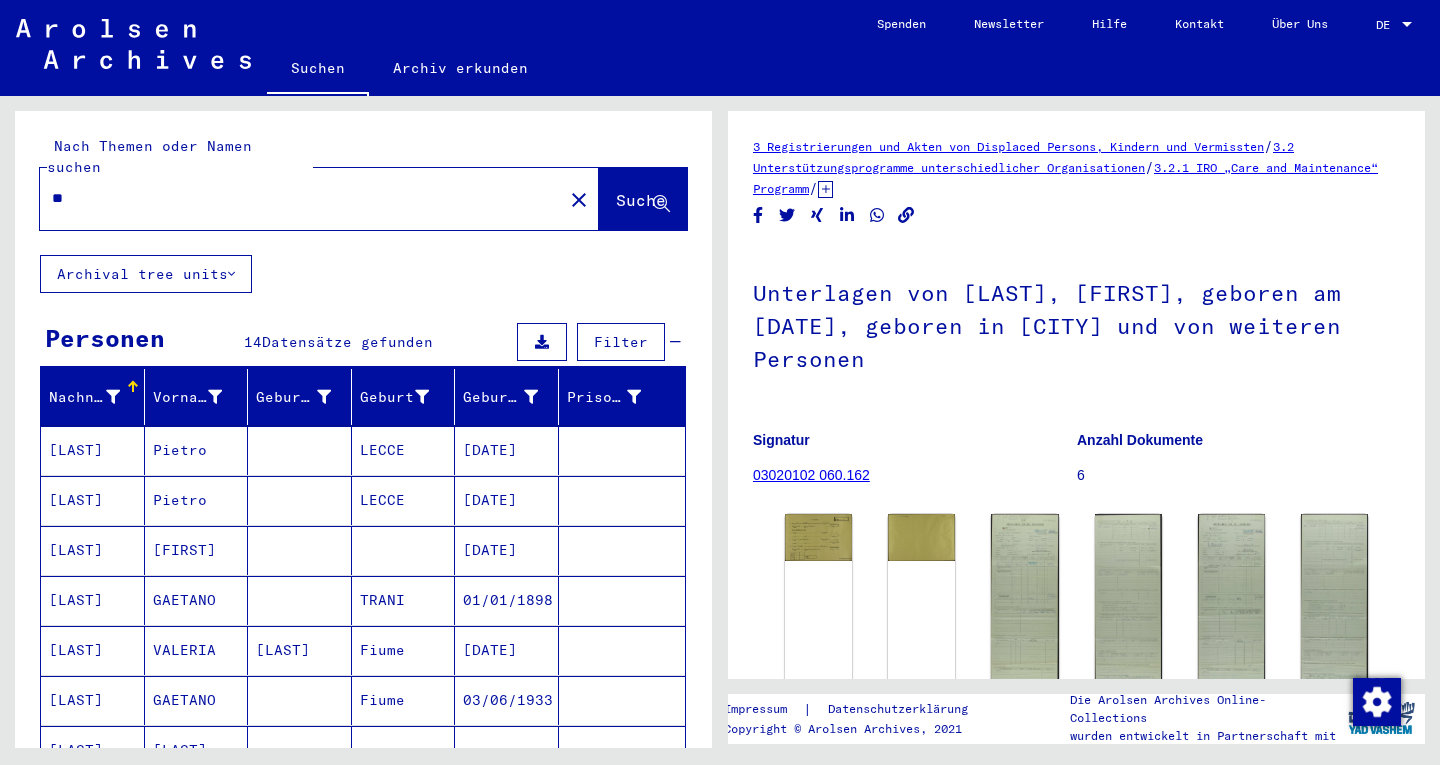 type on "*" 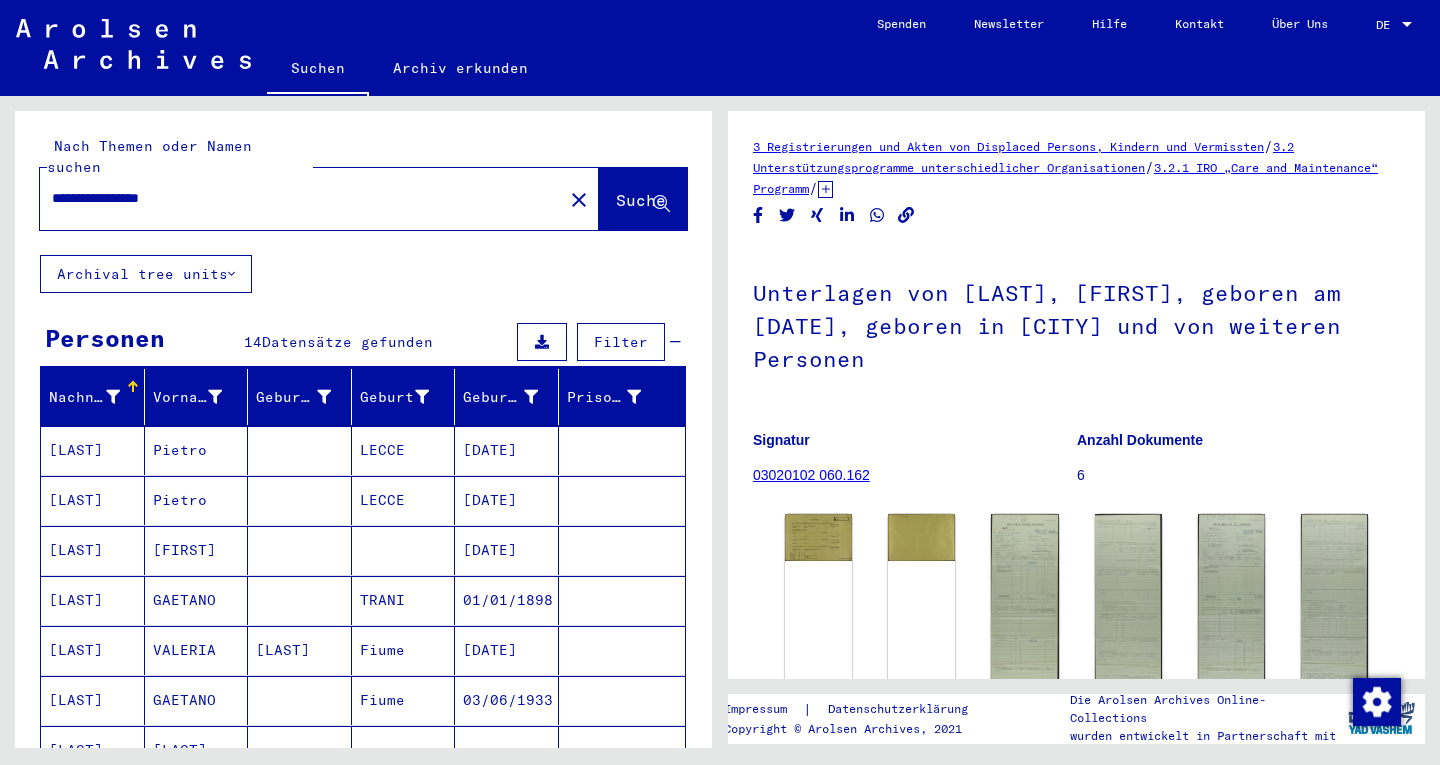 click on "Suche" 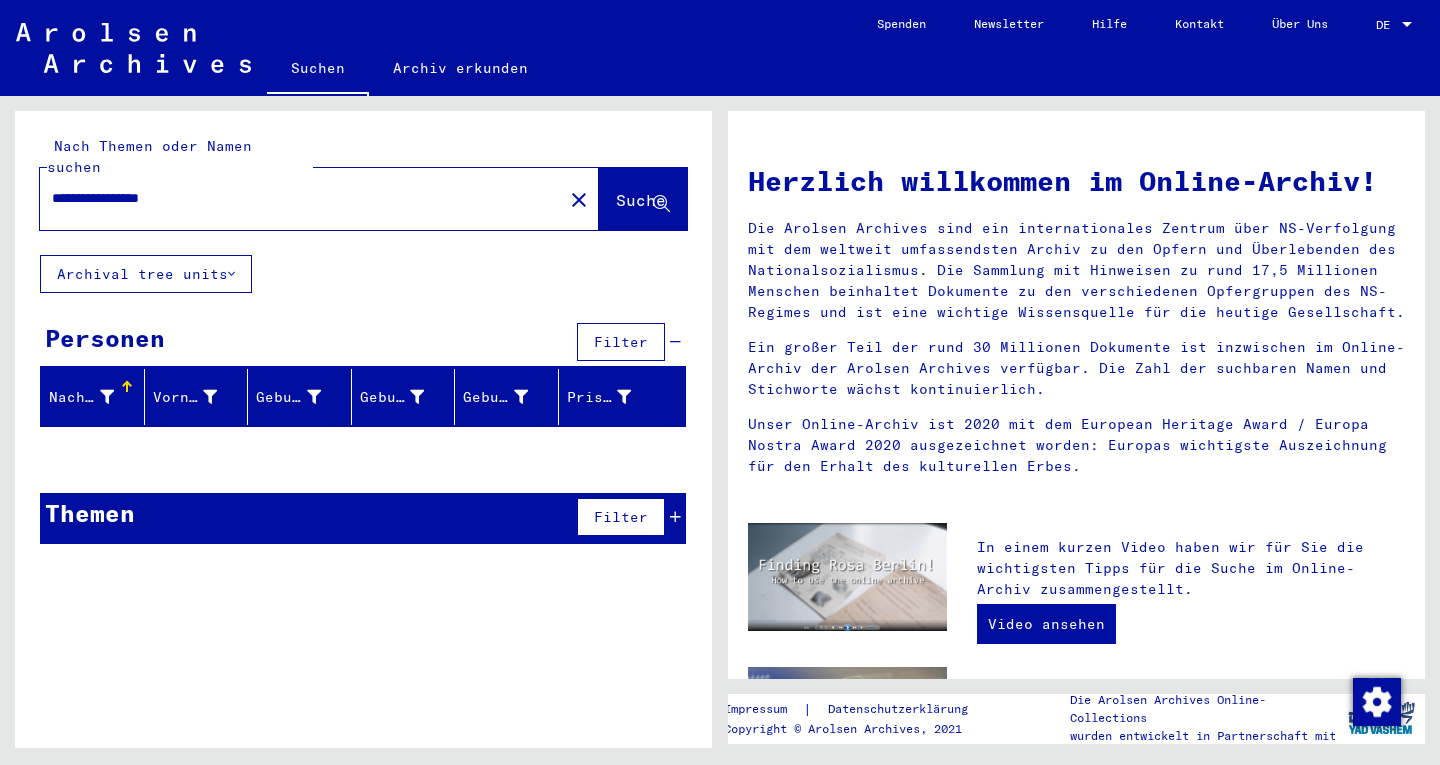 click on "**********" at bounding box center (295, 198) 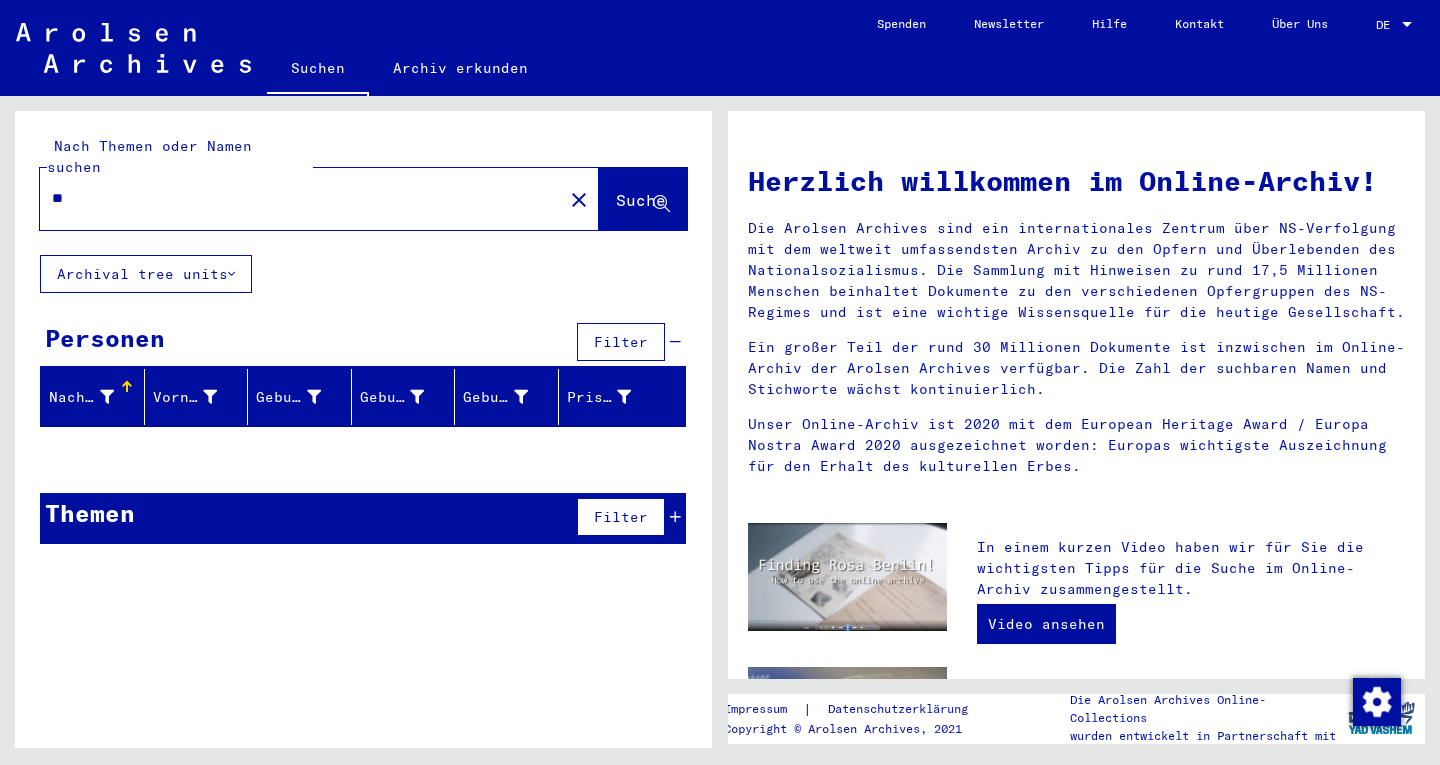type on "*" 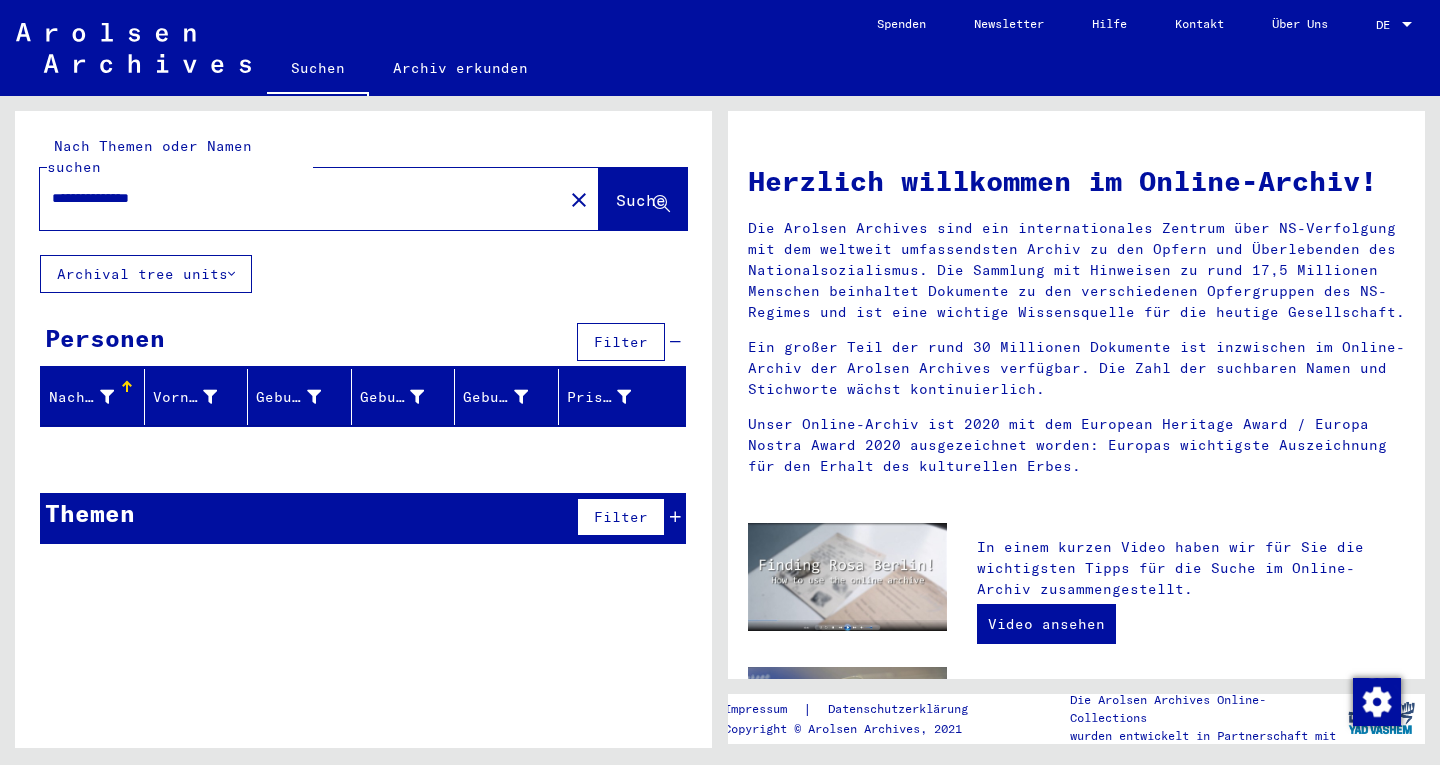 type on "**********" 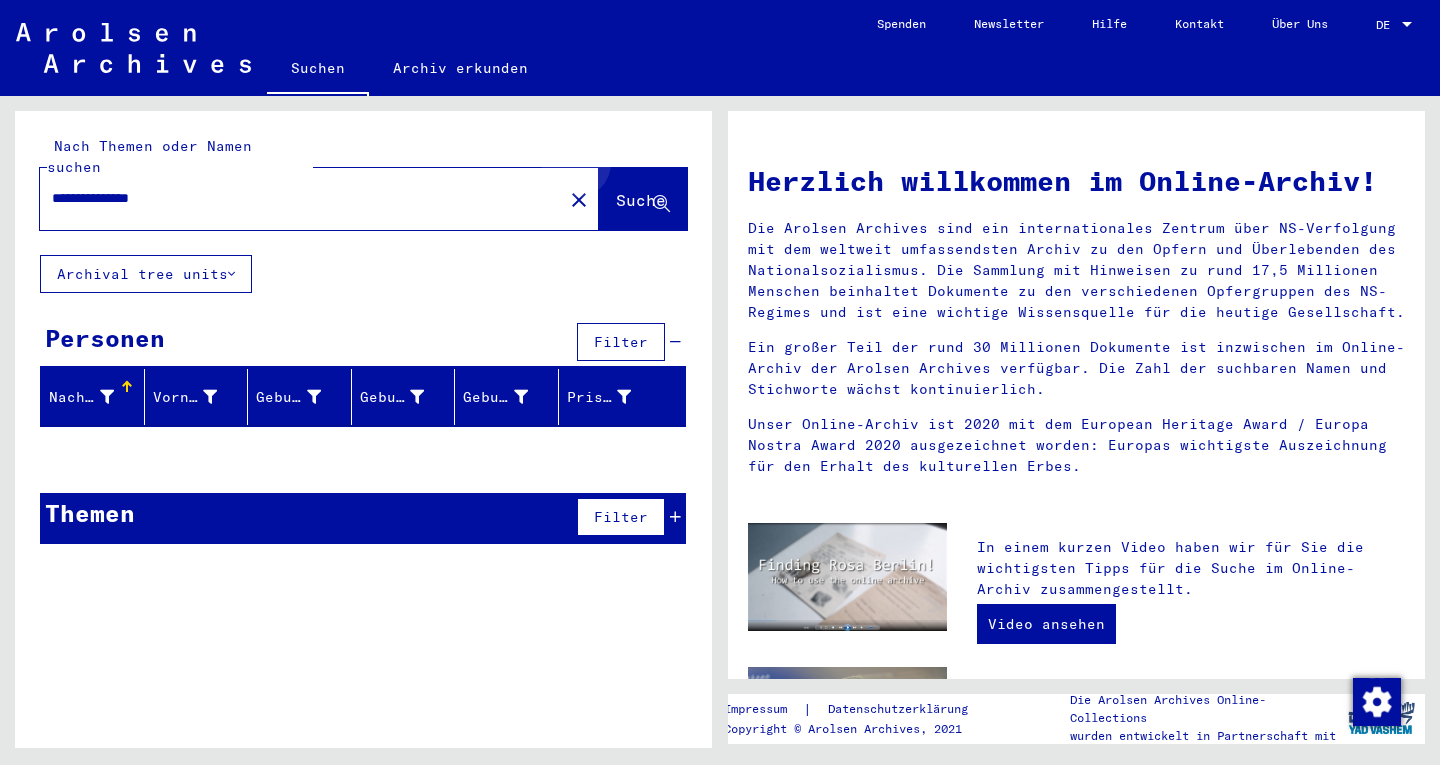 click on "Suche" 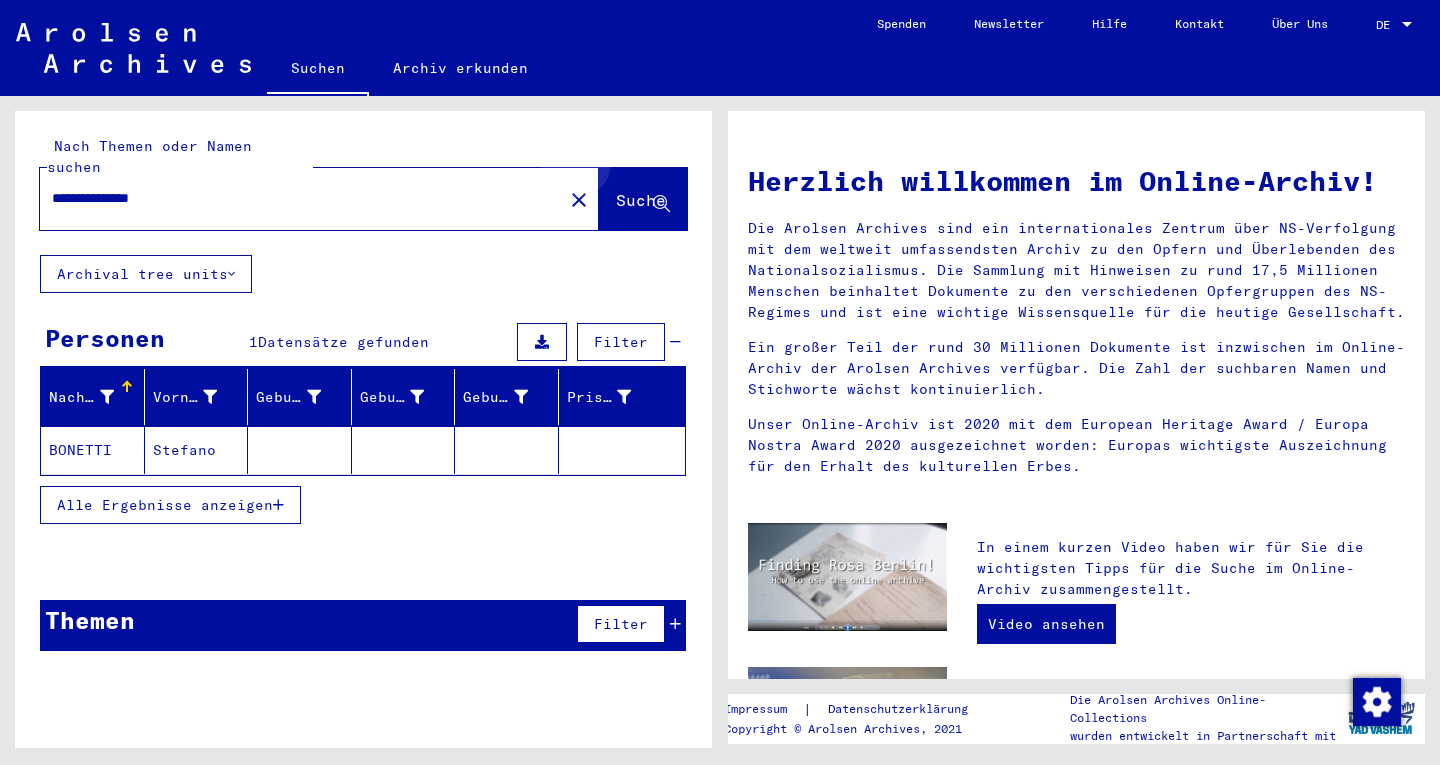 click on "Suche" 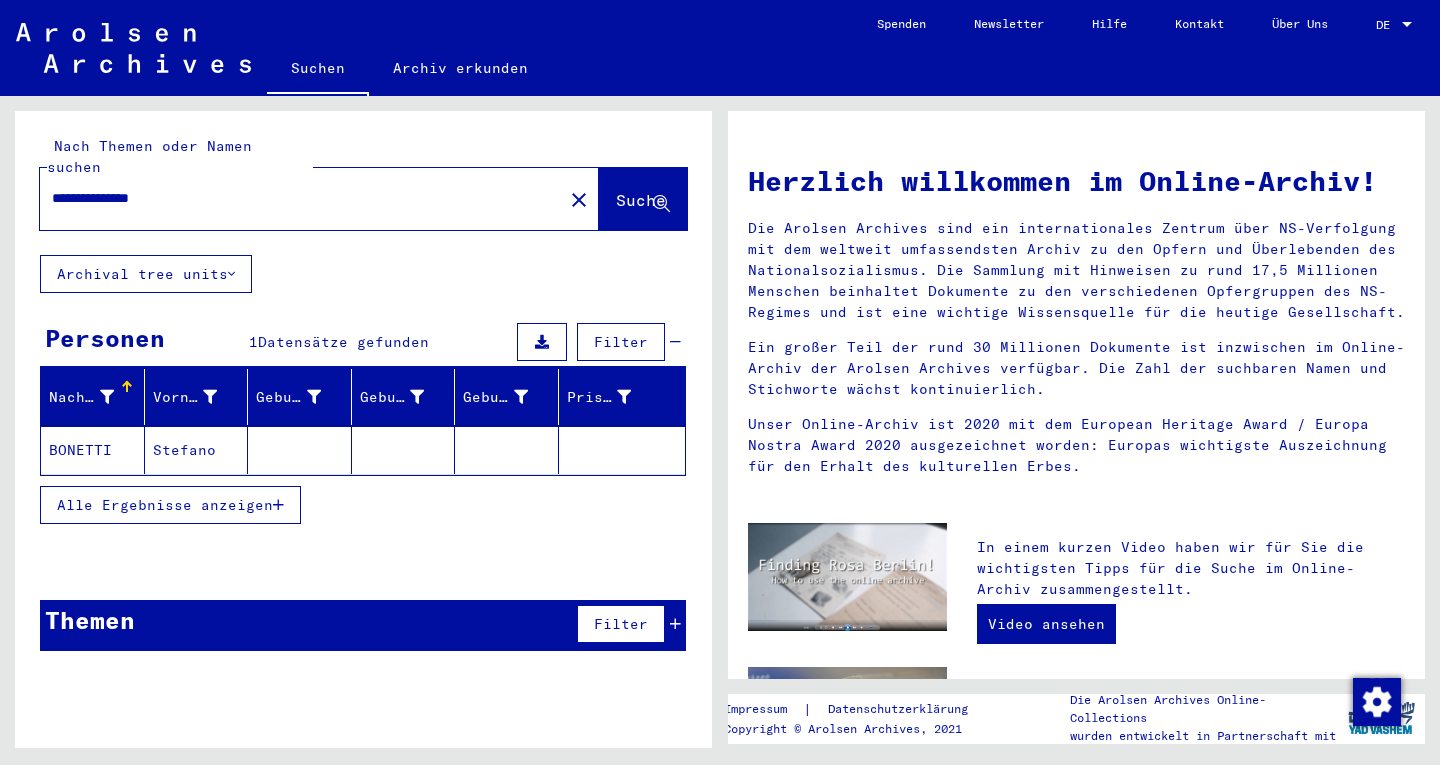 click on "Stefano" 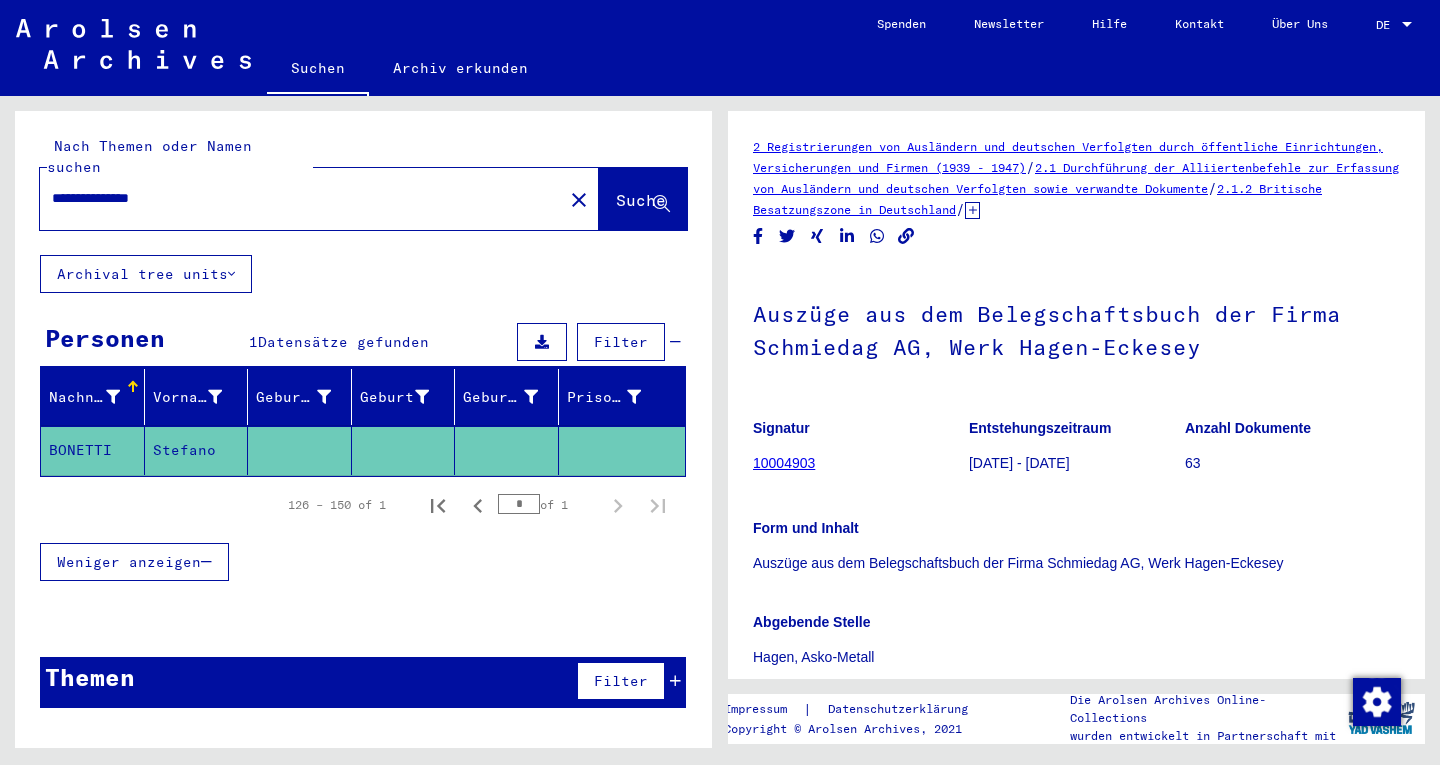 scroll, scrollTop: 0, scrollLeft: 0, axis: both 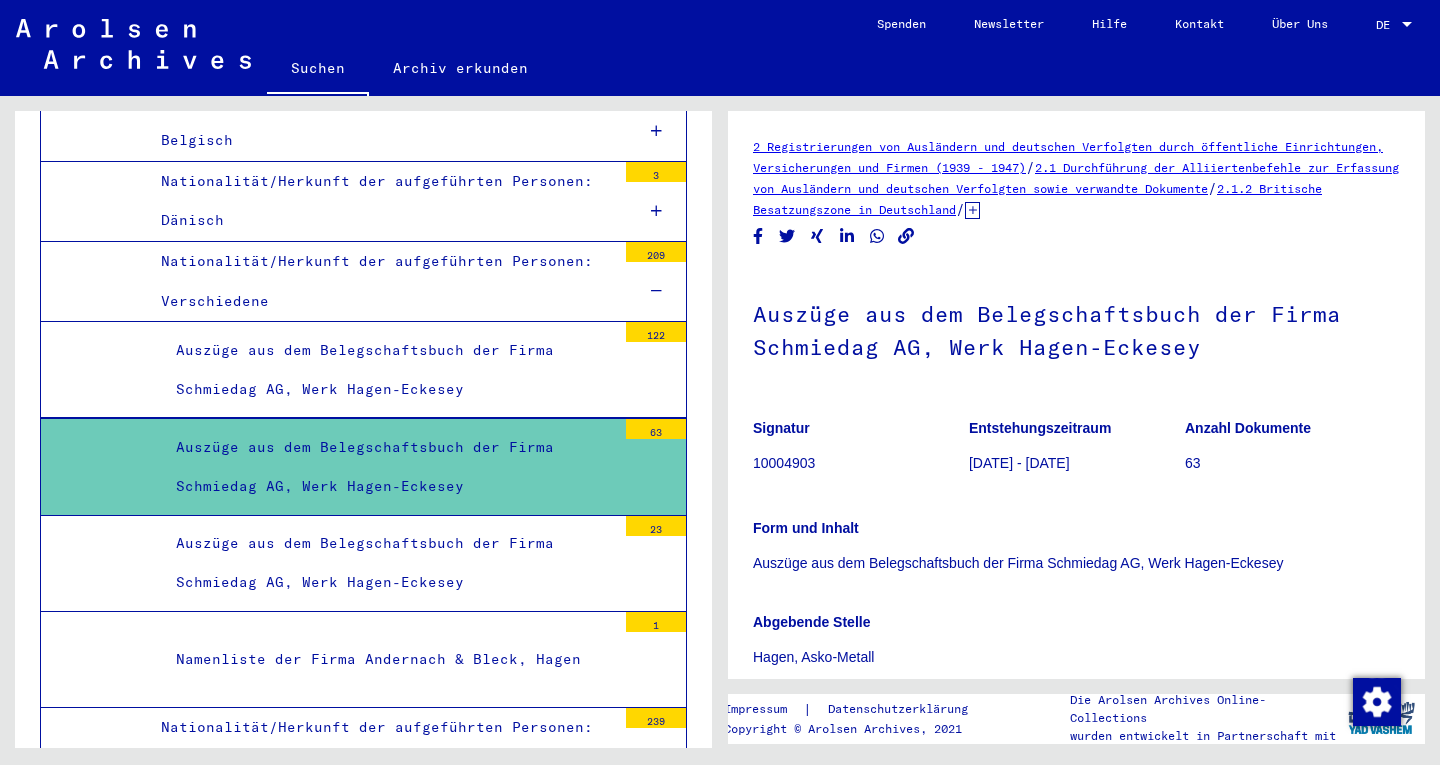 click on "10004903" 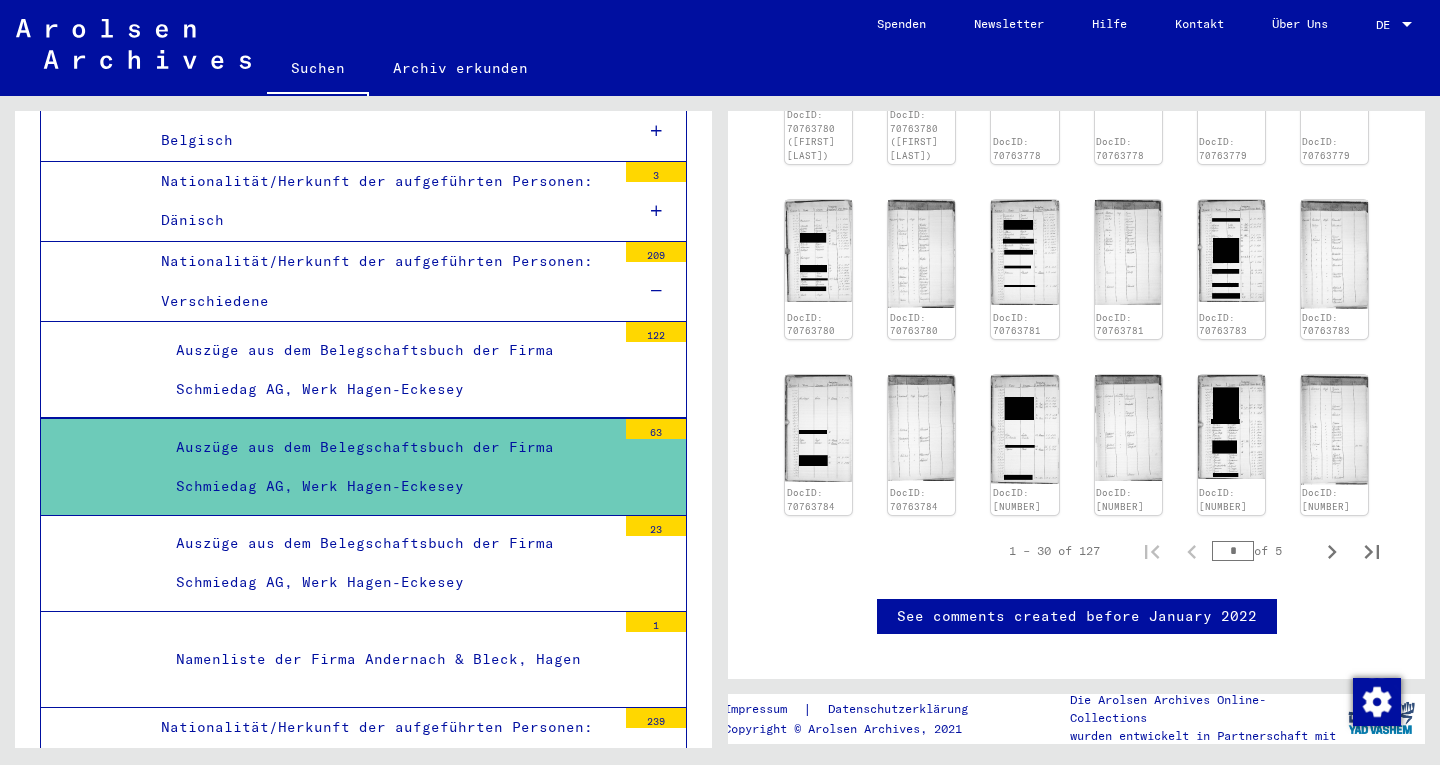 scroll, scrollTop: 1098, scrollLeft: 0, axis: vertical 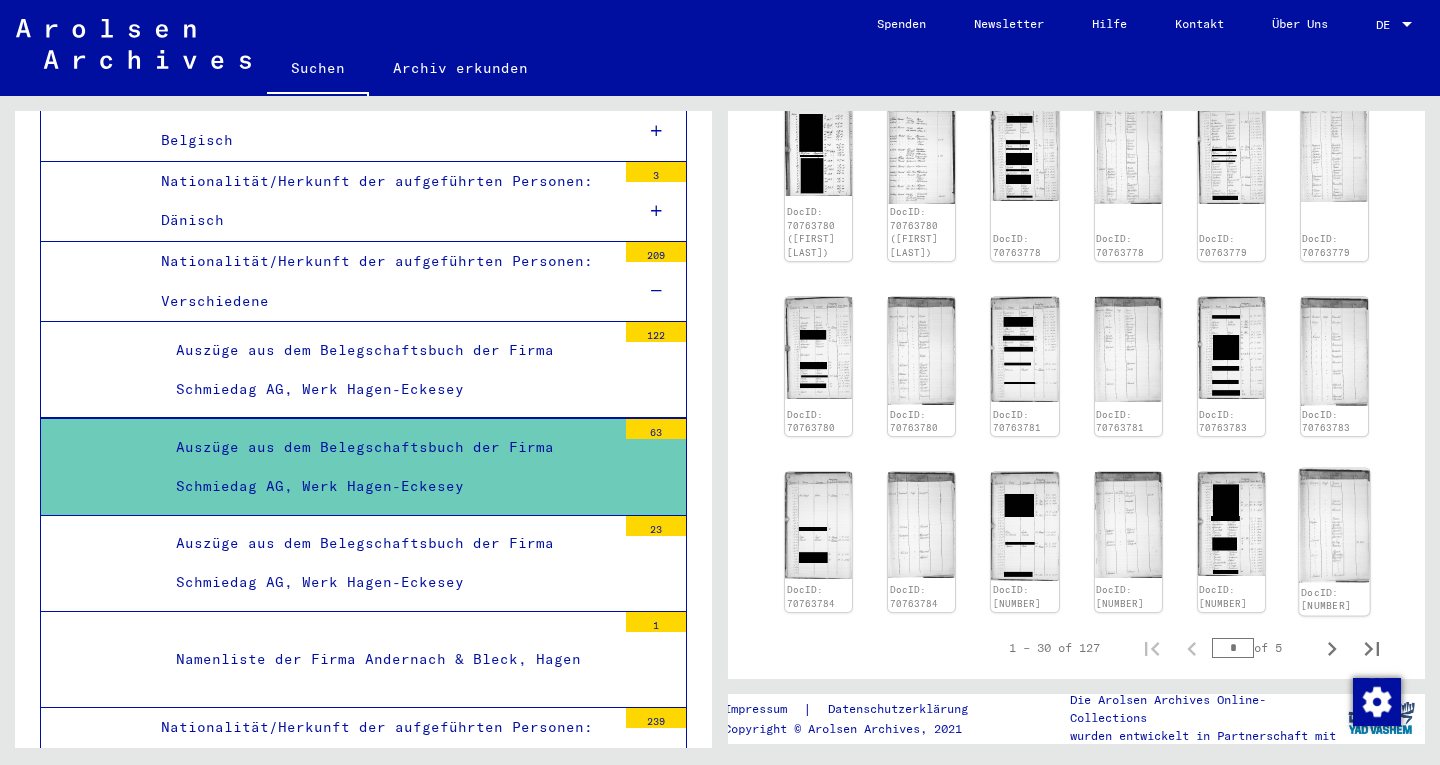 click 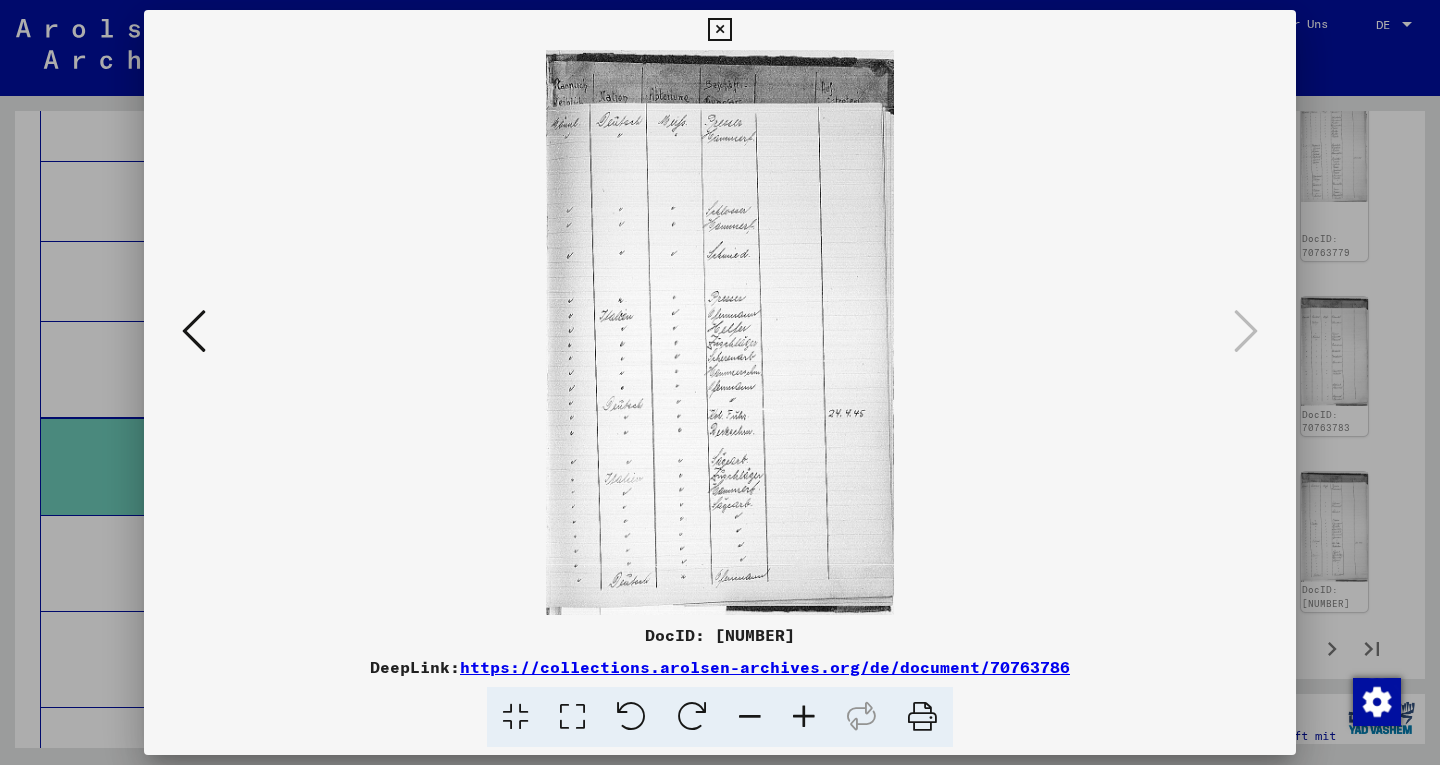 click at bounding box center [194, 331] 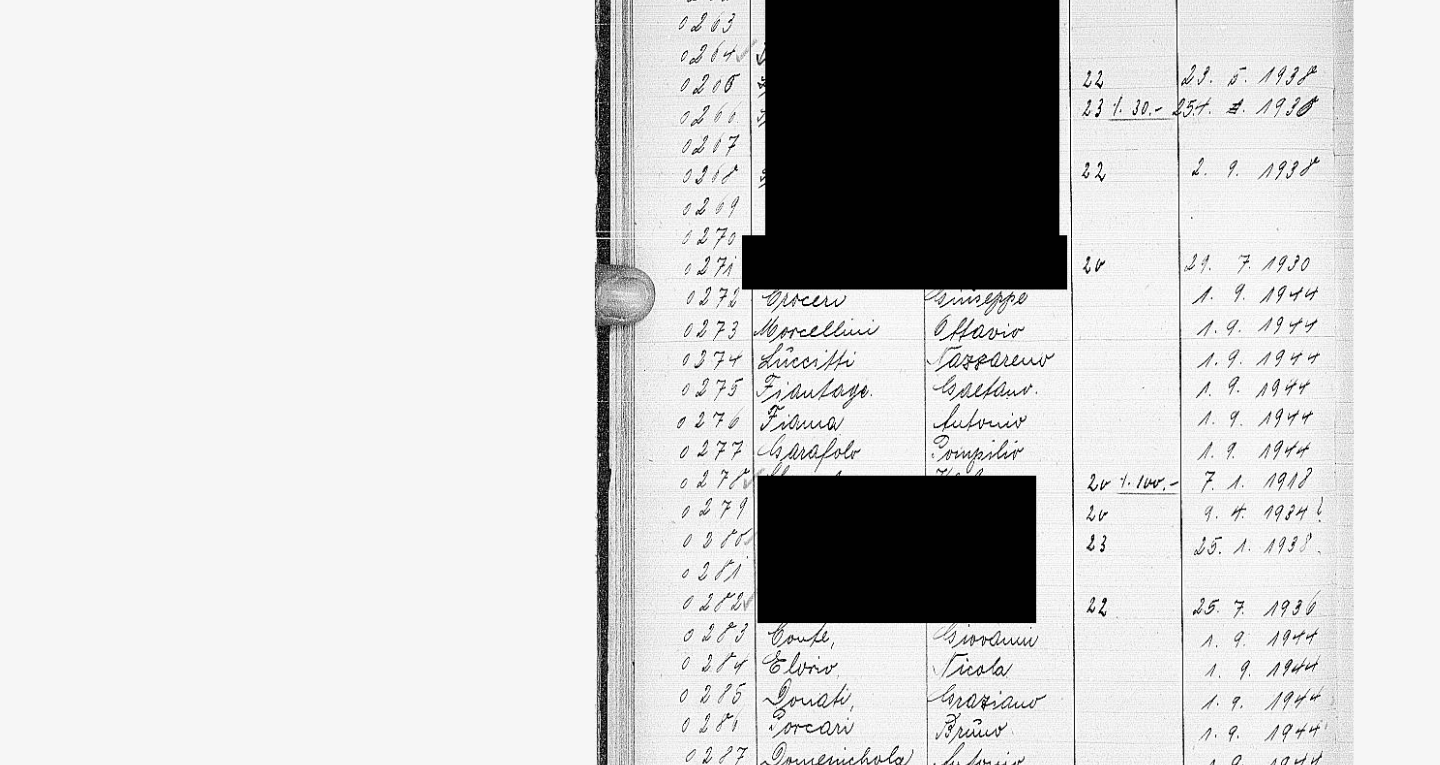 drag, startPoint x: 645, startPoint y: 366, endPoint x: 633, endPoint y: 296, distance: 71.021126 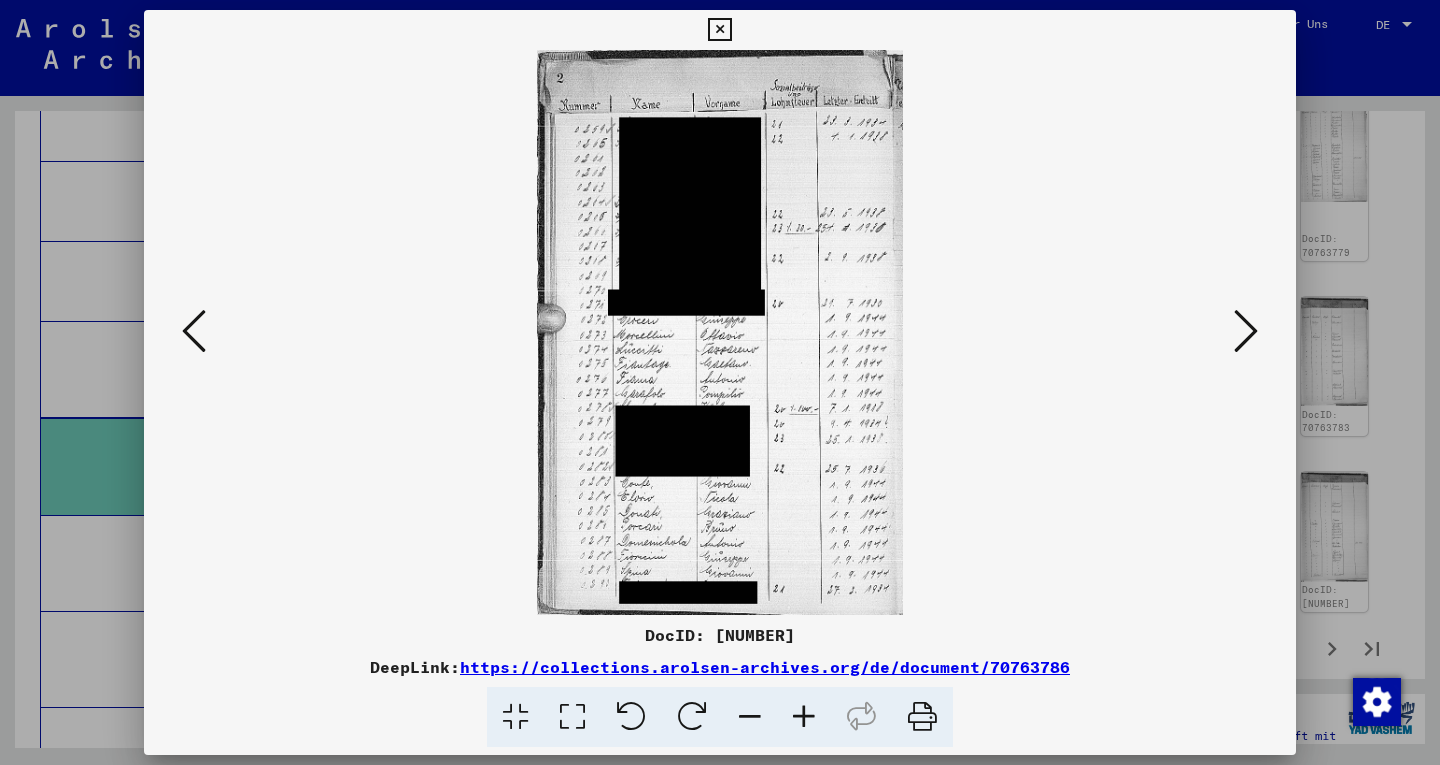 click at bounding box center [194, 331] 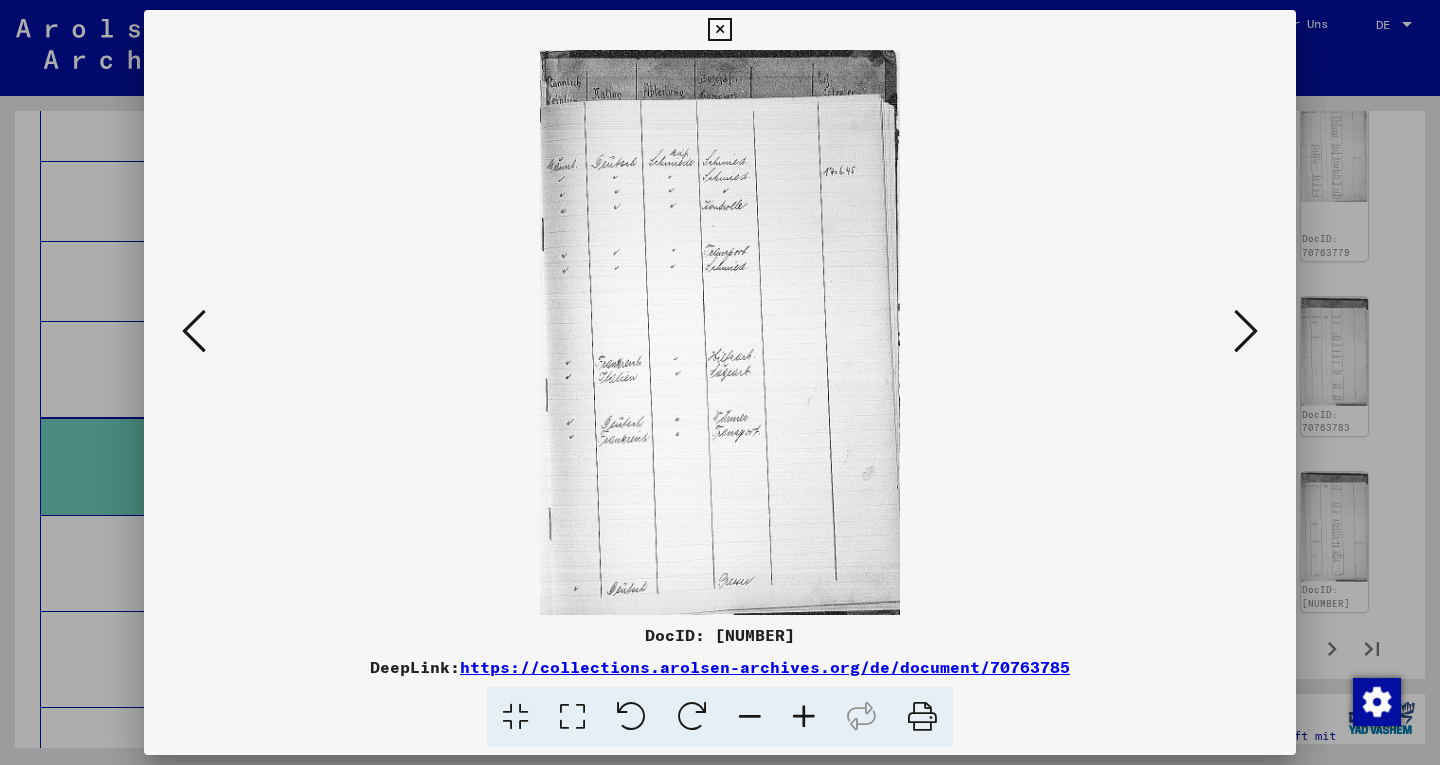 click at bounding box center [194, 331] 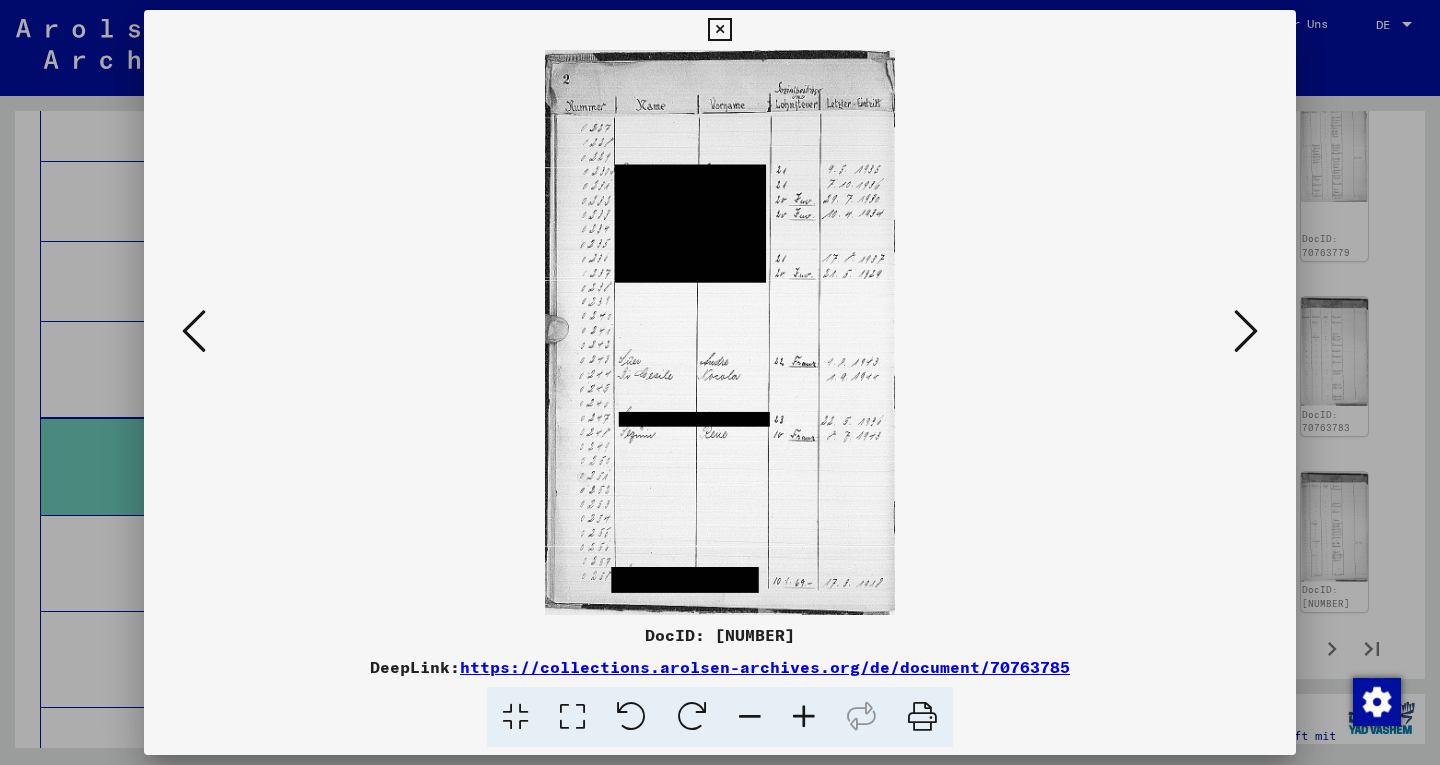 click at bounding box center (194, 331) 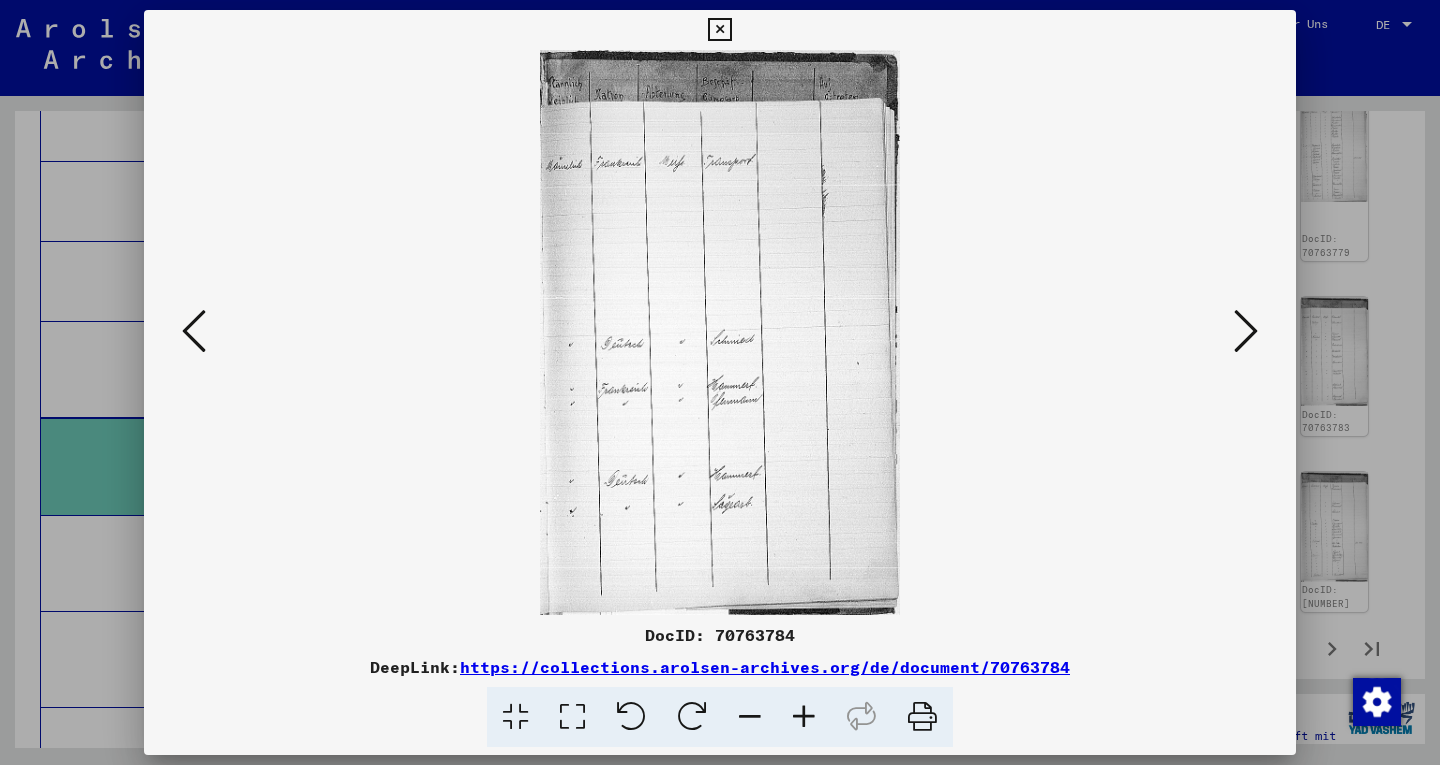 click at bounding box center [720, 382] 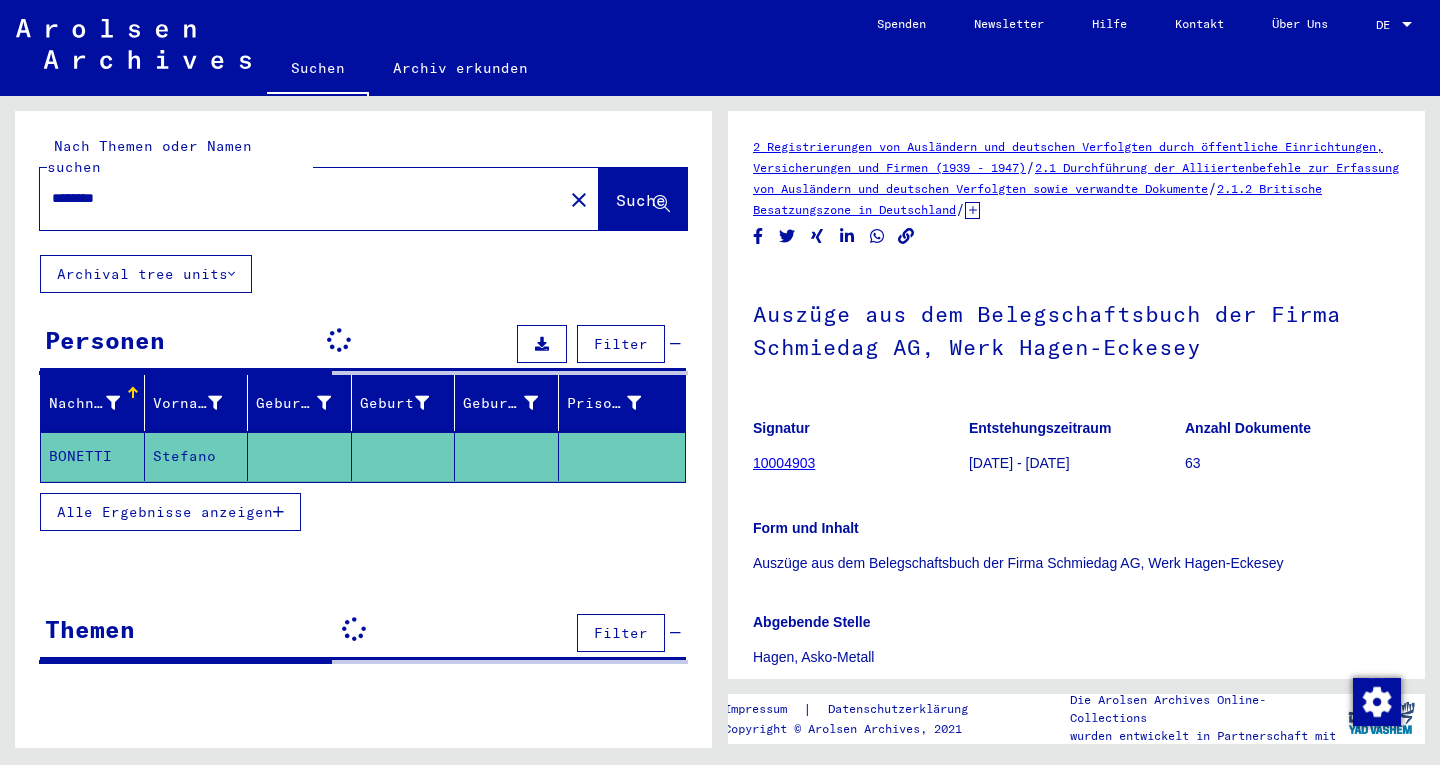 scroll, scrollTop: 0, scrollLeft: 0, axis: both 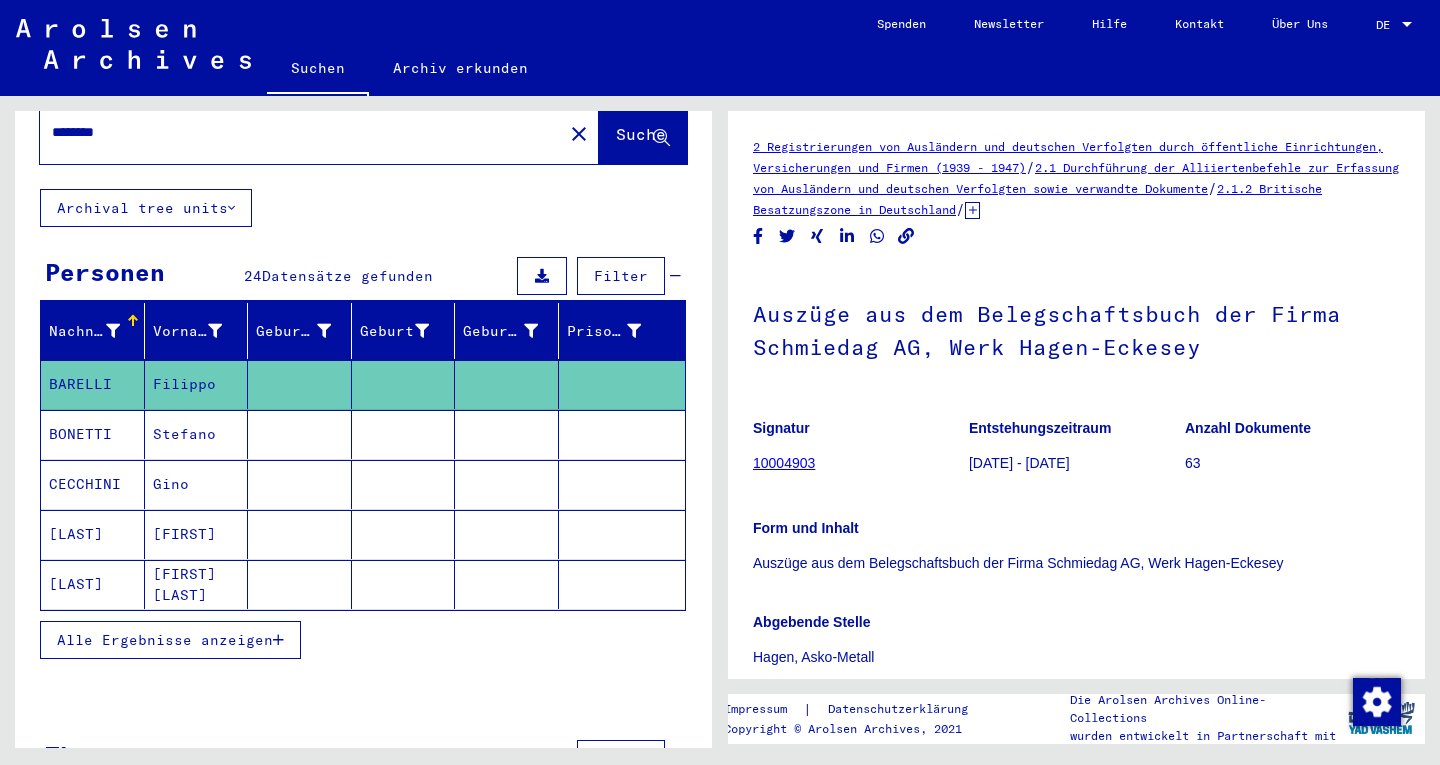 click on "Stefano" at bounding box center [197, 484] 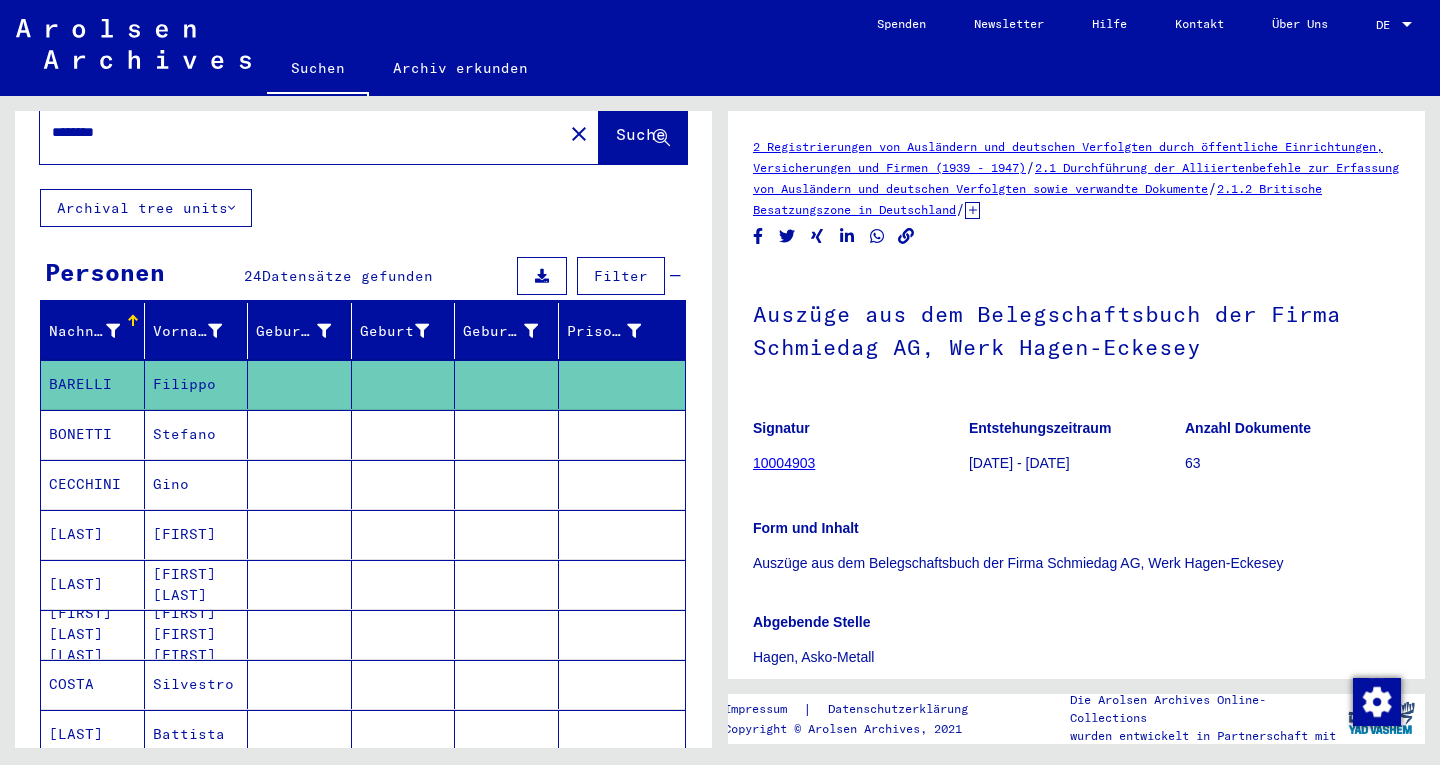 click on "Stefano" at bounding box center [197, 484] 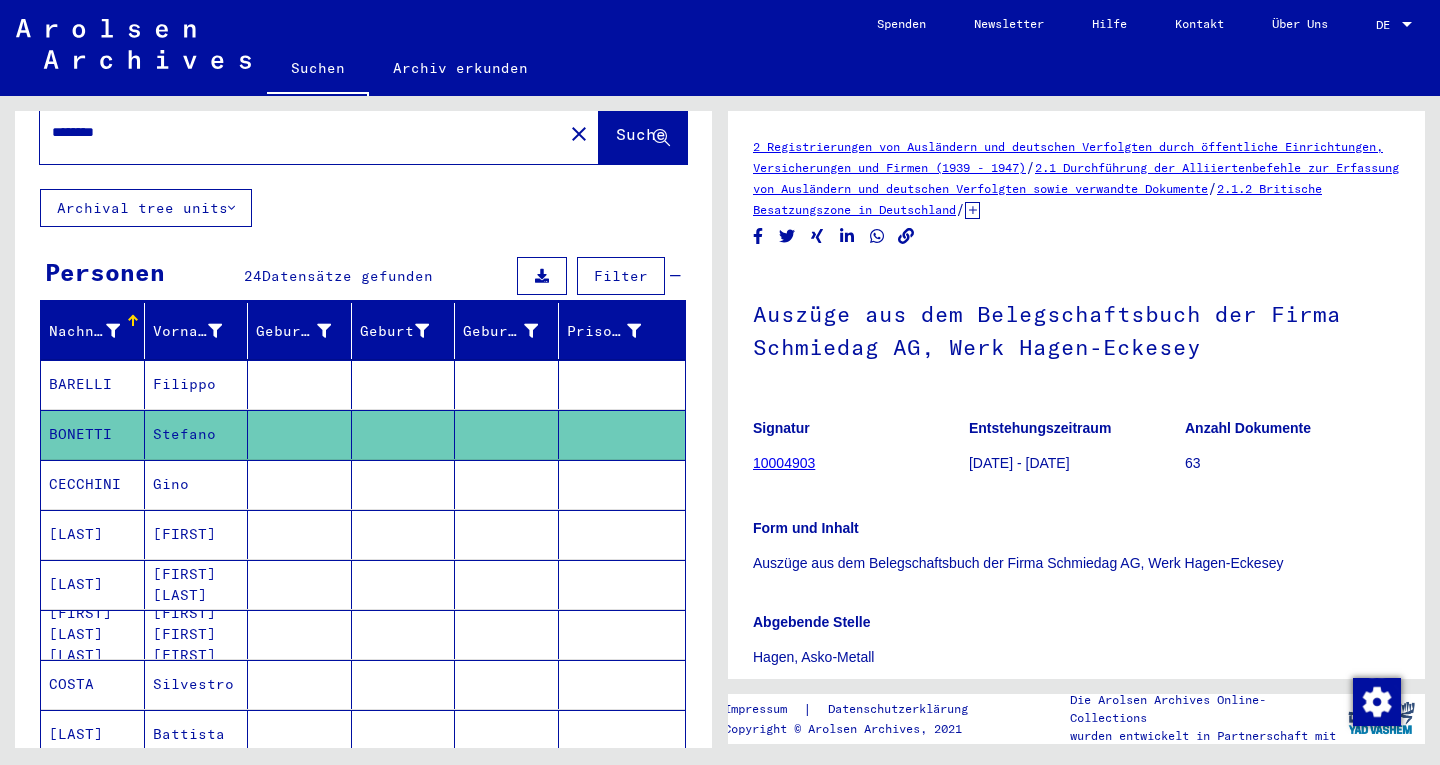 click on "Stefano" 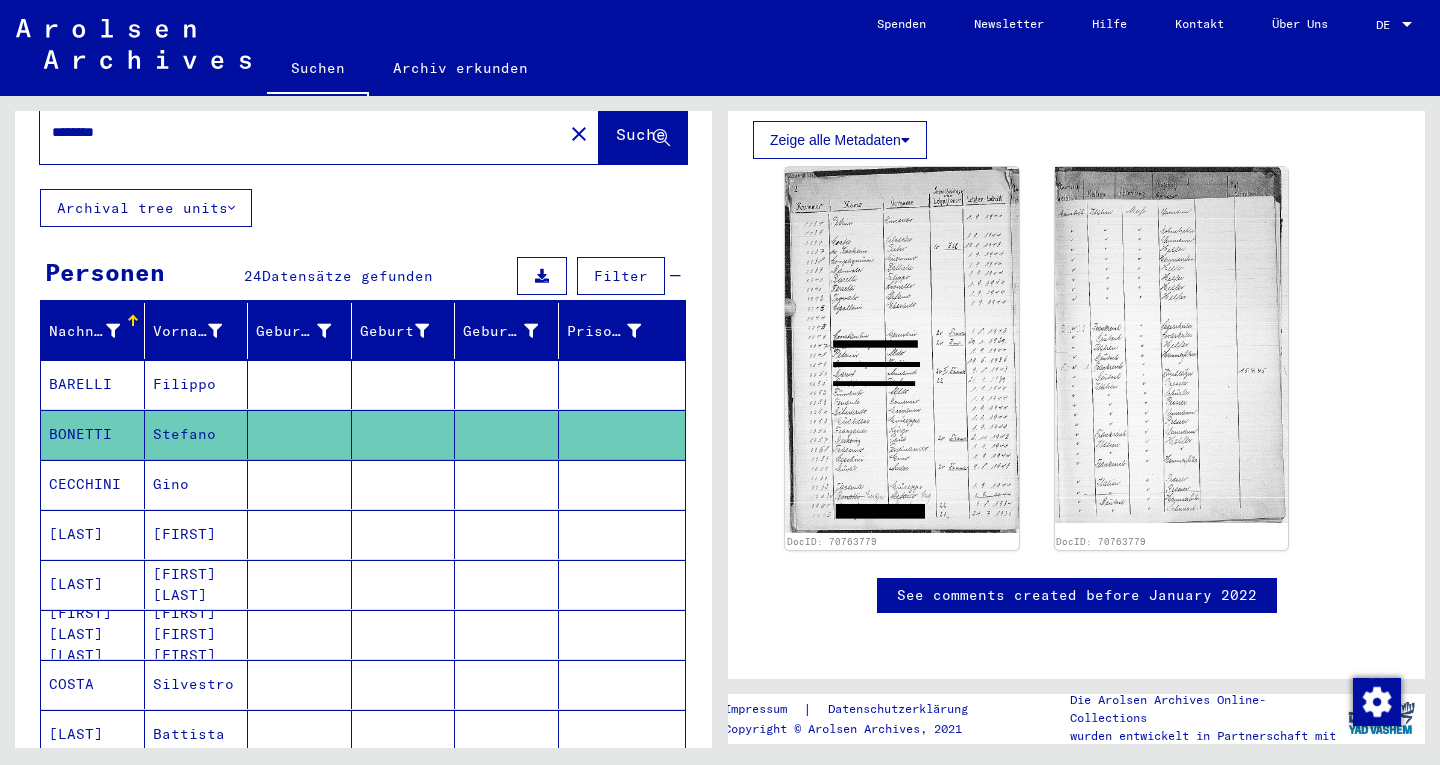 scroll, scrollTop: 618, scrollLeft: 0, axis: vertical 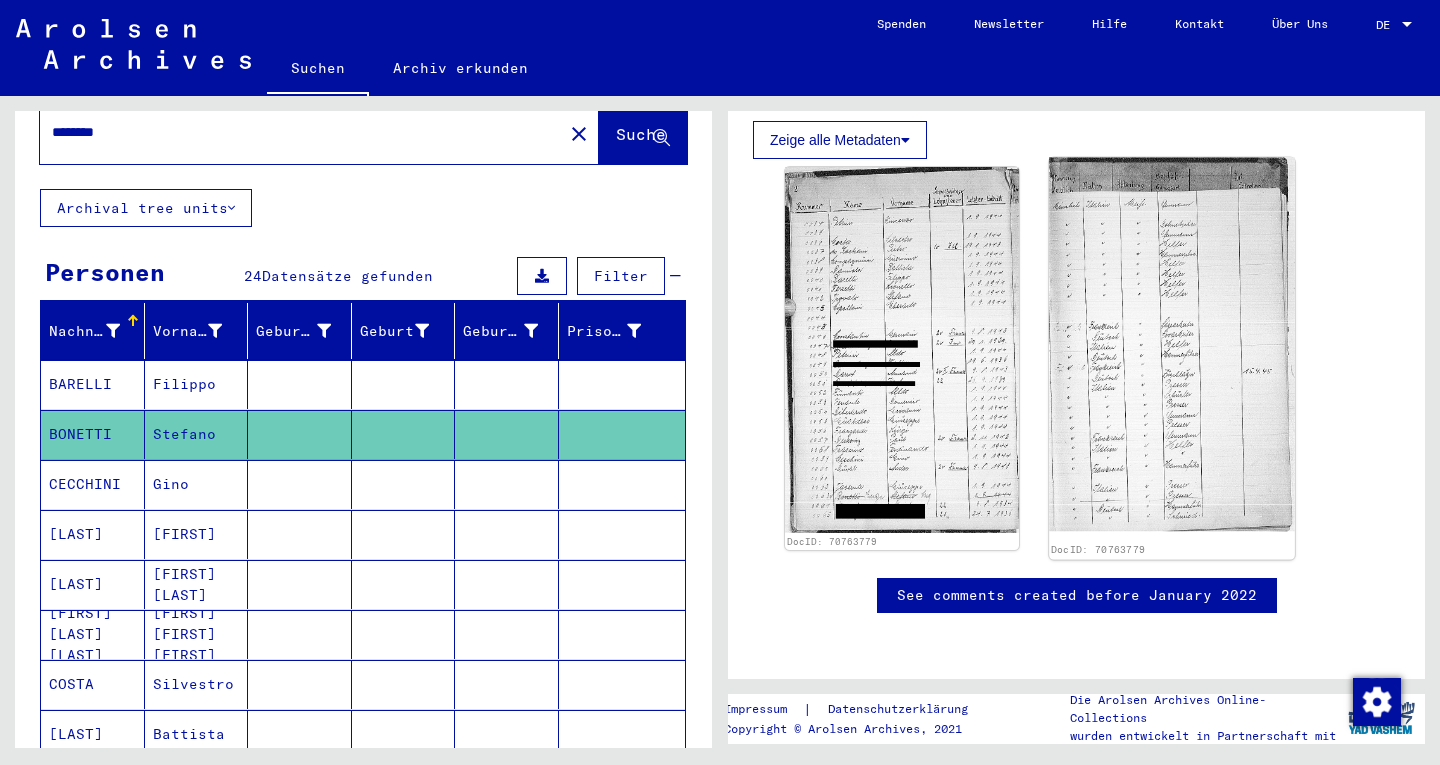 click 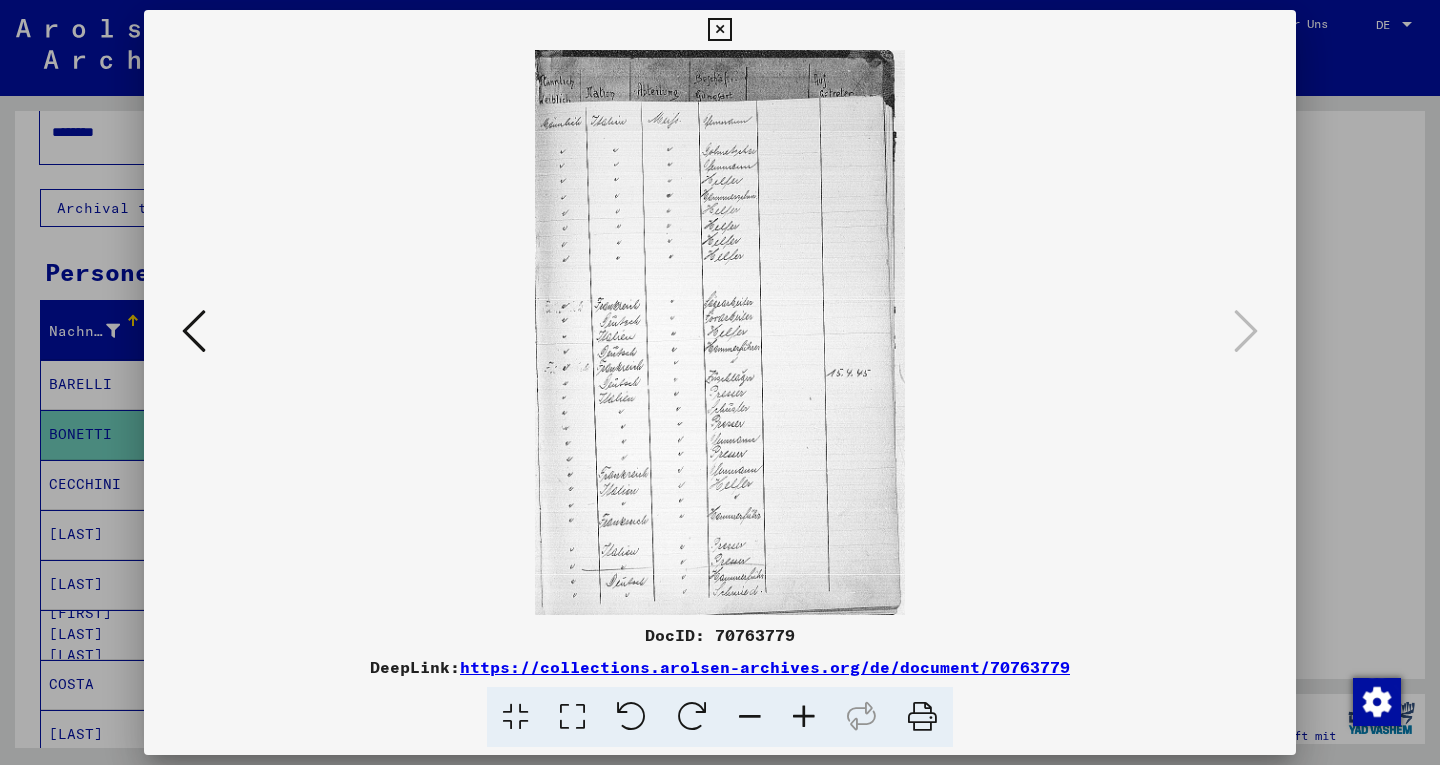 click at bounding box center [572, 717] 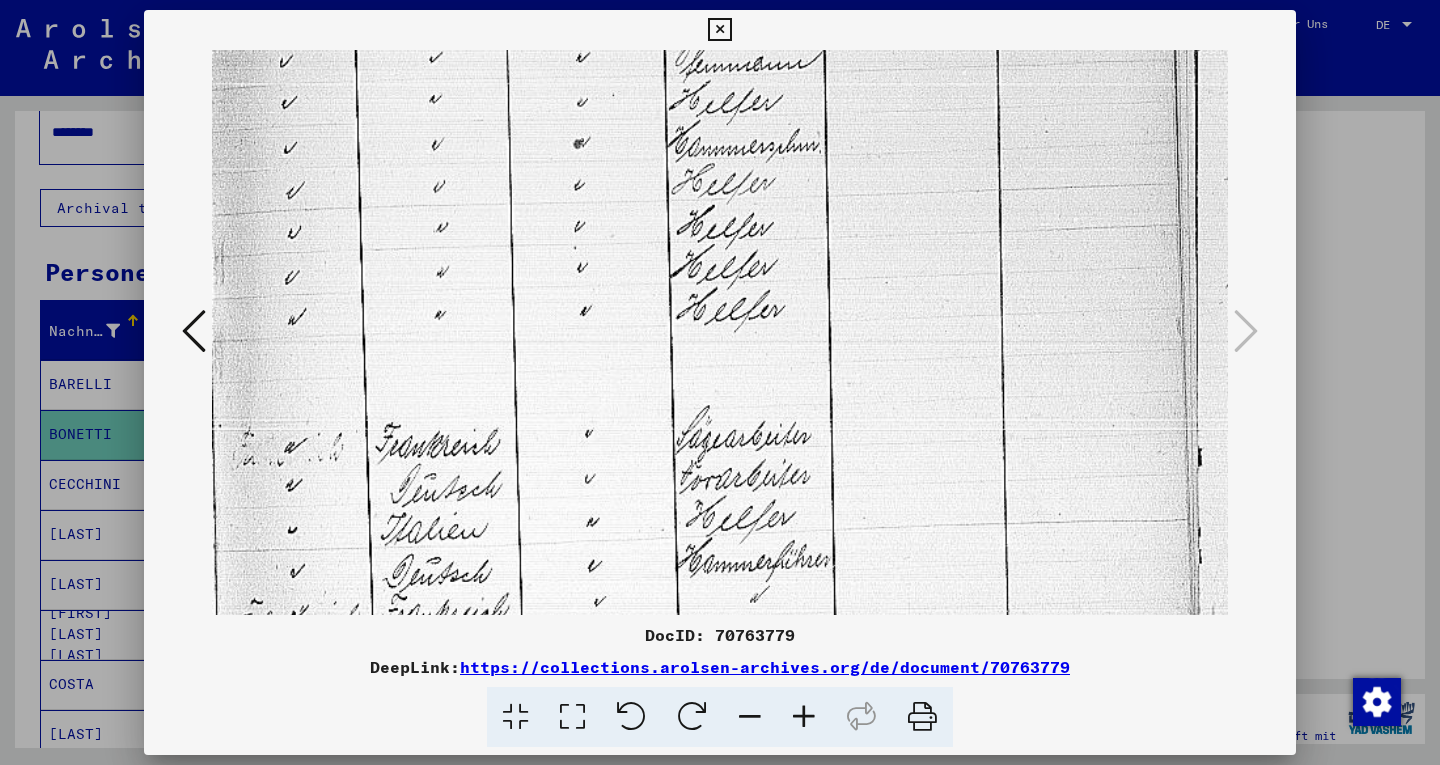 scroll, scrollTop: 356, scrollLeft: 0, axis: vertical 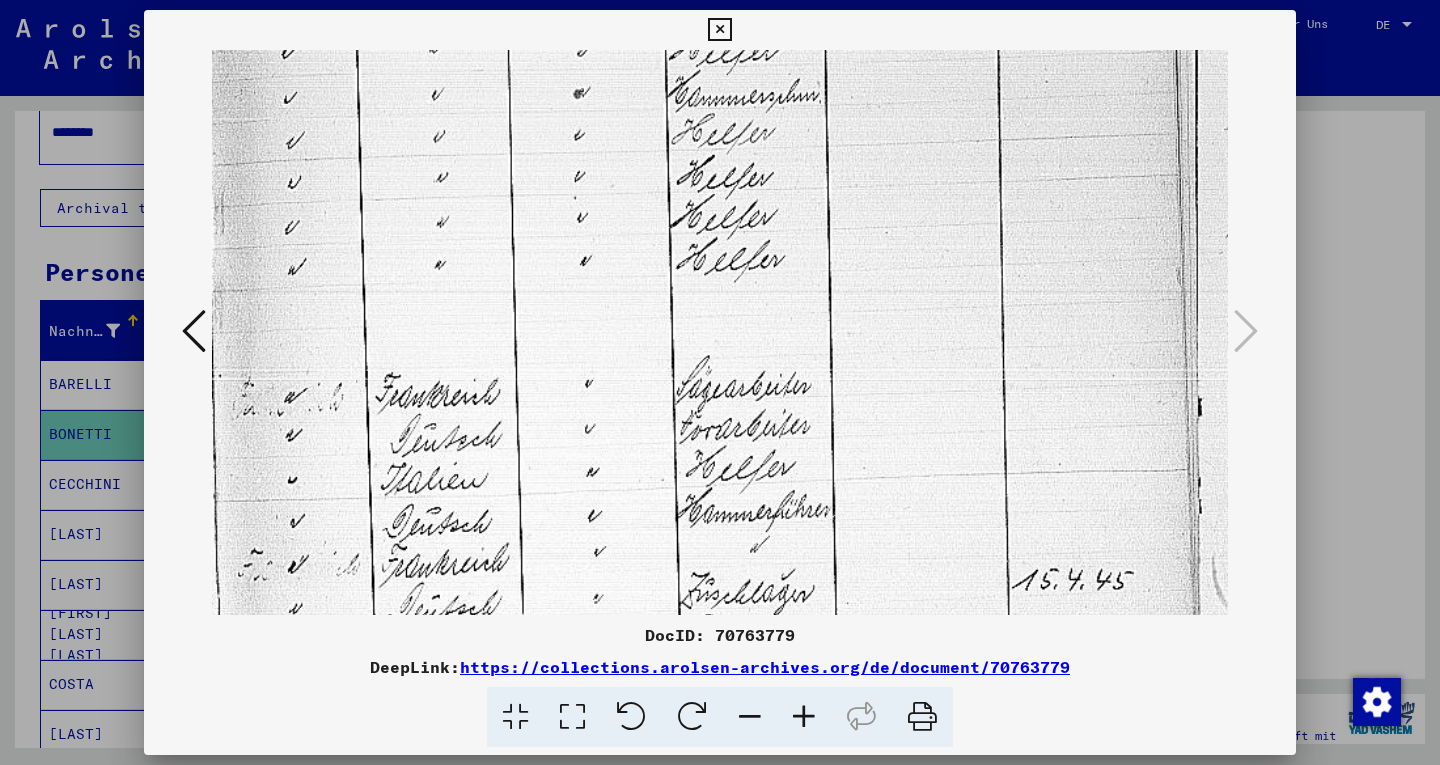 drag, startPoint x: 777, startPoint y: 458, endPoint x: 861, endPoint y: 102, distance: 365.77588 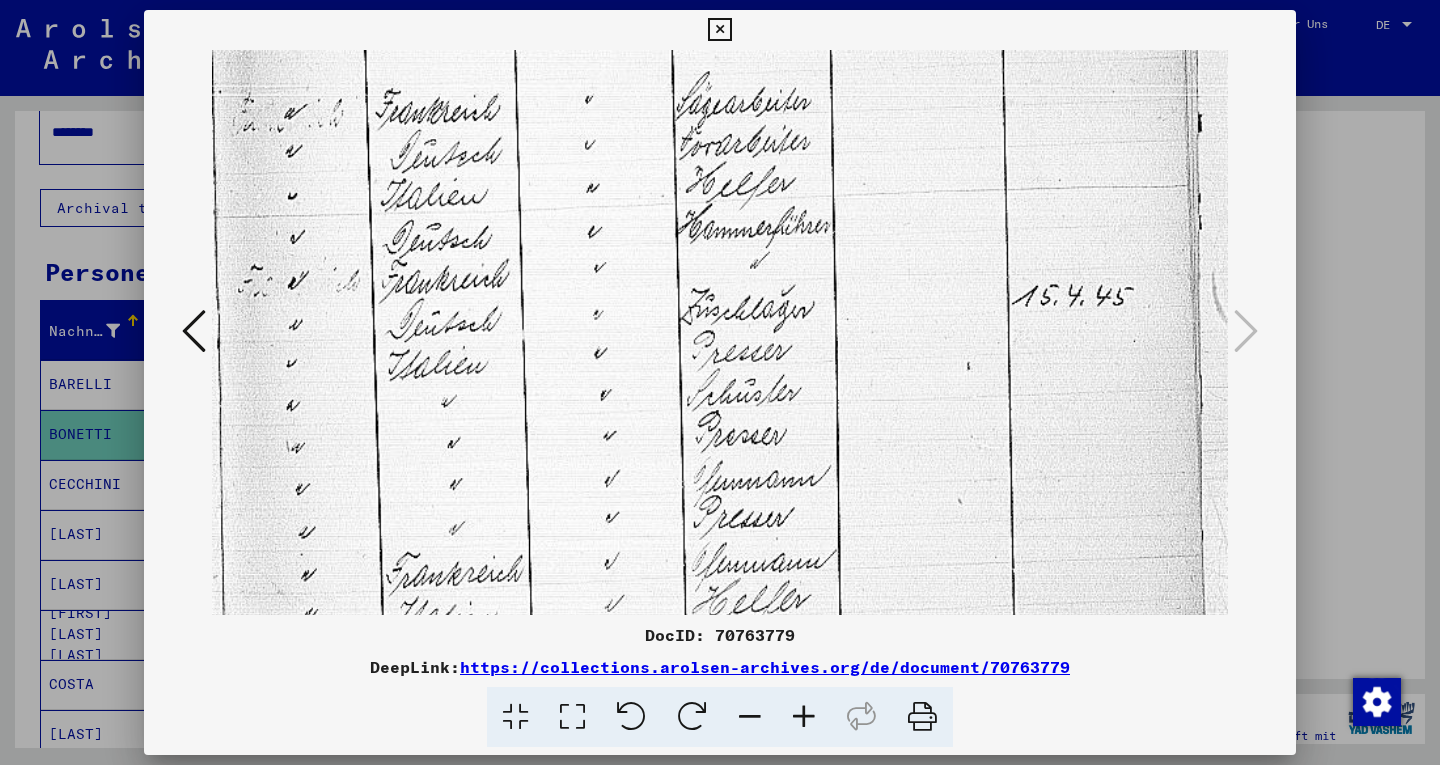 scroll, scrollTop: 652, scrollLeft: 0, axis: vertical 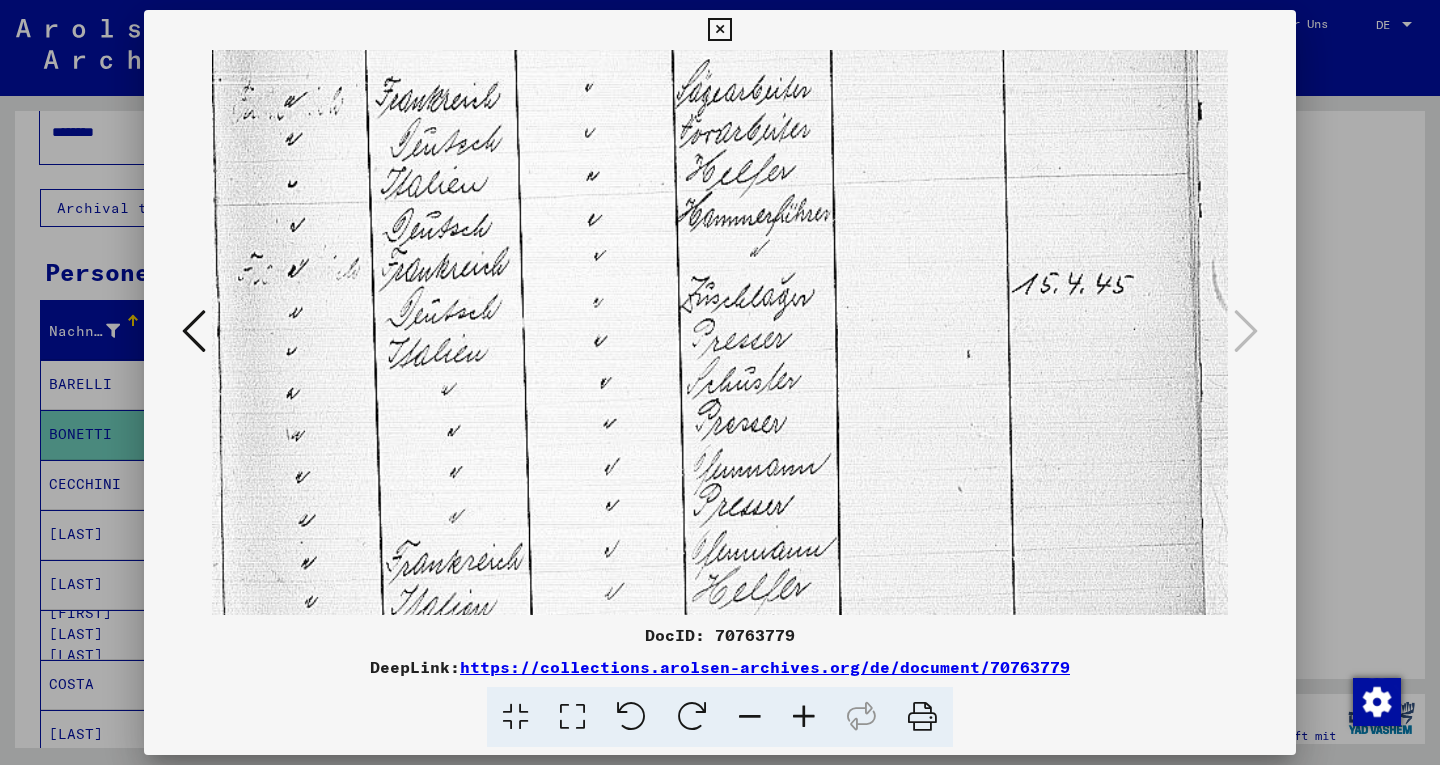drag, startPoint x: 822, startPoint y: 391, endPoint x: 828, endPoint y: 78, distance: 313.0575 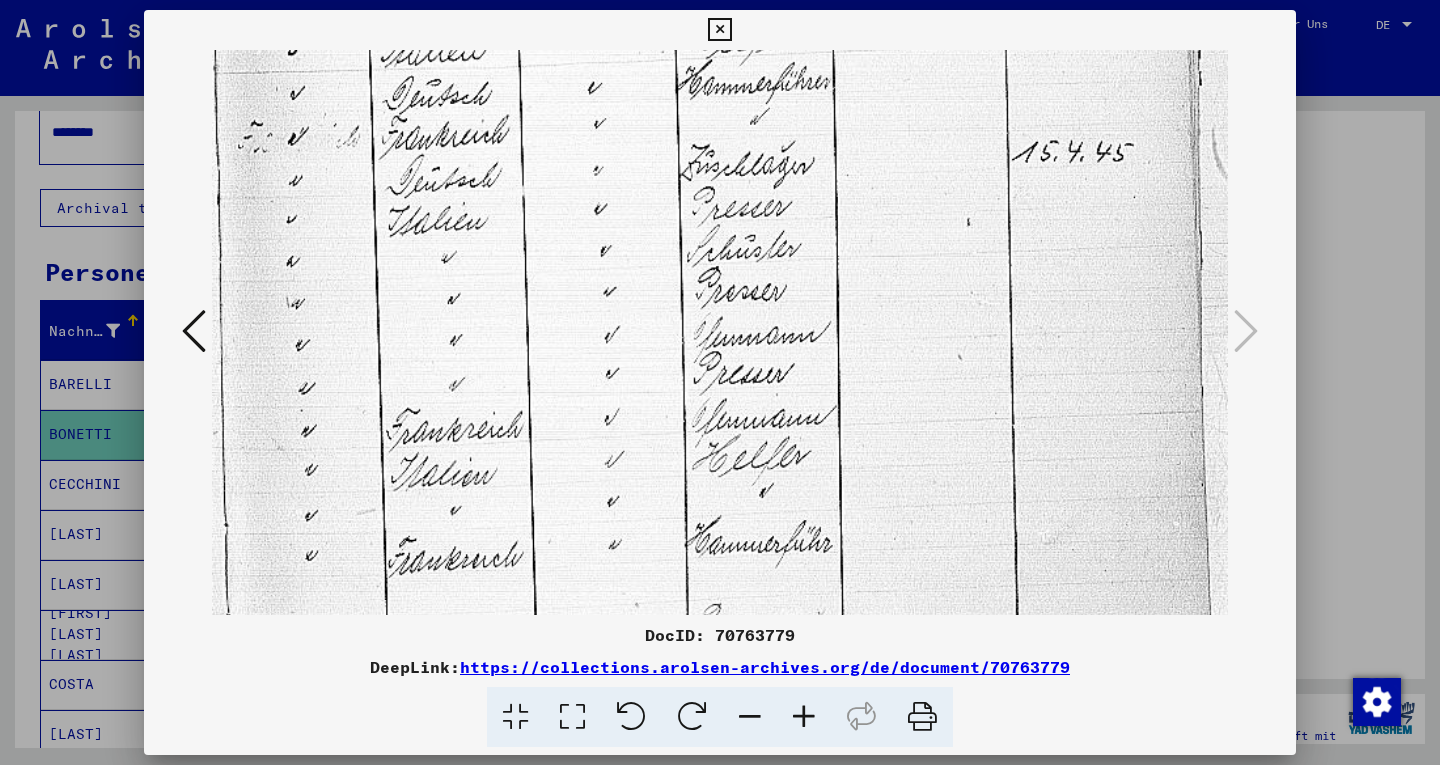 scroll, scrollTop: 792, scrollLeft: 0, axis: vertical 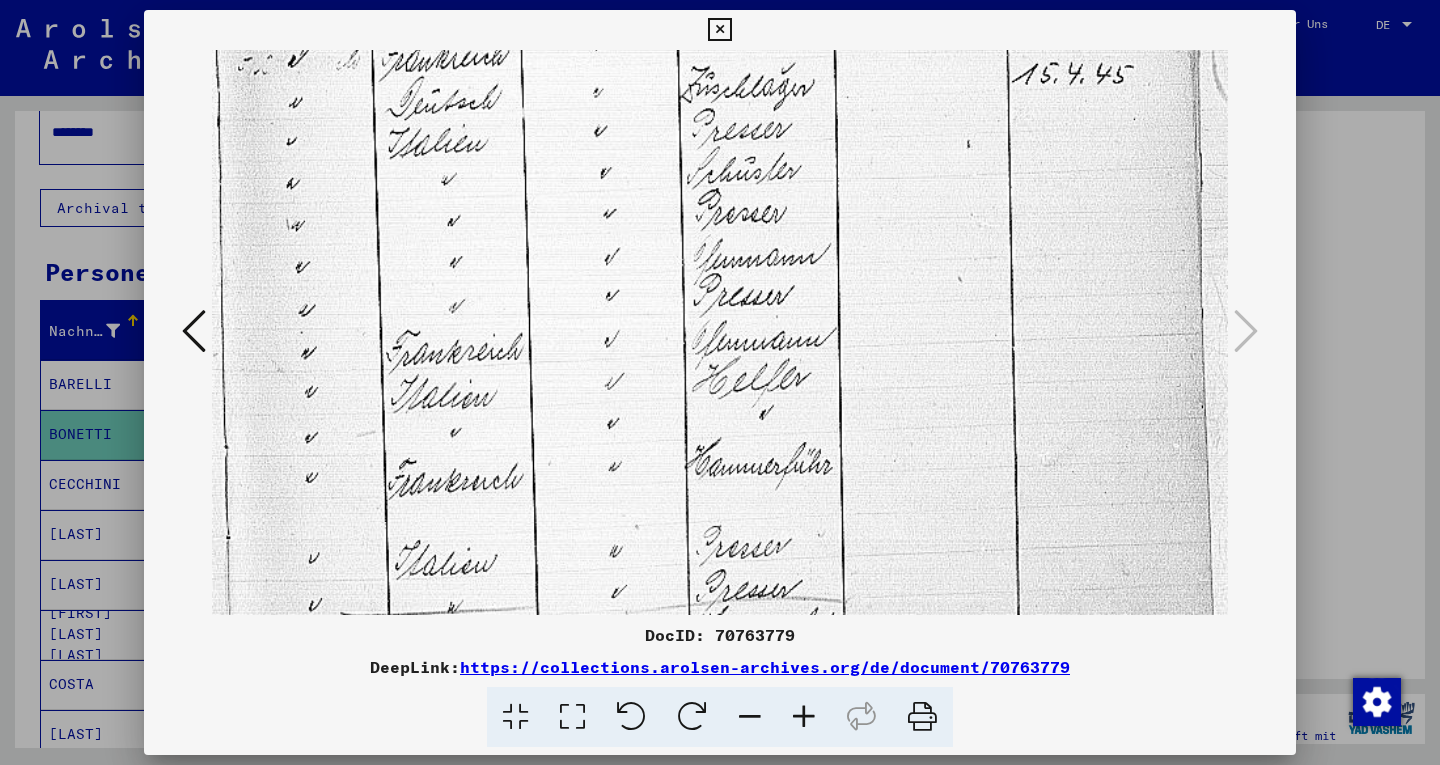 drag, startPoint x: 789, startPoint y: 419, endPoint x: 820, endPoint y: 219, distance: 202.38824 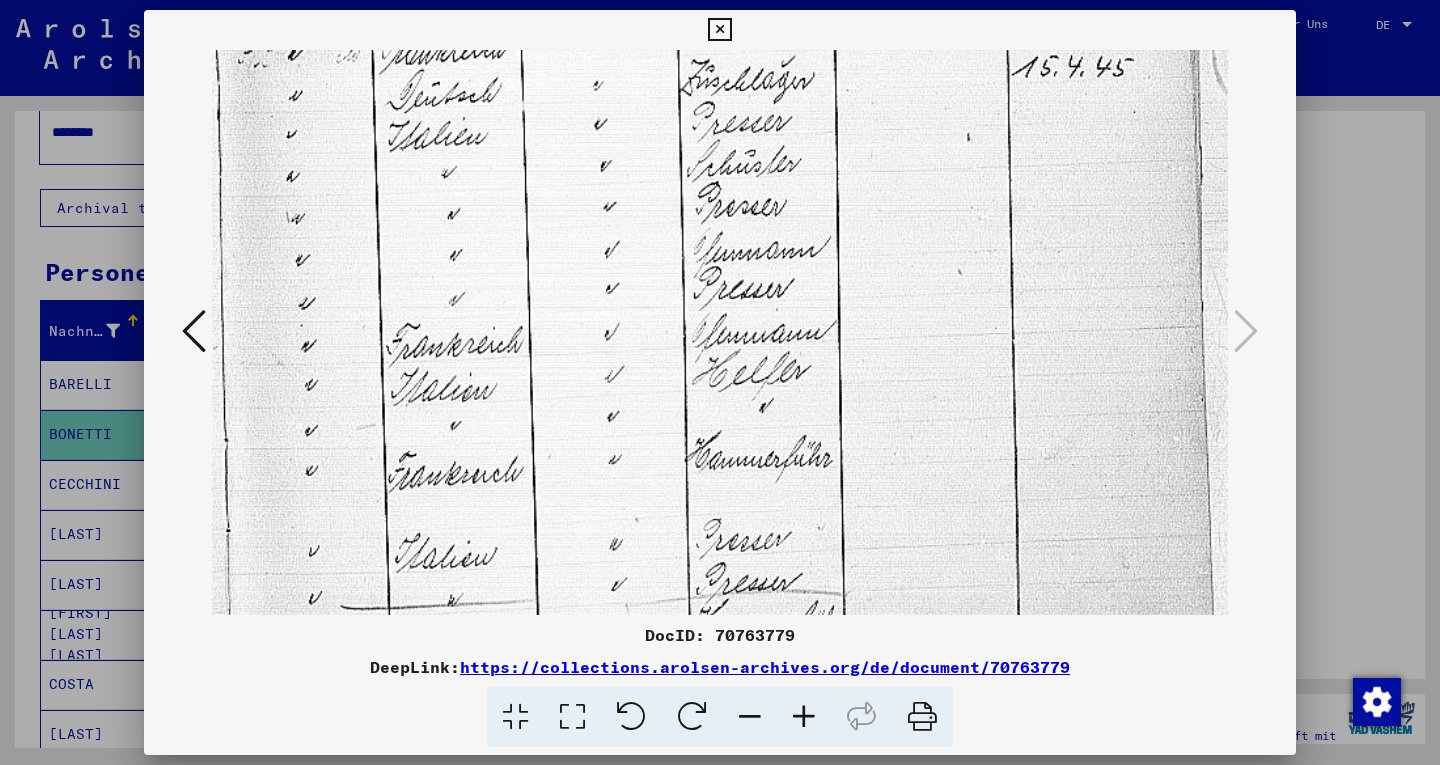 scroll, scrollTop: 985, scrollLeft: 0, axis: vertical 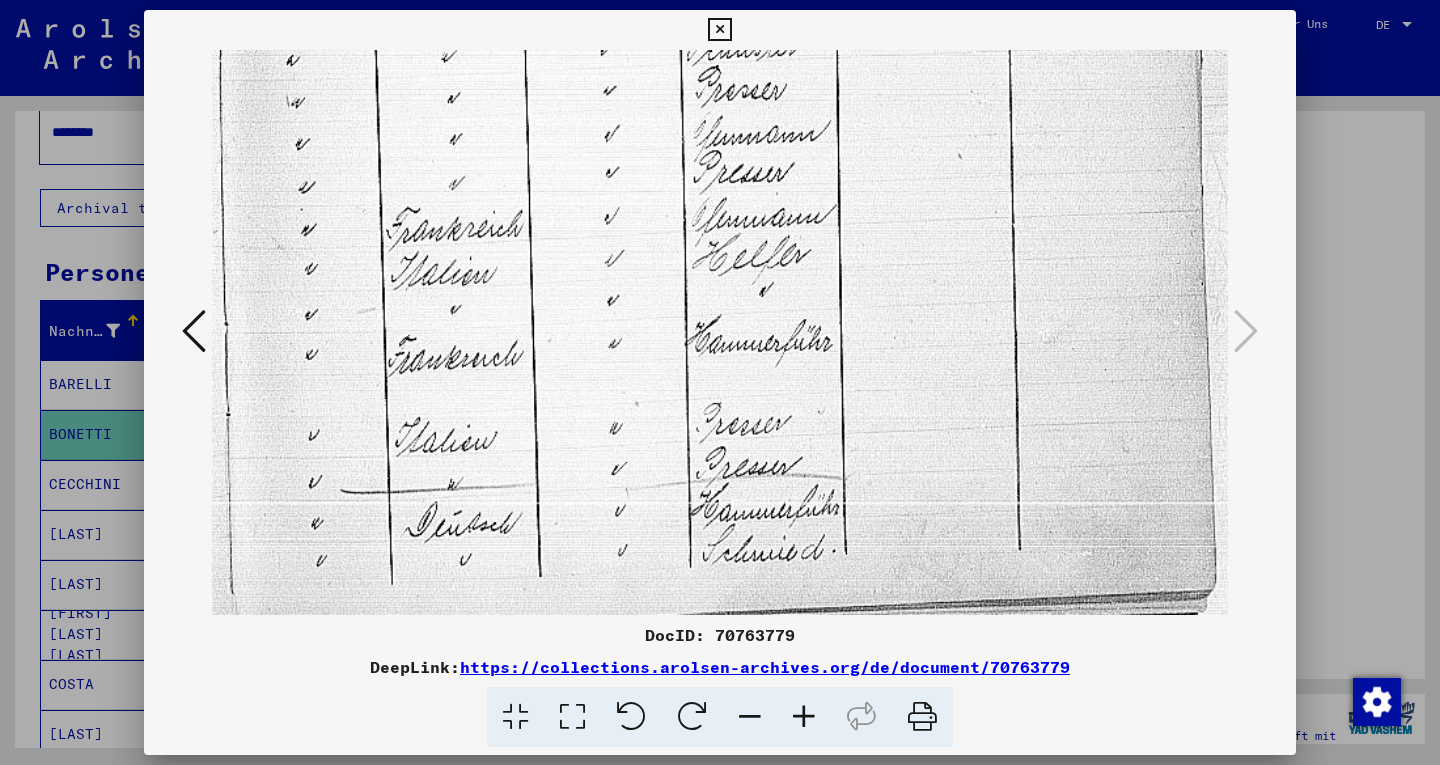 drag, startPoint x: 777, startPoint y: 497, endPoint x: 849, endPoint y: 159, distance: 345.58356 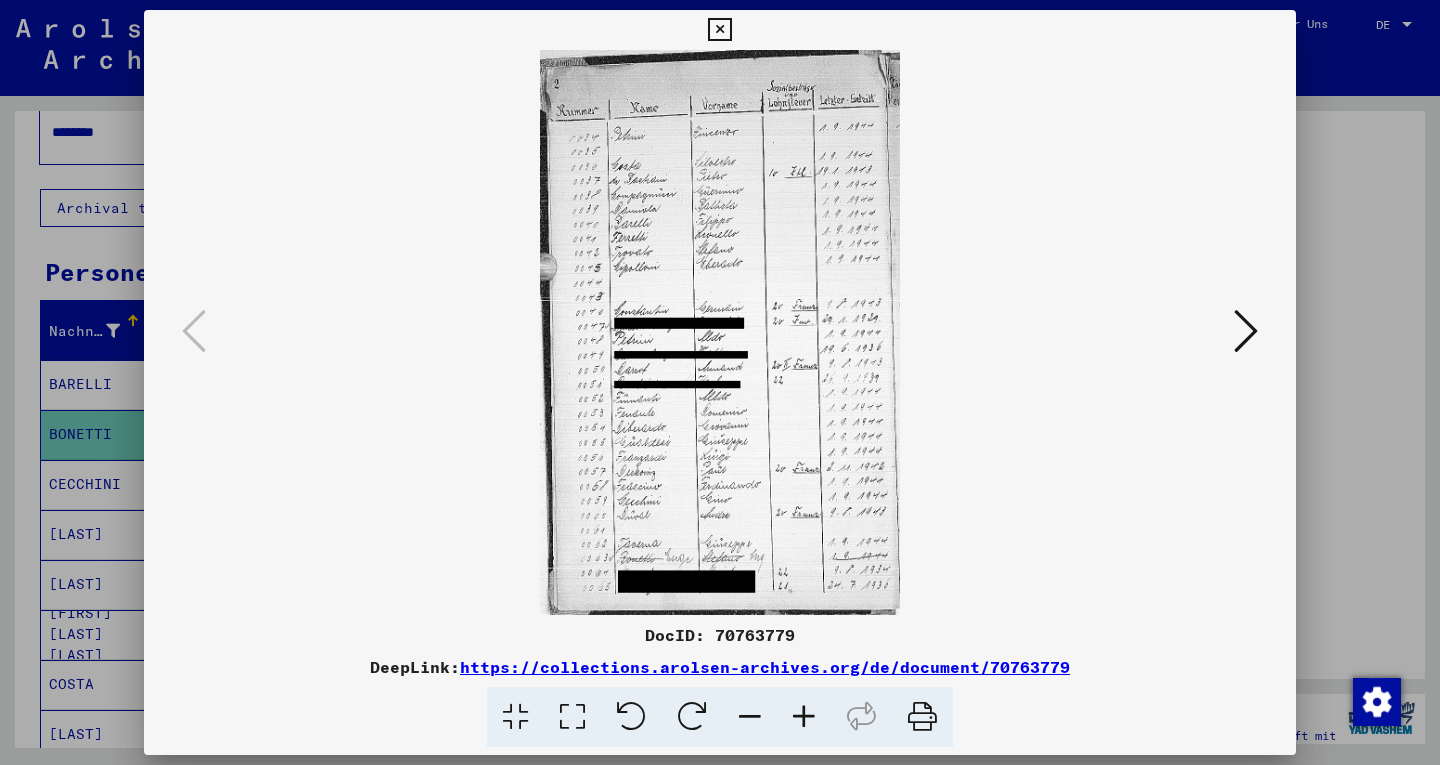 scroll, scrollTop: 0, scrollLeft: 0, axis: both 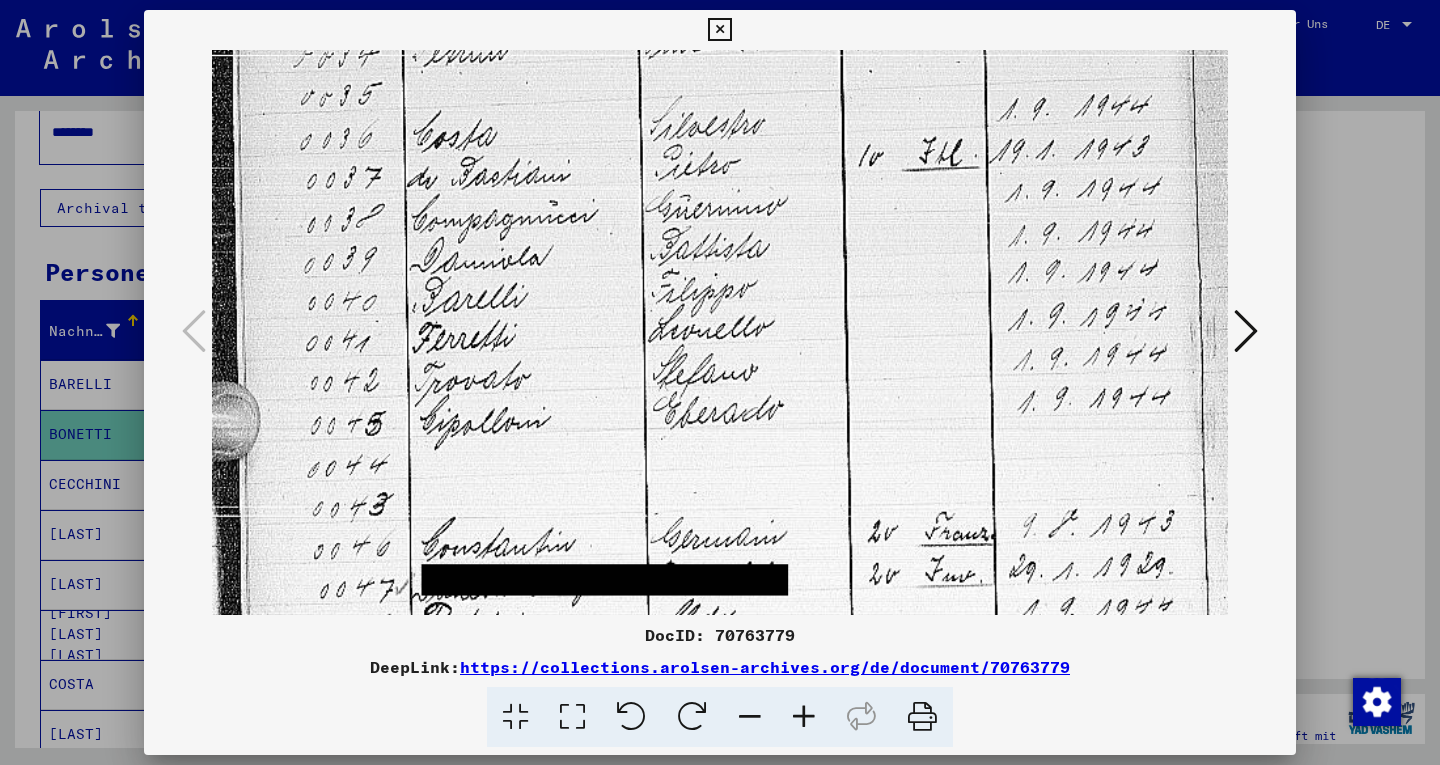 drag, startPoint x: 541, startPoint y: 376, endPoint x: 553, endPoint y: 129, distance: 247.29132 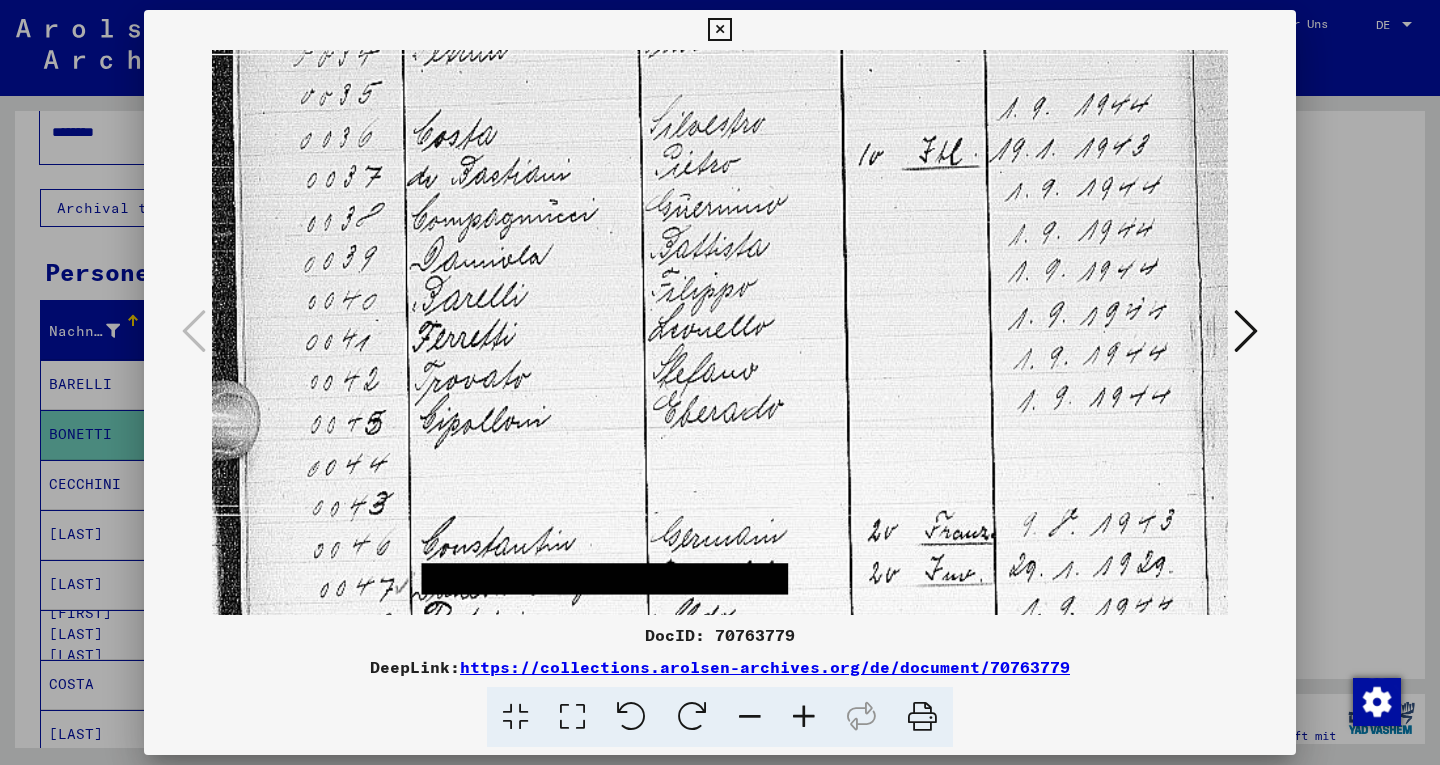 click at bounding box center (720, 605) 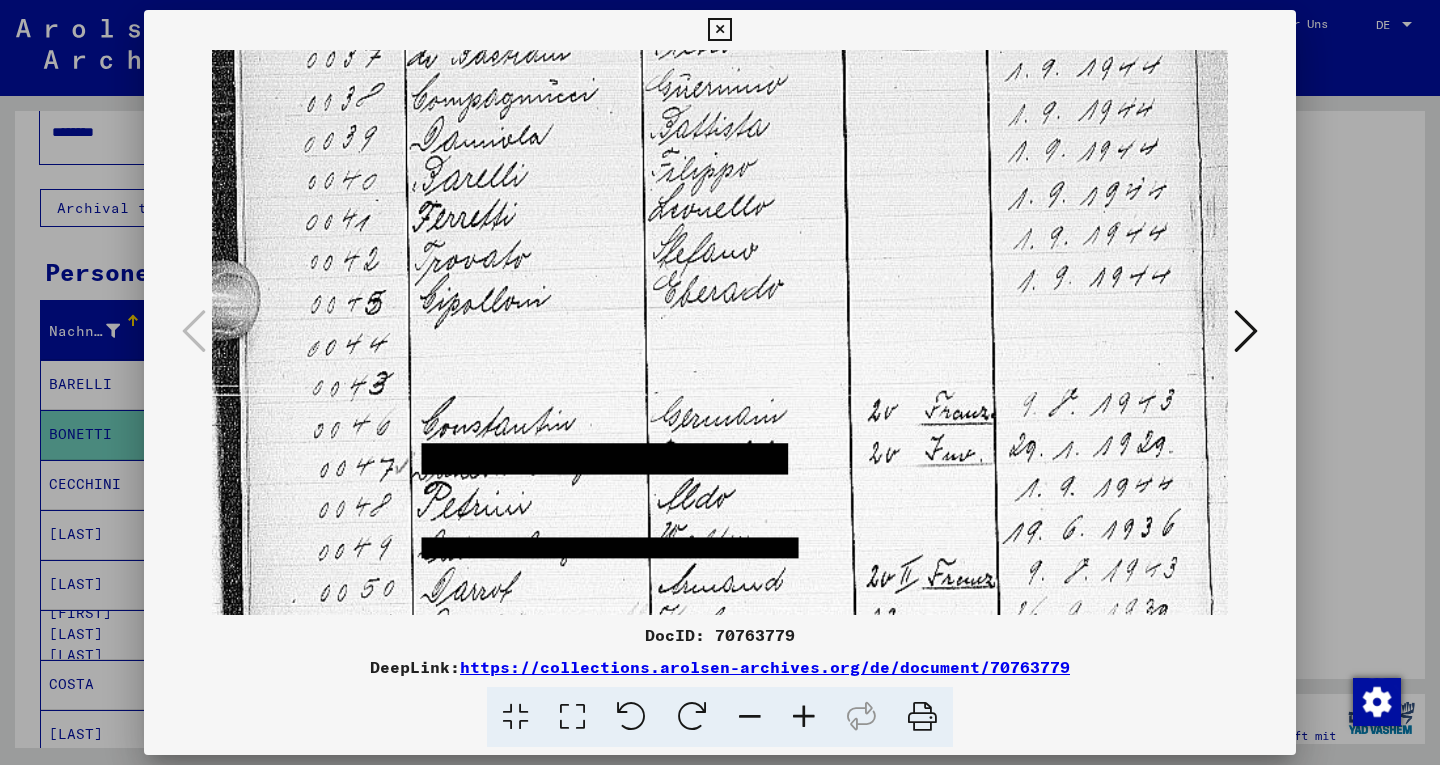 scroll, scrollTop: 362, scrollLeft: 0, axis: vertical 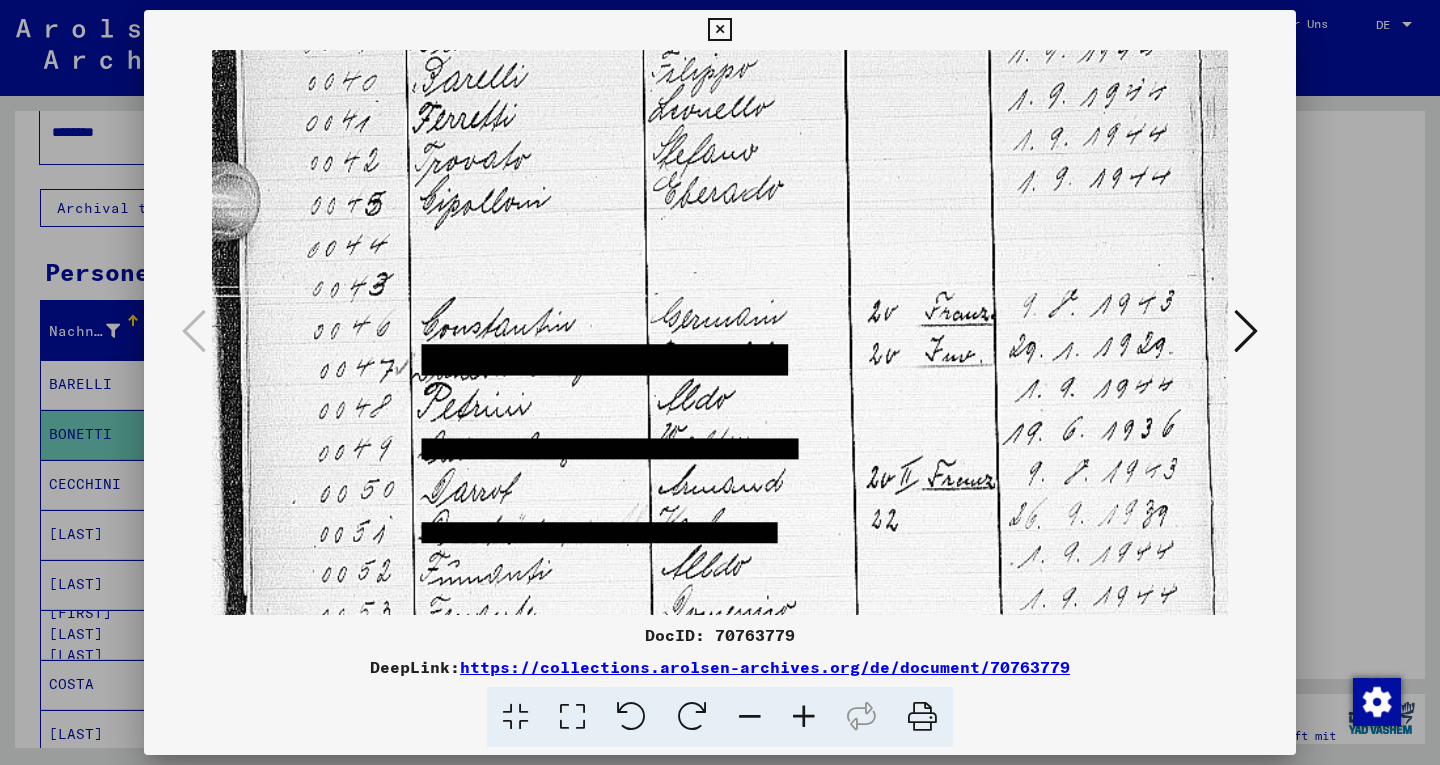 drag, startPoint x: 552, startPoint y: 349, endPoint x: 585, endPoint y: 123, distance: 228.39659 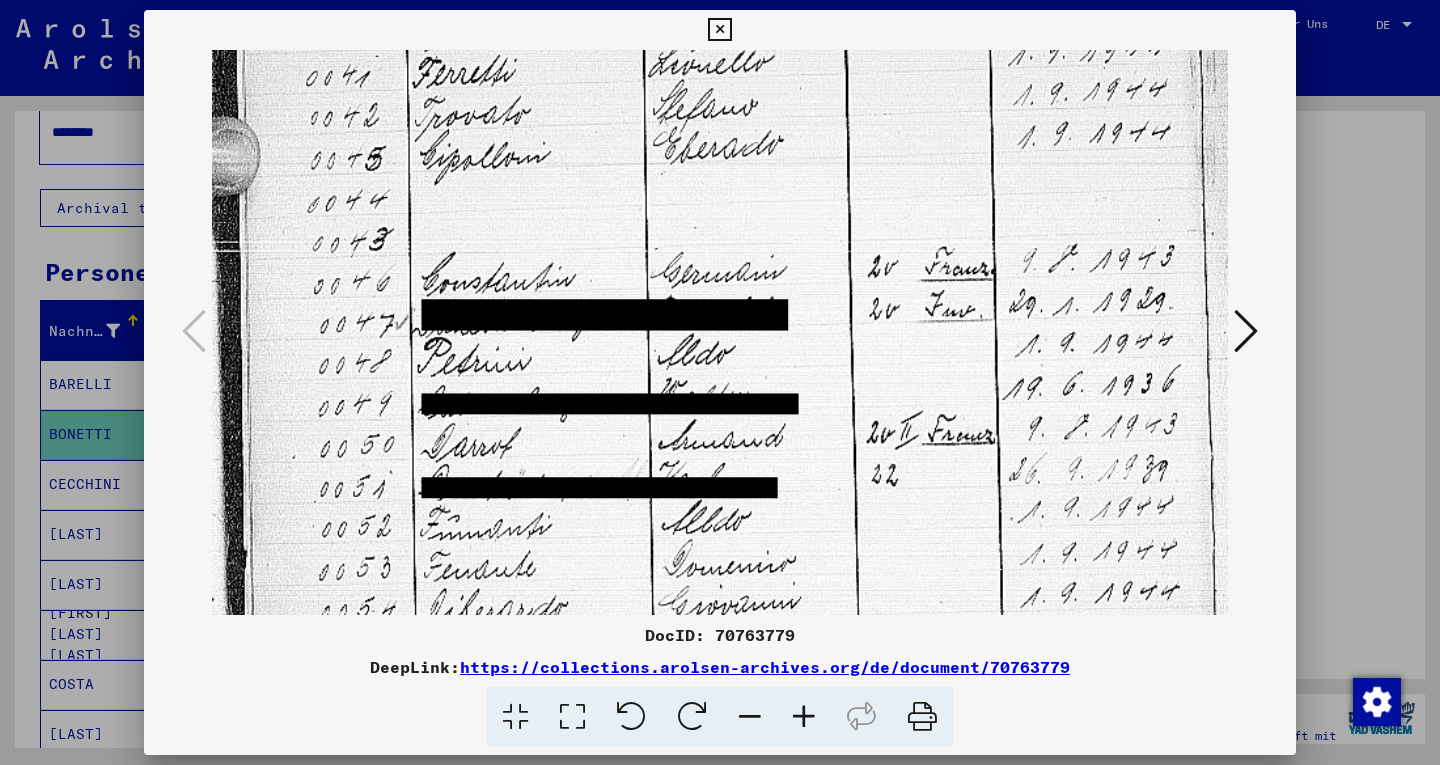 scroll, scrollTop: 508, scrollLeft: 0, axis: vertical 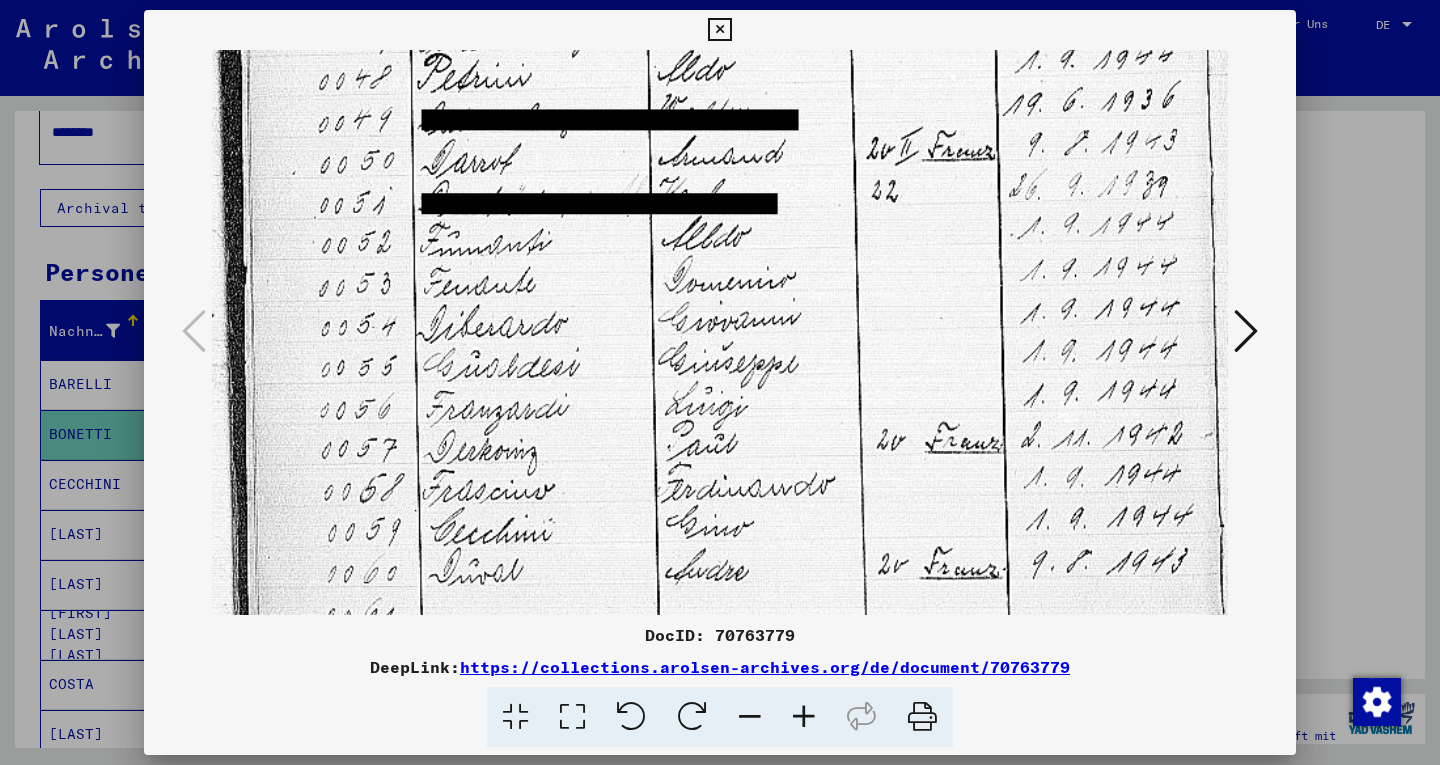 drag, startPoint x: 528, startPoint y: 377, endPoint x: 578, endPoint y: 46, distance: 334.75513 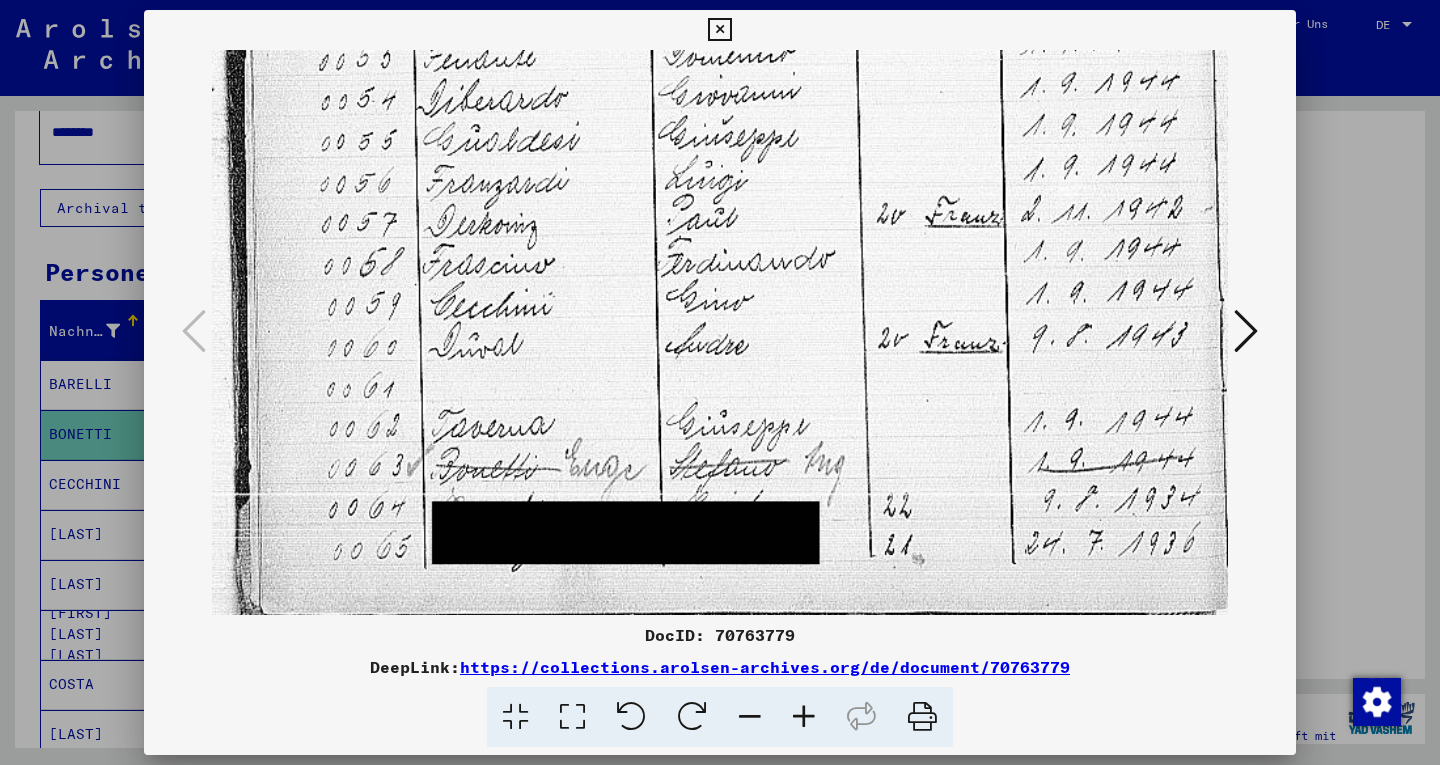 scroll, scrollTop: 1027, scrollLeft: 0, axis: vertical 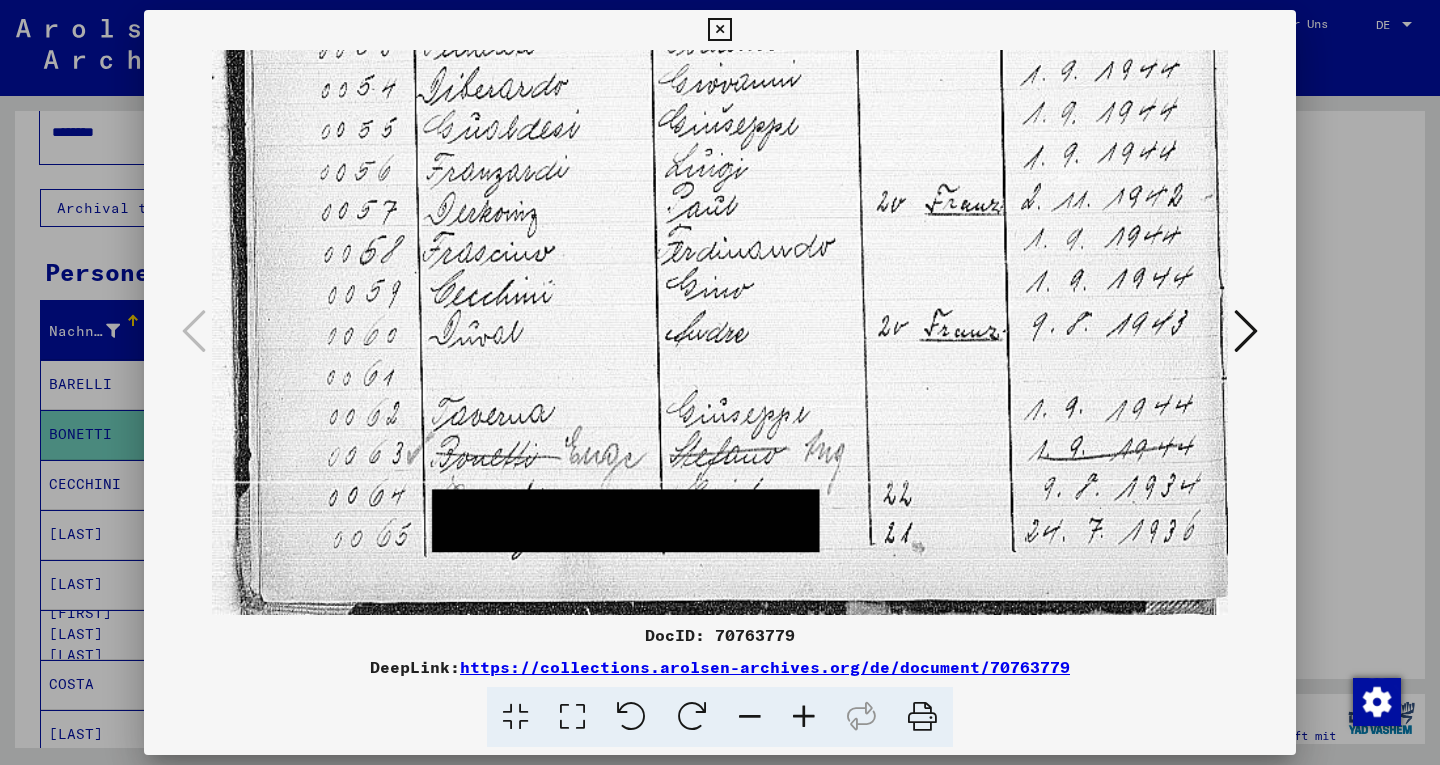 drag, startPoint x: 519, startPoint y: 268, endPoint x: 544, endPoint y: 15, distance: 254.23218 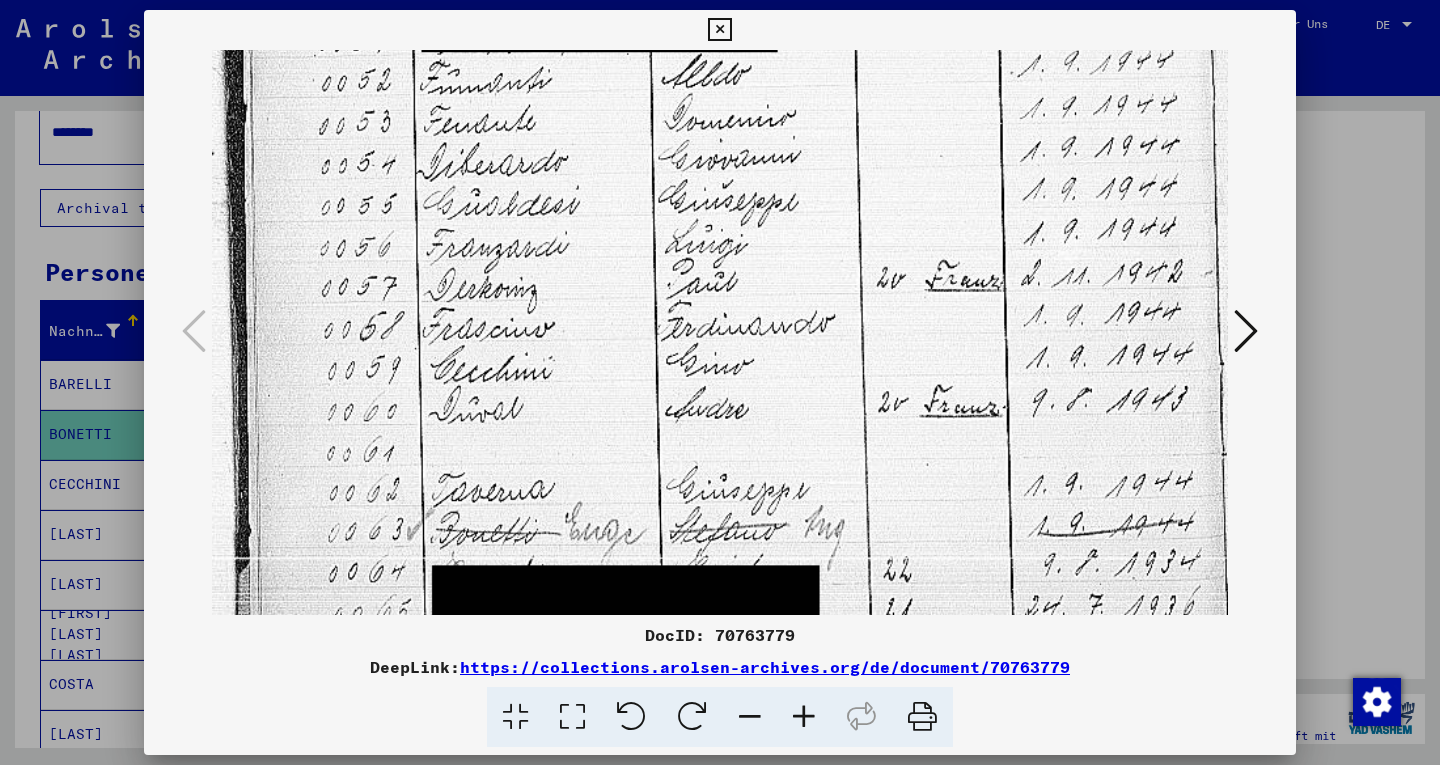 scroll, scrollTop: 1027, scrollLeft: 0, axis: vertical 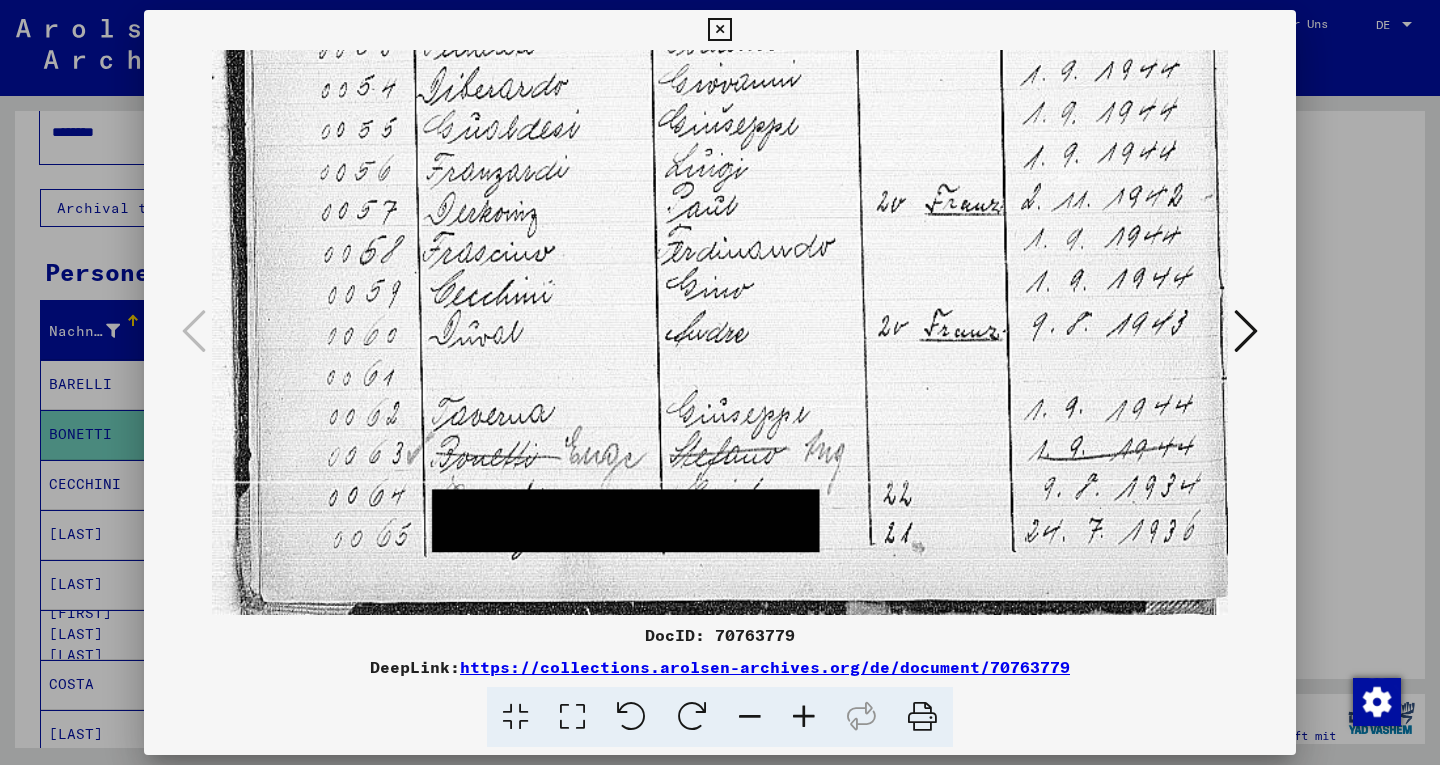 drag, startPoint x: 475, startPoint y: 366, endPoint x: 460, endPoint y: 302, distance: 65.734314 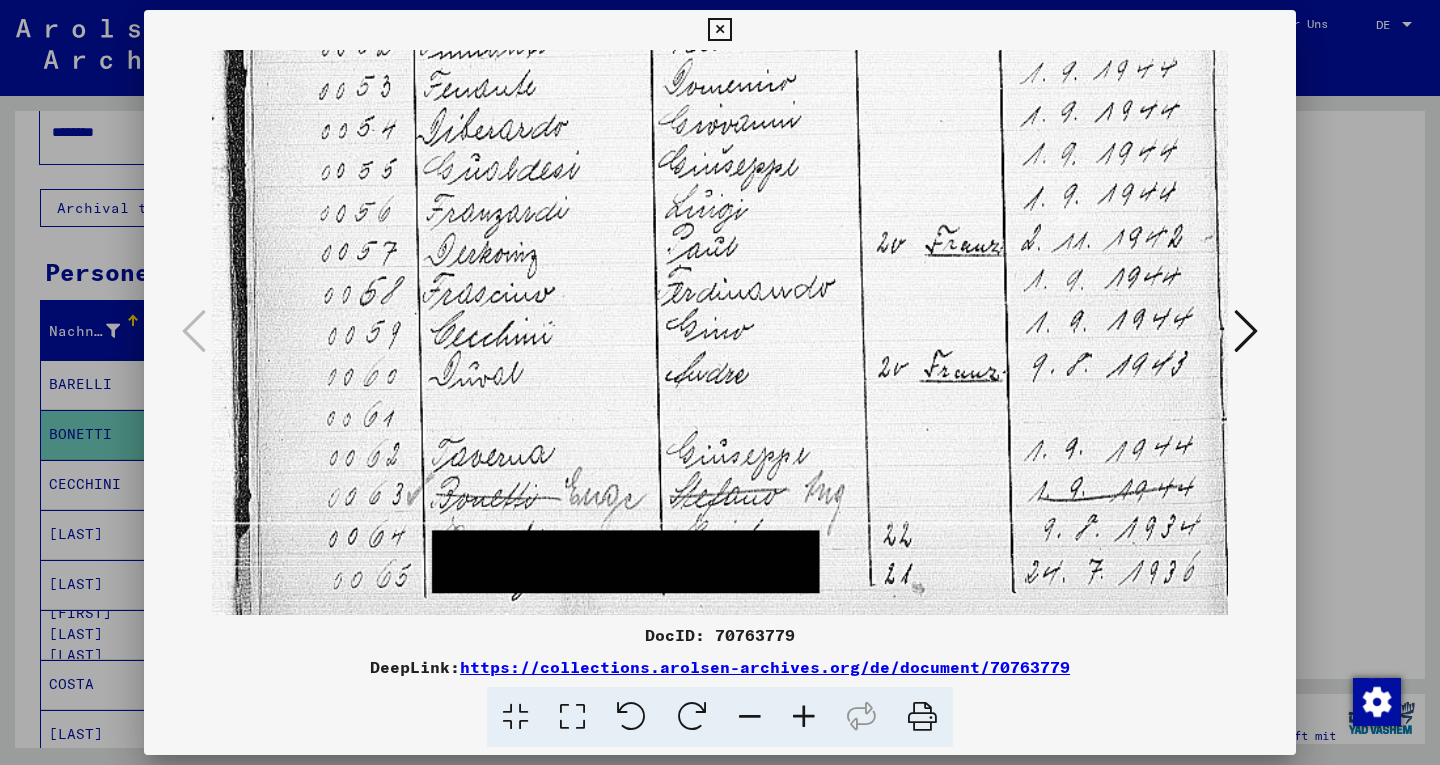 drag, startPoint x: 460, startPoint y: 526, endPoint x: 517, endPoint y: 512, distance: 58.694122 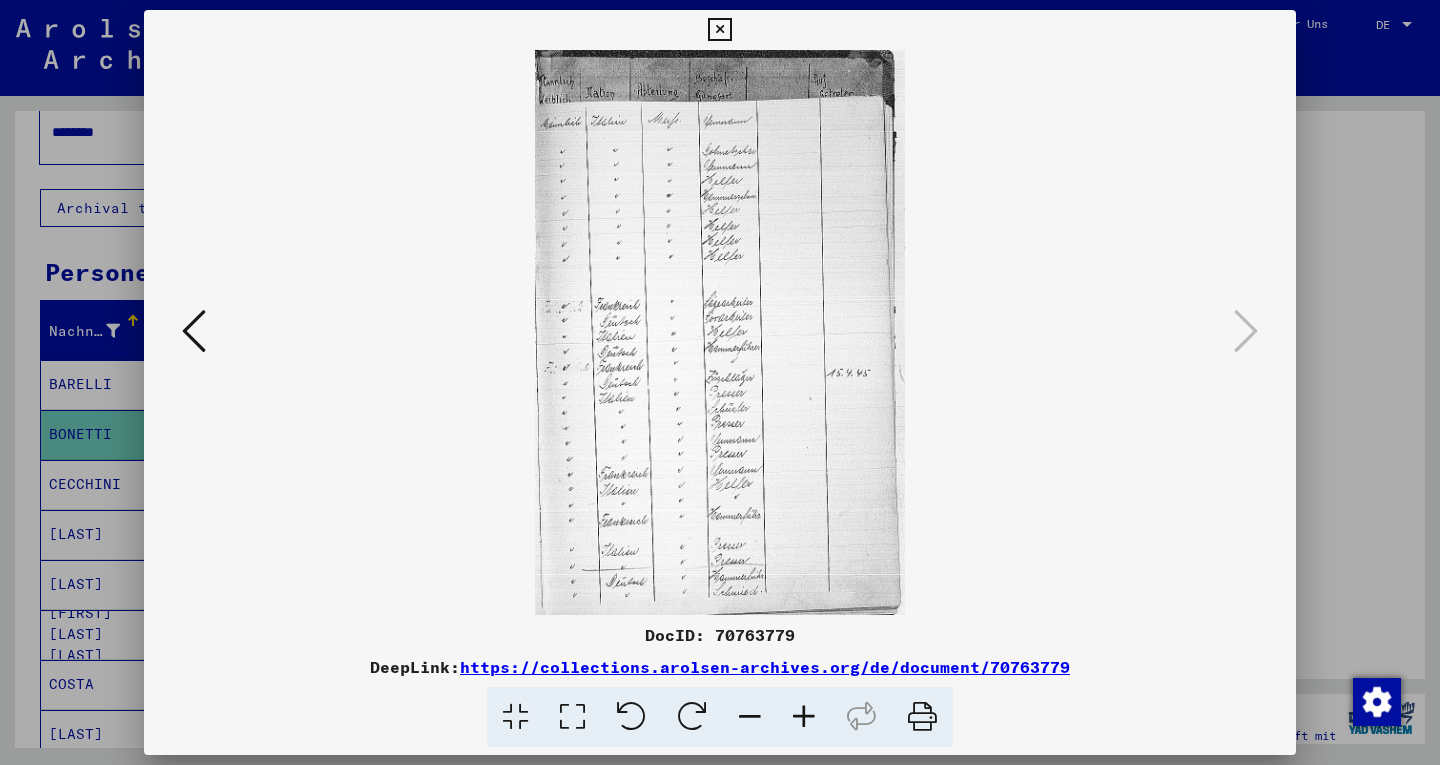 click at bounding box center (720, 382) 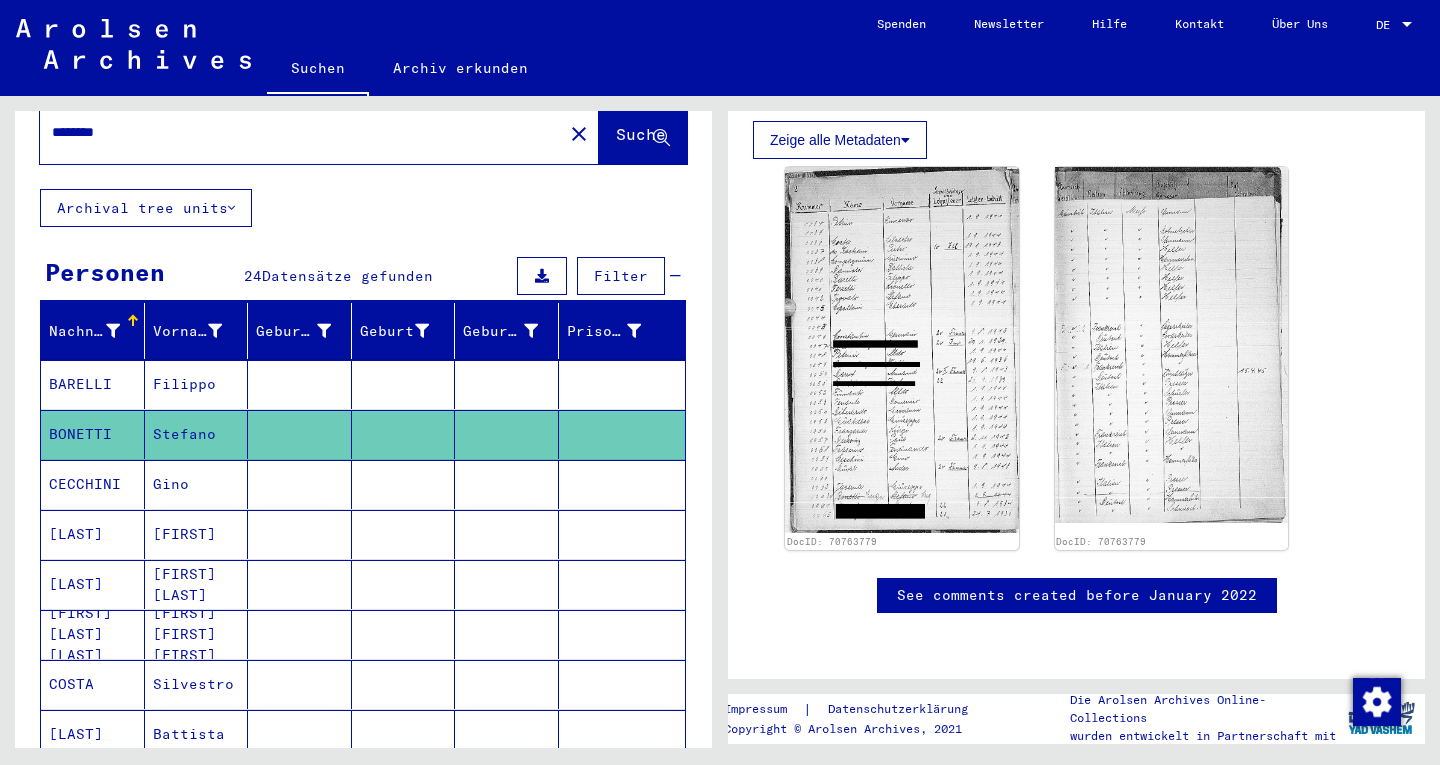 click on "DocID: 70763779 DocID: 70763779" 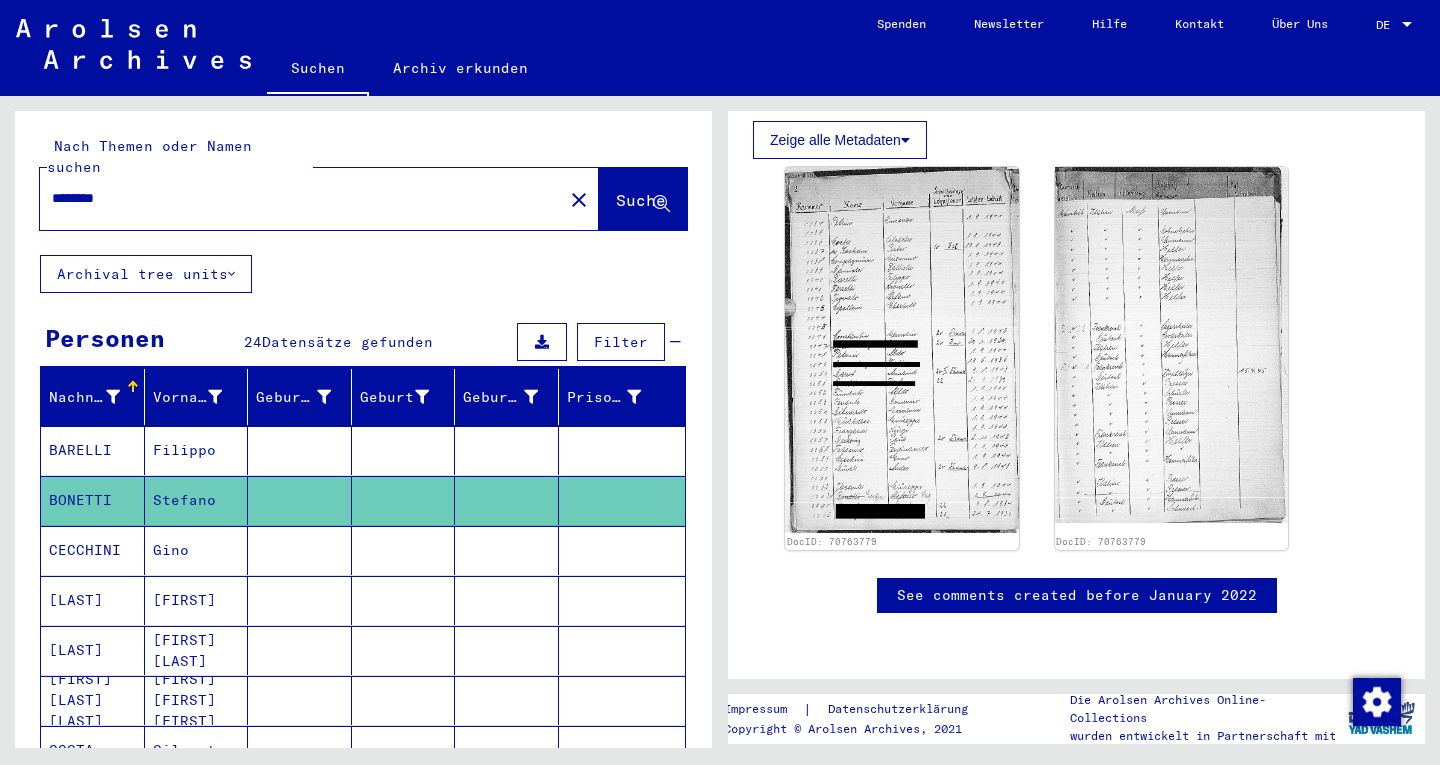 click on "close" 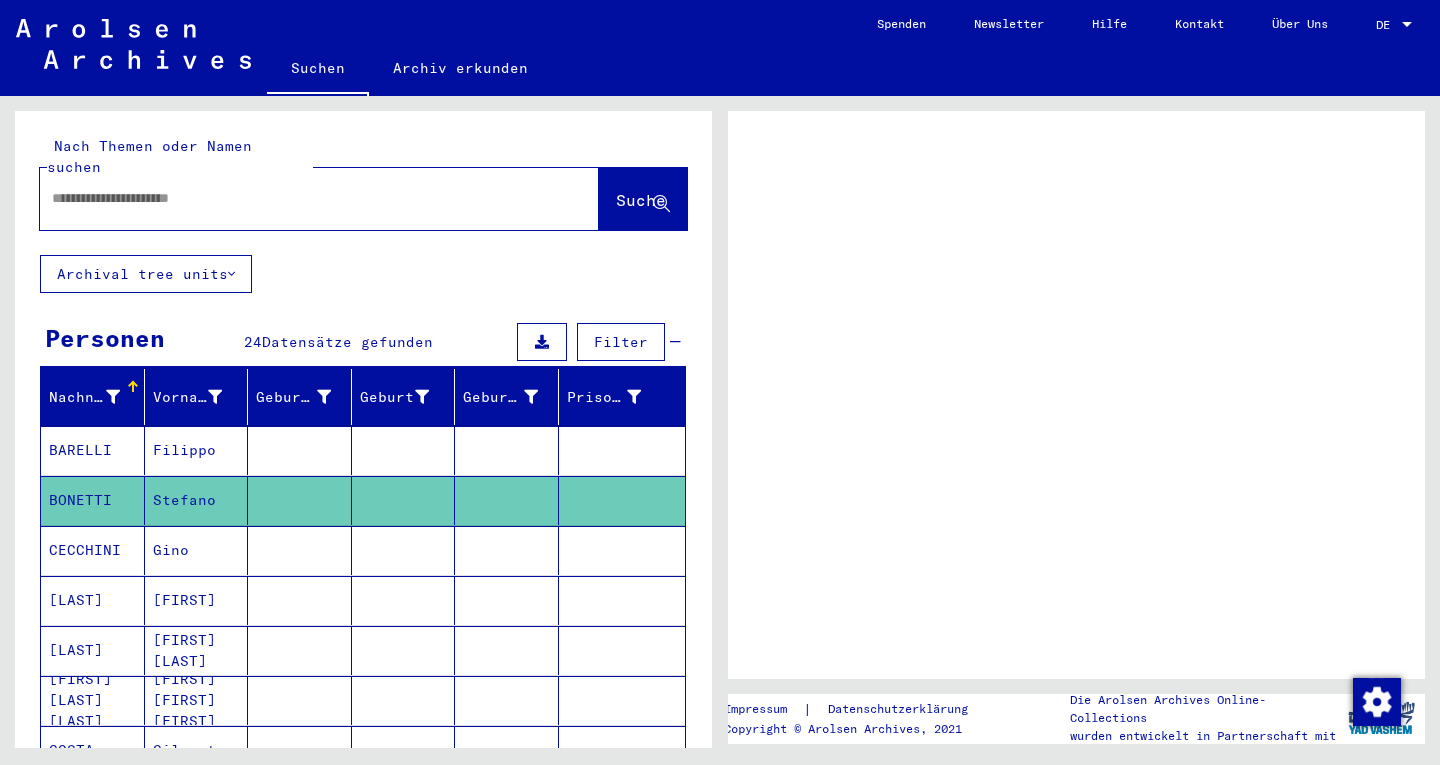 scroll, scrollTop: 0, scrollLeft: 0, axis: both 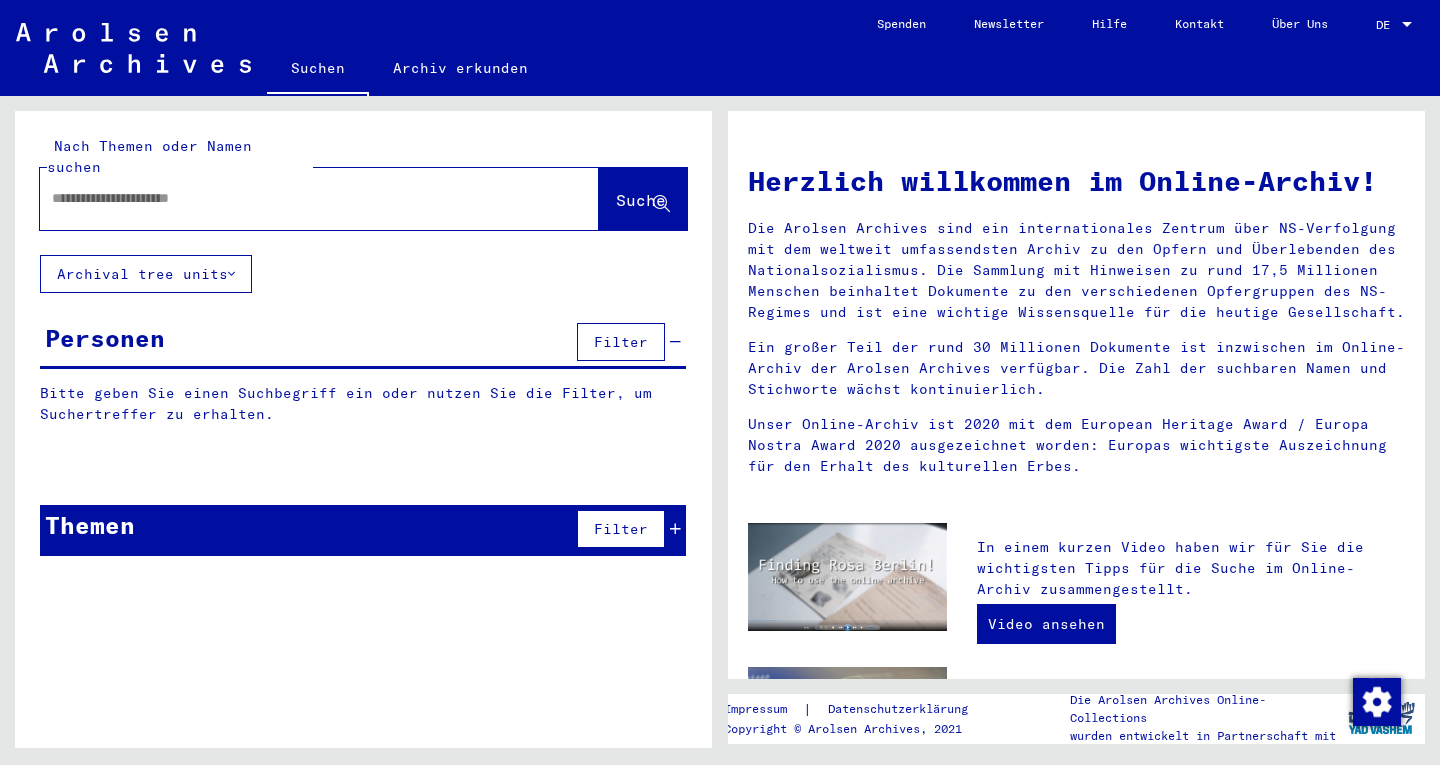 click at bounding box center (295, 198) 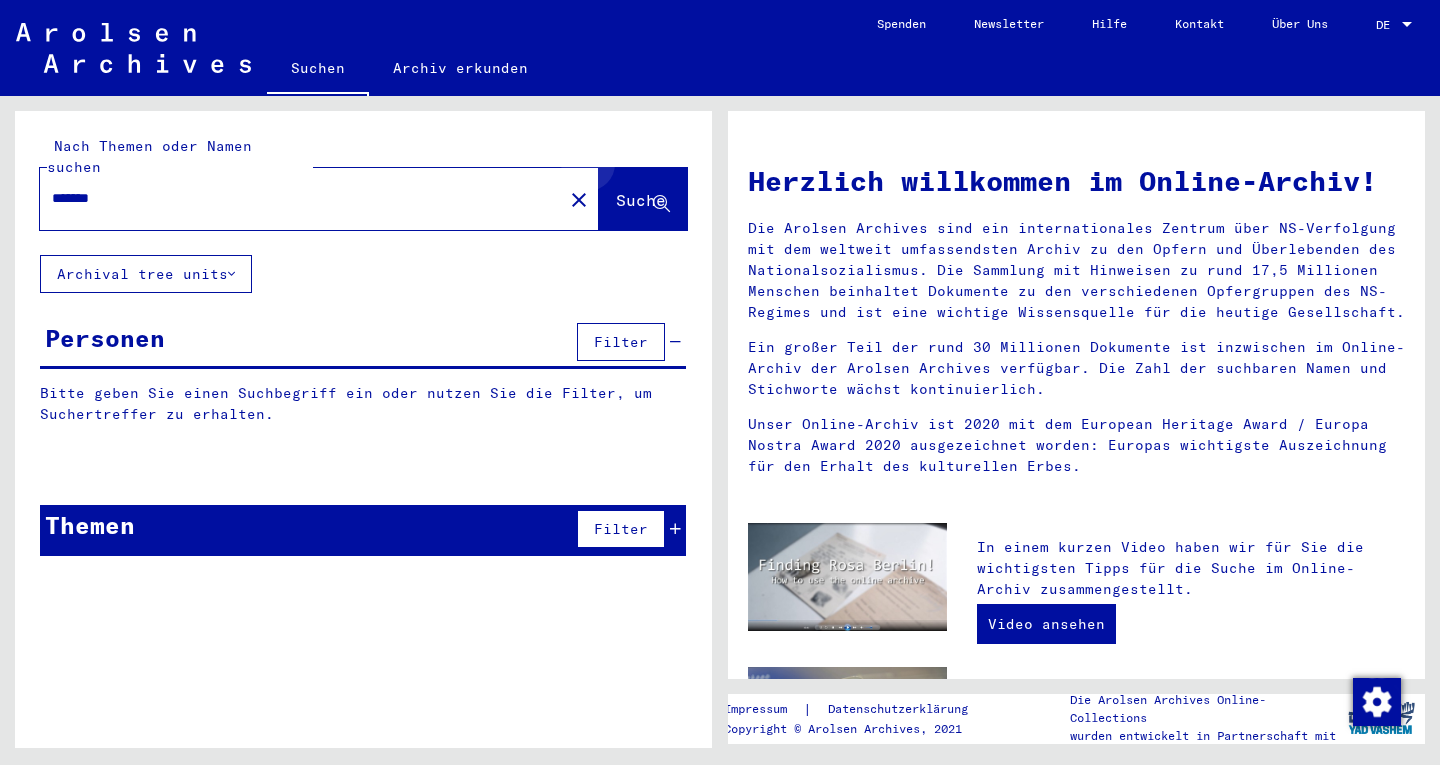 click on "Suche" 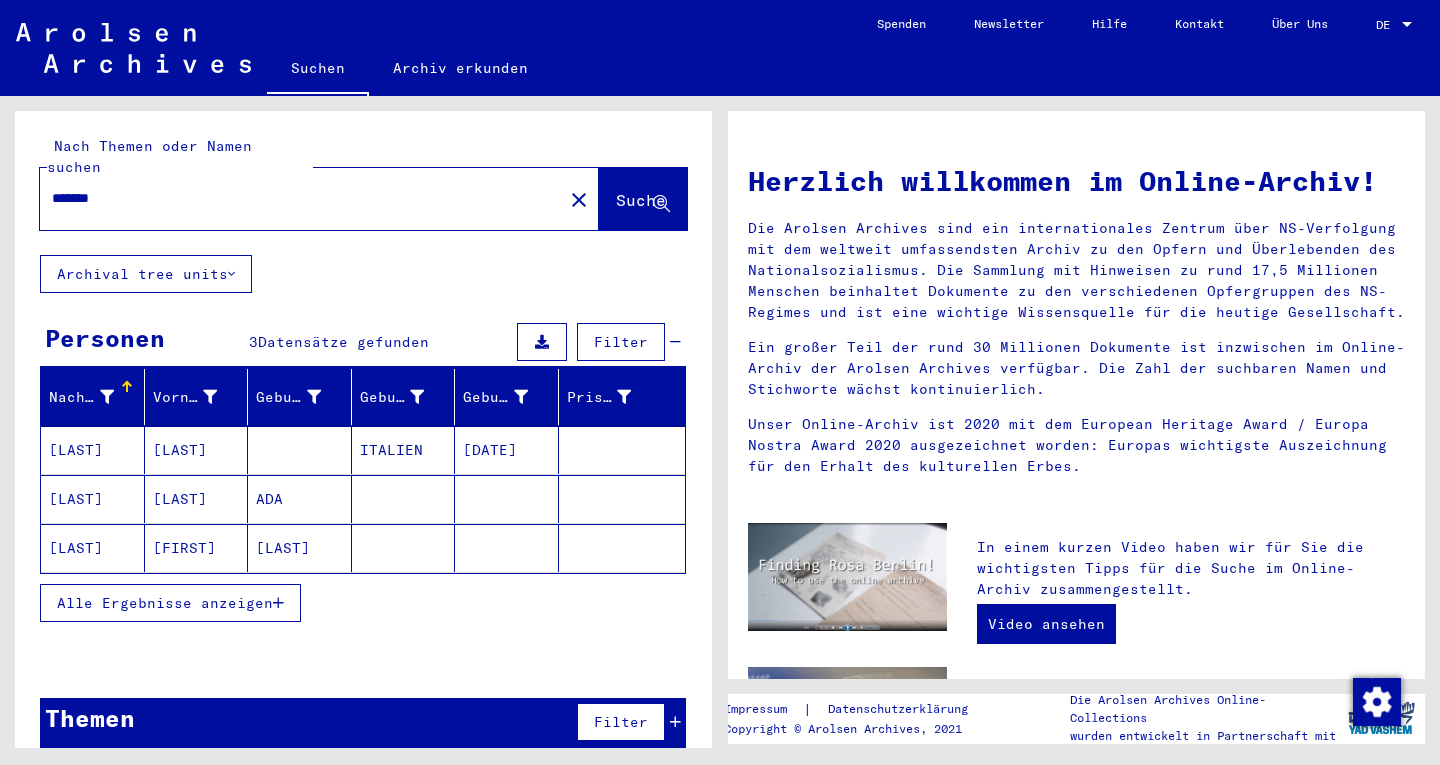 click on "[LAST]" 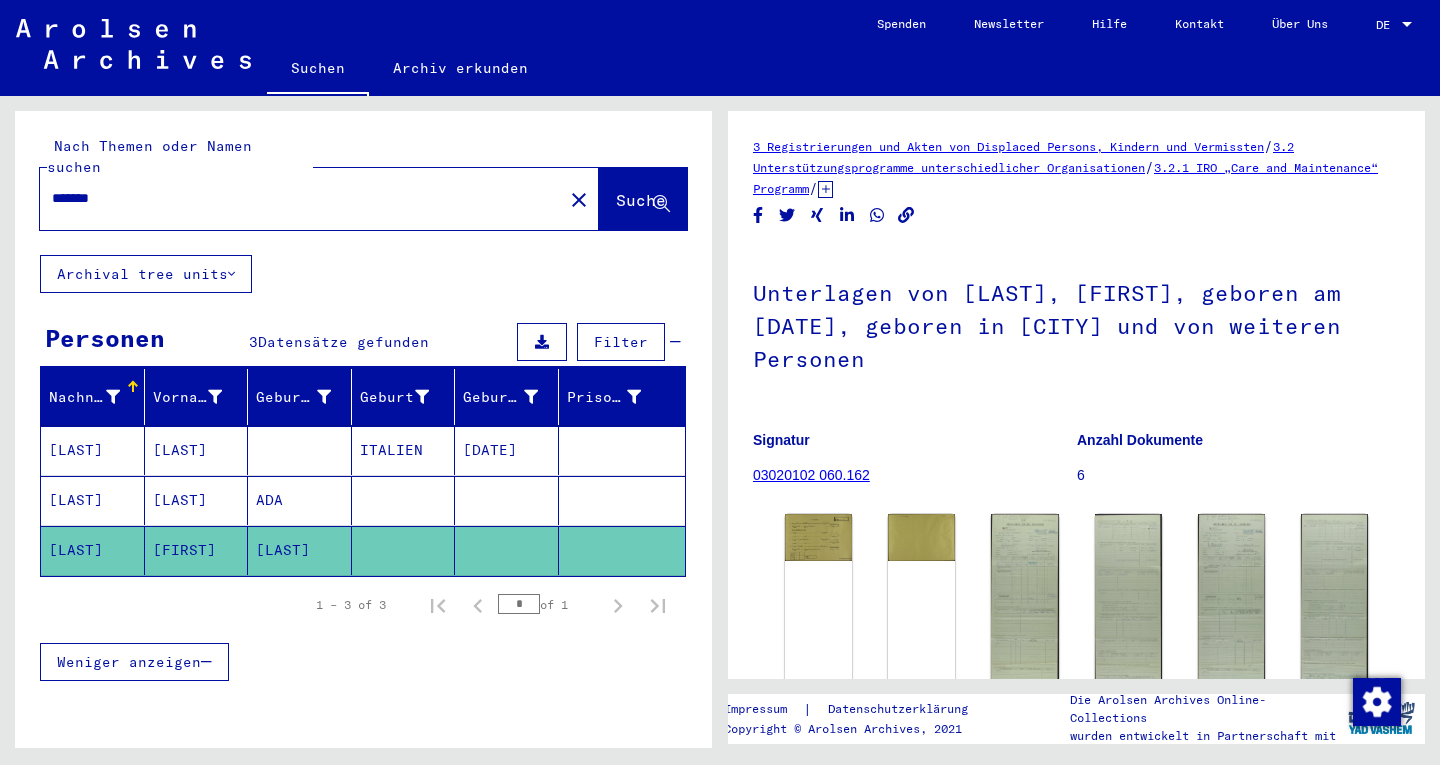 scroll, scrollTop: 0, scrollLeft: 0, axis: both 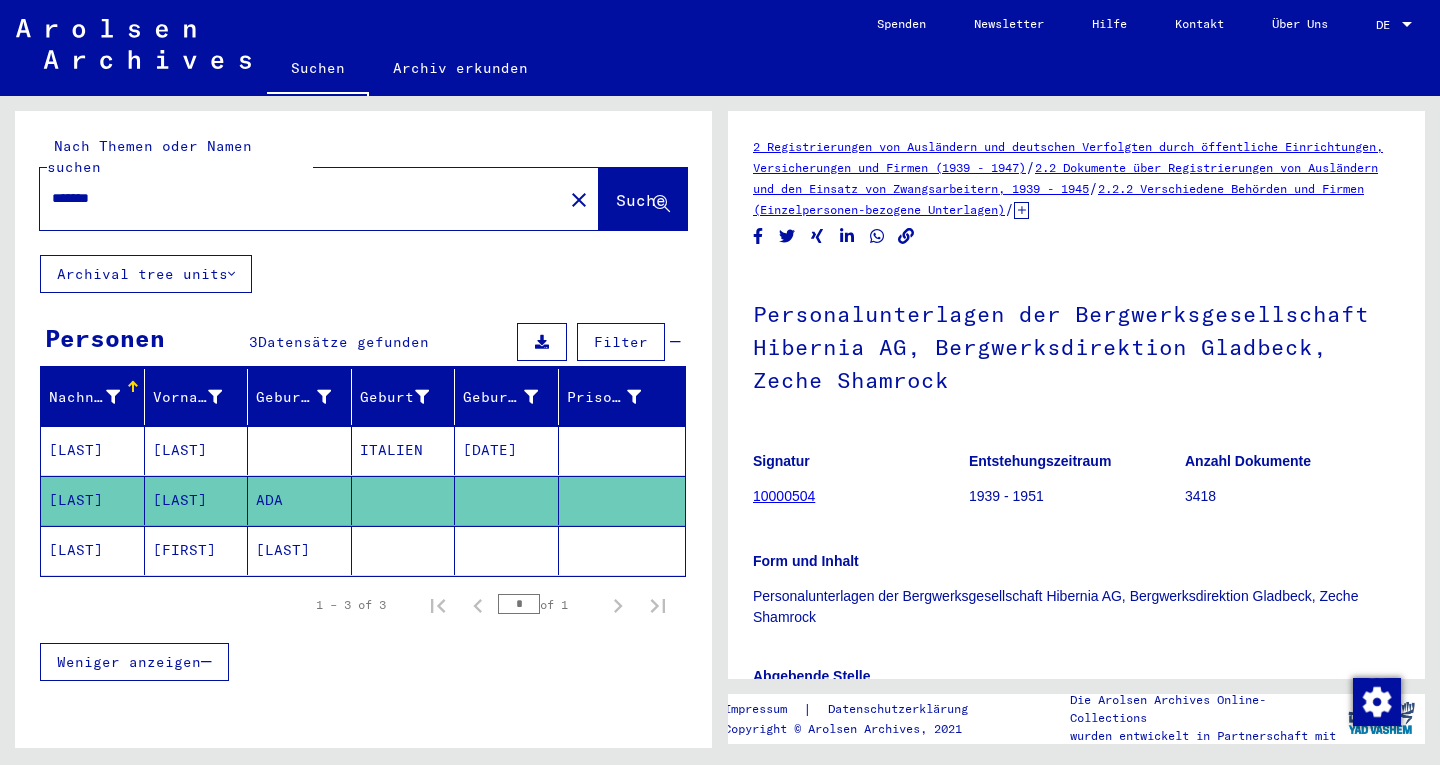 click at bounding box center (300, 500) 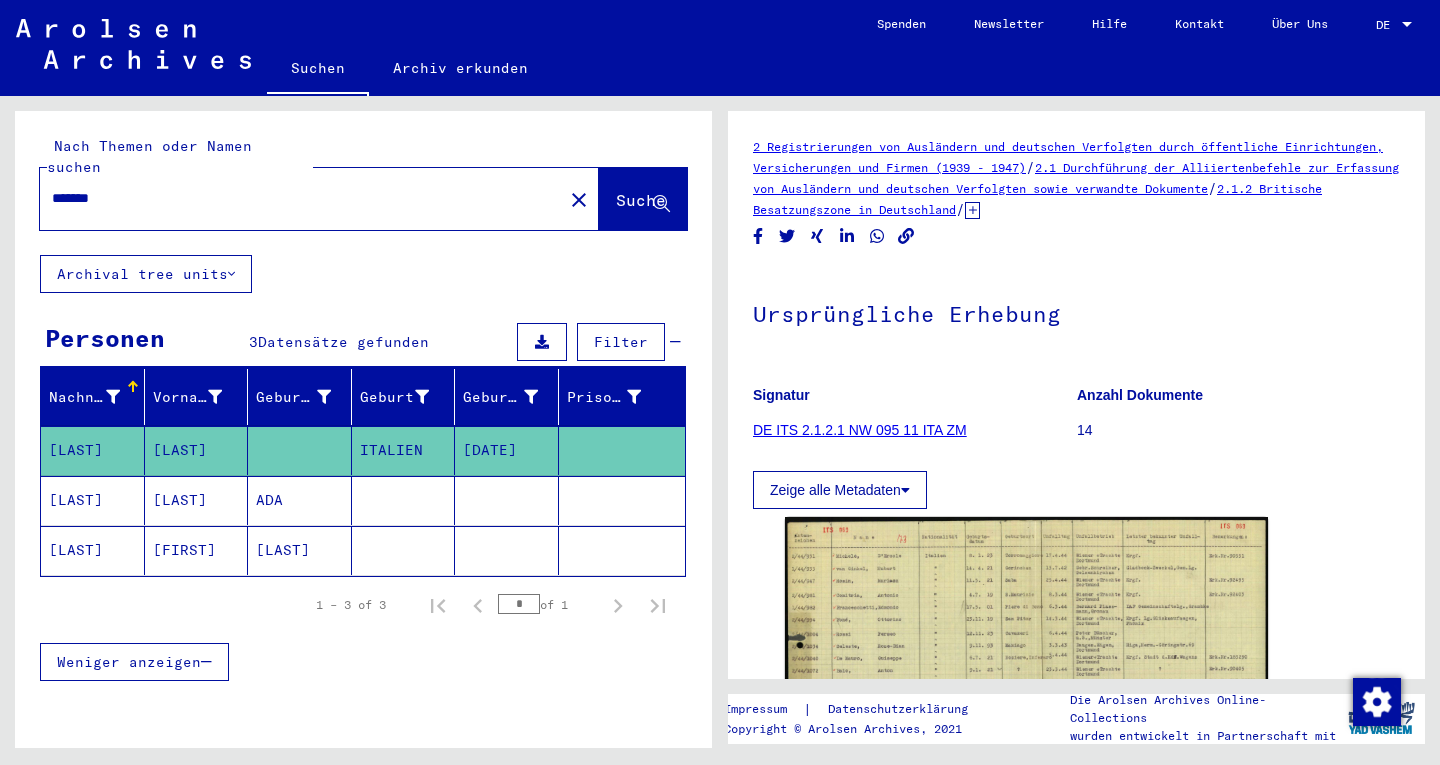 scroll, scrollTop: 0, scrollLeft: 0, axis: both 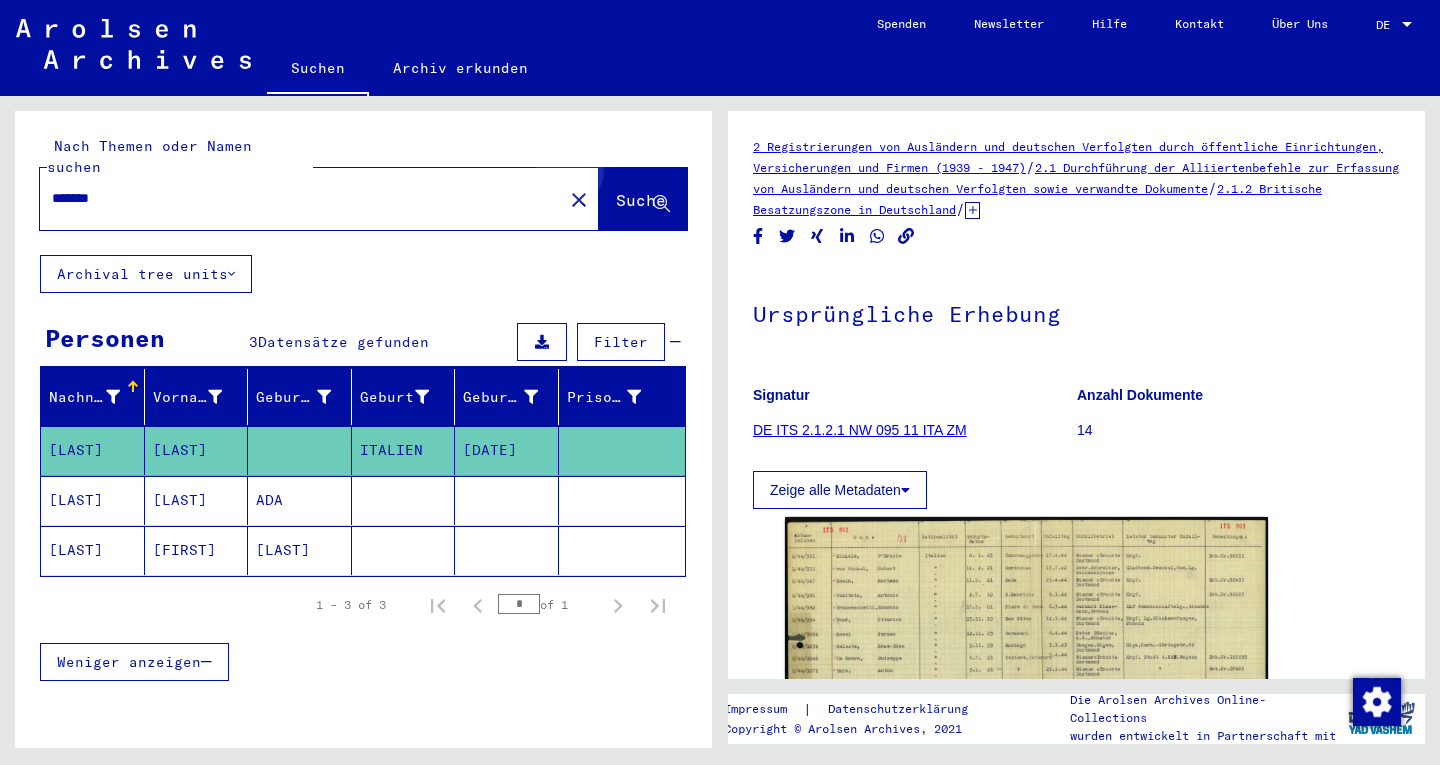 click on "Suche" 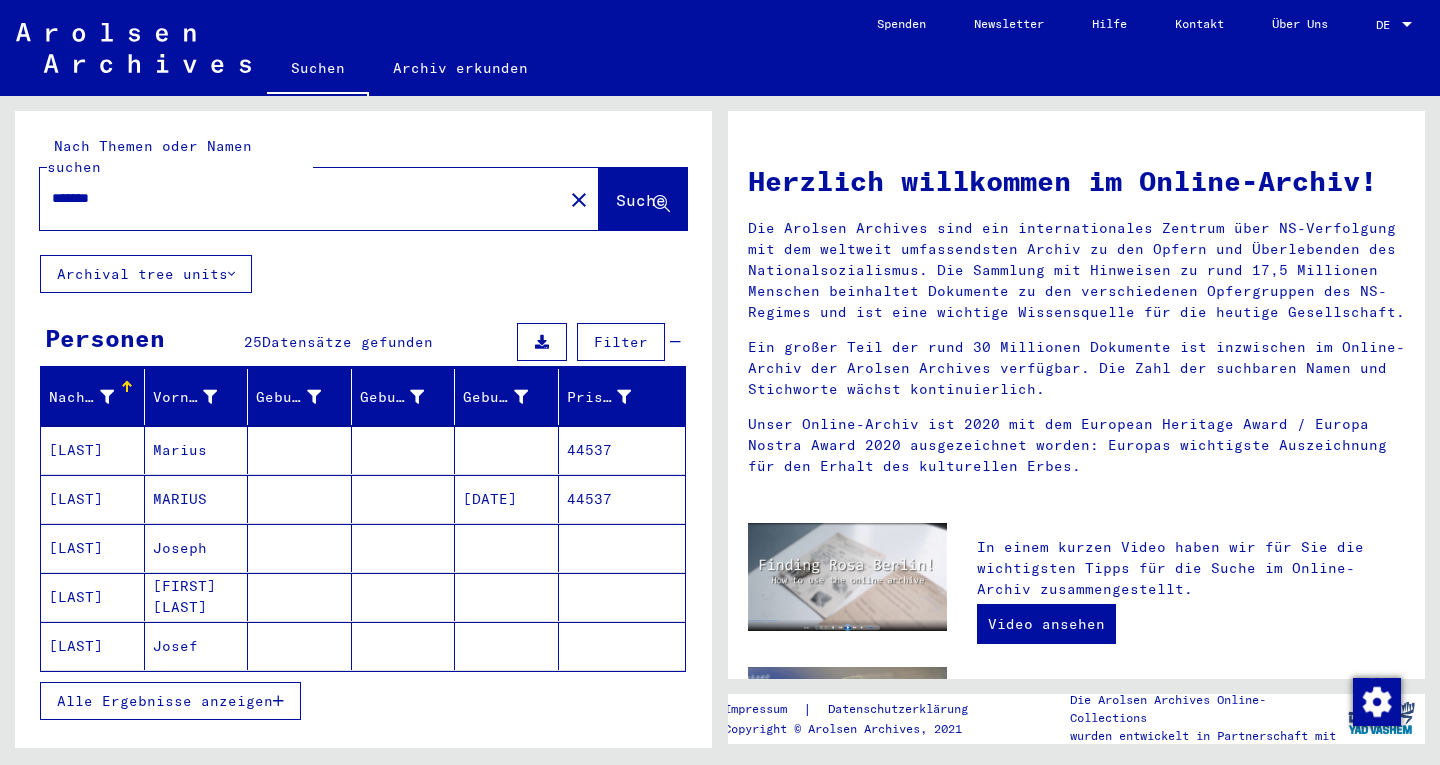 click on "*******" at bounding box center [295, 198] 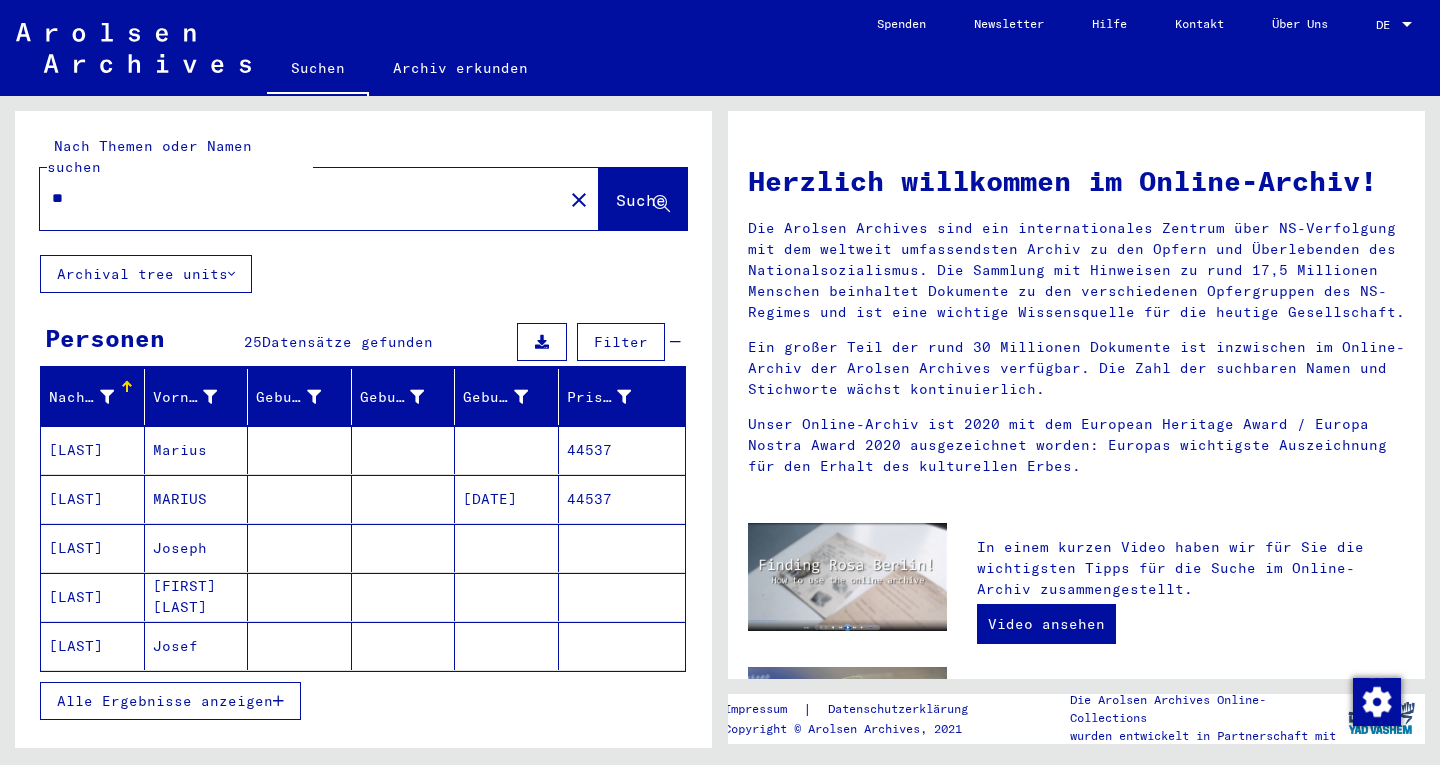 type on "*" 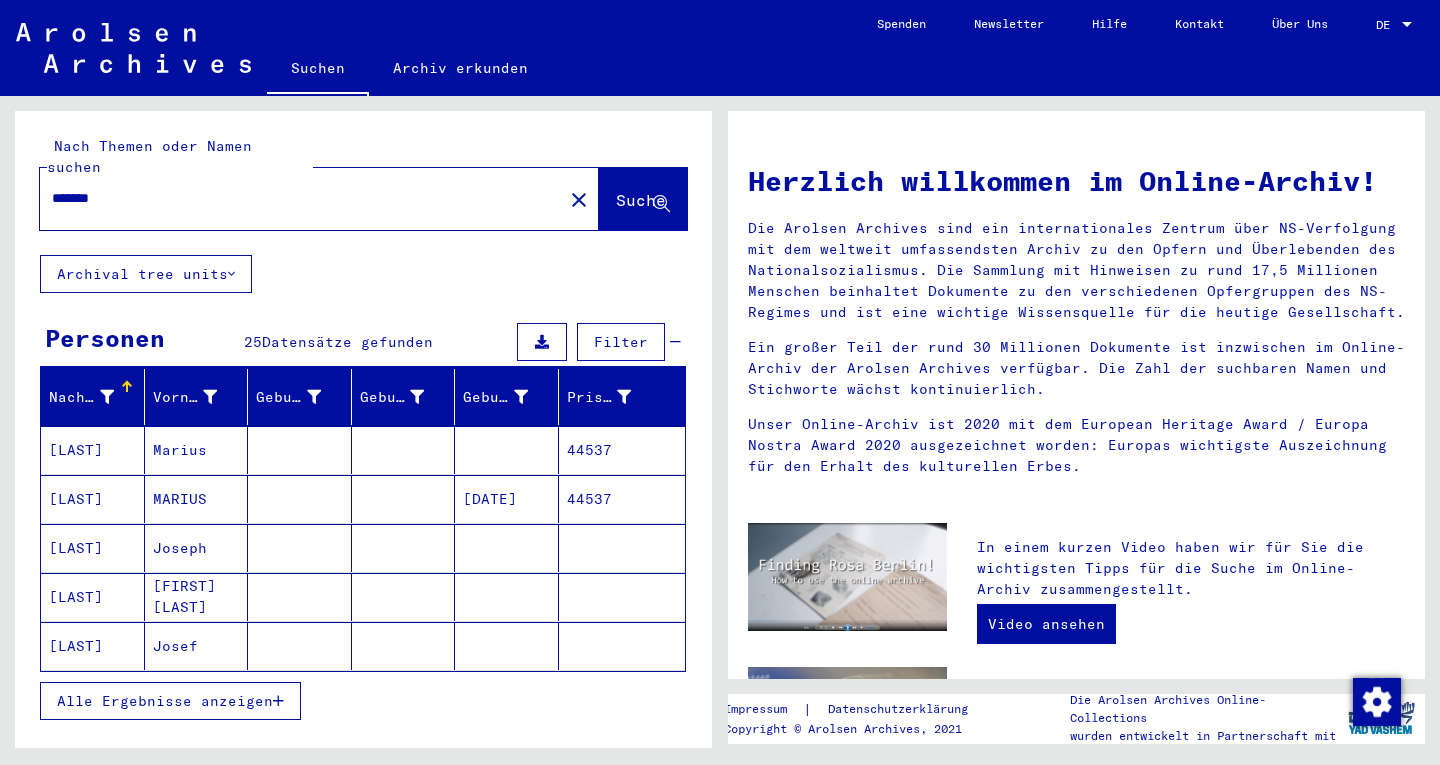 click on "*******" at bounding box center [295, 198] 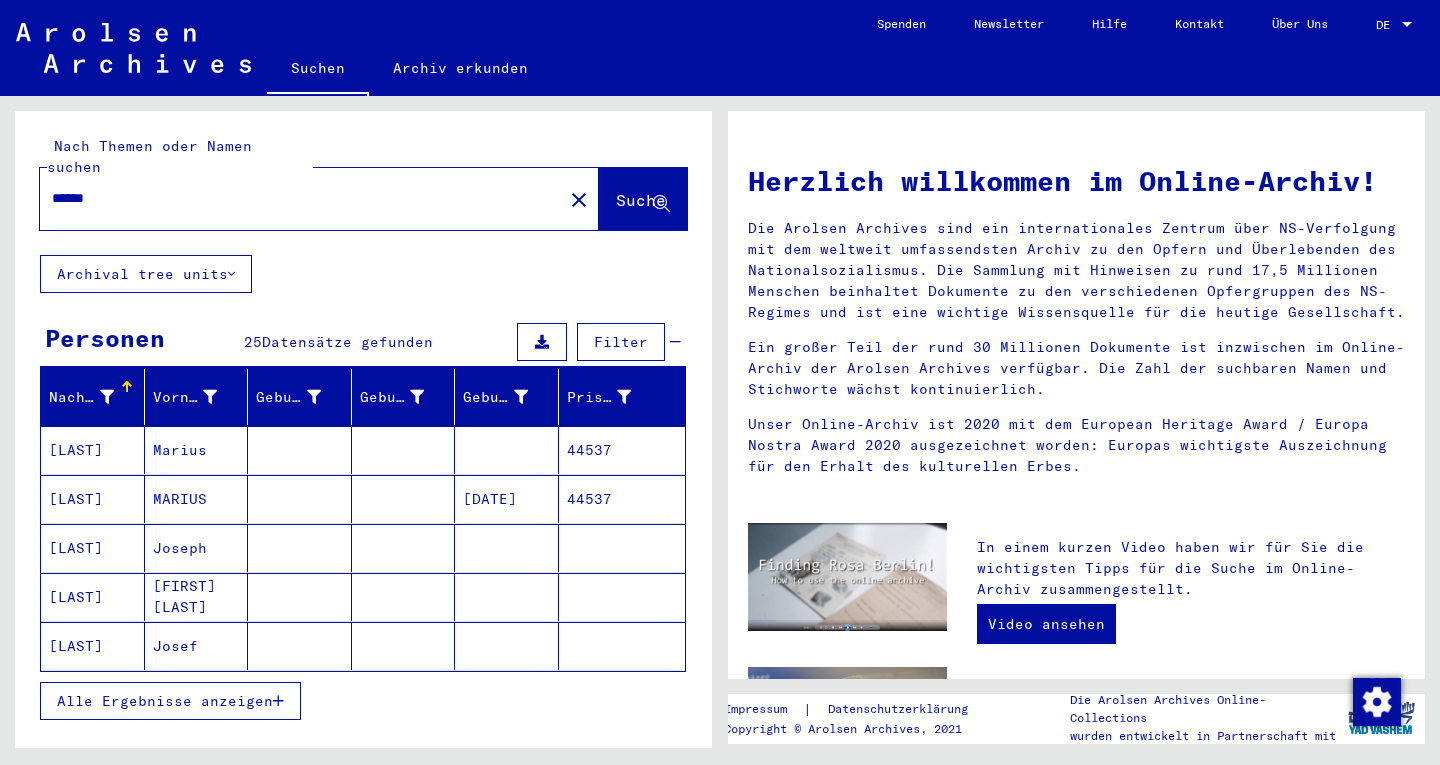 type on "******" 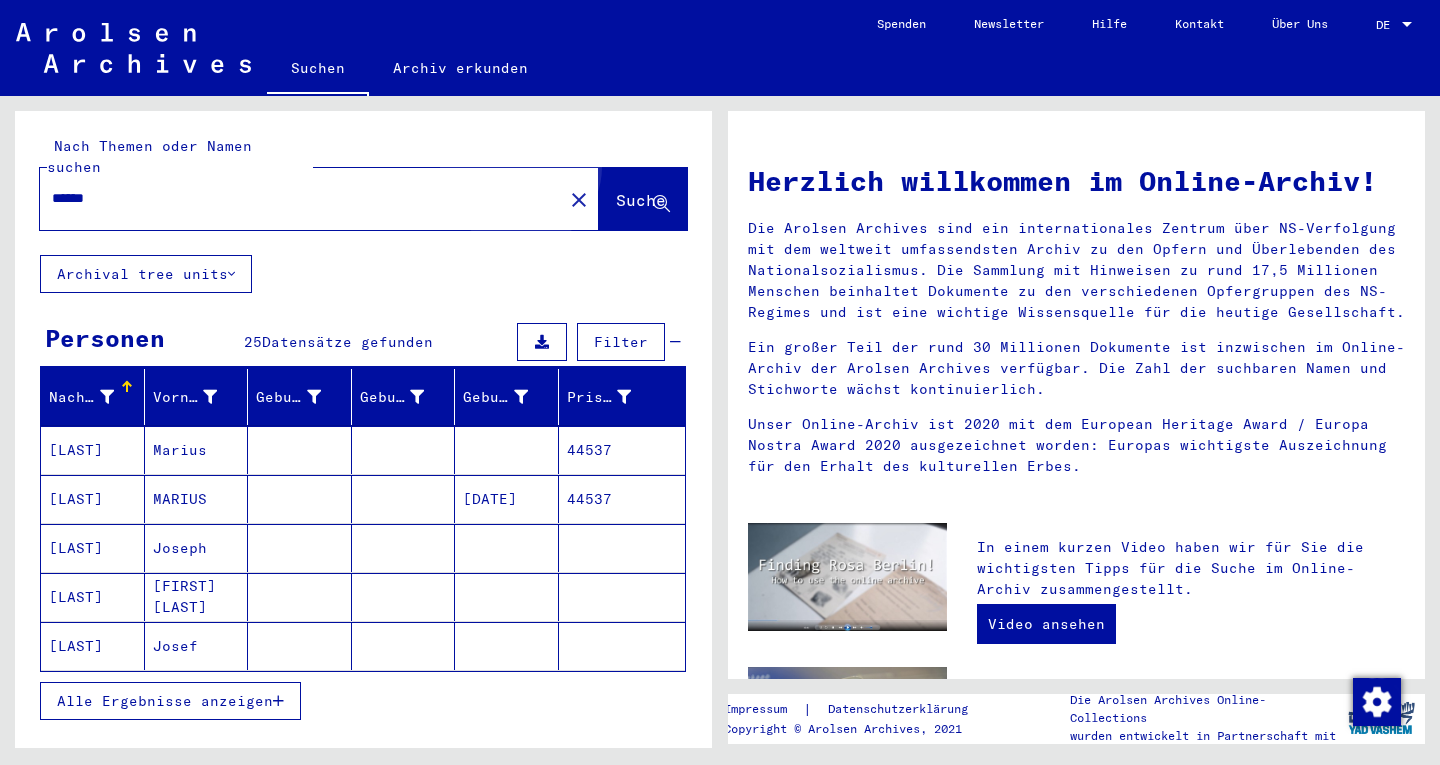 click on "Suche" 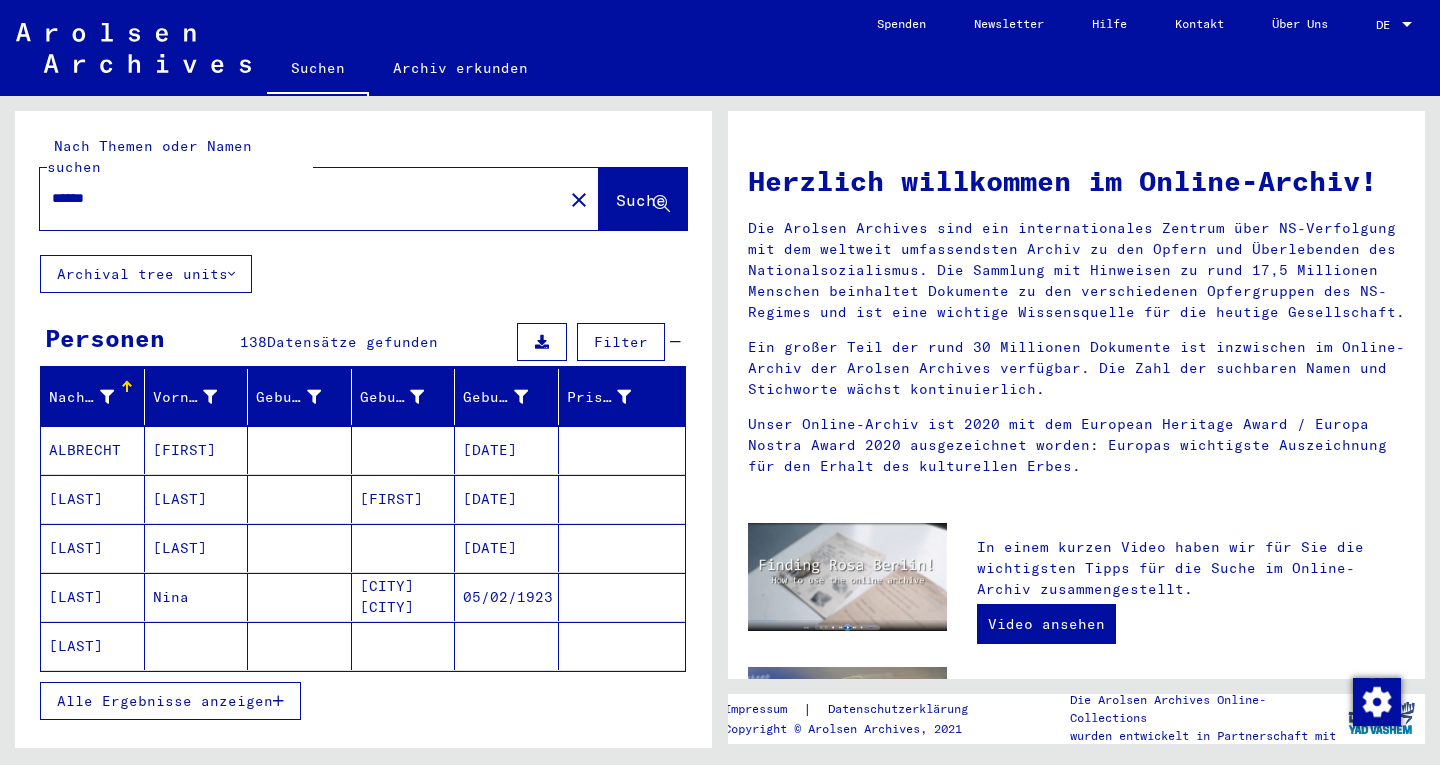 click 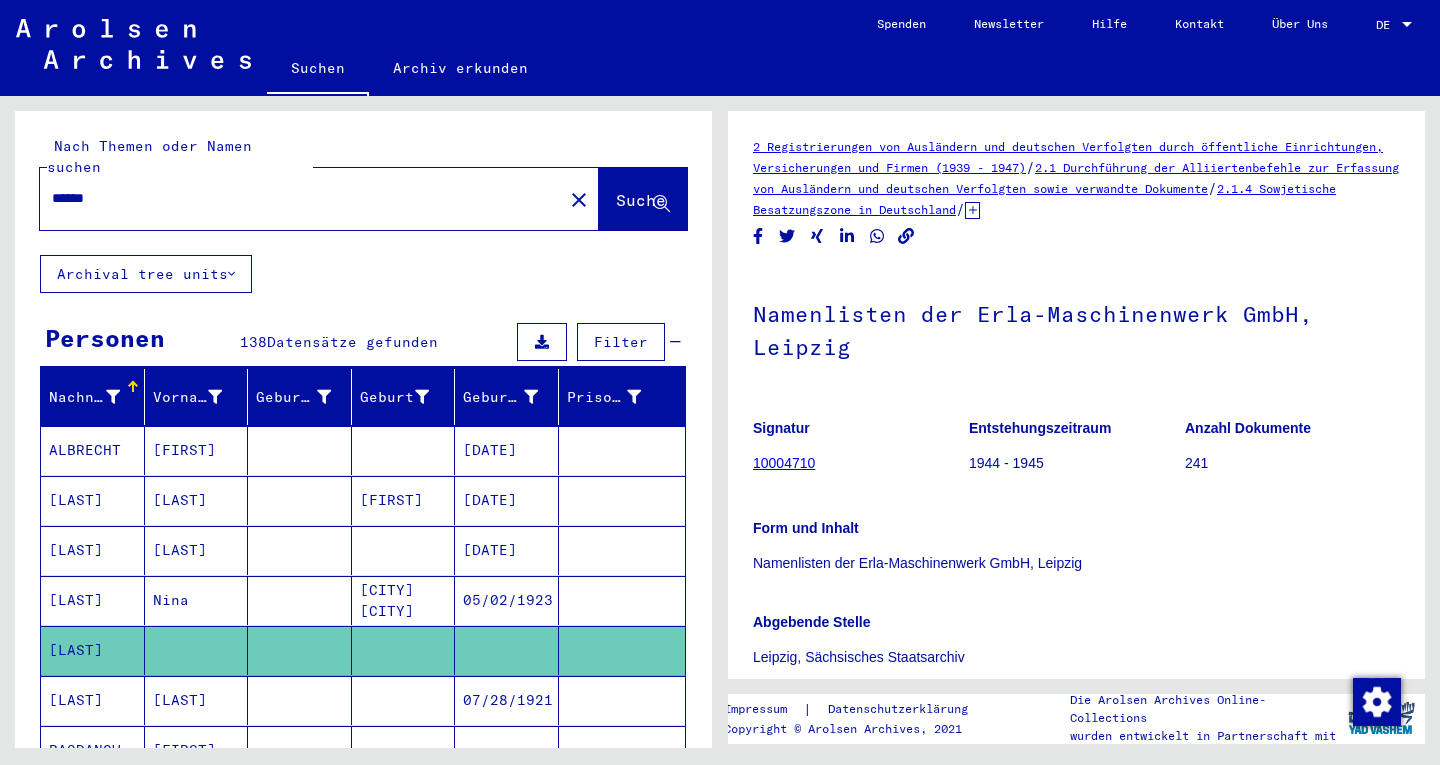 scroll, scrollTop: 0, scrollLeft: 0, axis: both 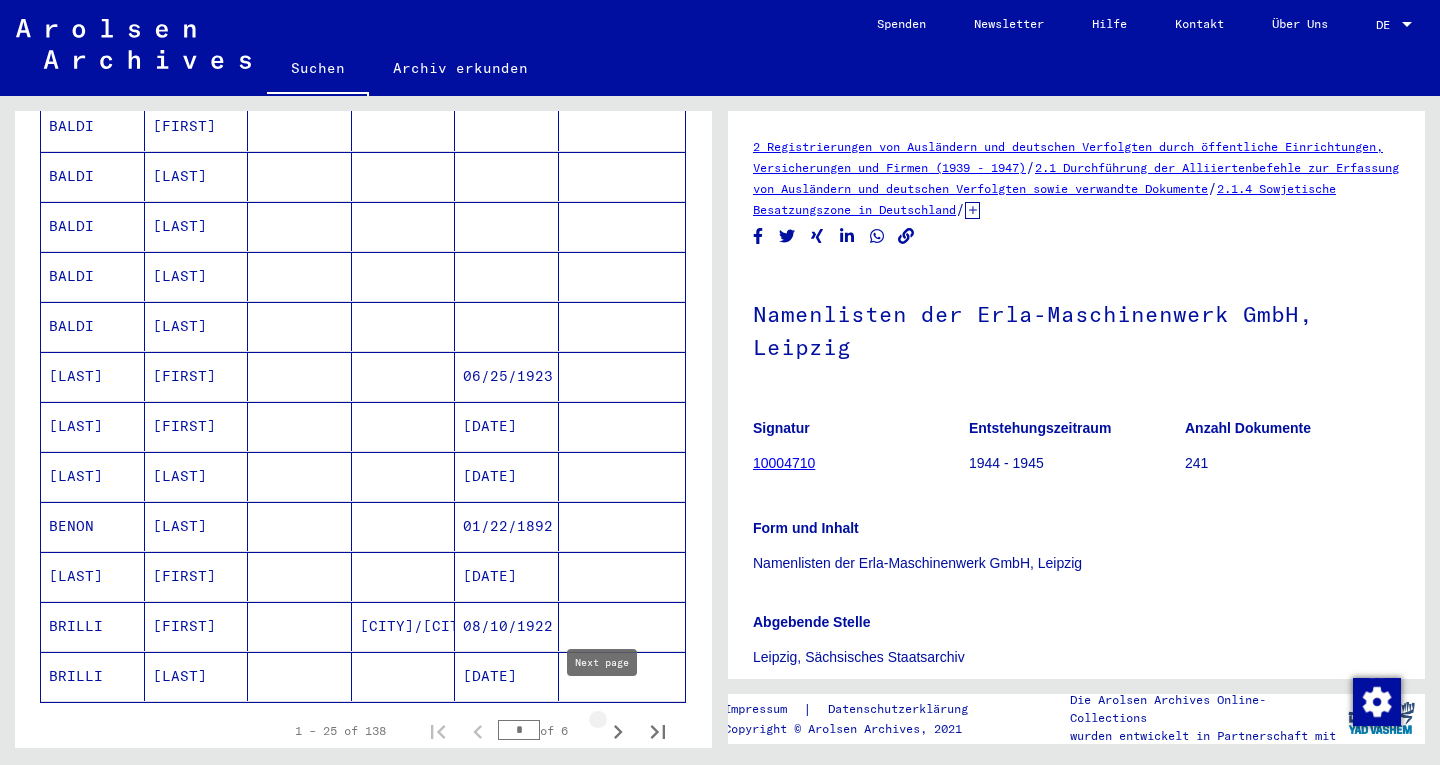 click 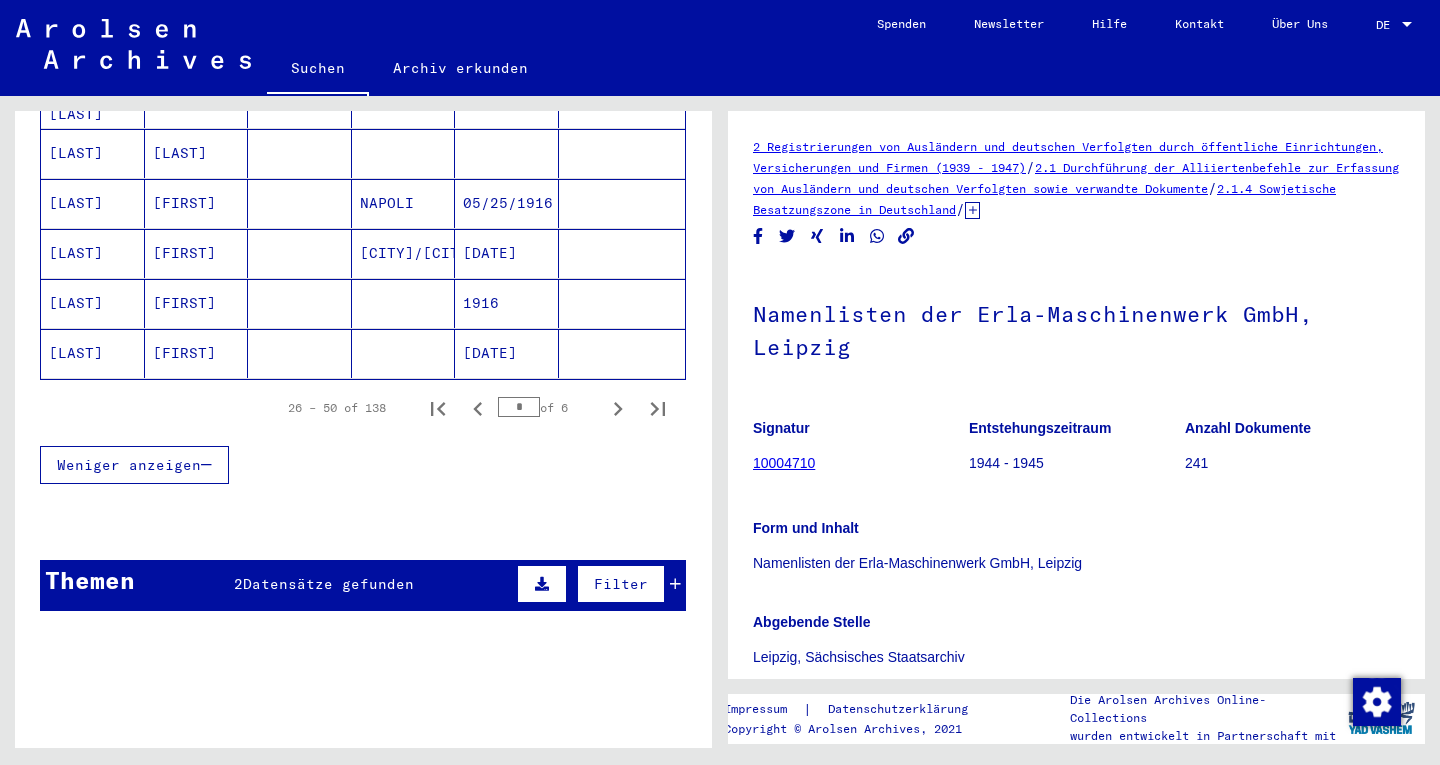 scroll, scrollTop: 1402, scrollLeft: 0, axis: vertical 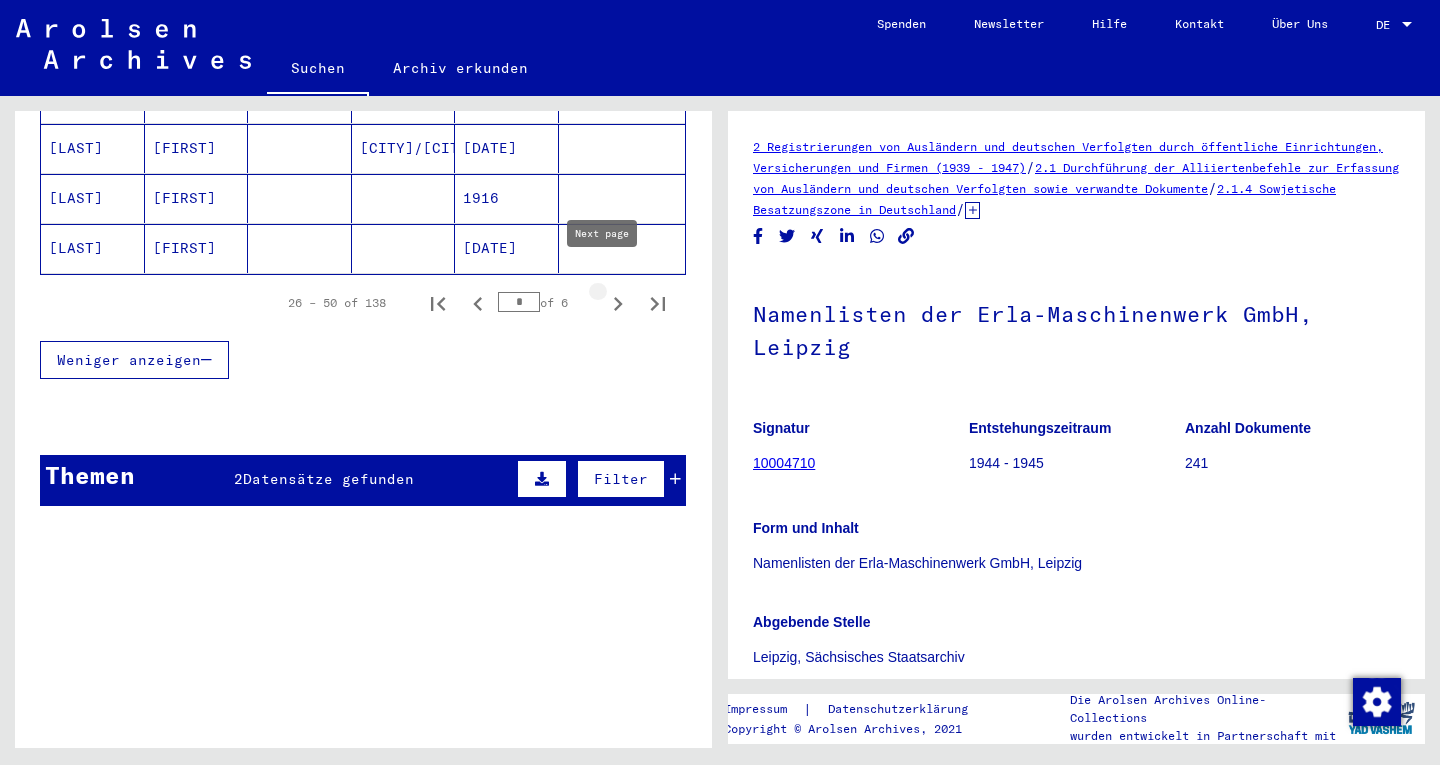 click 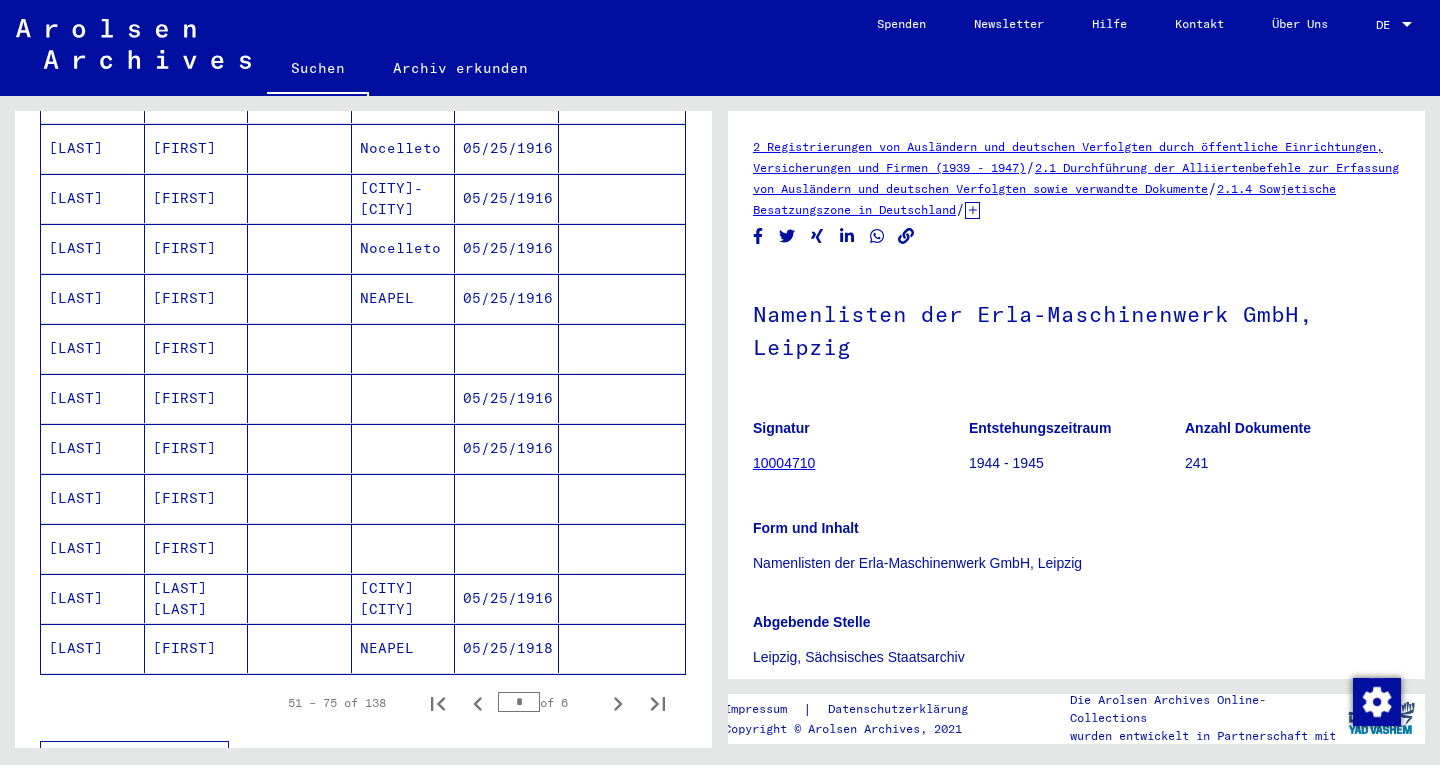 scroll, scrollTop: 999, scrollLeft: 0, axis: vertical 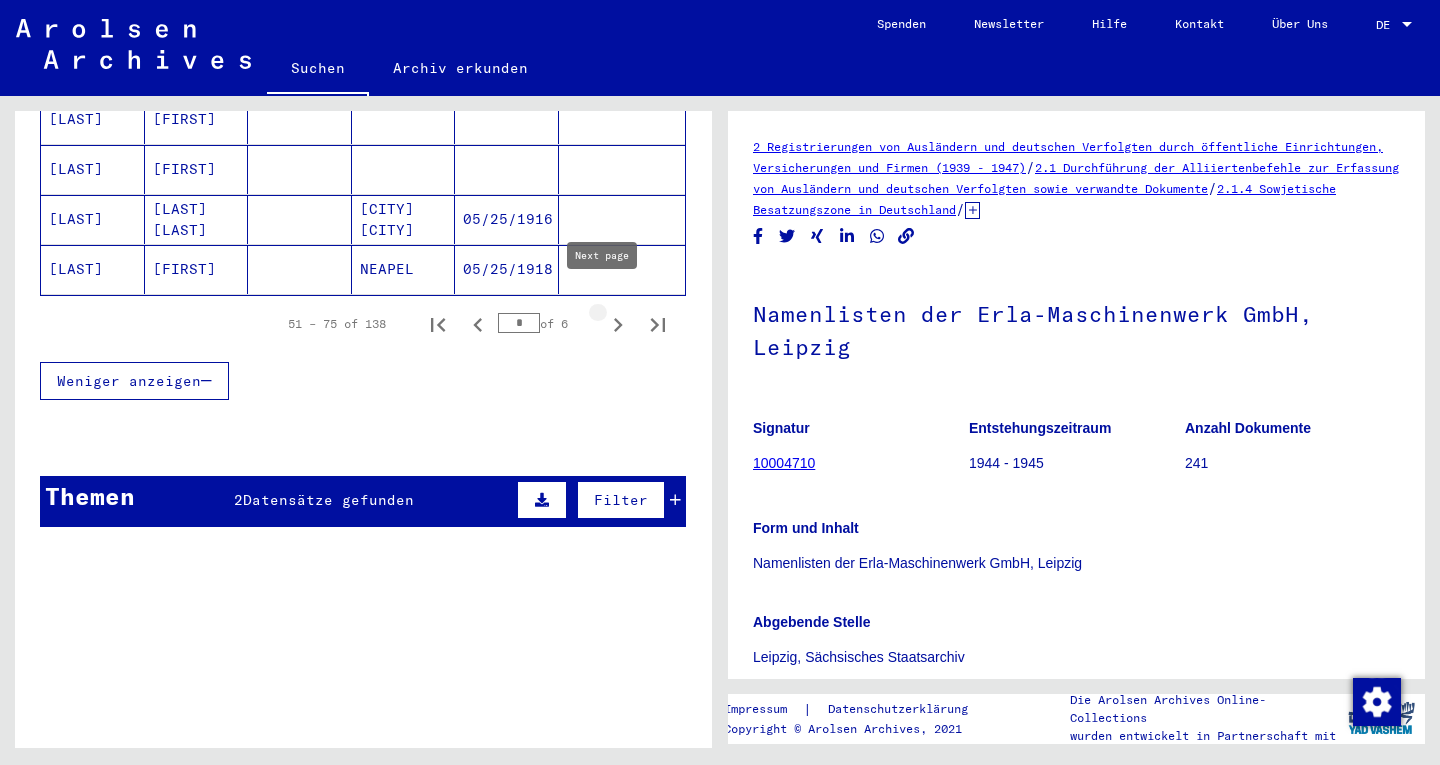 click 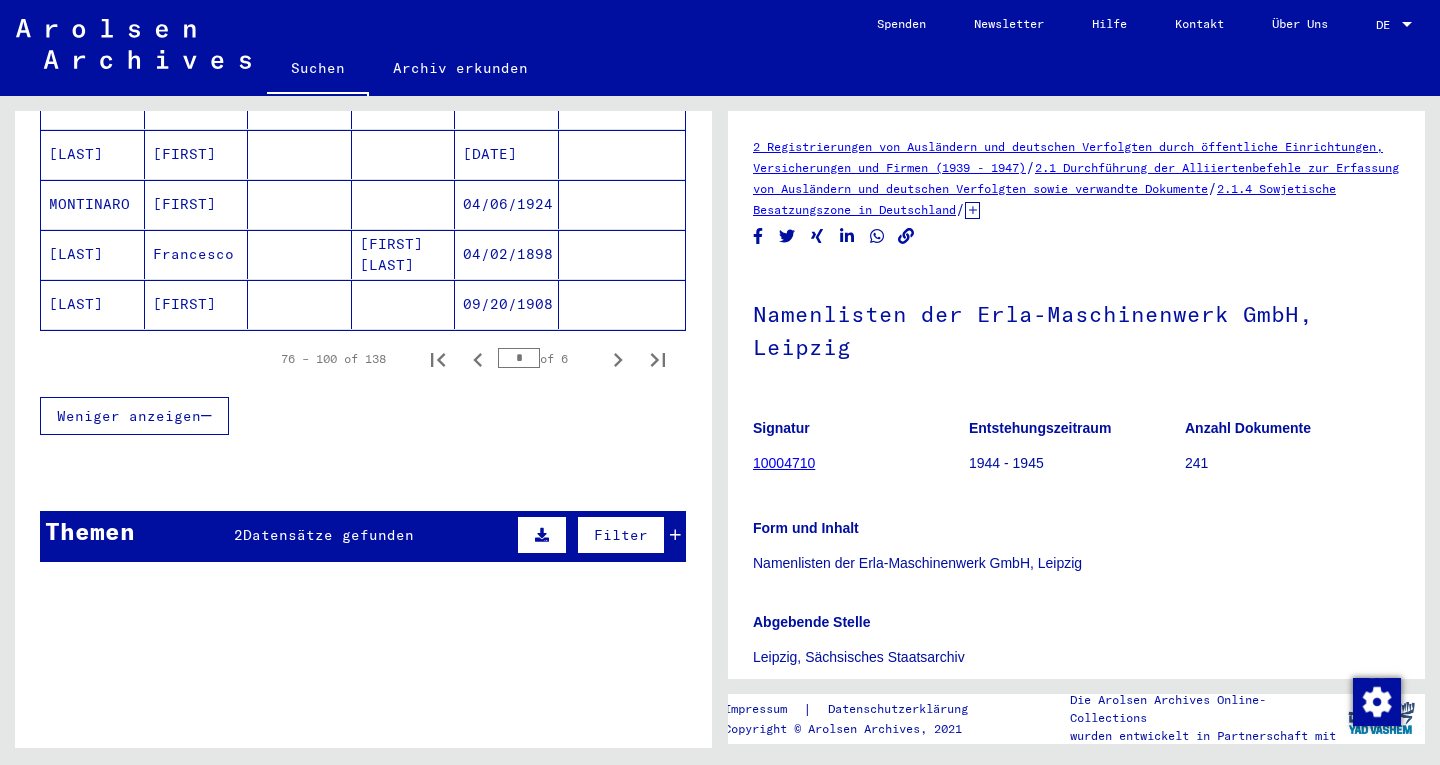 scroll, scrollTop: 1342, scrollLeft: 0, axis: vertical 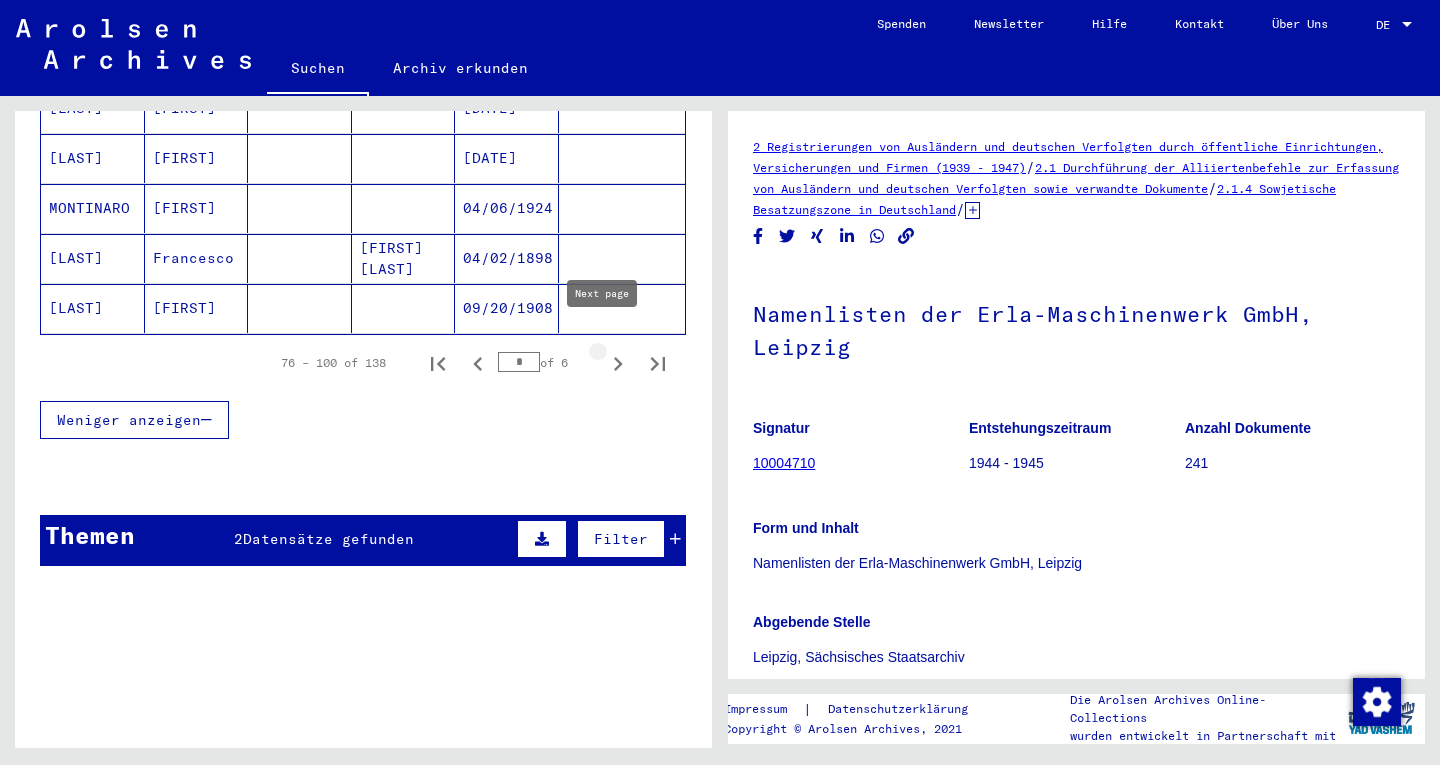click 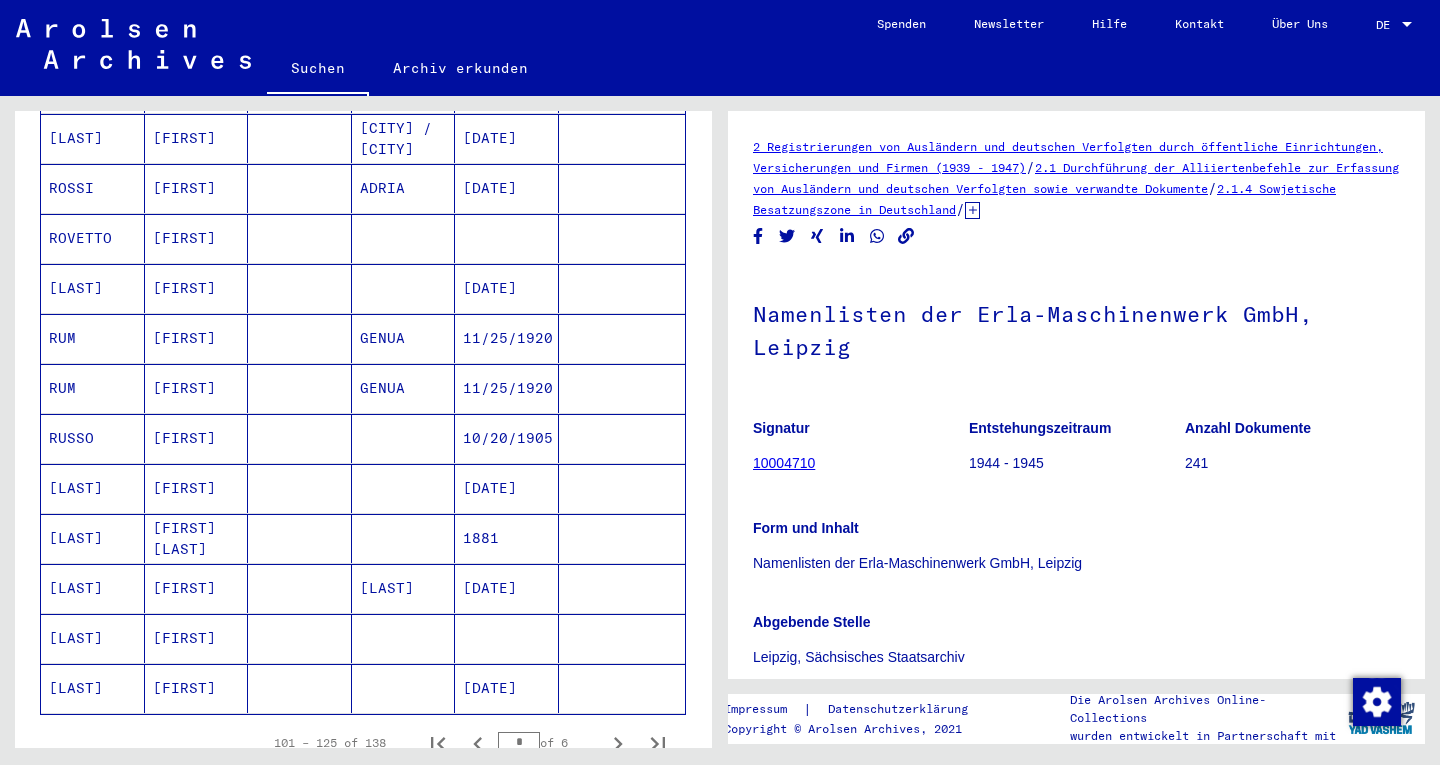 scroll, scrollTop: 977, scrollLeft: 0, axis: vertical 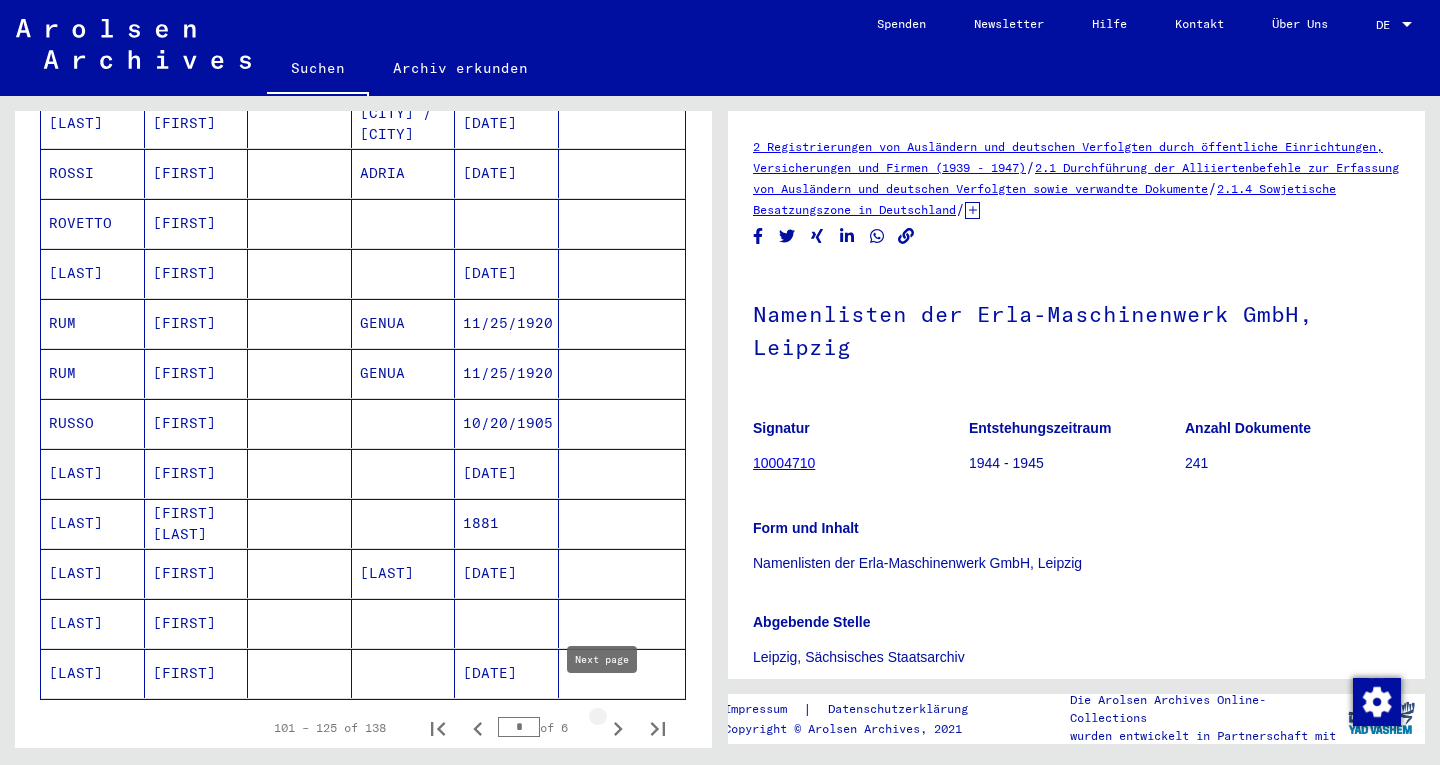 click 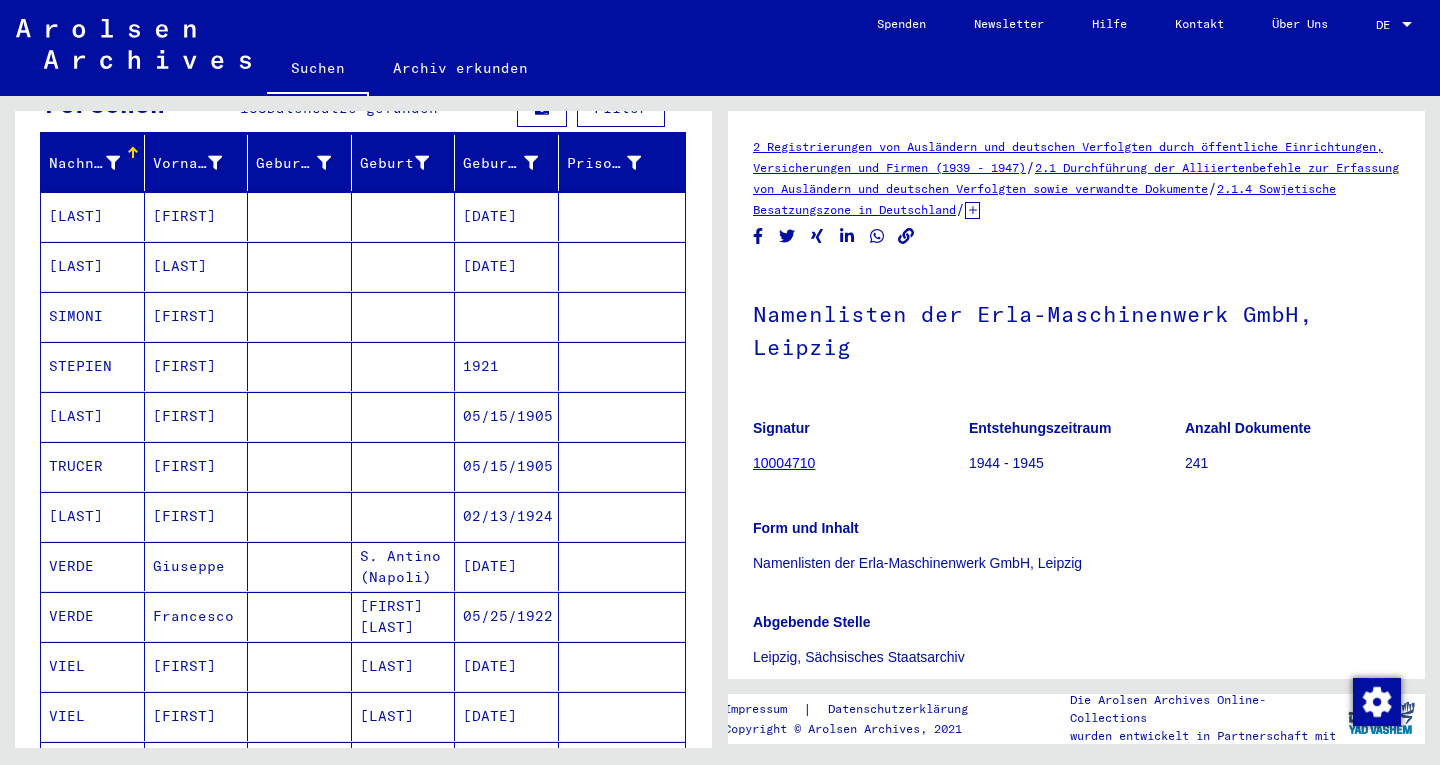 scroll, scrollTop: 231, scrollLeft: 0, axis: vertical 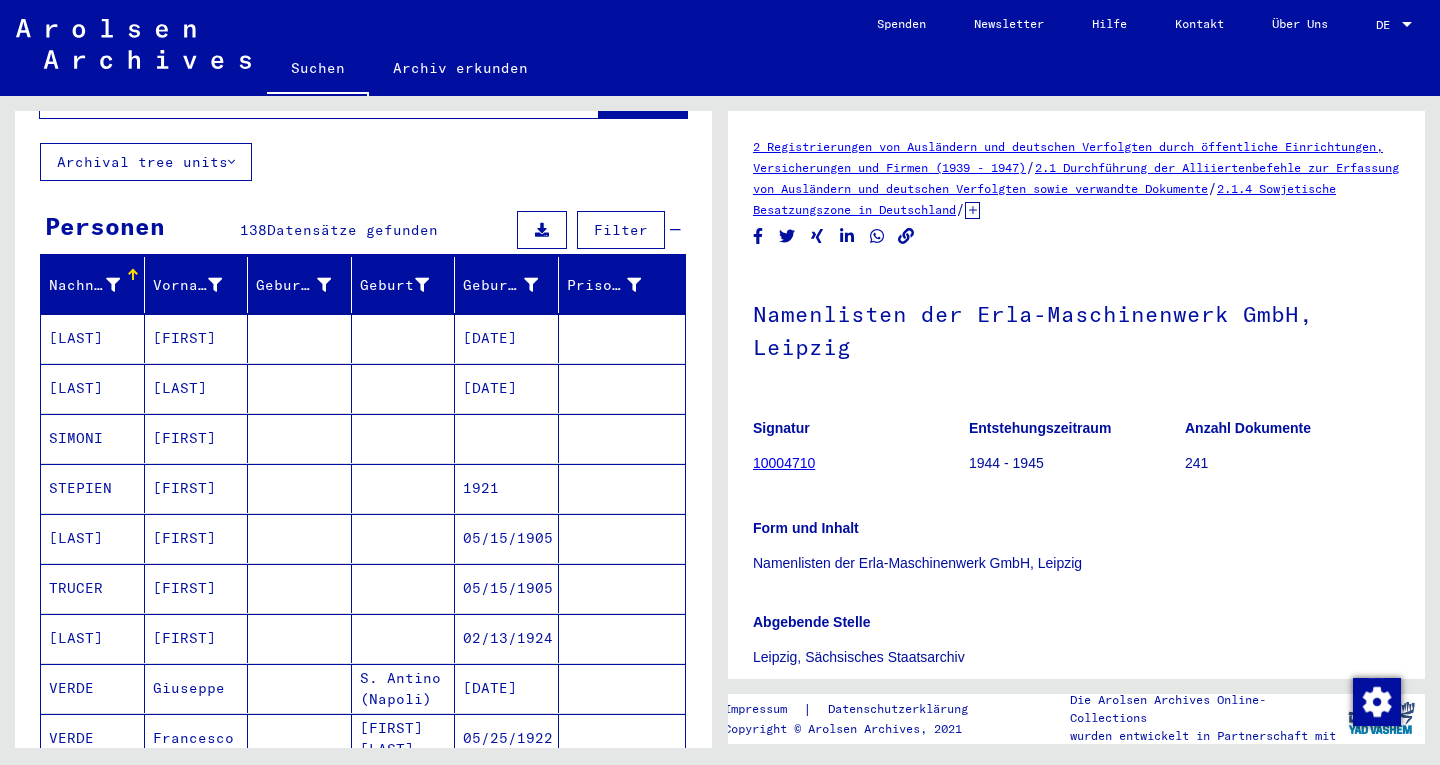 drag, startPoint x: 723, startPoint y: 327, endPoint x: 721, endPoint y: 188, distance: 139.01439 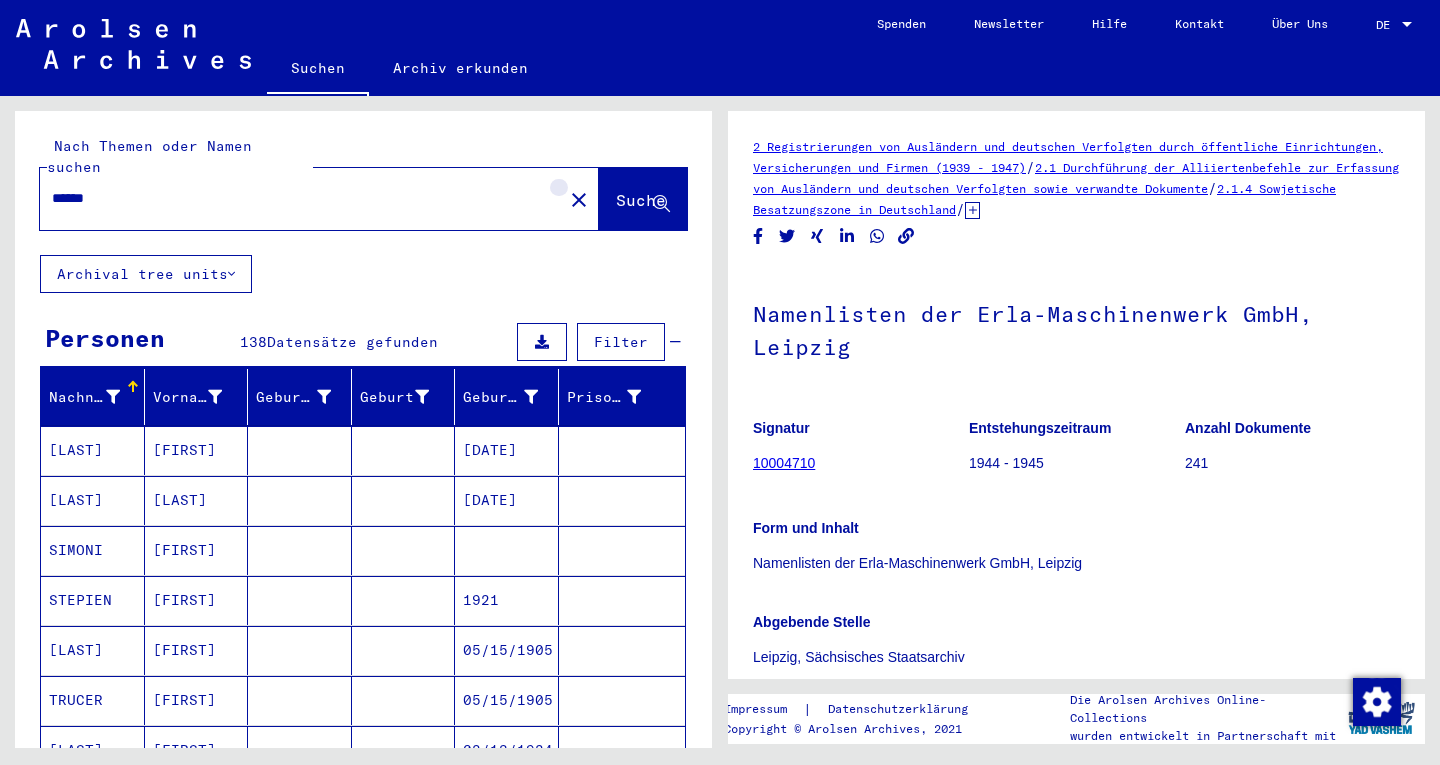 click on "close" 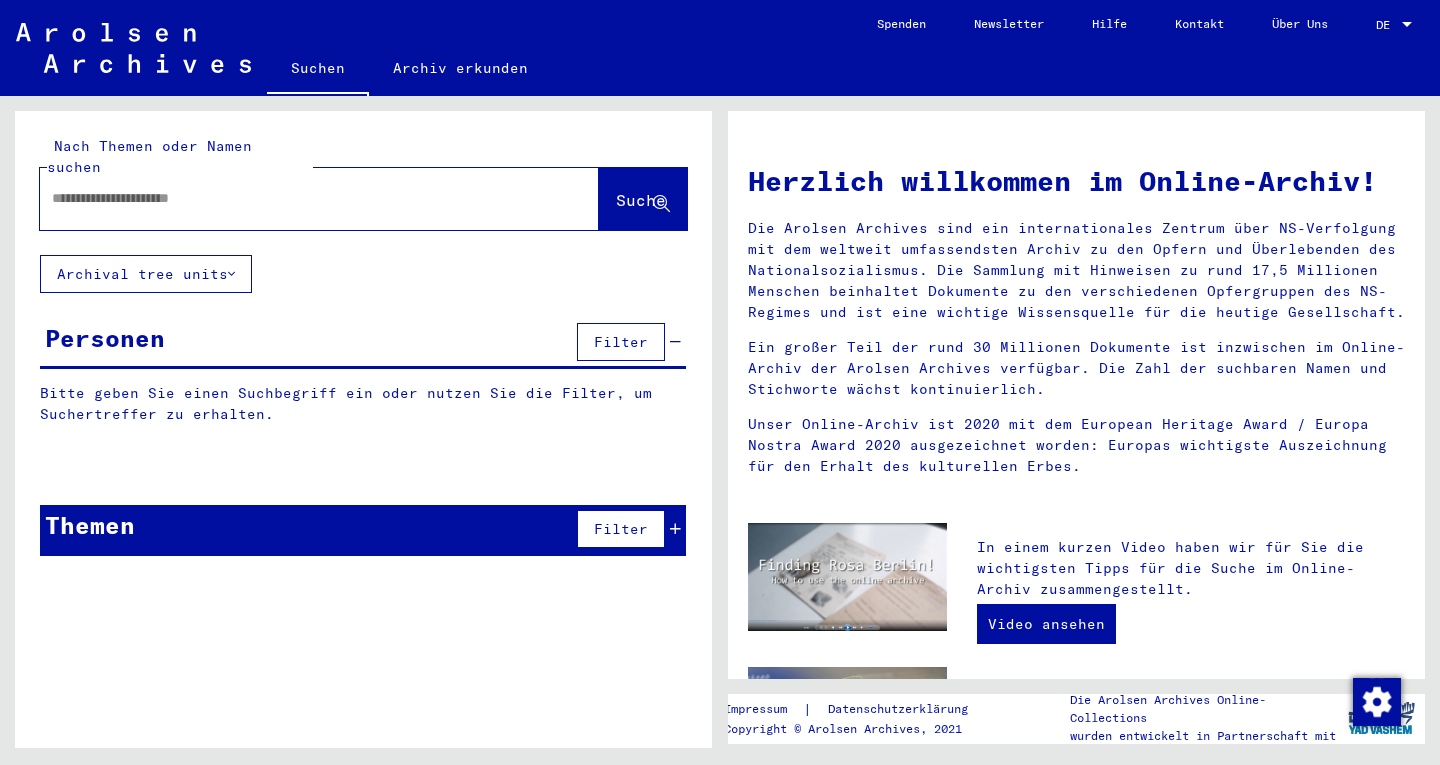 click at bounding box center [295, 198] 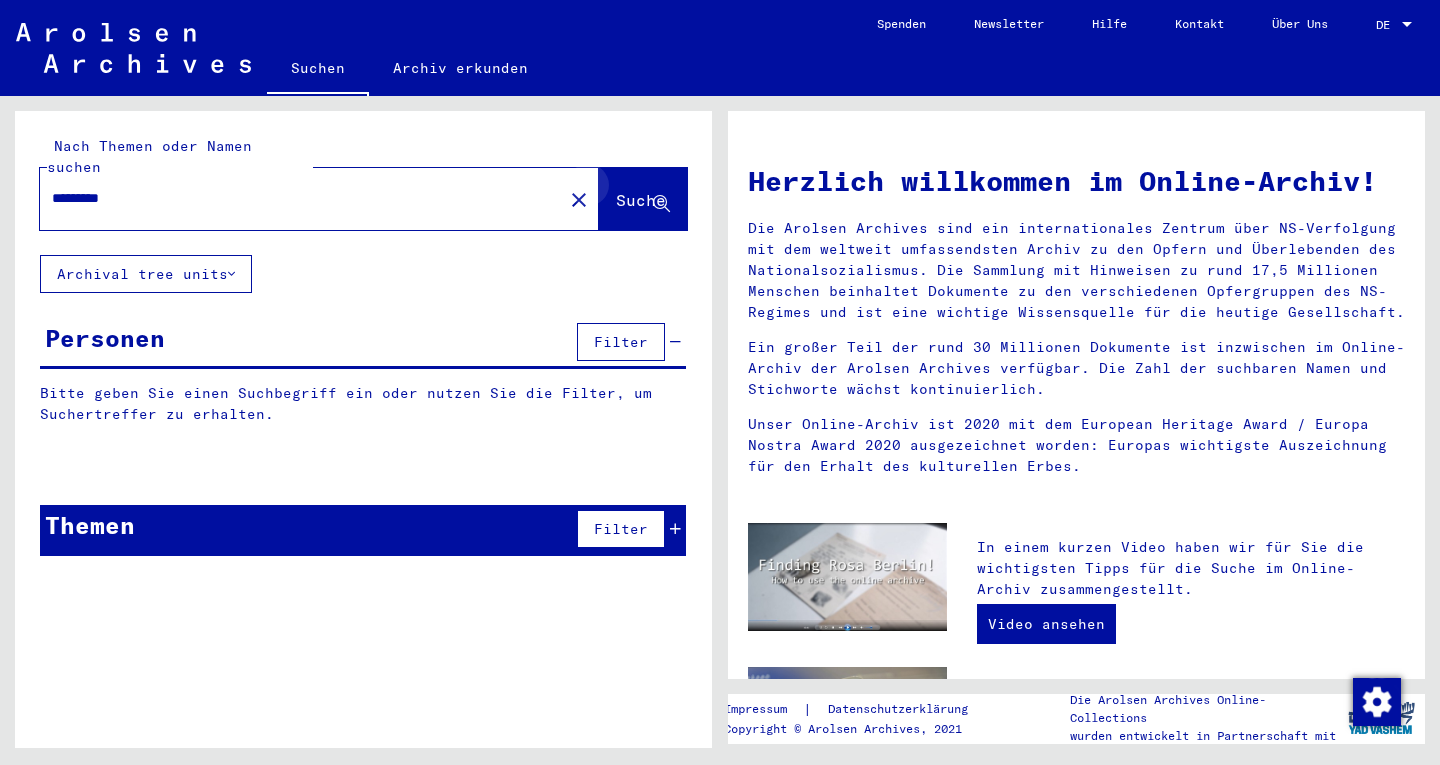 click 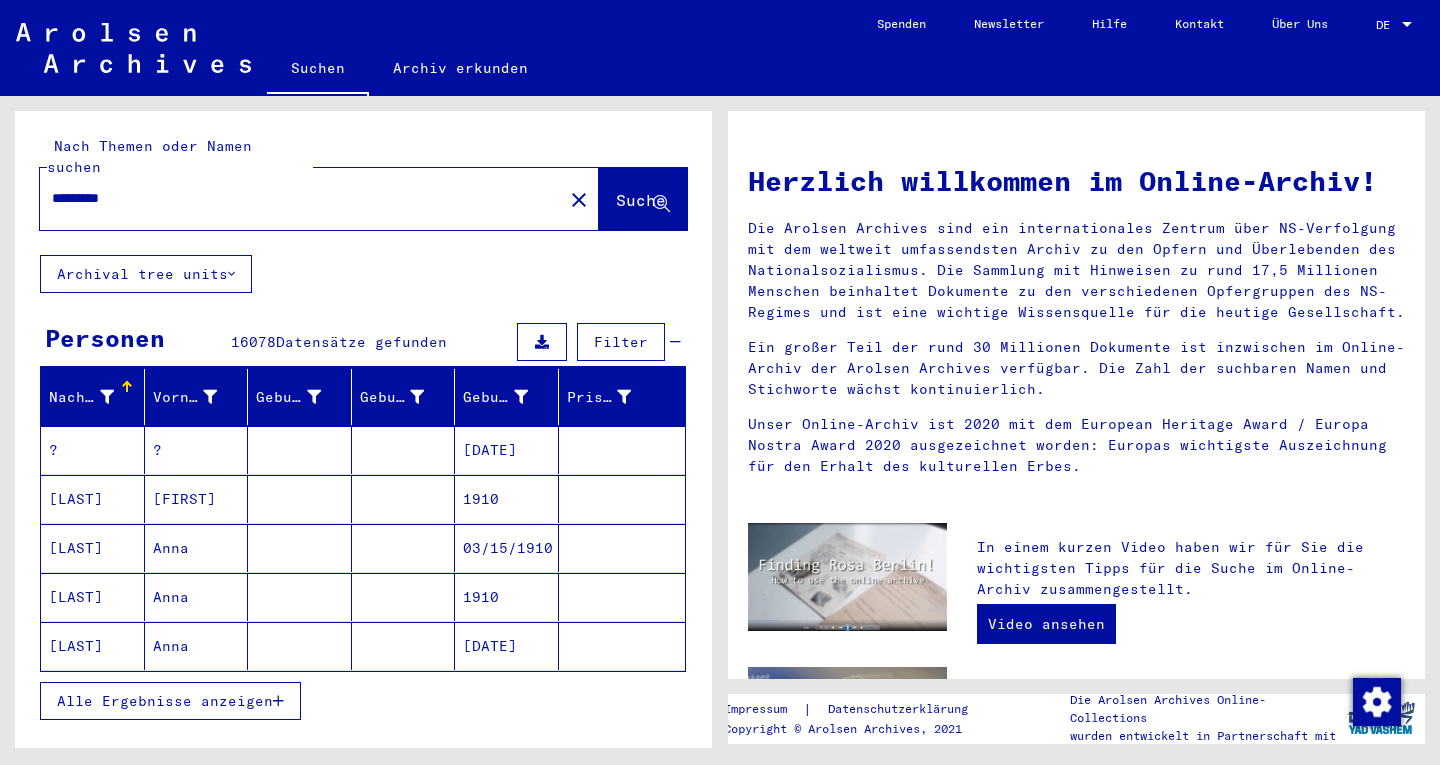 drag, startPoint x: 659, startPoint y: 188, endPoint x: 280, endPoint y: 693, distance: 631.4 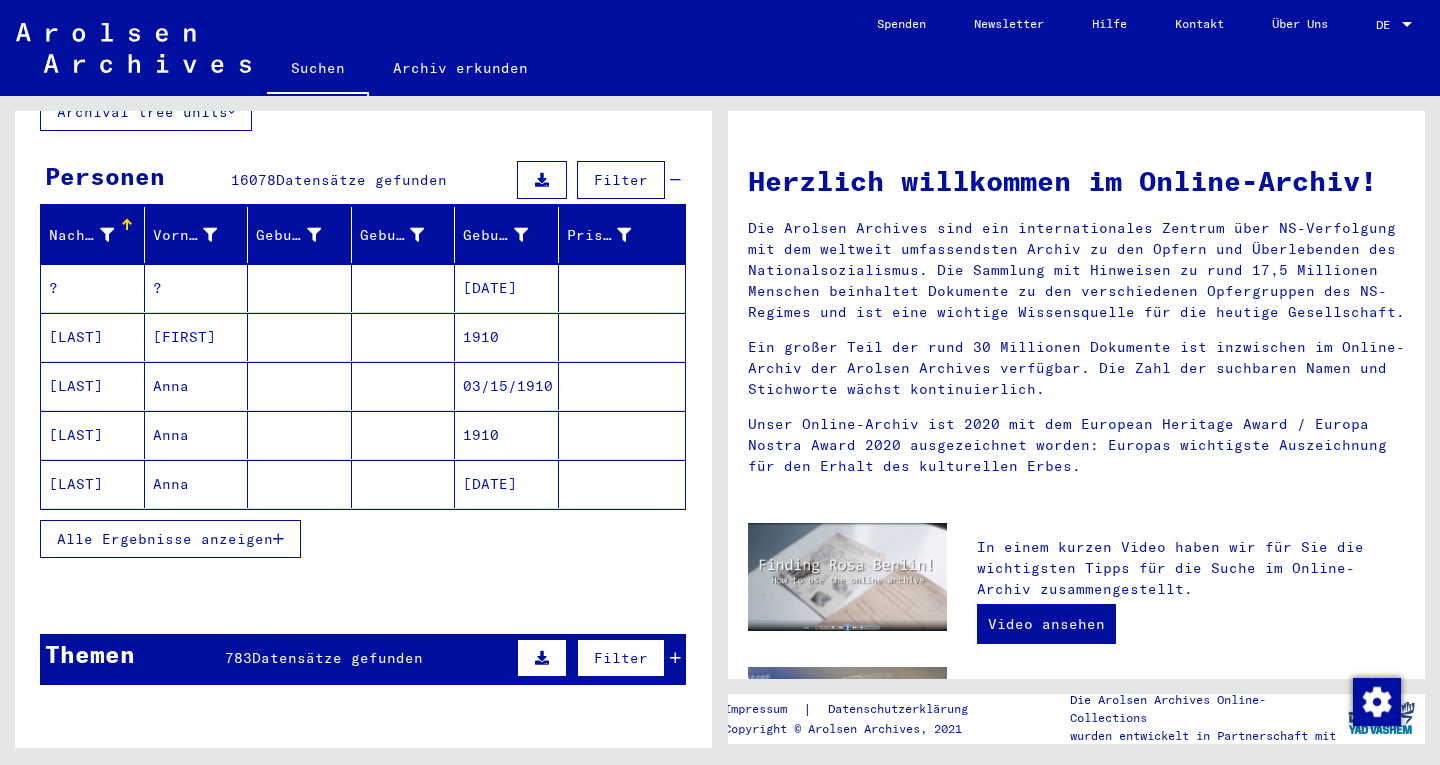 scroll, scrollTop: 167, scrollLeft: 0, axis: vertical 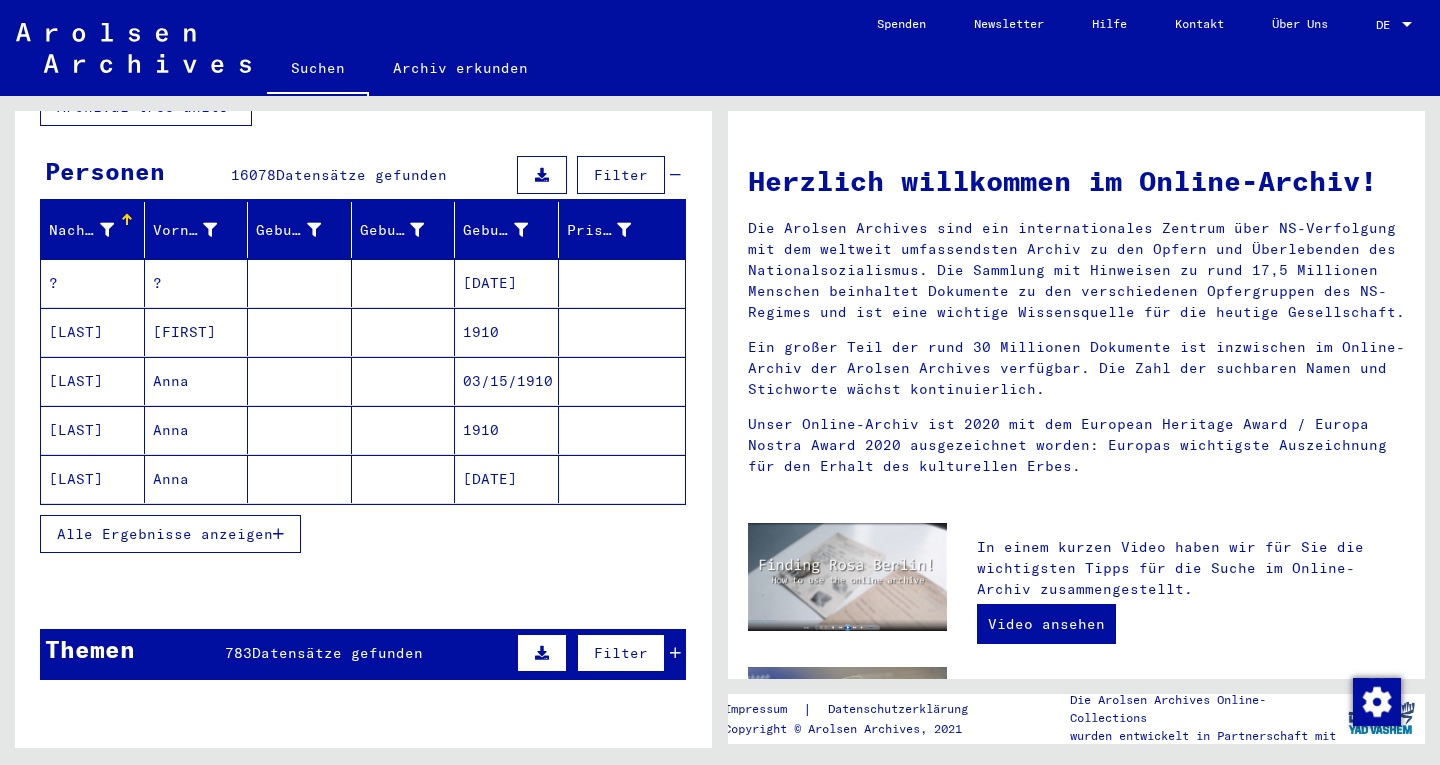 click on "Alle Ergebnisse anzeigen" at bounding box center (165, 534) 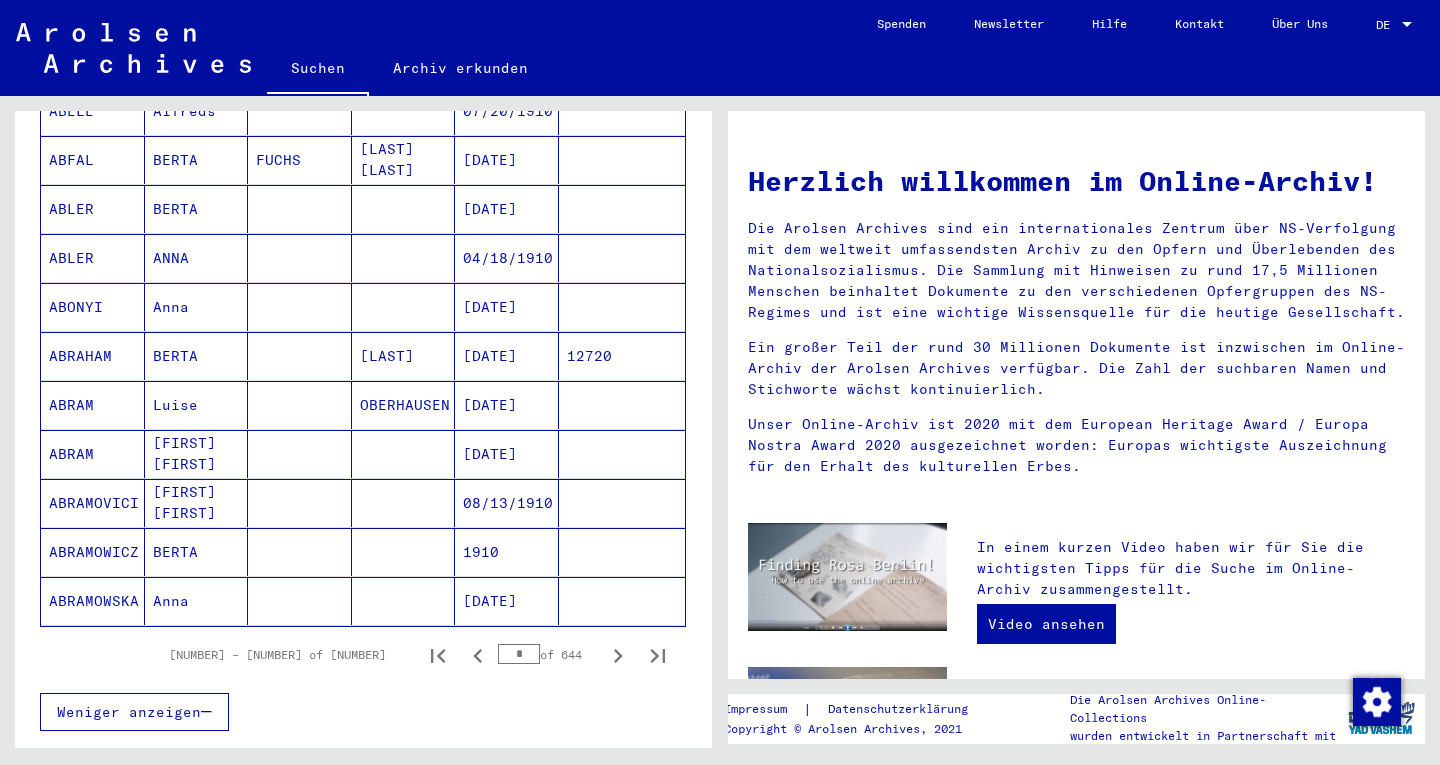 scroll, scrollTop: 1068, scrollLeft: 0, axis: vertical 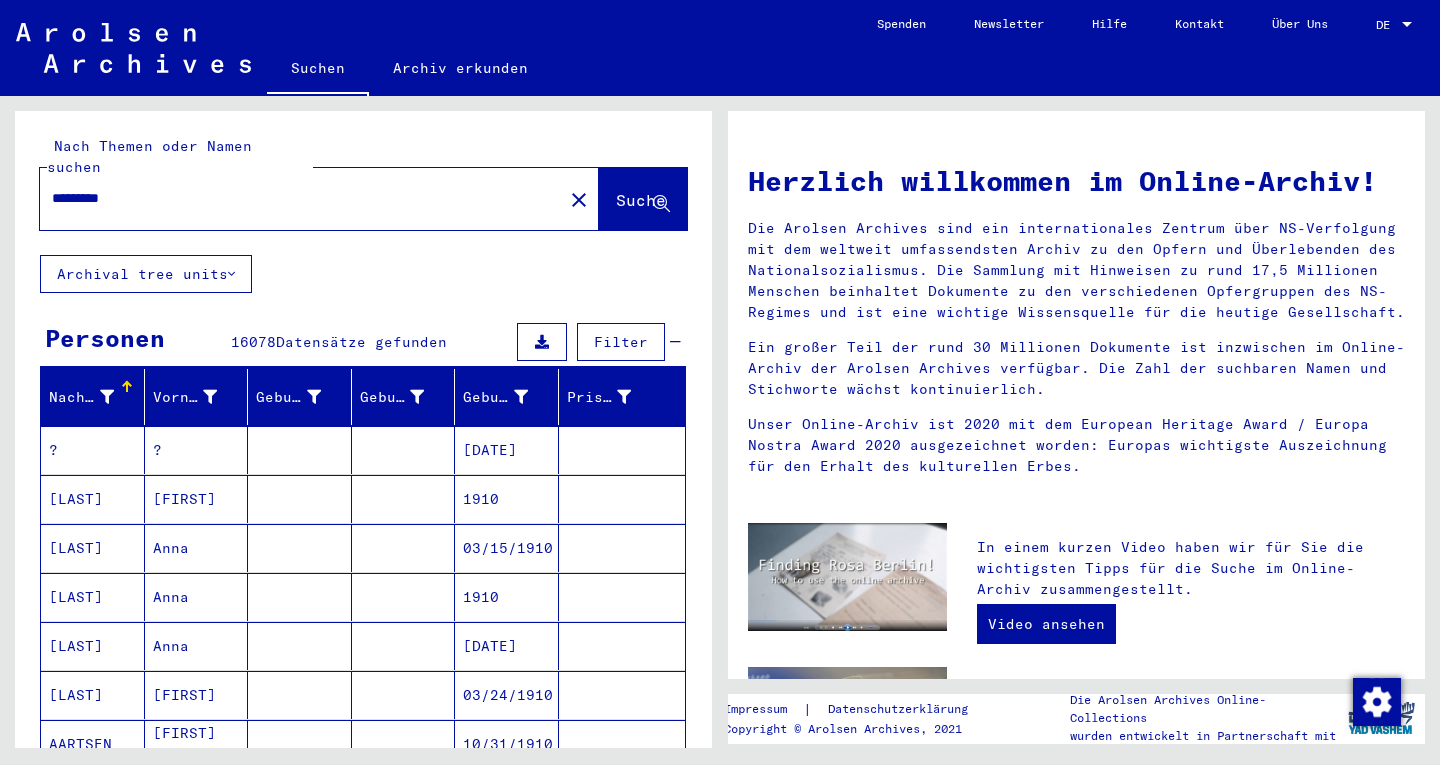 click on "*********" 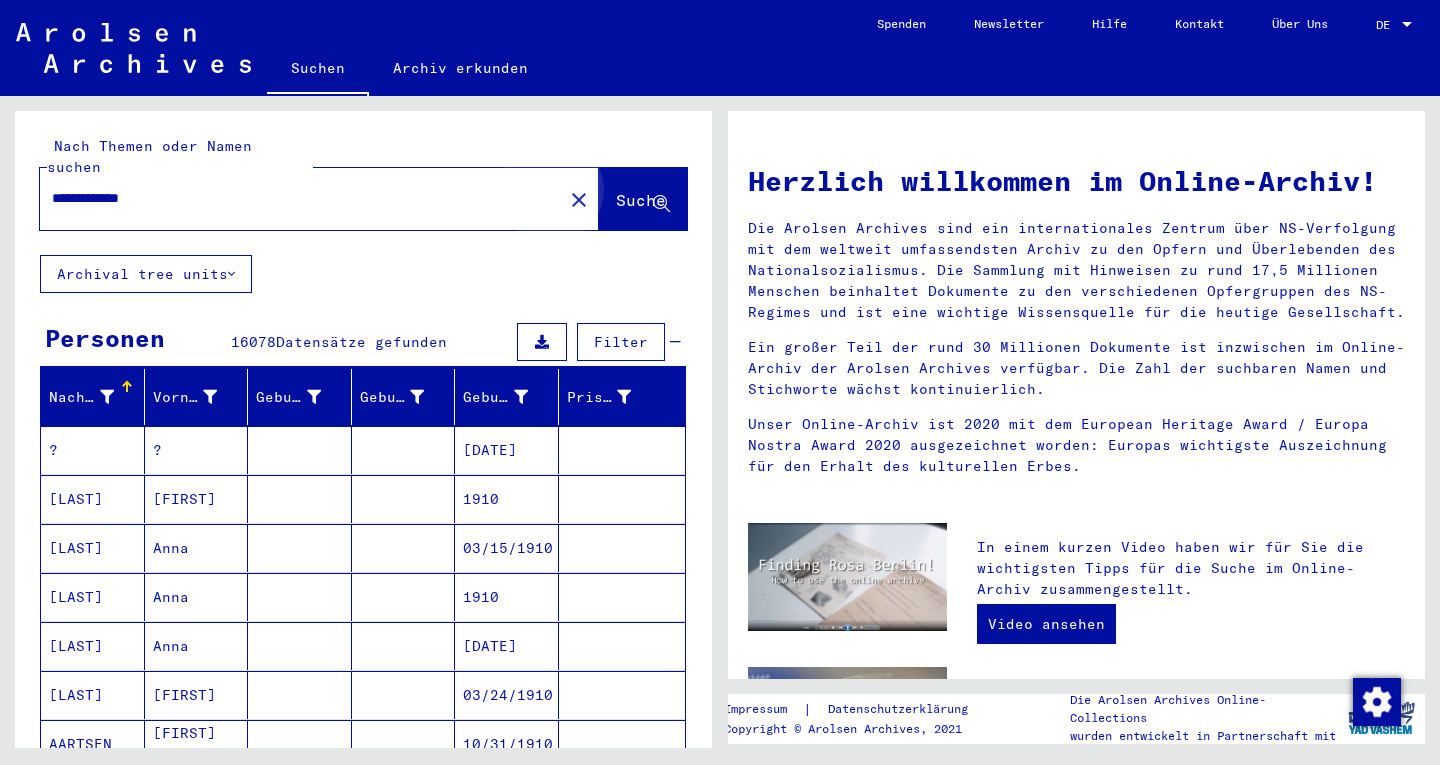 click on "Suche" 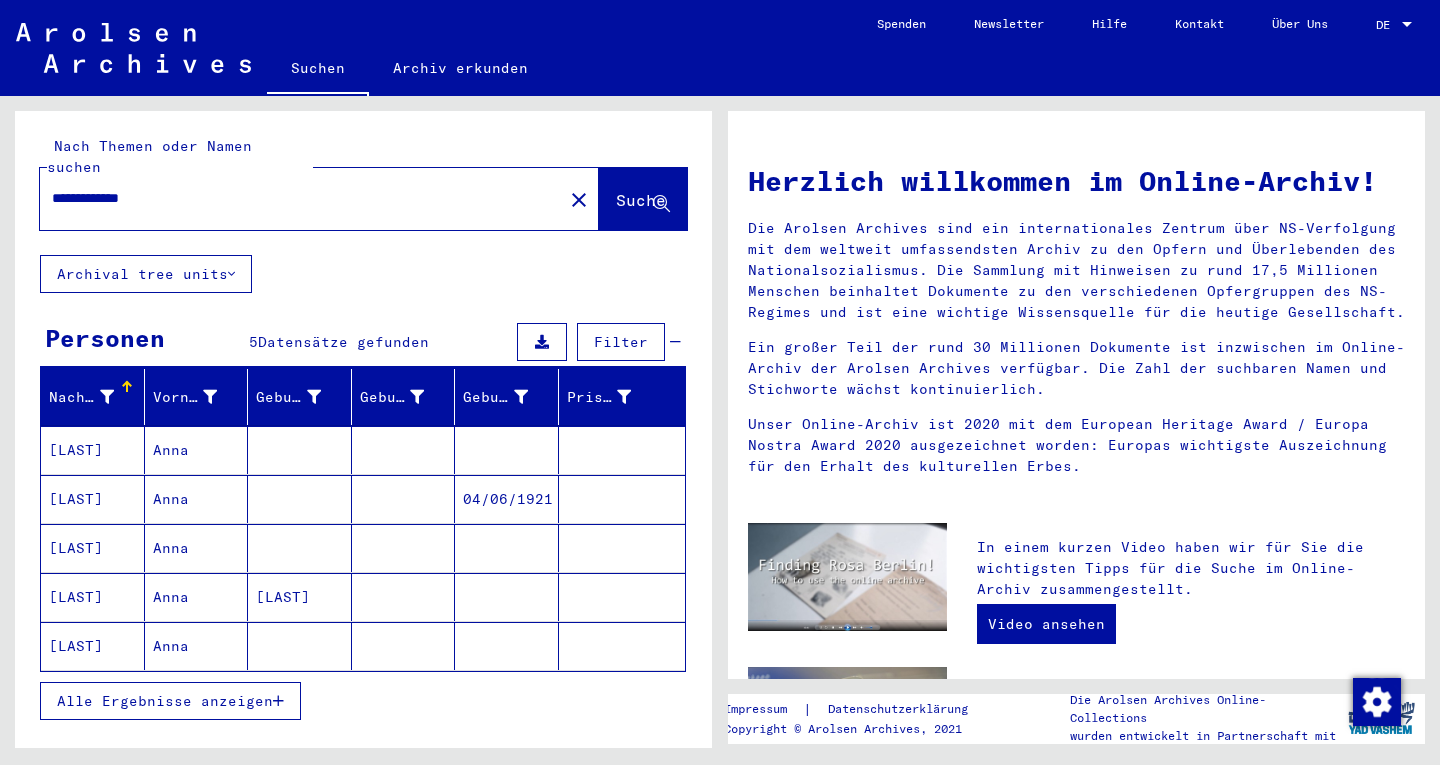 click at bounding box center (404, 548) 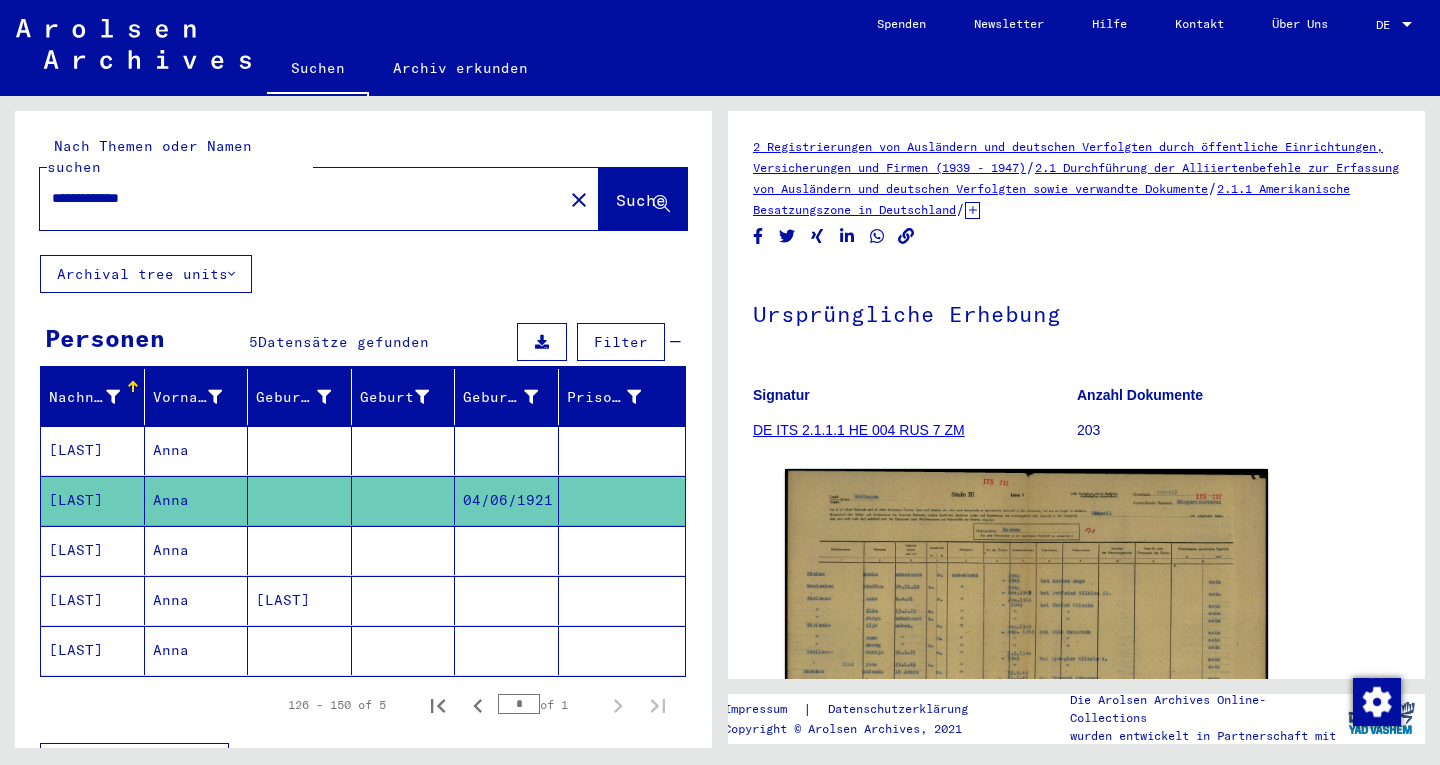 scroll, scrollTop: 0, scrollLeft: 0, axis: both 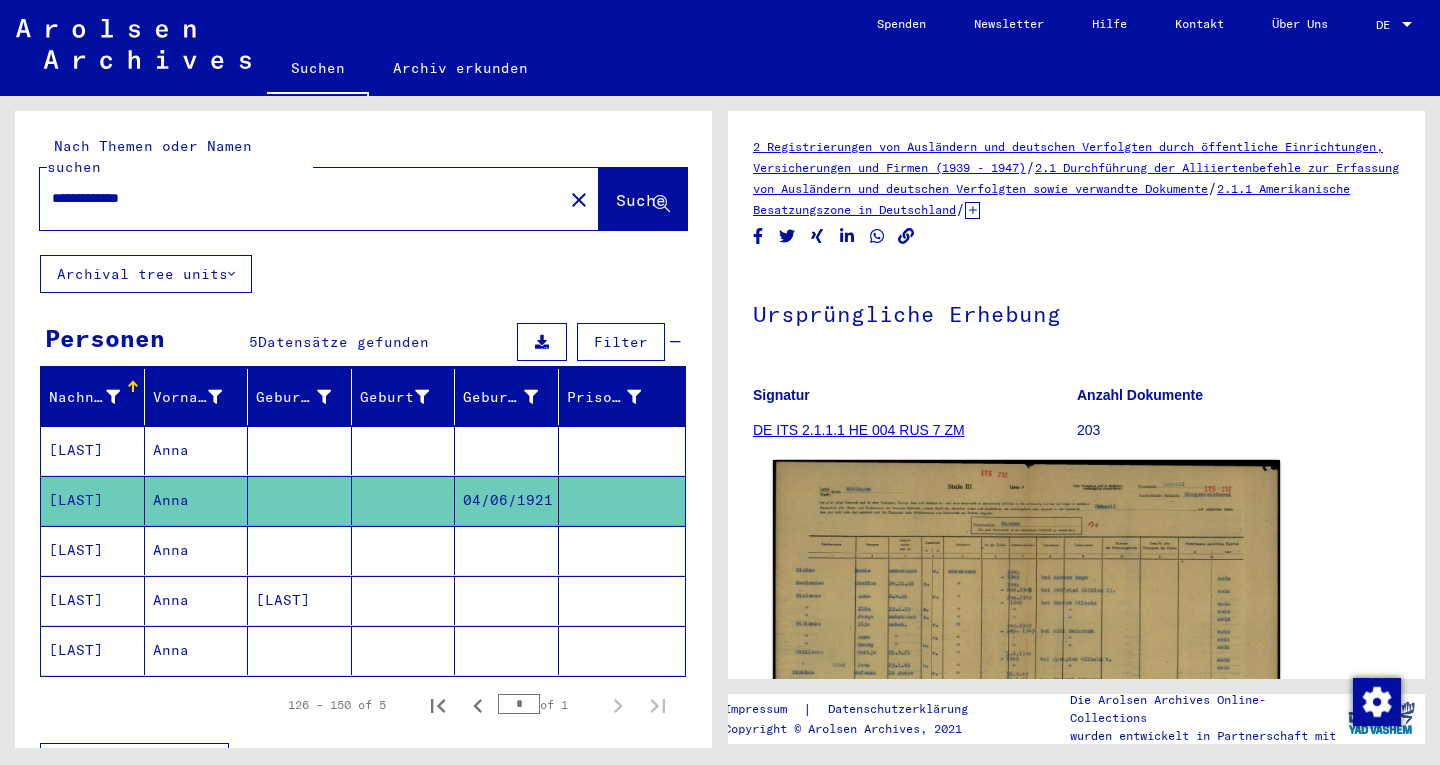 click 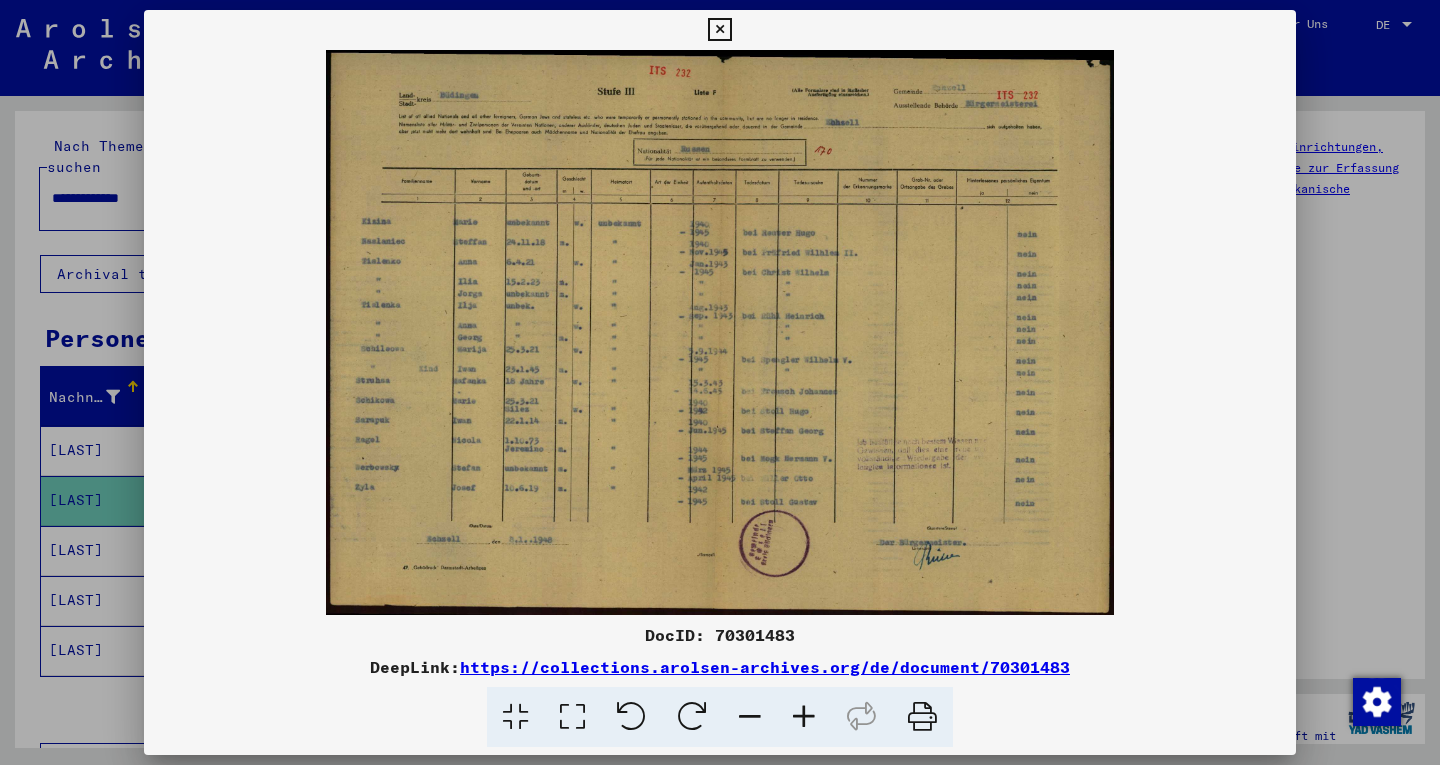 click at bounding box center (572, 717) 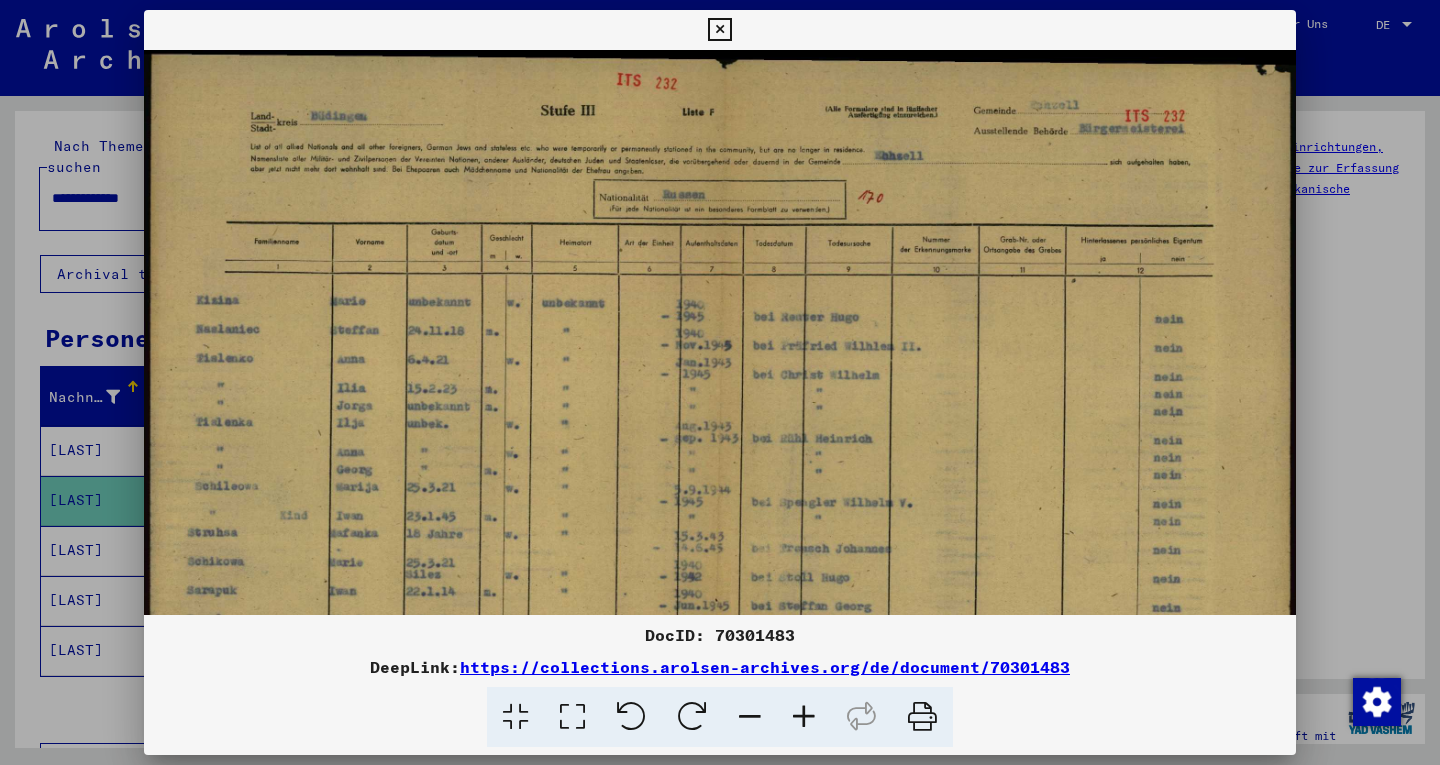 click at bounding box center [572, 717] 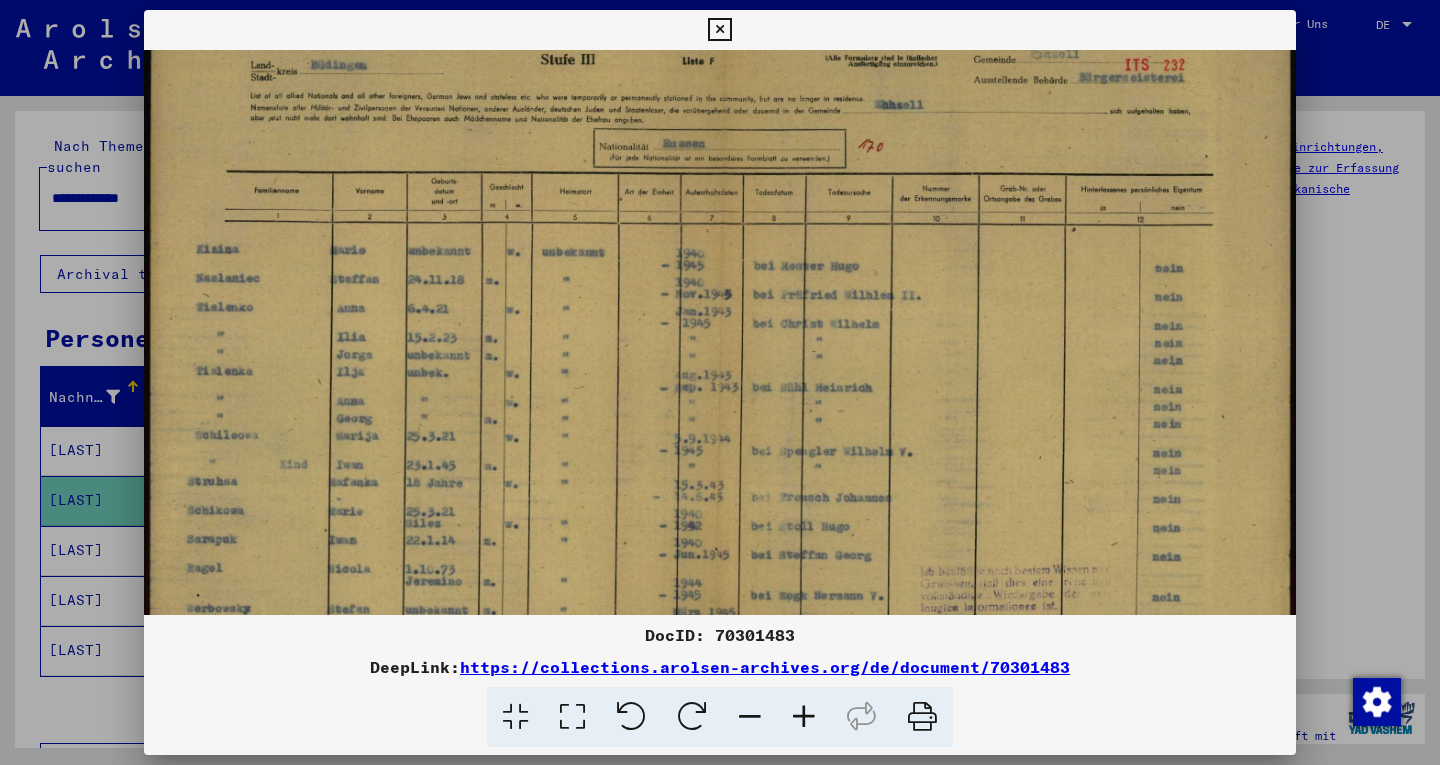 scroll, scrollTop: 0, scrollLeft: 0, axis: both 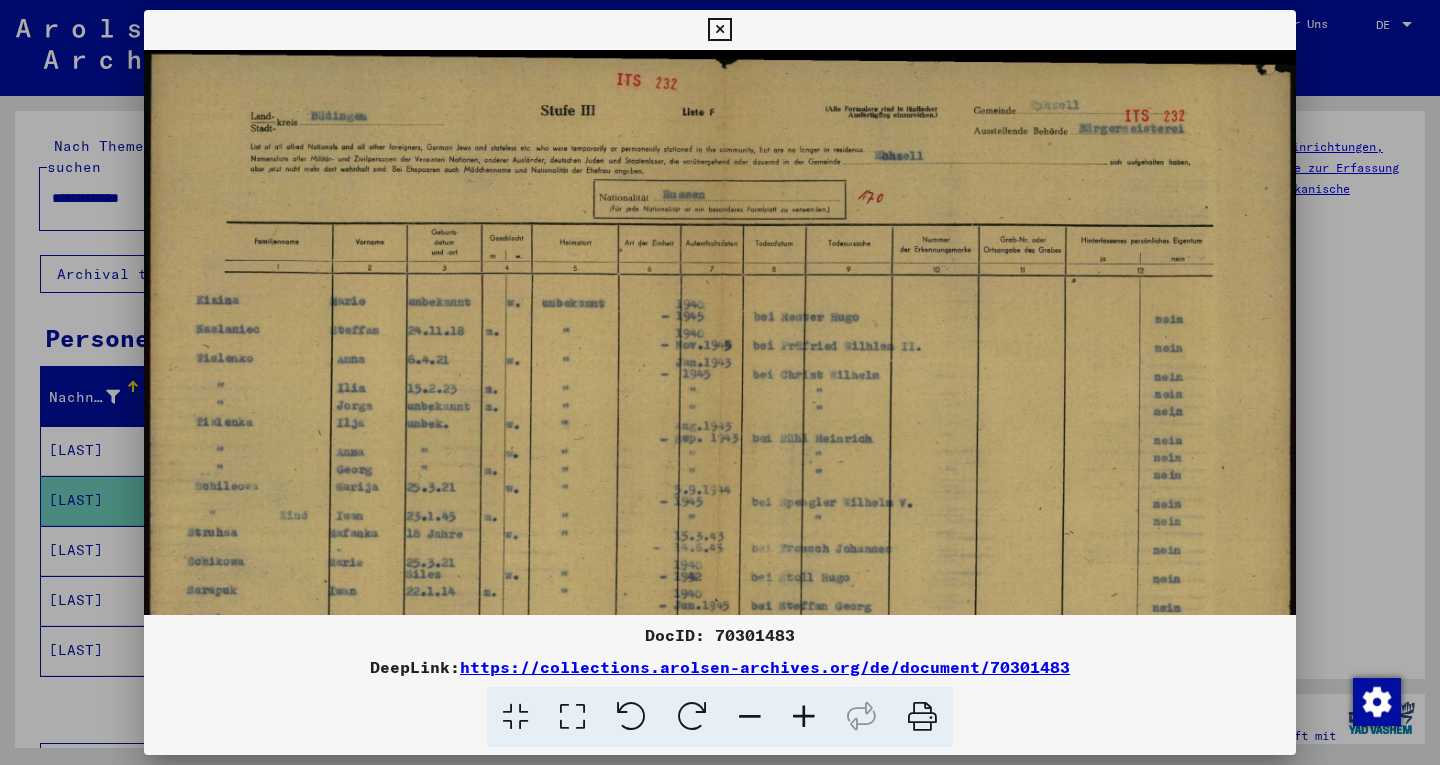 drag, startPoint x: 624, startPoint y: 554, endPoint x: 623, endPoint y: 569, distance: 15.033297 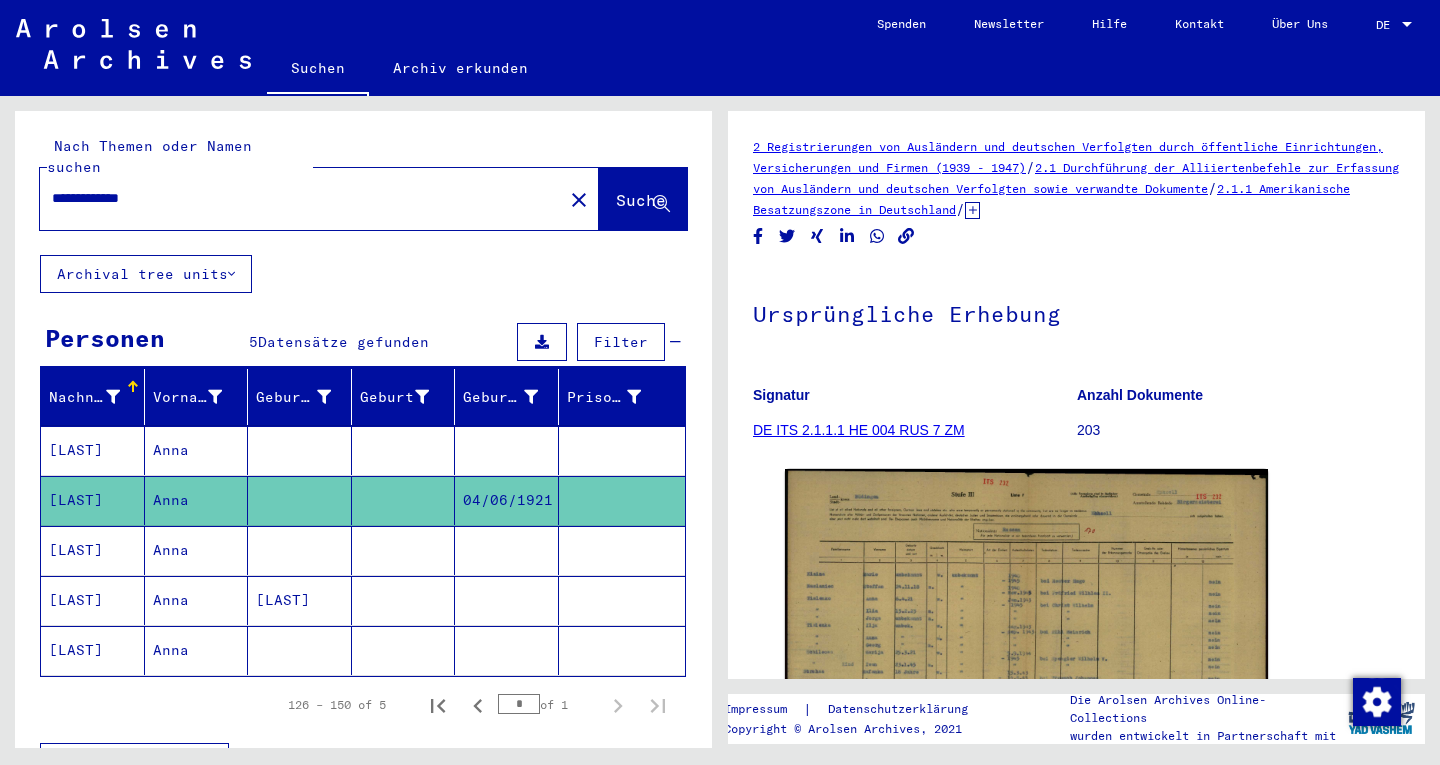 click on "Anna" at bounding box center [197, 500] 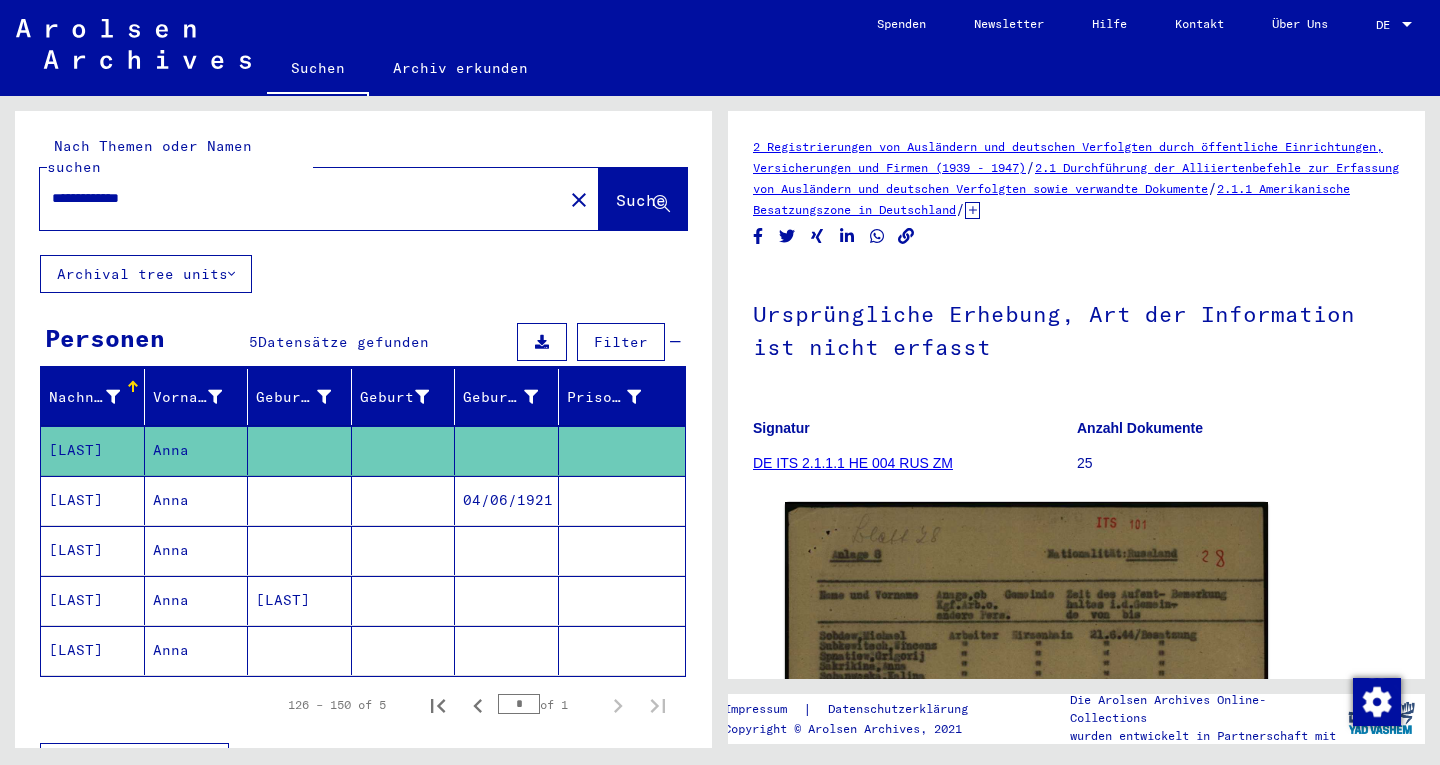 scroll, scrollTop: 0, scrollLeft: 0, axis: both 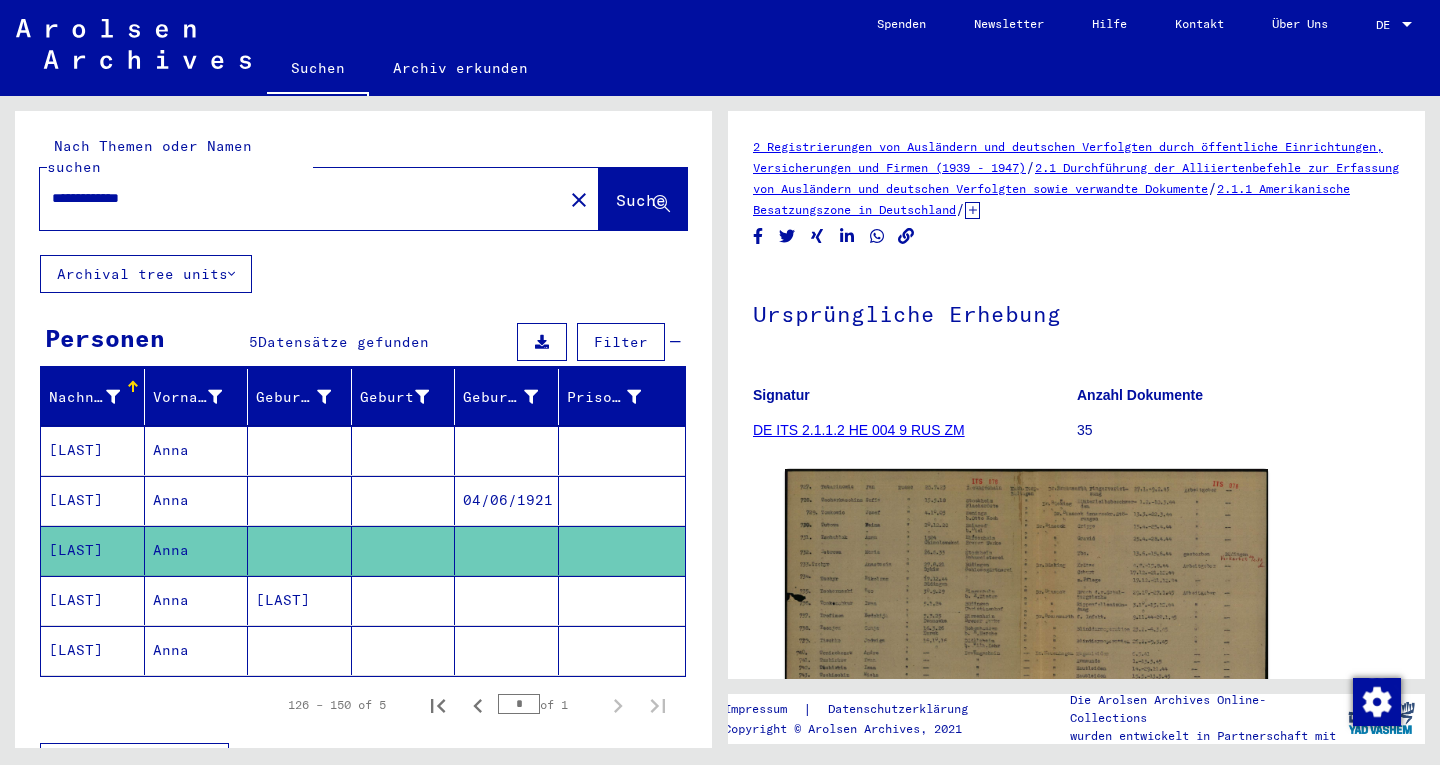 click on "Anna" at bounding box center (197, 650) 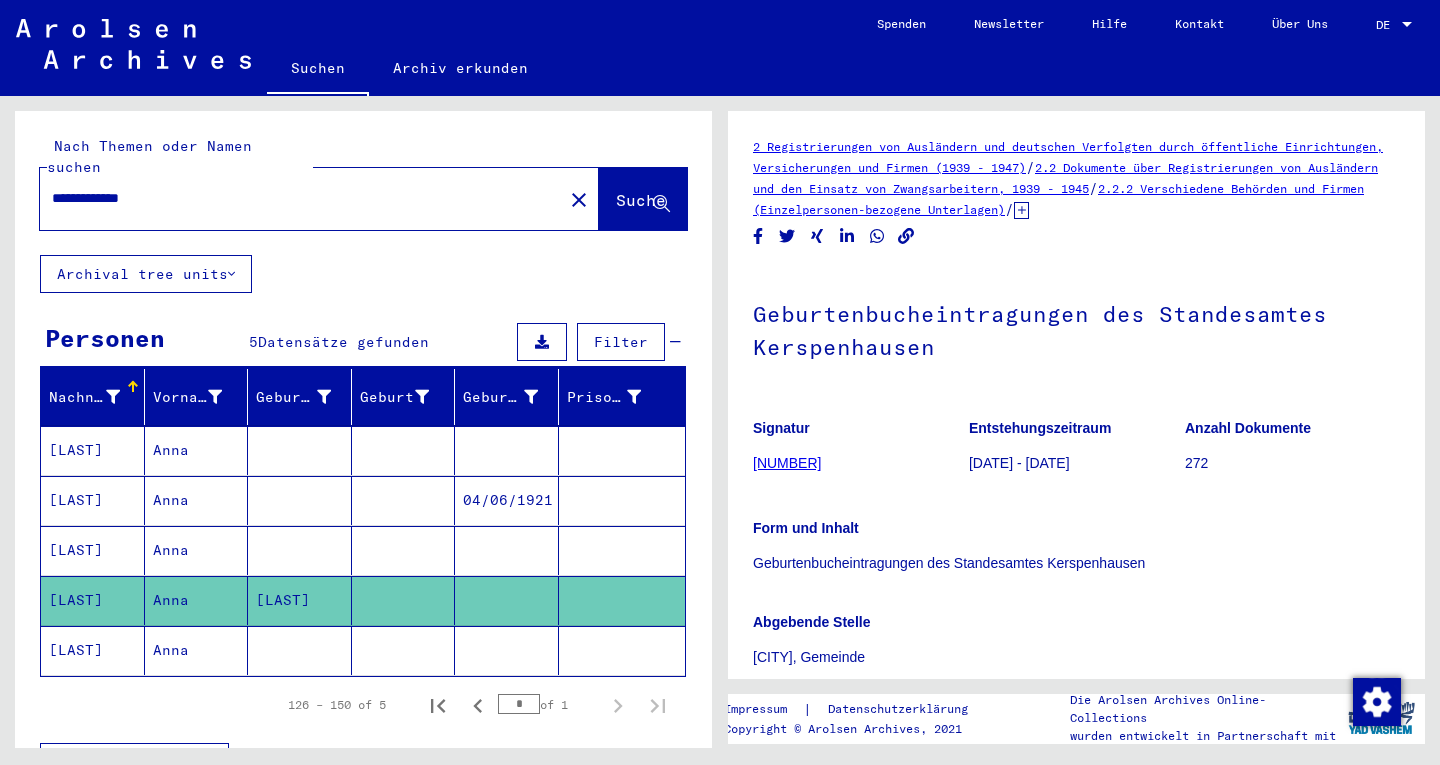 scroll, scrollTop: 0, scrollLeft: 0, axis: both 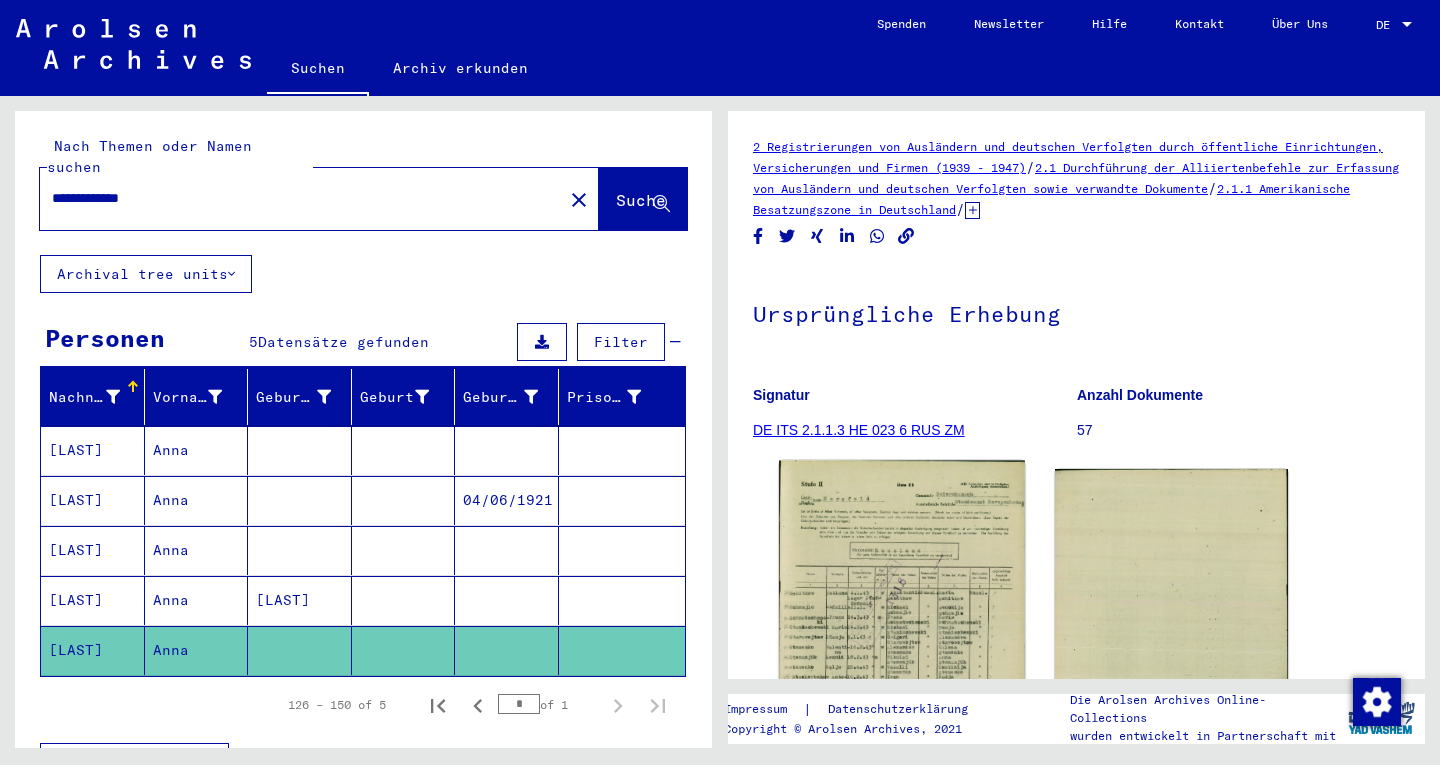 click 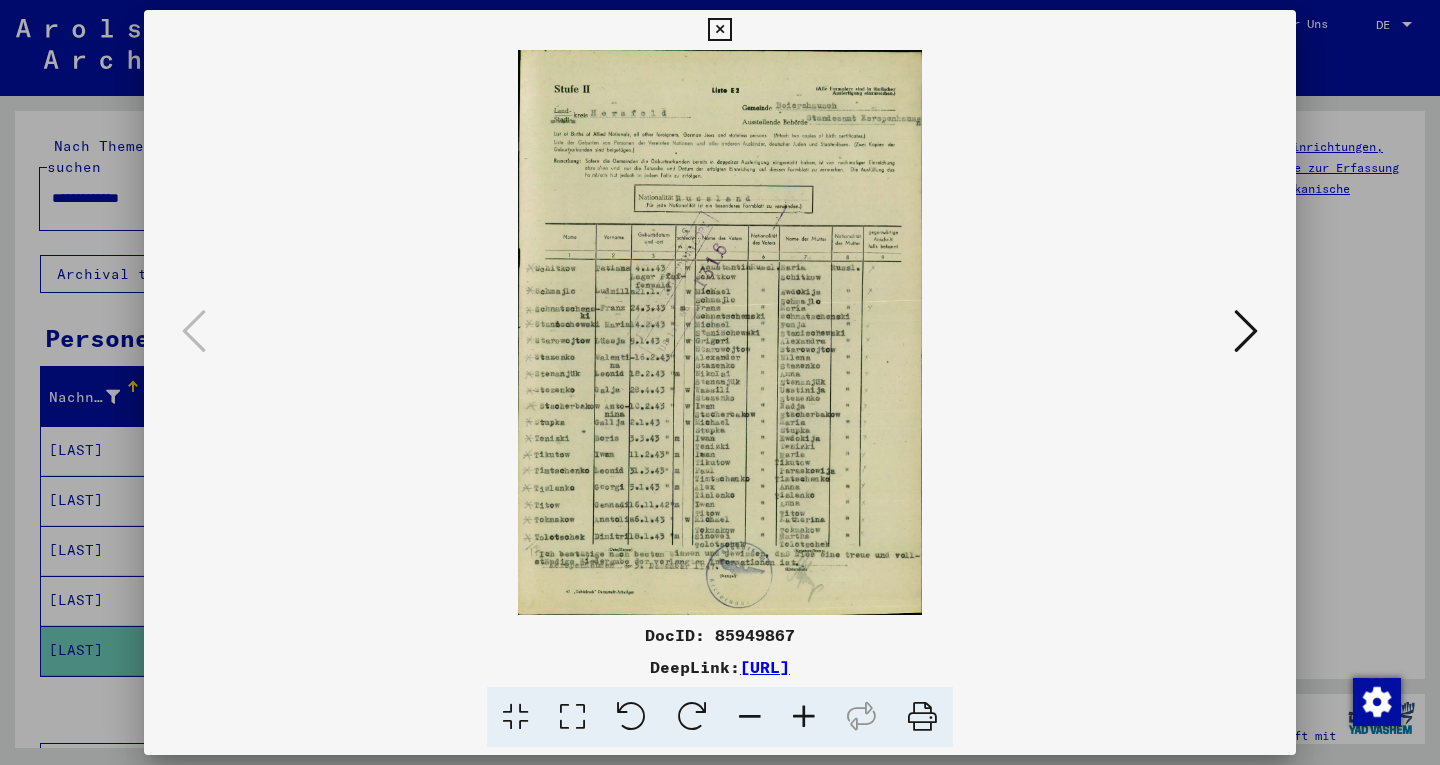 click at bounding box center [572, 717] 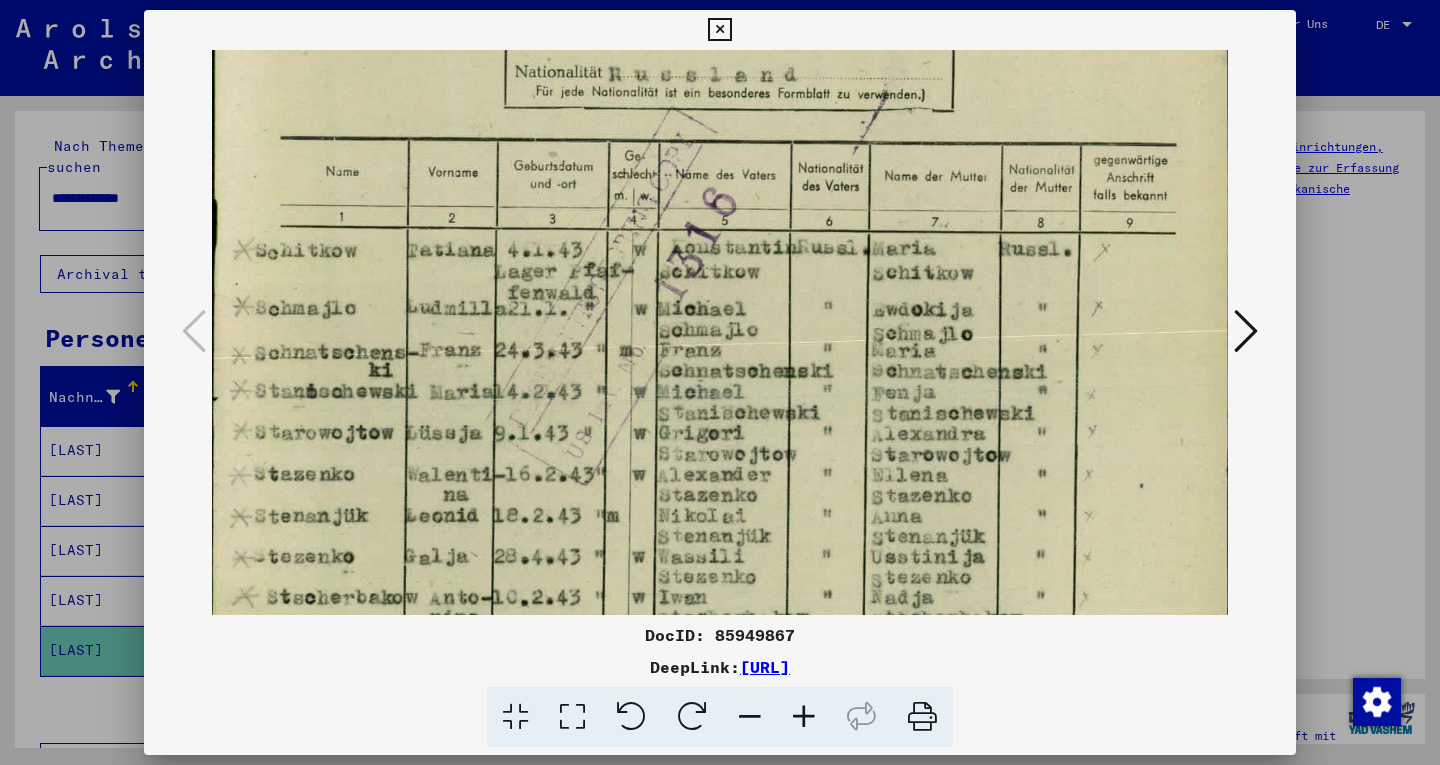 drag, startPoint x: 830, startPoint y: 558, endPoint x: 780, endPoint y: 171, distance: 390.2166 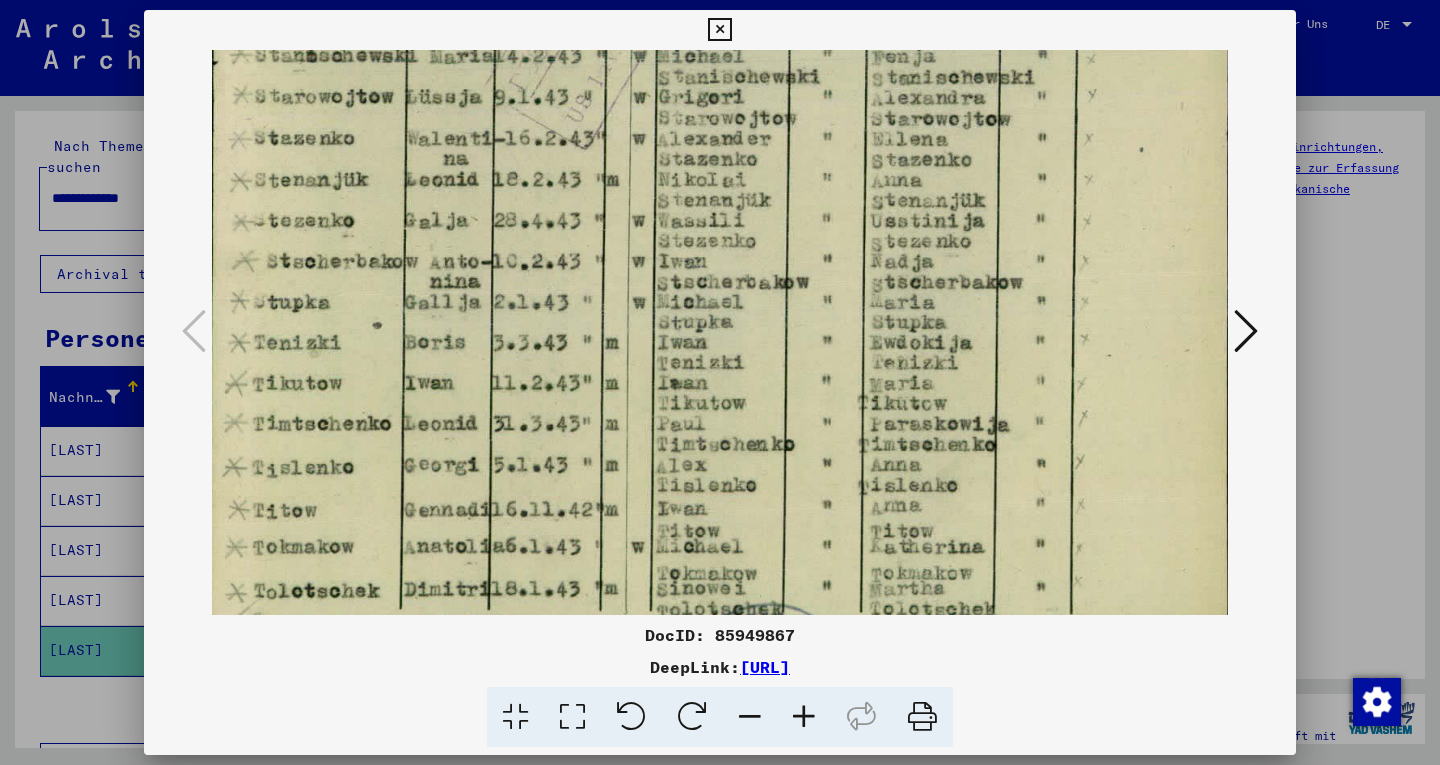 scroll, scrollTop: 696, scrollLeft: 0, axis: vertical 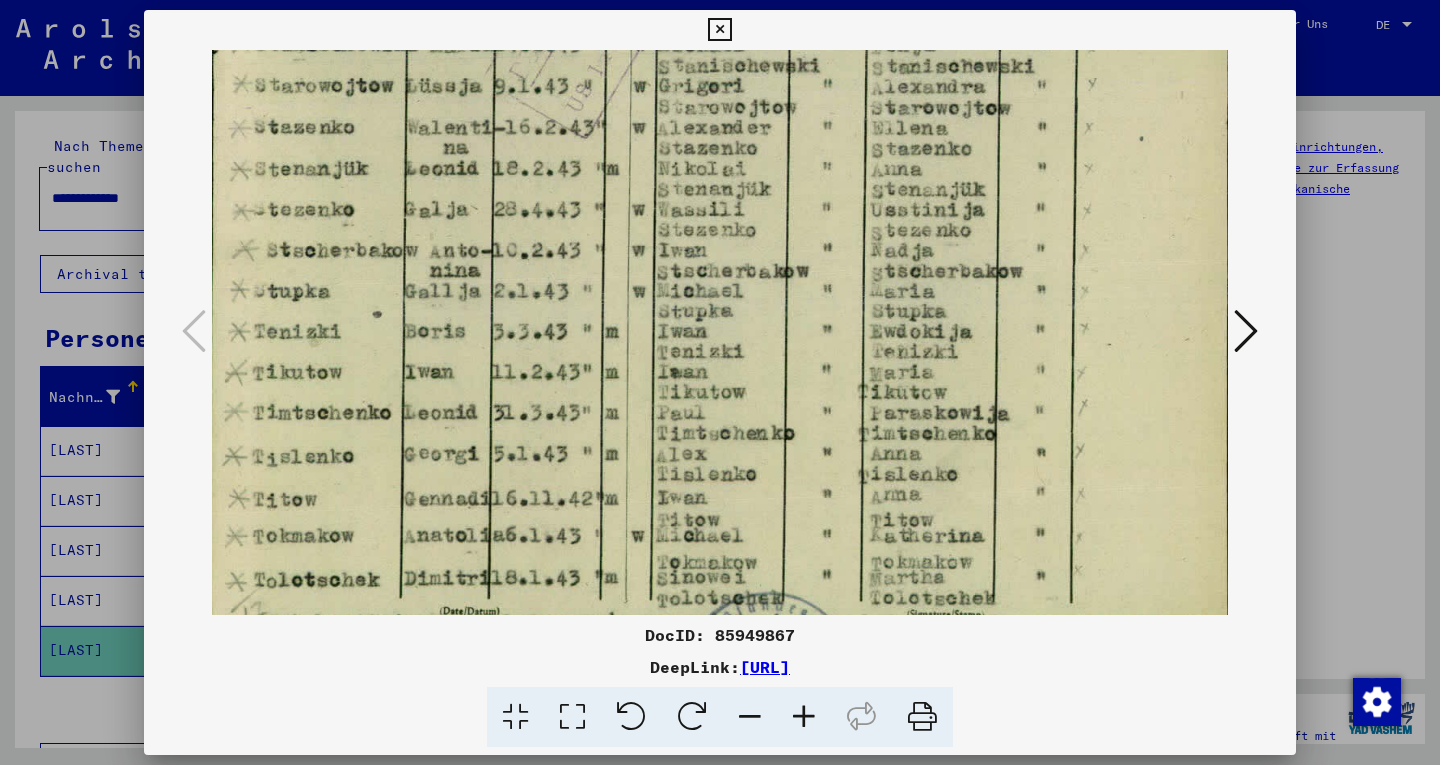 drag, startPoint x: 774, startPoint y: 476, endPoint x: 834, endPoint y: 167, distance: 314.77133 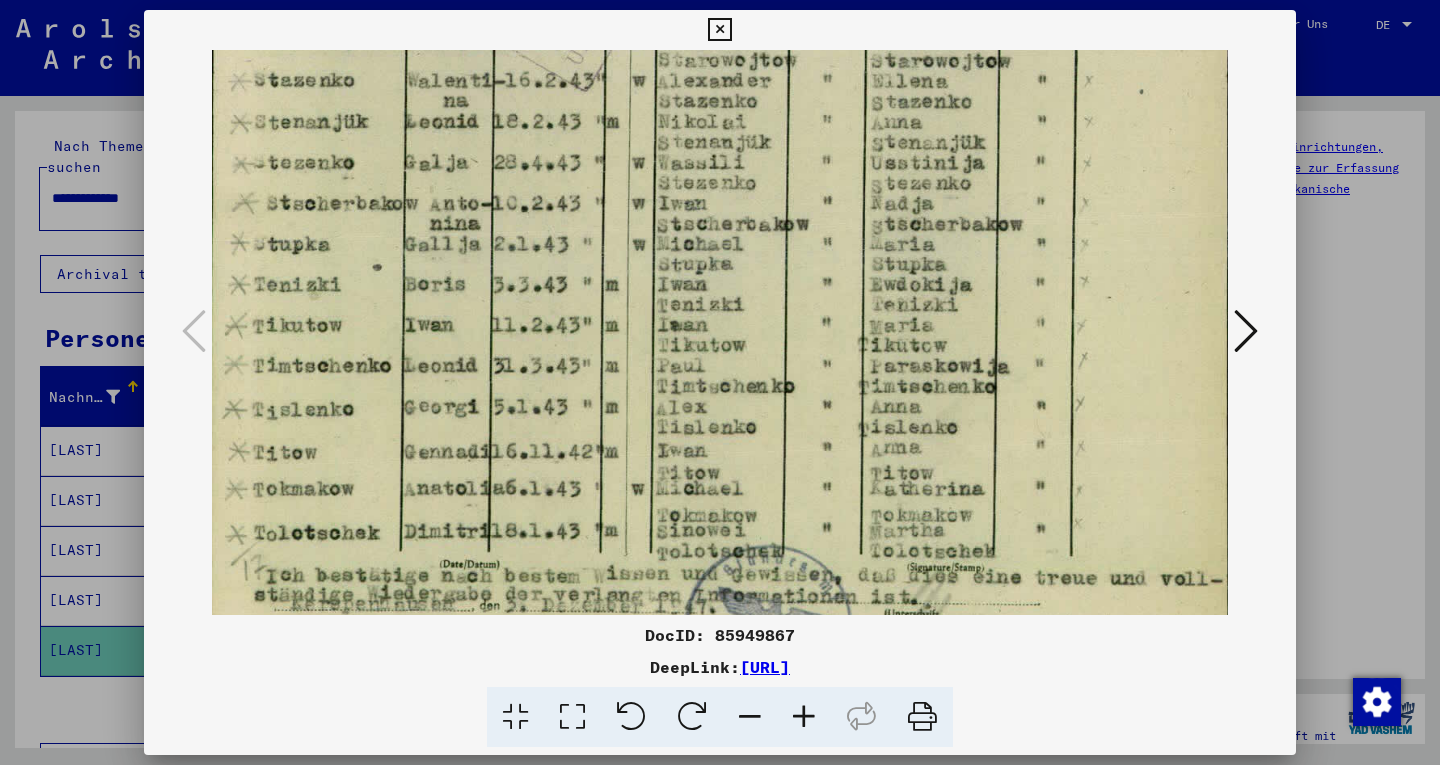 scroll, scrollTop: 745, scrollLeft: 0, axis: vertical 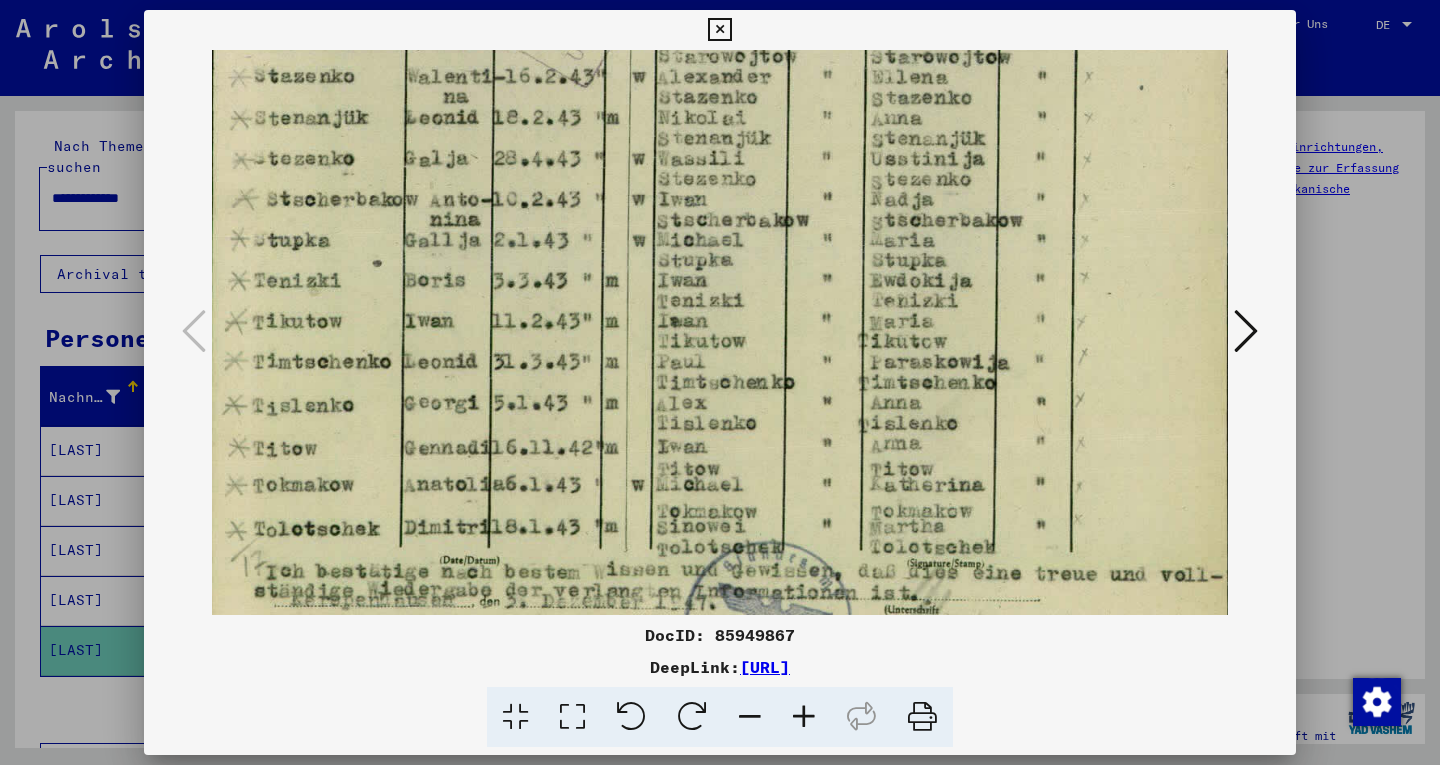 drag, startPoint x: 637, startPoint y: 435, endPoint x: 648, endPoint y: 381, distance: 55.108982 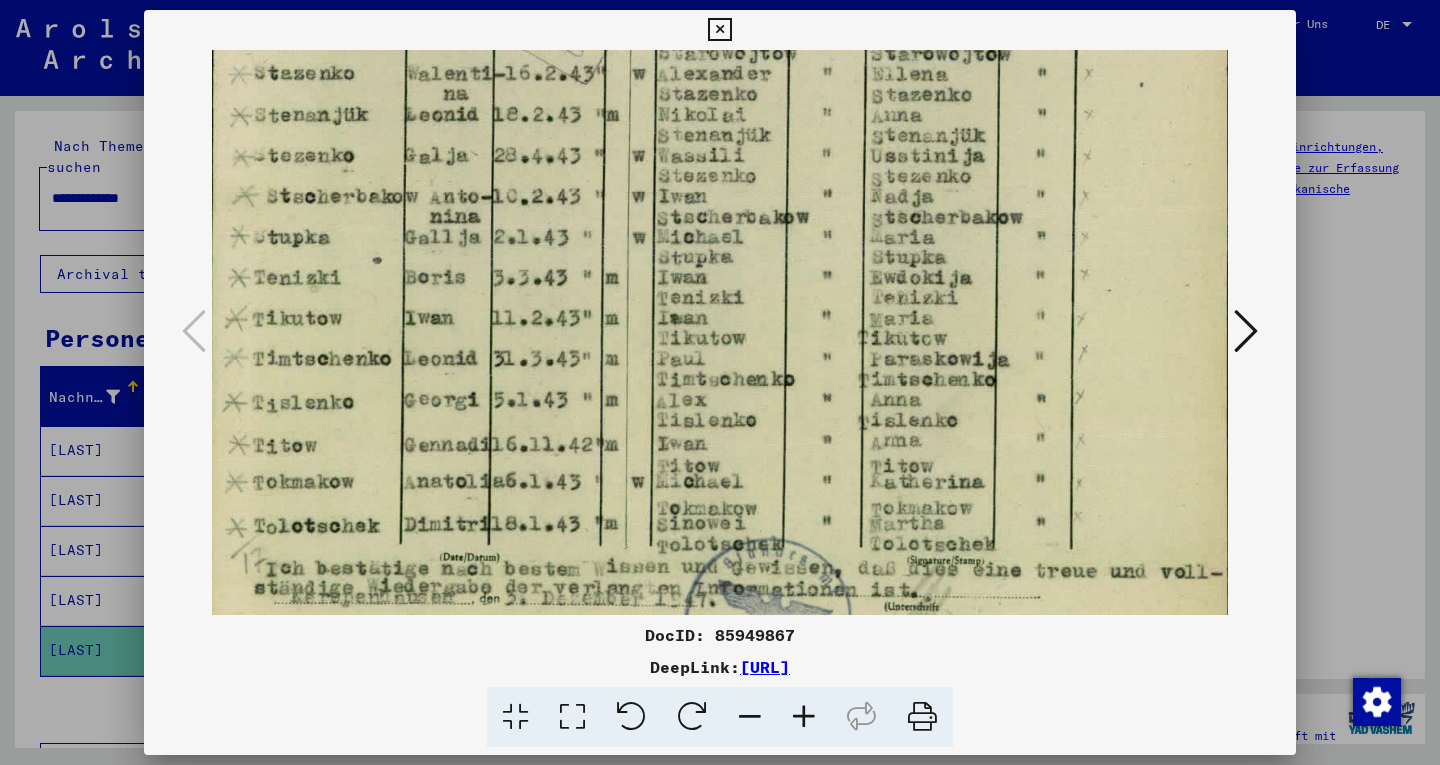 click at bounding box center [1246, 332] 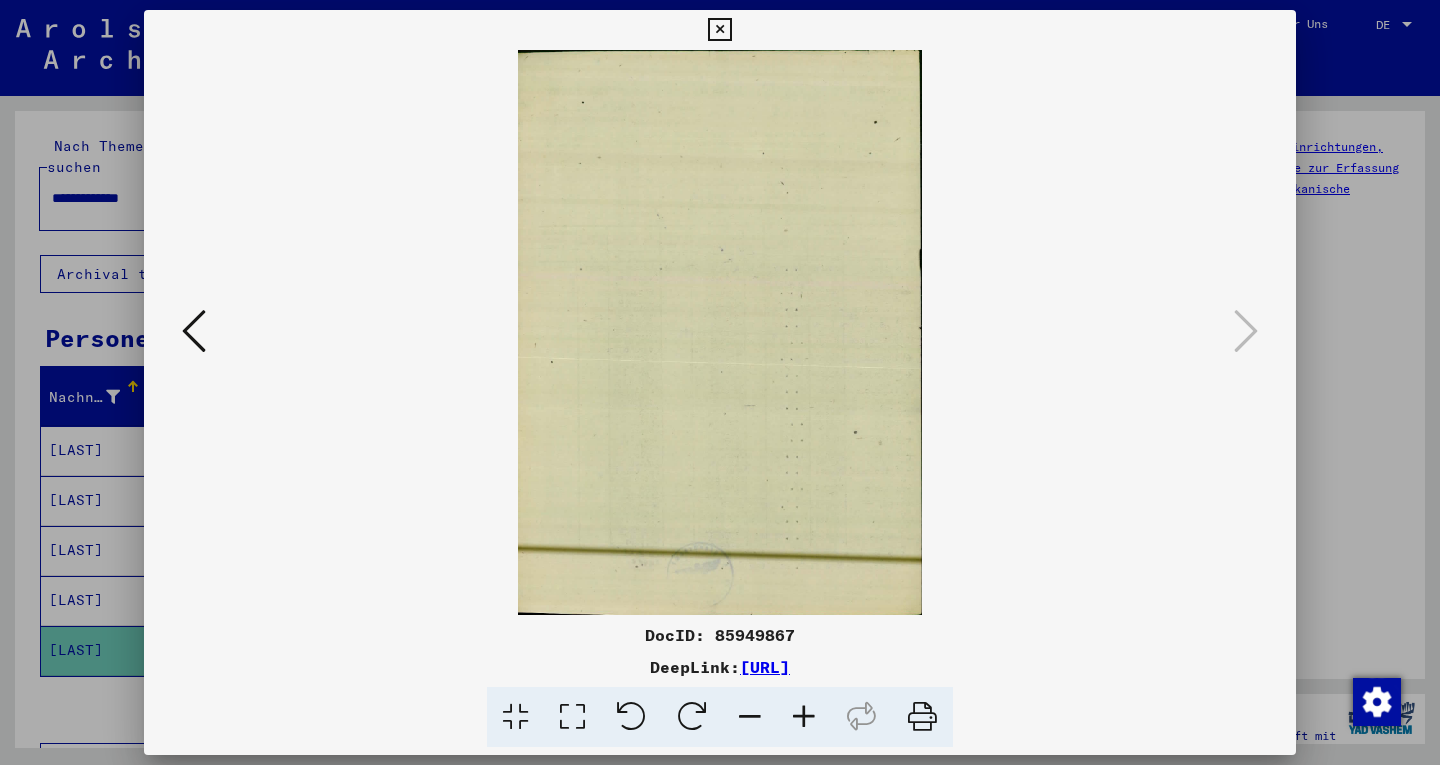 click at bounding box center [720, 382] 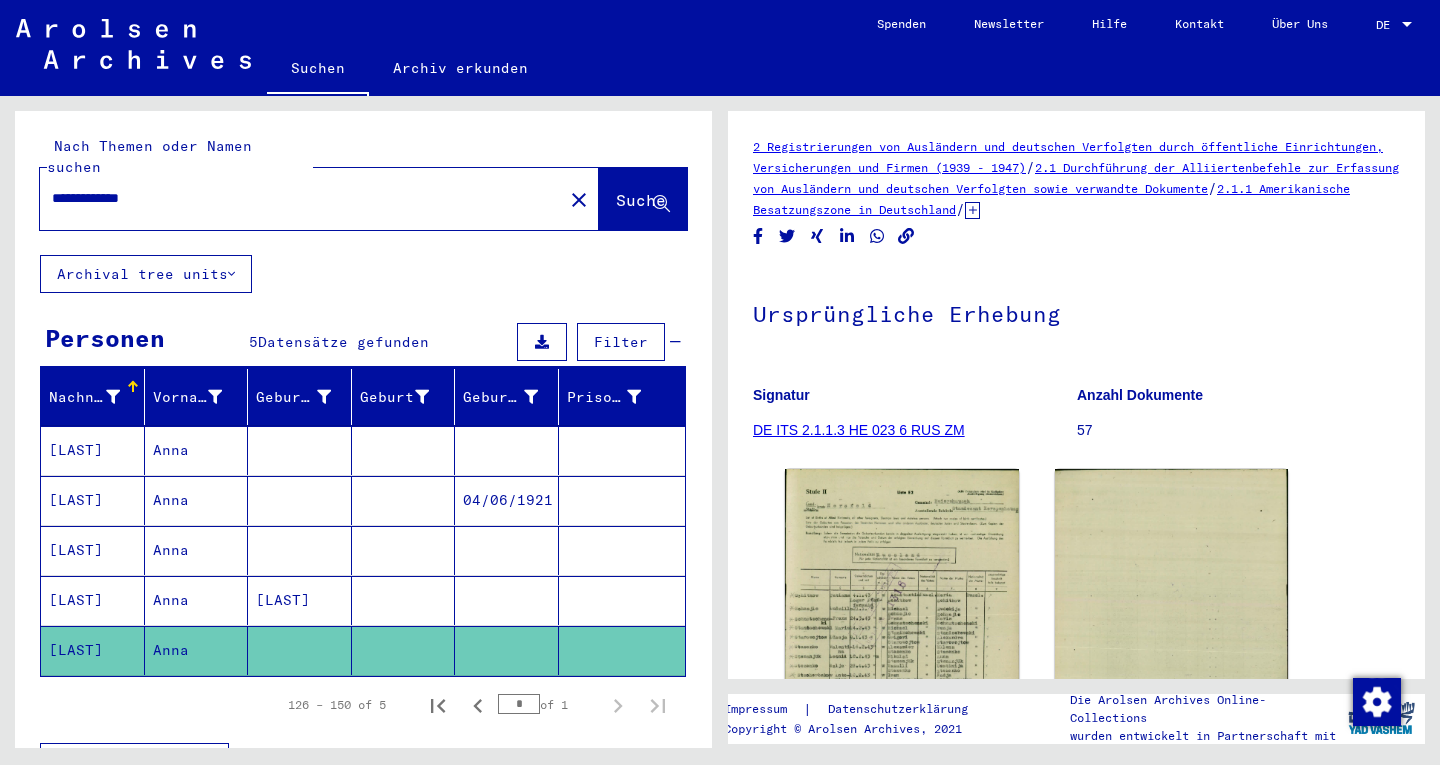 click on "**********" at bounding box center [301, 198] 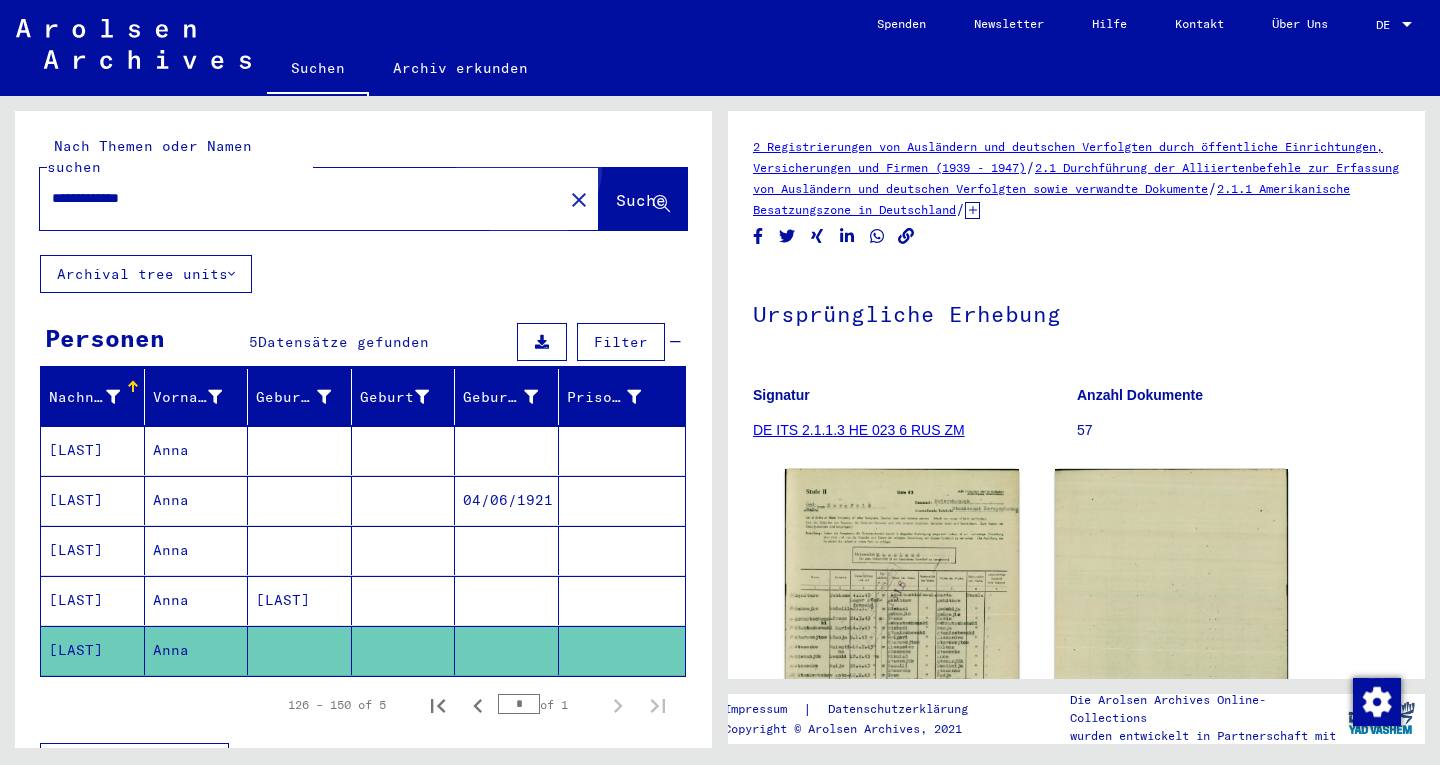 click on "Suche" 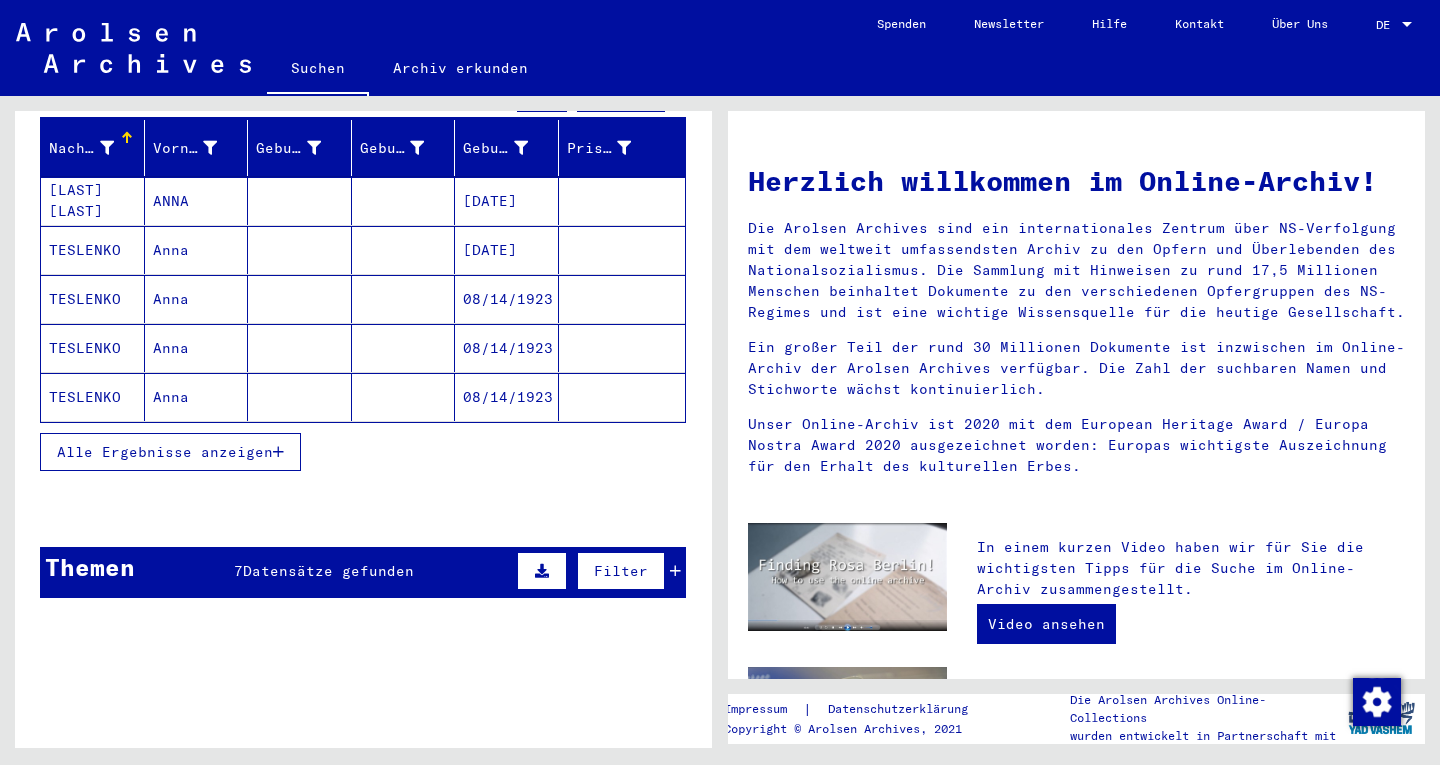 scroll, scrollTop: 251, scrollLeft: 0, axis: vertical 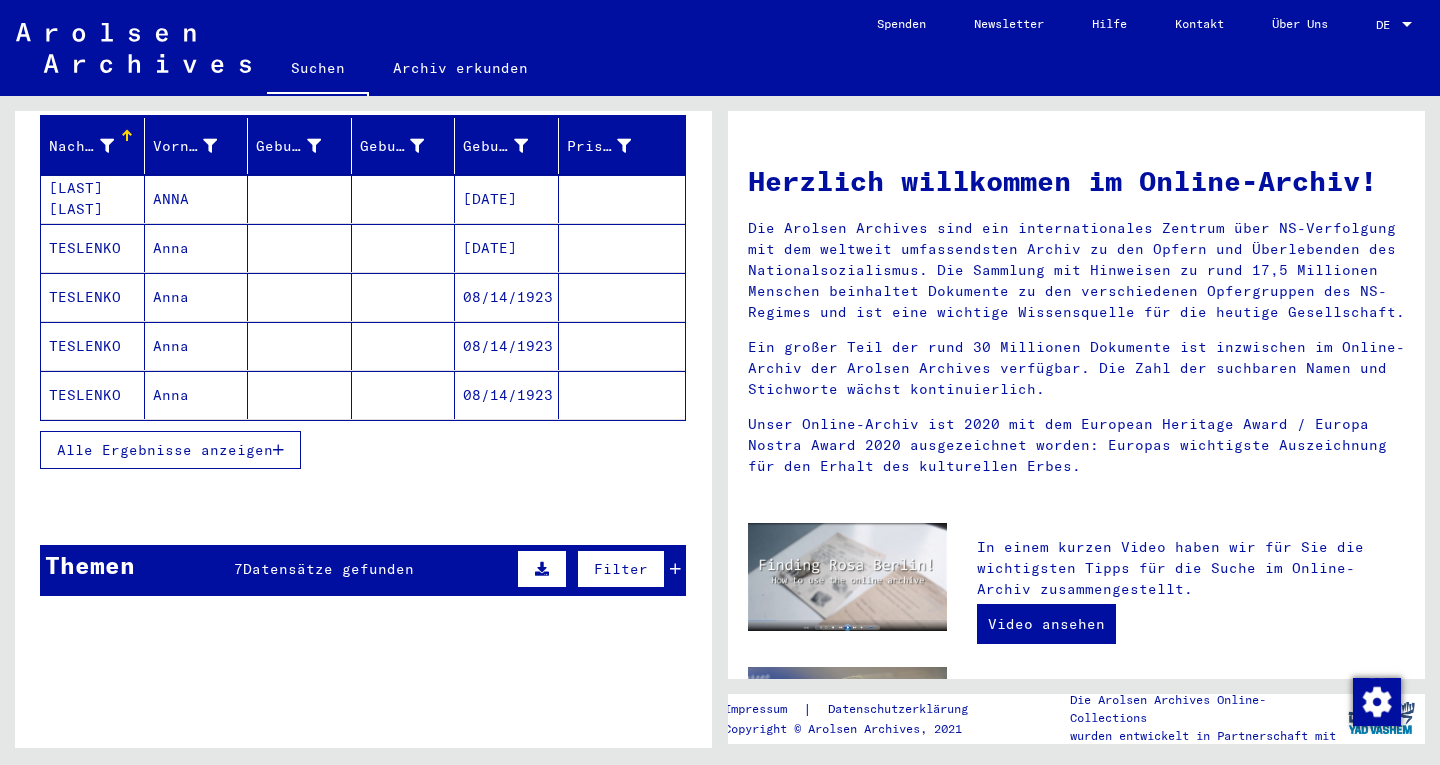 click at bounding box center (278, 450) 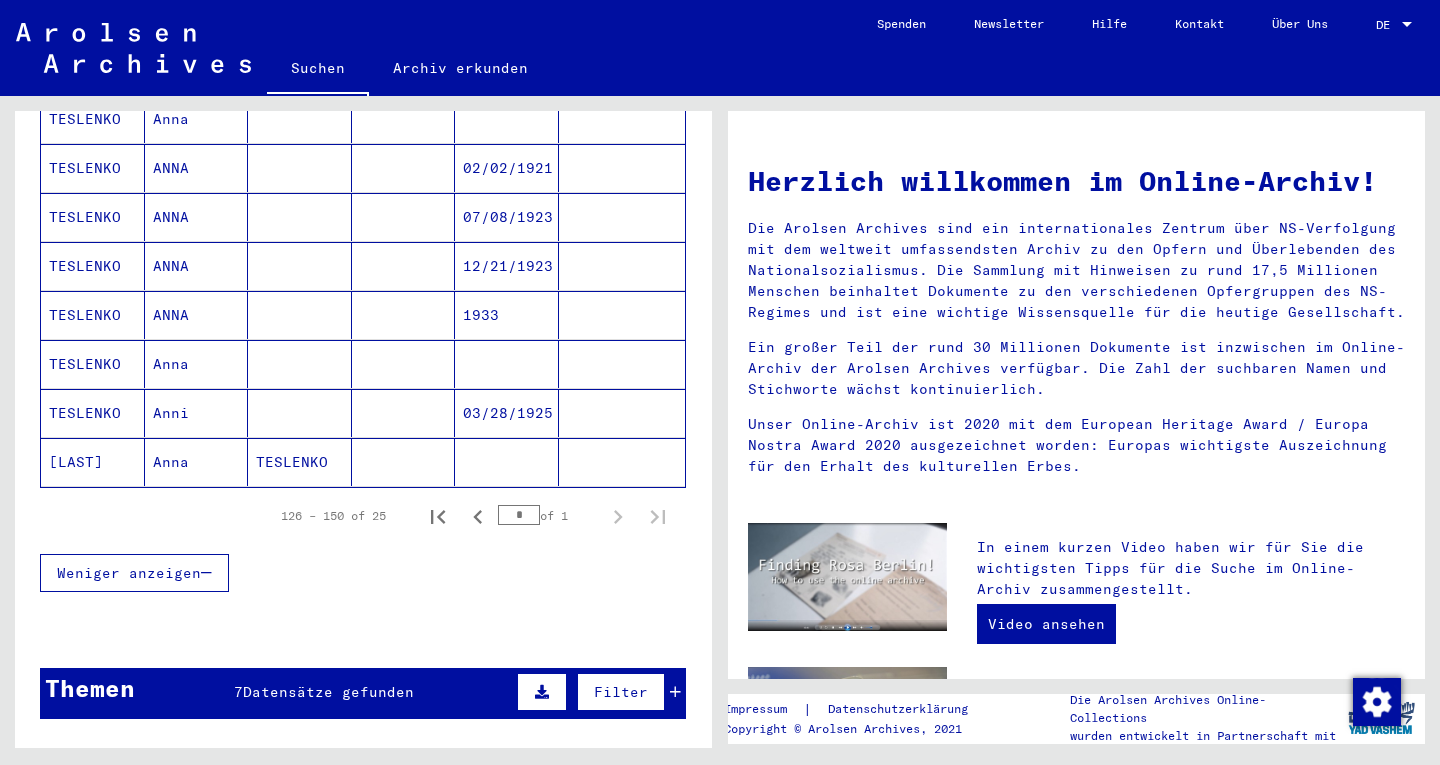 scroll, scrollTop: 1267, scrollLeft: 0, axis: vertical 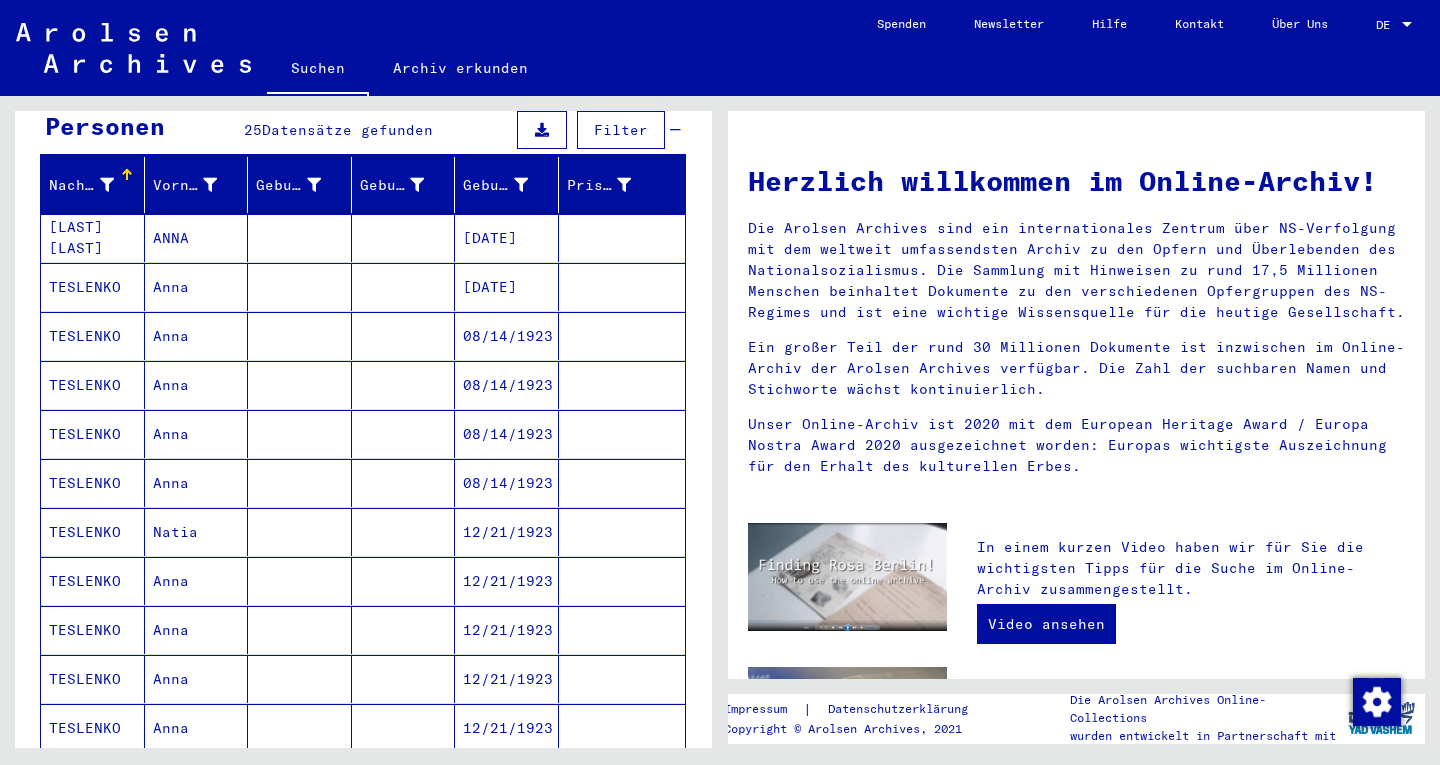 click on "[DATE]" at bounding box center (507, 336) 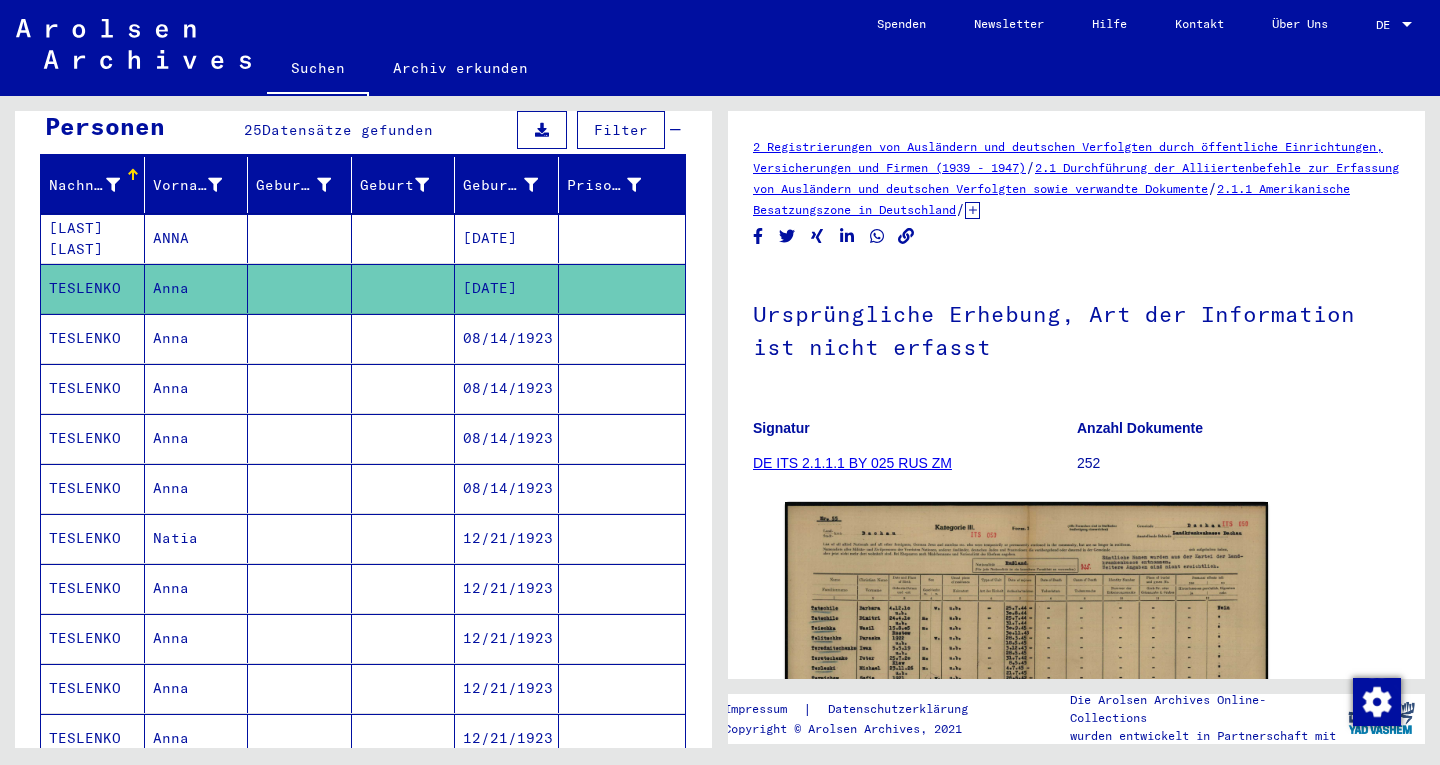 scroll, scrollTop: 0, scrollLeft: 0, axis: both 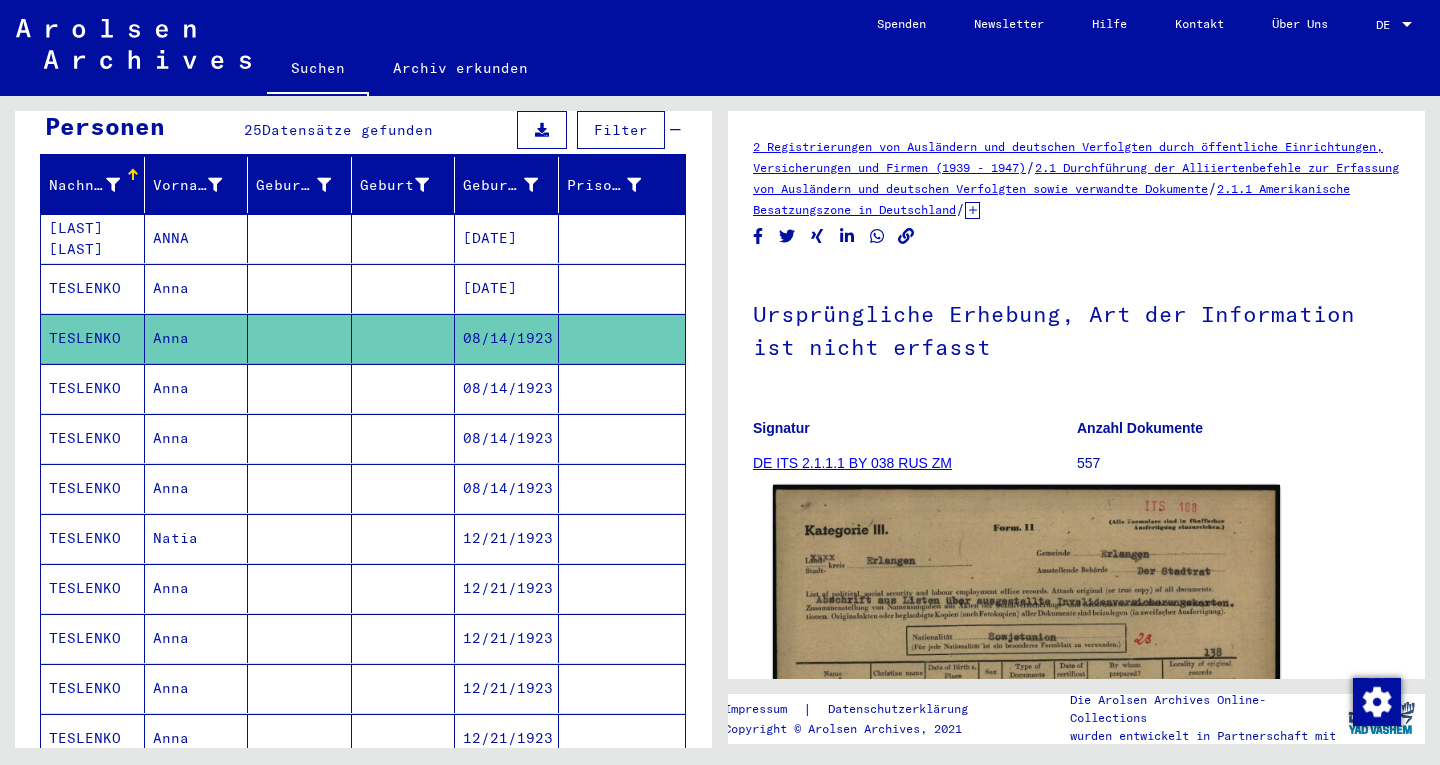 click 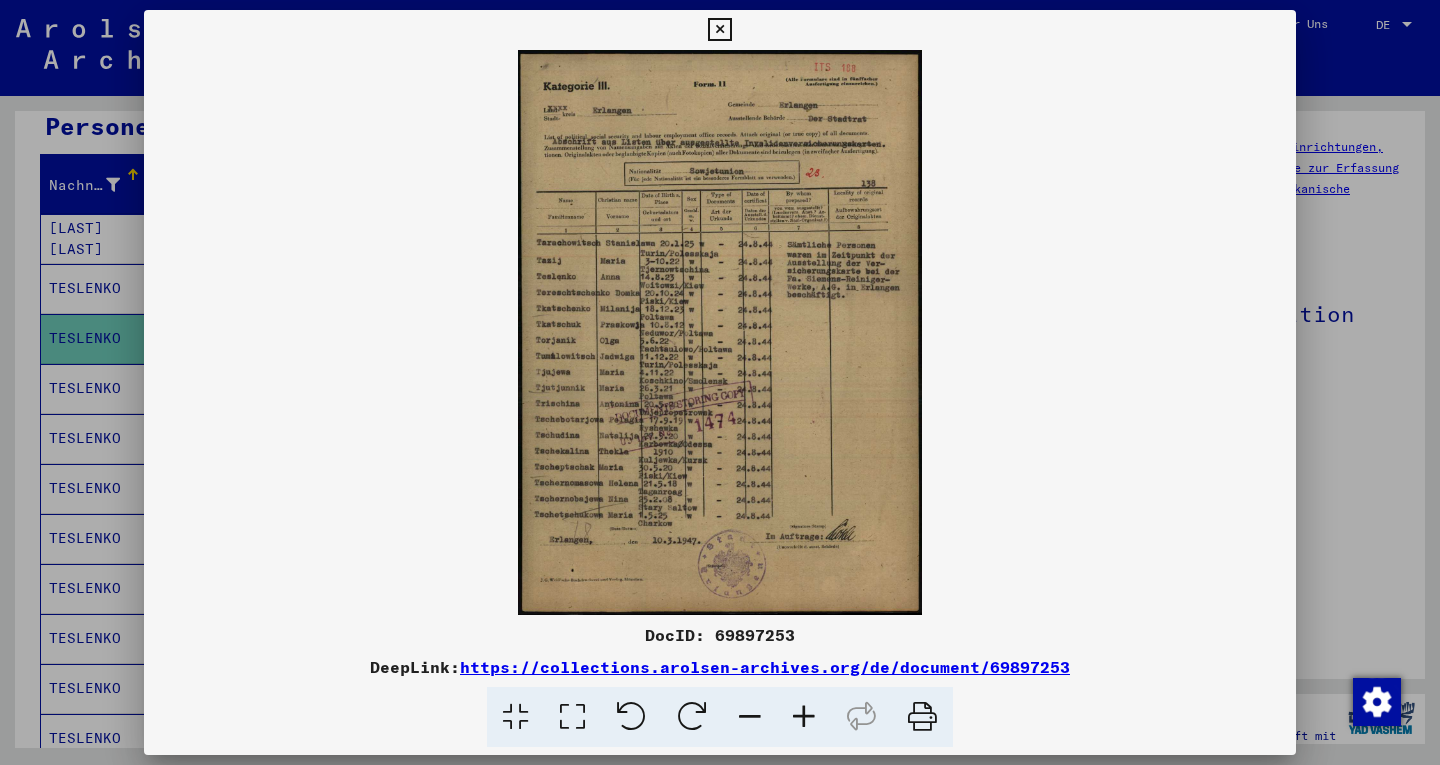 click at bounding box center (572, 717) 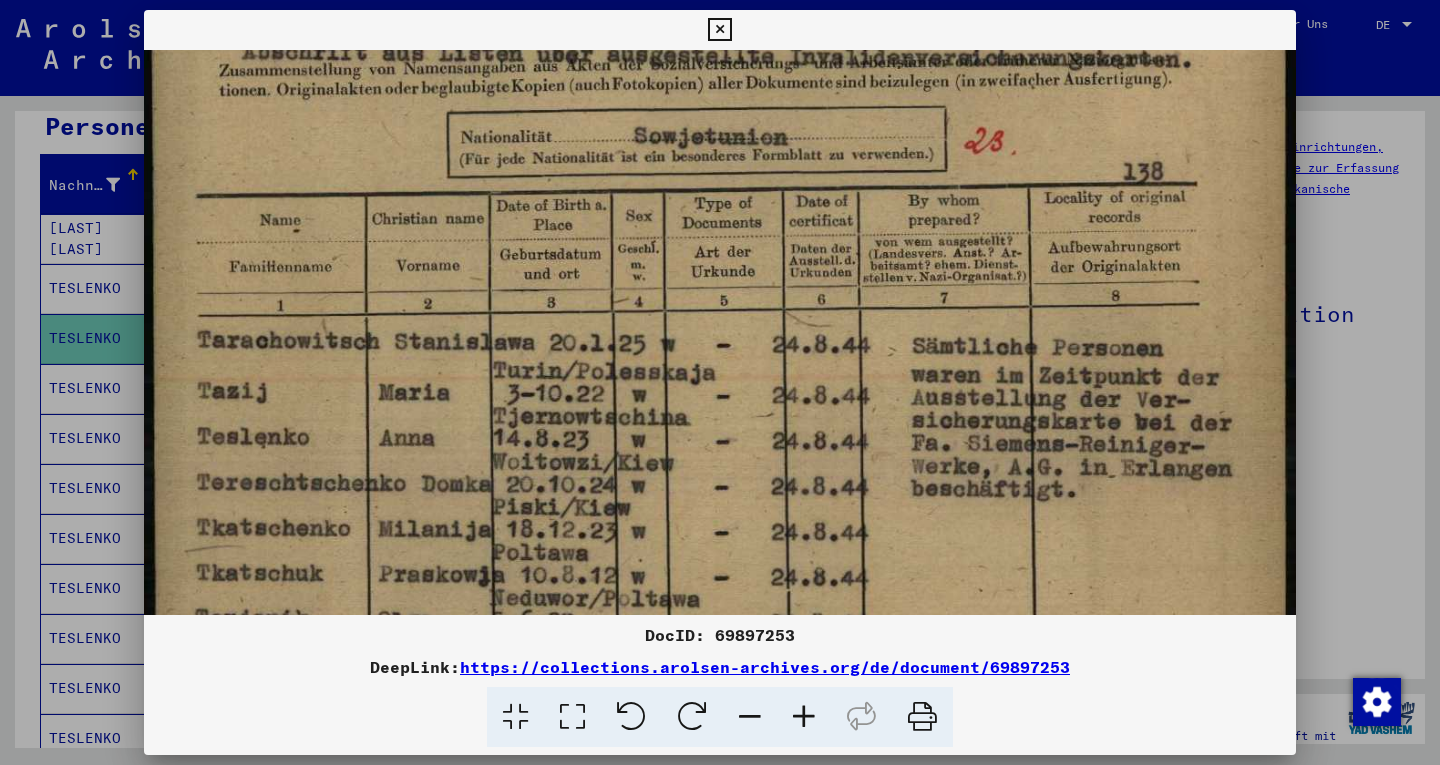drag, startPoint x: 746, startPoint y: 489, endPoint x: 648, endPoint y: 217, distance: 289.1159 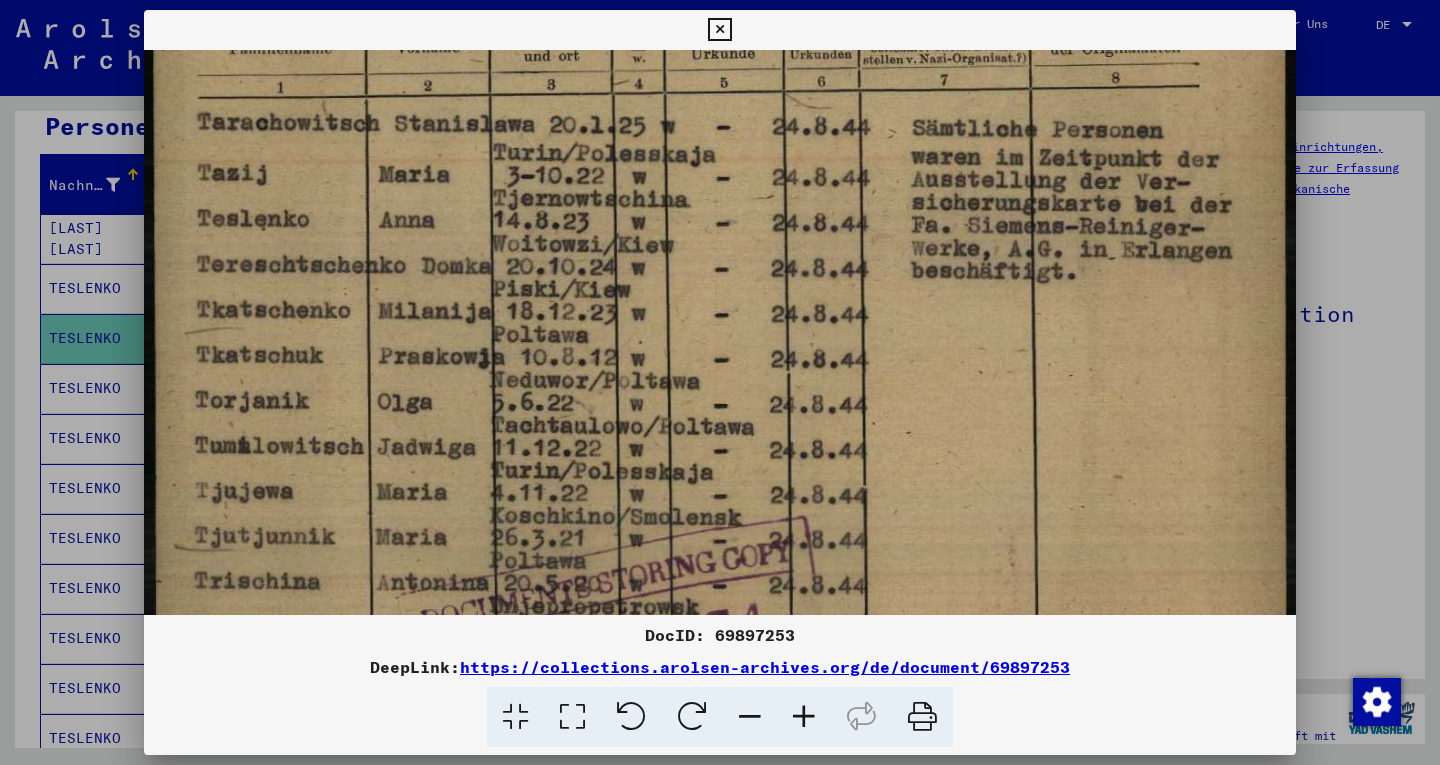 scroll, scrollTop: 617, scrollLeft: 0, axis: vertical 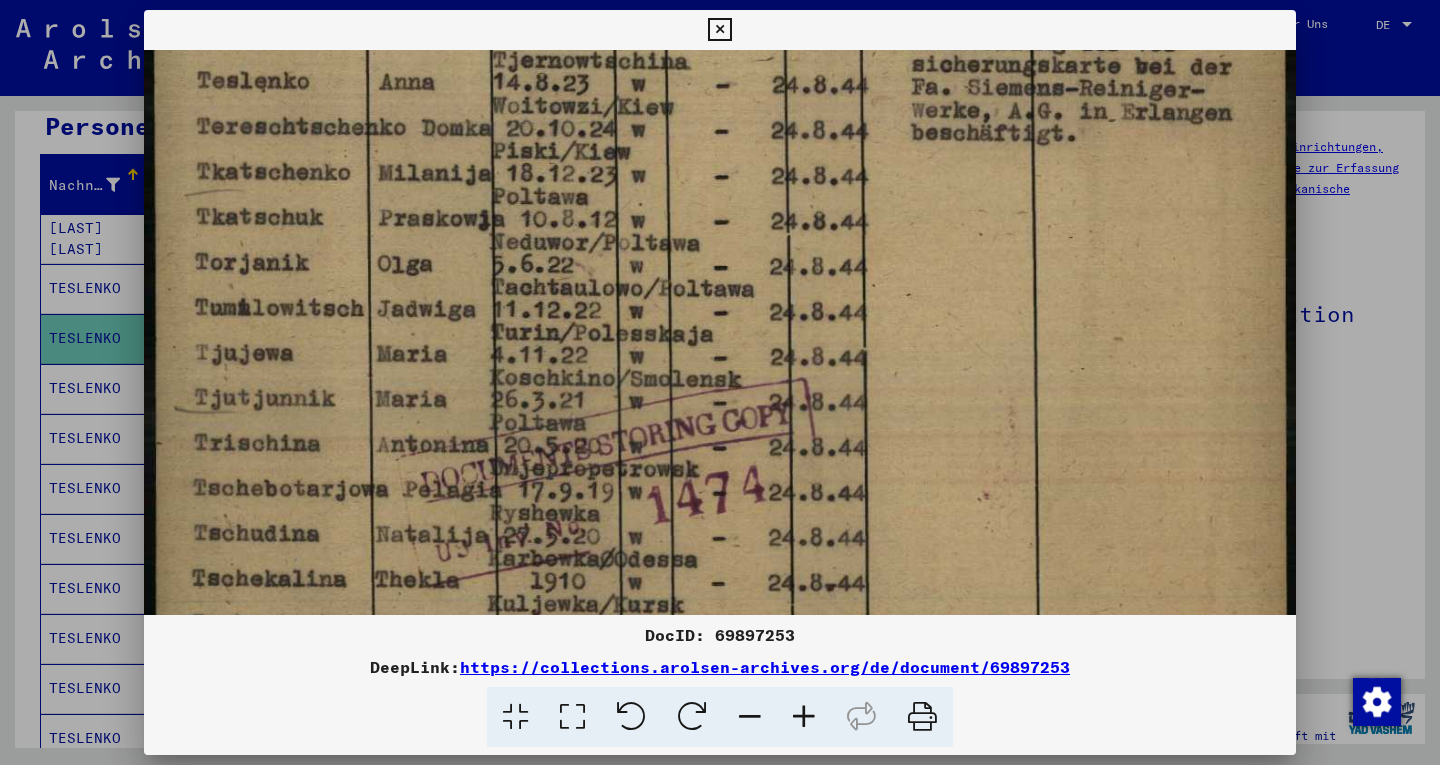 drag, startPoint x: 731, startPoint y: 426, endPoint x: 757, endPoint y: 81, distance: 345.97833 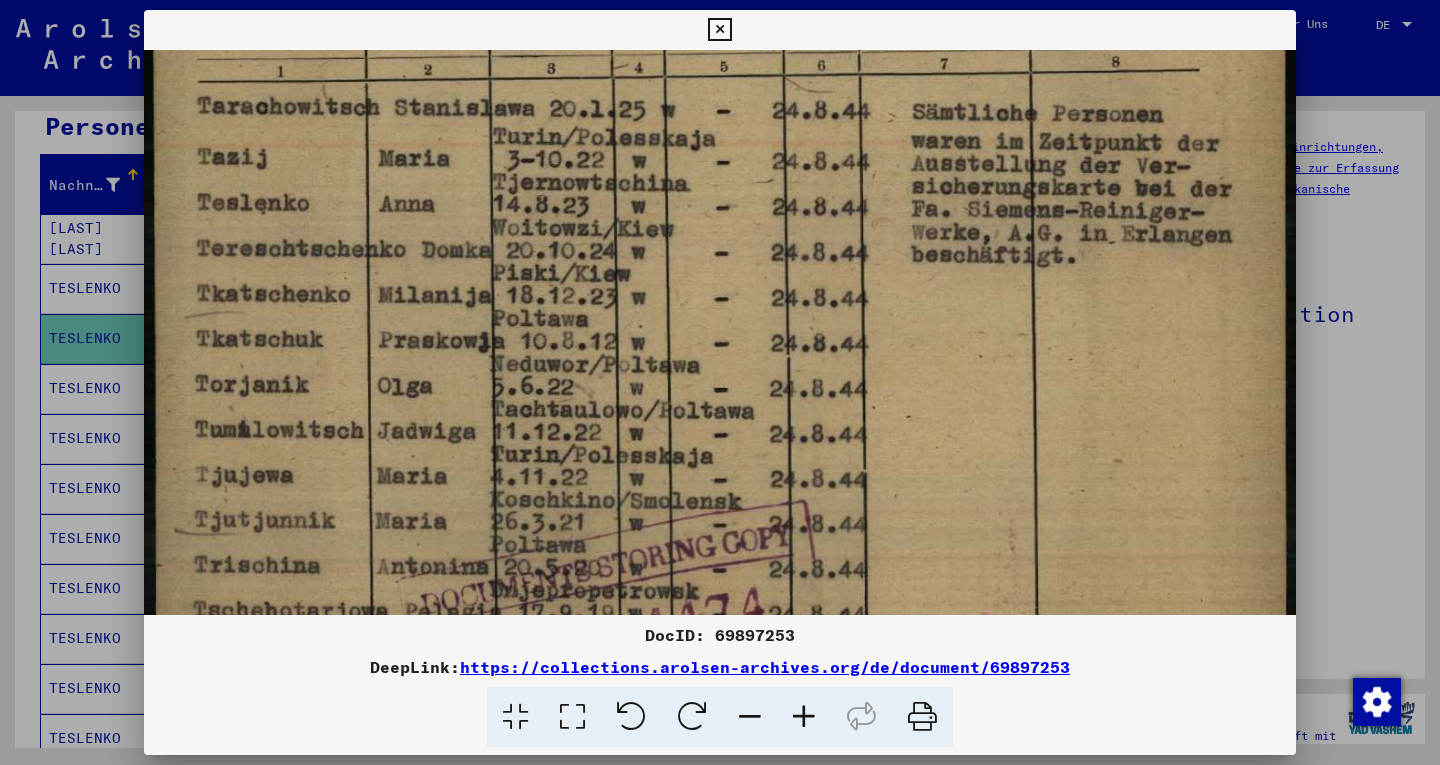 scroll, scrollTop: 490, scrollLeft: 0, axis: vertical 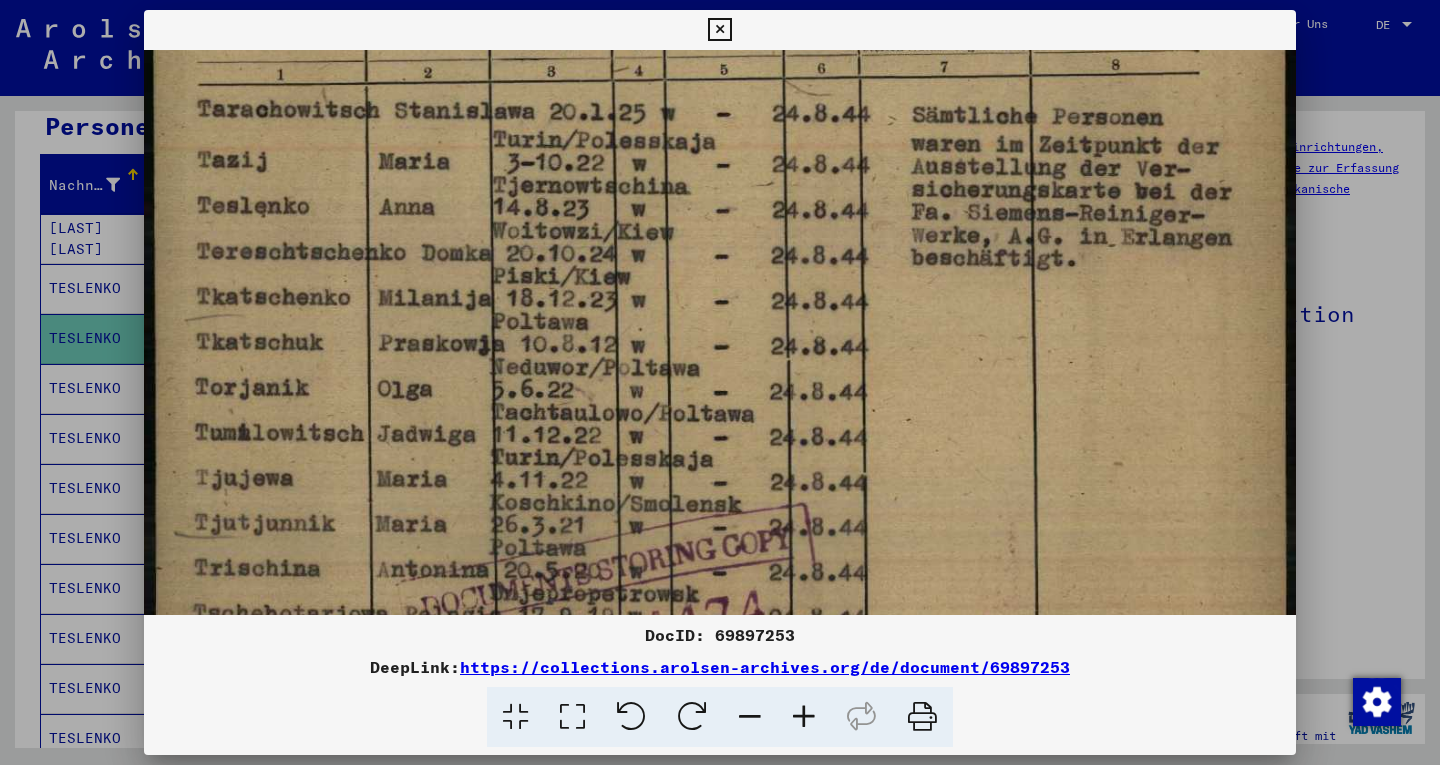 drag, startPoint x: 734, startPoint y: 380, endPoint x: 775, endPoint y: 507, distance: 133.45412 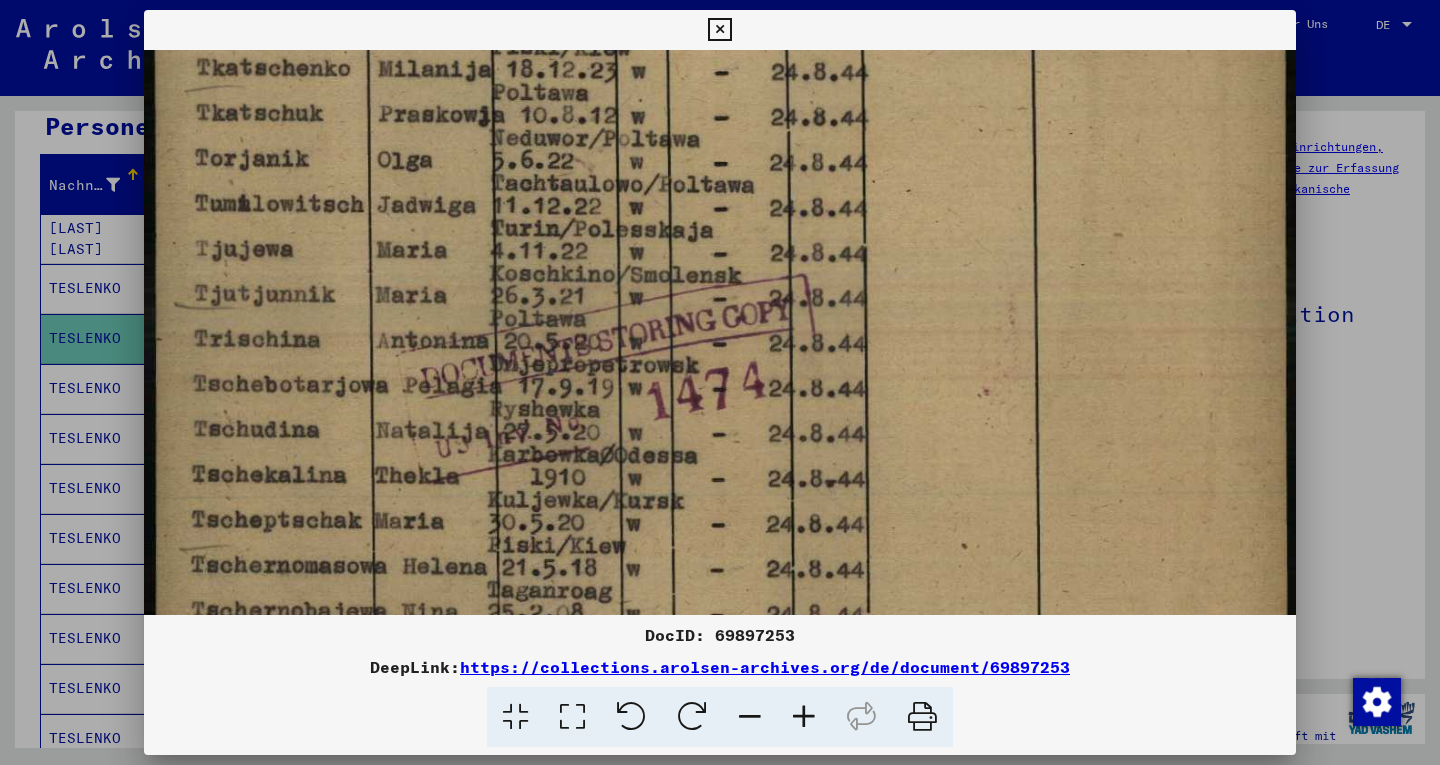 scroll, scrollTop: 853, scrollLeft: 0, axis: vertical 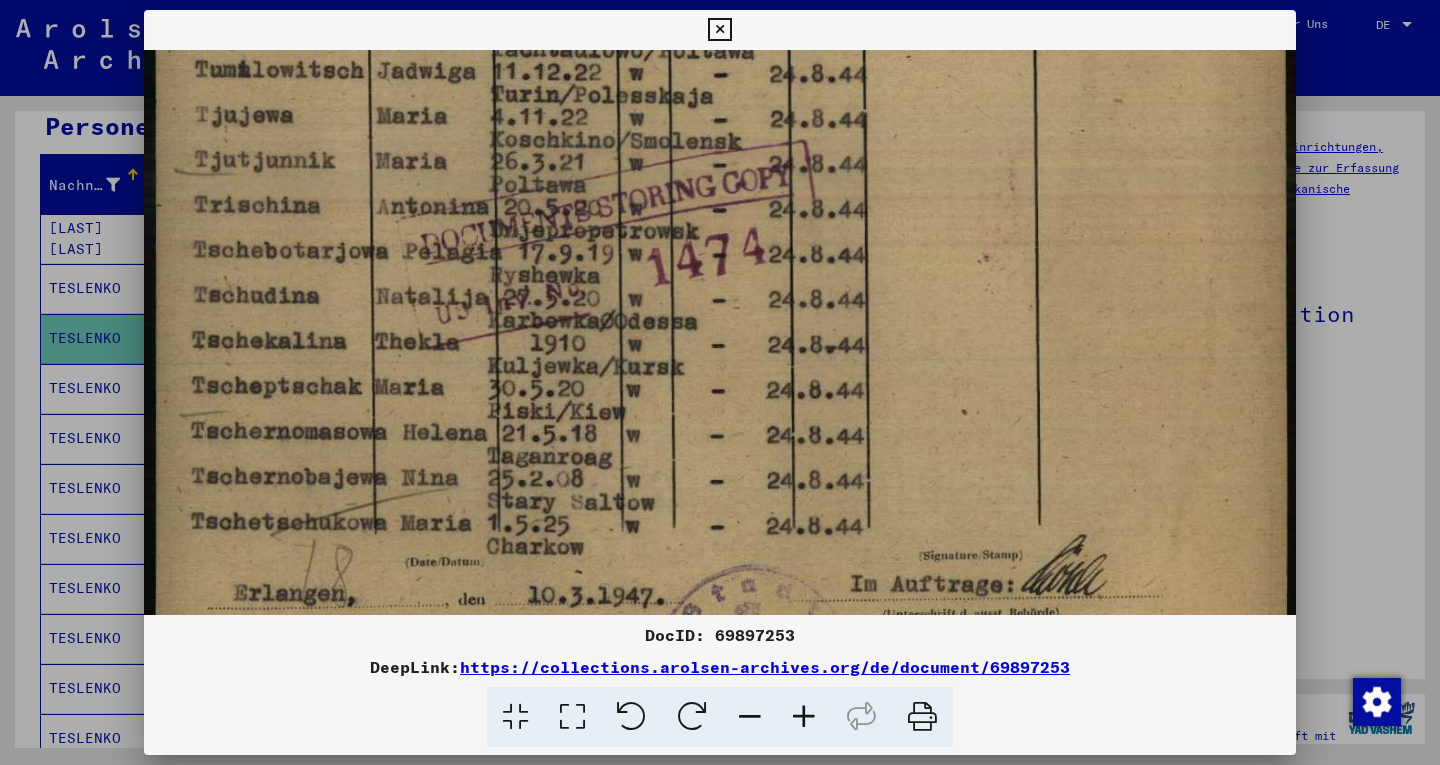 drag, startPoint x: 773, startPoint y: 488, endPoint x: 851, endPoint y: 125, distance: 371.2856 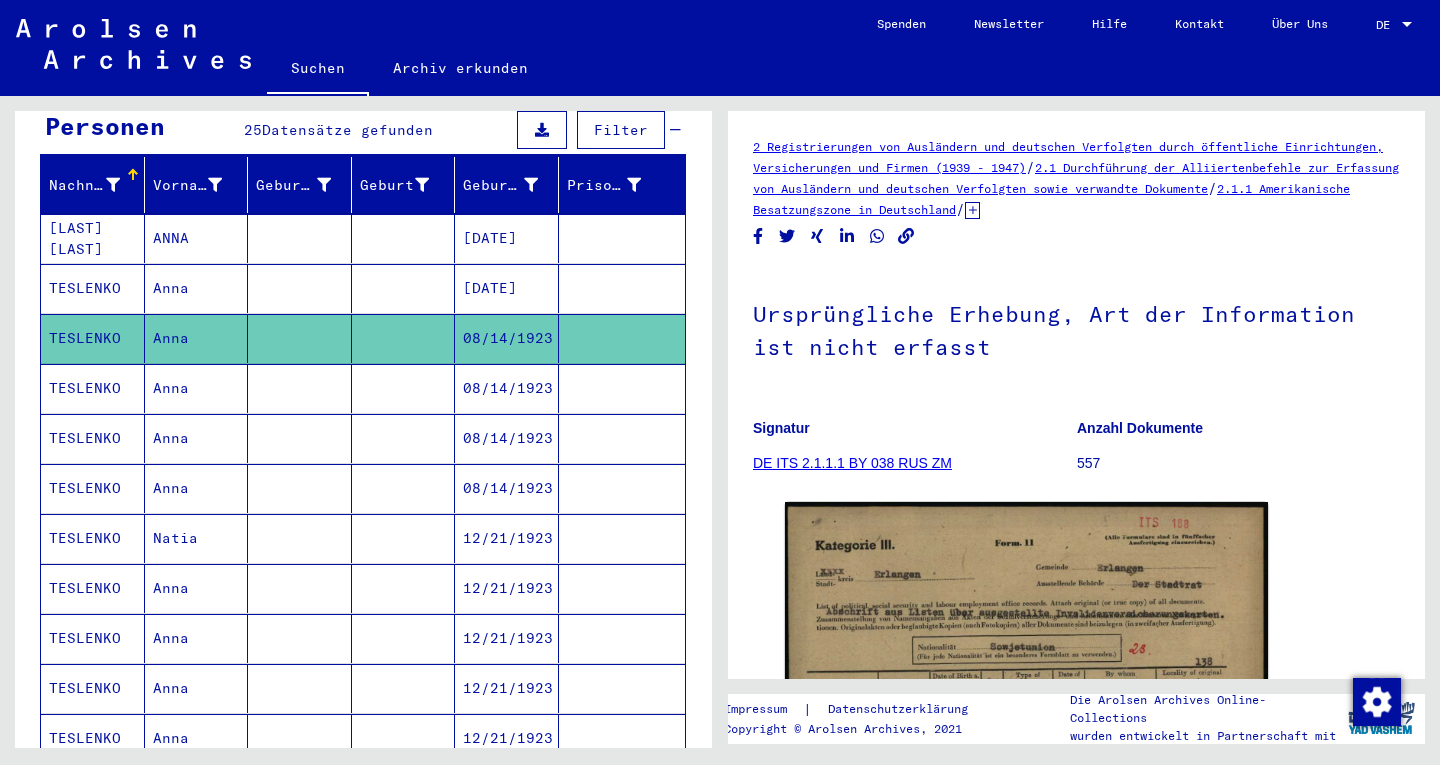 click on "08/14/1923" at bounding box center (507, 438) 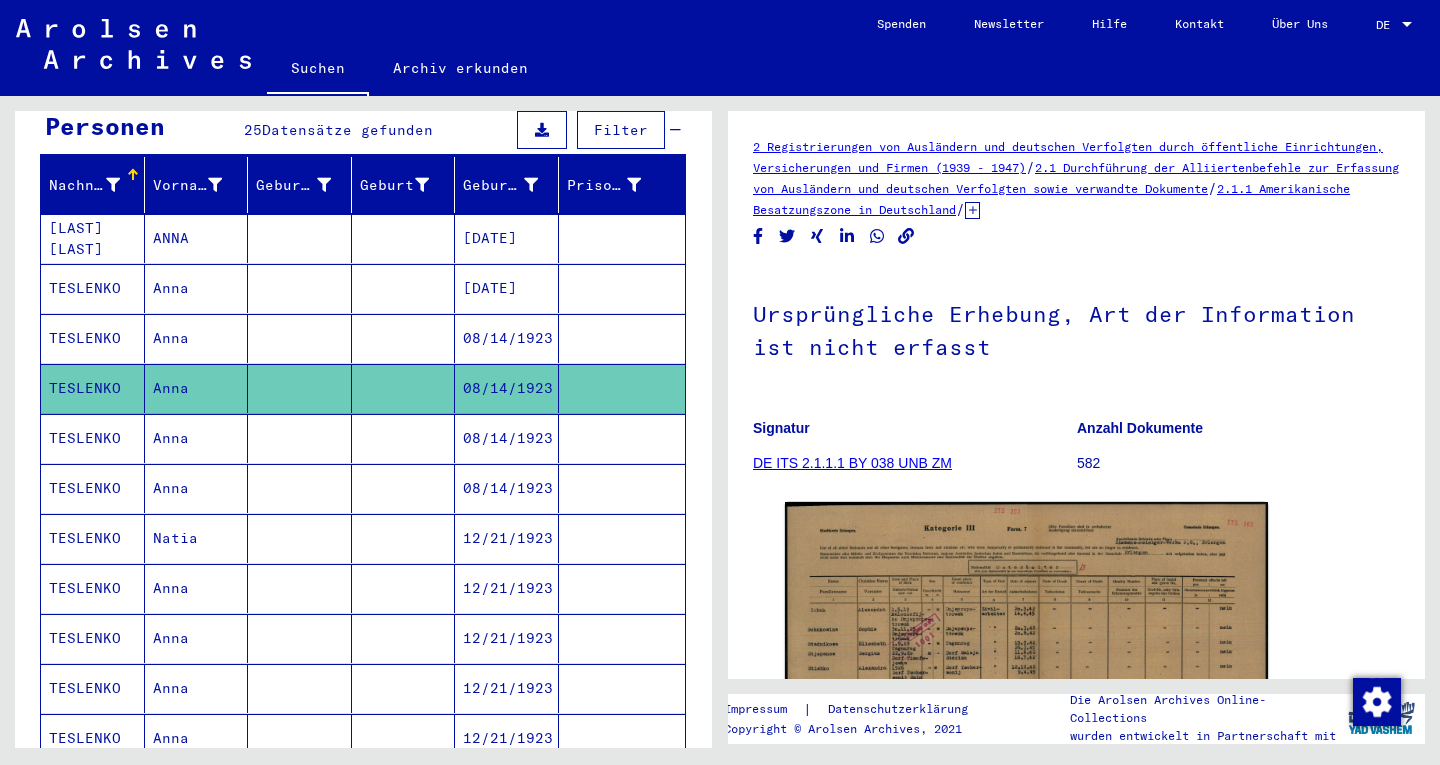 scroll, scrollTop: 0, scrollLeft: 0, axis: both 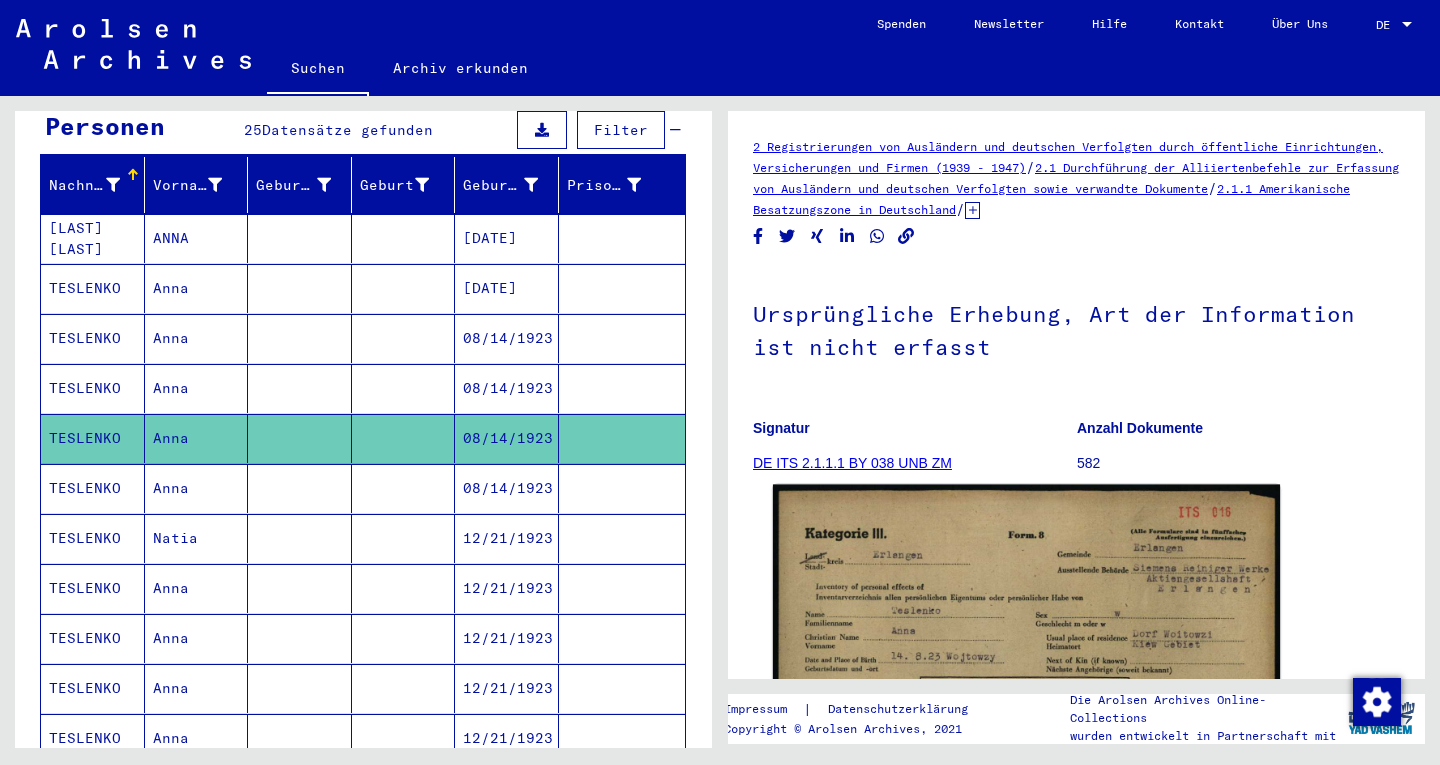click 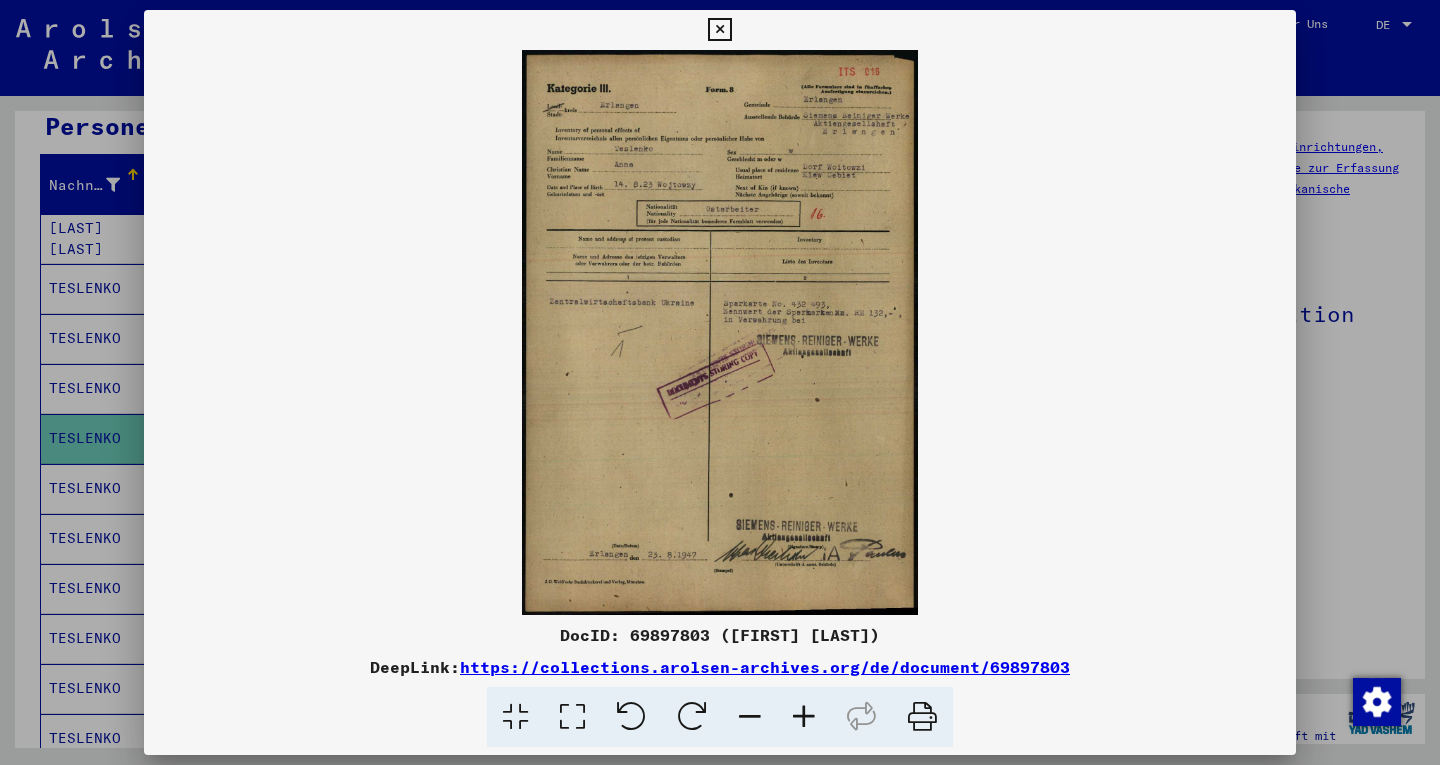 click at bounding box center [572, 717] 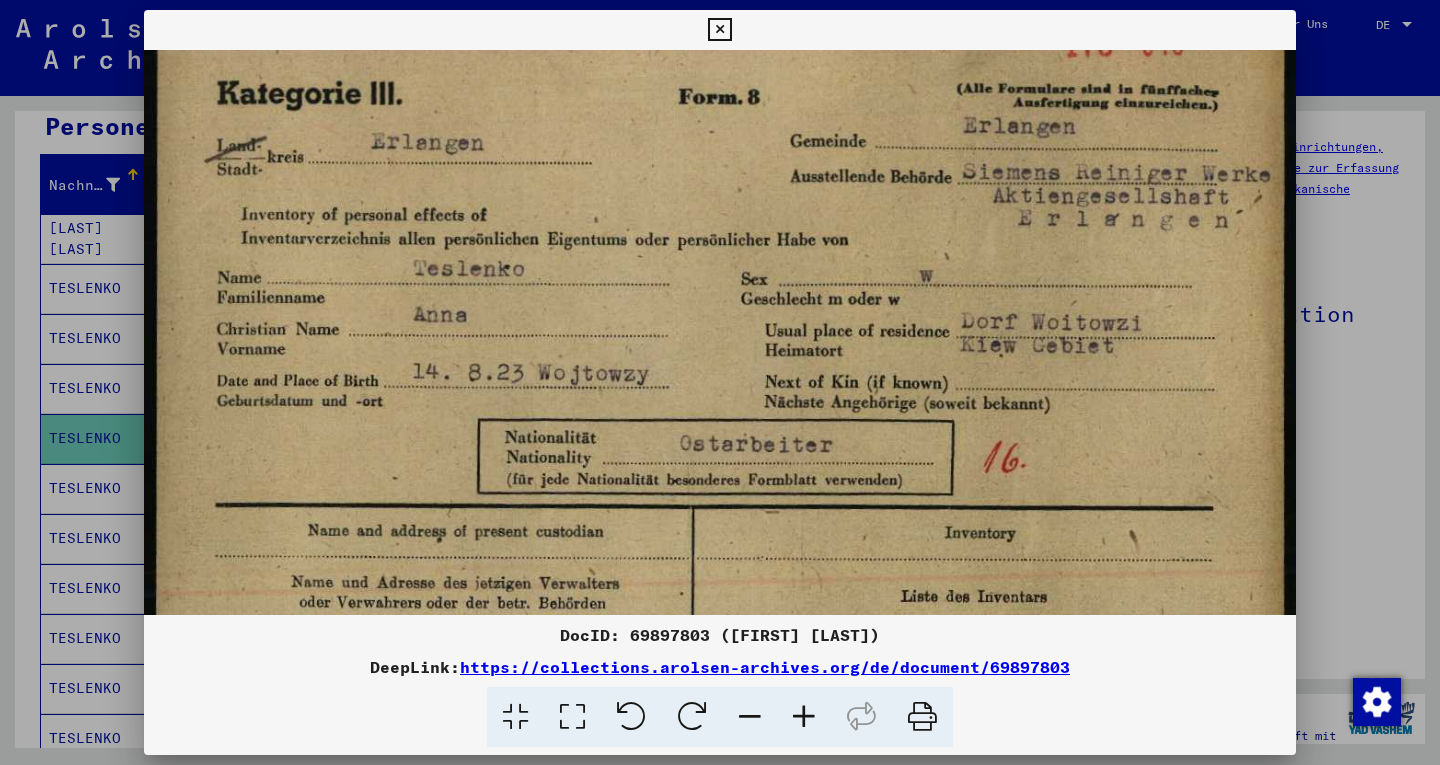 scroll, scrollTop: 69, scrollLeft: 0, axis: vertical 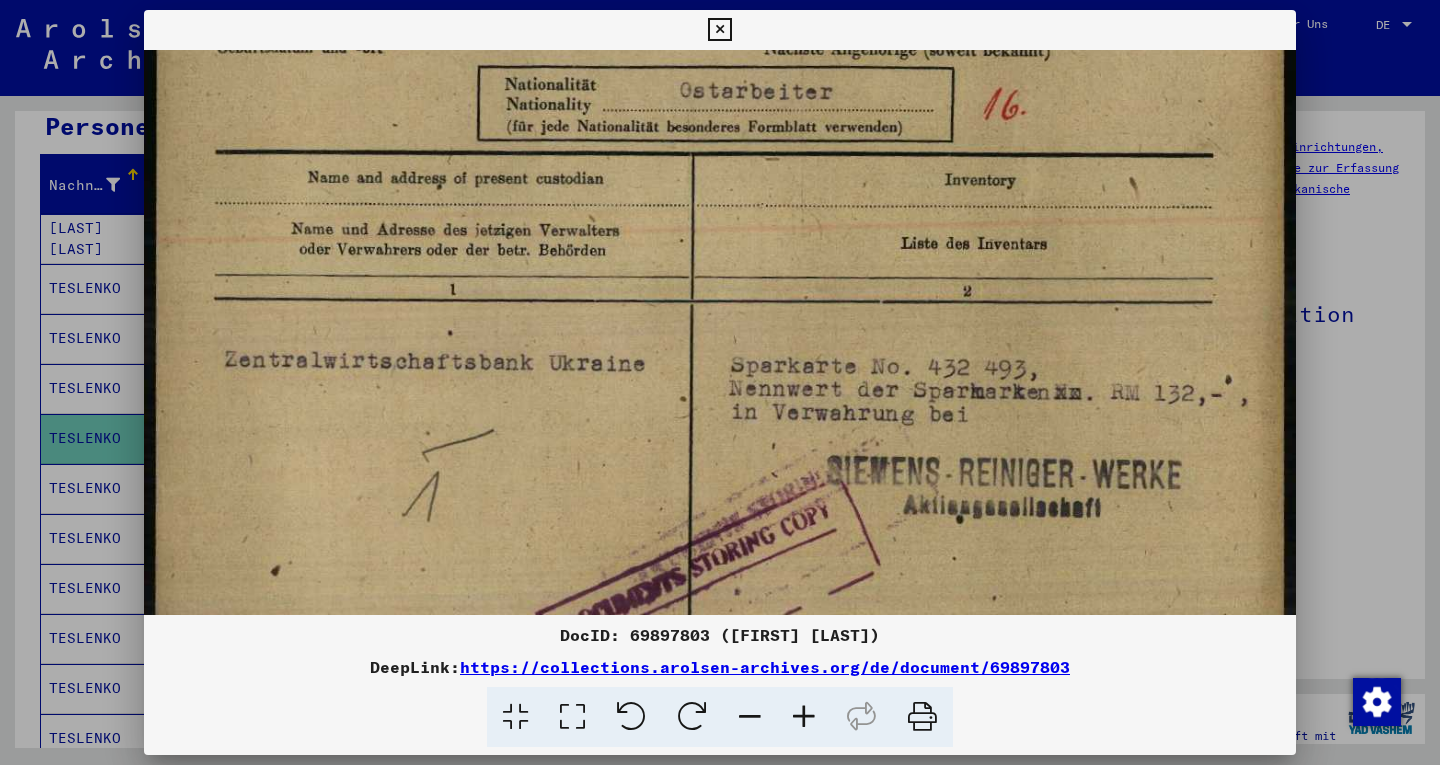 drag, startPoint x: 816, startPoint y: 525, endPoint x: 870, endPoint y: 80, distance: 448.26443 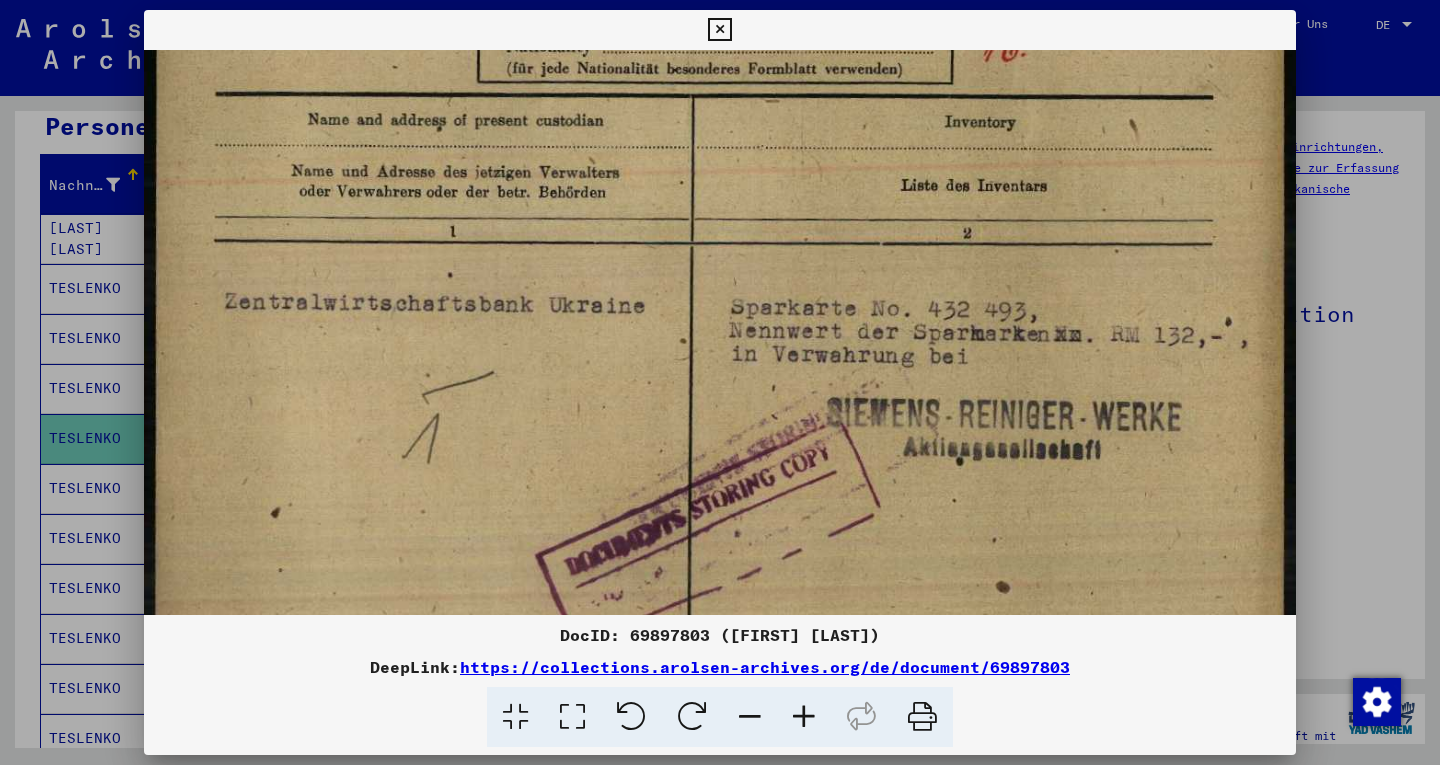 drag, startPoint x: 887, startPoint y: 479, endPoint x: 872, endPoint y: 432, distance: 49.335587 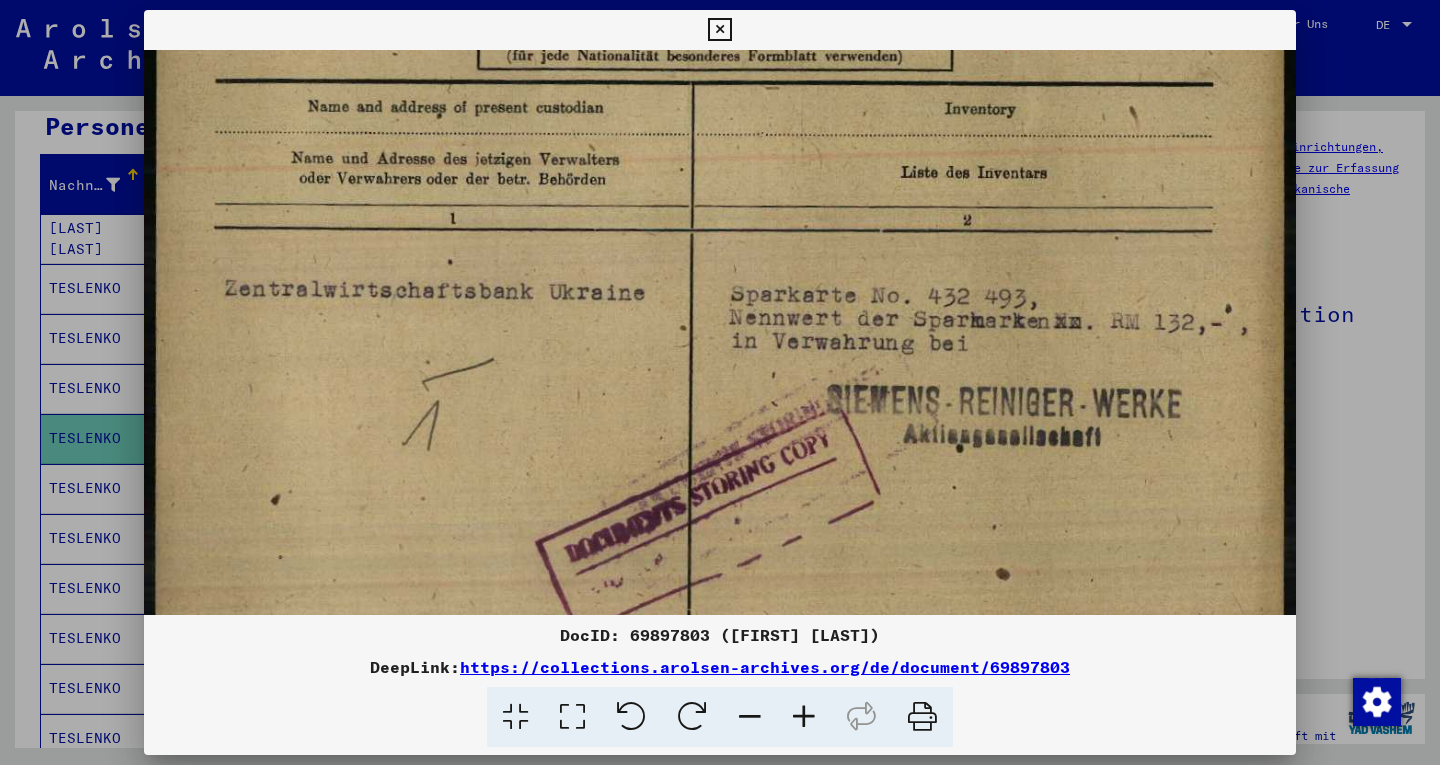 click at bounding box center [720, 382] 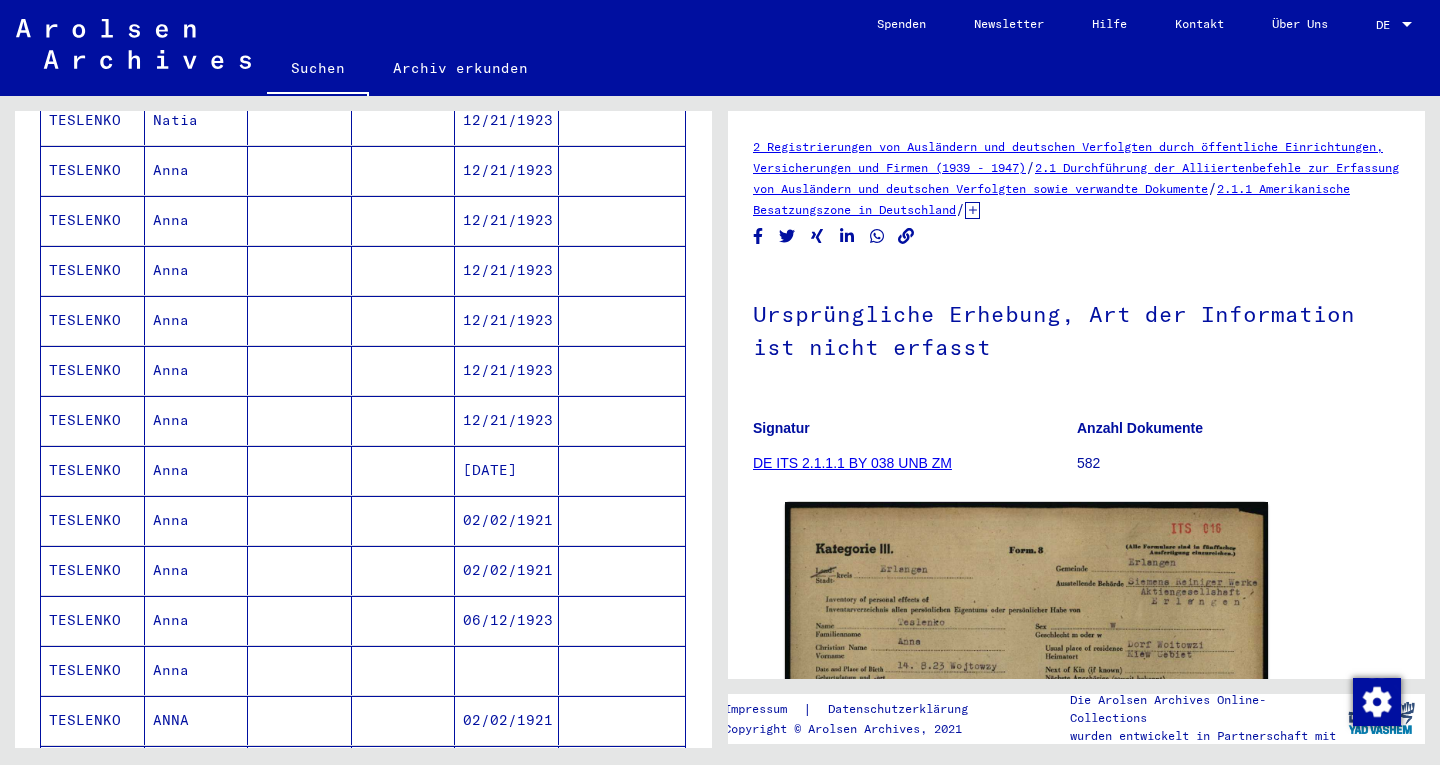 scroll, scrollTop: 702, scrollLeft: 0, axis: vertical 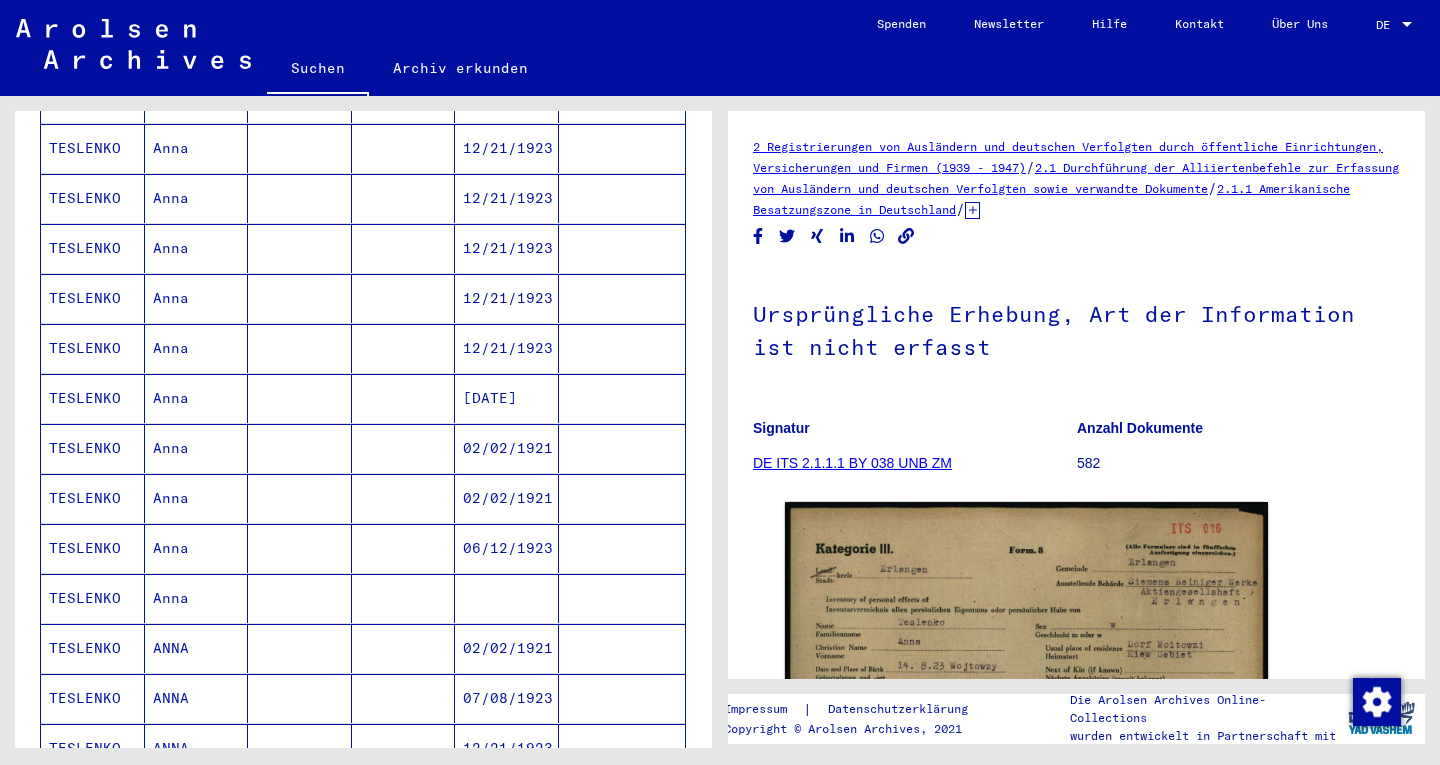 click on "[DATE]" at bounding box center (507, 448) 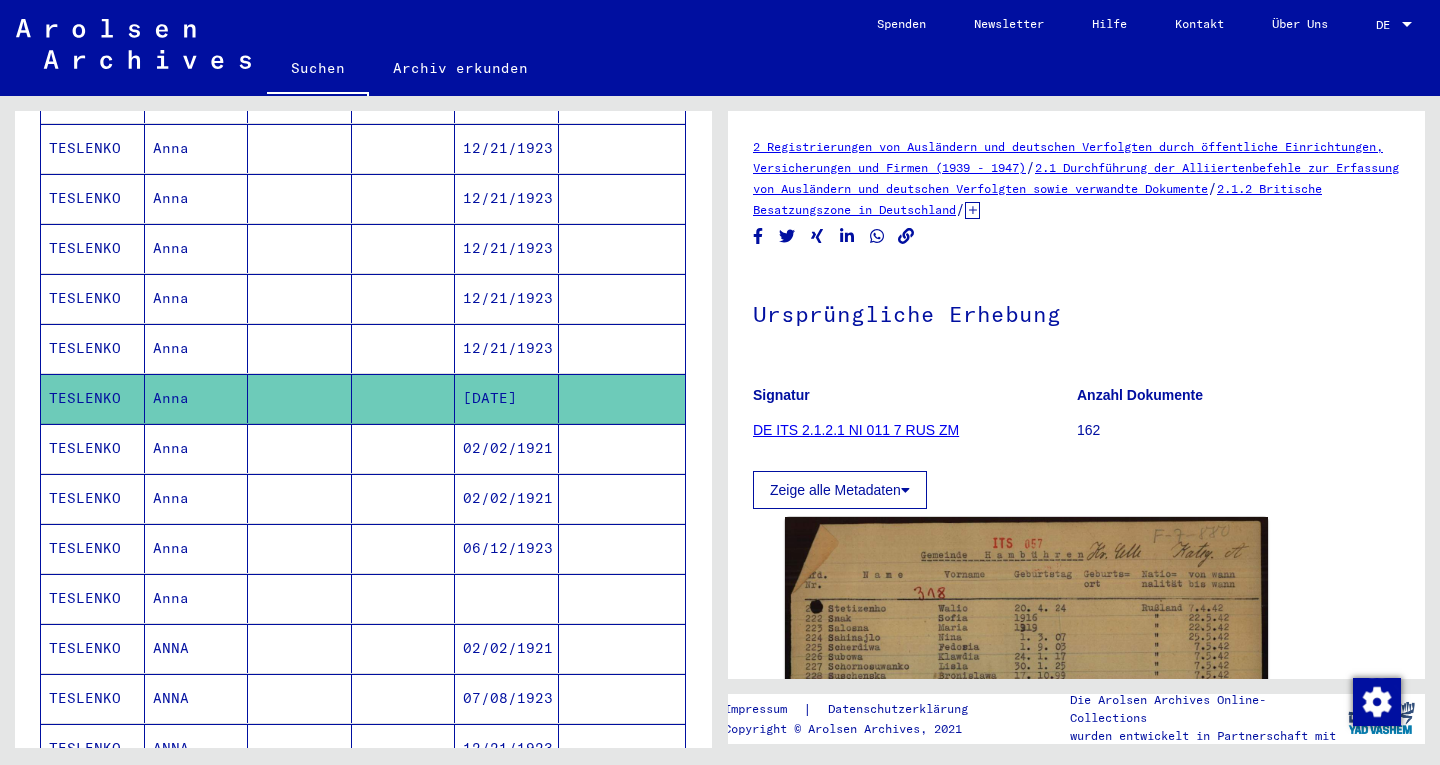 scroll, scrollTop: 0, scrollLeft: 0, axis: both 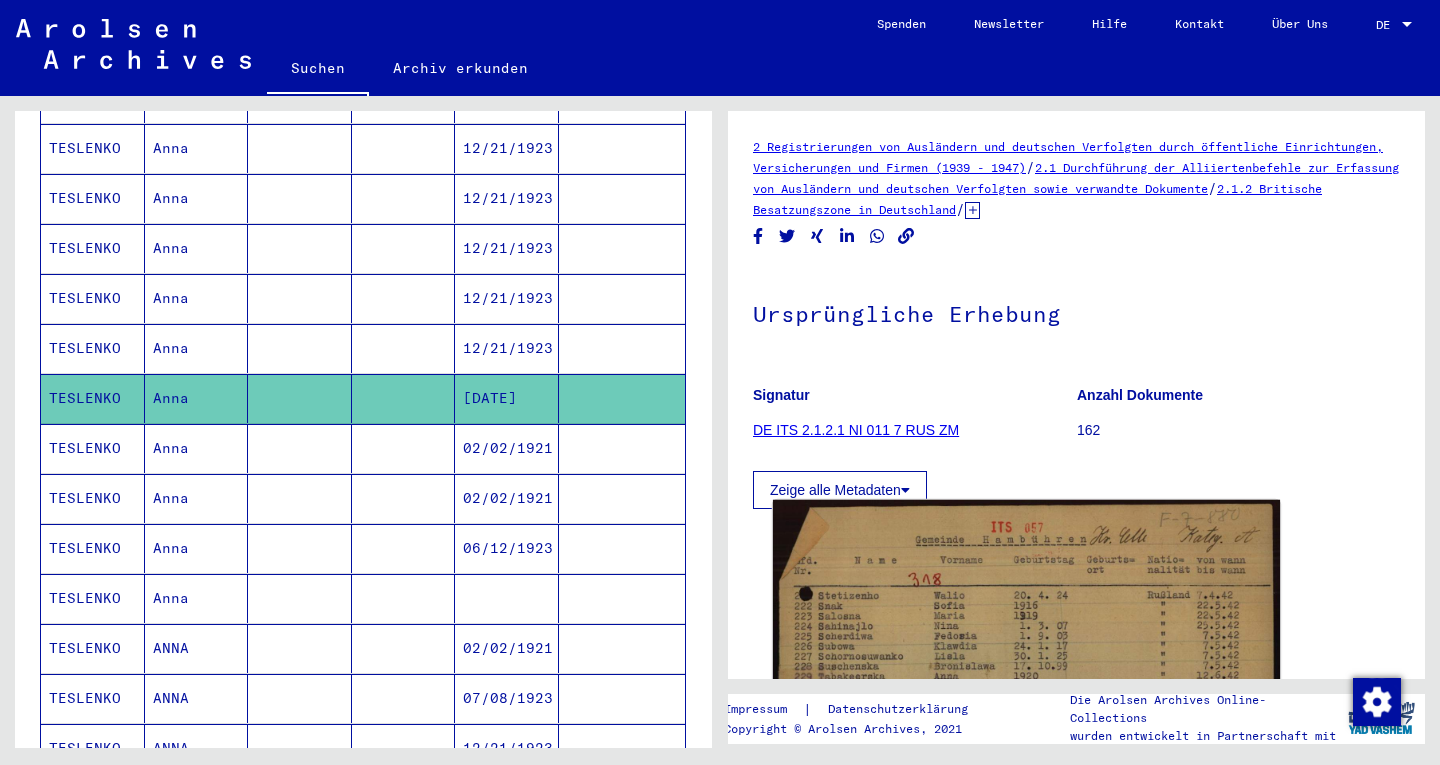 click 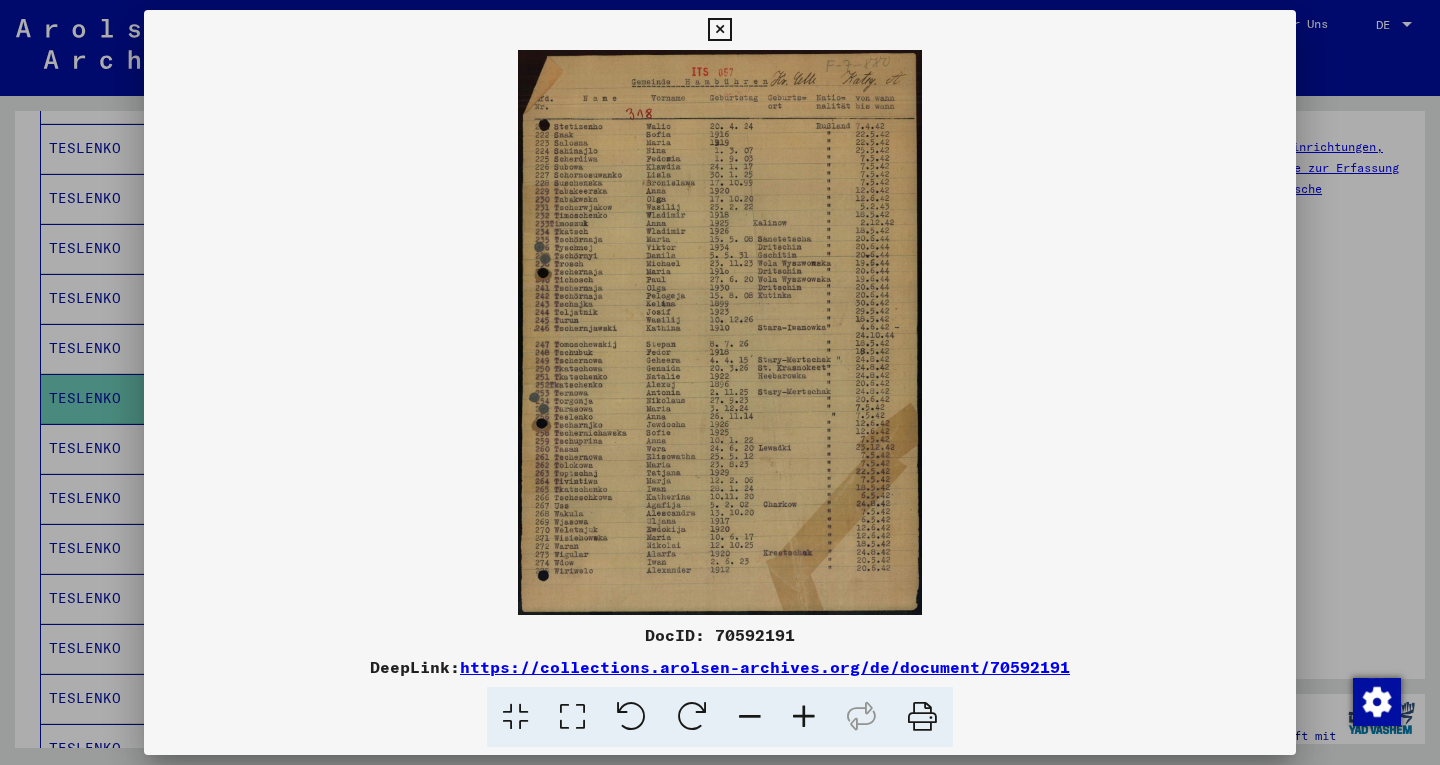 click at bounding box center [572, 717] 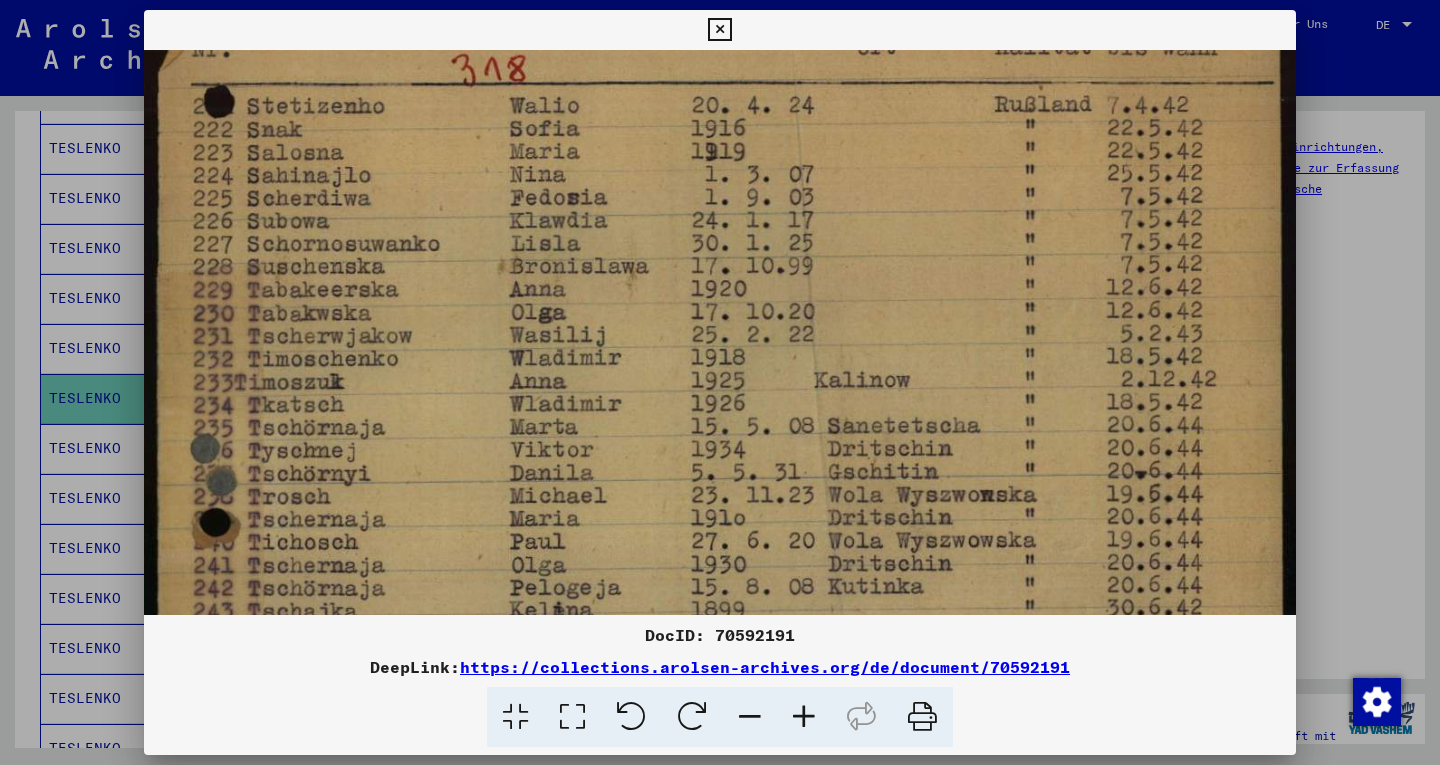 scroll, scrollTop: 166, scrollLeft: 0, axis: vertical 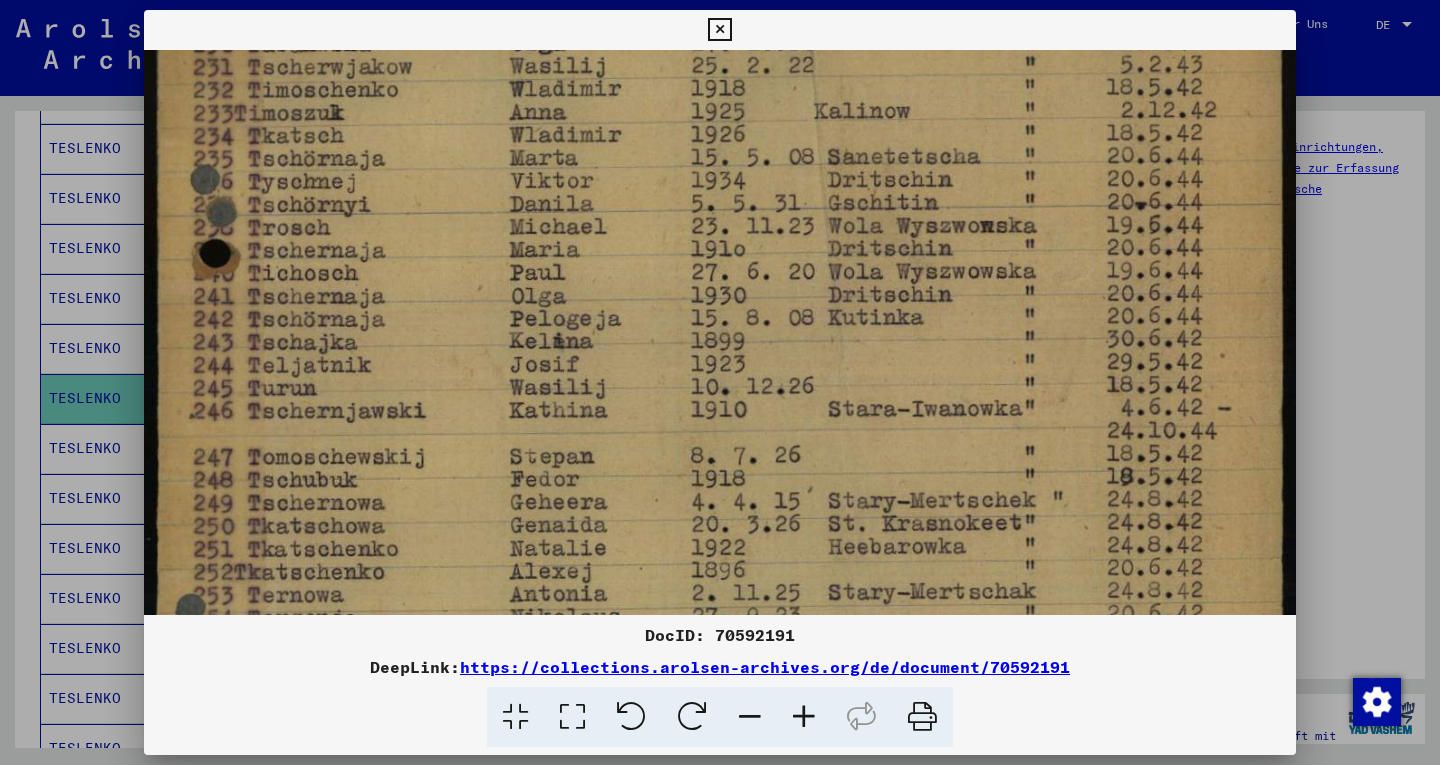 drag, startPoint x: 768, startPoint y: 535, endPoint x: 800, endPoint y: 98, distance: 438.17004 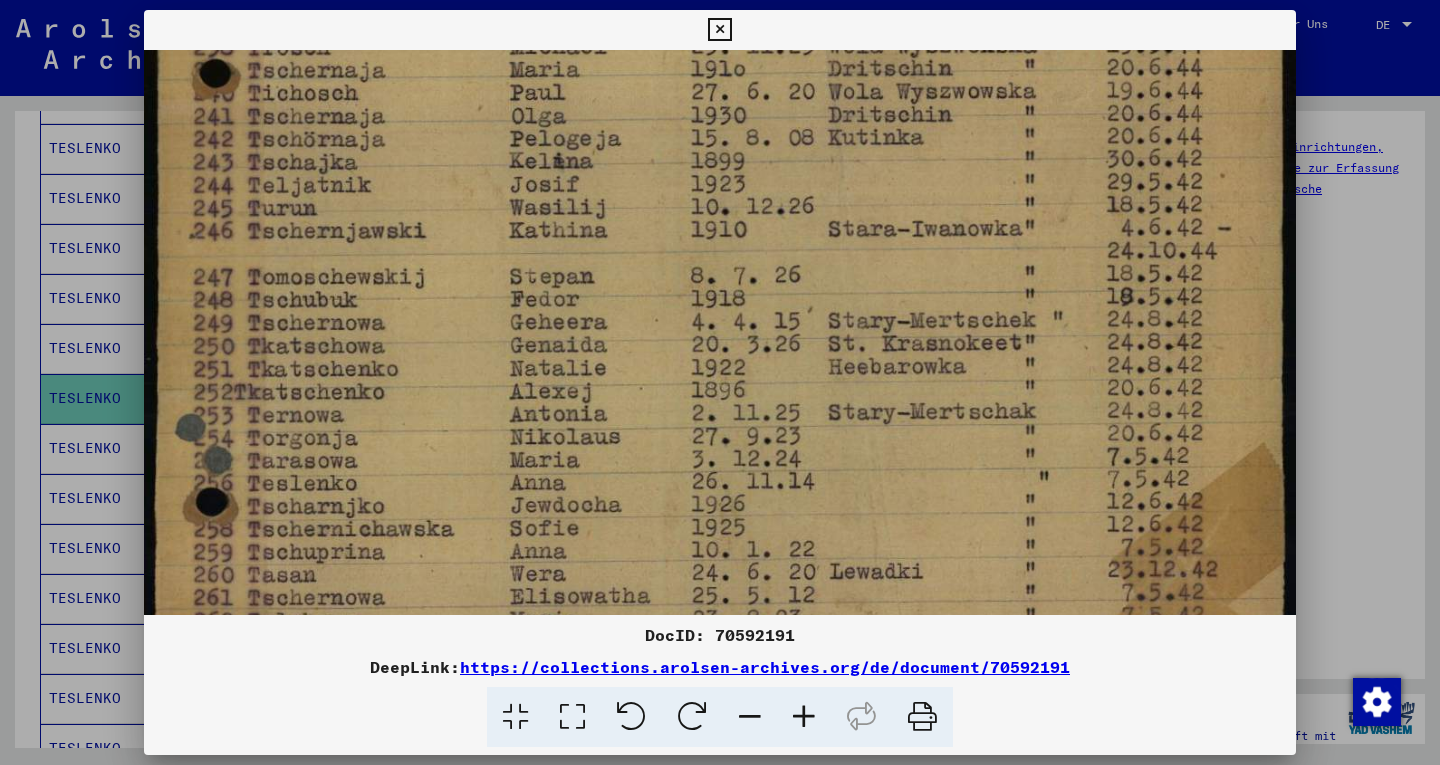scroll, scrollTop: 616, scrollLeft: 0, axis: vertical 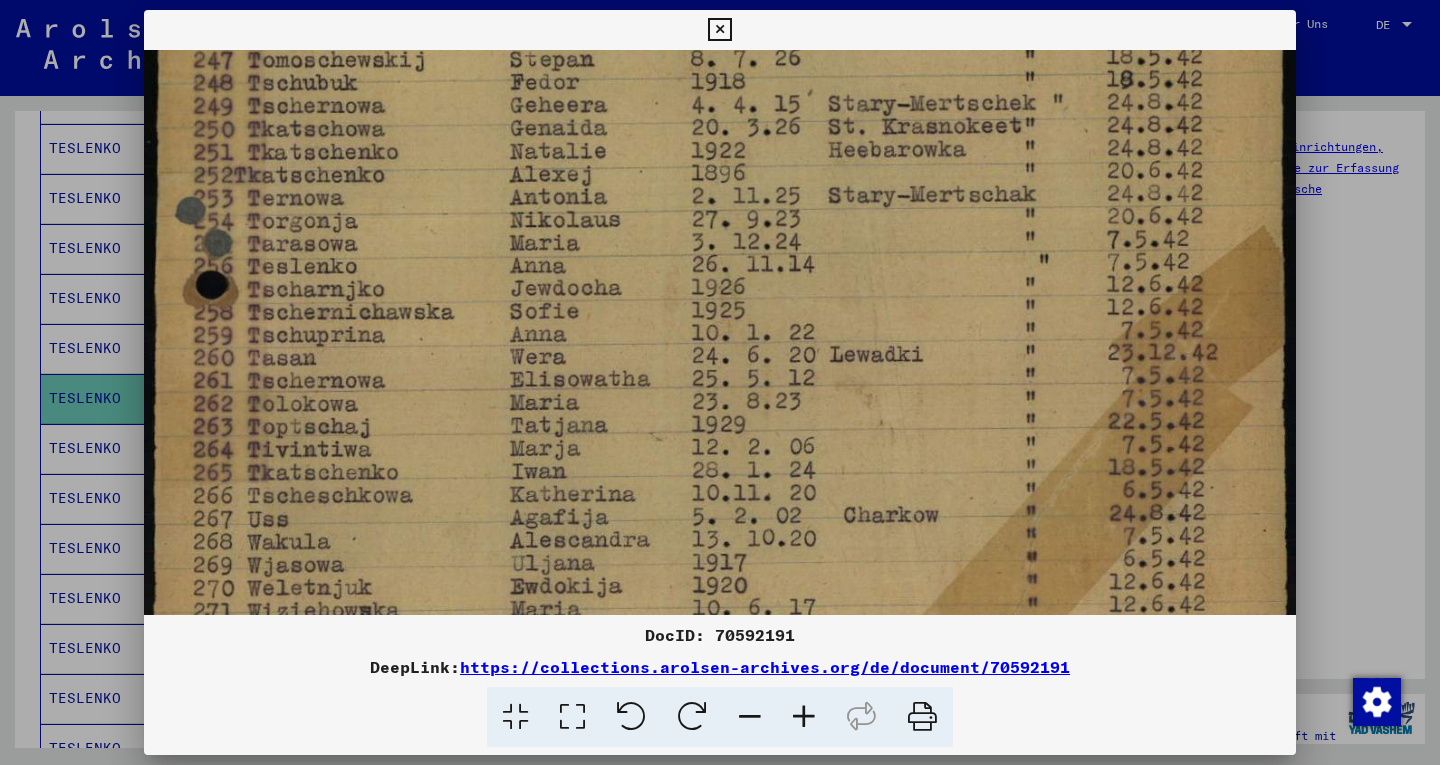 drag, startPoint x: 623, startPoint y: 427, endPoint x: 669, endPoint y: 7, distance: 422.51154 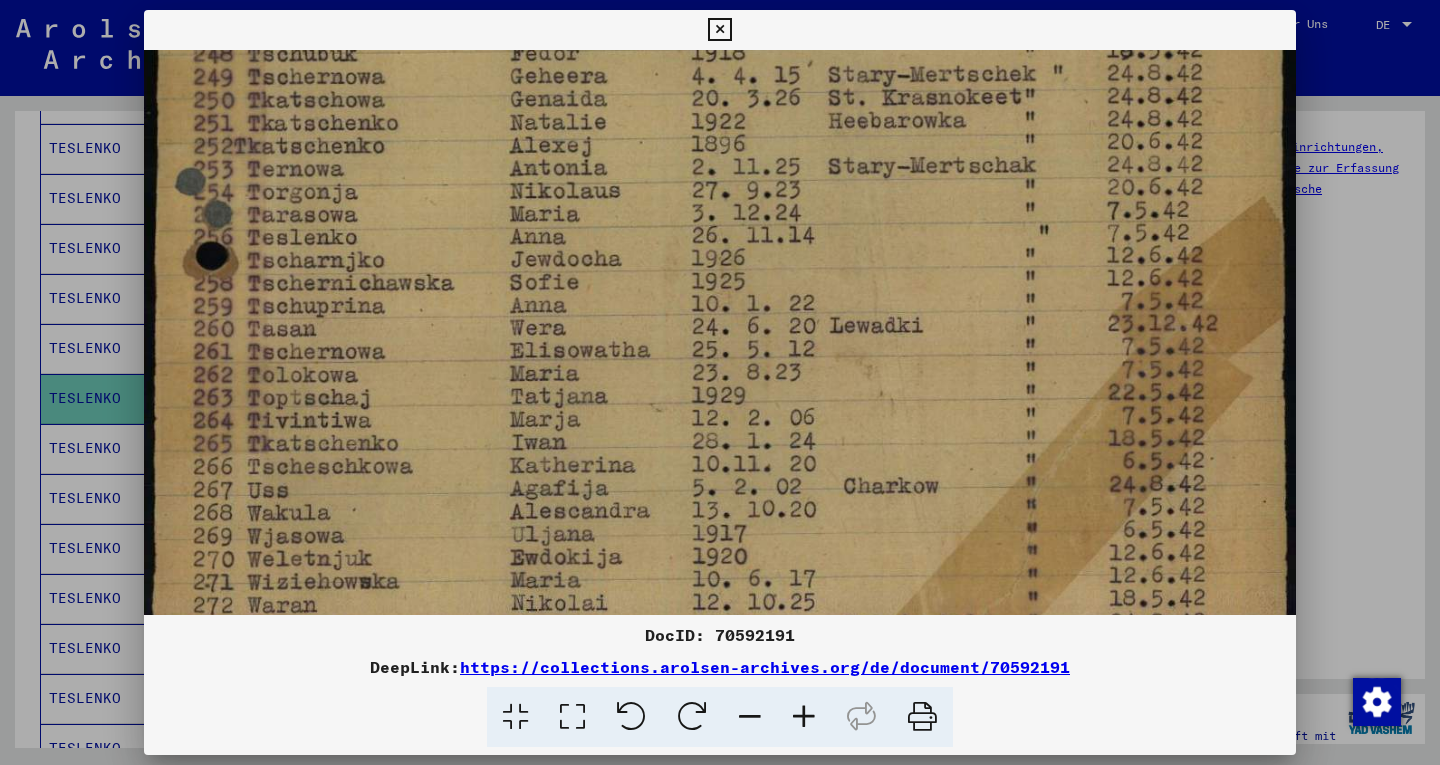 click at bounding box center [720, 382] 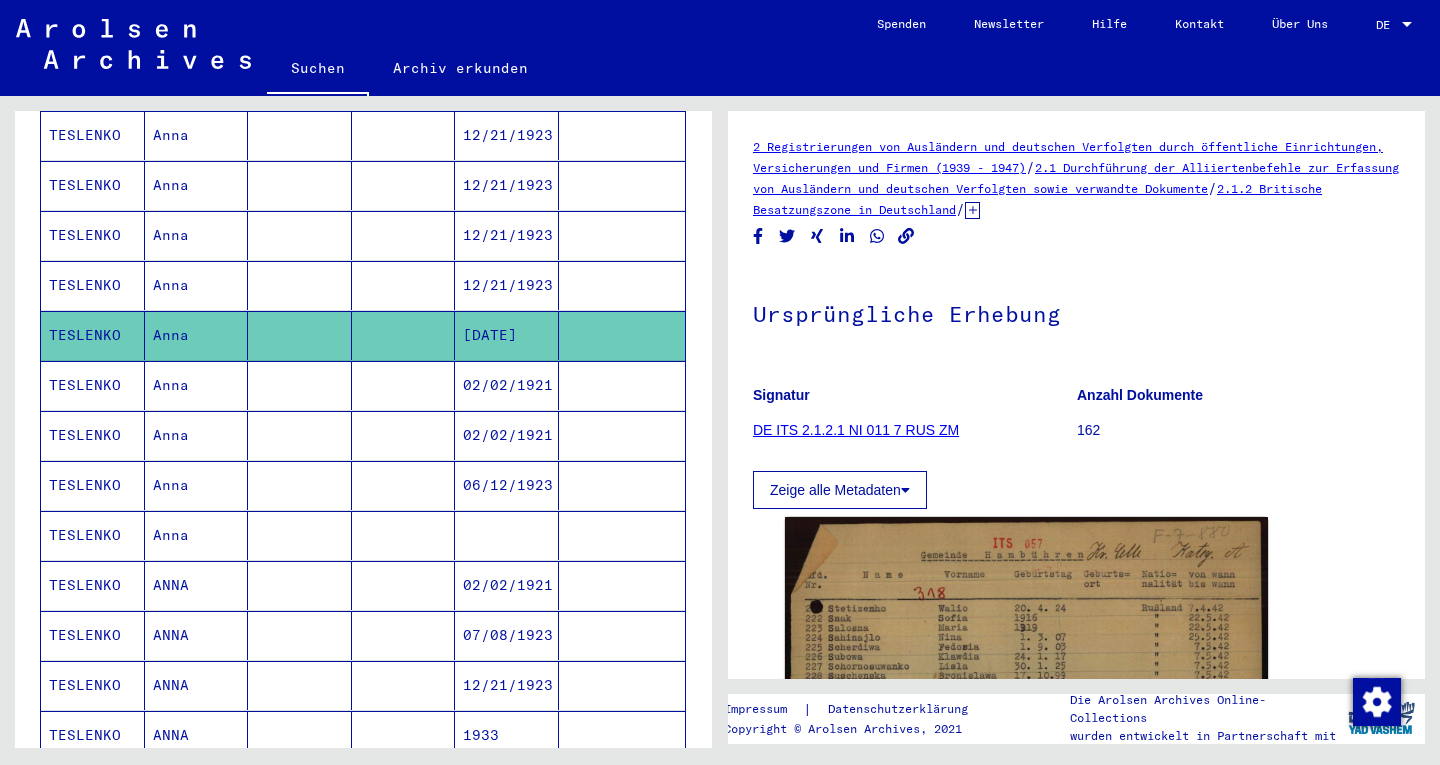scroll, scrollTop: 768, scrollLeft: 0, axis: vertical 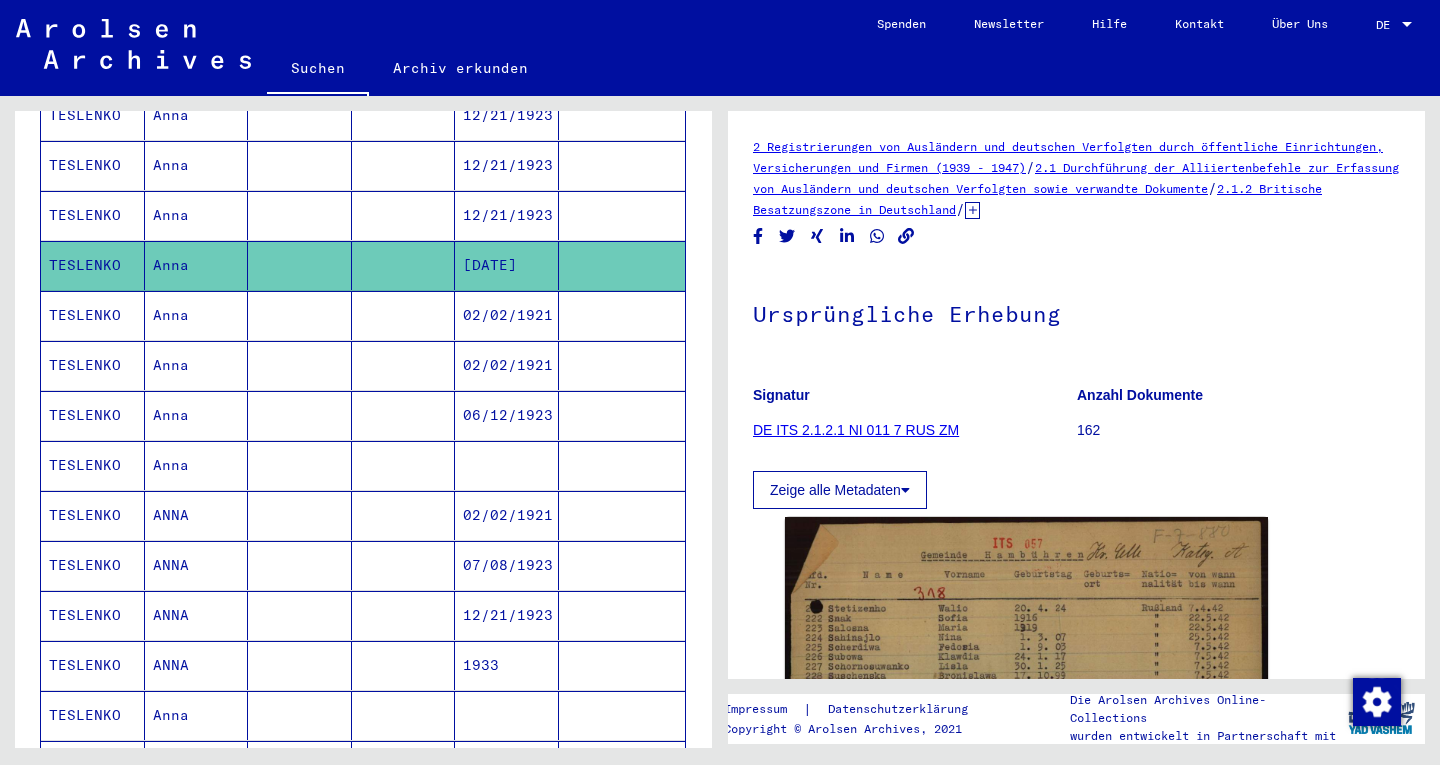 click on "06/12/1923" at bounding box center [507, 465] 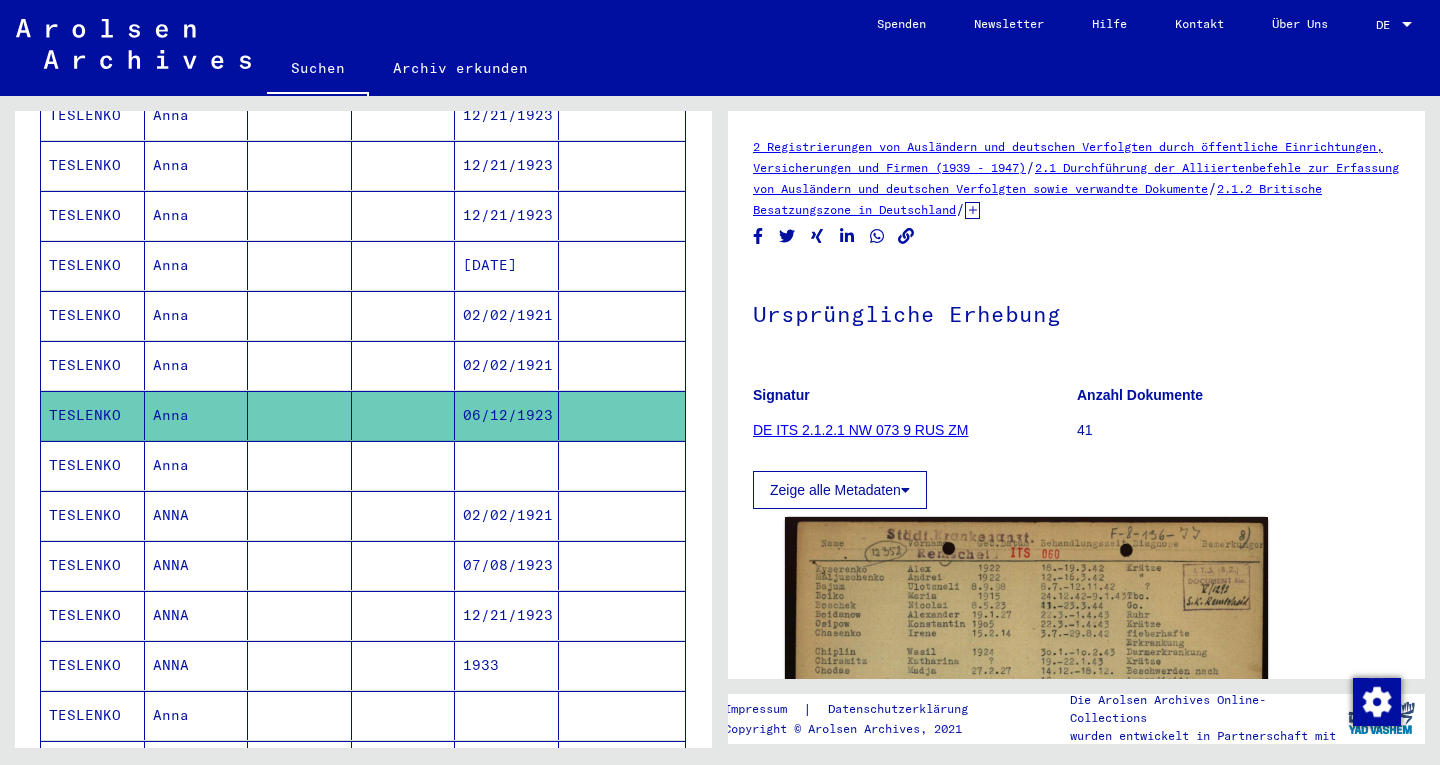 scroll, scrollTop: 0, scrollLeft: 0, axis: both 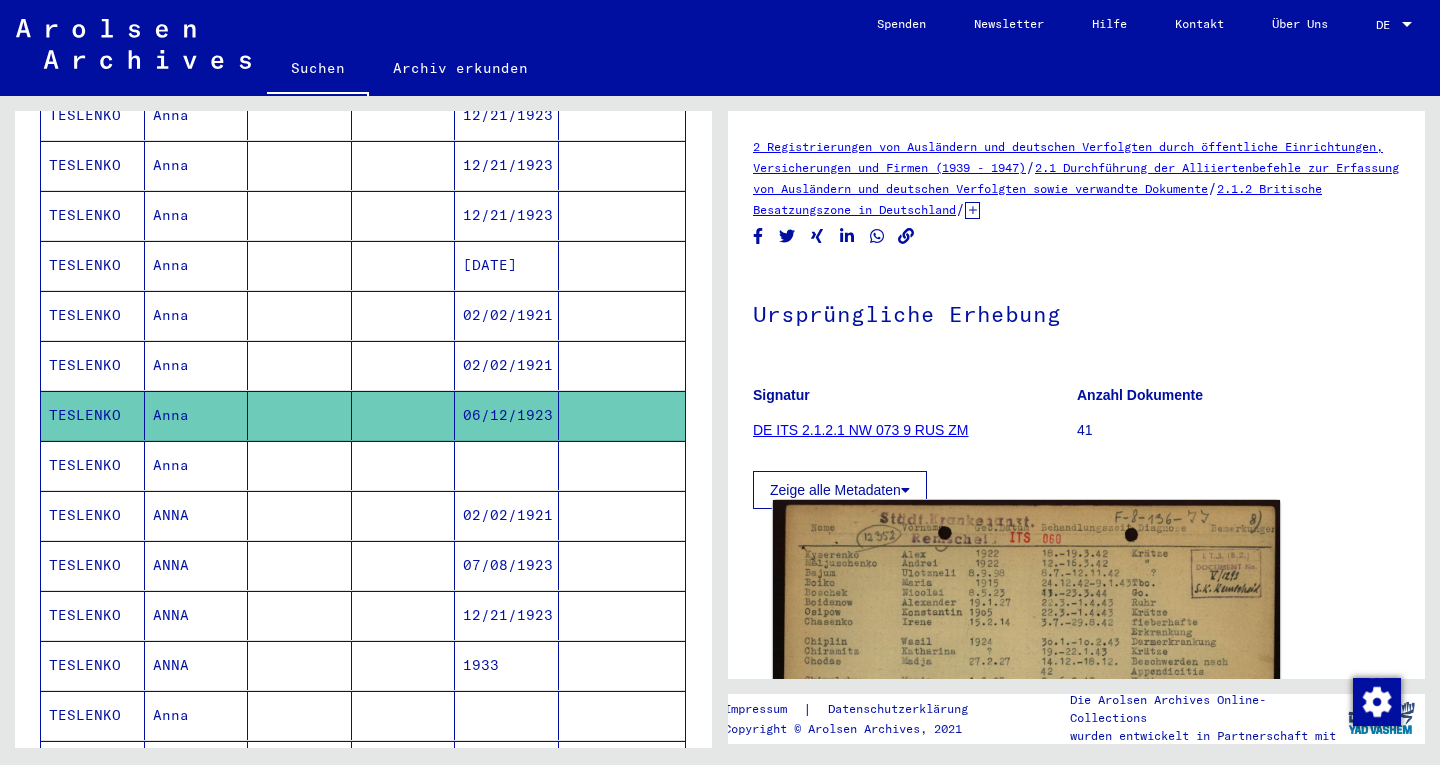 click 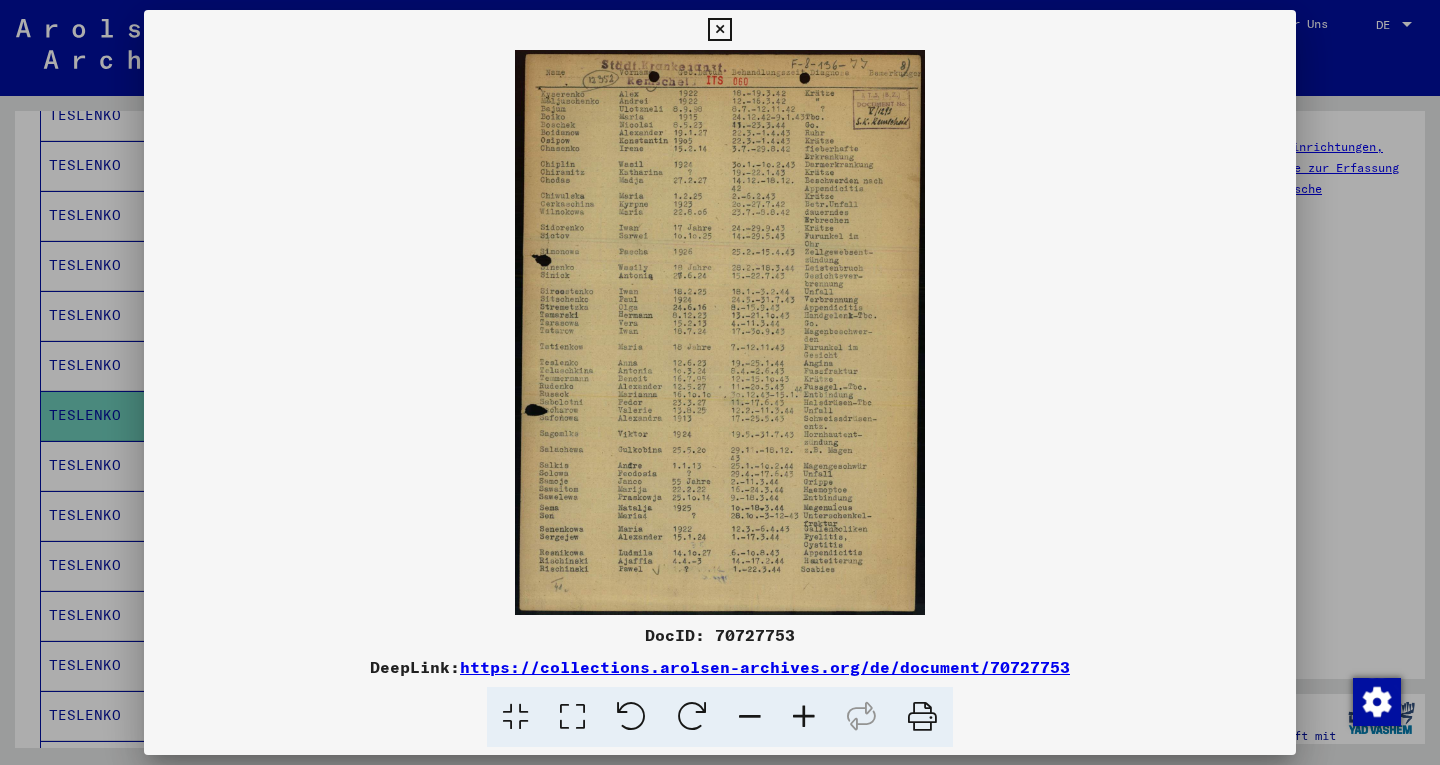 click at bounding box center [572, 717] 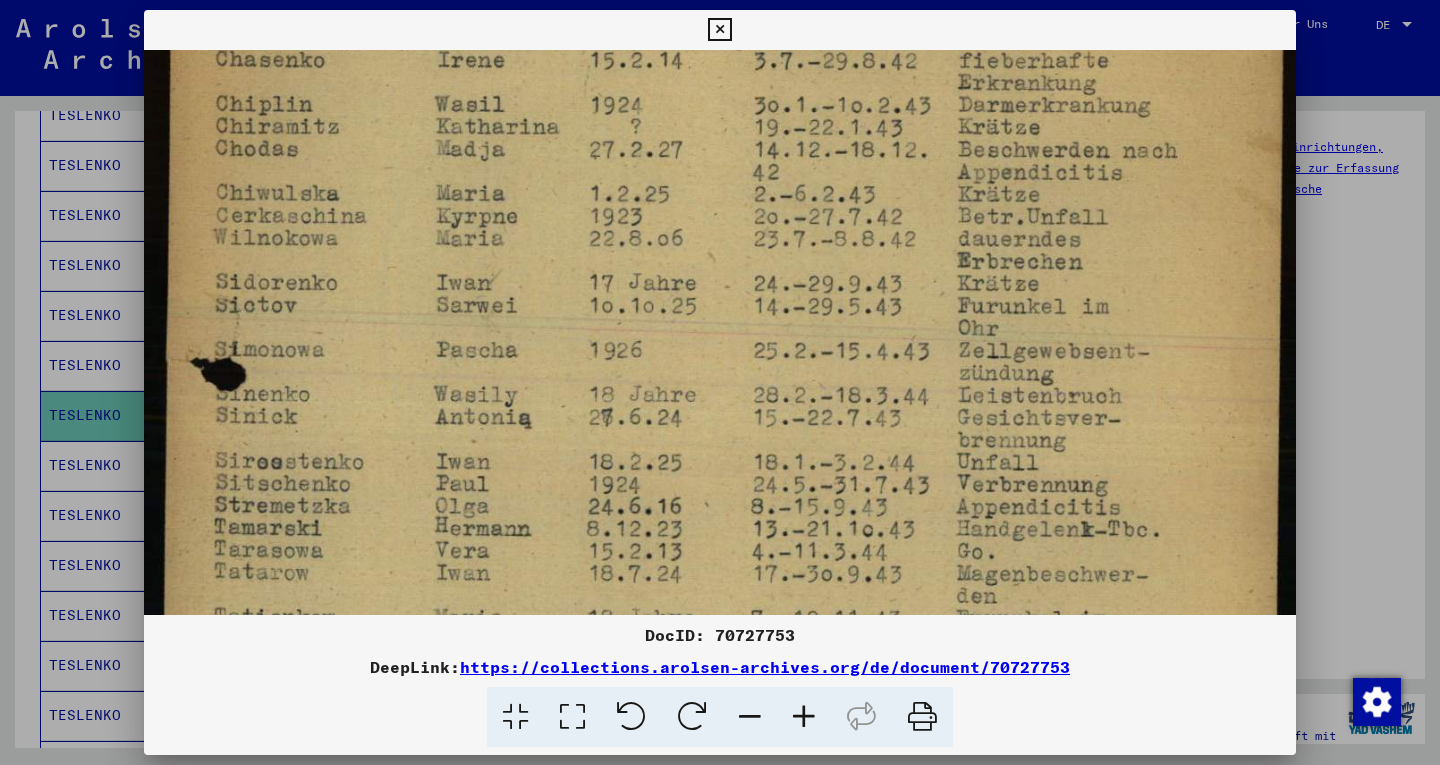 drag, startPoint x: 893, startPoint y: 506, endPoint x: 739, endPoint y: 155, distance: 383.29755 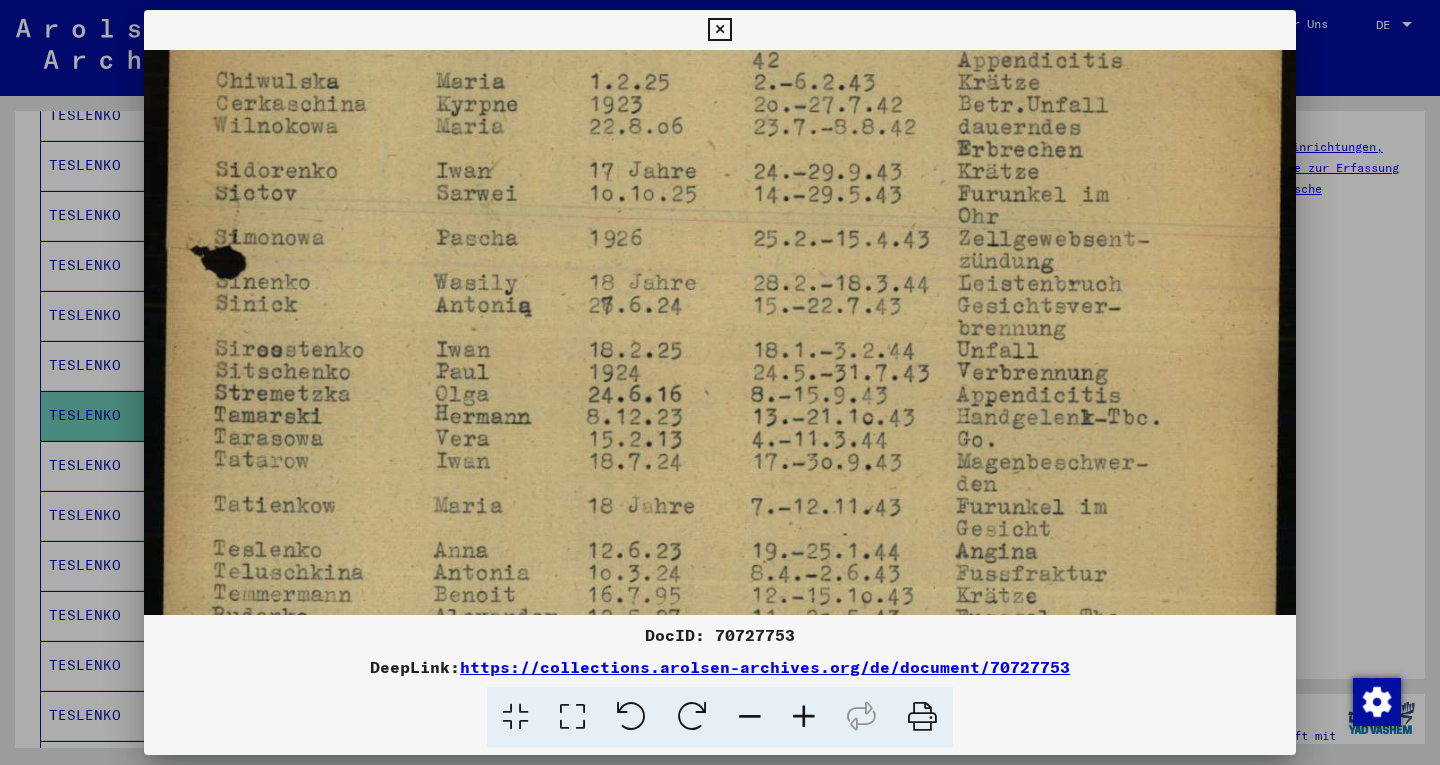 scroll, scrollTop: 382, scrollLeft: 0, axis: vertical 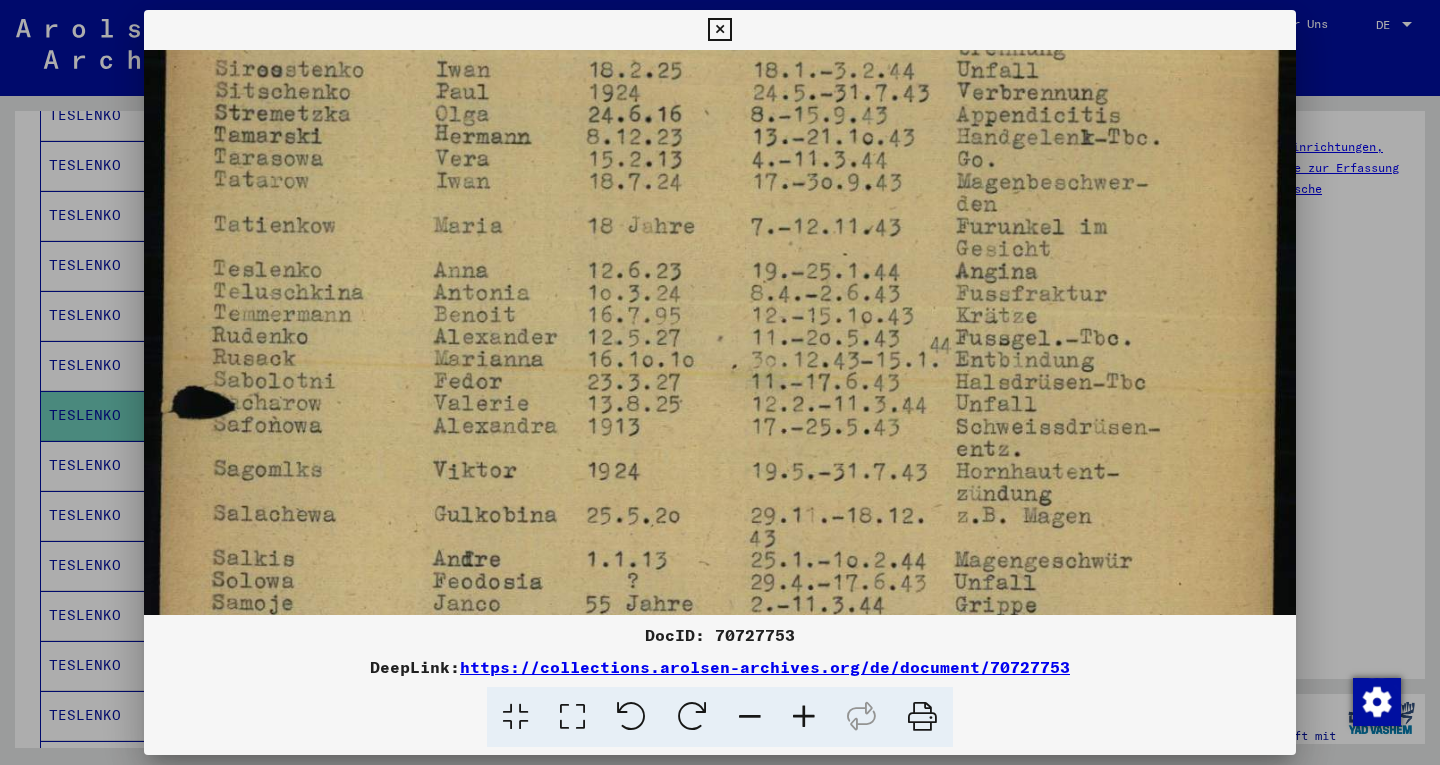 drag, startPoint x: 801, startPoint y: 456, endPoint x: 895, endPoint y: 136, distance: 333.5206 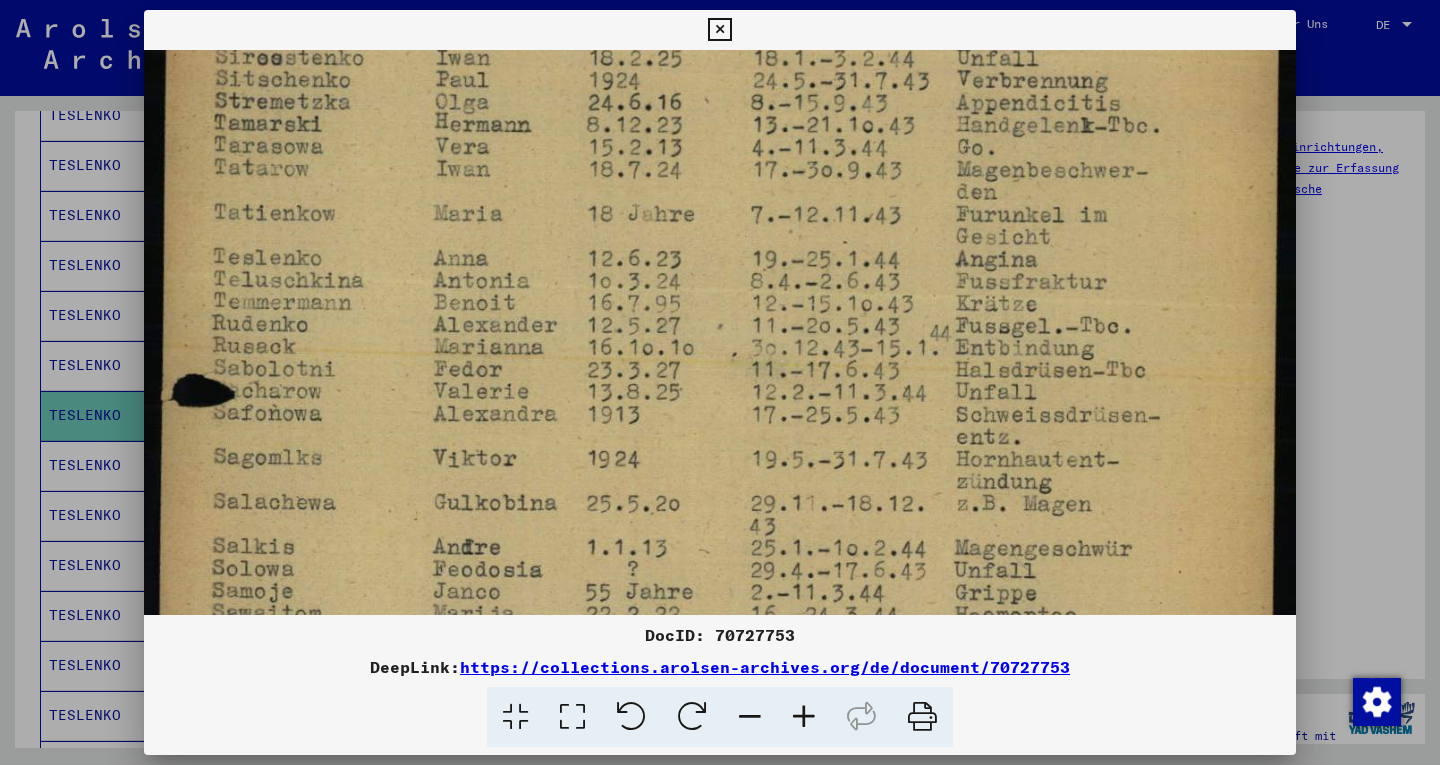 click at bounding box center (720, 382) 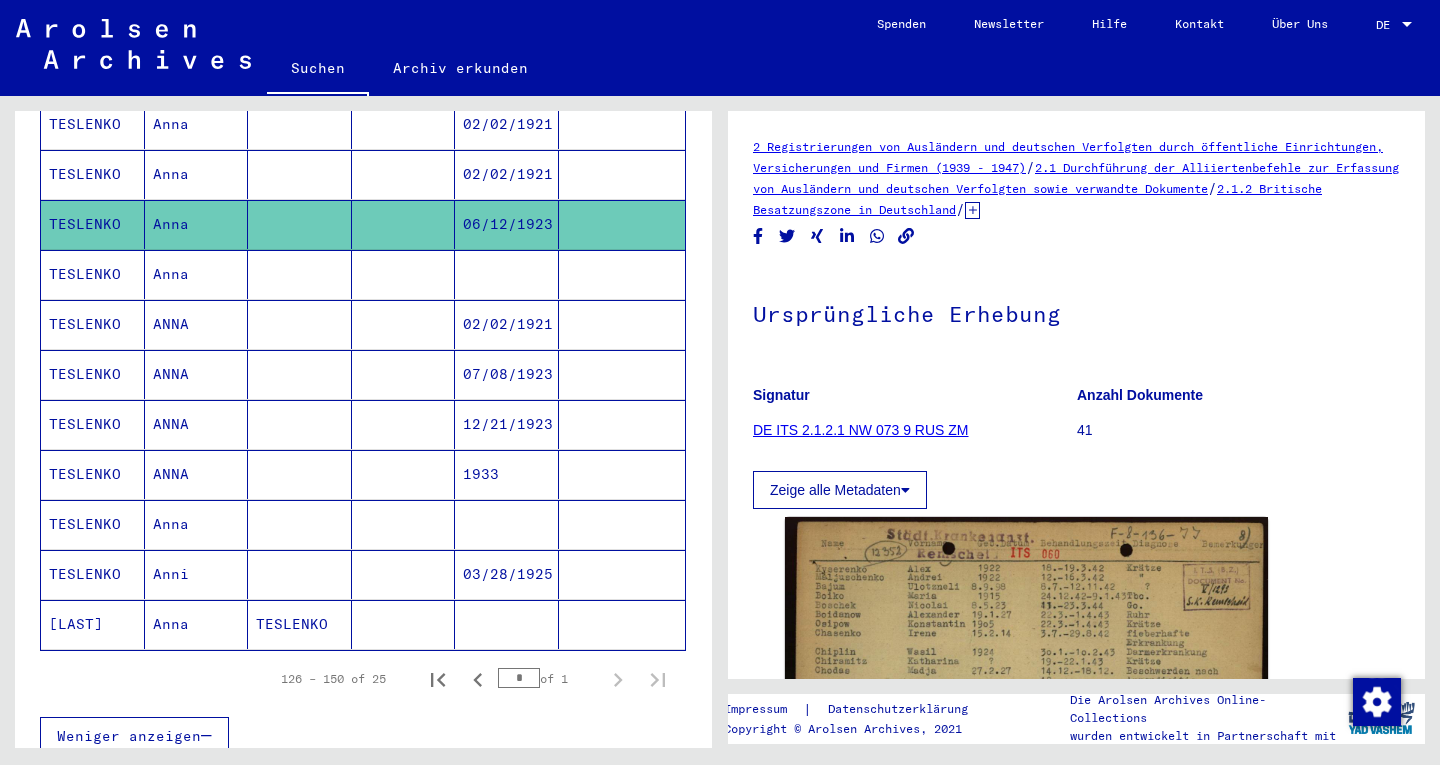 scroll, scrollTop: 1031, scrollLeft: 0, axis: vertical 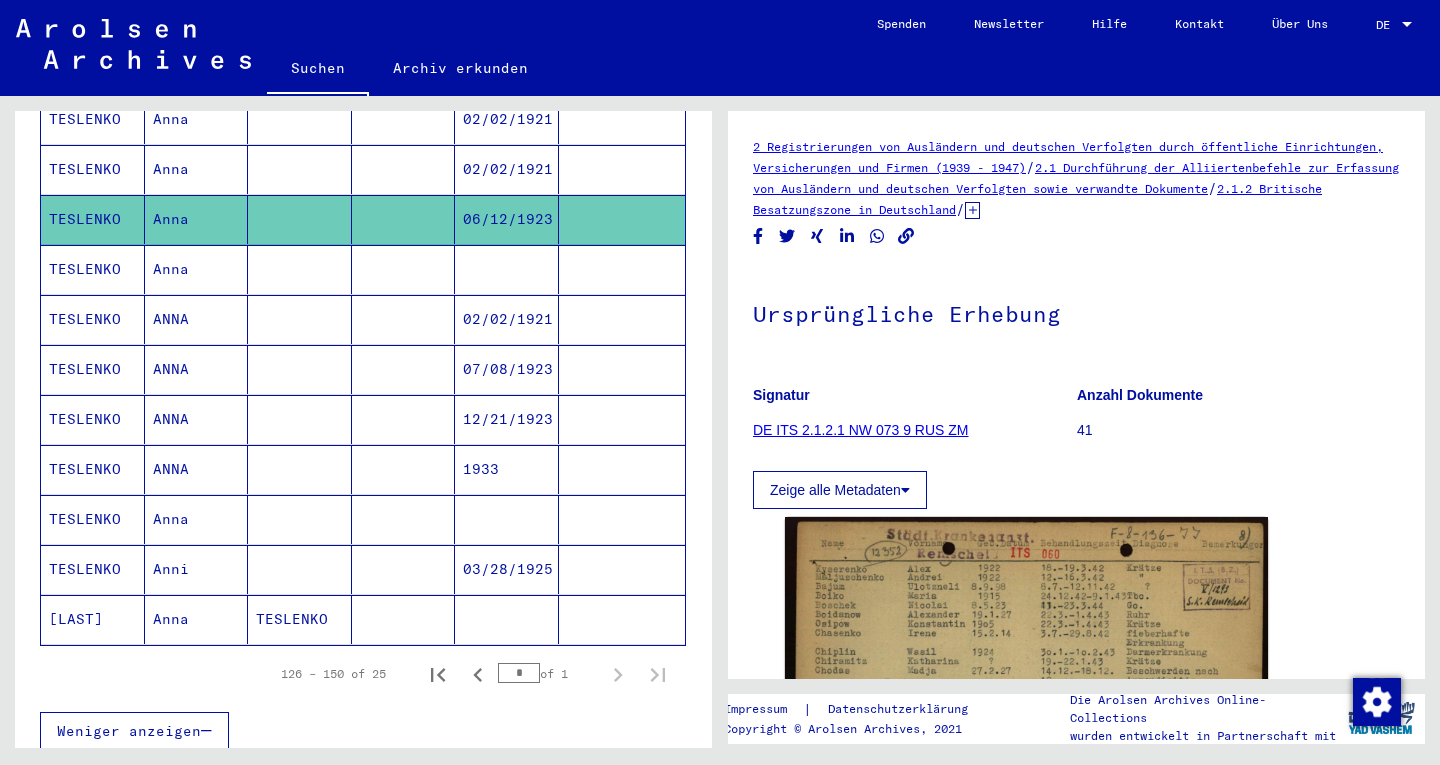 click at bounding box center (507, 569) 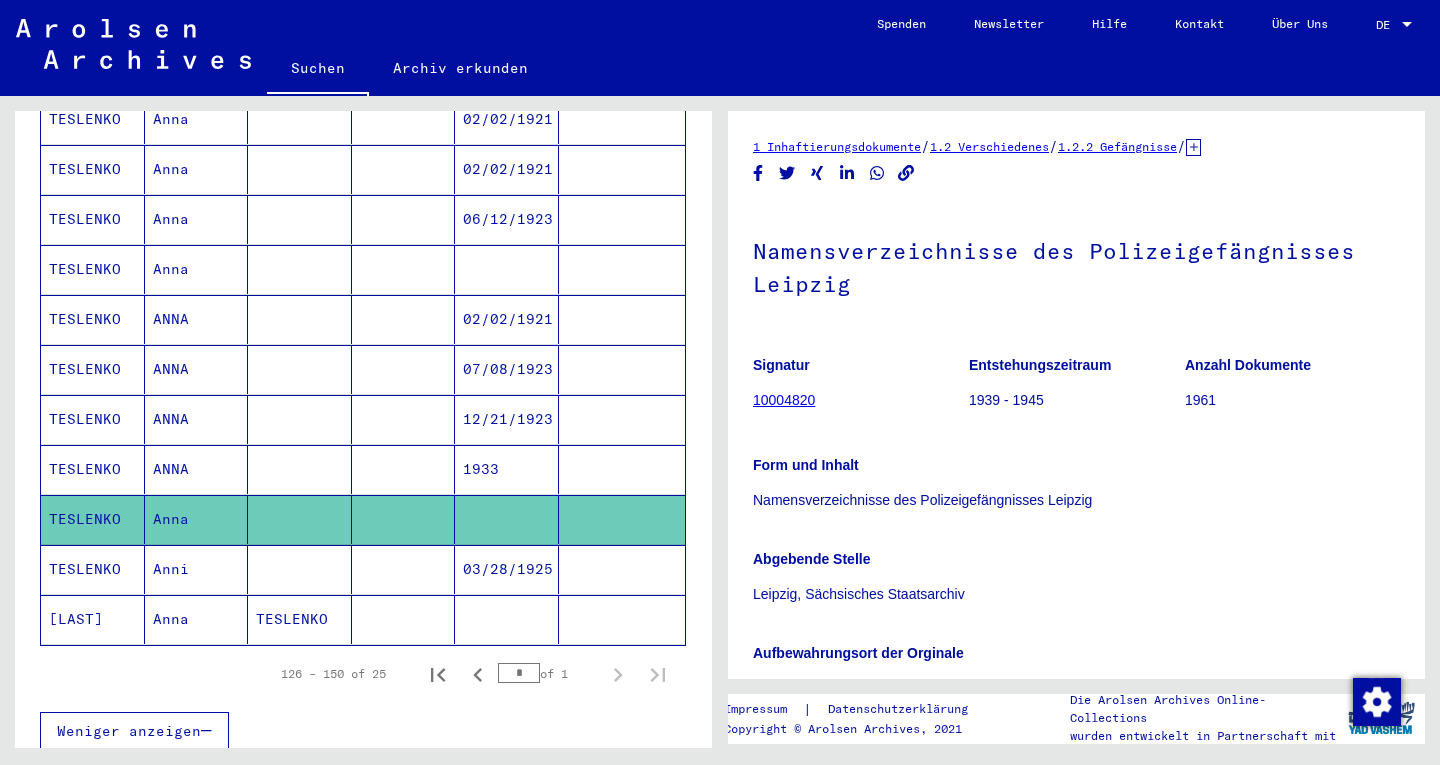 scroll, scrollTop: 0, scrollLeft: 0, axis: both 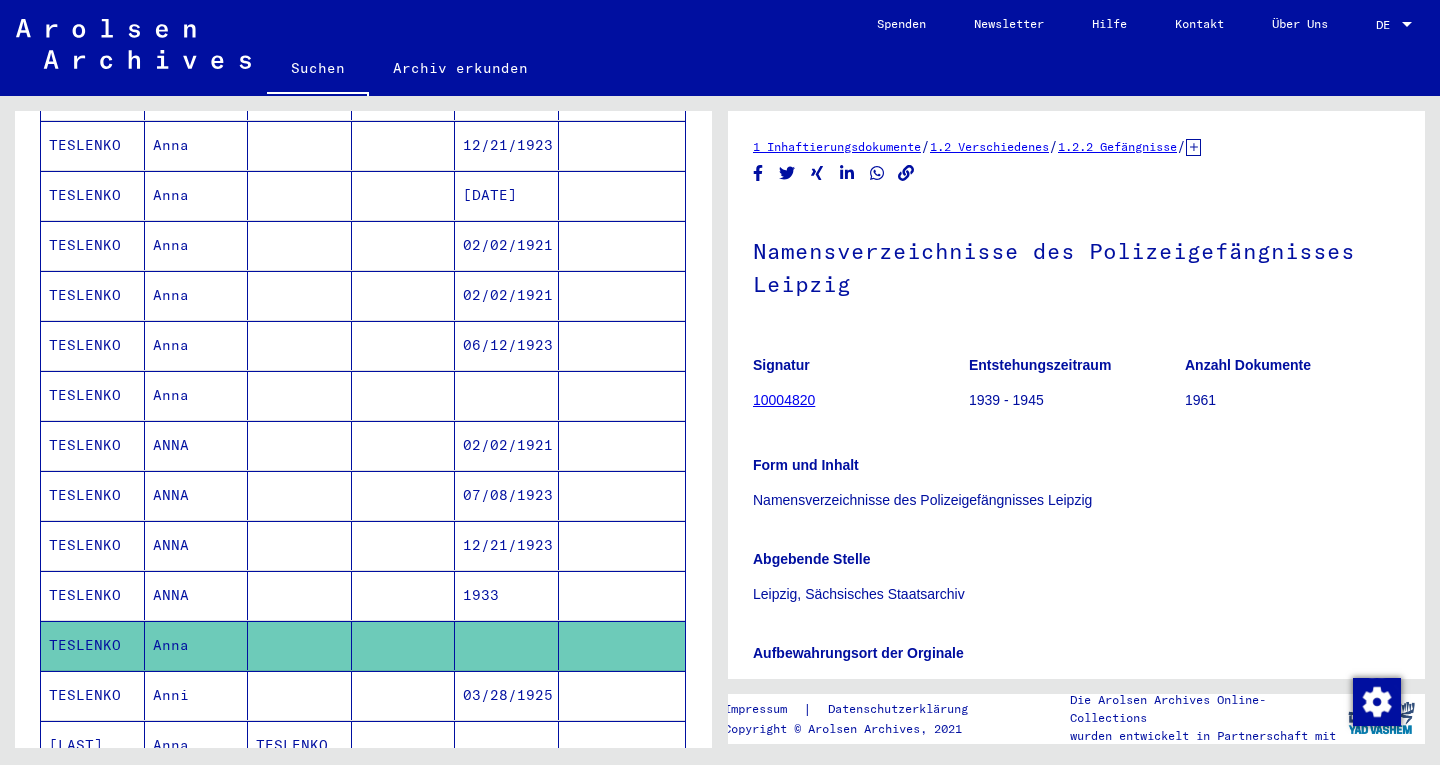 click at bounding box center [507, 445] 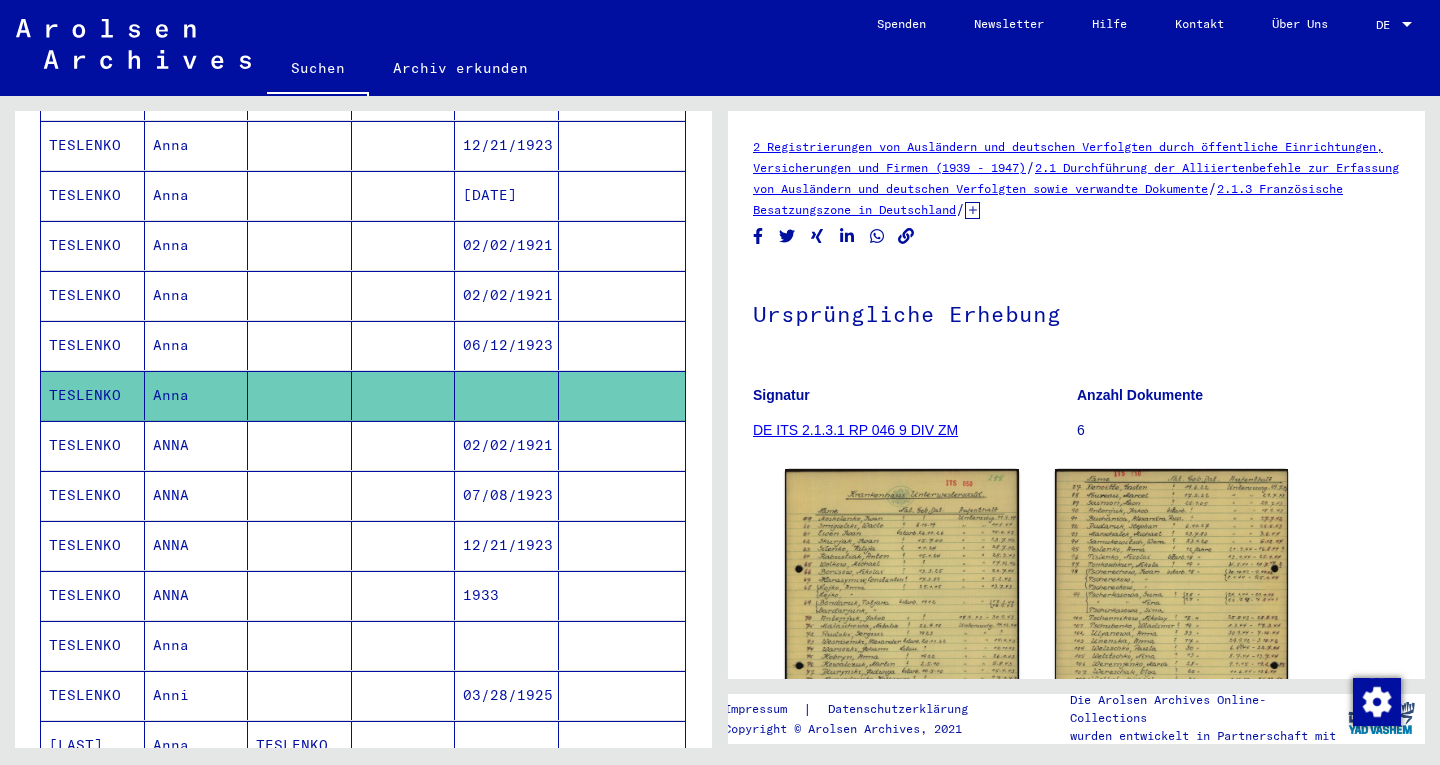 scroll, scrollTop: 0, scrollLeft: 0, axis: both 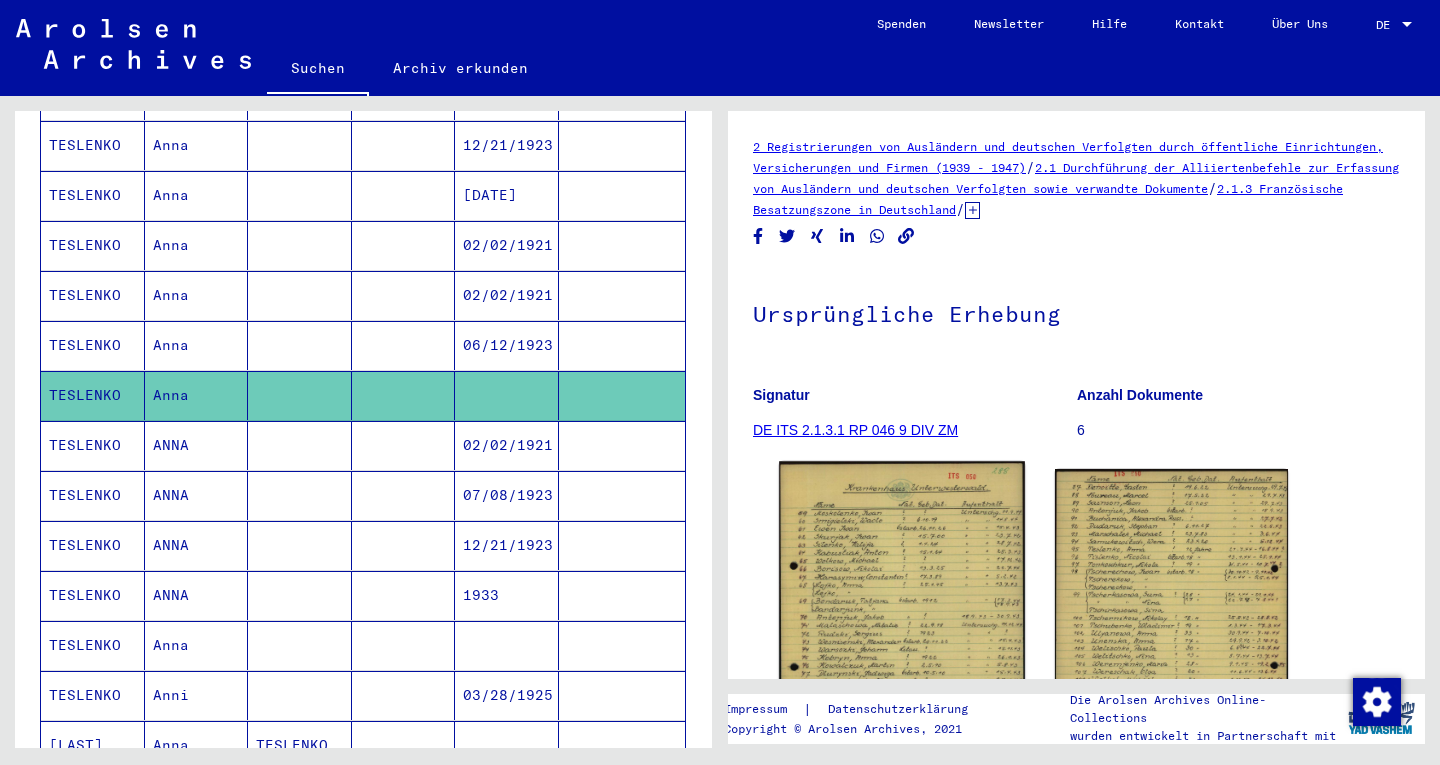 click 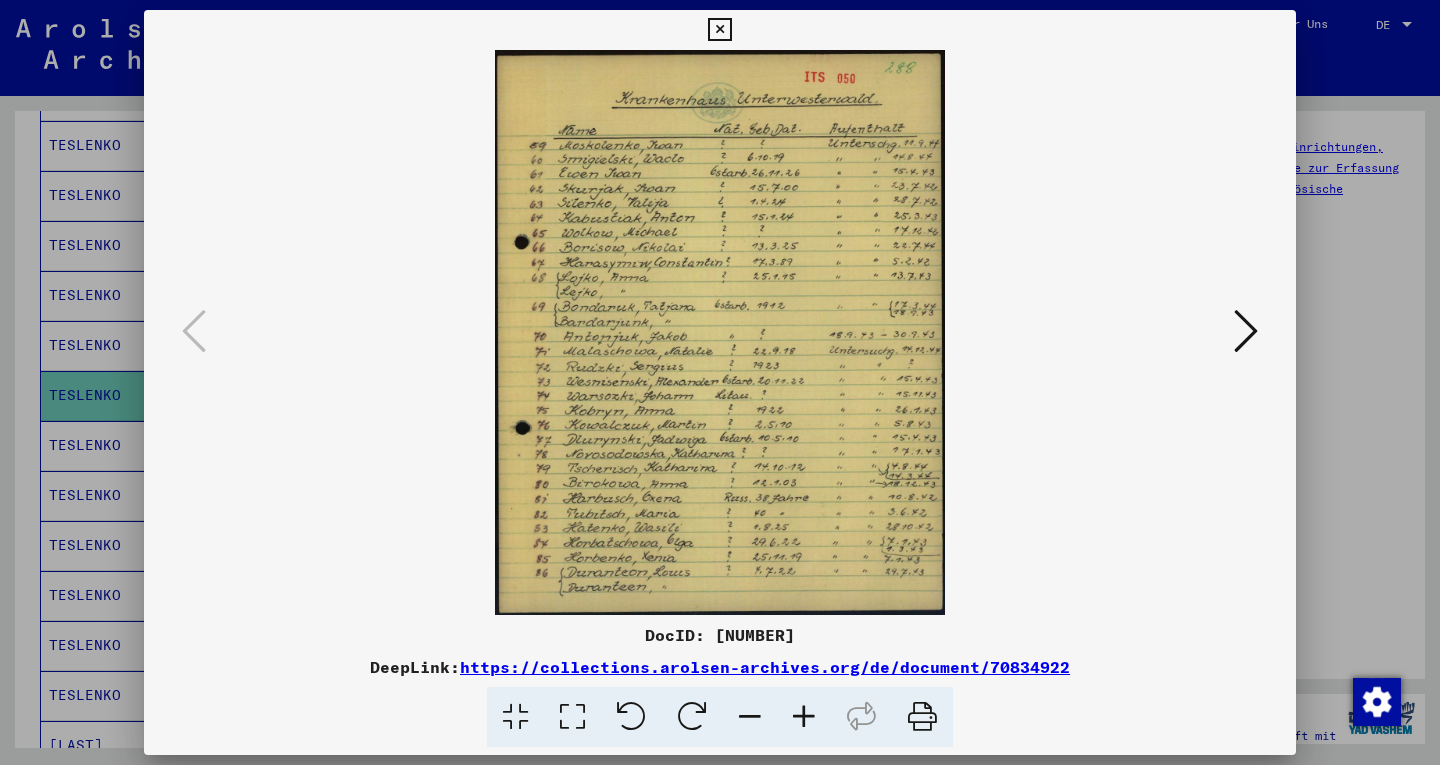 click at bounding box center (572, 717) 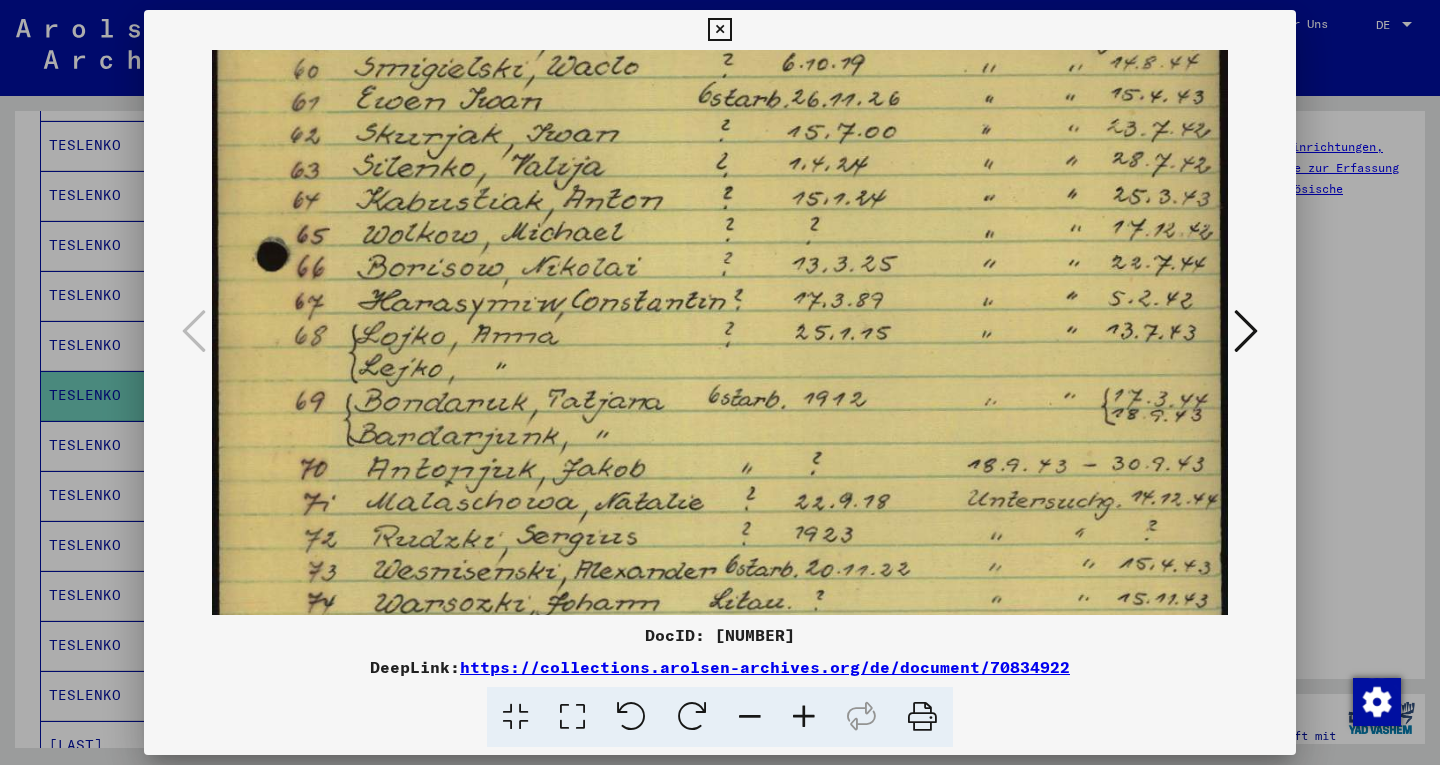 drag, startPoint x: 793, startPoint y: 451, endPoint x: 854, endPoint y: 211, distance: 247.63077 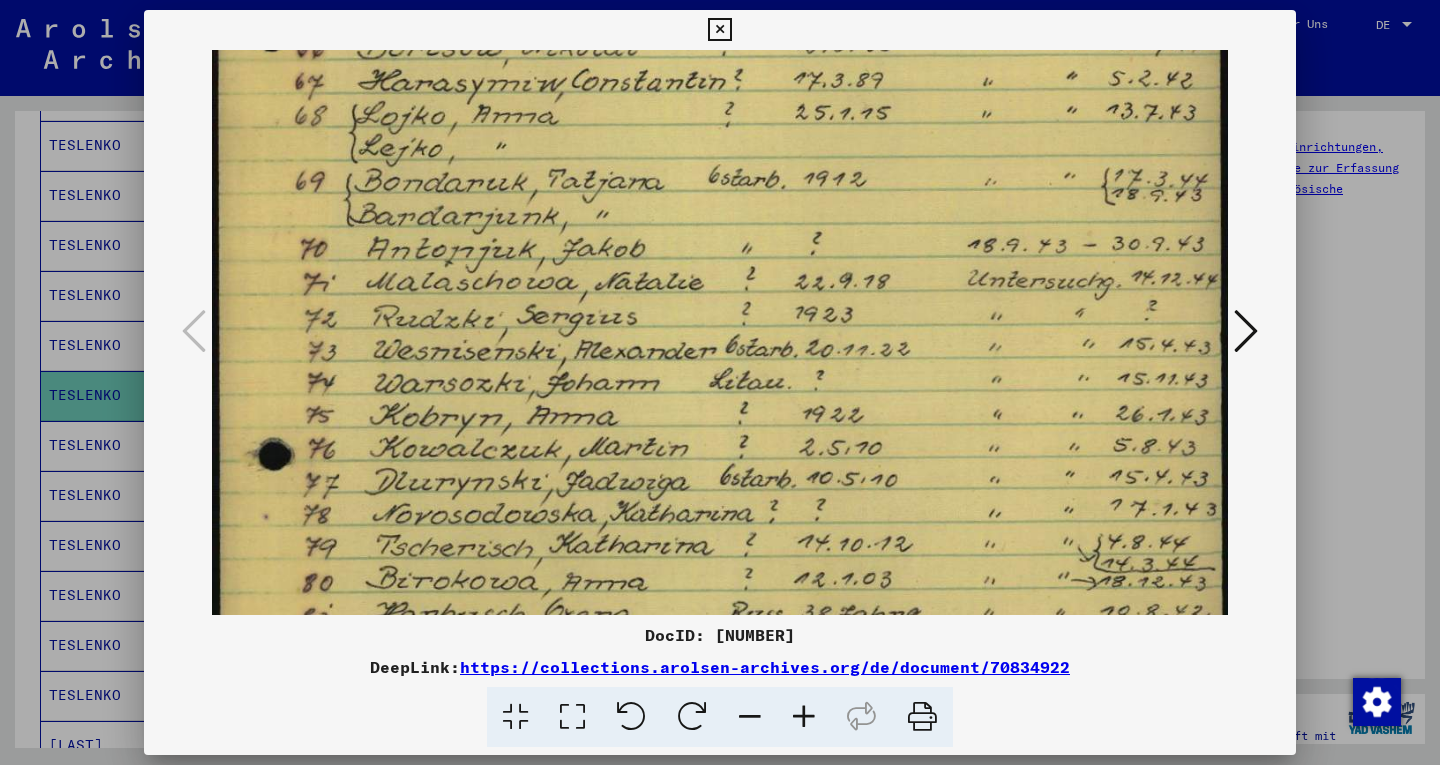 drag, startPoint x: 842, startPoint y: 410, endPoint x: 896, endPoint y: 170, distance: 246 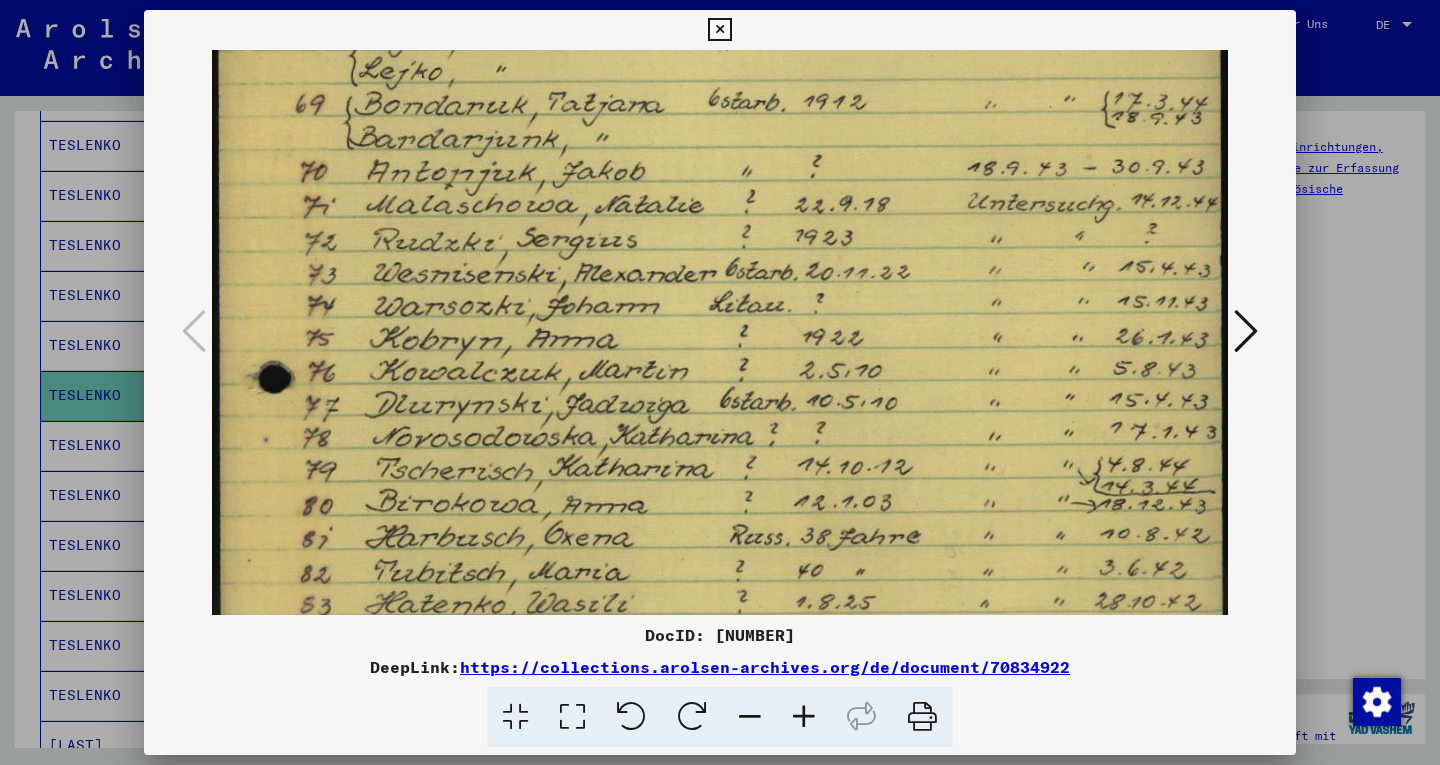scroll, scrollTop: 527, scrollLeft: 0, axis: vertical 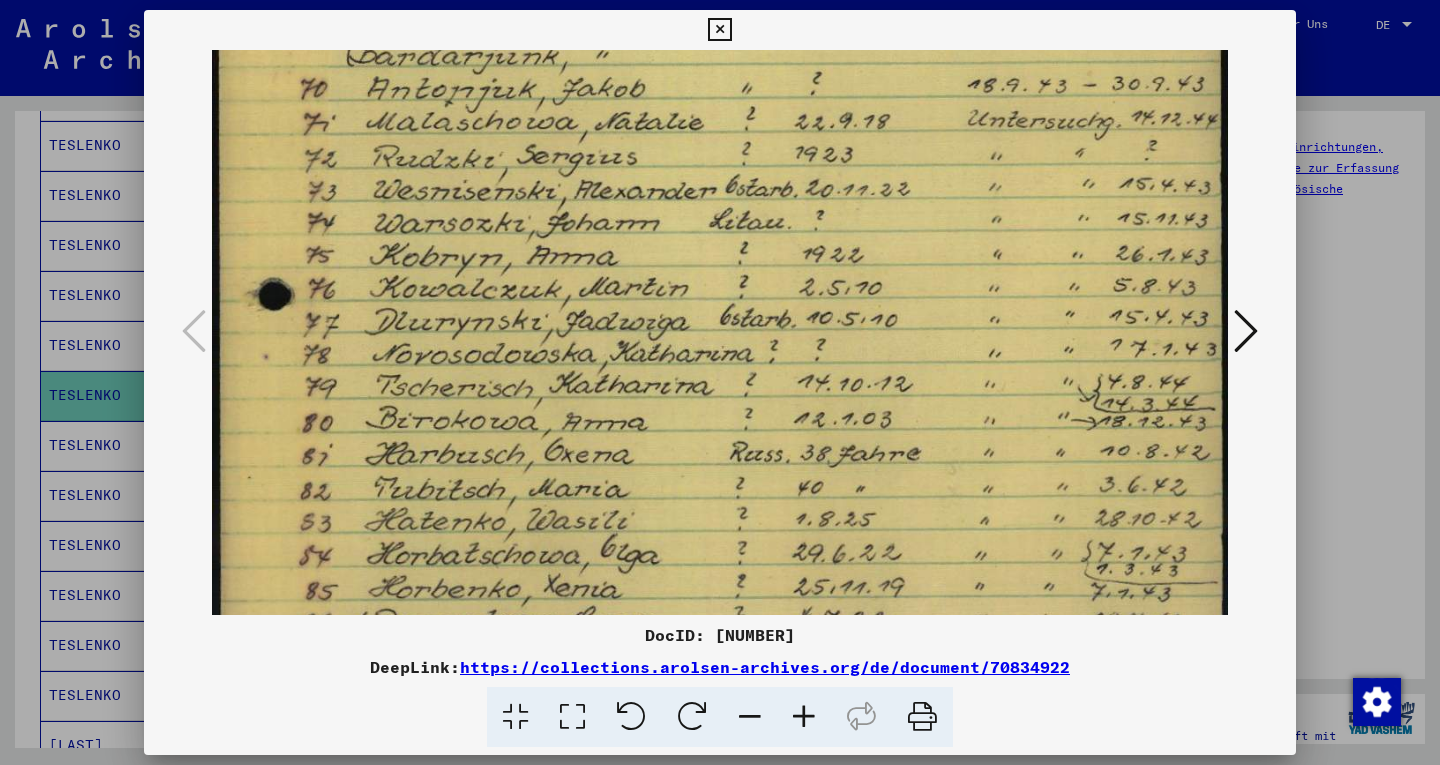drag, startPoint x: 829, startPoint y: 477, endPoint x: 869, endPoint y: 316, distance: 165.89455 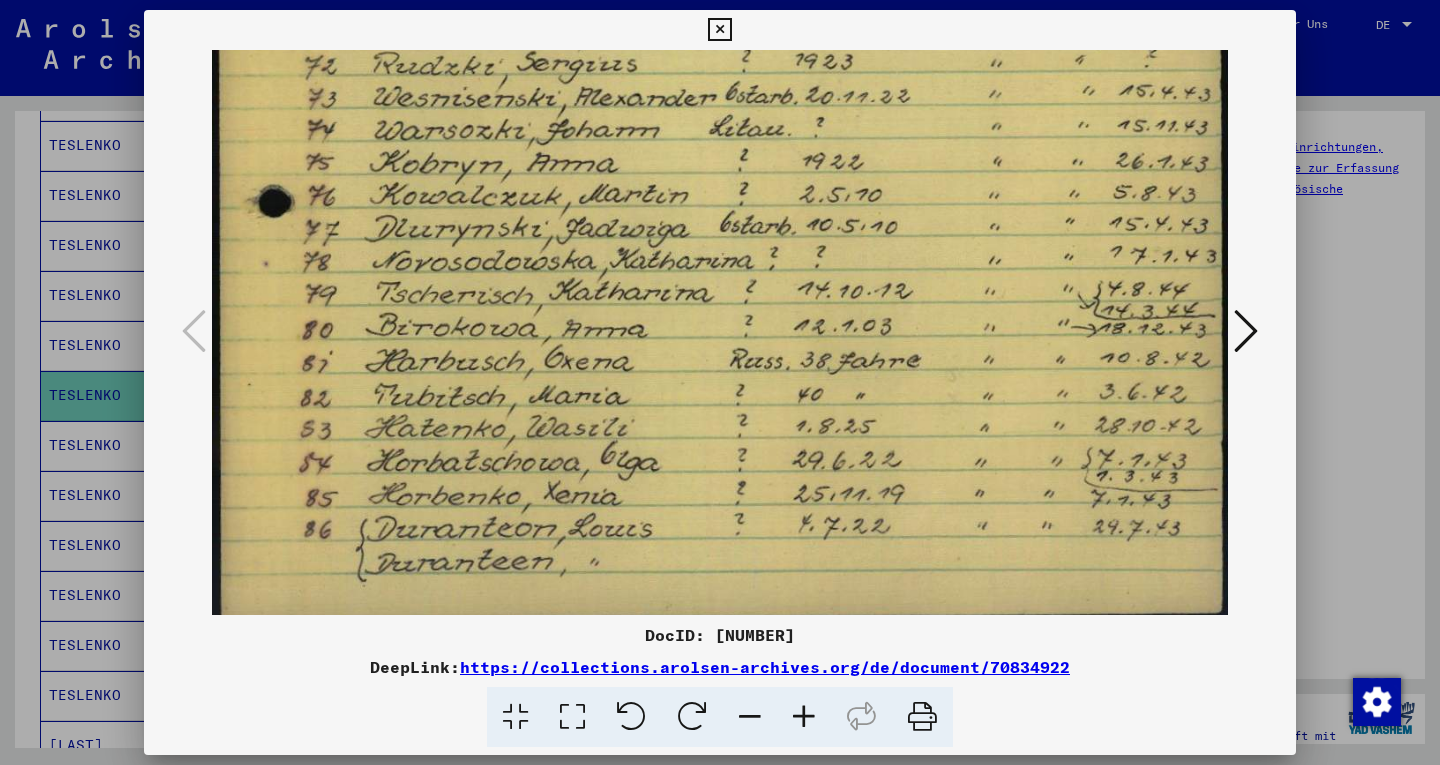 scroll, scrollTop: 712, scrollLeft: 0, axis: vertical 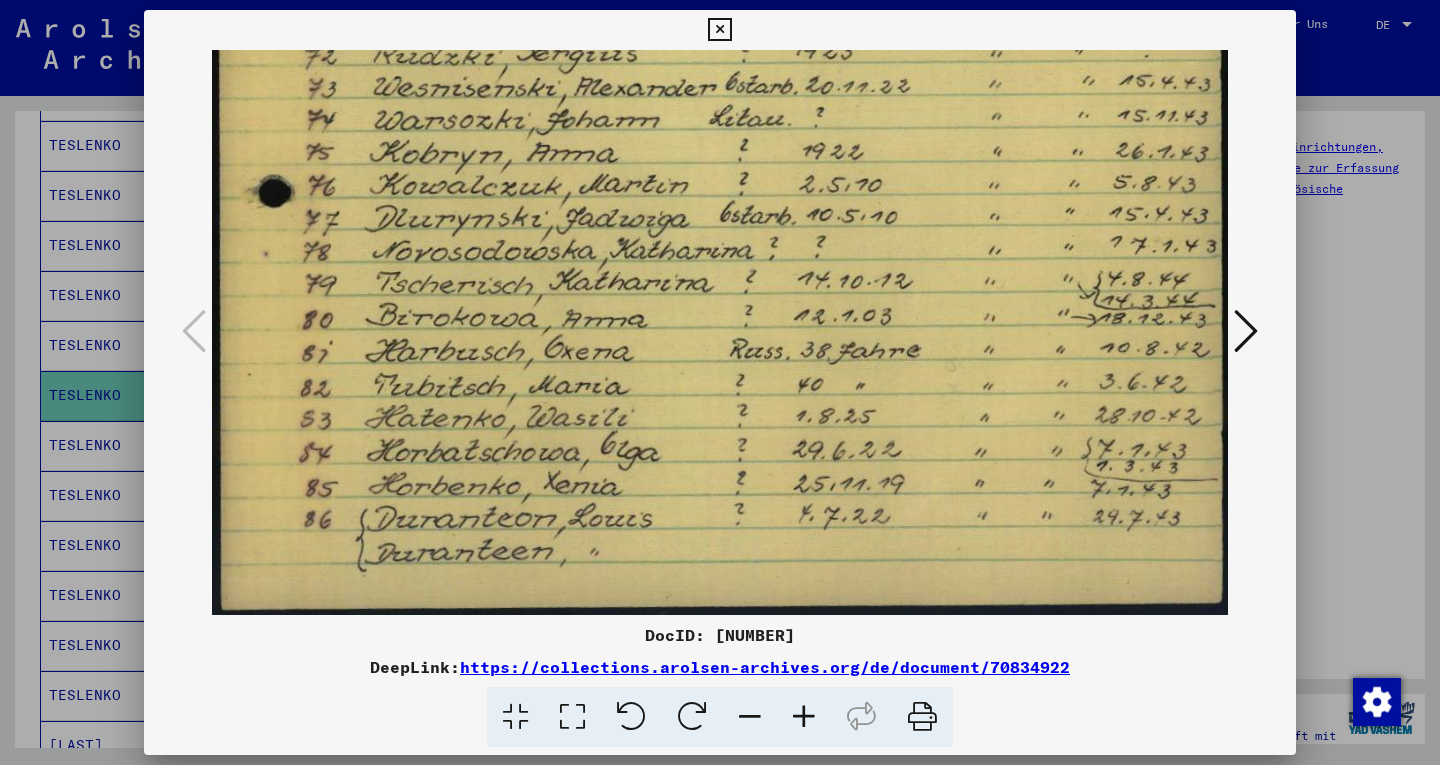 drag, startPoint x: 841, startPoint y: 459, endPoint x: 825, endPoint y: 344, distance: 116.10771 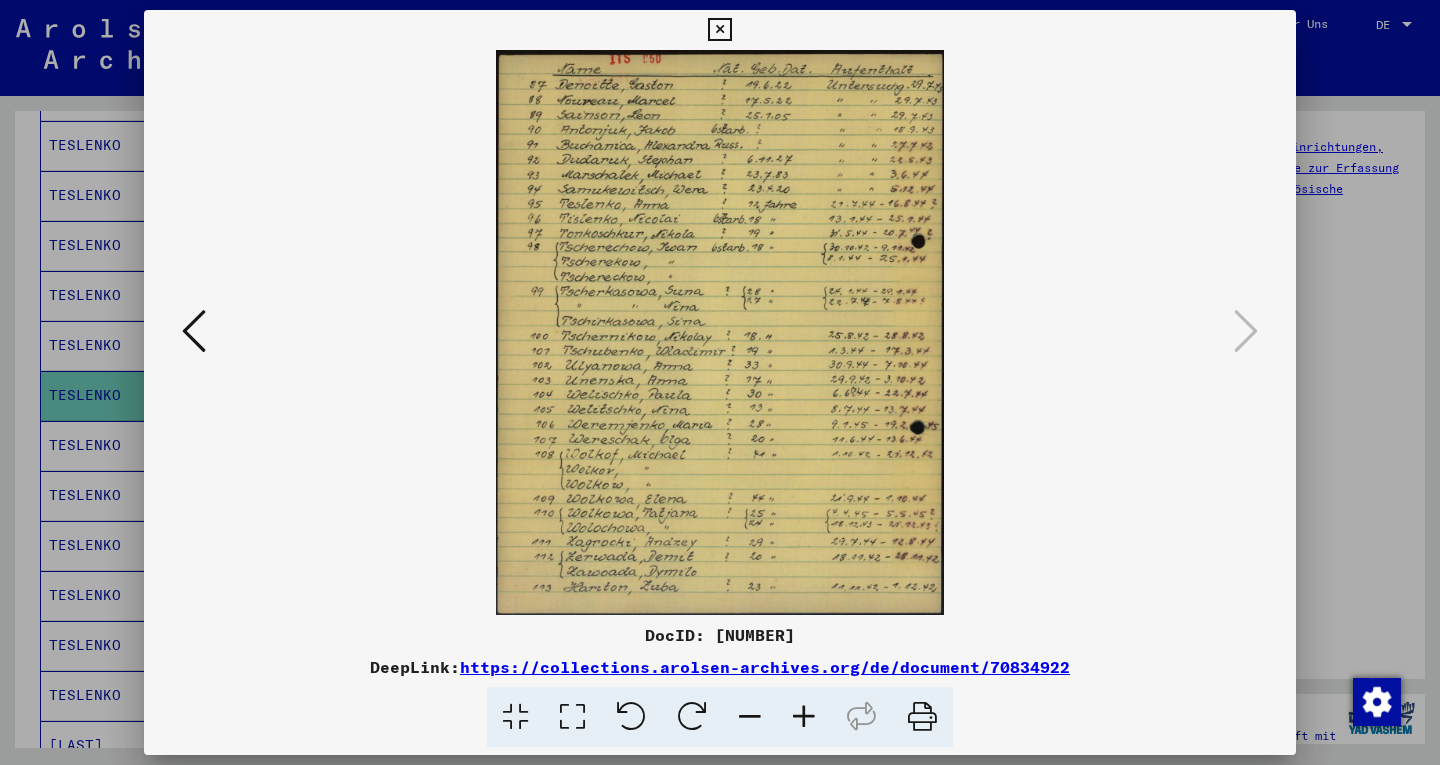 click at bounding box center (720, 382) 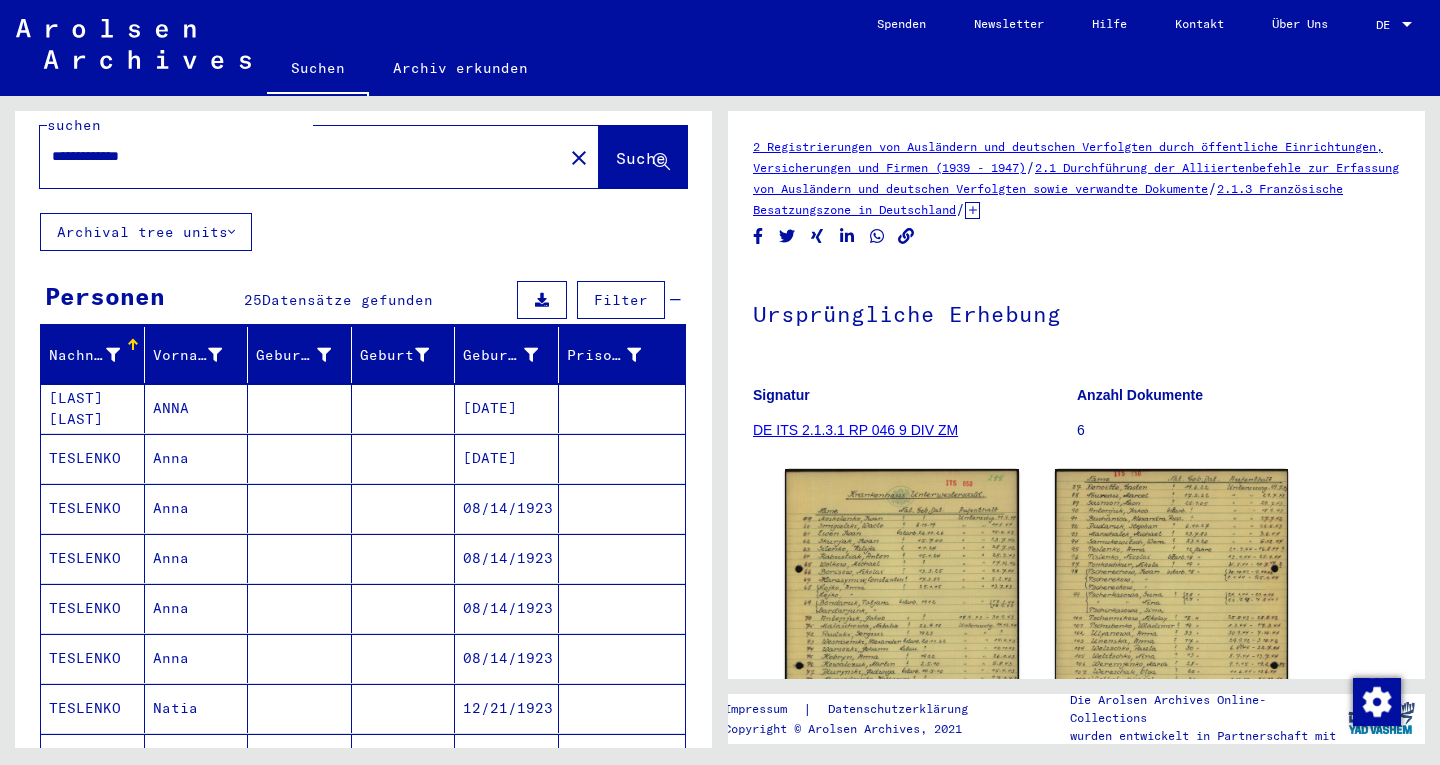 scroll, scrollTop: 0, scrollLeft: 0, axis: both 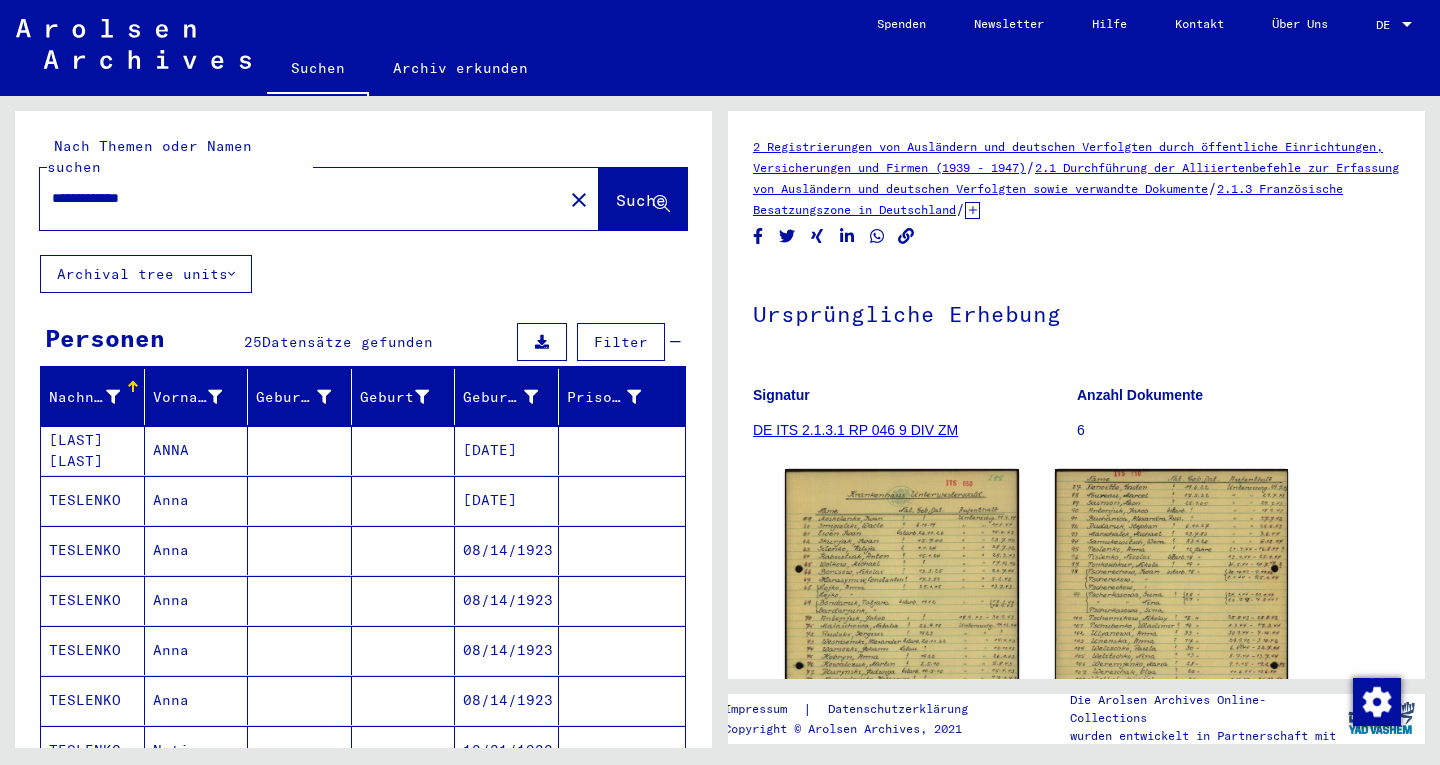 click on "**********" 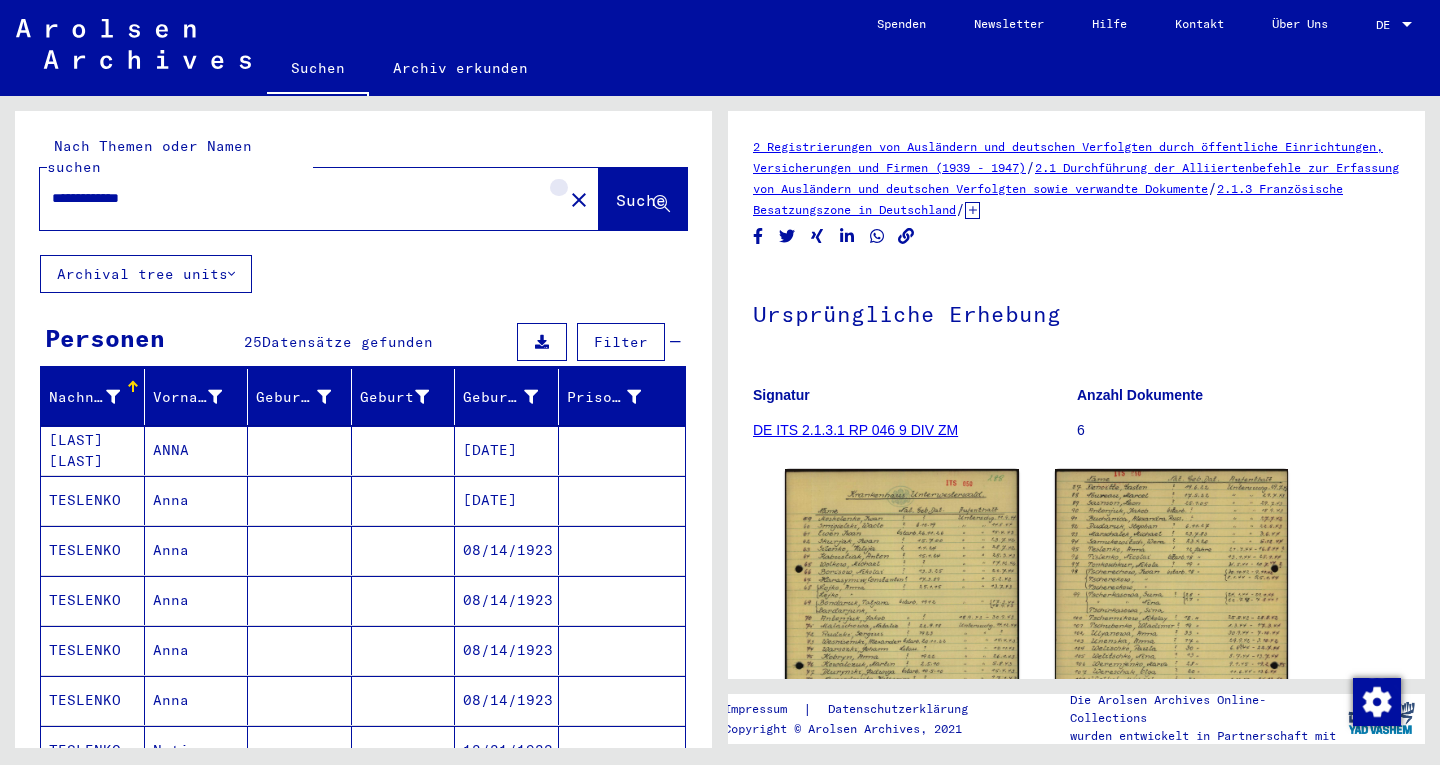 click on "close" 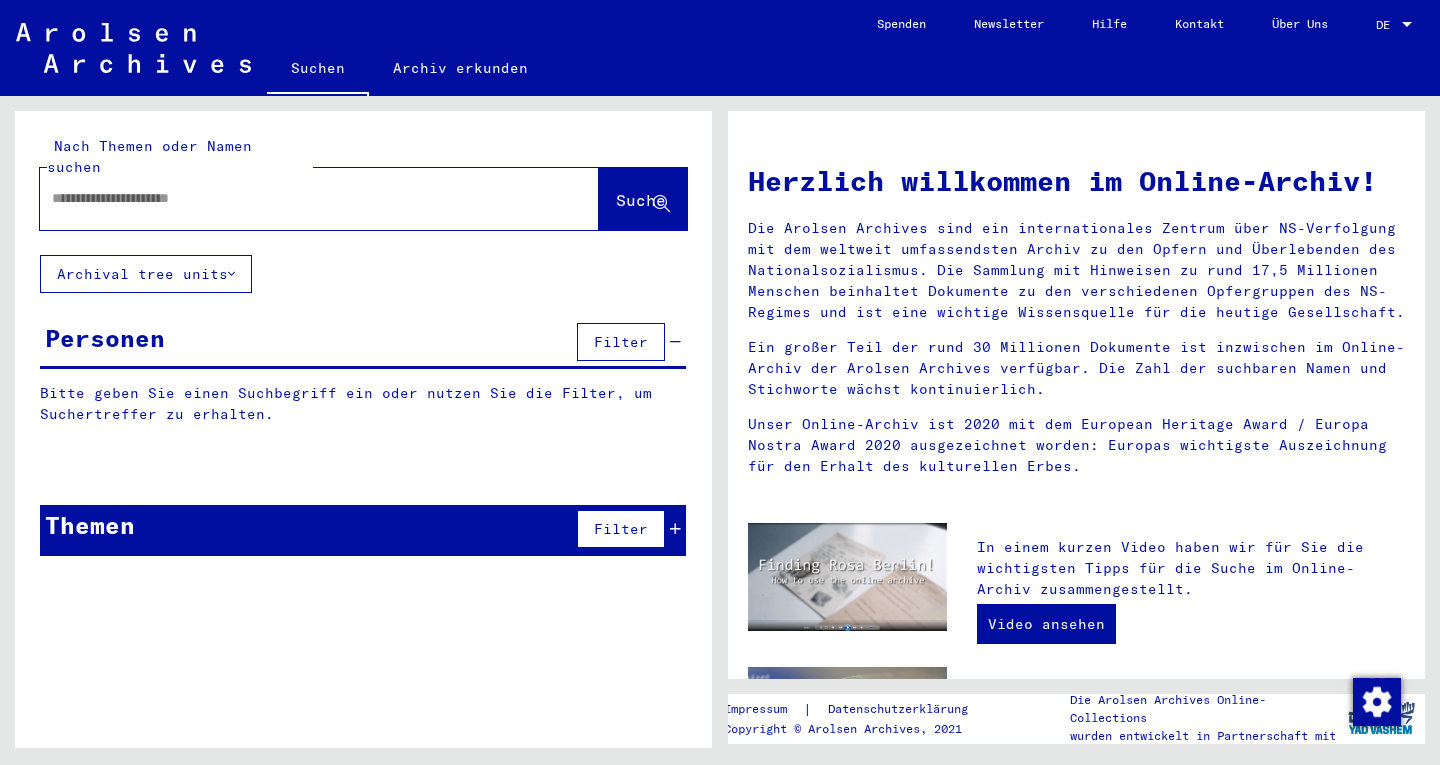 click at bounding box center (295, 198) 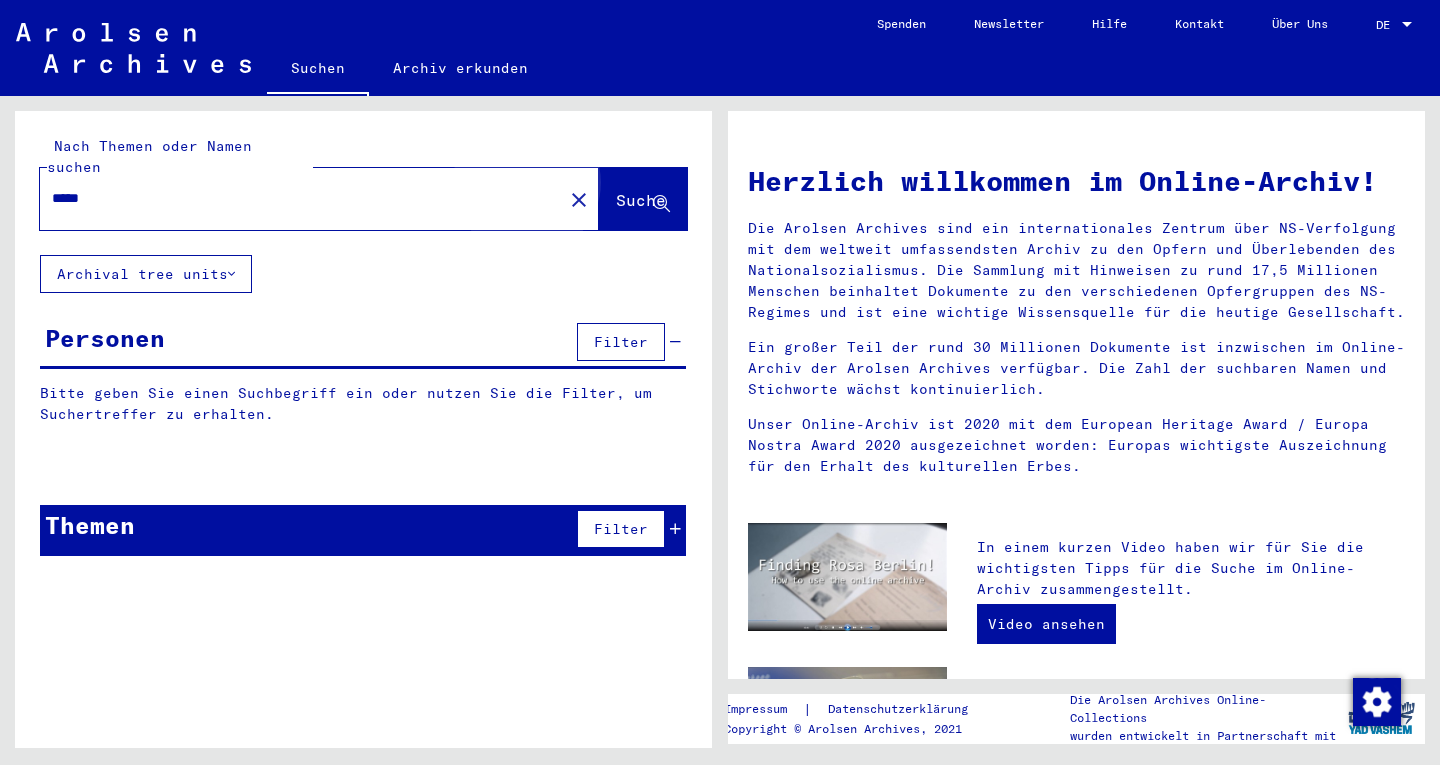 click on "Suche" 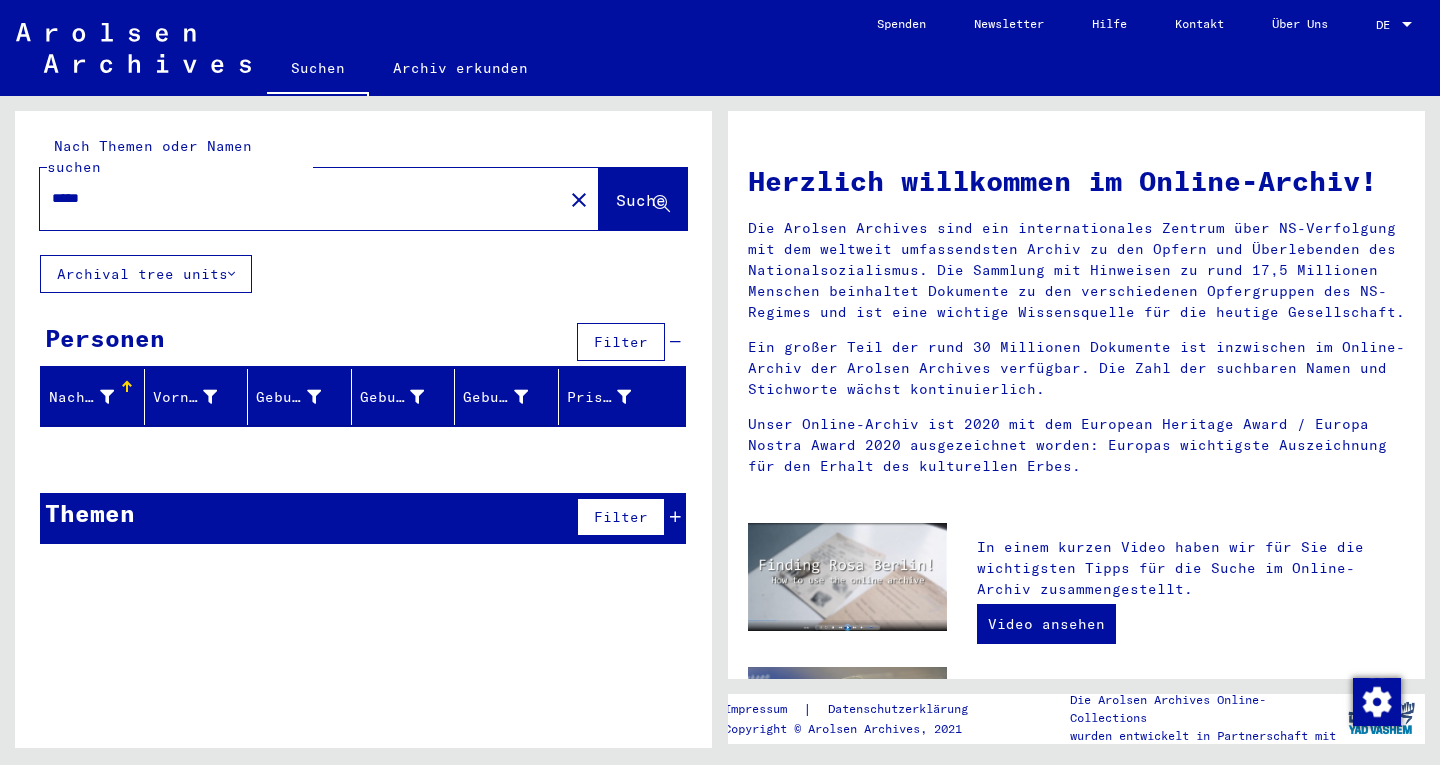 click on "*****" 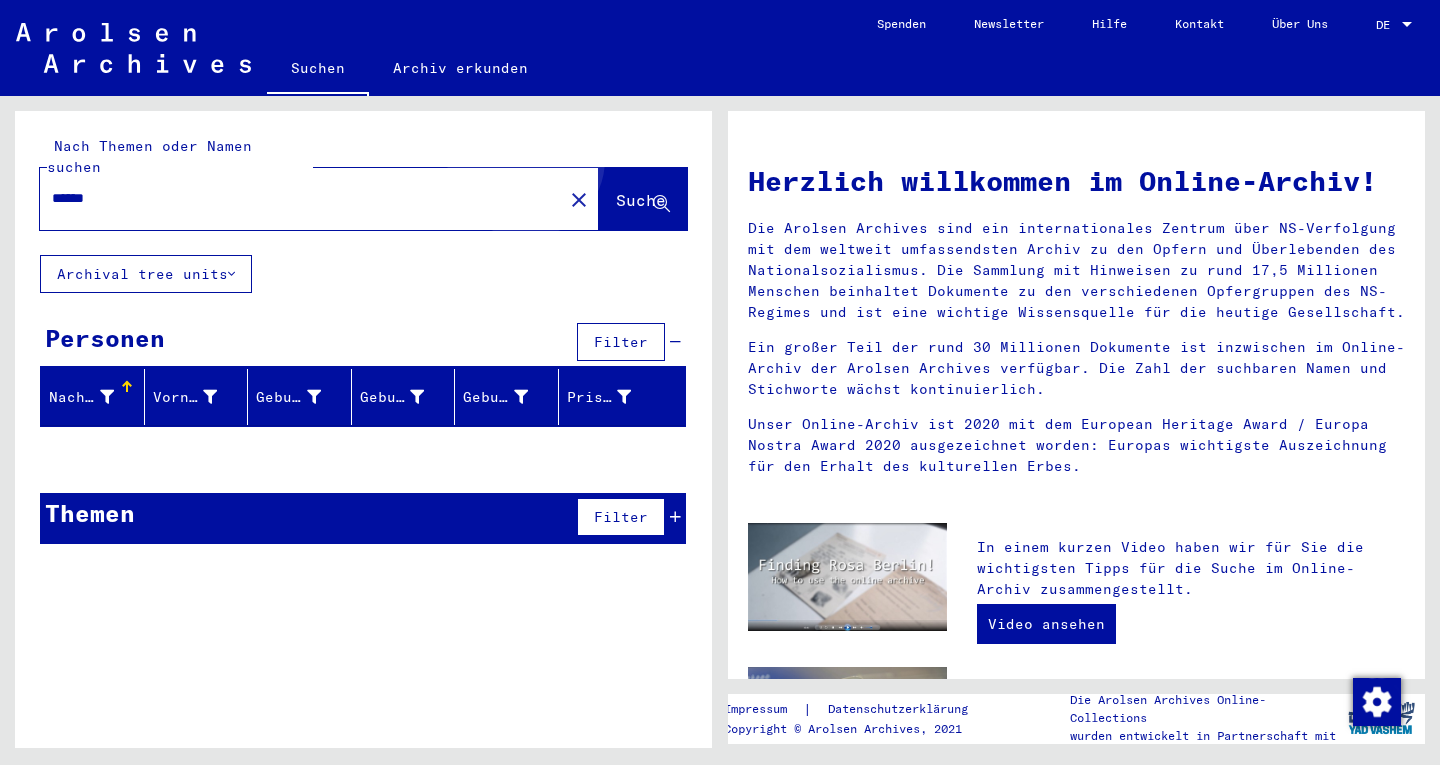 click on "Suche" 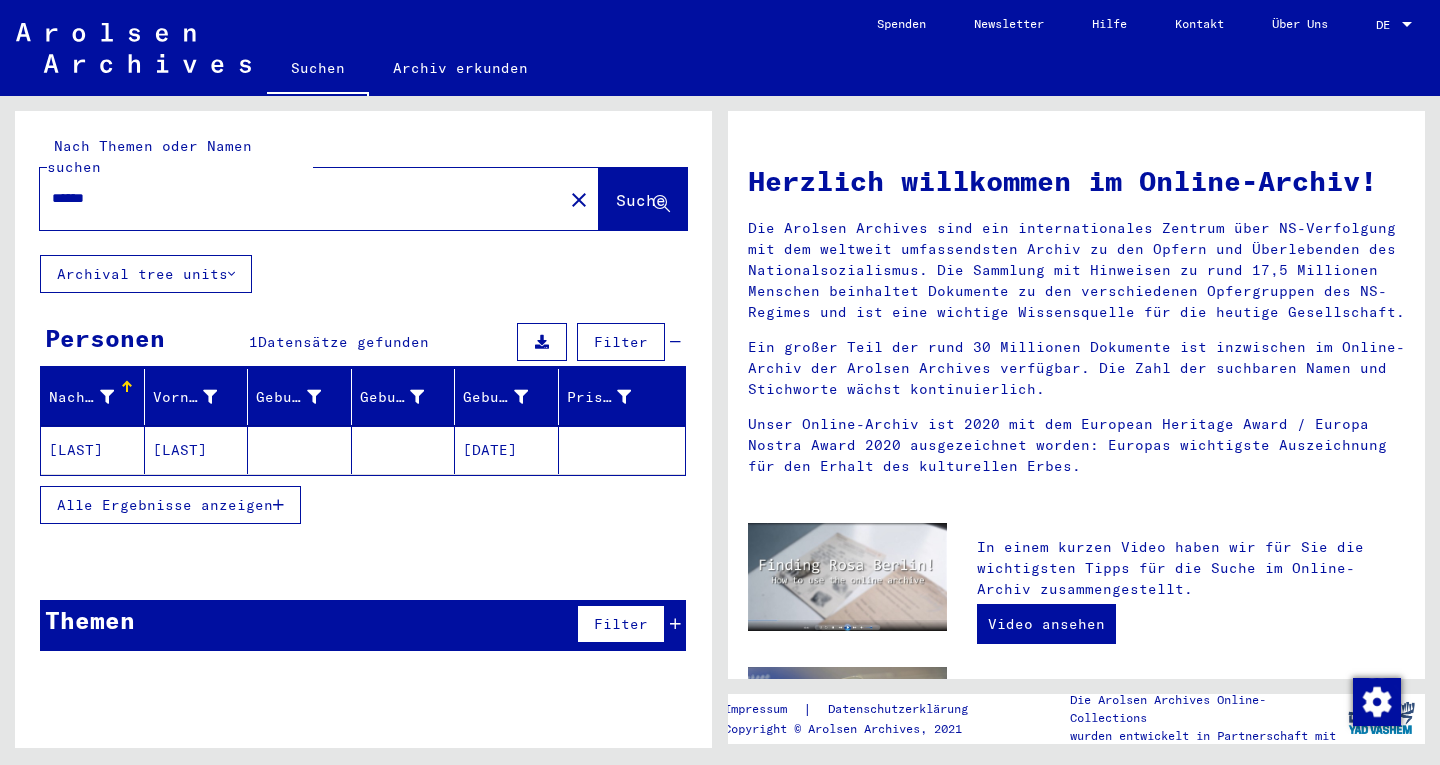 click on "******" 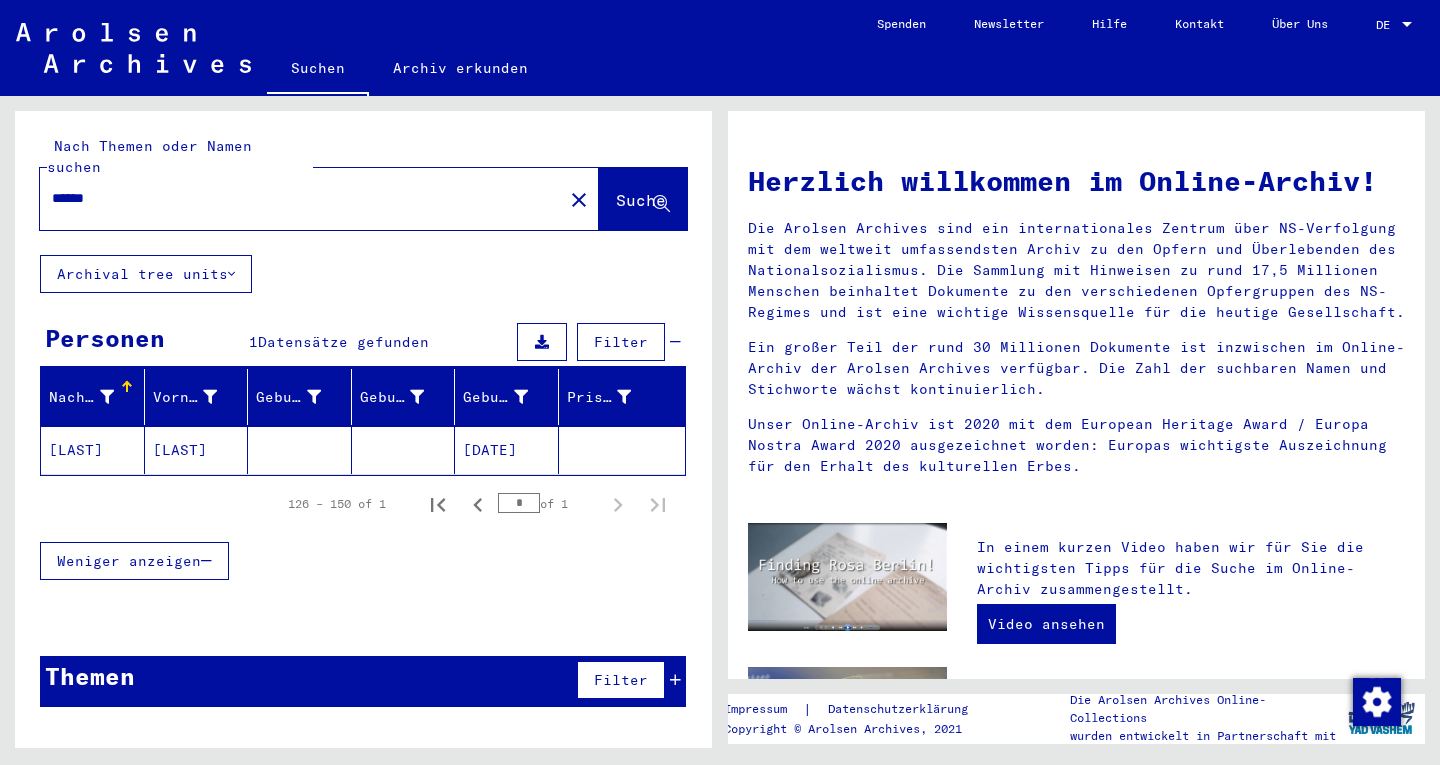 click on "******" at bounding box center [295, 198] 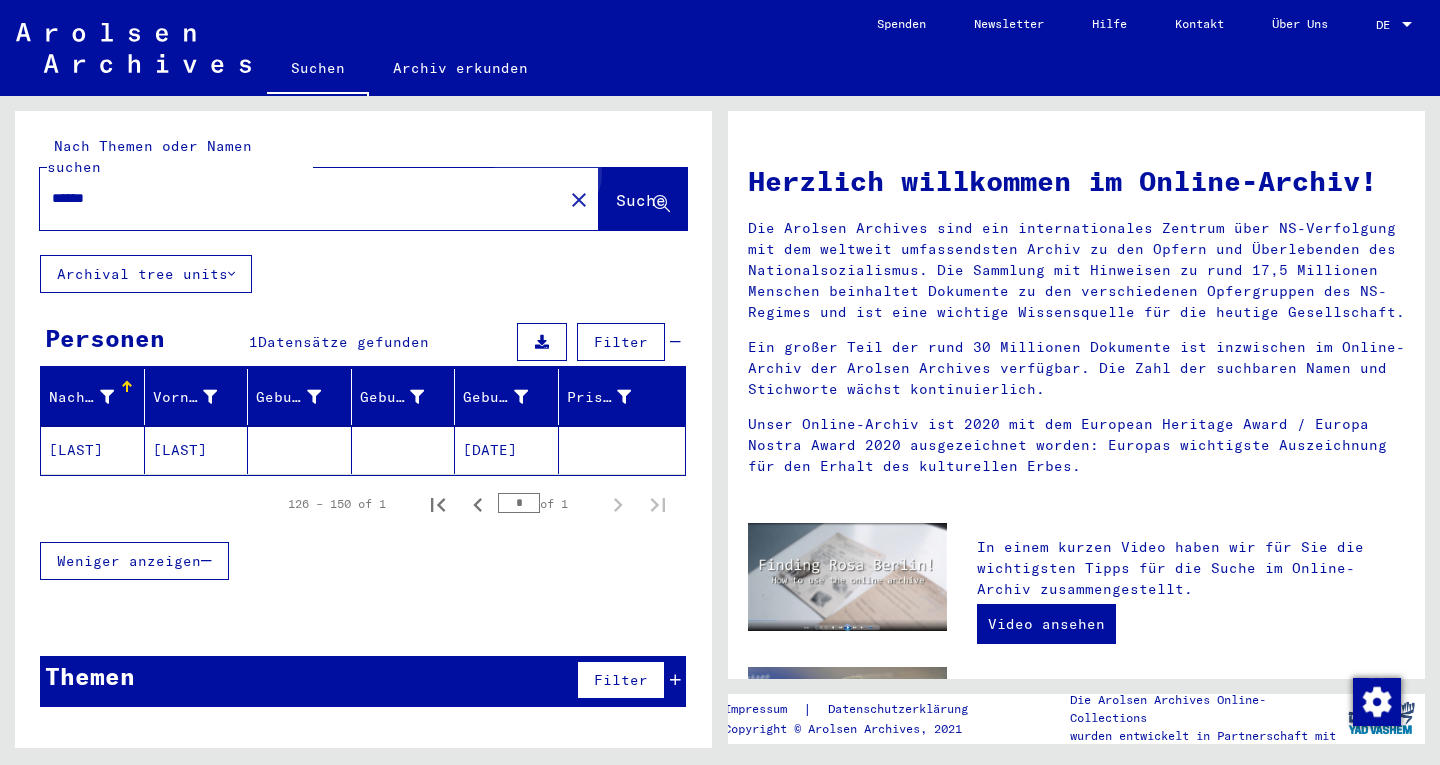 click on "Suche" 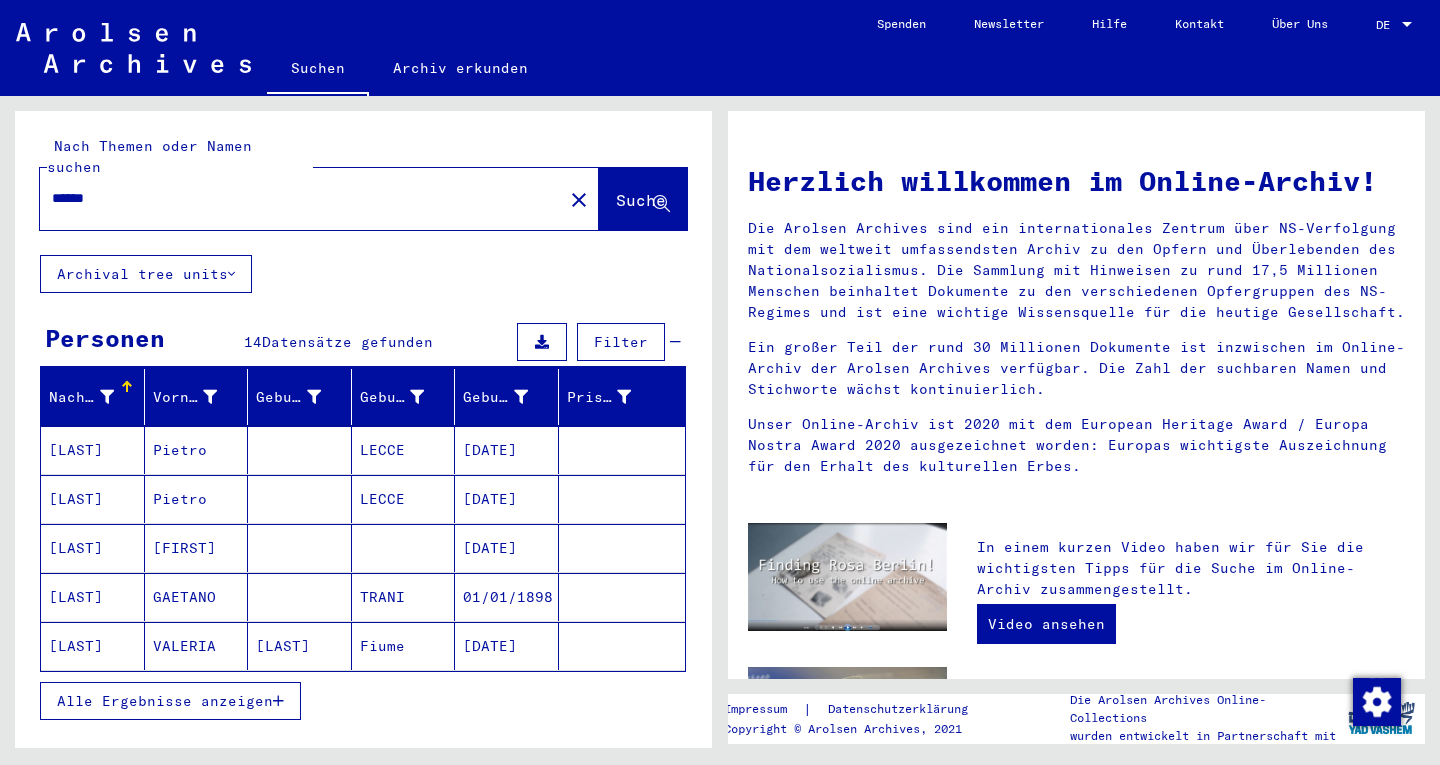 click on "Alle Ergebnisse anzeigen" at bounding box center (165, 701) 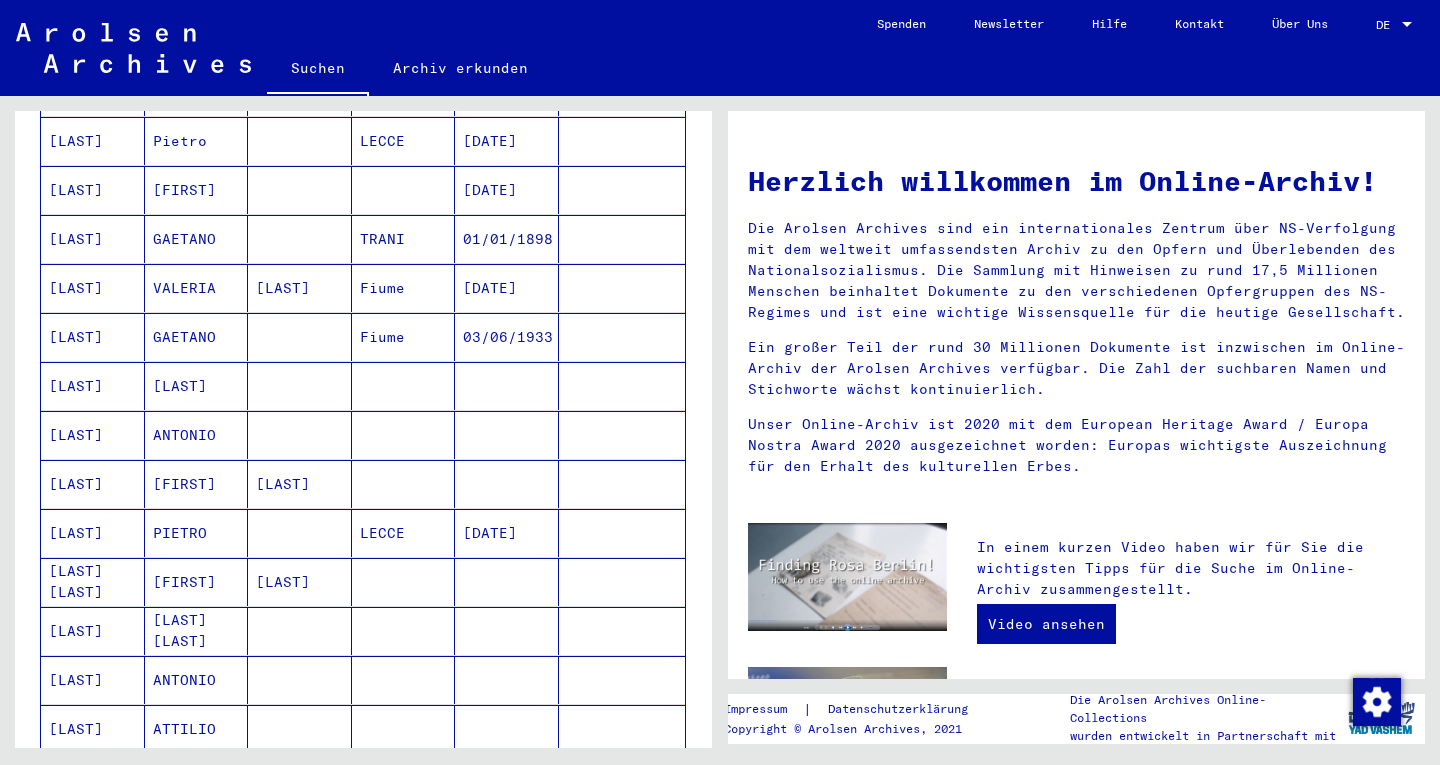 scroll, scrollTop: 357, scrollLeft: 0, axis: vertical 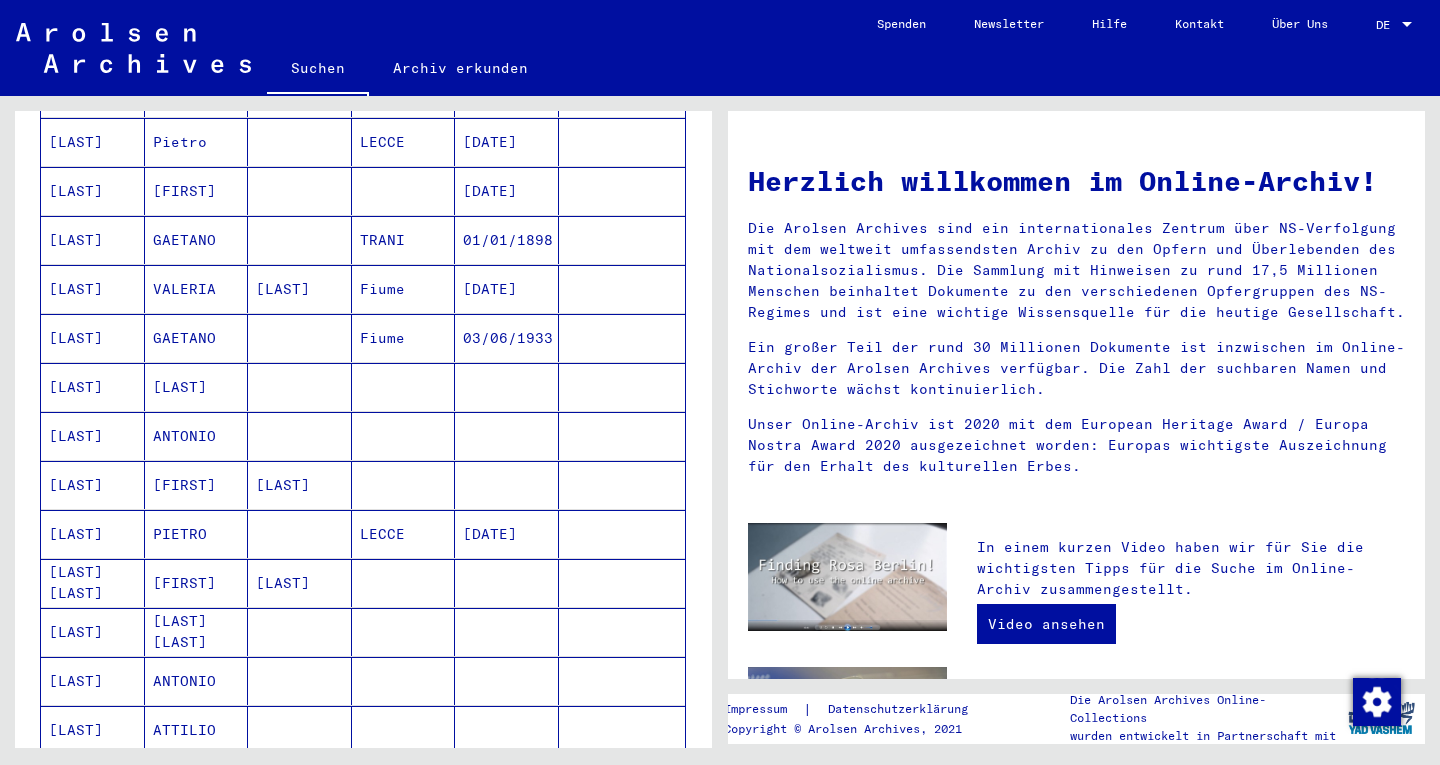 click on "[LAST]" at bounding box center [197, 436] 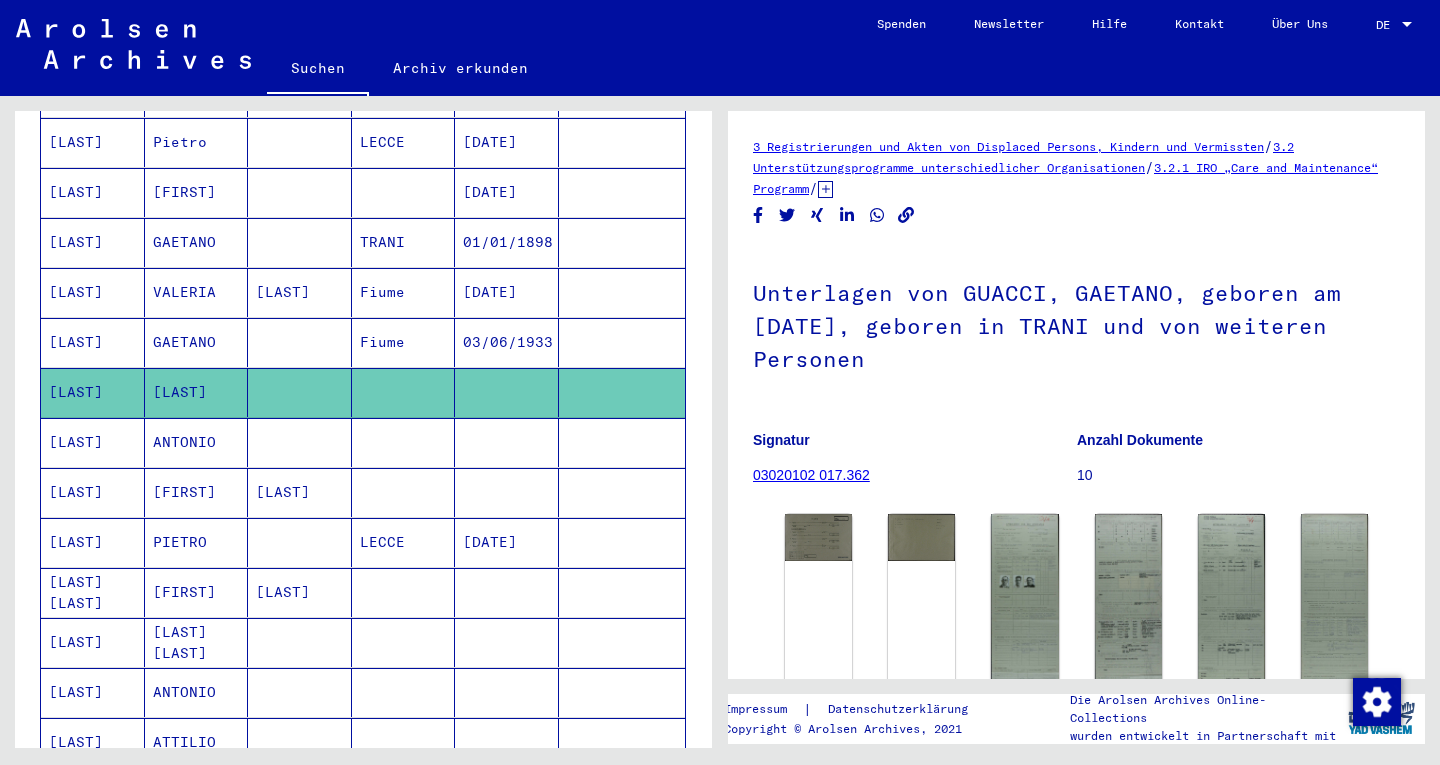 scroll, scrollTop: 0, scrollLeft: 0, axis: both 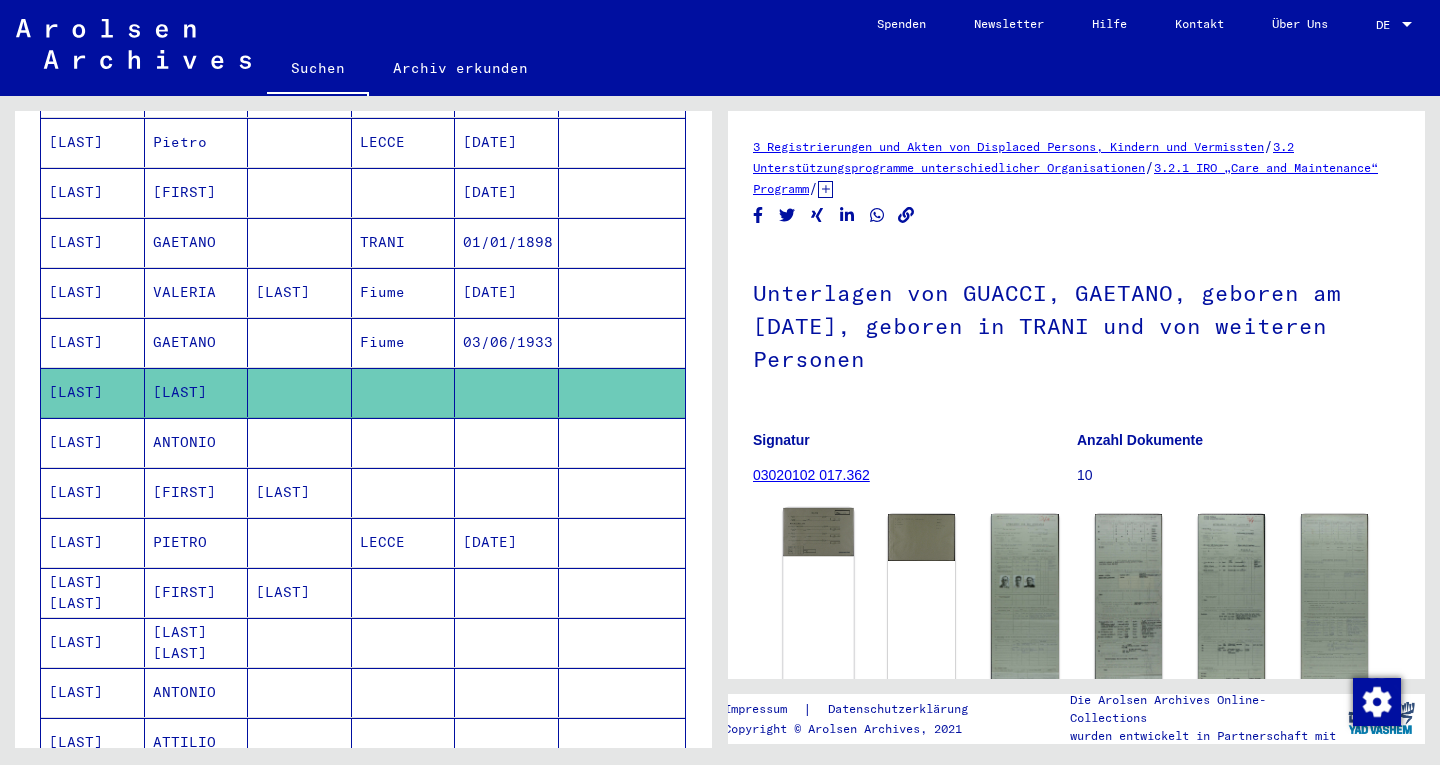 click 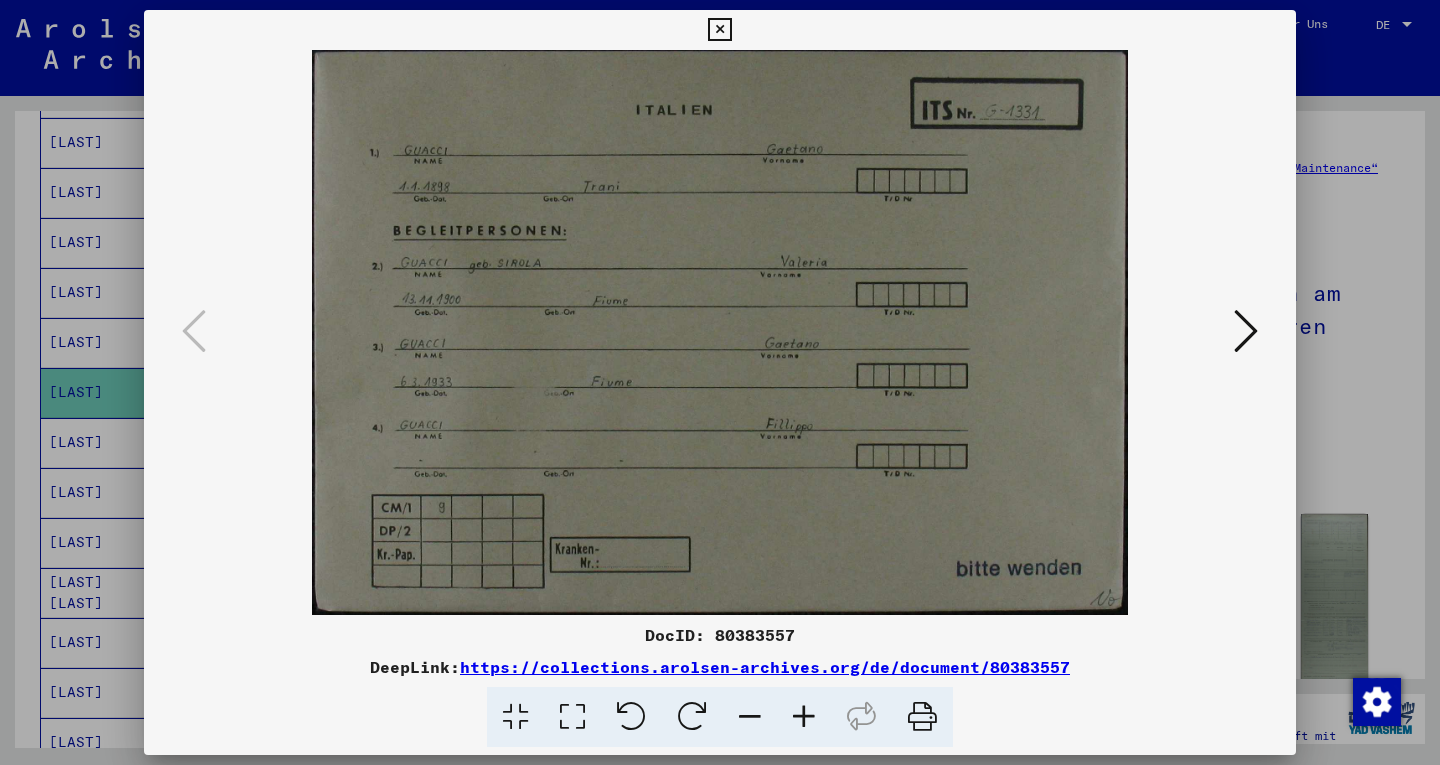click at bounding box center (720, 332) 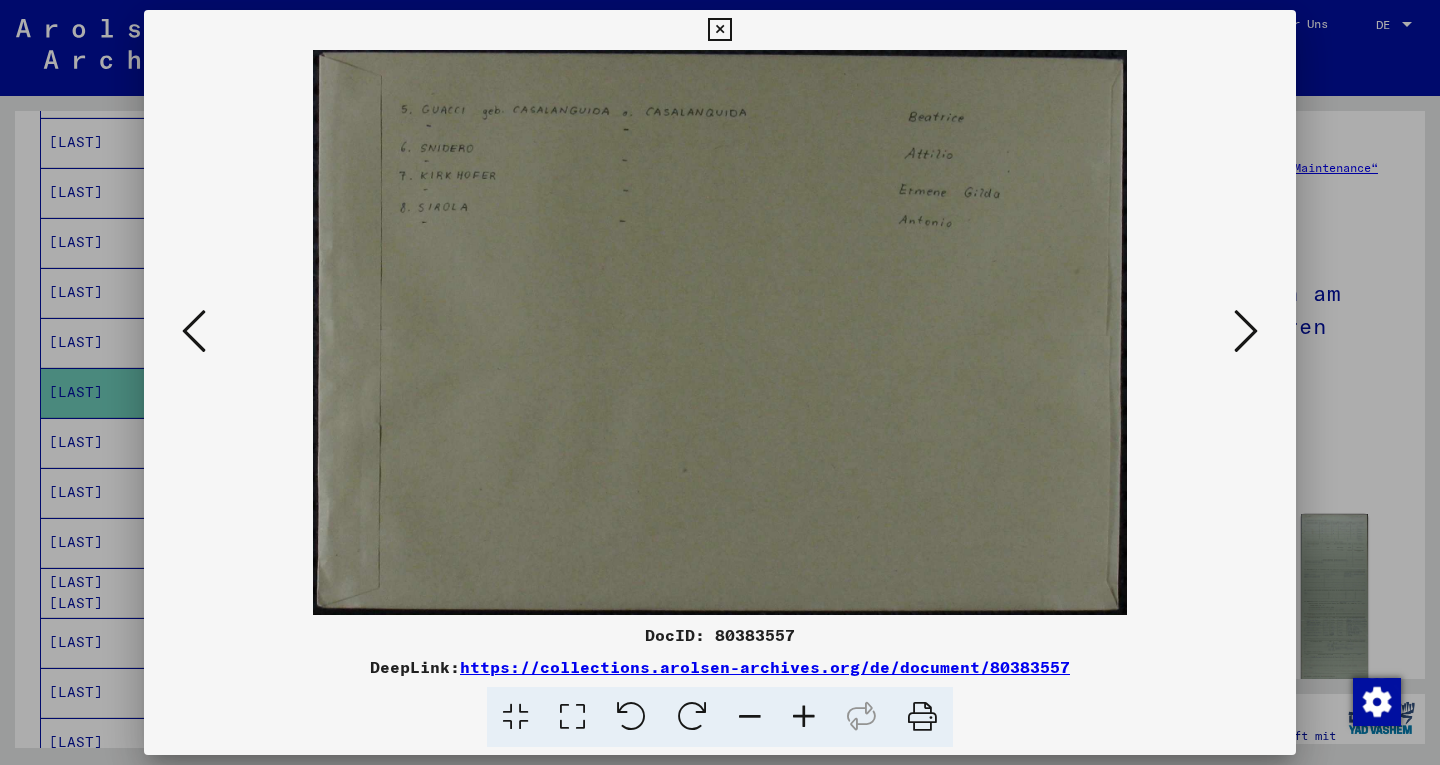 click at bounding box center [1246, 331] 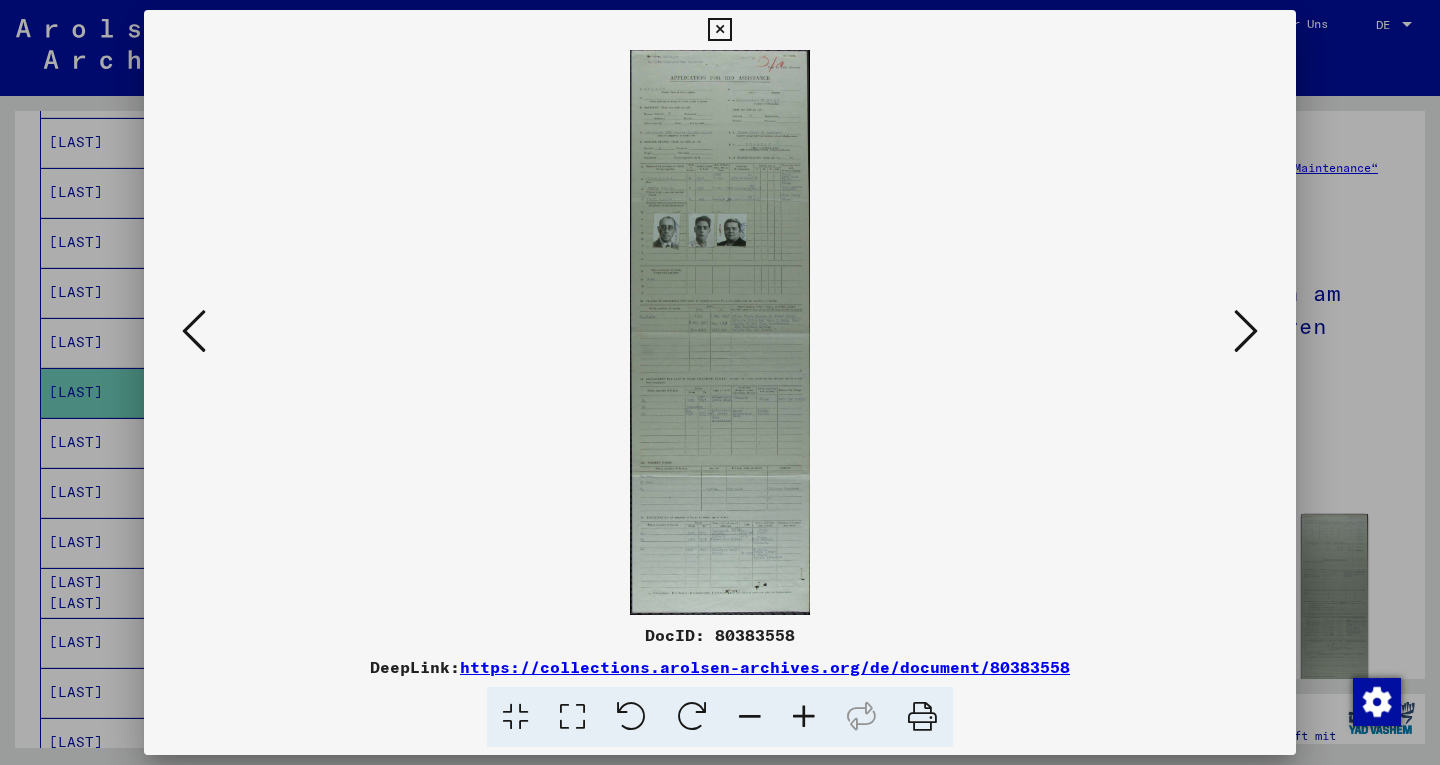 click at bounding box center (1246, 331) 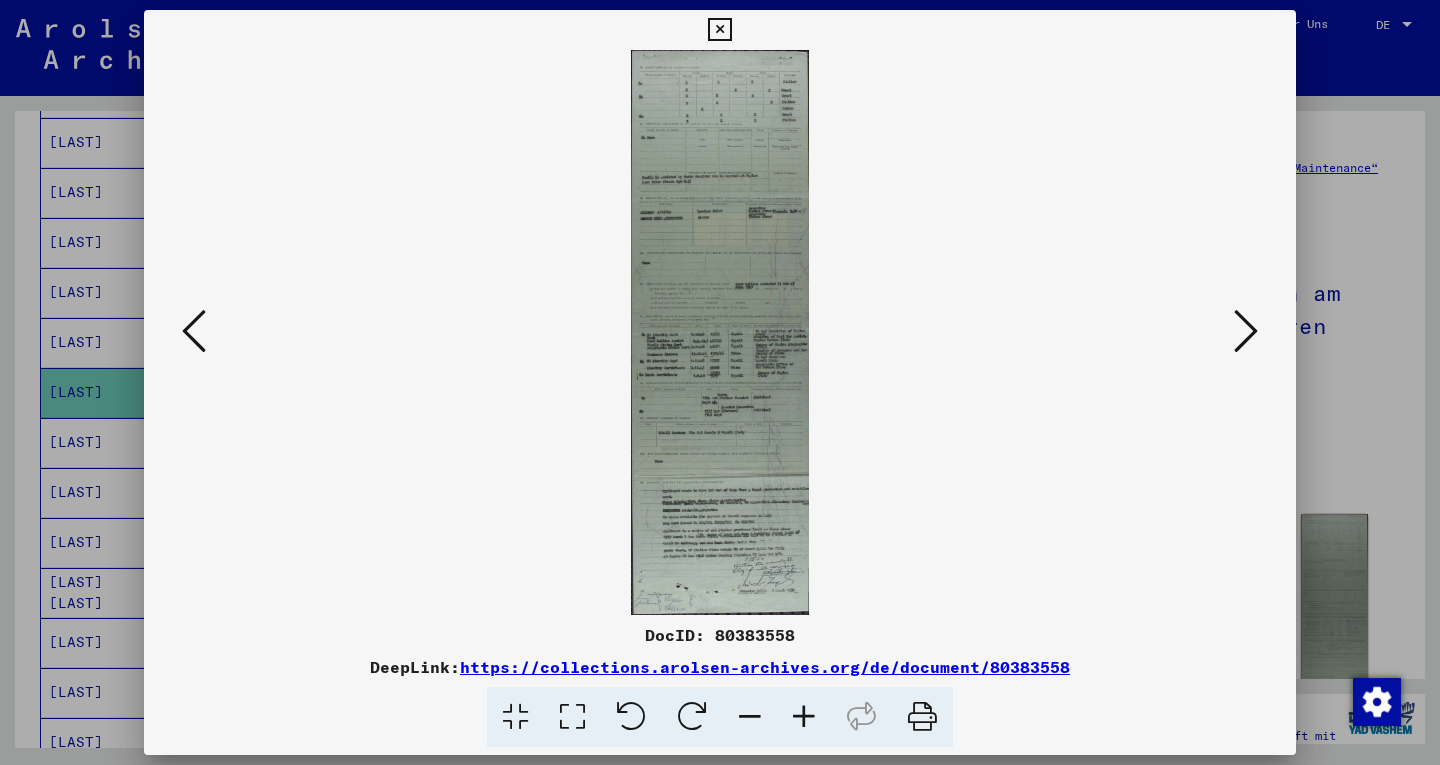 click at bounding box center [1246, 331] 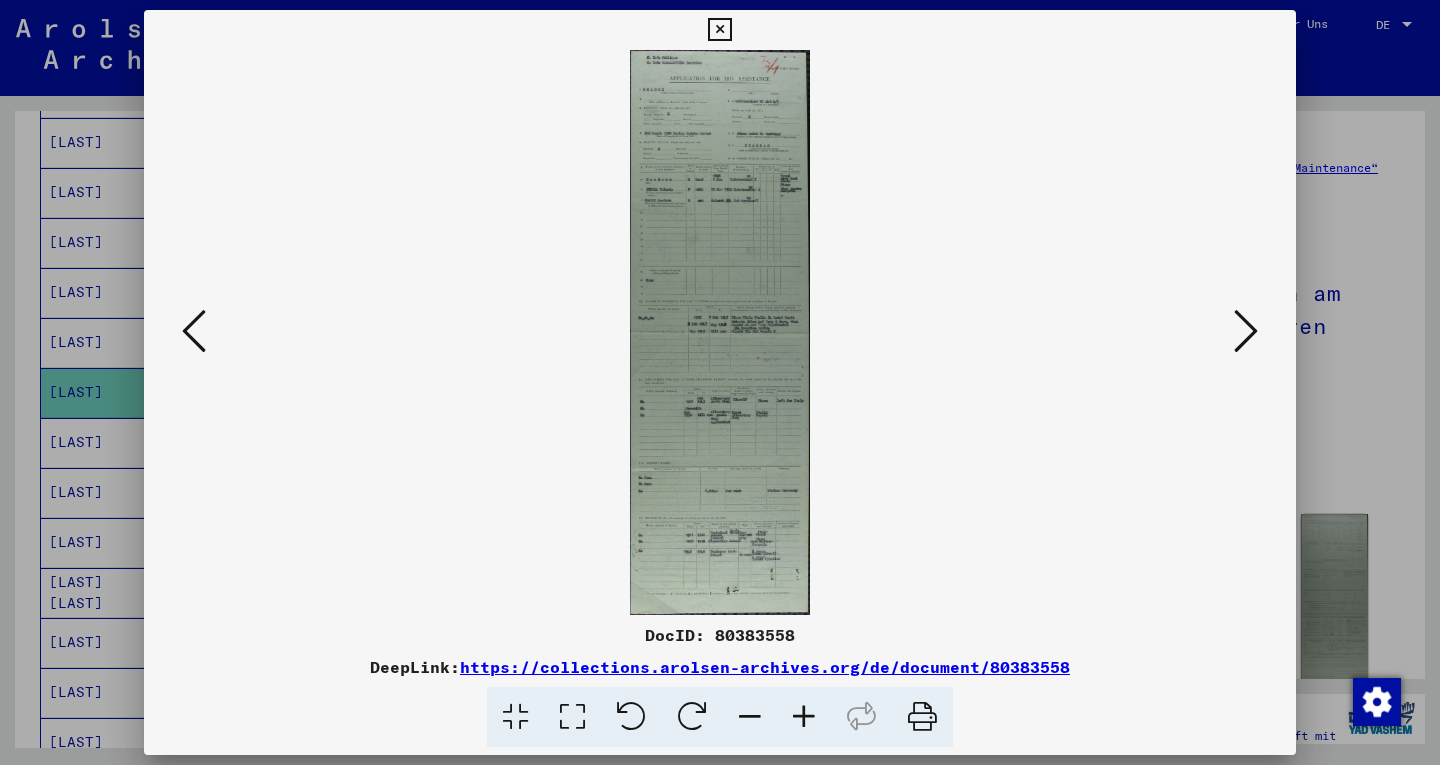 click at bounding box center [1246, 331] 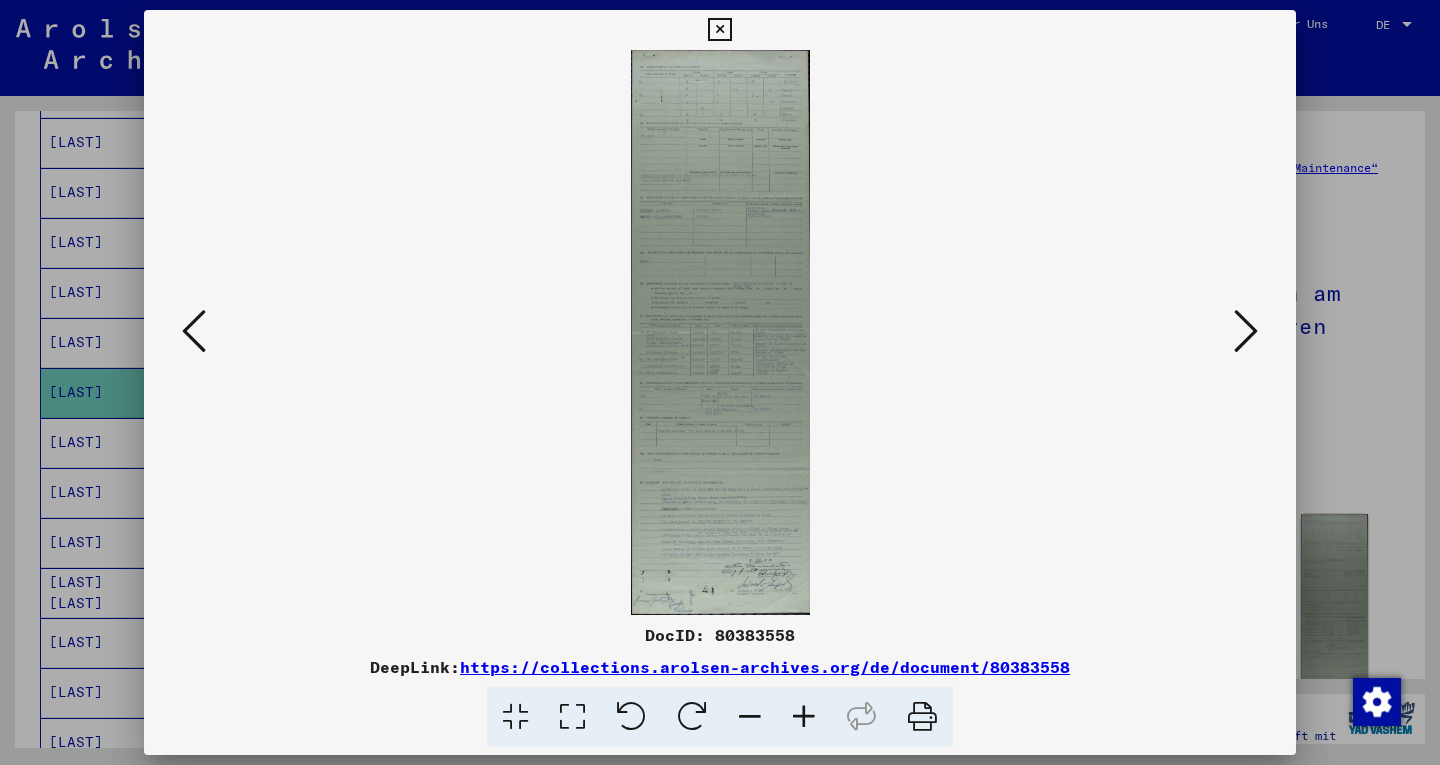 click at bounding box center (1246, 331) 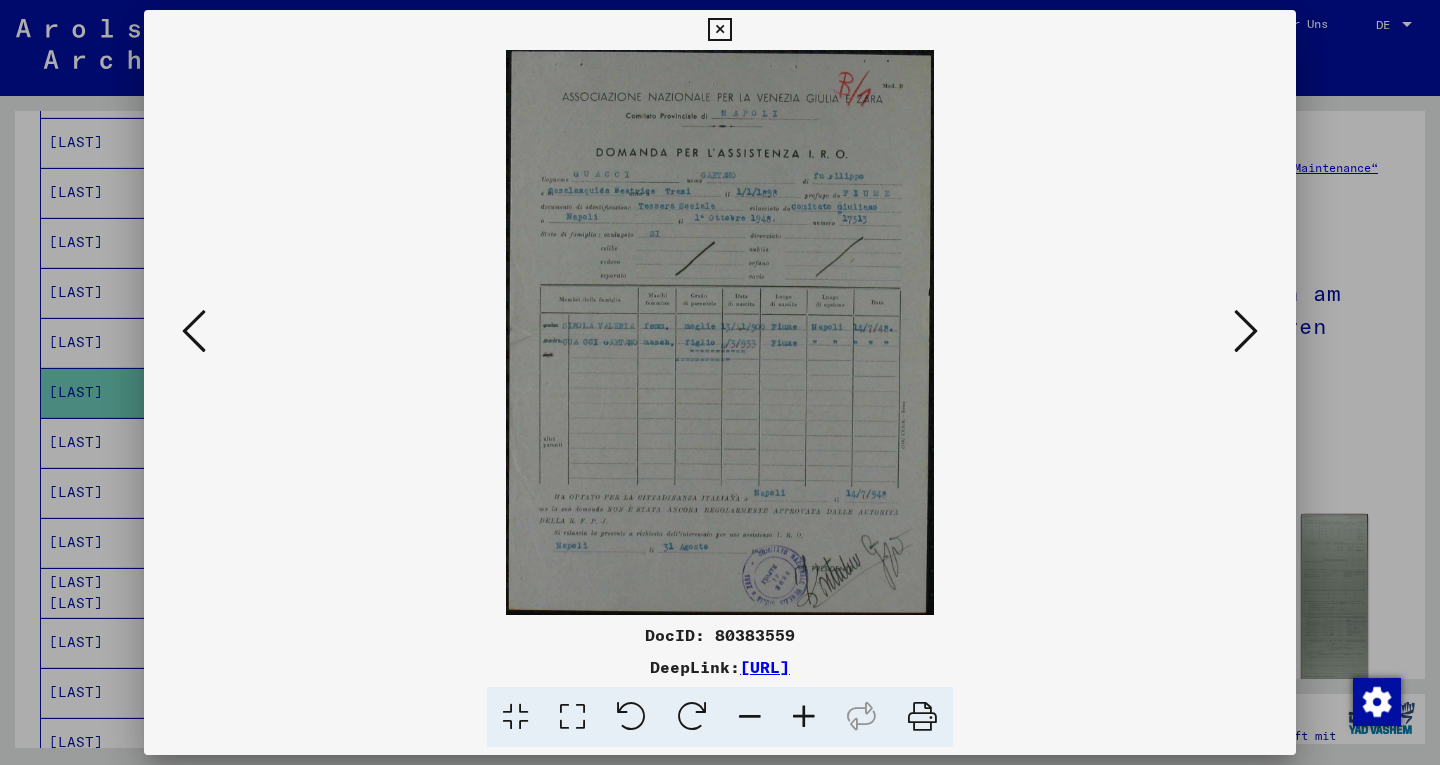 click at bounding box center [1246, 331] 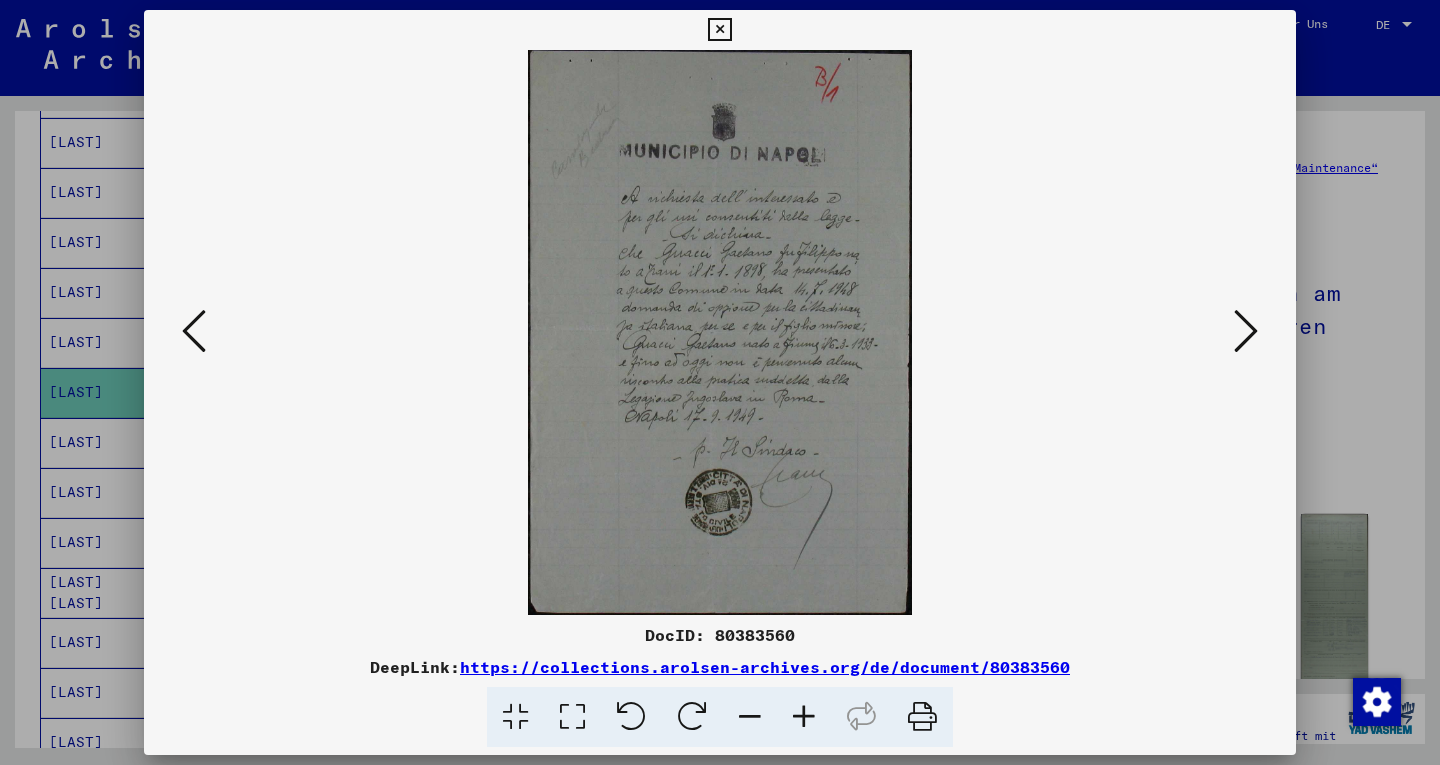 click at bounding box center [194, 332] 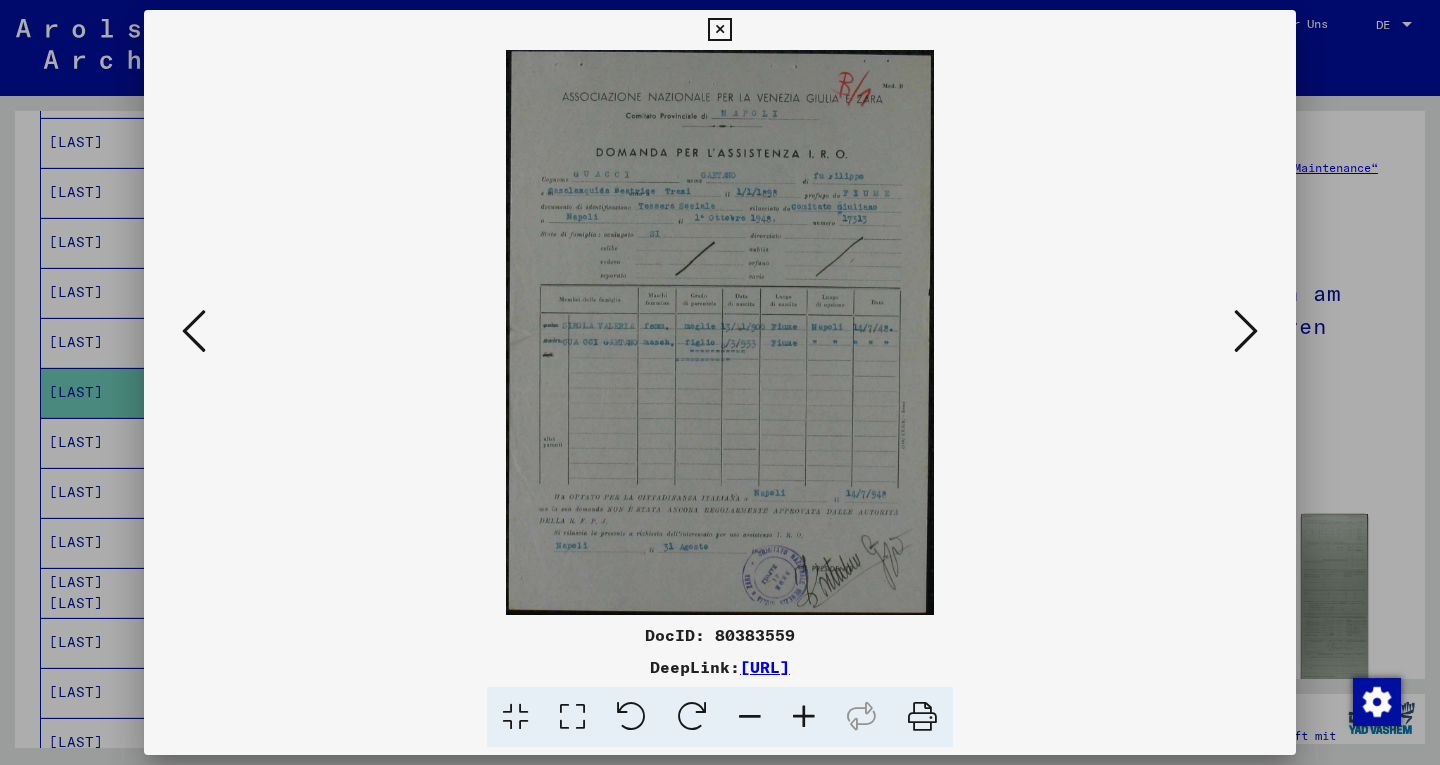 click at bounding box center (572, 717) 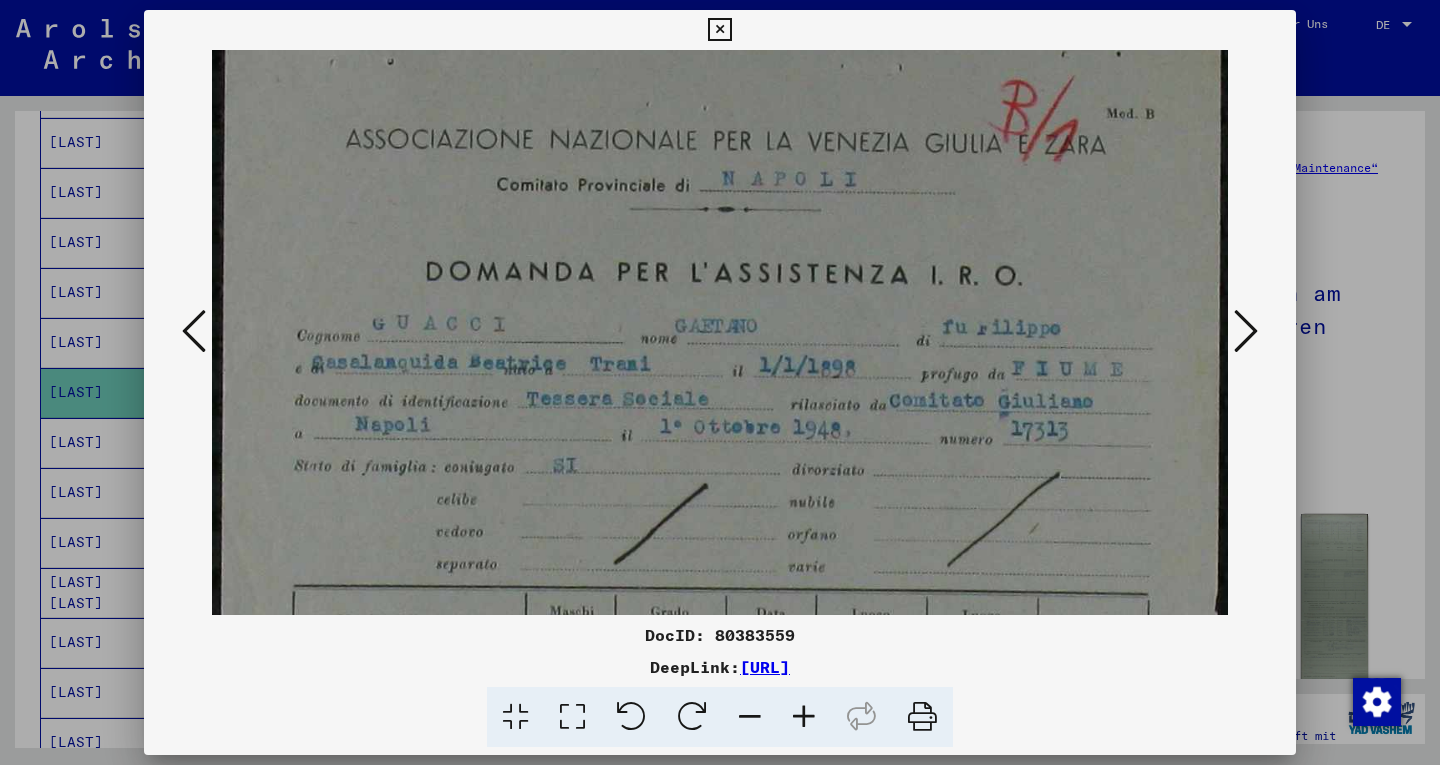 scroll, scrollTop: 26, scrollLeft: 0, axis: vertical 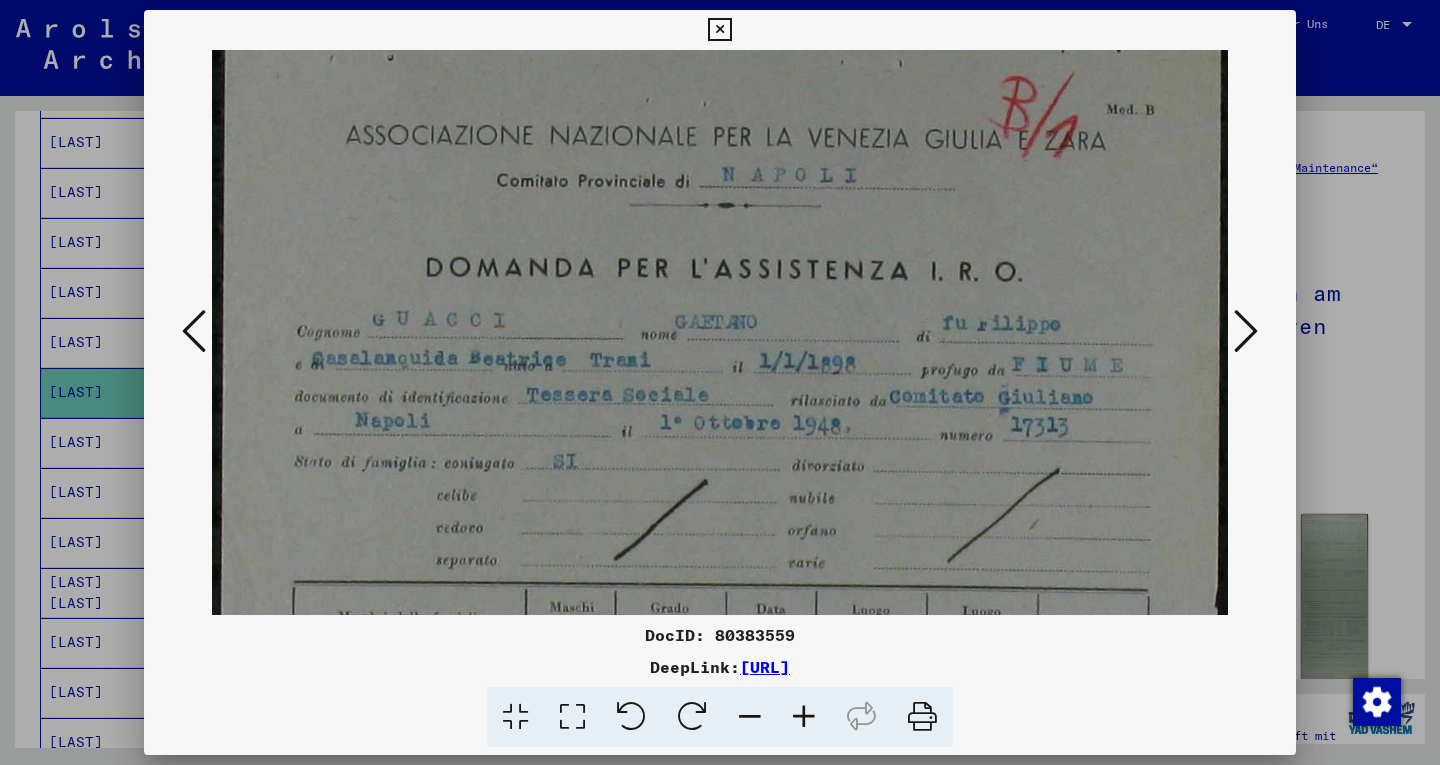 drag, startPoint x: 902, startPoint y: 553, endPoint x: 900, endPoint y: 527, distance: 26.076809 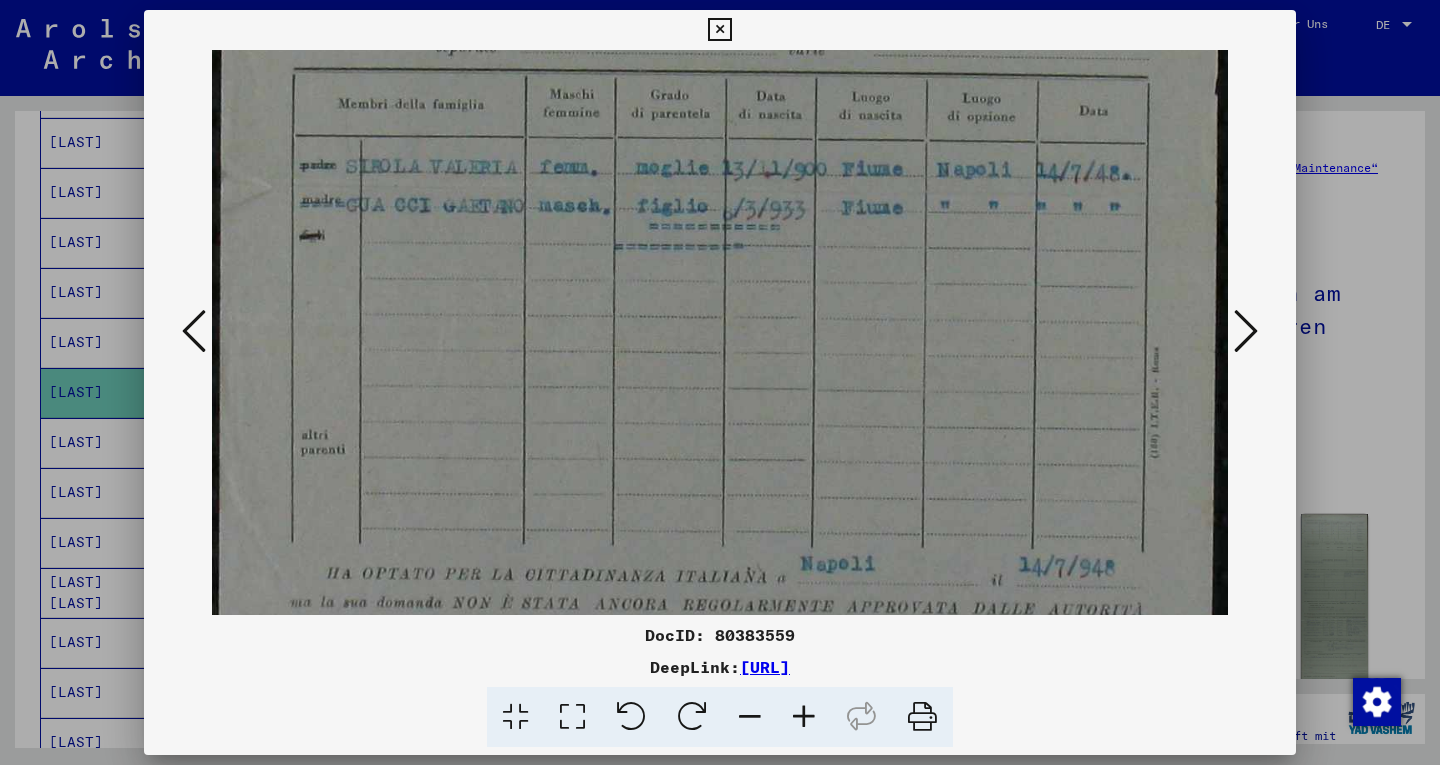 scroll, scrollTop: 512, scrollLeft: 0, axis: vertical 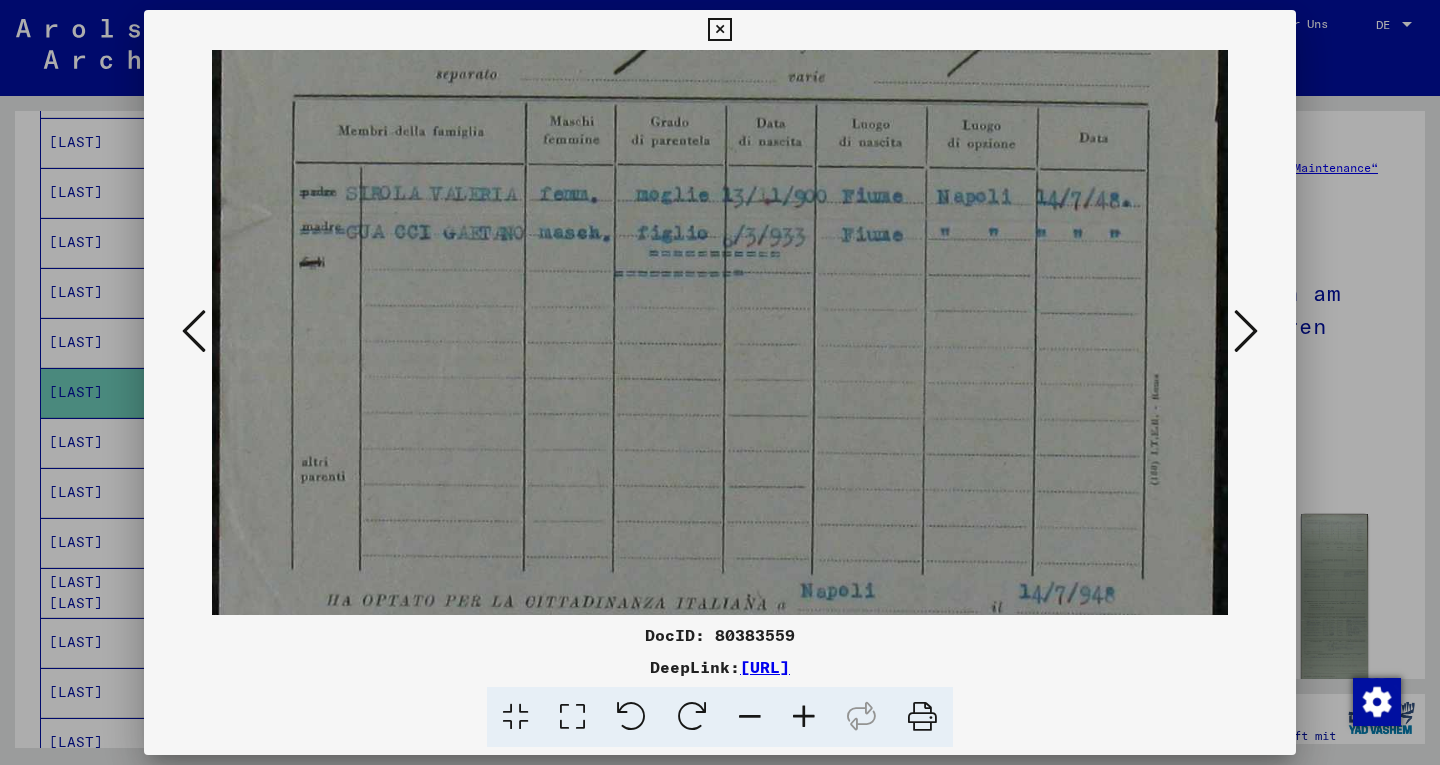 drag, startPoint x: 1028, startPoint y: 569, endPoint x: 1061, endPoint y: 83, distance: 487.11908 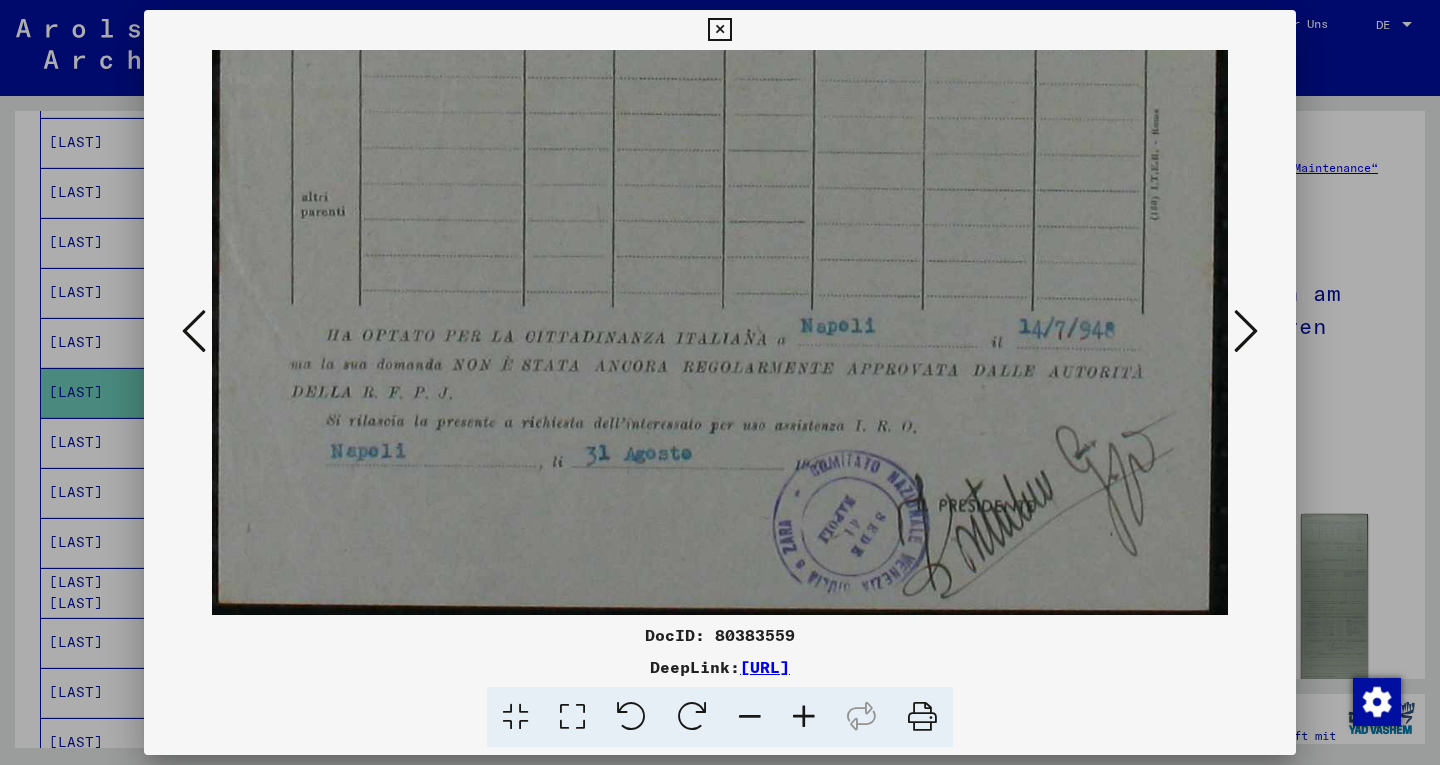 scroll, scrollTop: 778, scrollLeft: 0, axis: vertical 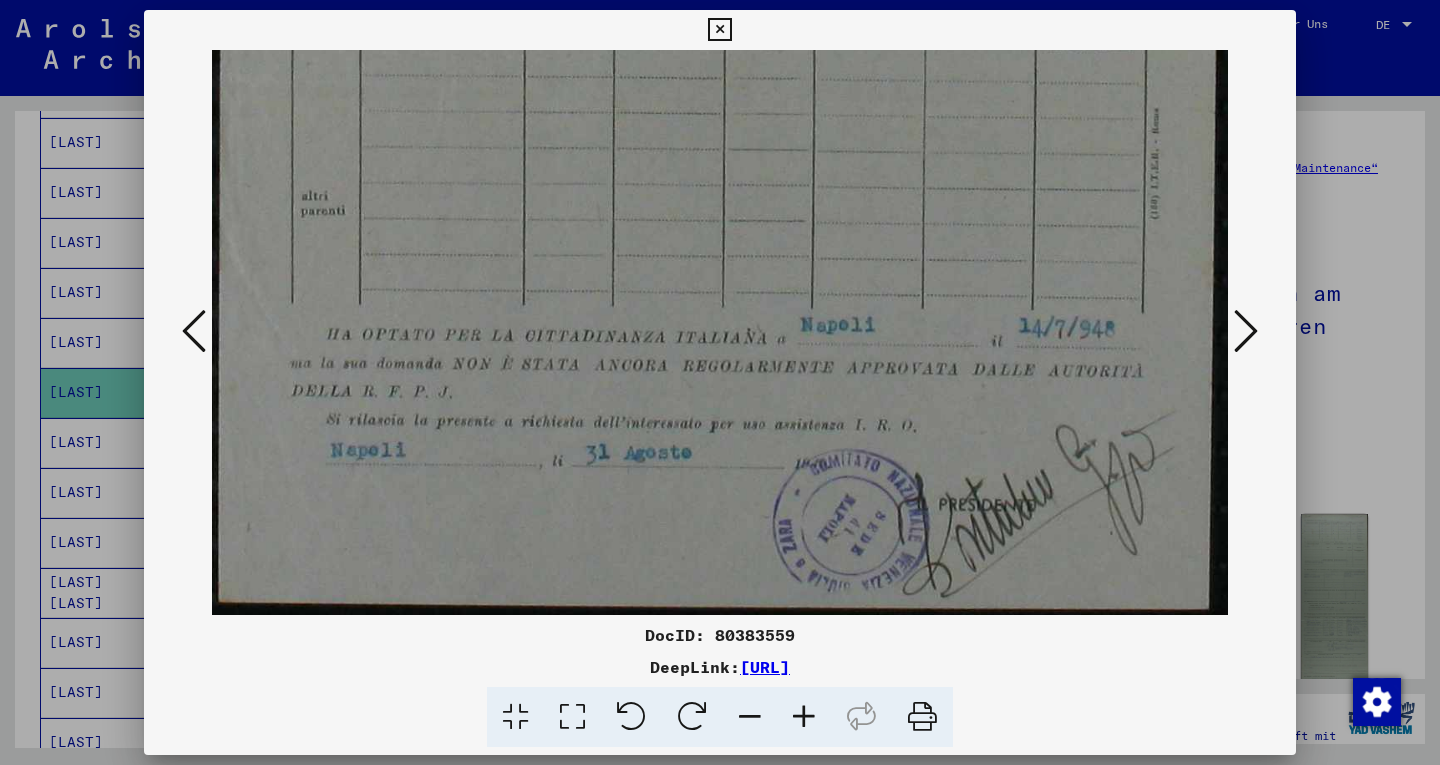 drag, startPoint x: 890, startPoint y: 414, endPoint x: 933, endPoint y: 91, distance: 325.84967 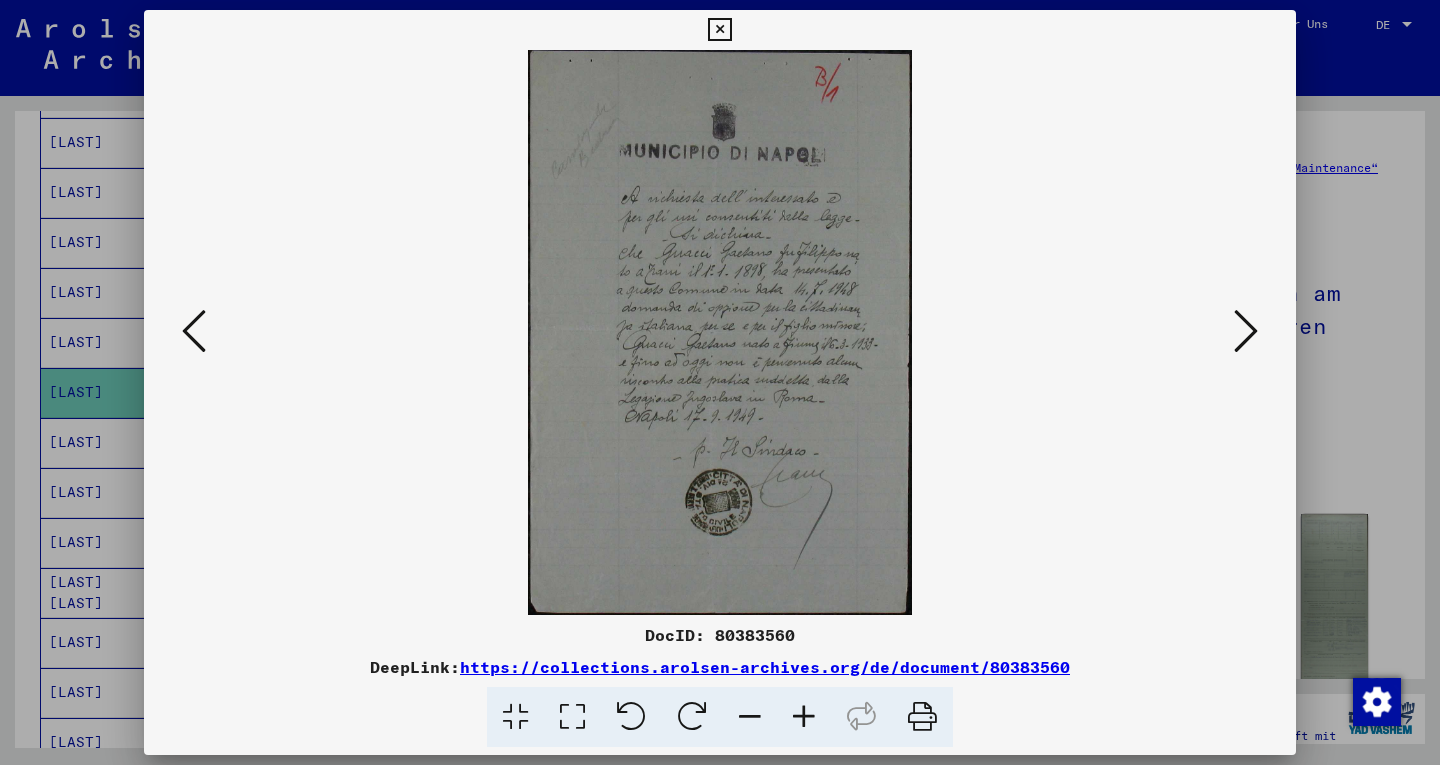 click at bounding box center [572, 717] 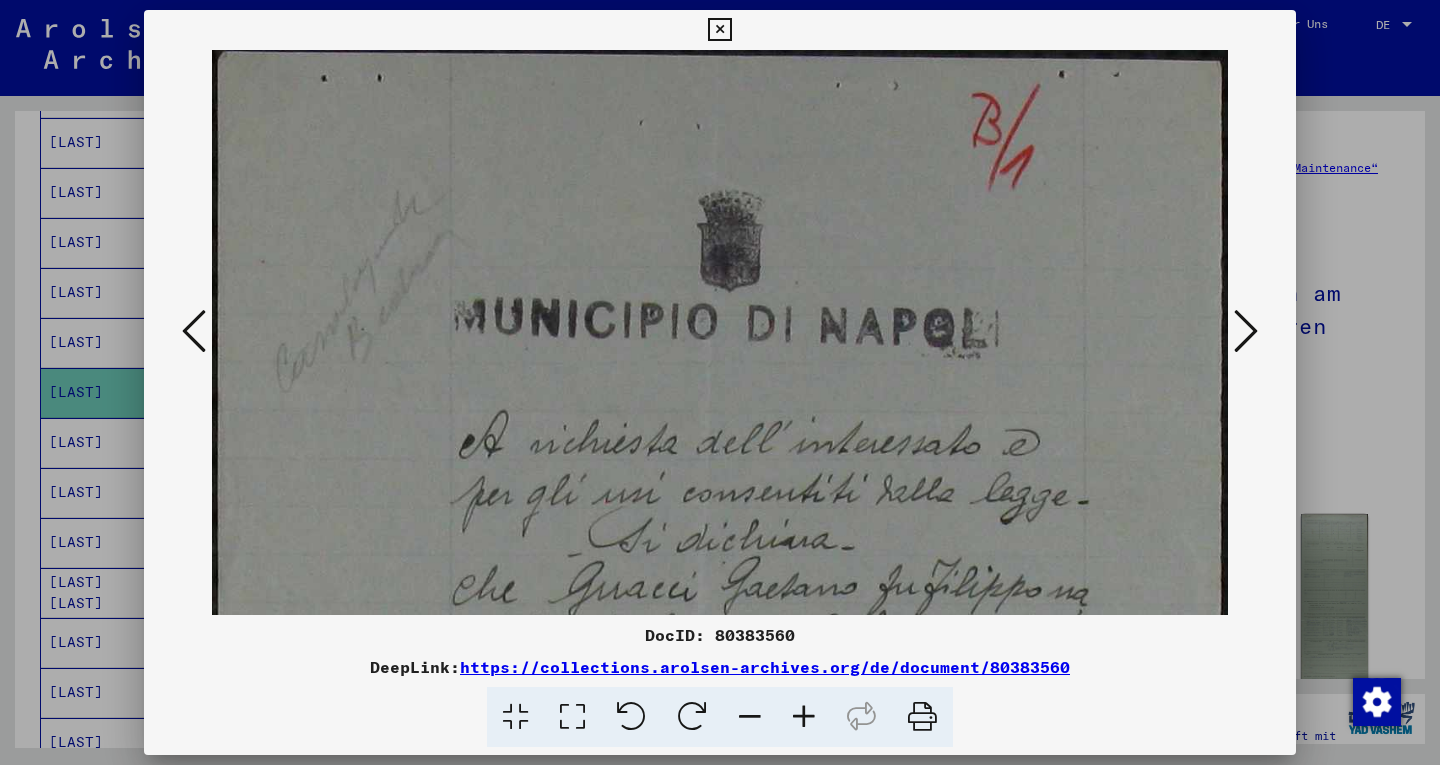 click at bounding box center [1246, 331] 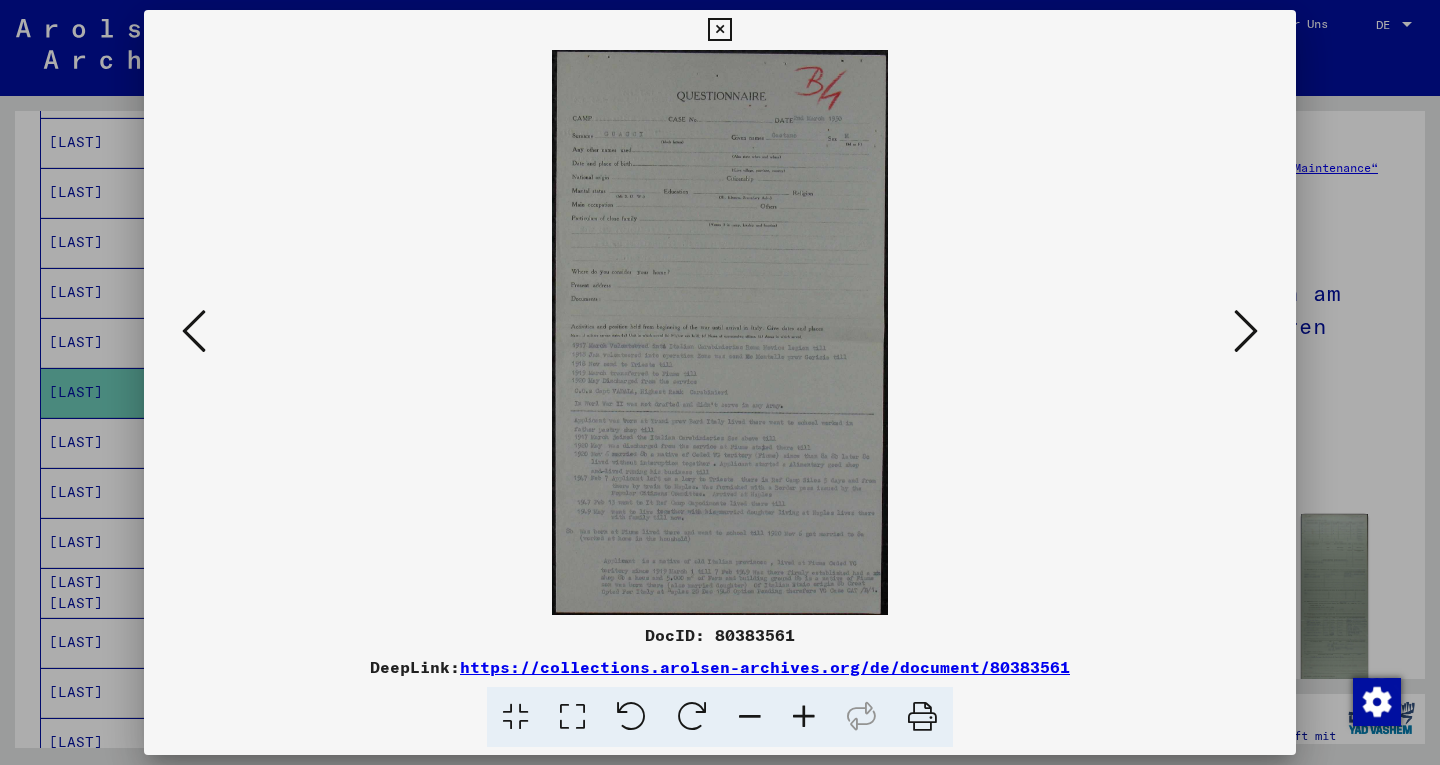 click at bounding box center (194, 331) 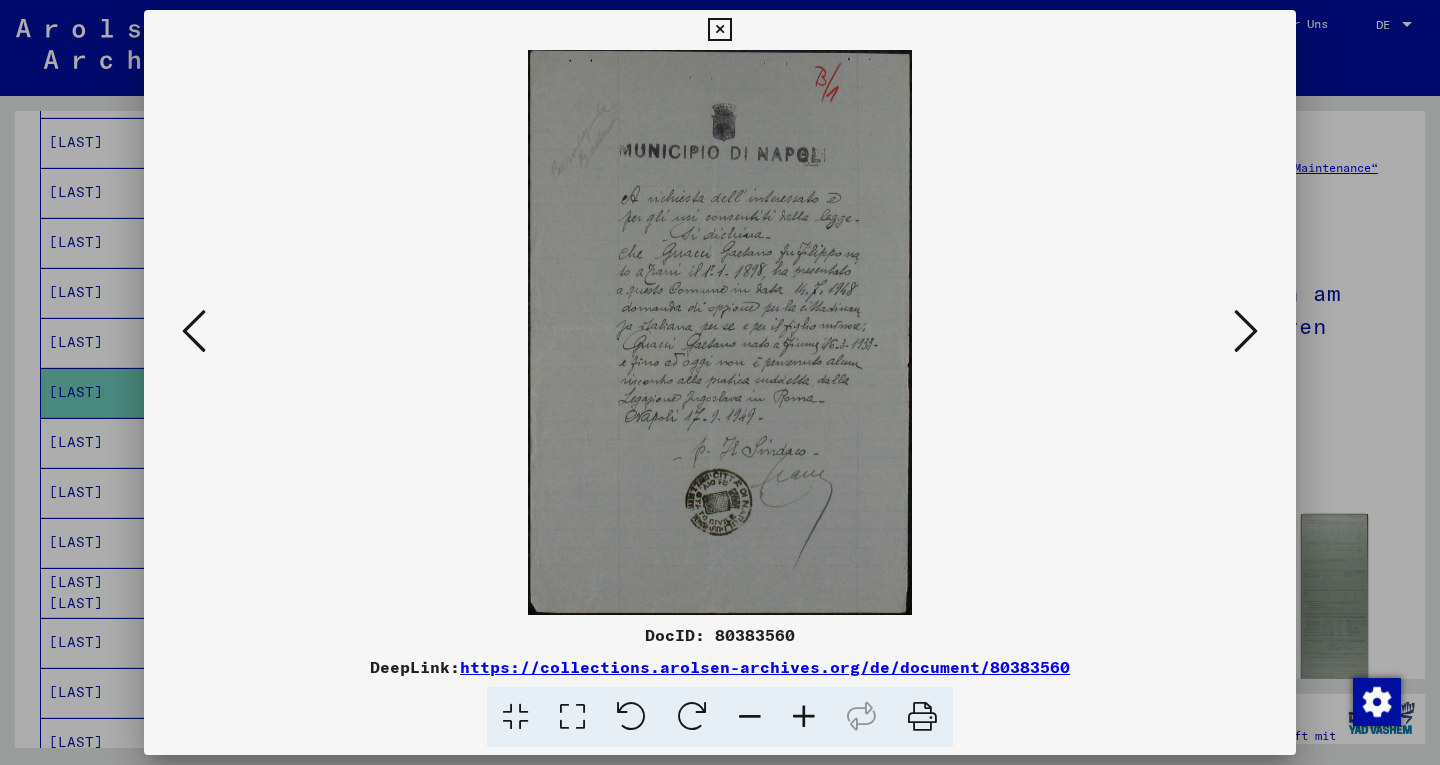 click at bounding box center [1246, 332] 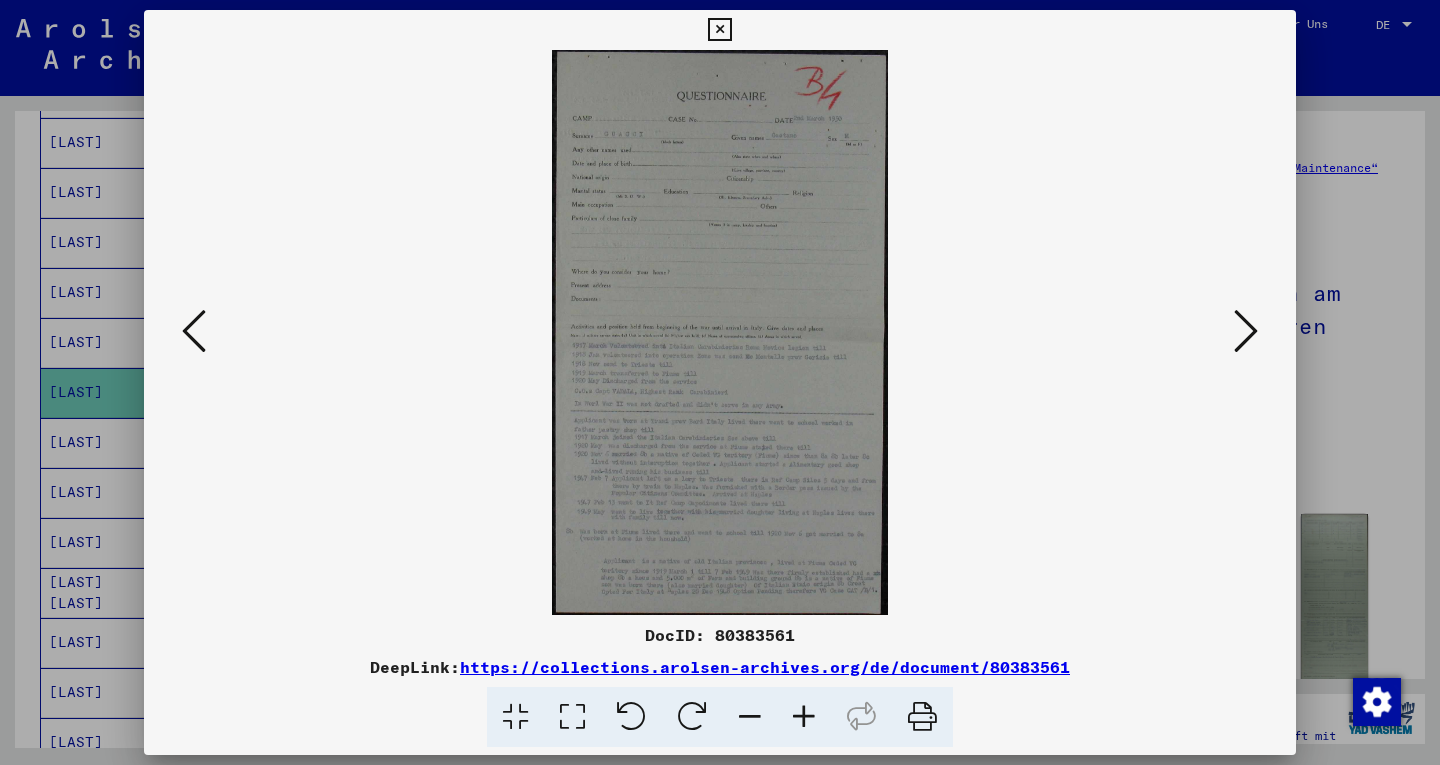 click at bounding box center (572, 717) 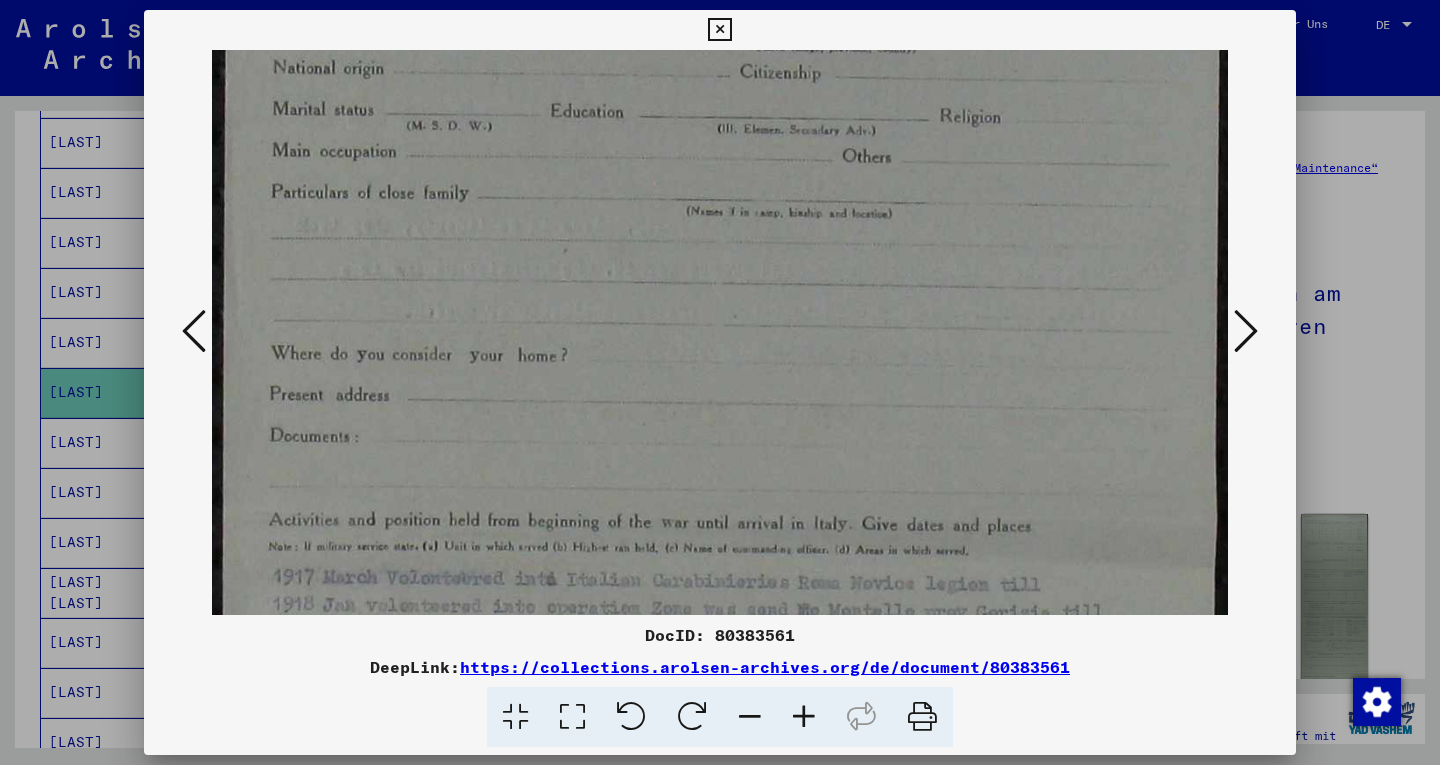 drag, startPoint x: 1065, startPoint y: 510, endPoint x: 1048, endPoint y: 93, distance: 417.34637 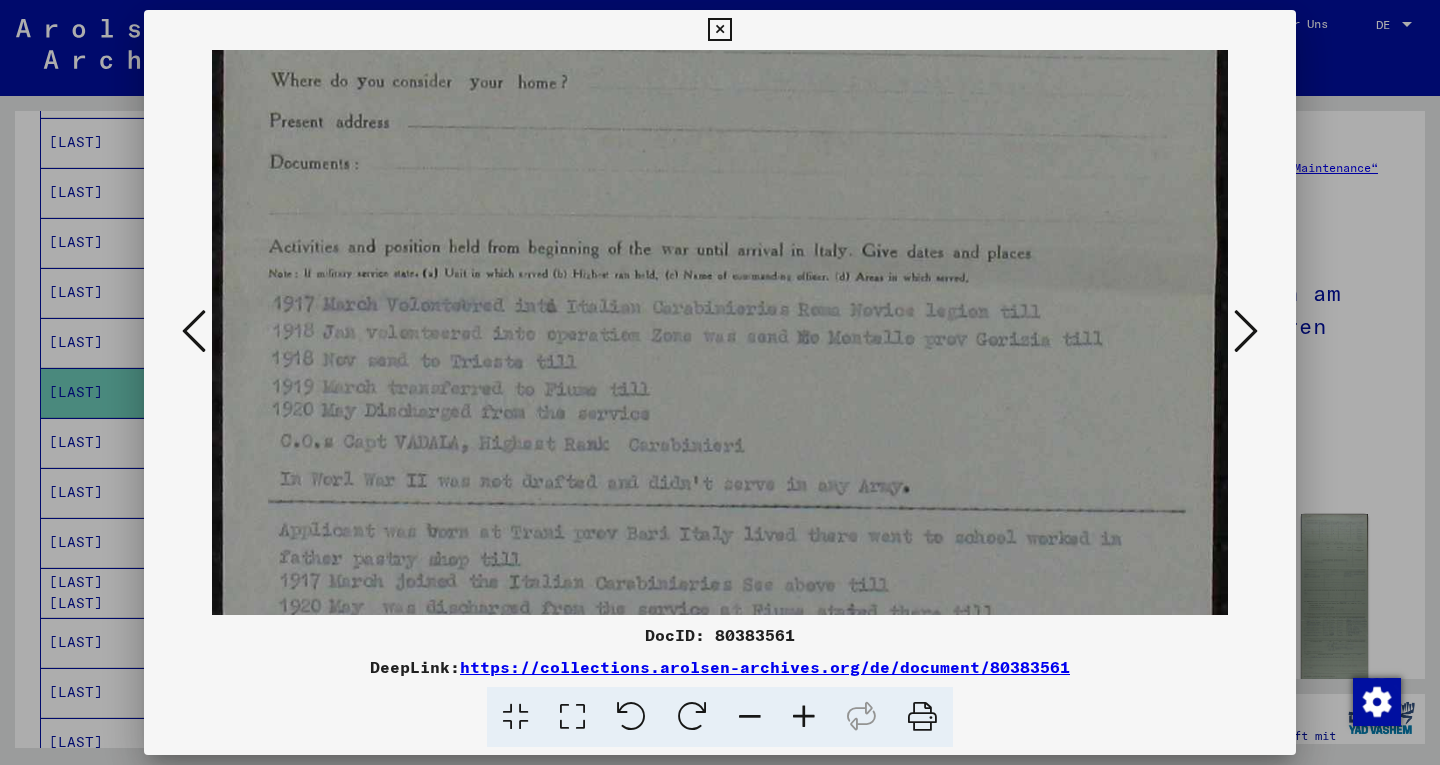 scroll, scrollTop: 648, scrollLeft: 0, axis: vertical 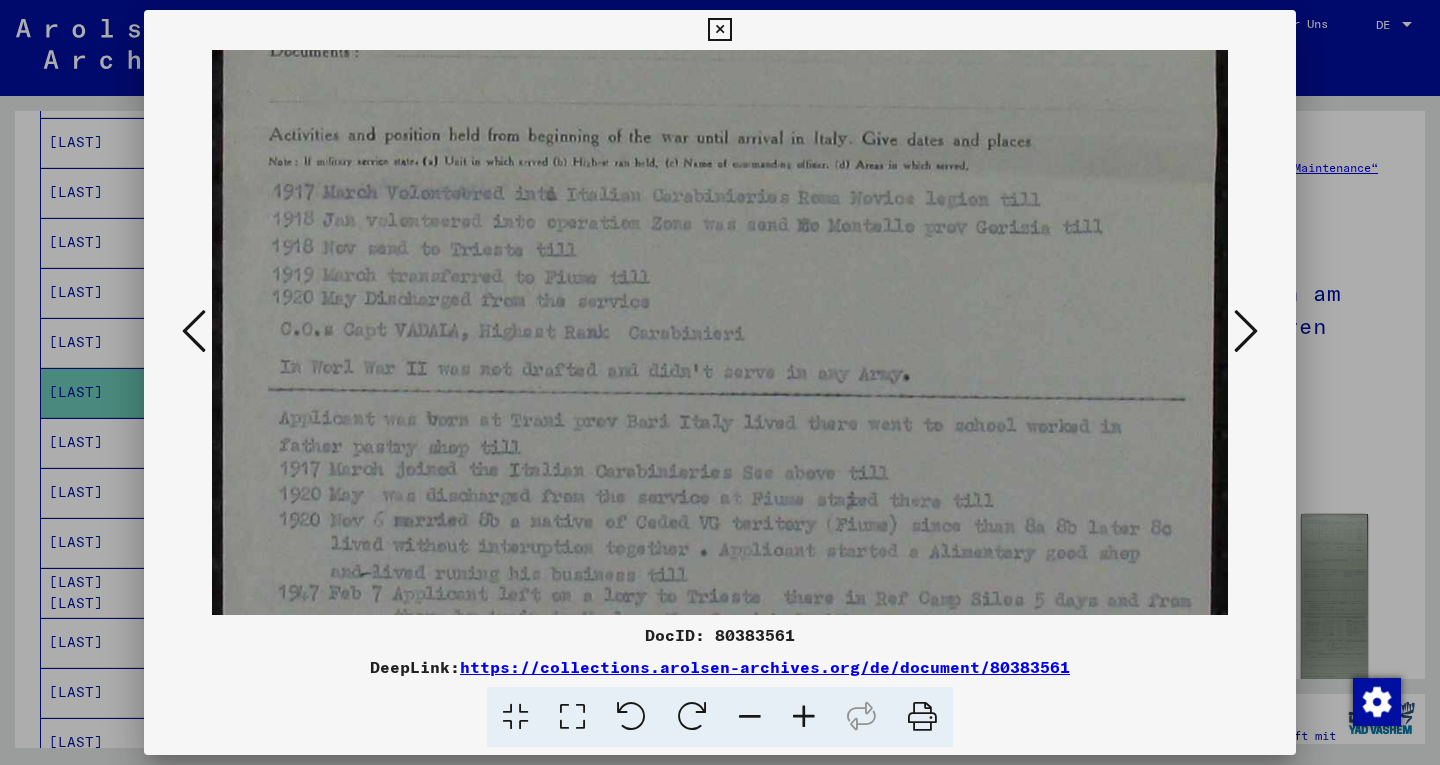 drag, startPoint x: 1005, startPoint y: 405, endPoint x: 1001, endPoint y: 72, distance: 333.02402 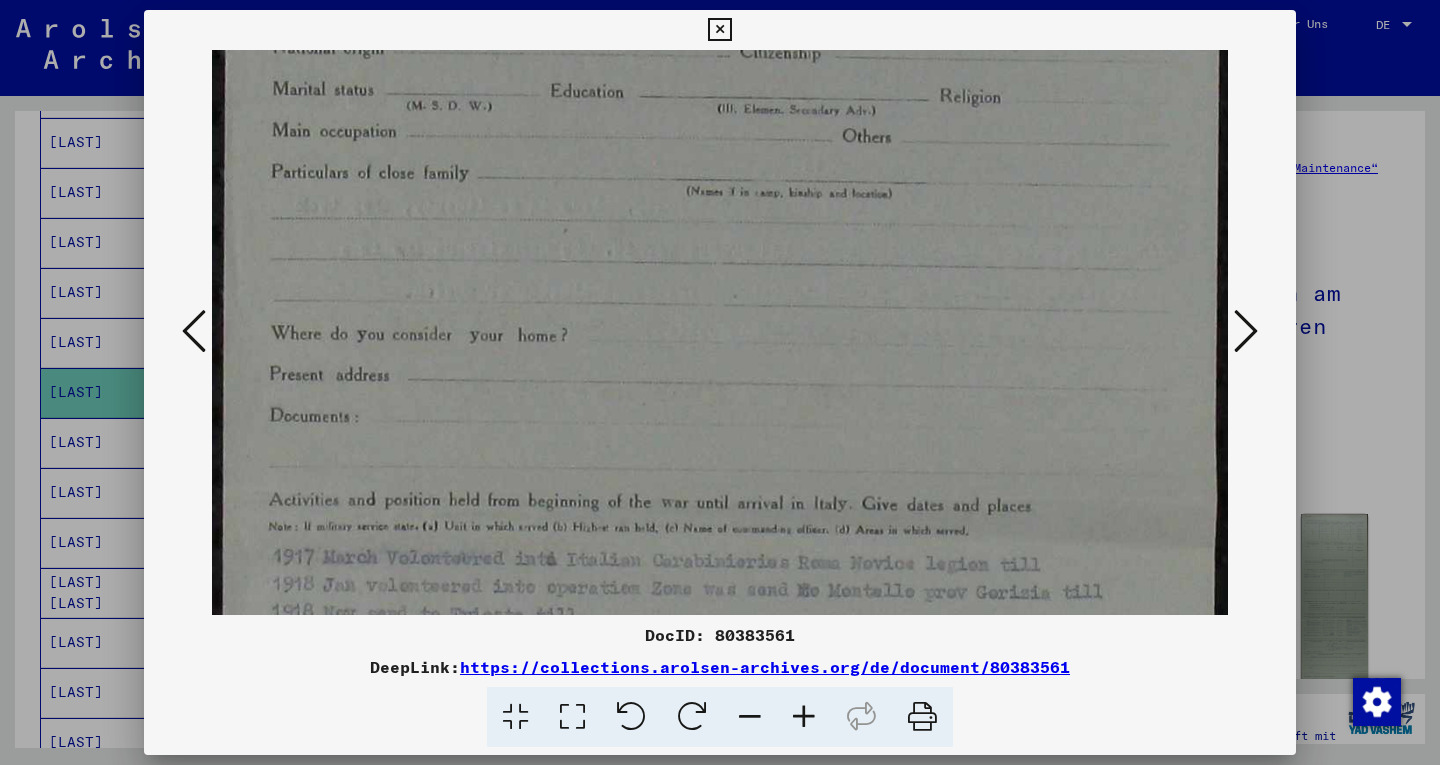 drag, startPoint x: 633, startPoint y: 259, endPoint x: 750, endPoint y: 812, distance: 565.2415 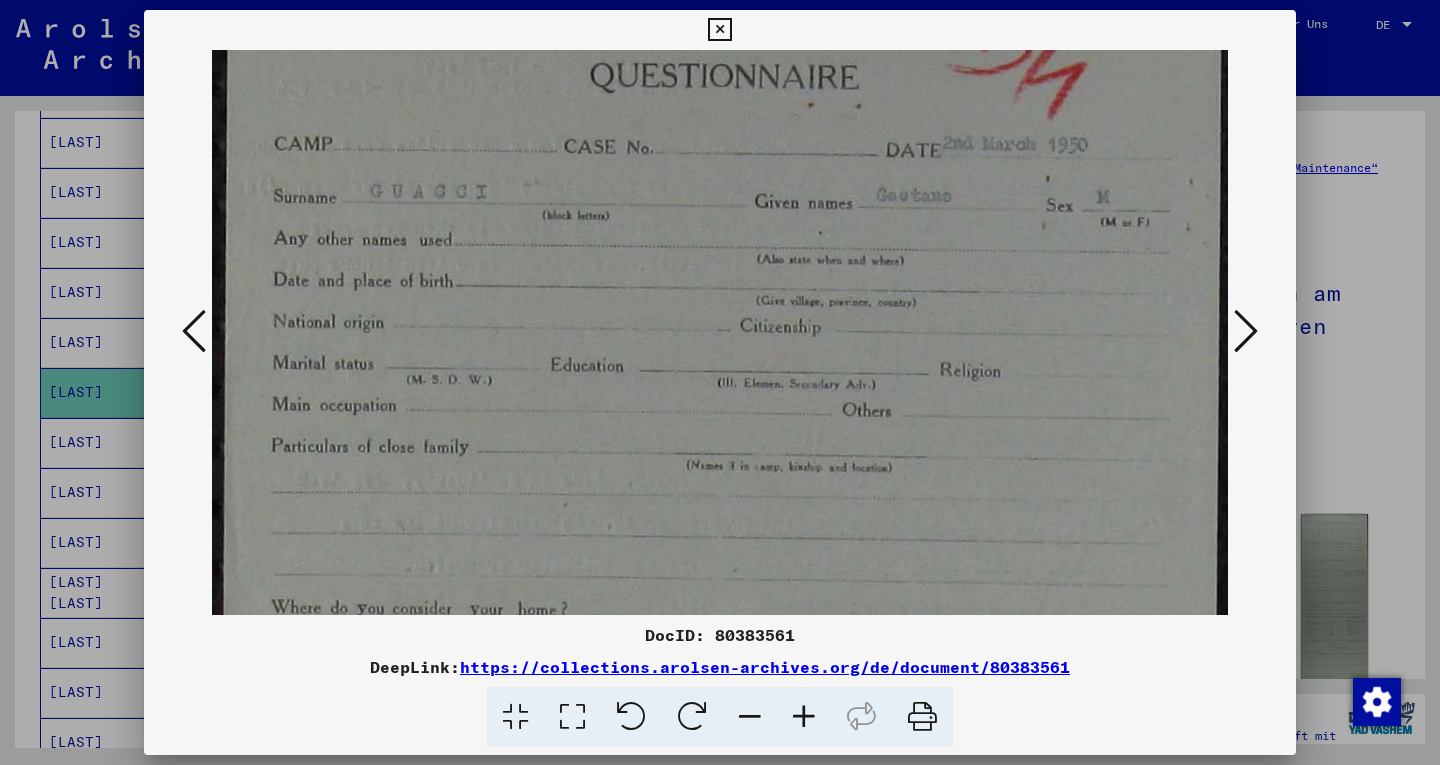 scroll, scrollTop: 102, scrollLeft: 0, axis: vertical 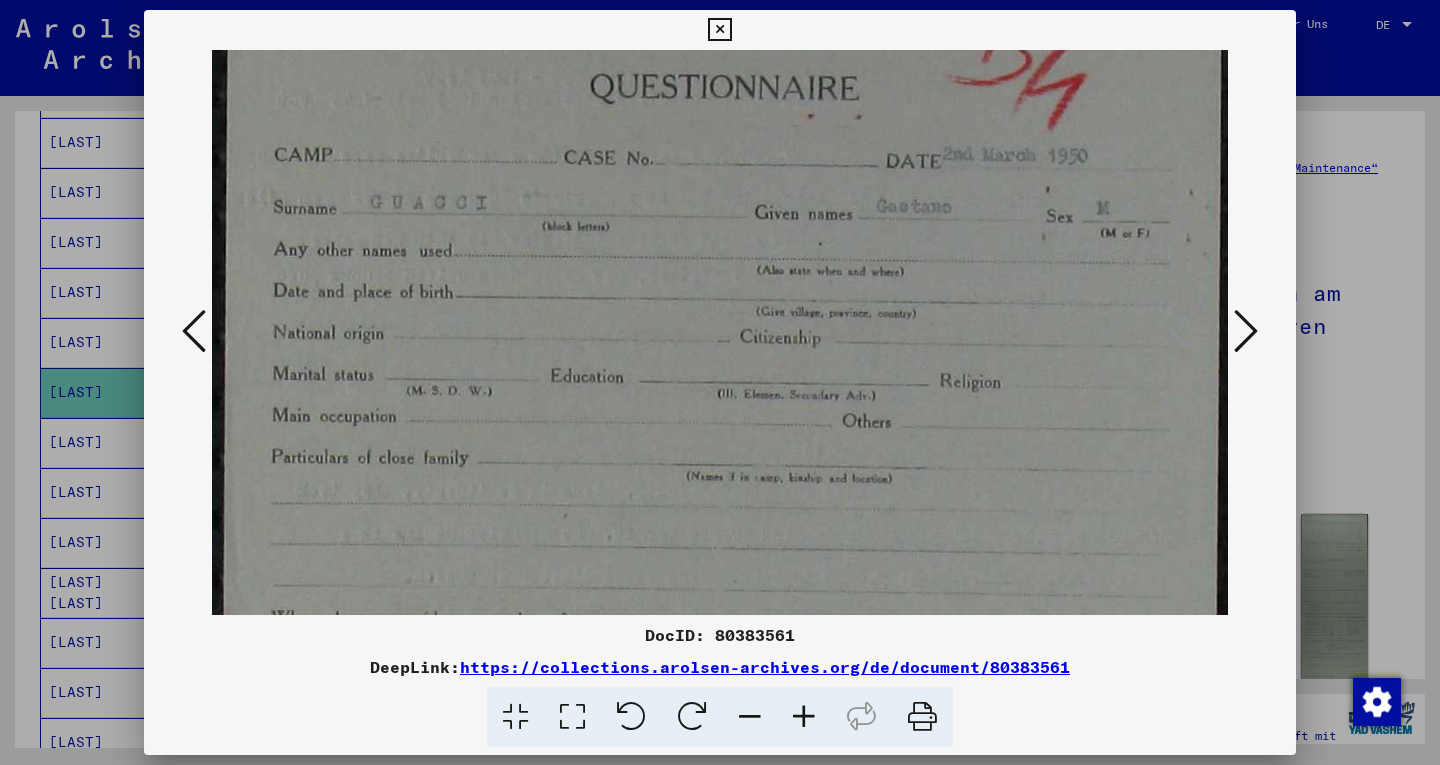 drag, startPoint x: 849, startPoint y: 499, endPoint x: 849, endPoint y: 594, distance: 95 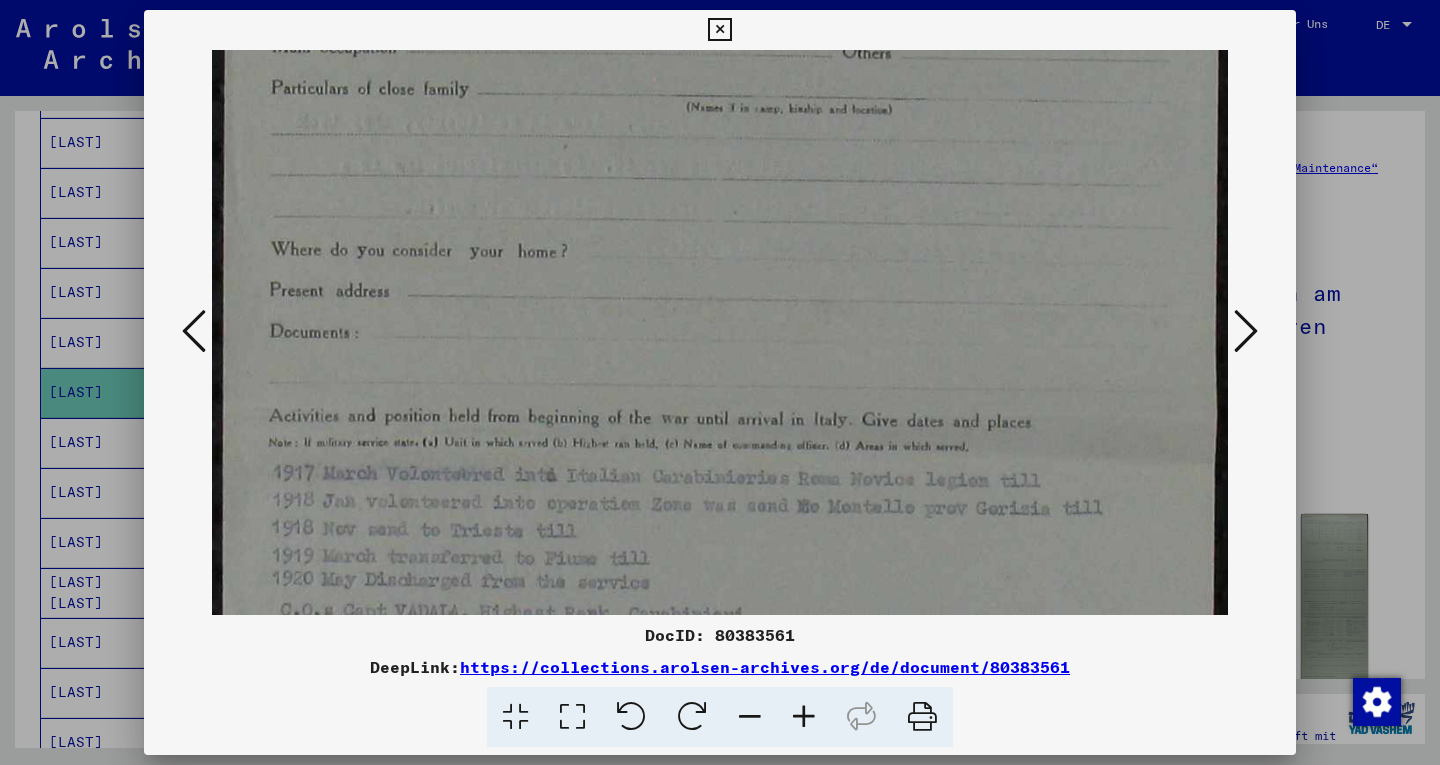drag, startPoint x: 842, startPoint y: 447, endPoint x: 960, endPoint y: 70, distance: 395.03543 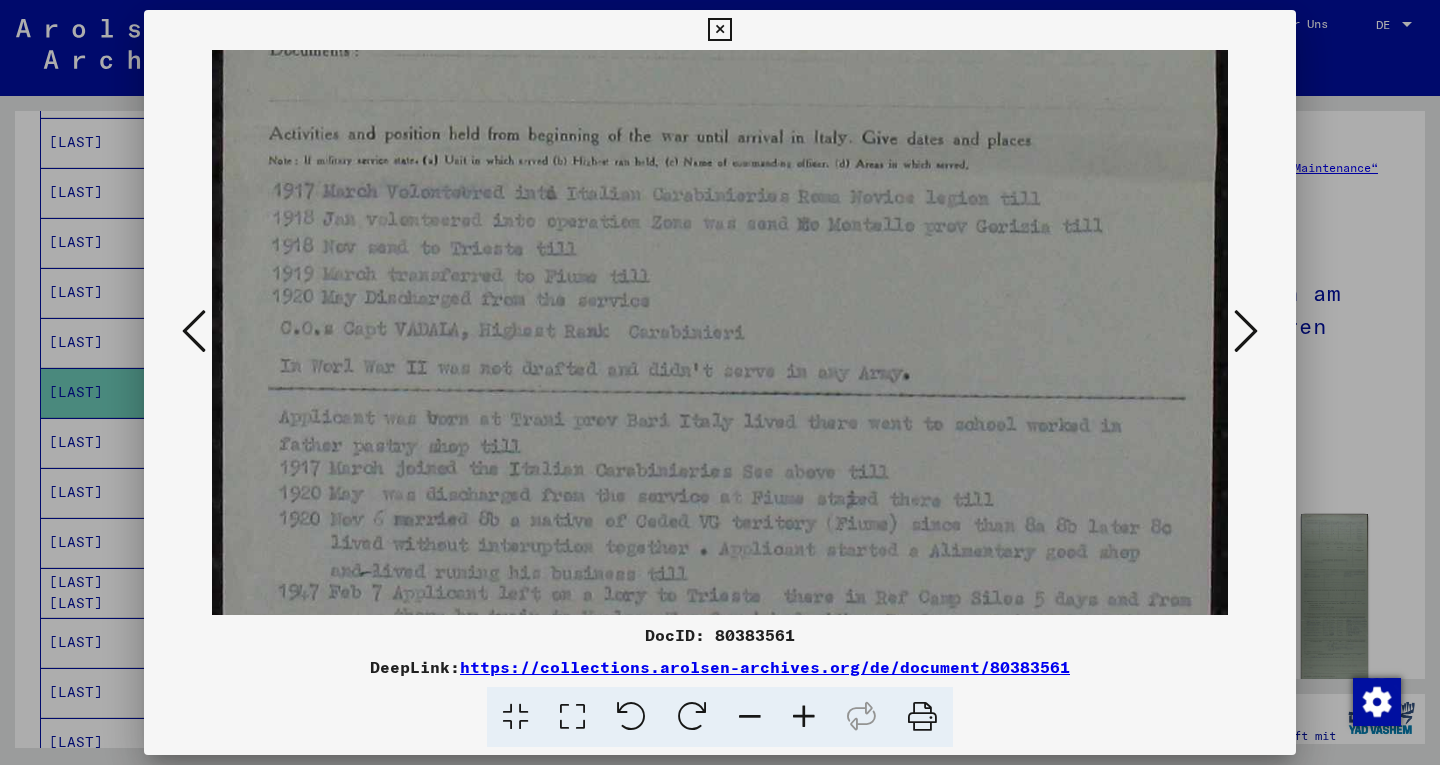 scroll, scrollTop: 754, scrollLeft: 0, axis: vertical 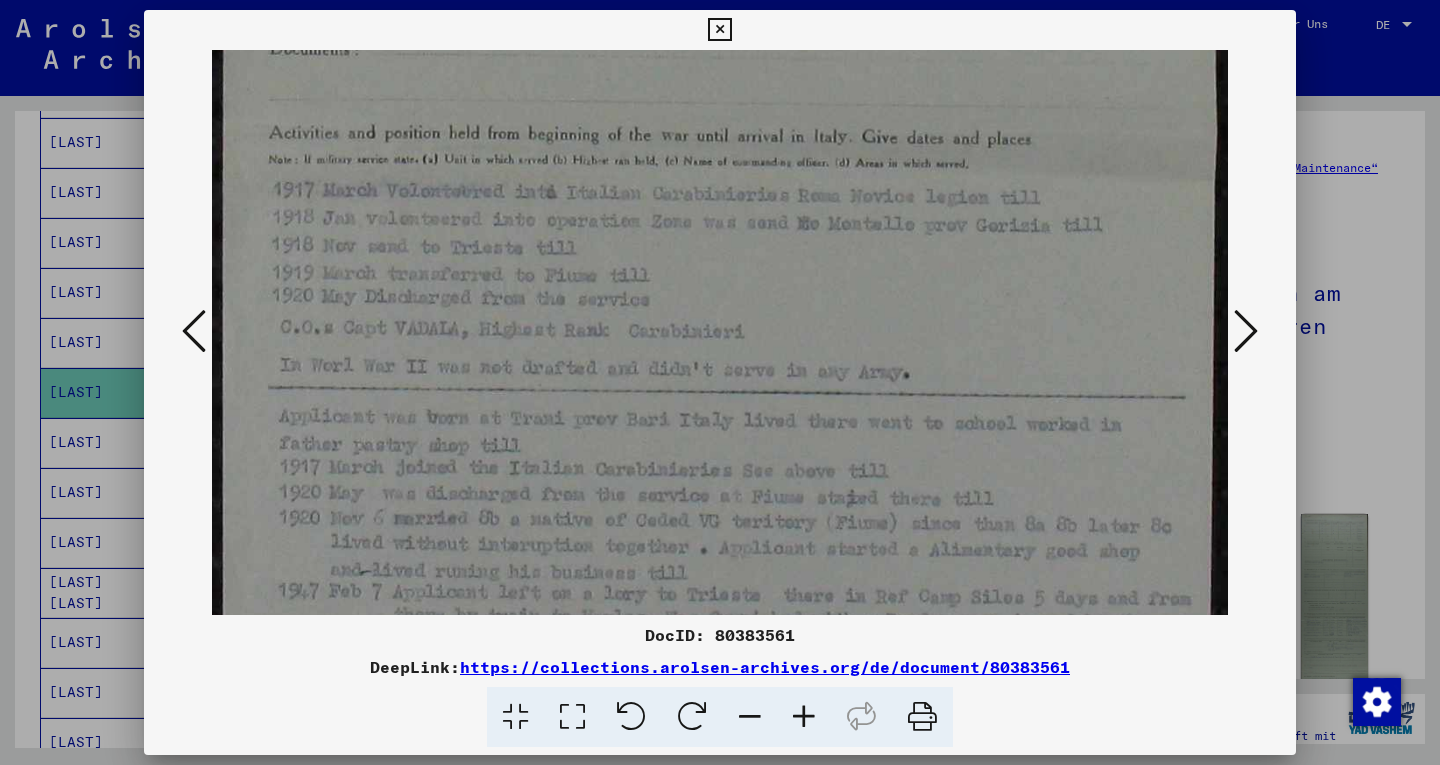 drag, startPoint x: 991, startPoint y: 397, endPoint x: 1035, endPoint y: 122, distance: 278.49774 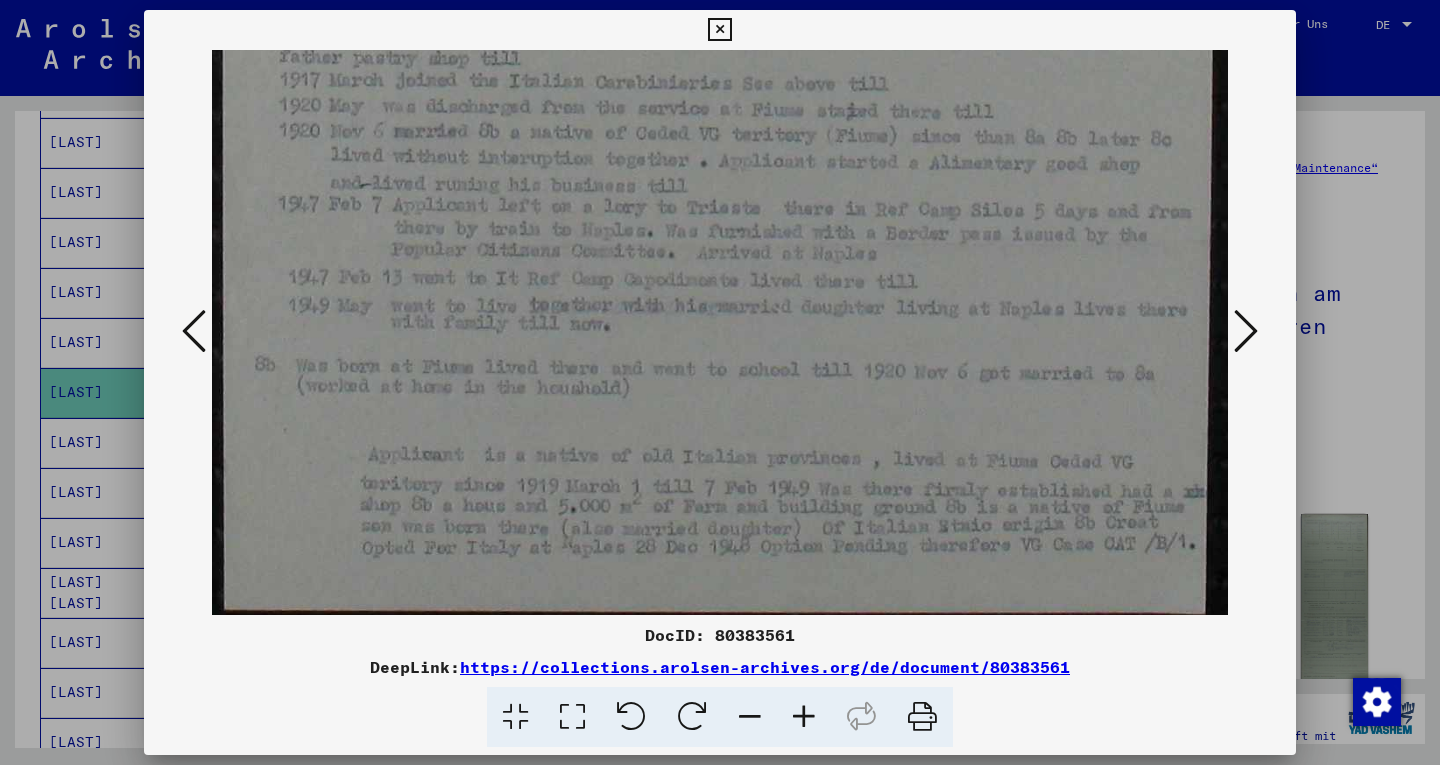scroll, scrollTop: 1144, scrollLeft: 0, axis: vertical 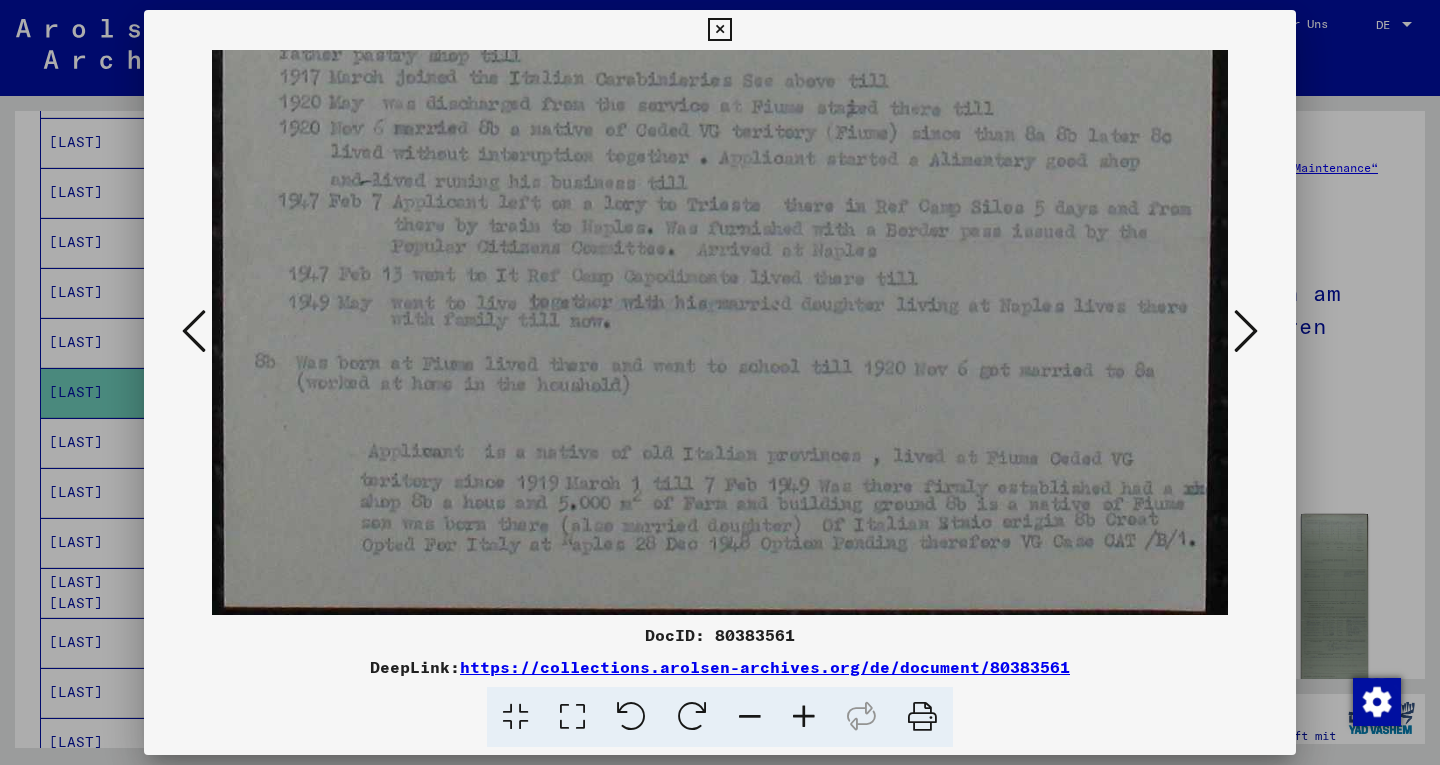 drag, startPoint x: 798, startPoint y: 529, endPoint x: 868, endPoint y: 105, distance: 429.73944 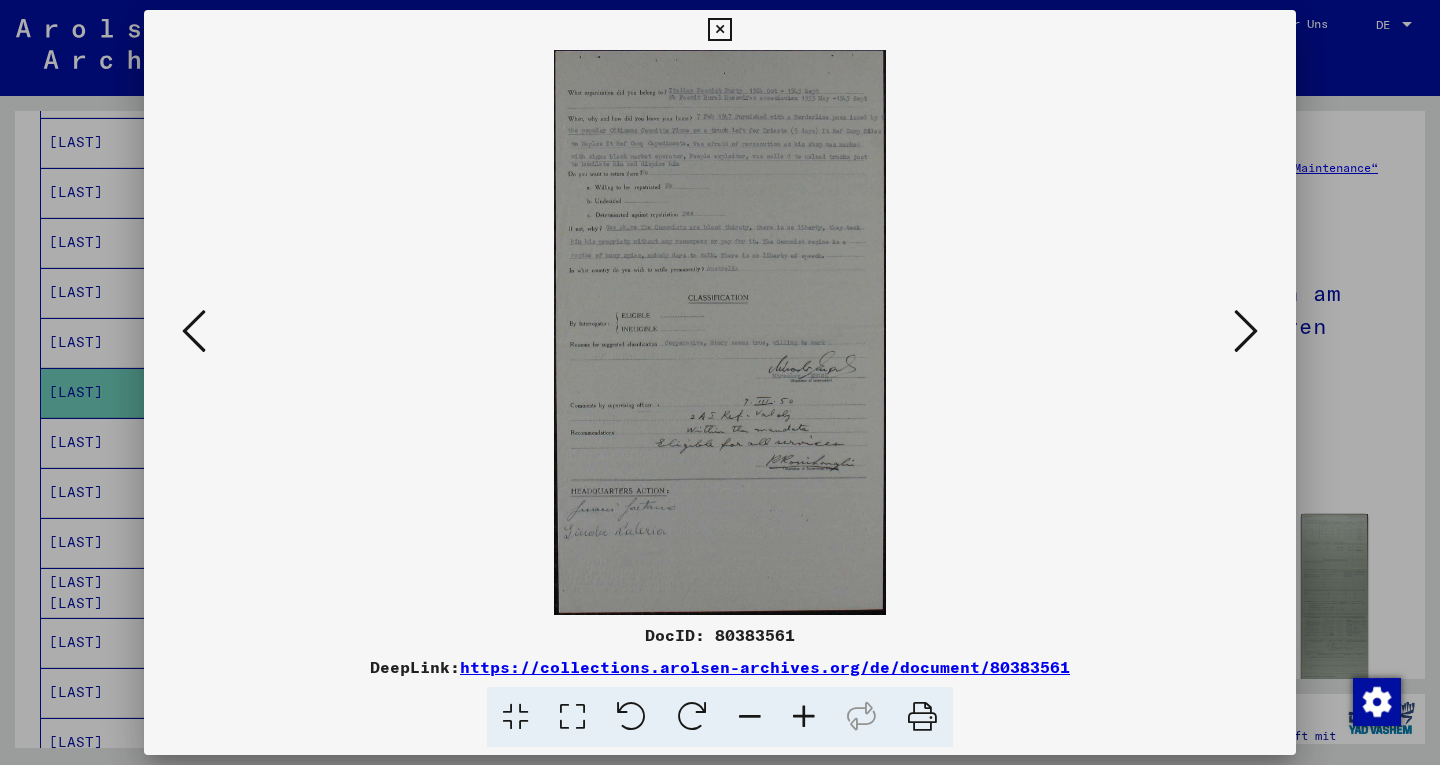 click at bounding box center (572, 717) 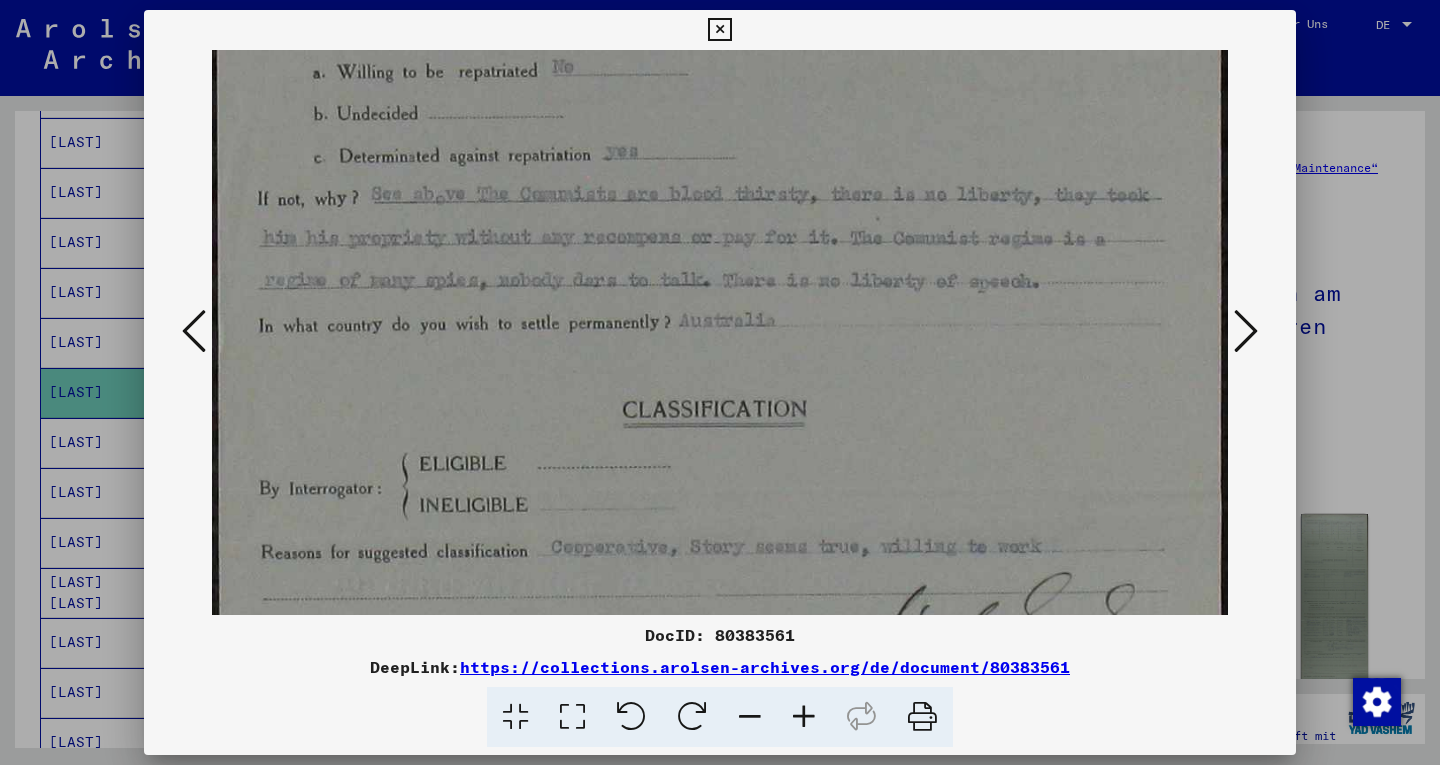 drag, startPoint x: 1027, startPoint y: 468, endPoint x: 1041, endPoint y: 72, distance: 396.2474 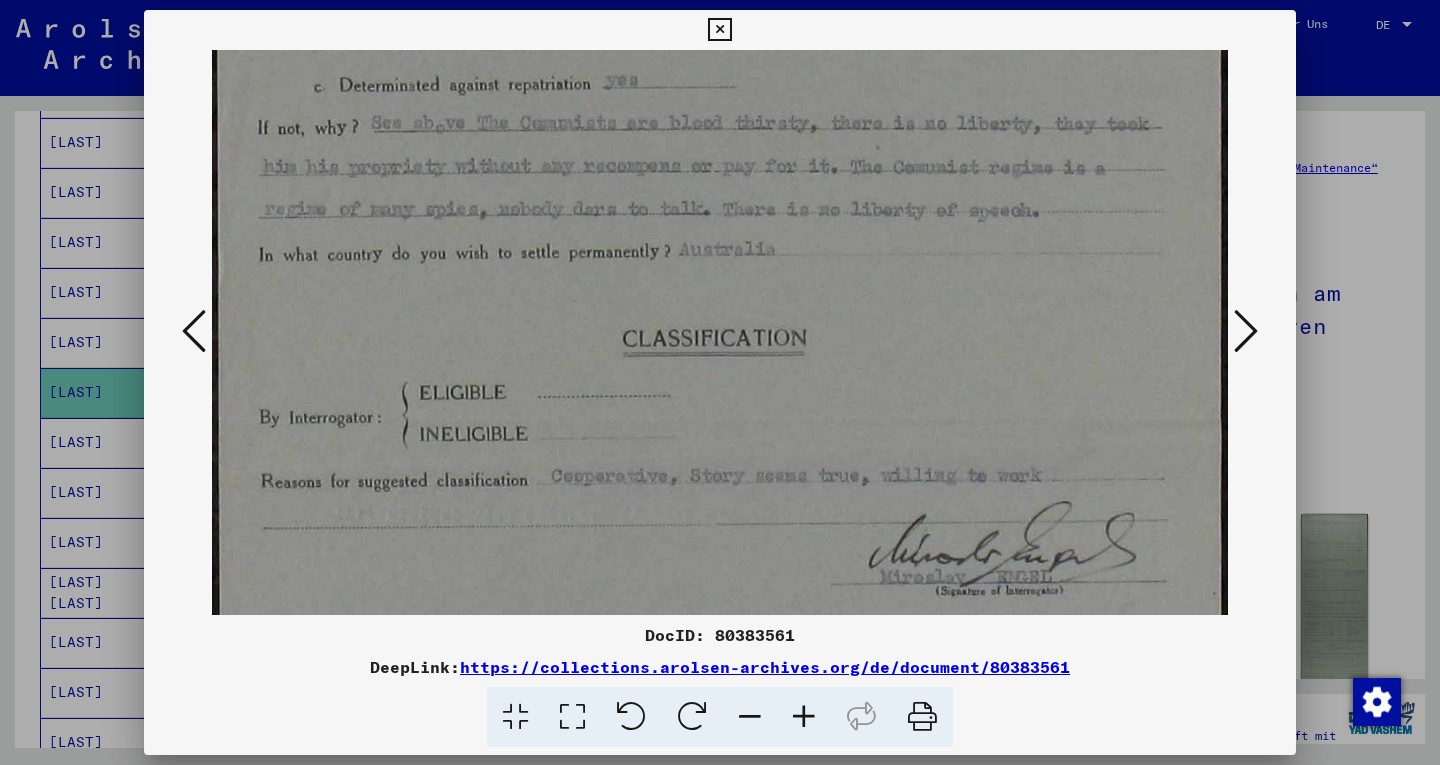 scroll, scrollTop: 465, scrollLeft: 0, axis: vertical 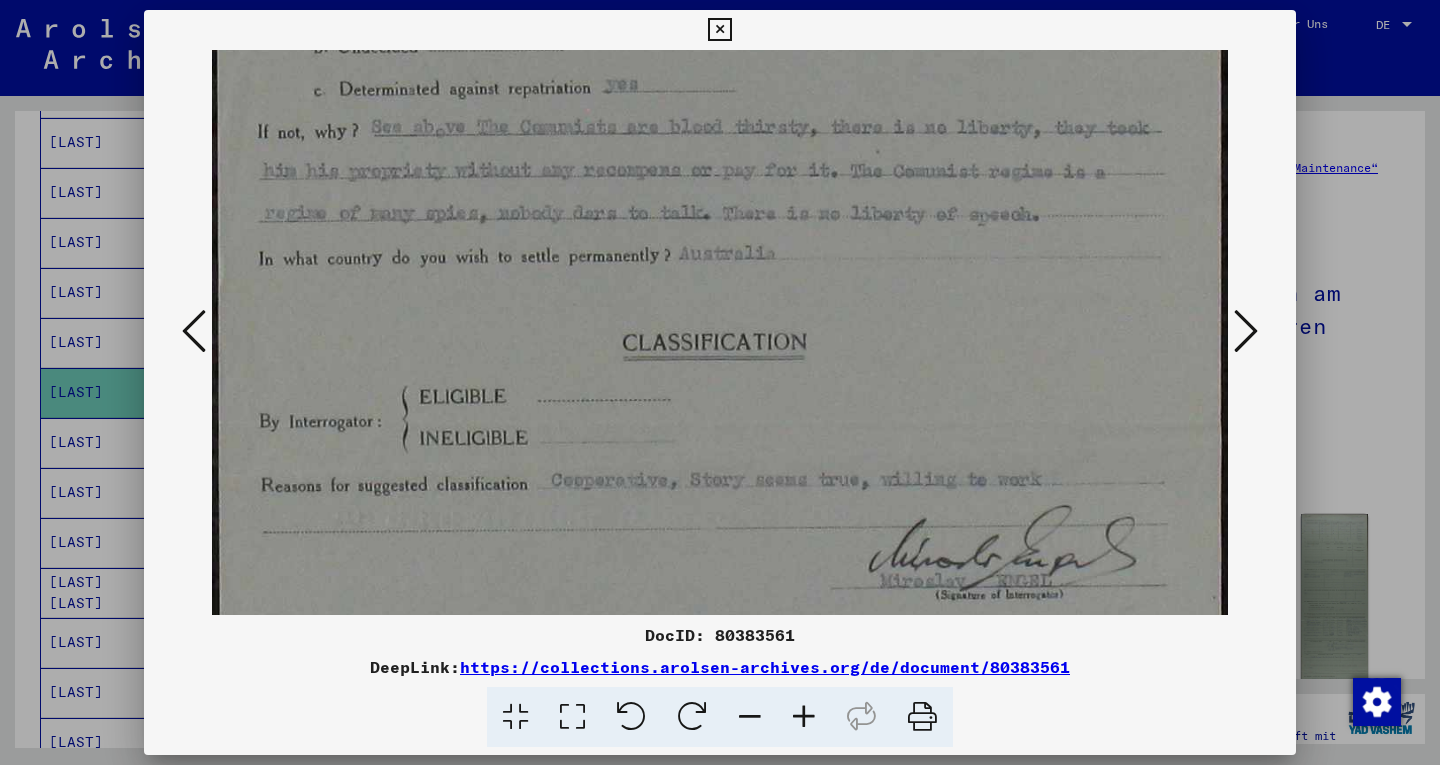 drag, startPoint x: 1020, startPoint y: 286, endPoint x: 1031, endPoint y: 218, distance: 68.88396 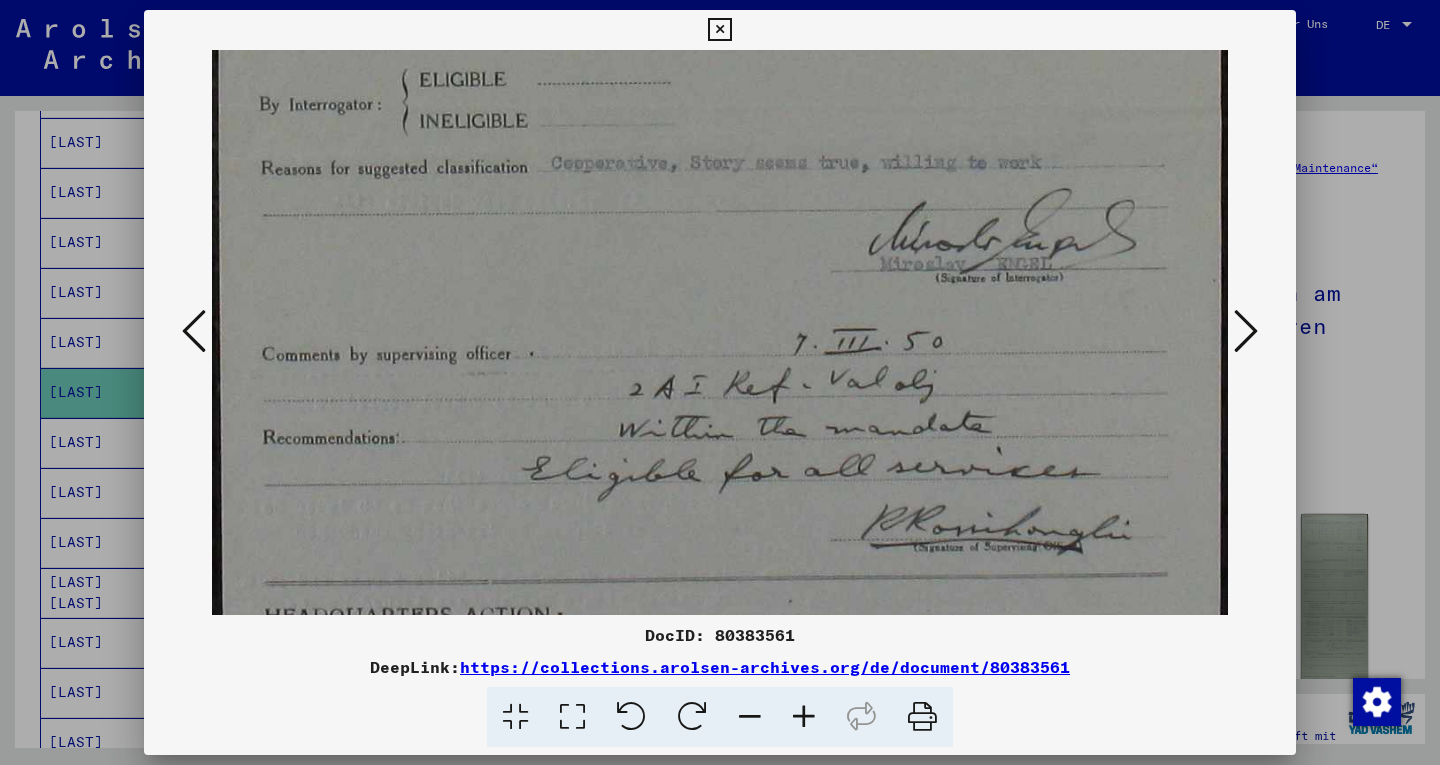 scroll, scrollTop: 812, scrollLeft: 0, axis: vertical 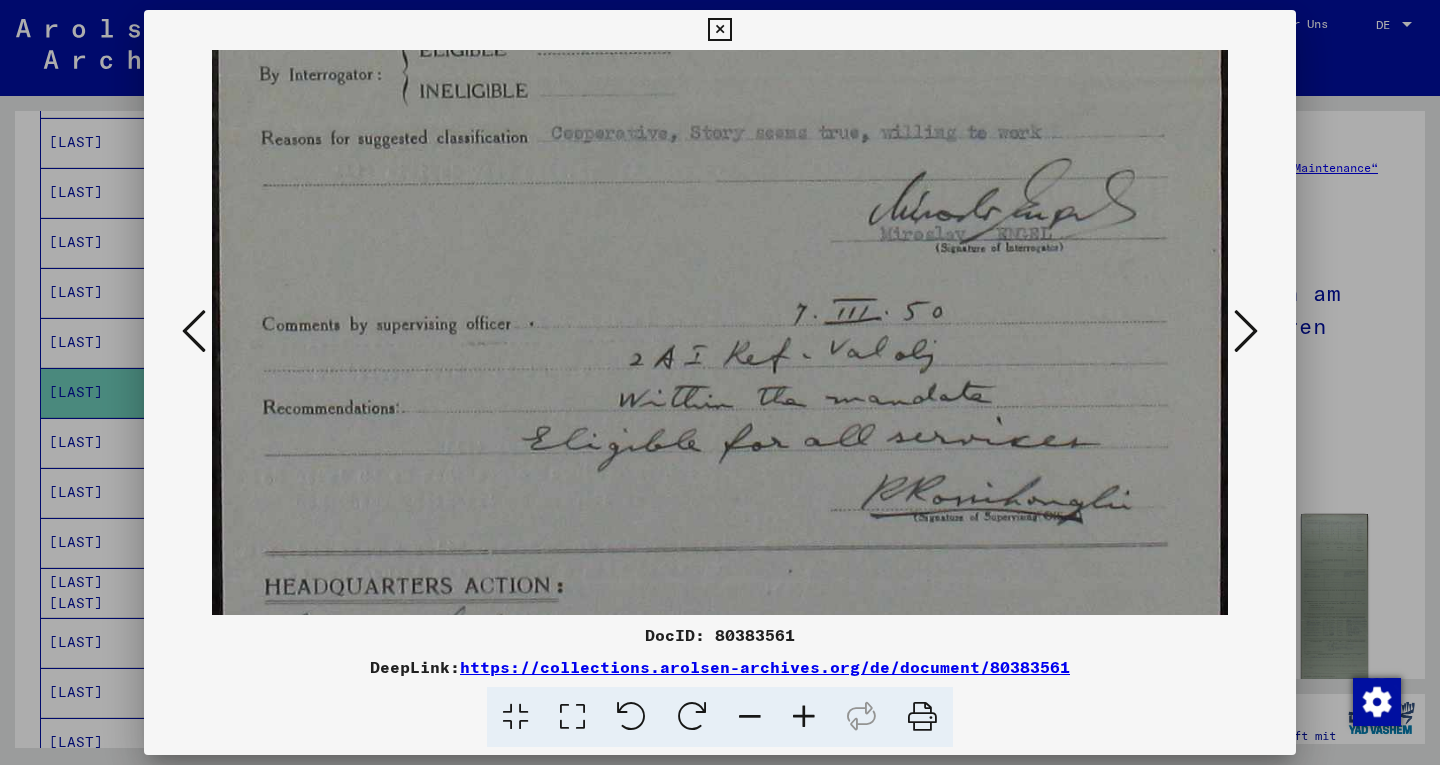 drag, startPoint x: 993, startPoint y: 261, endPoint x: 1130, endPoint y: -87, distance: 373.996 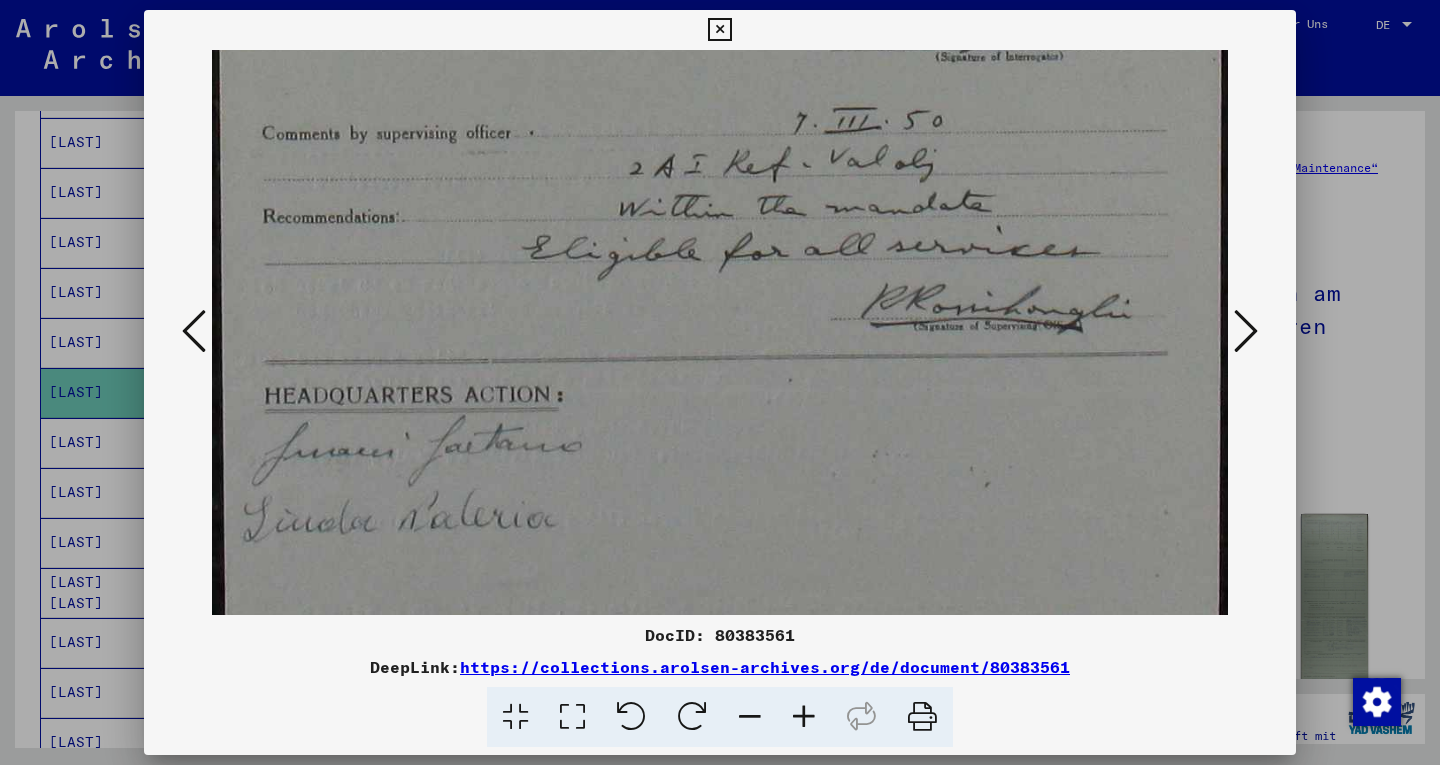 scroll, scrollTop: 1004, scrollLeft: 0, axis: vertical 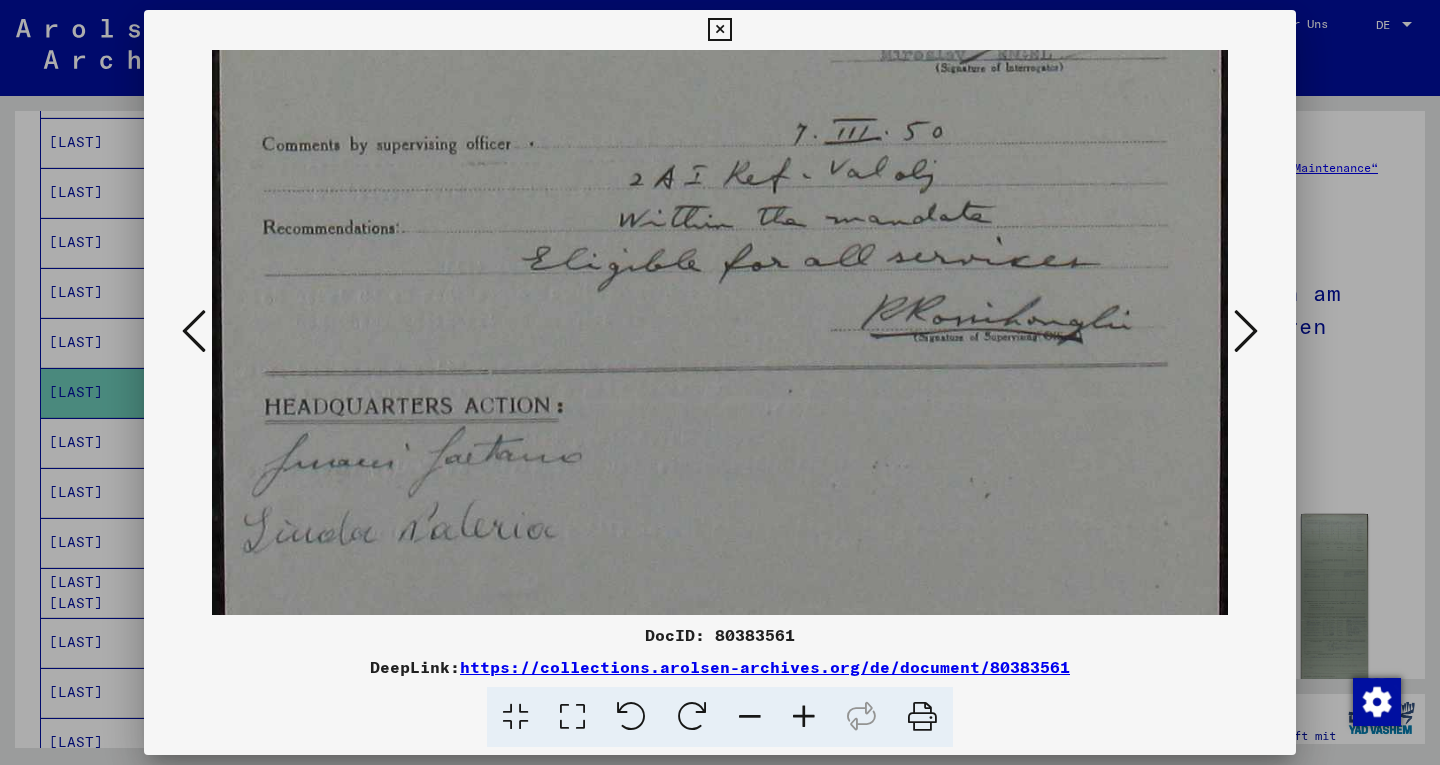 drag, startPoint x: 1081, startPoint y: 313, endPoint x: 1138, endPoint y: 136, distance: 185.9516 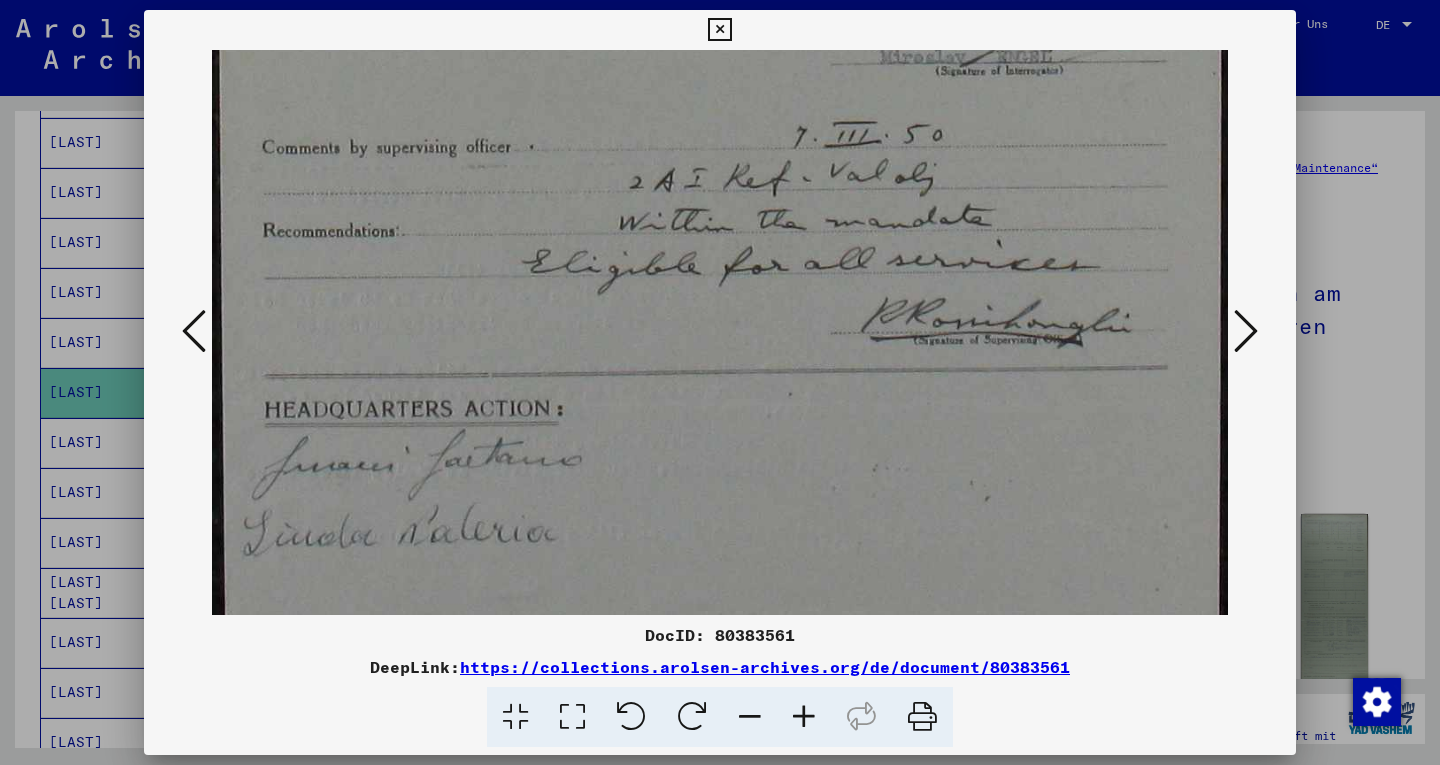 click at bounding box center (1246, 331) 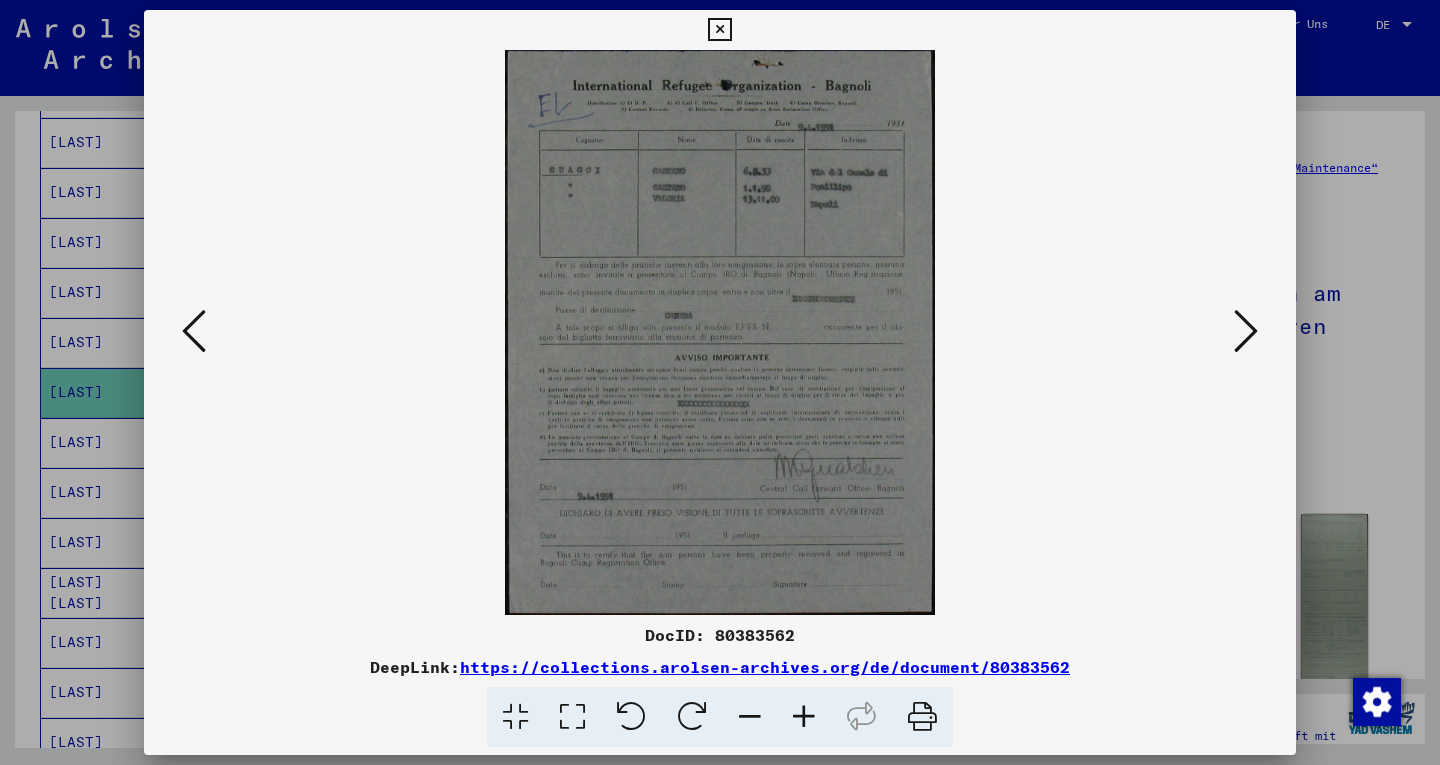 scroll, scrollTop: 0, scrollLeft: 0, axis: both 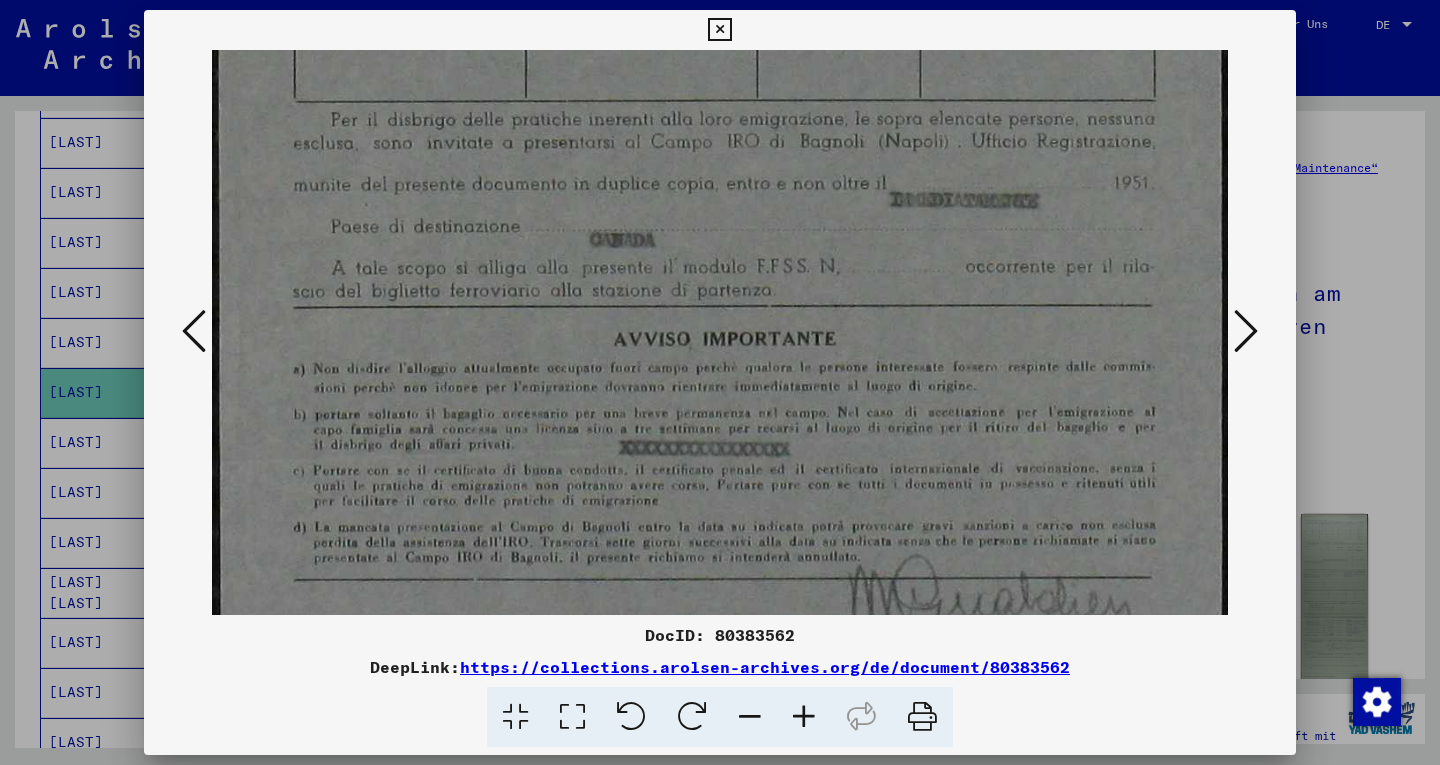 drag, startPoint x: 1003, startPoint y: 502, endPoint x: 1067, endPoint y: 63, distance: 443.64062 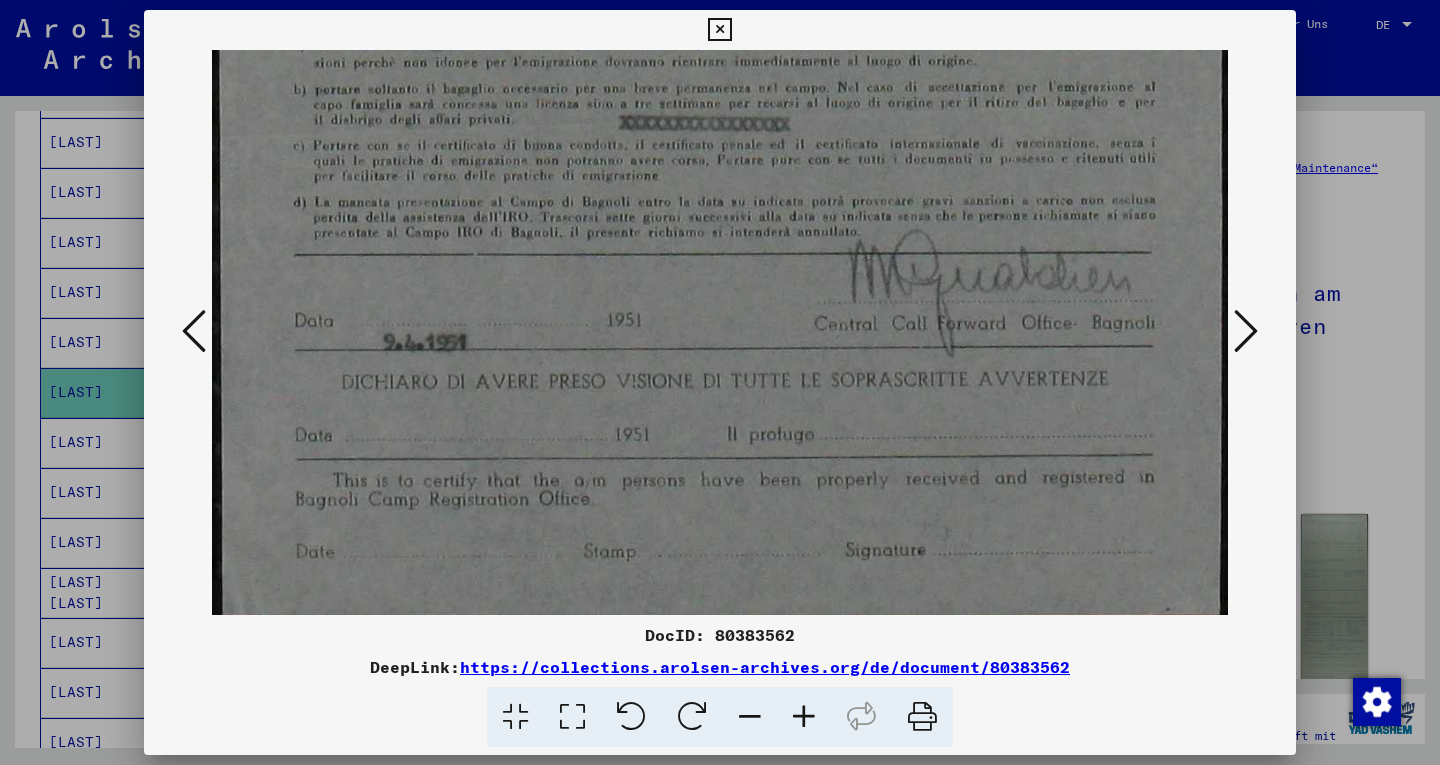 scroll, scrollTop: 772, scrollLeft: 0, axis: vertical 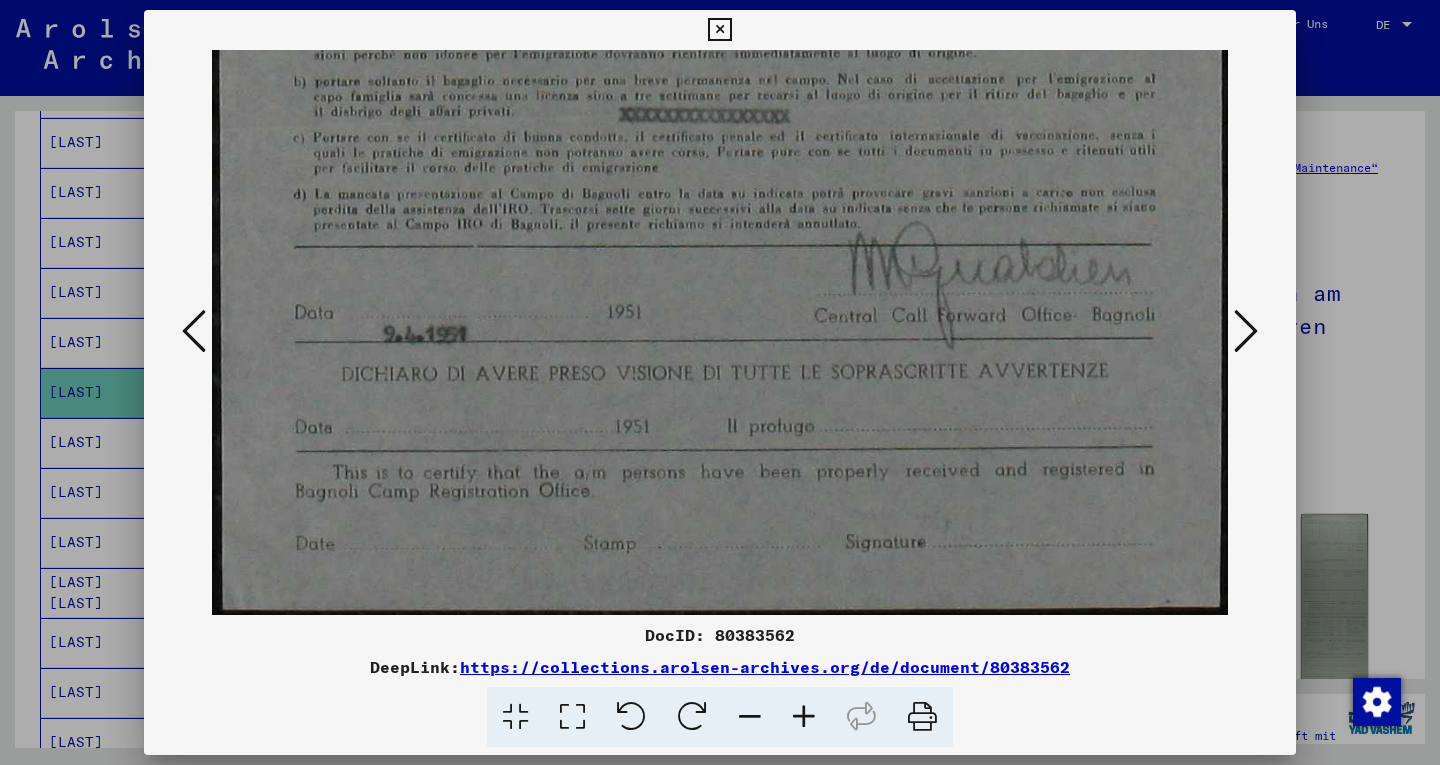 drag, startPoint x: 892, startPoint y: 341, endPoint x: 955, endPoint y: -62, distance: 407.8946 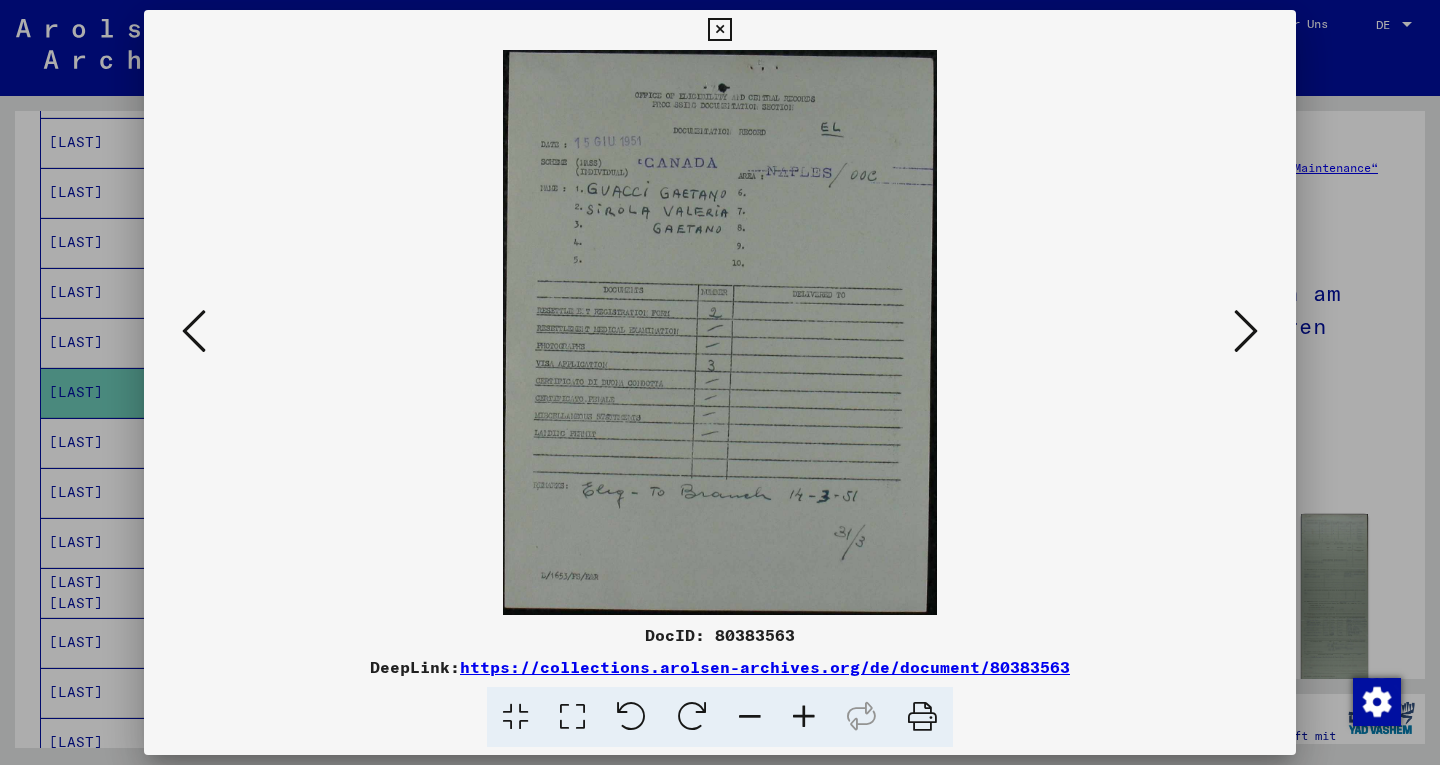 scroll, scrollTop: 0, scrollLeft: 0, axis: both 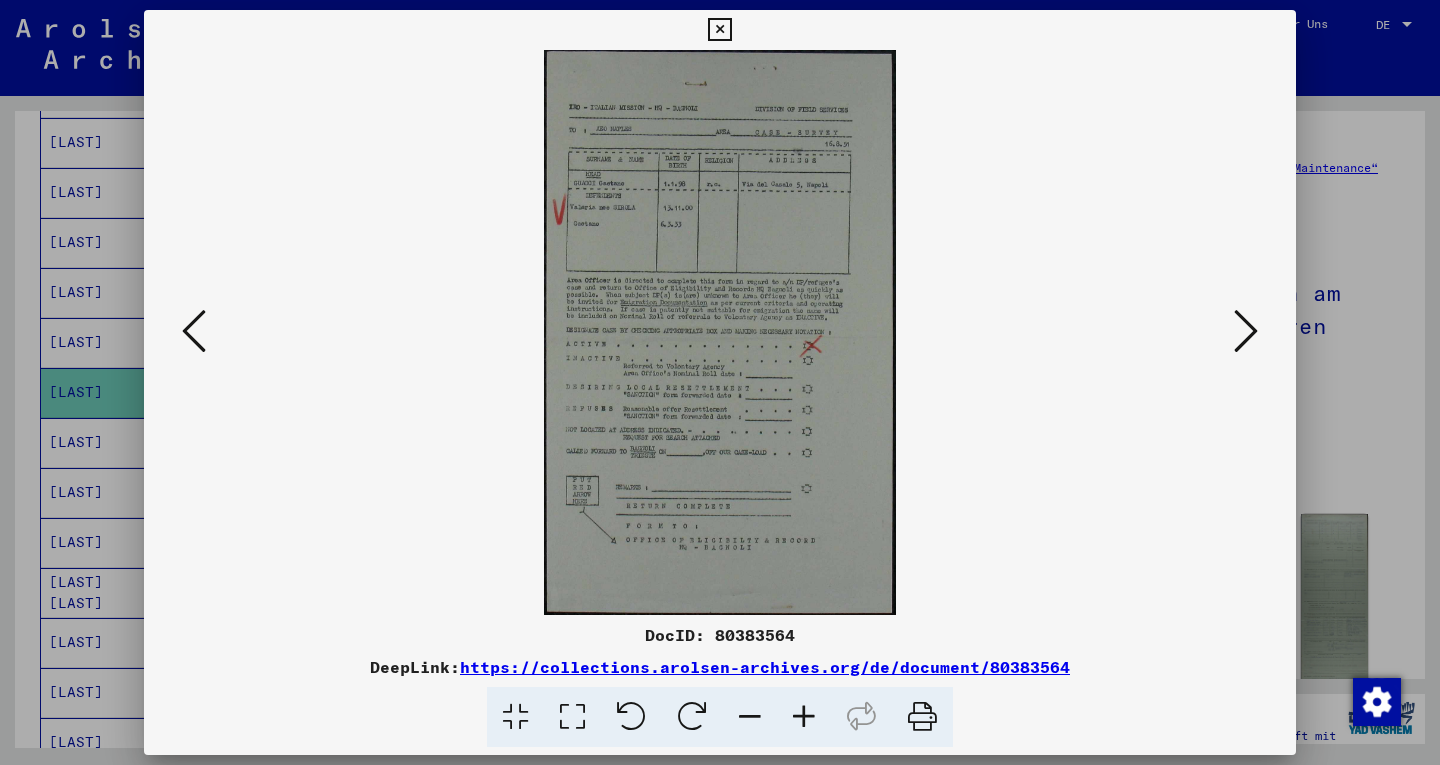 click at bounding box center [1246, 331] 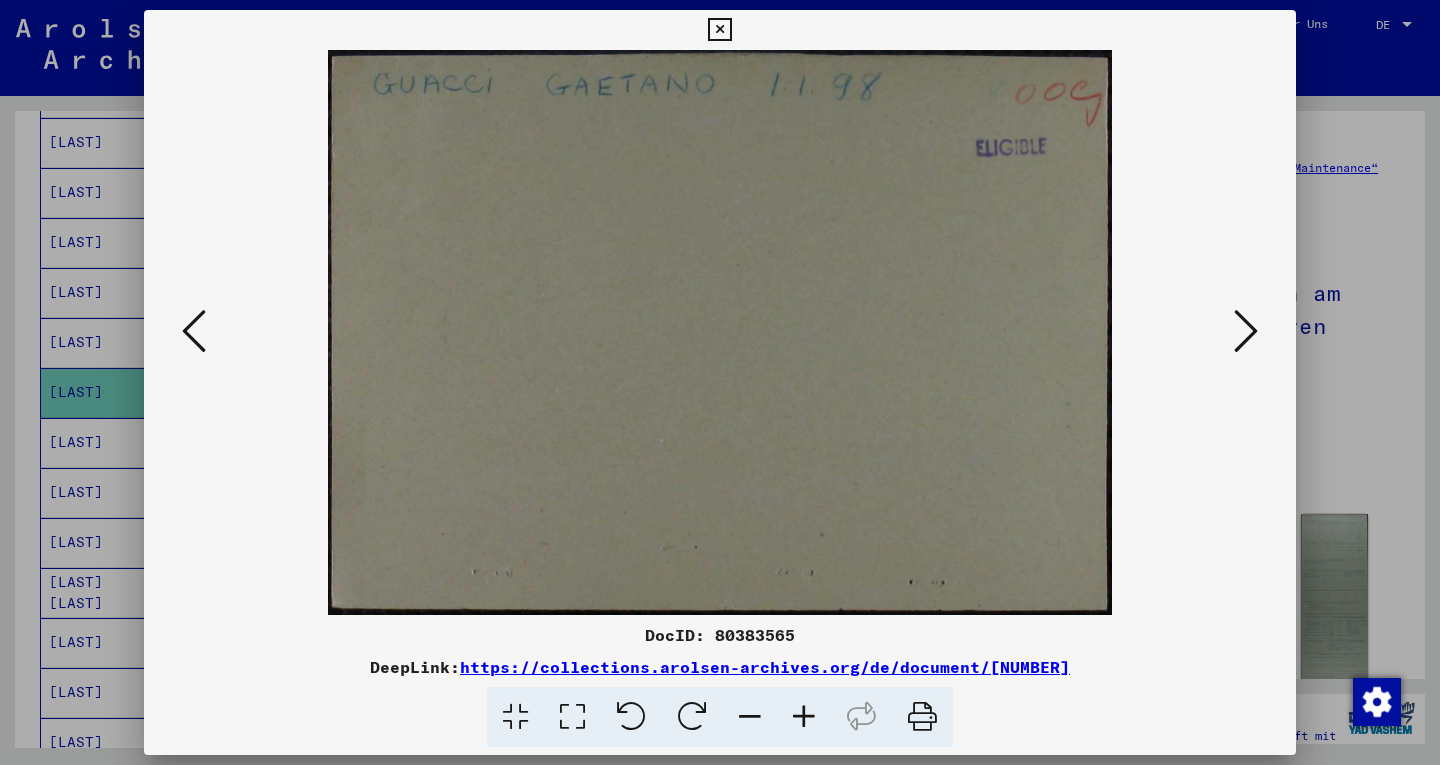 click at bounding box center (194, 331) 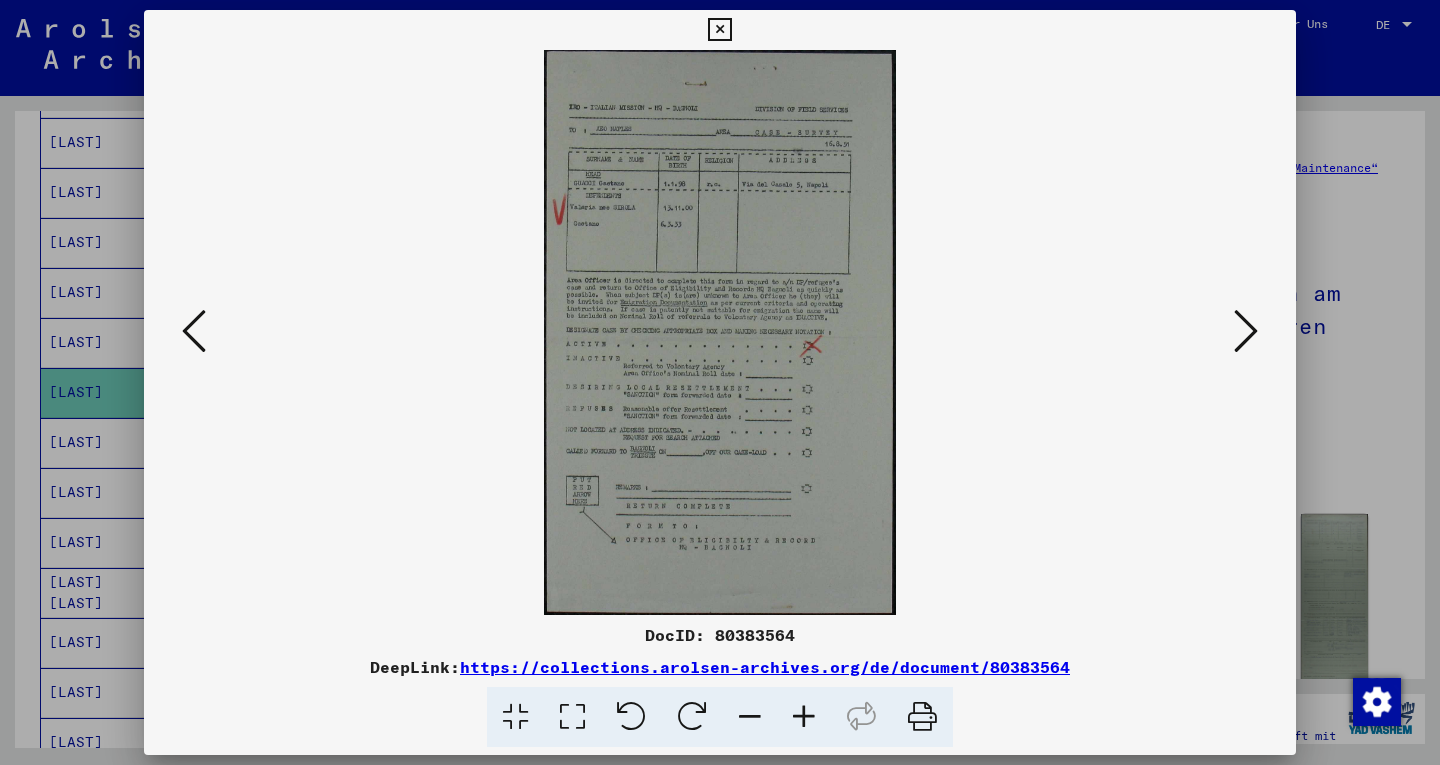 click at bounding box center [572, 717] 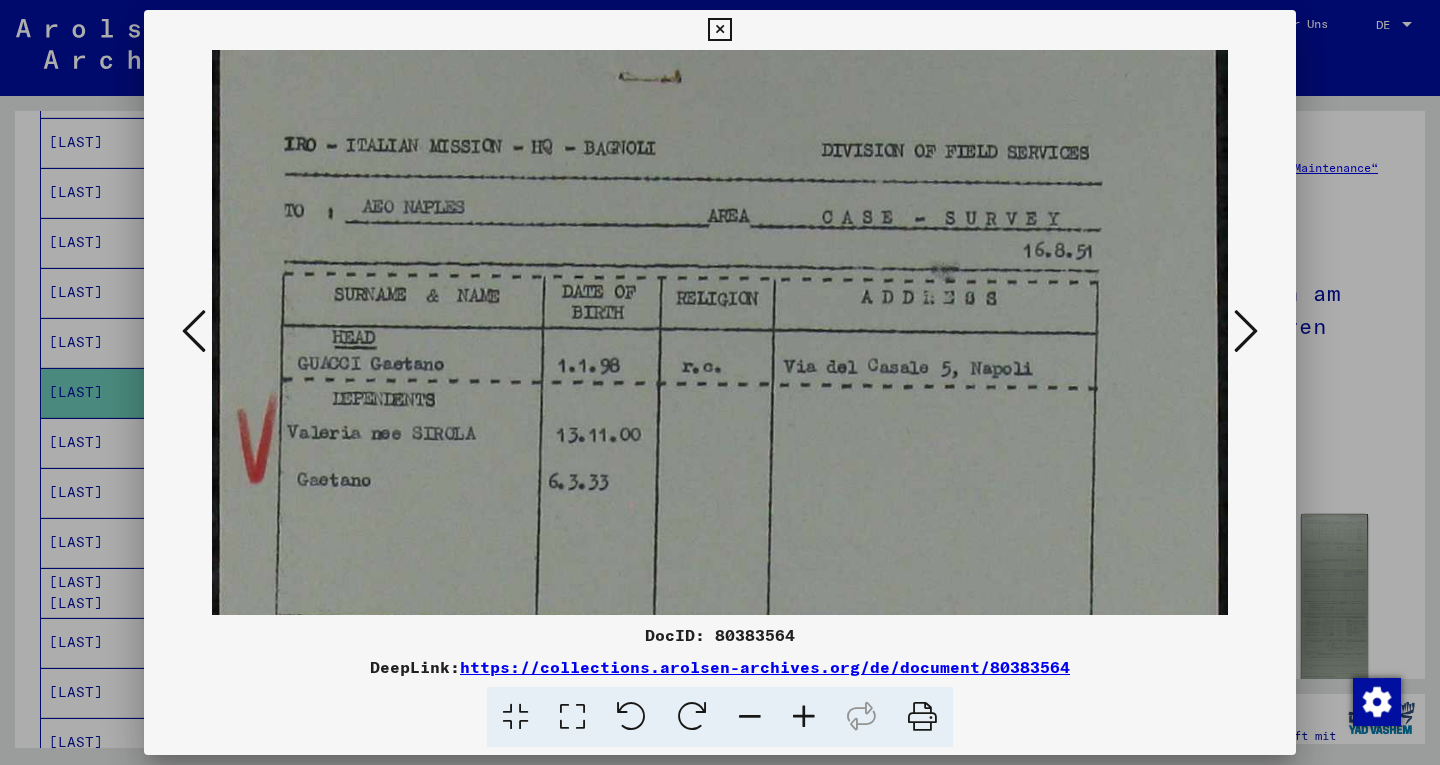 drag, startPoint x: 1086, startPoint y: 474, endPoint x: 1084, endPoint y: 401, distance: 73.02739 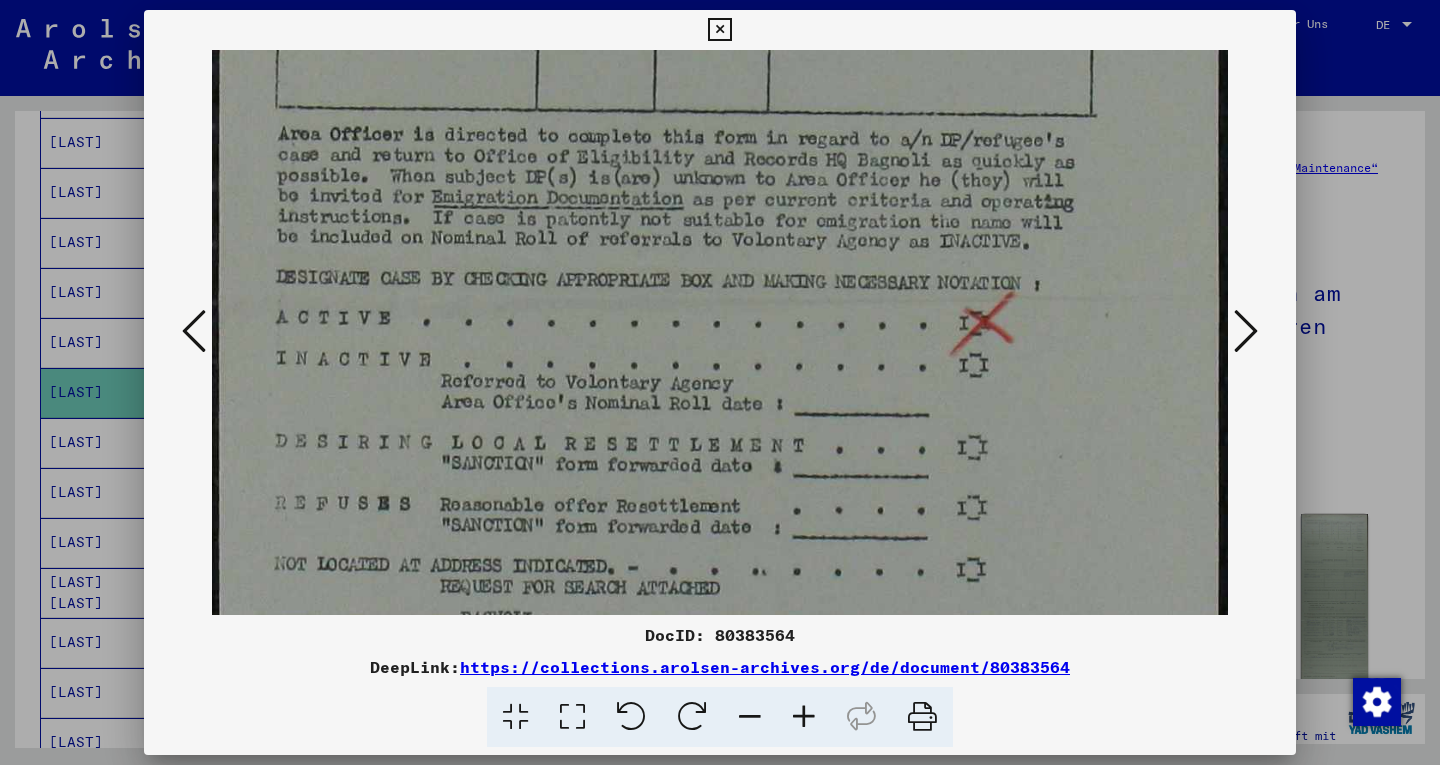 drag, startPoint x: 1082, startPoint y: 473, endPoint x: 1133, endPoint y: -39, distance: 514.53375 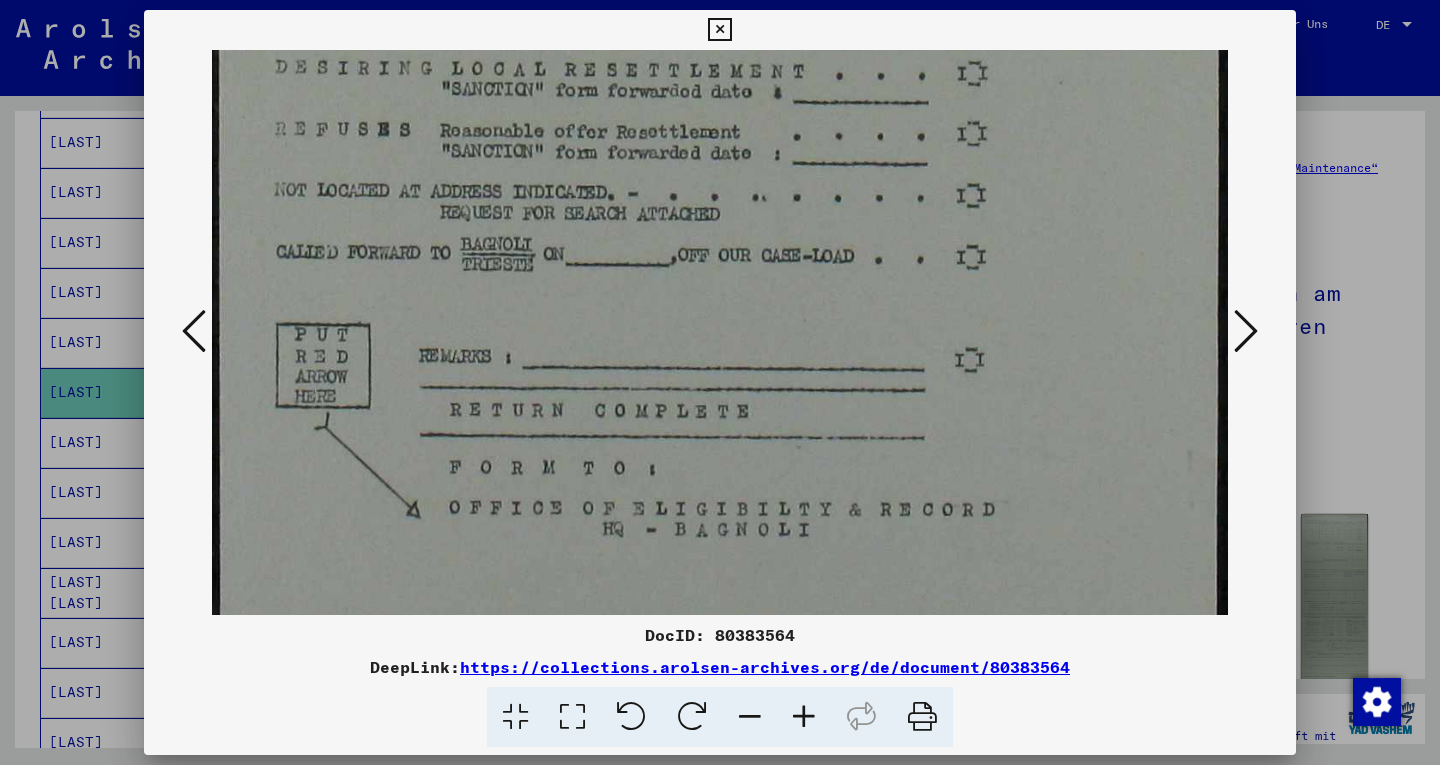 scroll, scrollTop: 960, scrollLeft: 0, axis: vertical 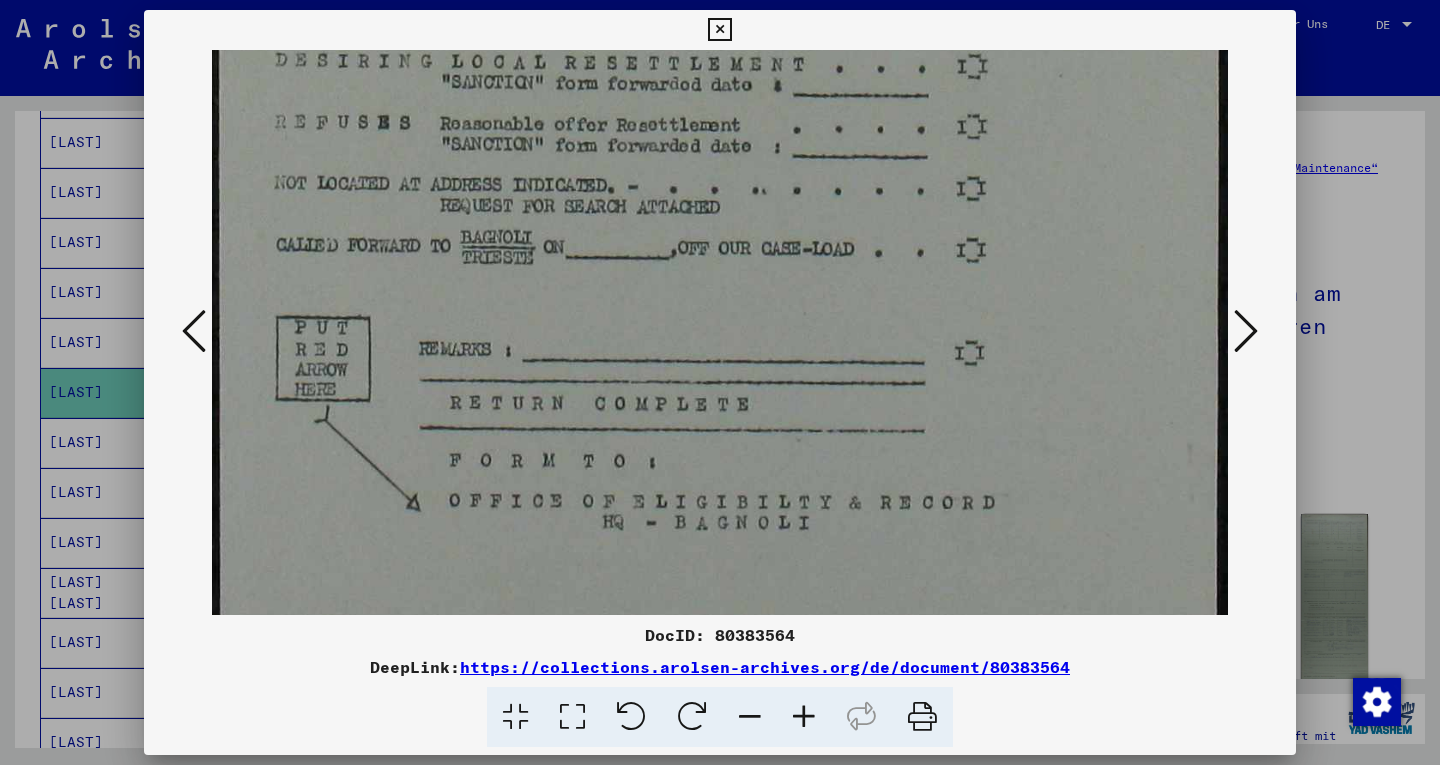 drag, startPoint x: 907, startPoint y: 288, endPoint x: 952, endPoint y: -87, distance: 377.69034 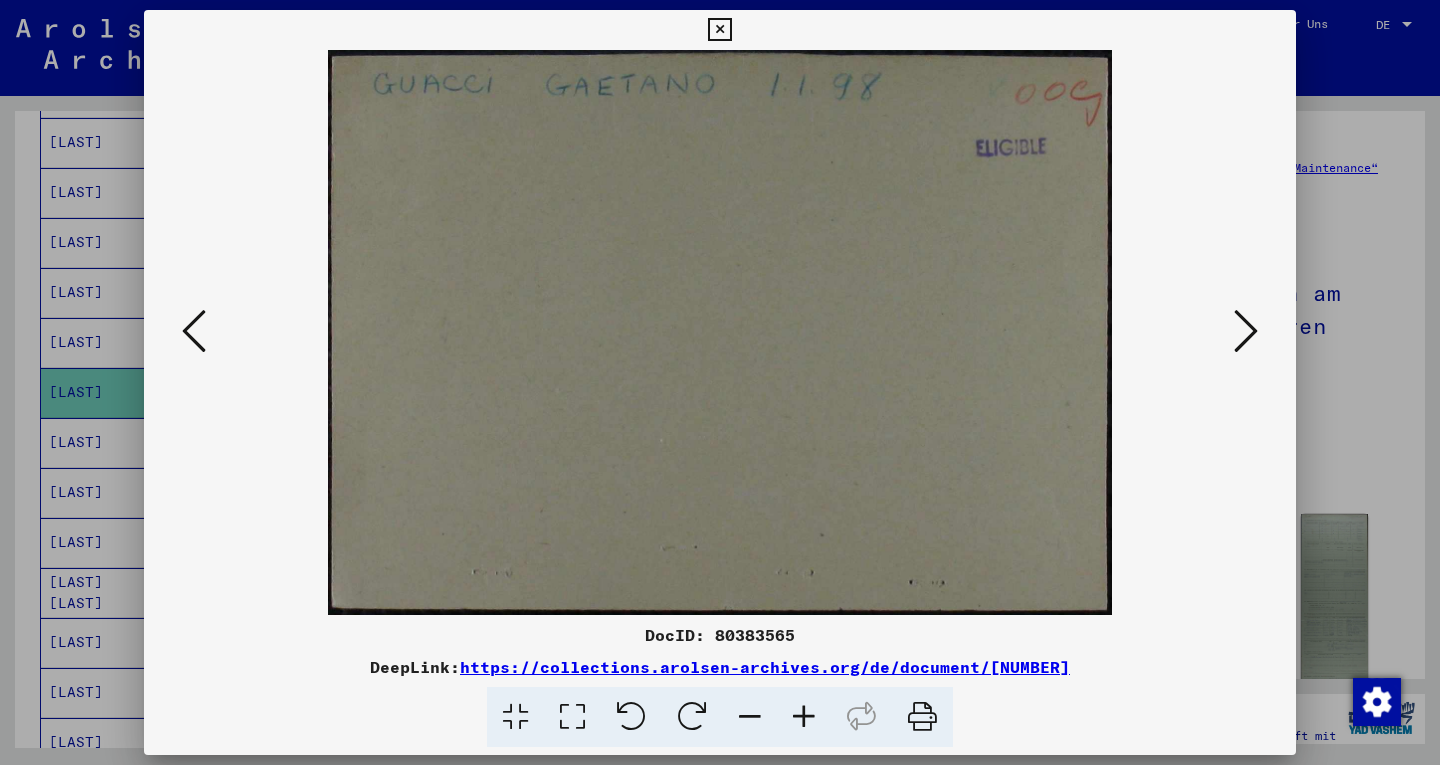 scroll, scrollTop: 0, scrollLeft: 0, axis: both 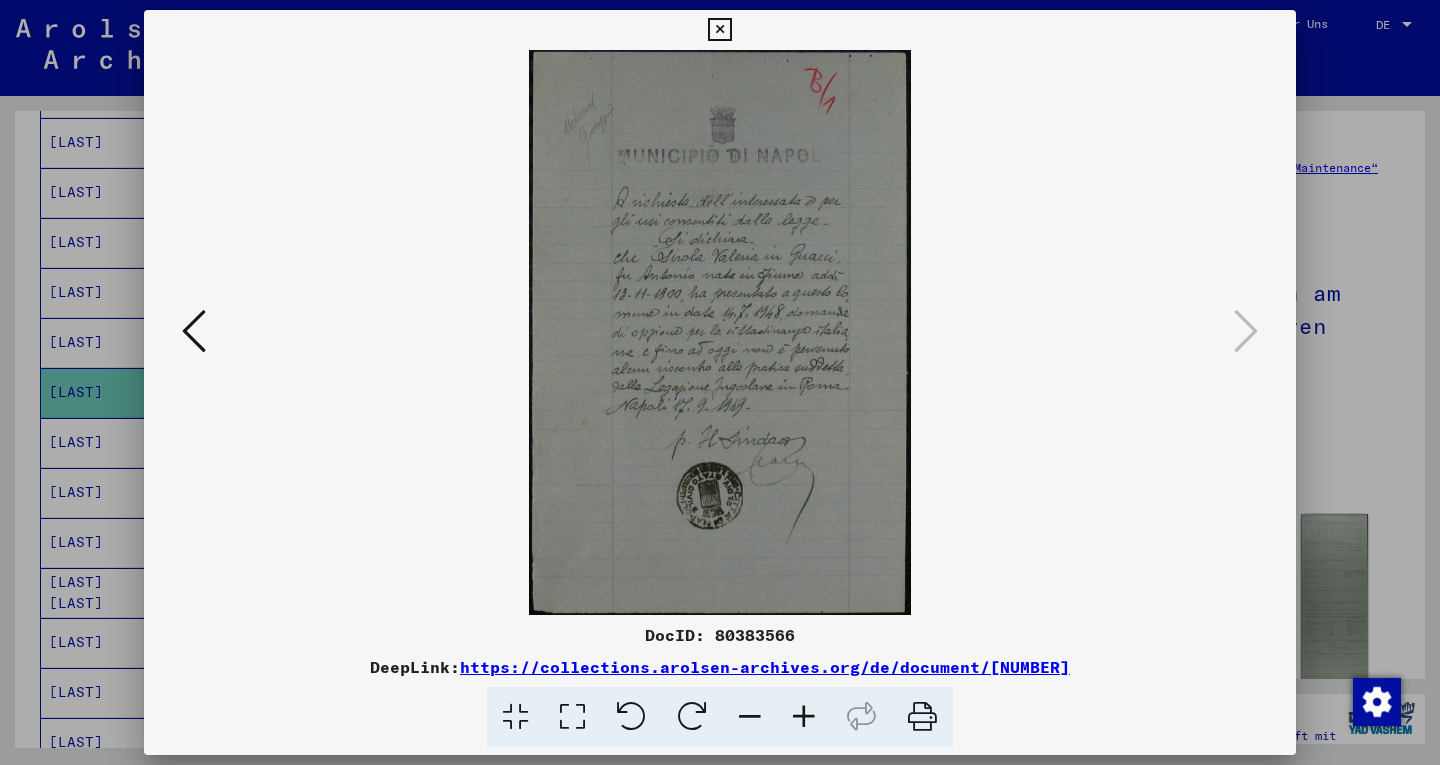 click at bounding box center [720, 382] 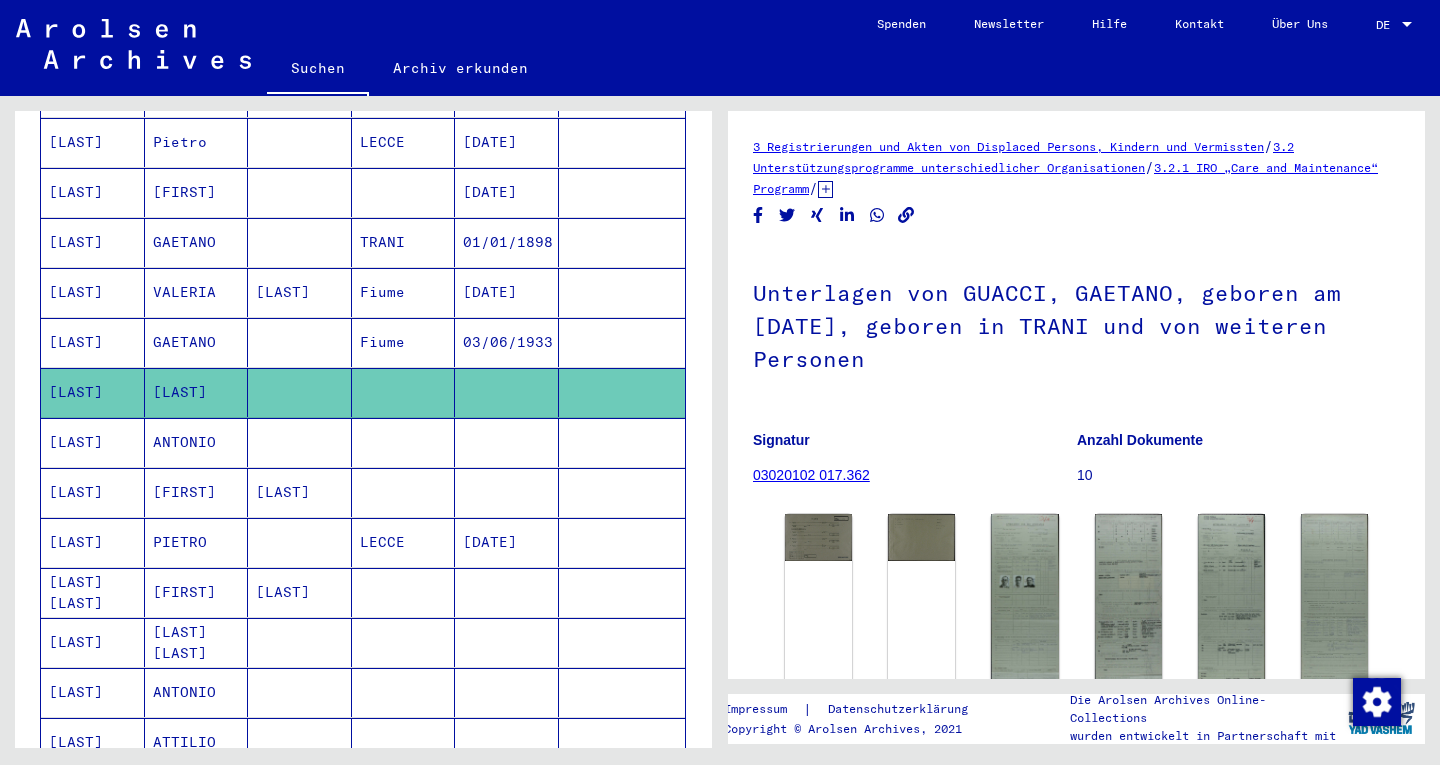 click on "03/06/1933" at bounding box center (507, 392) 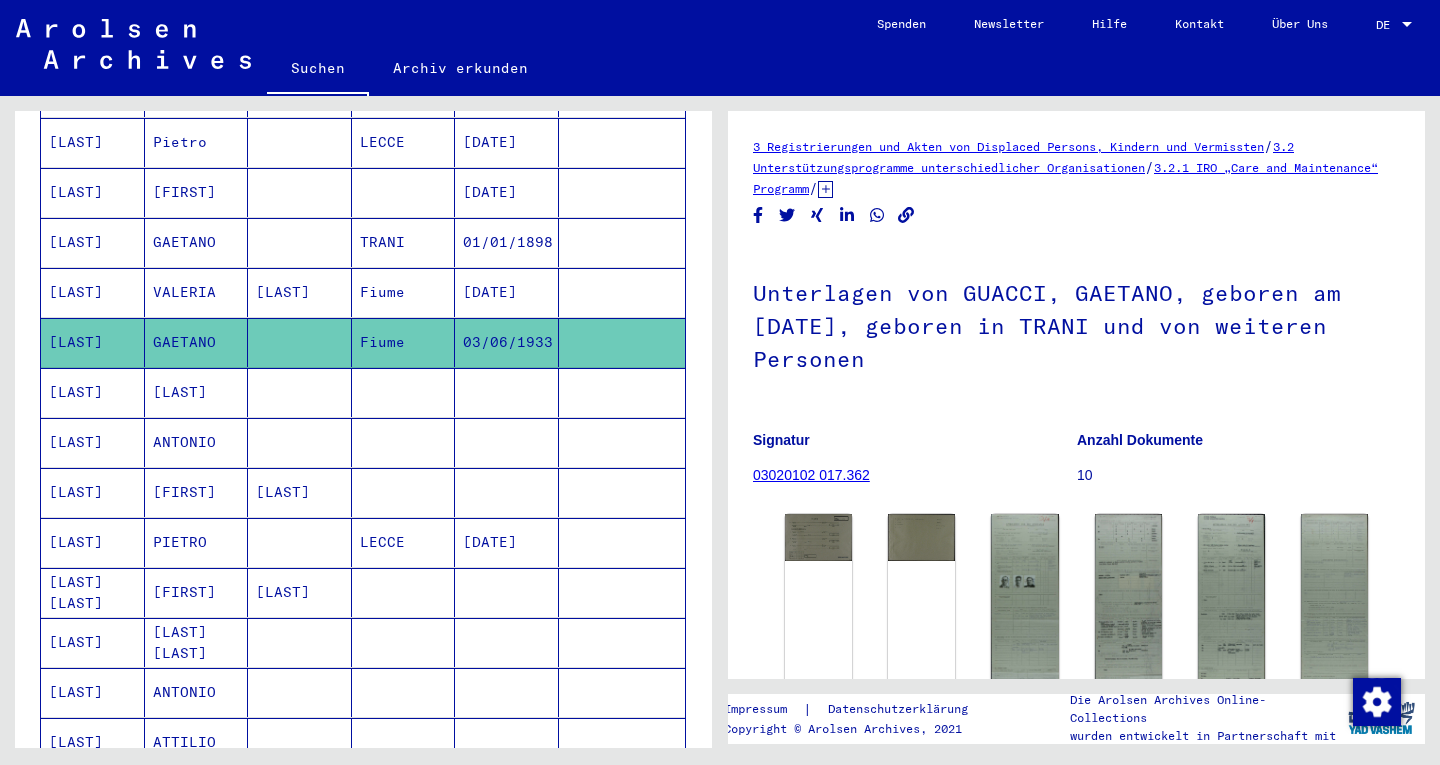 click on "03/06/1933" 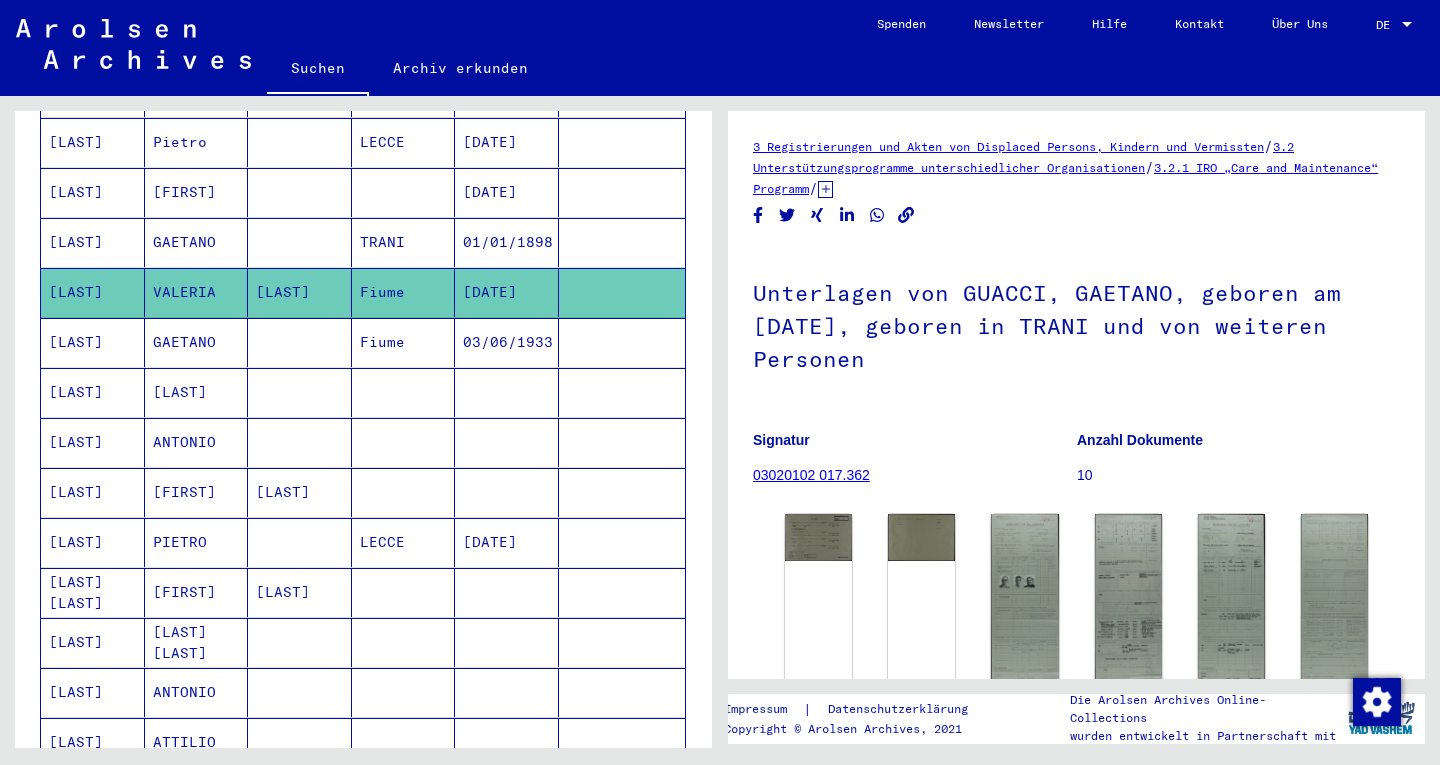 click 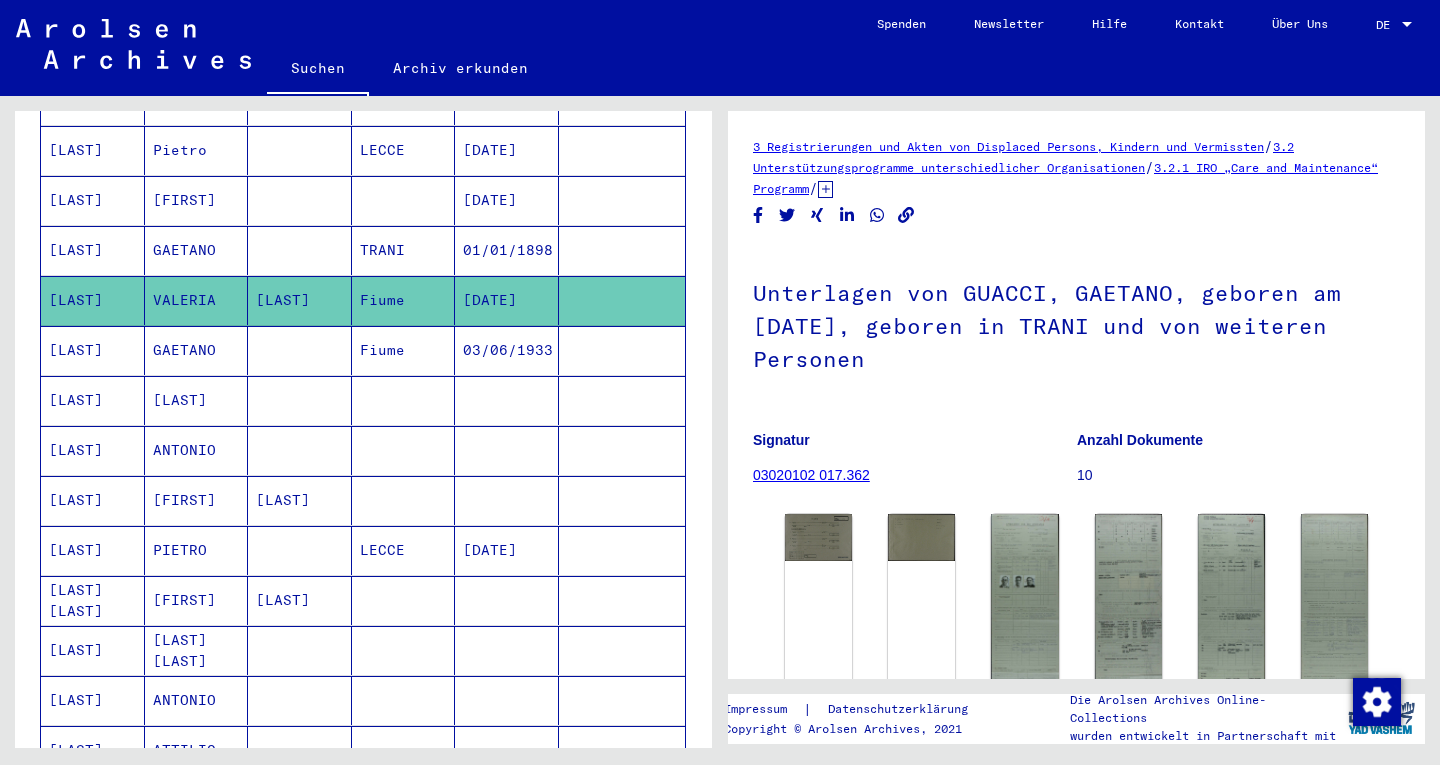 scroll, scrollTop: 352, scrollLeft: 0, axis: vertical 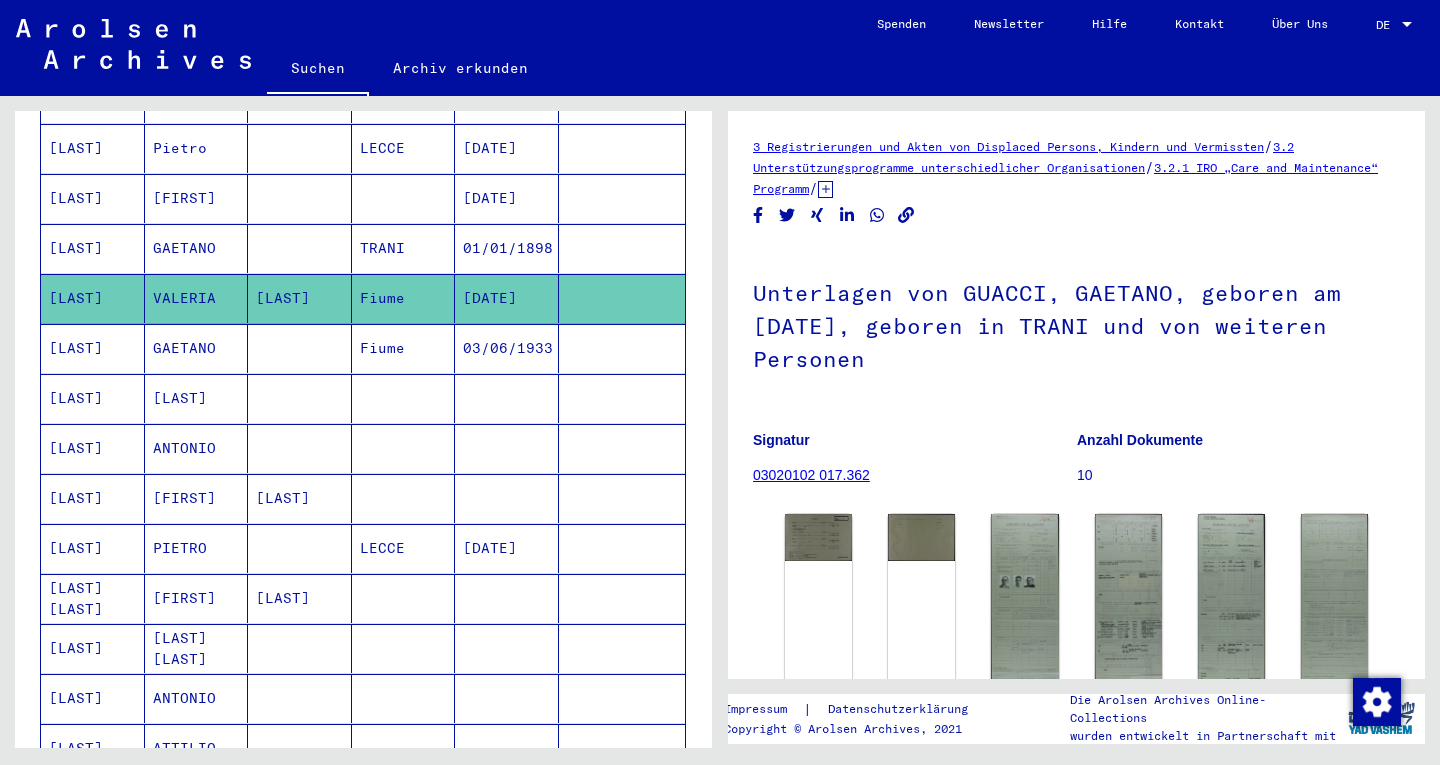 click on "[DATE]" 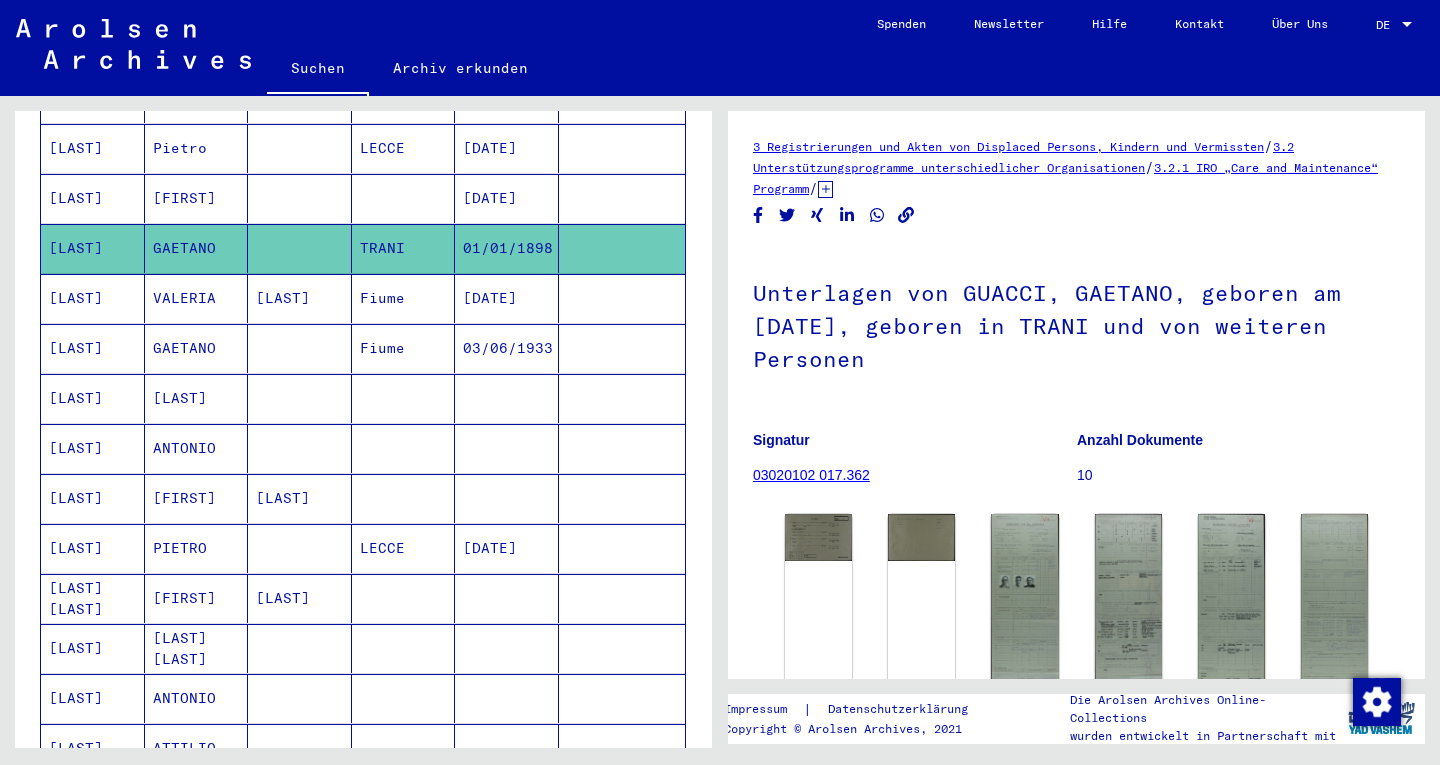 click on "GAETANO" 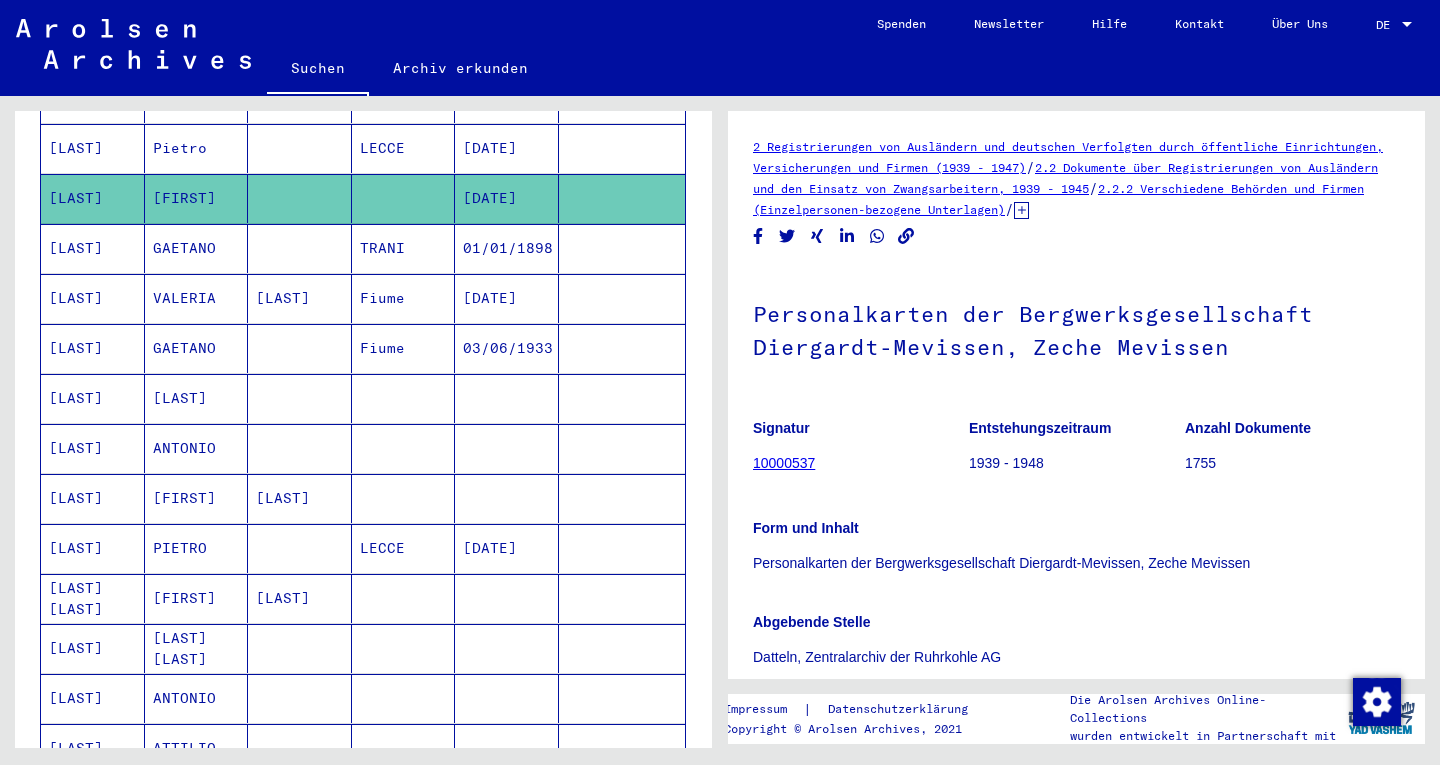 scroll, scrollTop: 0, scrollLeft: 0, axis: both 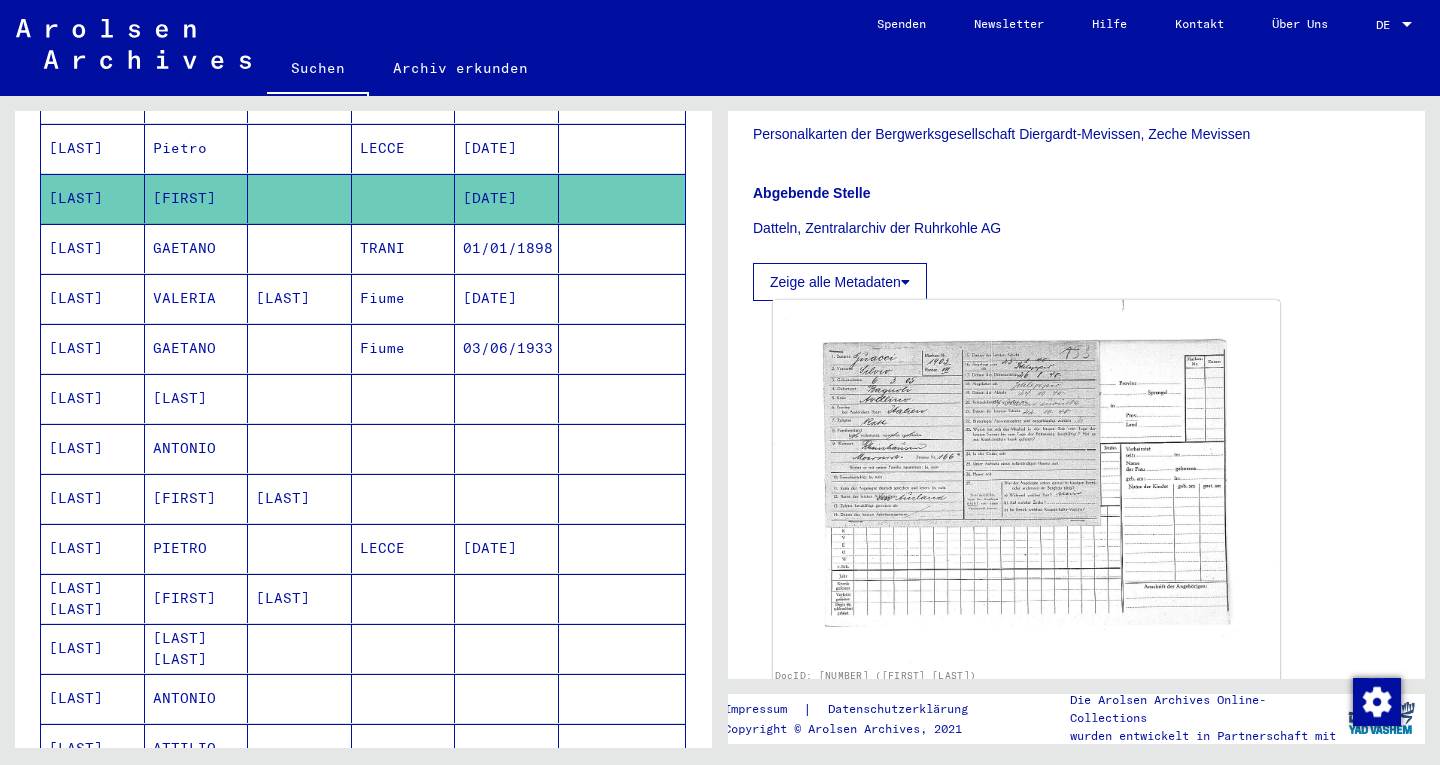 click 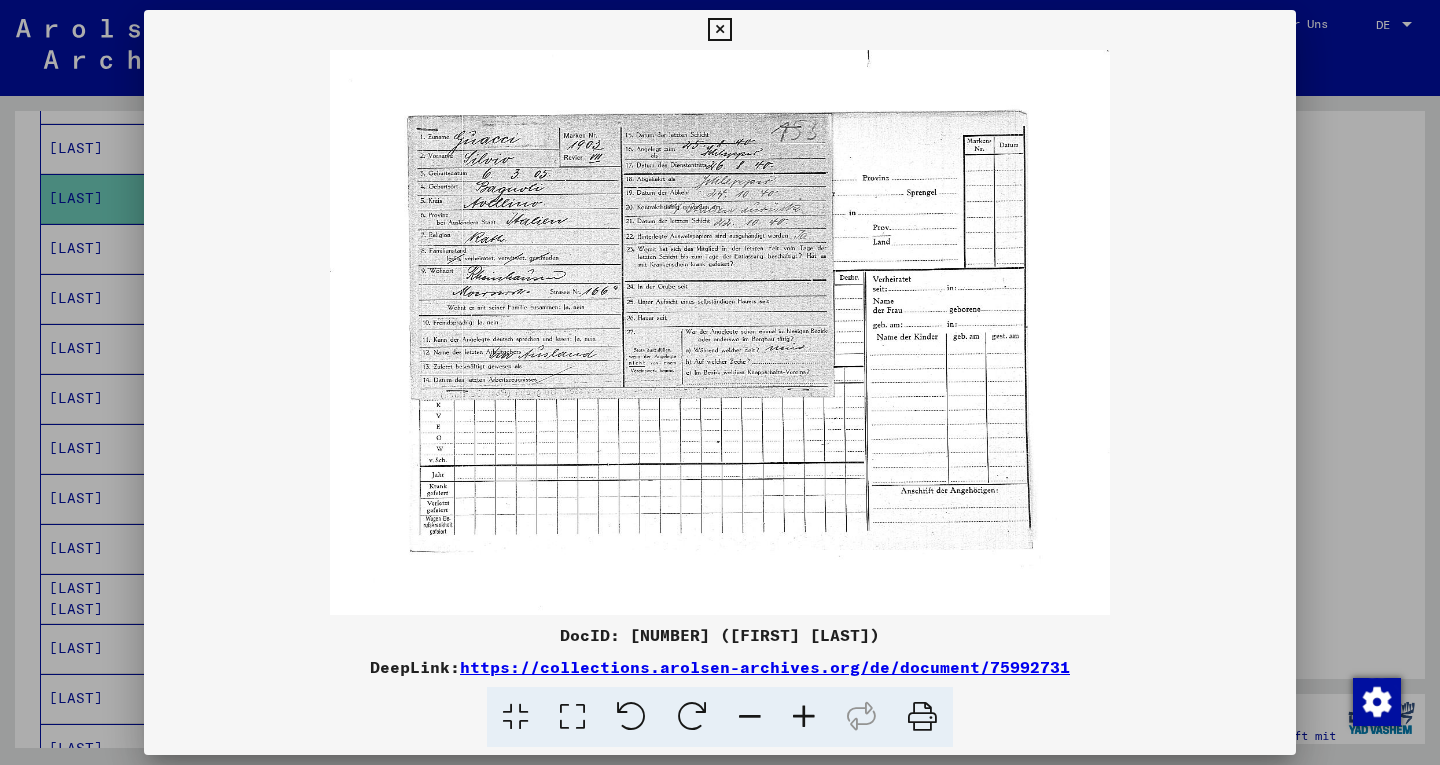 click at bounding box center [572, 717] 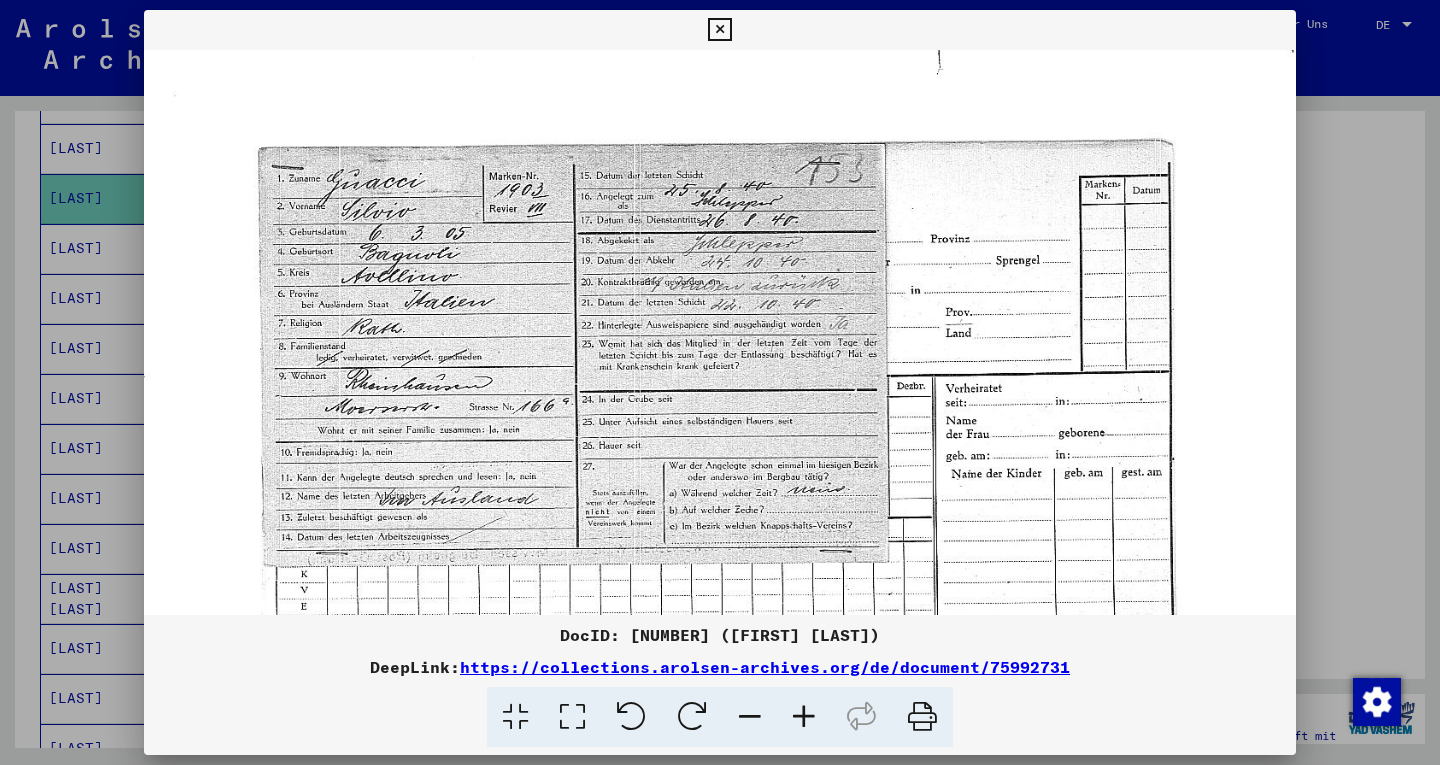 click at bounding box center [572, 717] 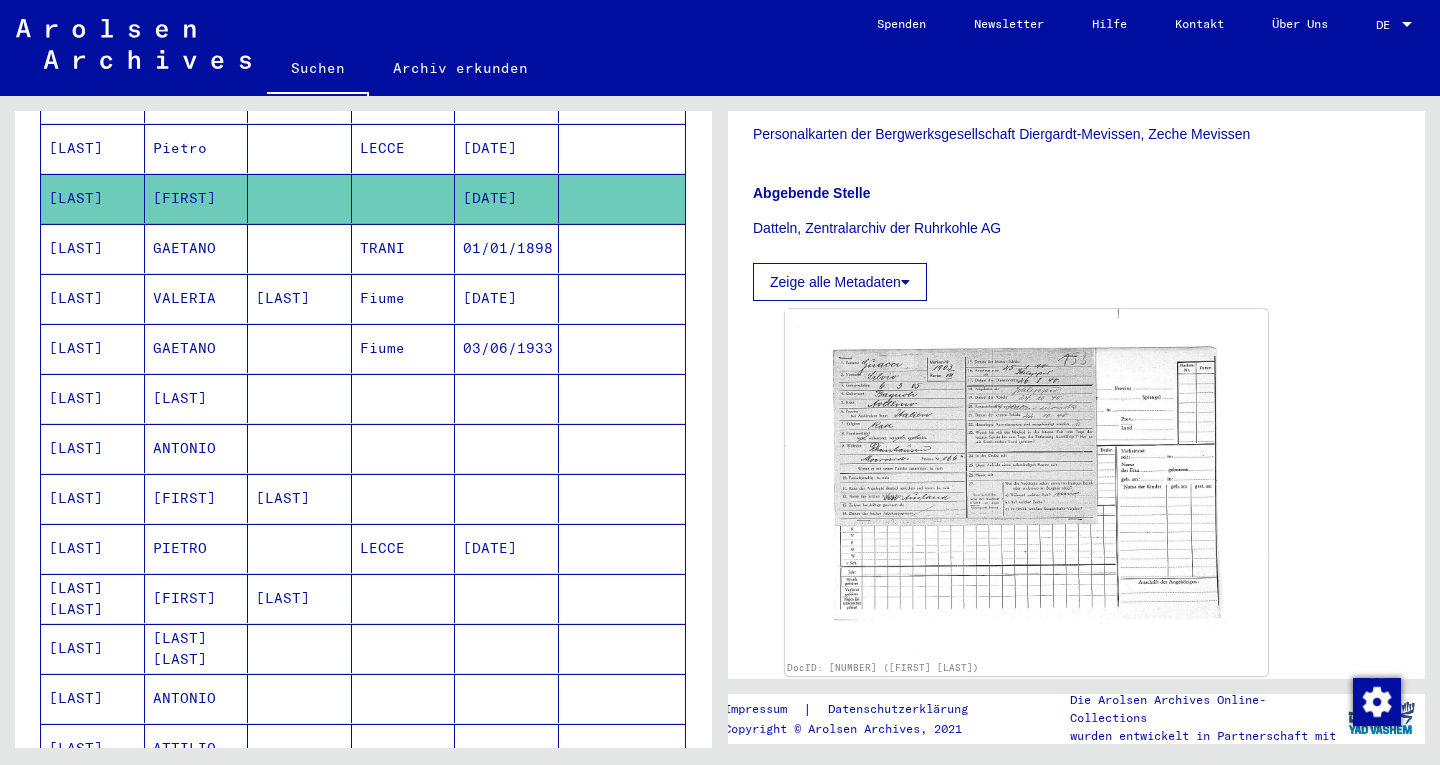 drag, startPoint x: 1348, startPoint y: 438, endPoint x: 1334, endPoint y: 430, distance: 16.124516 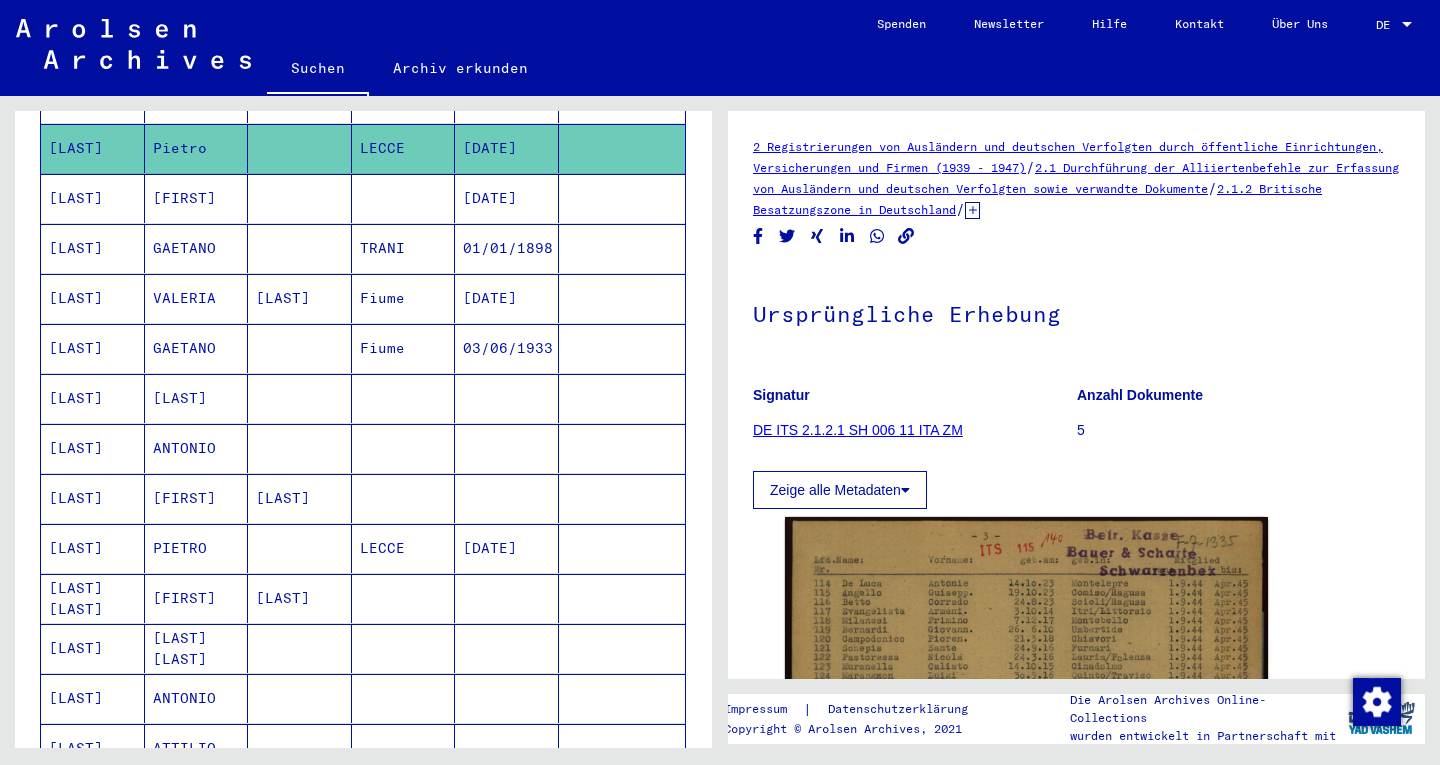 scroll, scrollTop: 0, scrollLeft: 0, axis: both 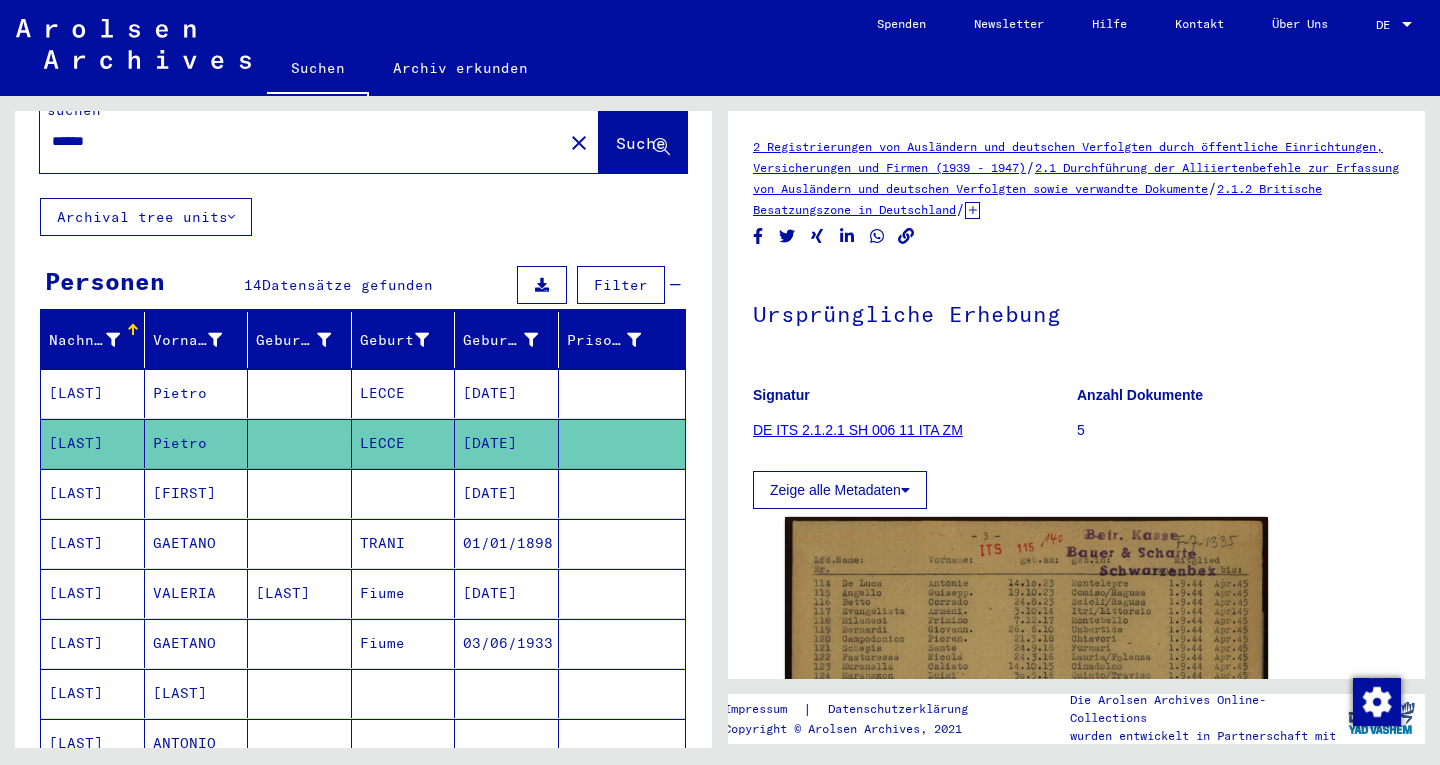 click on "[DATE]" at bounding box center (507, 443) 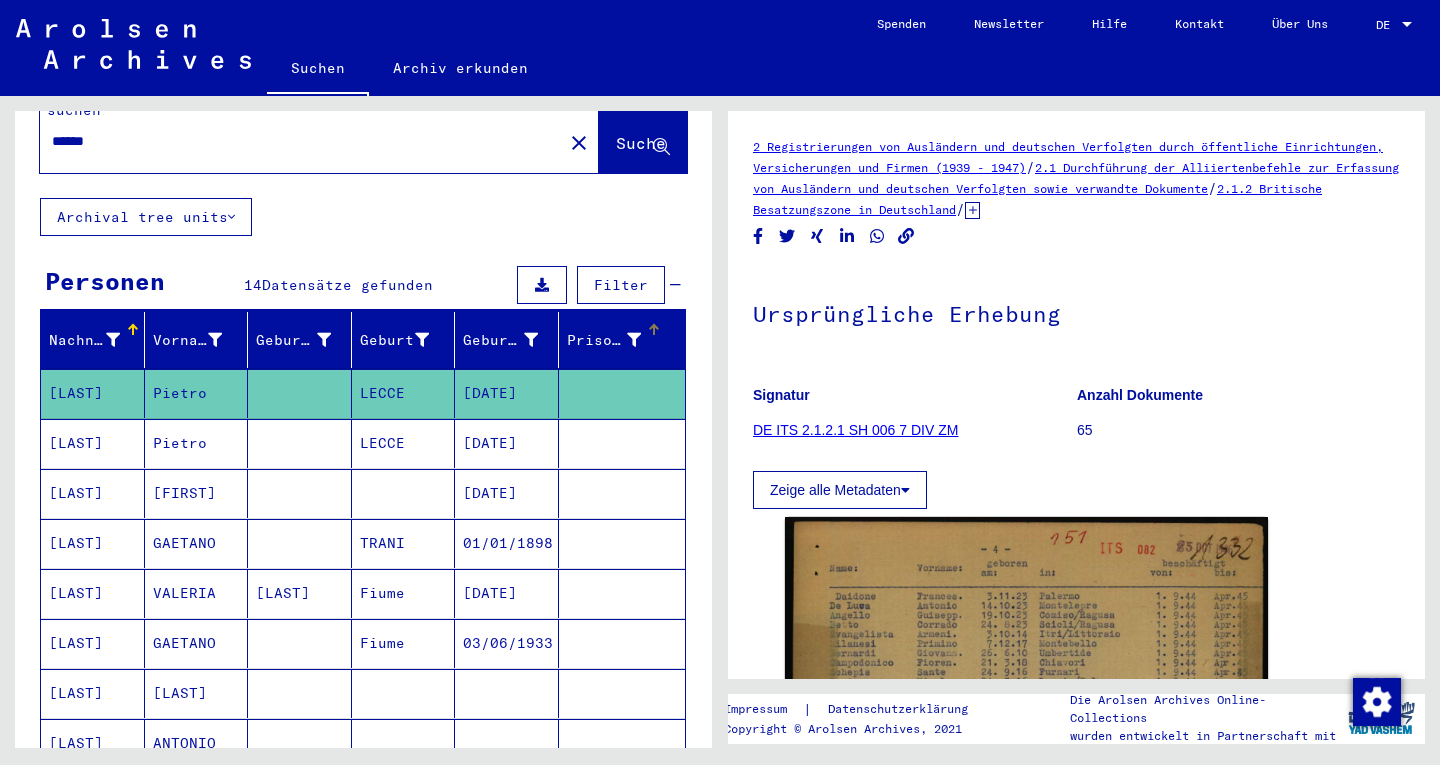 scroll, scrollTop: 0, scrollLeft: 0, axis: both 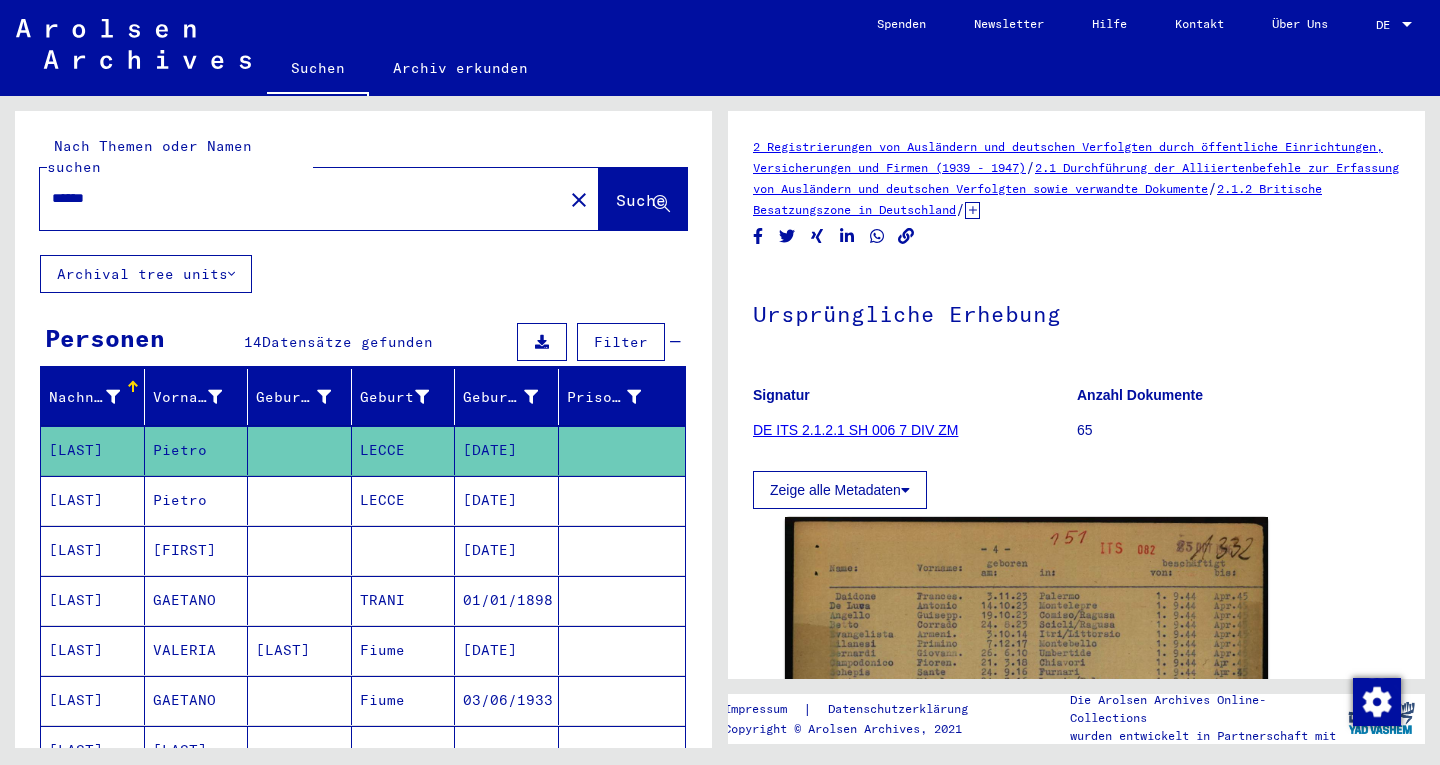 click on "******" at bounding box center (301, 198) 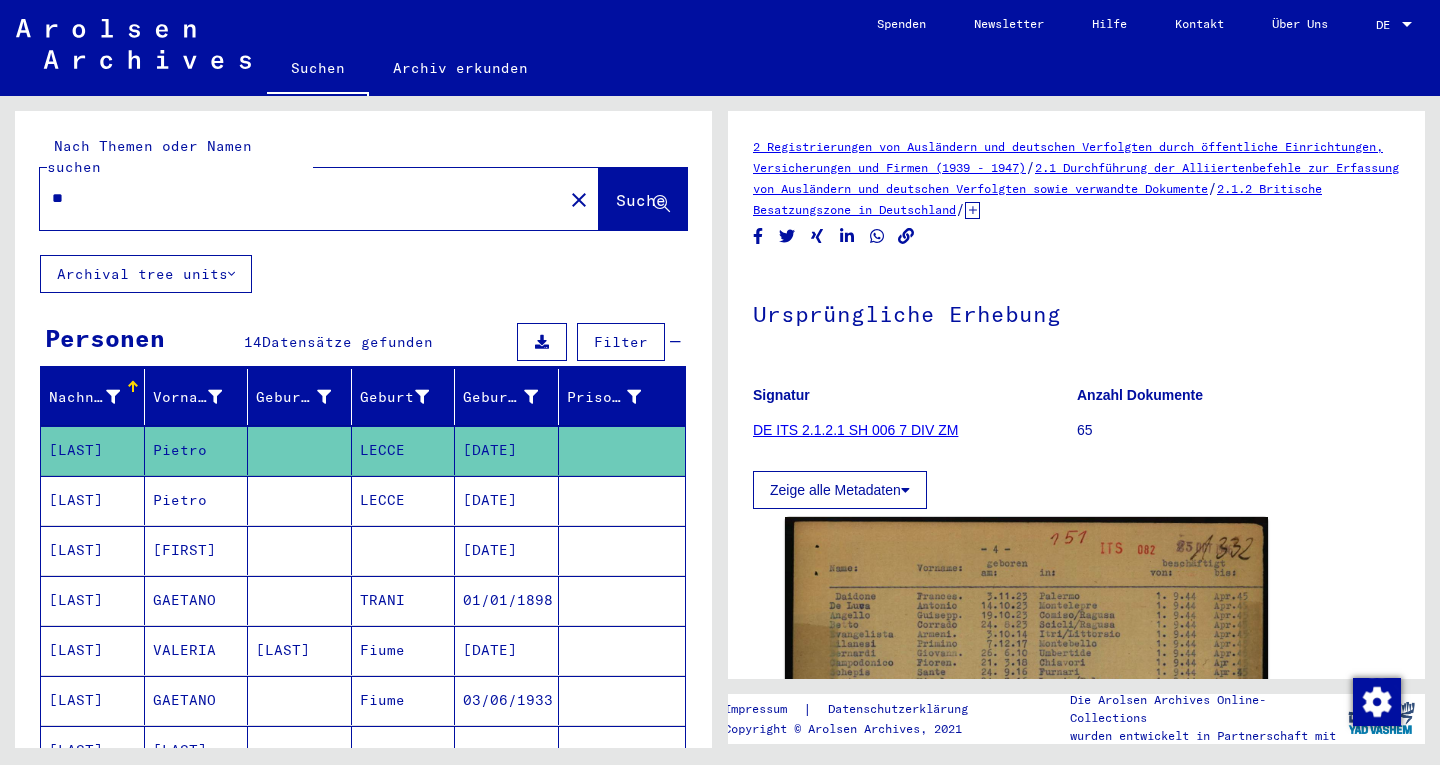 type on "*" 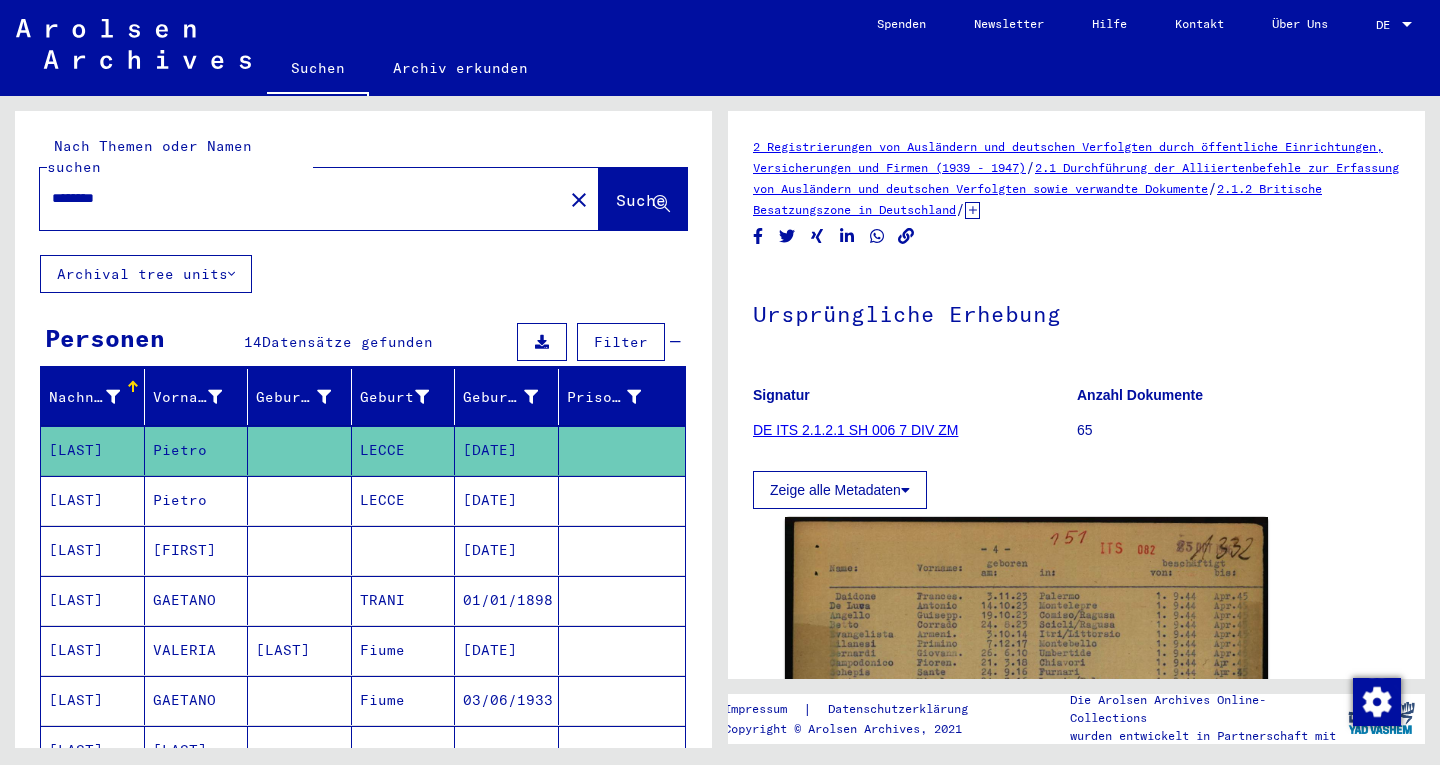 type on "********" 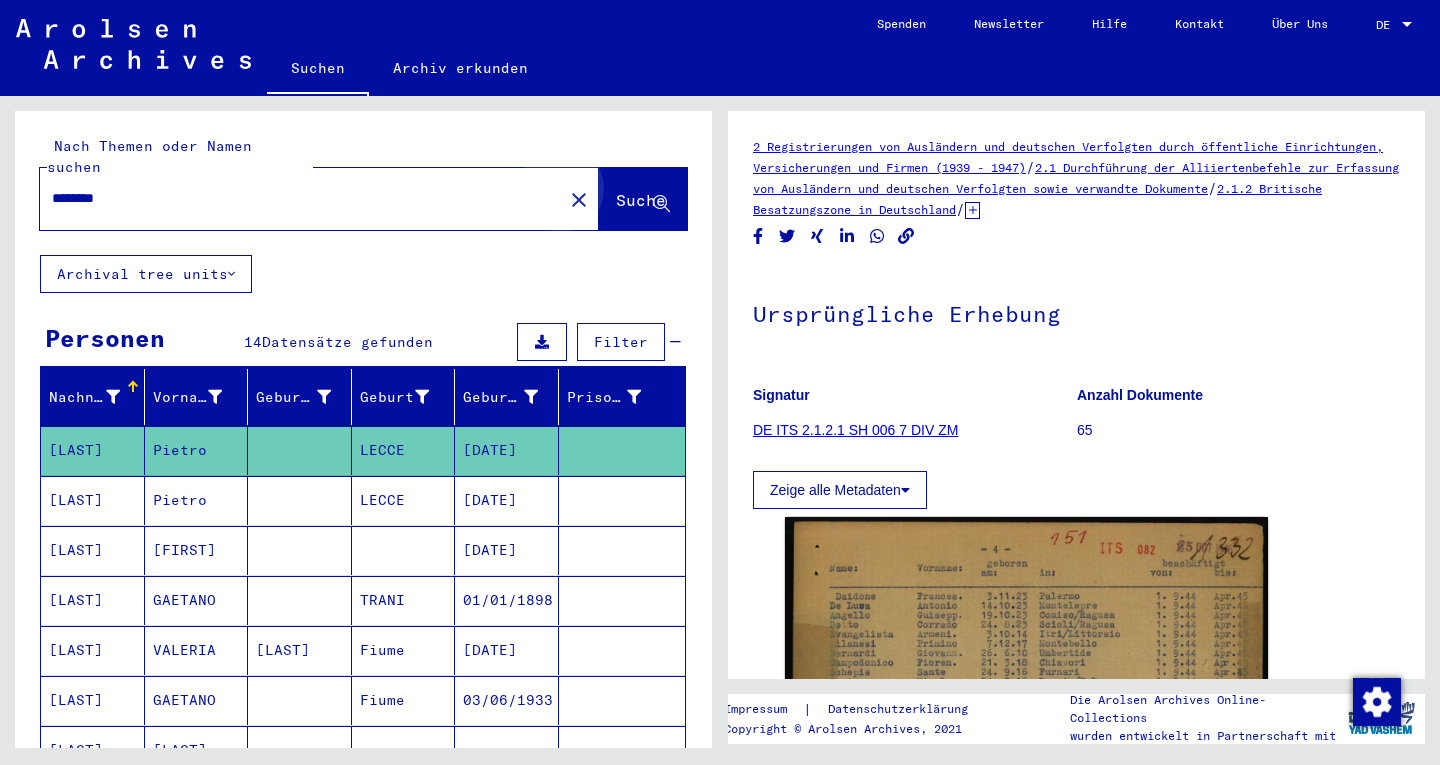 click on "Suche" 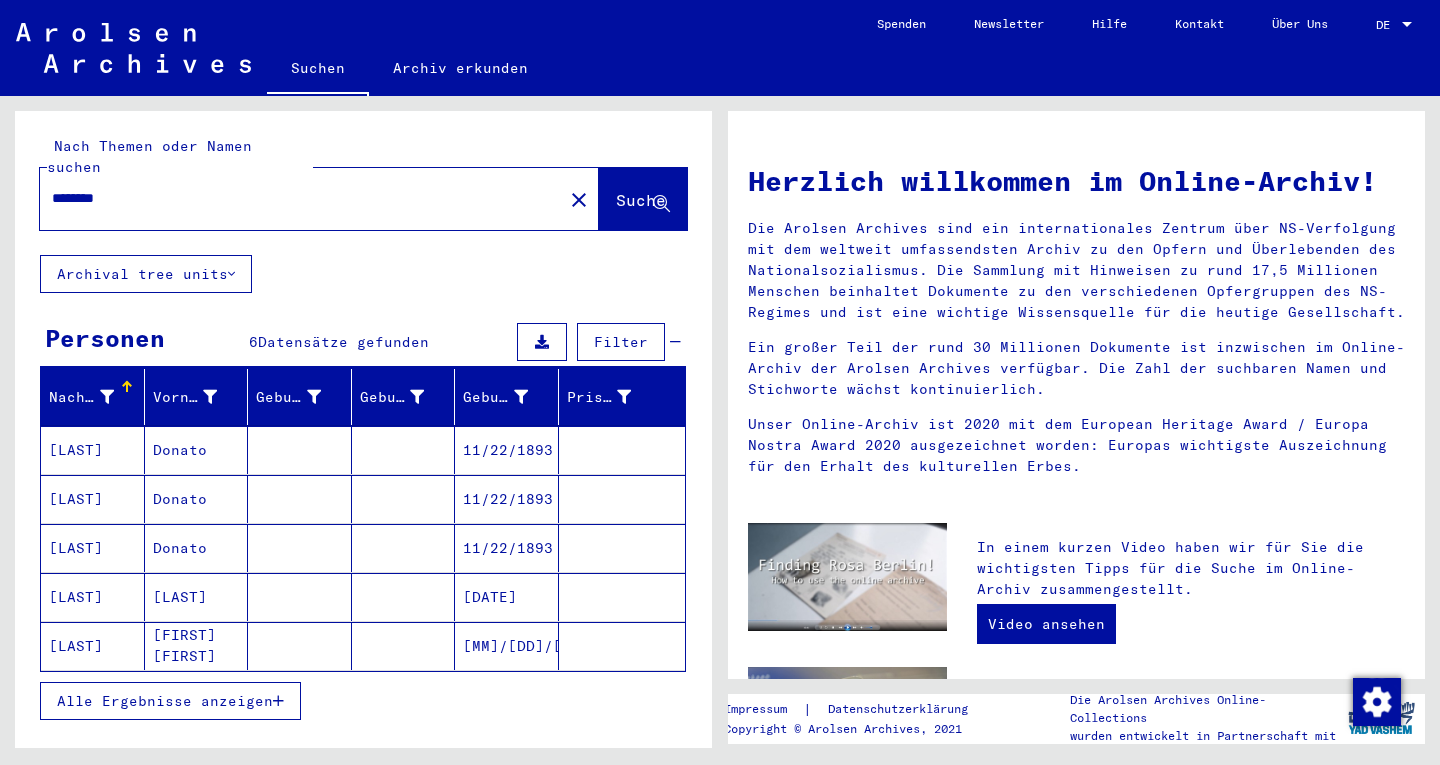 click on "Alle Ergebnisse anzeigen" at bounding box center [165, 701] 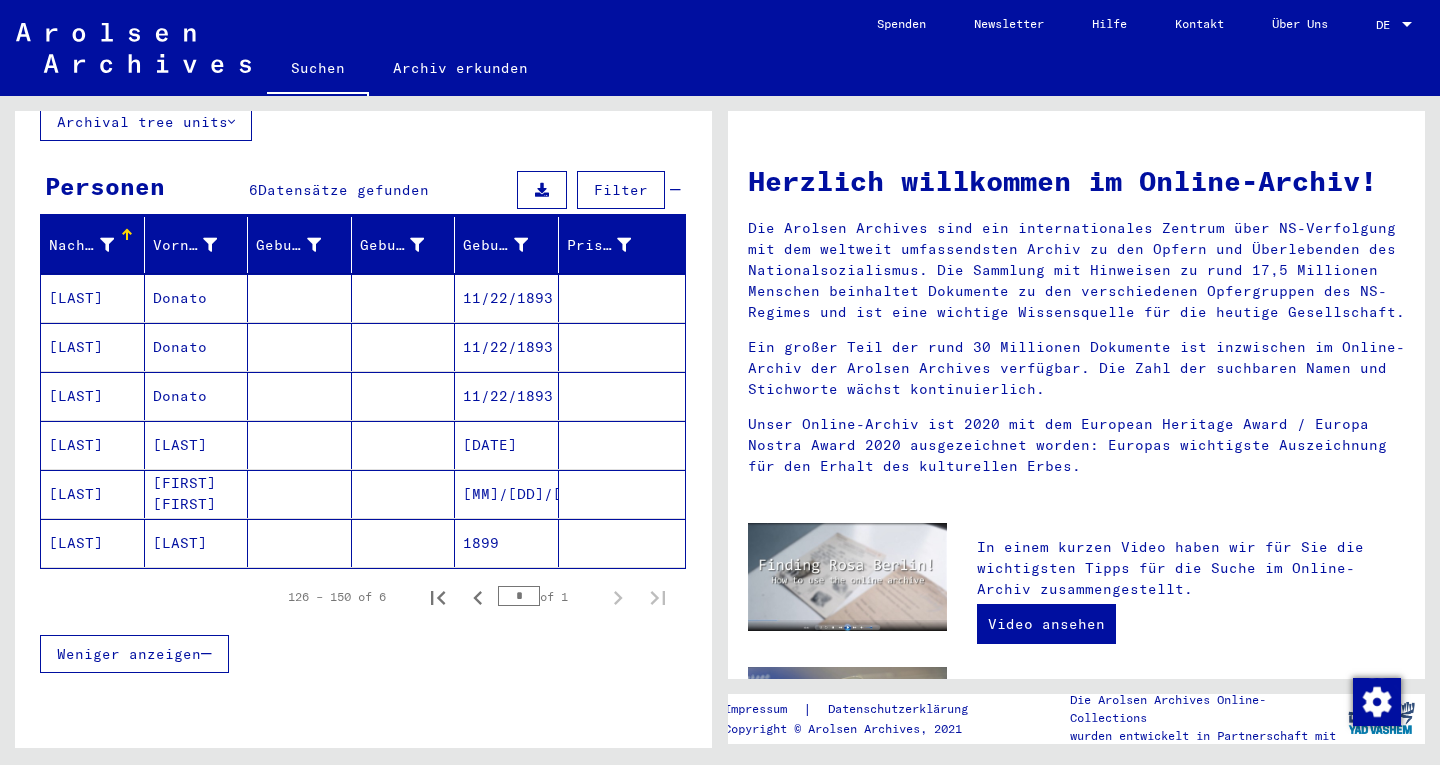 scroll, scrollTop: 155, scrollLeft: 0, axis: vertical 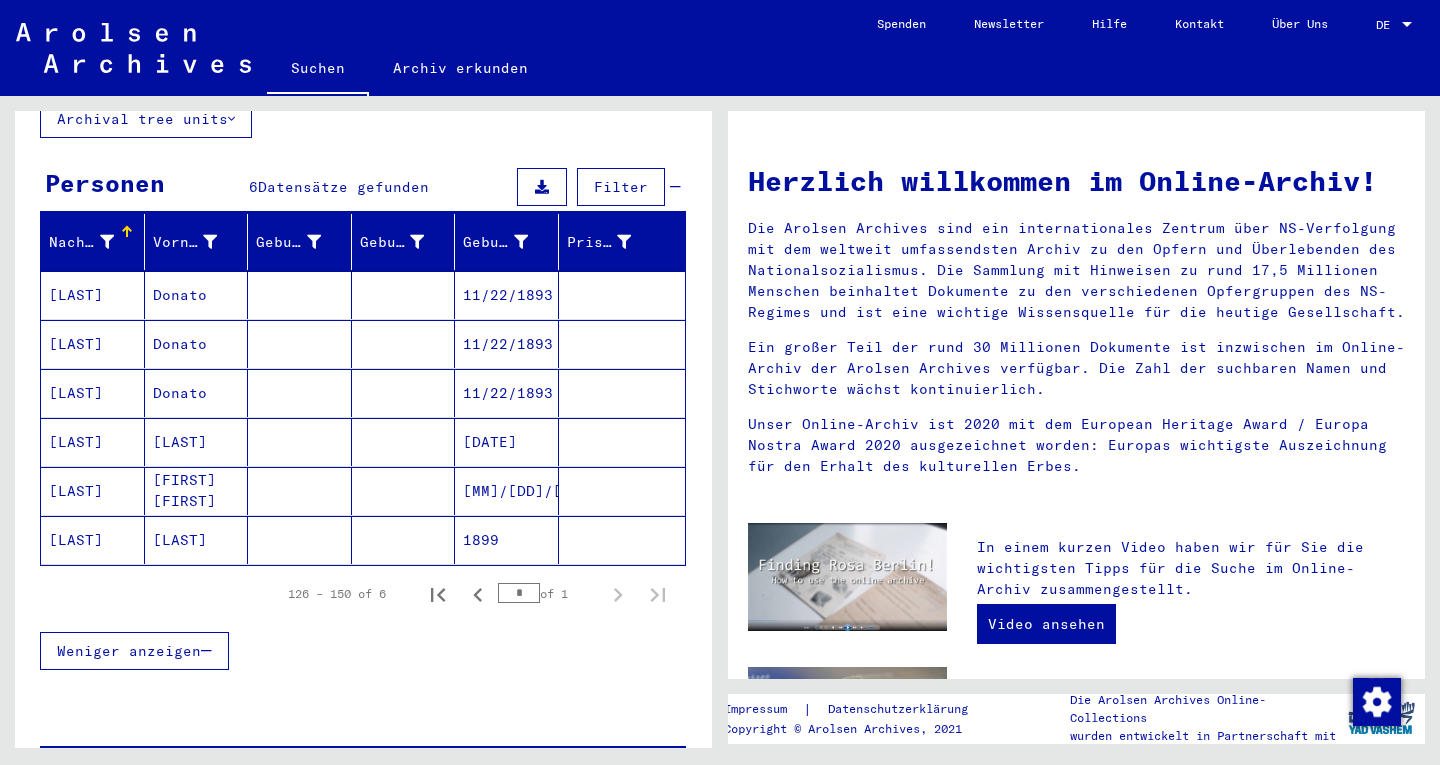 click on "Donato" at bounding box center [197, 344] 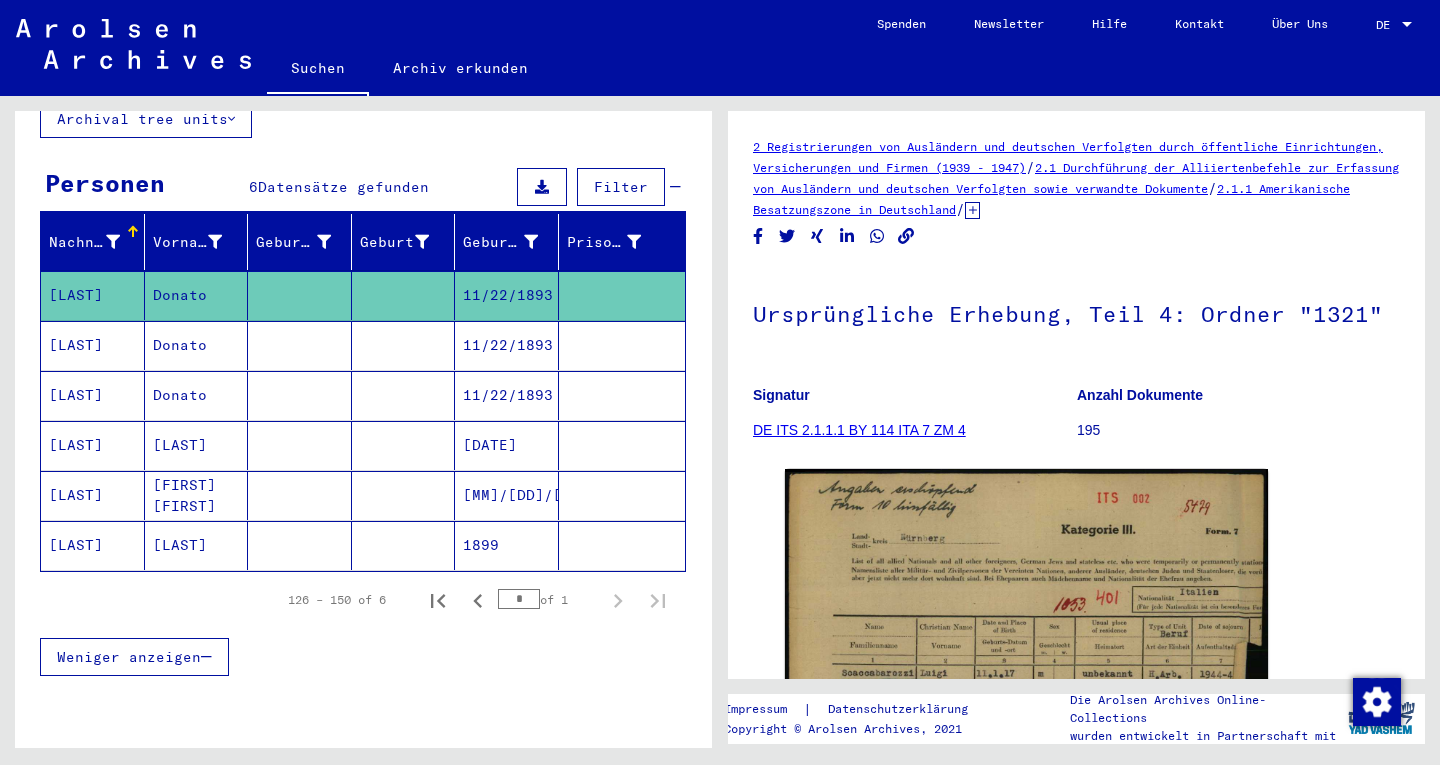 scroll, scrollTop: 0, scrollLeft: 0, axis: both 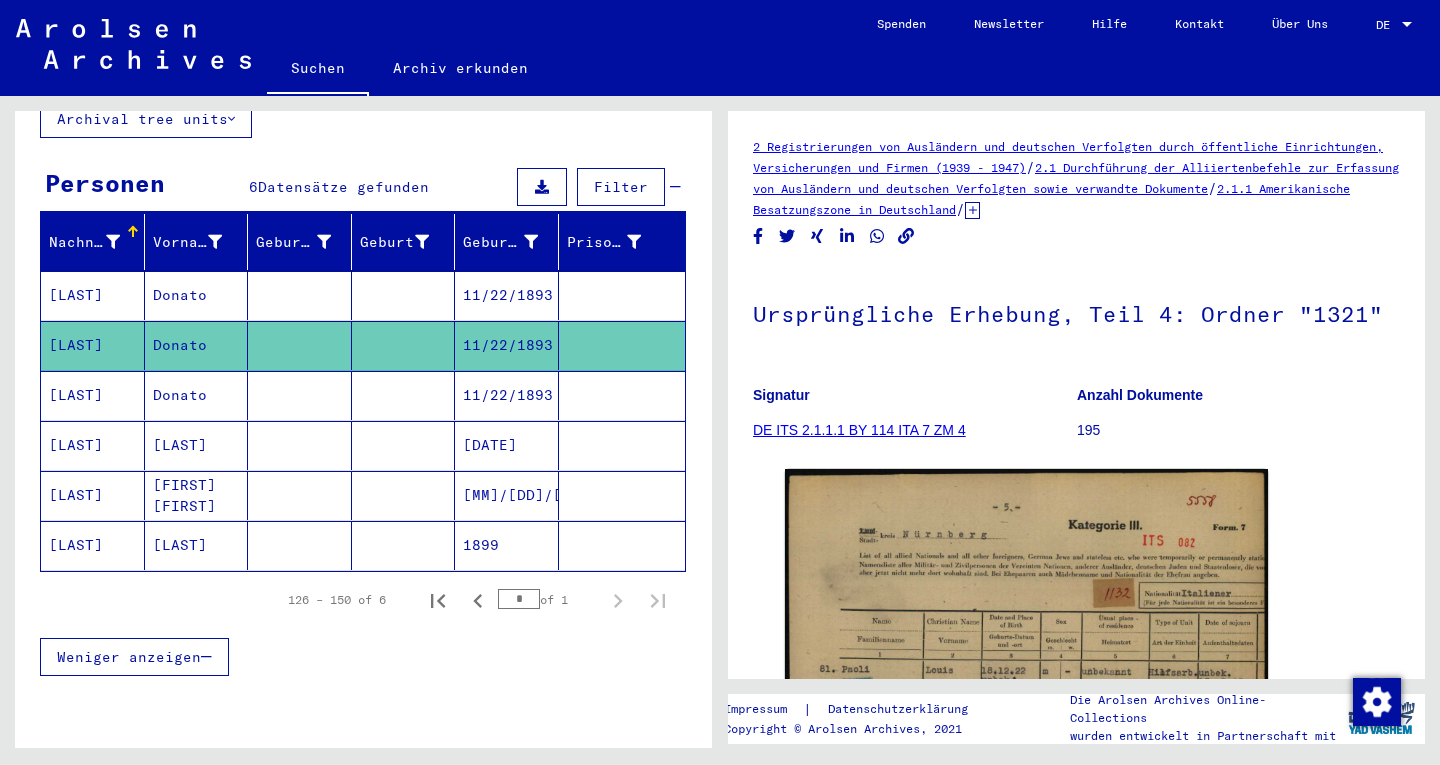 click 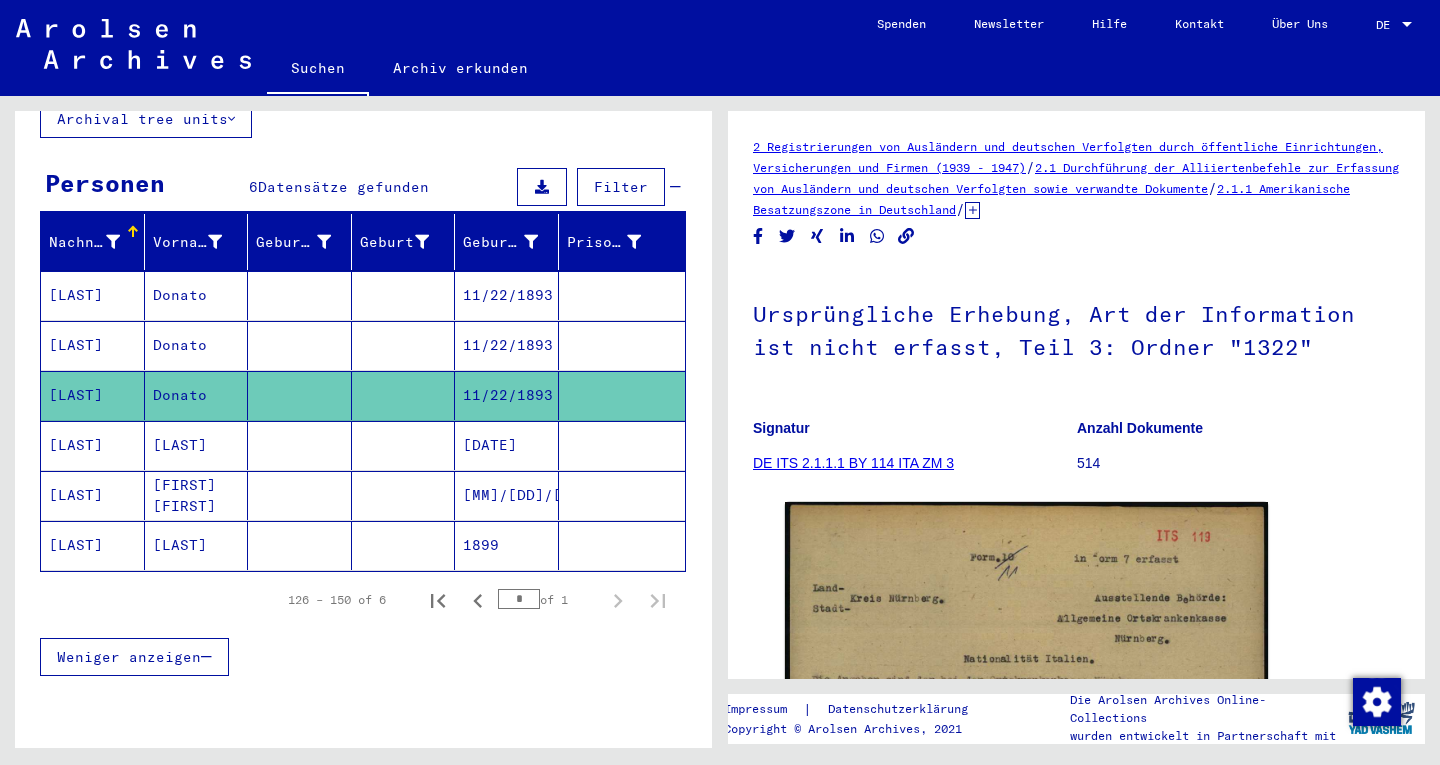 scroll, scrollTop: 0, scrollLeft: 0, axis: both 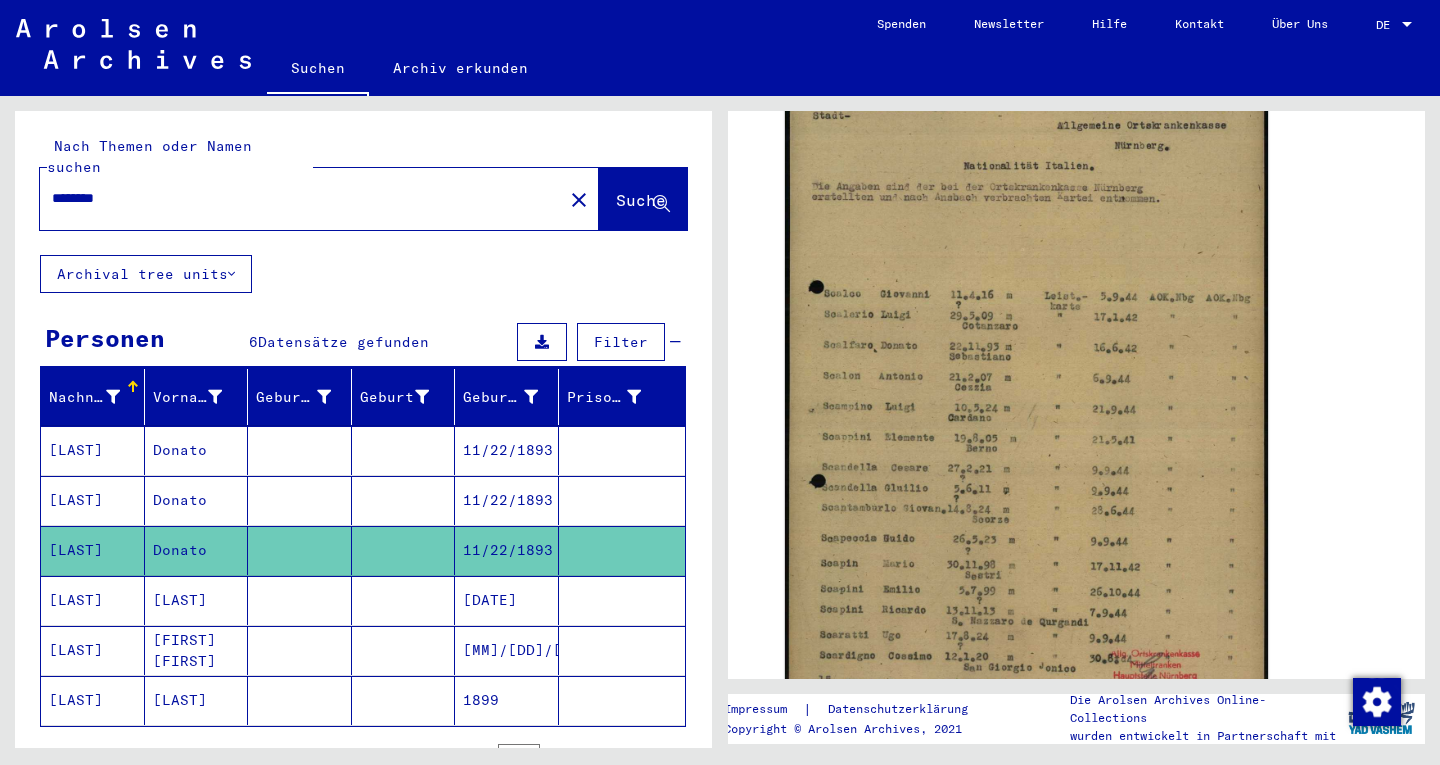click on "********" 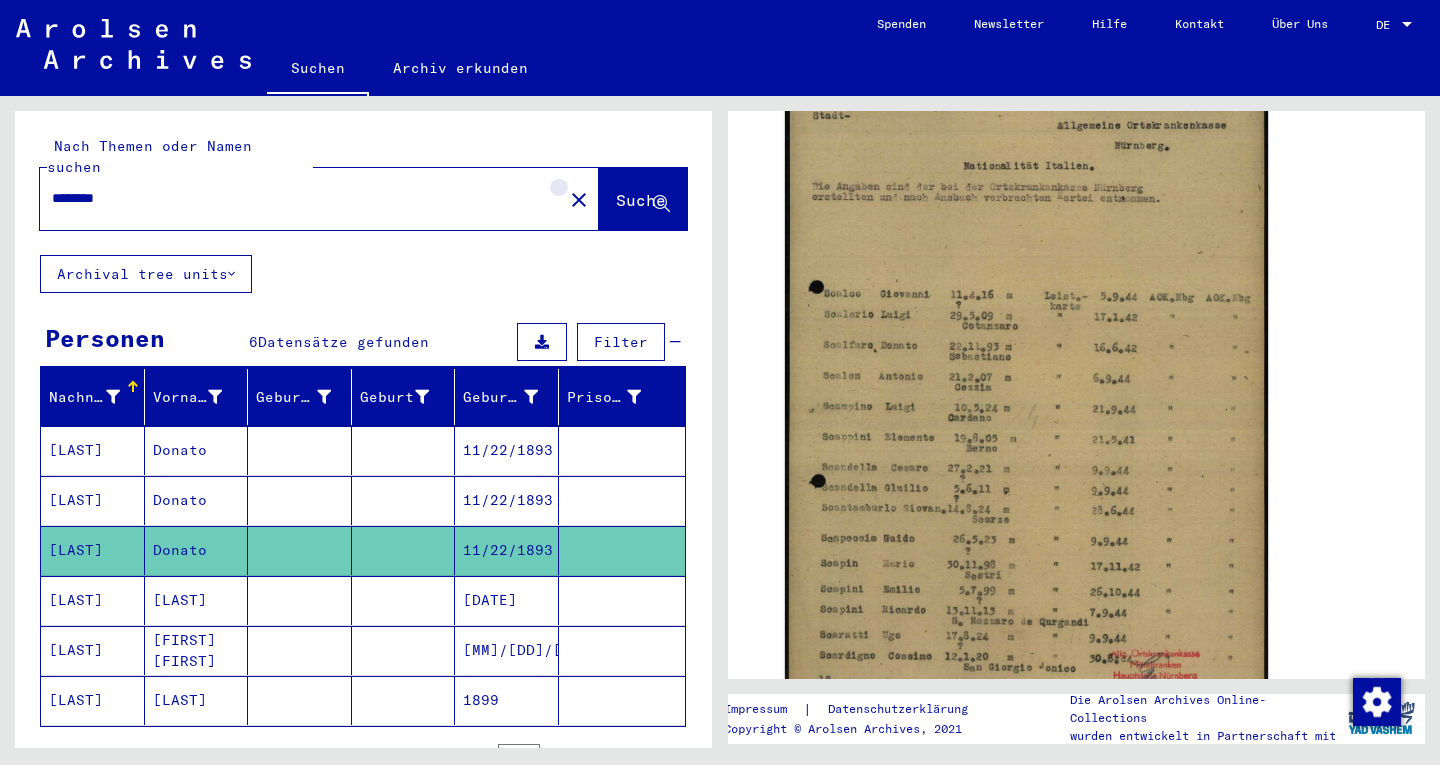 click on "close" 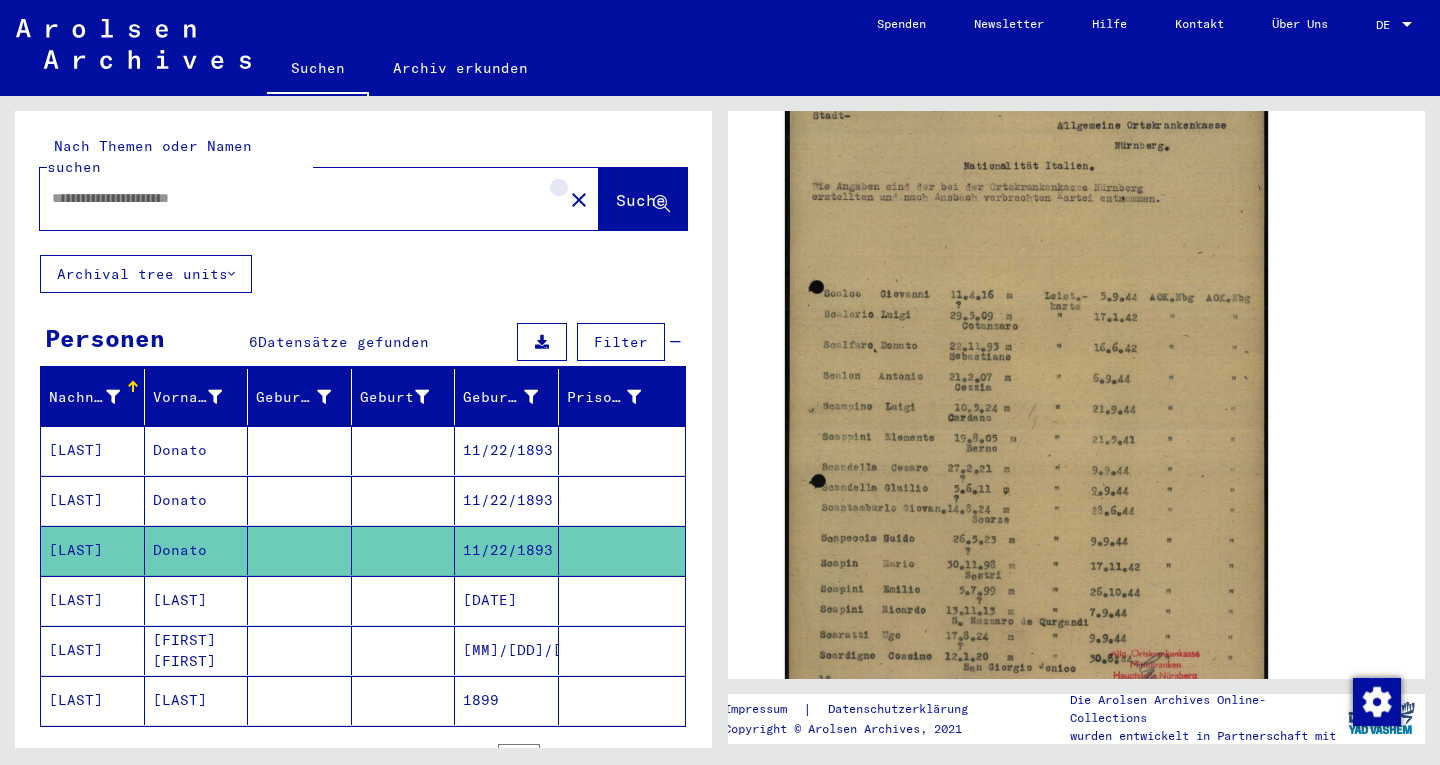 scroll, scrollTop: 0, scrollLeft: 0, axis: both 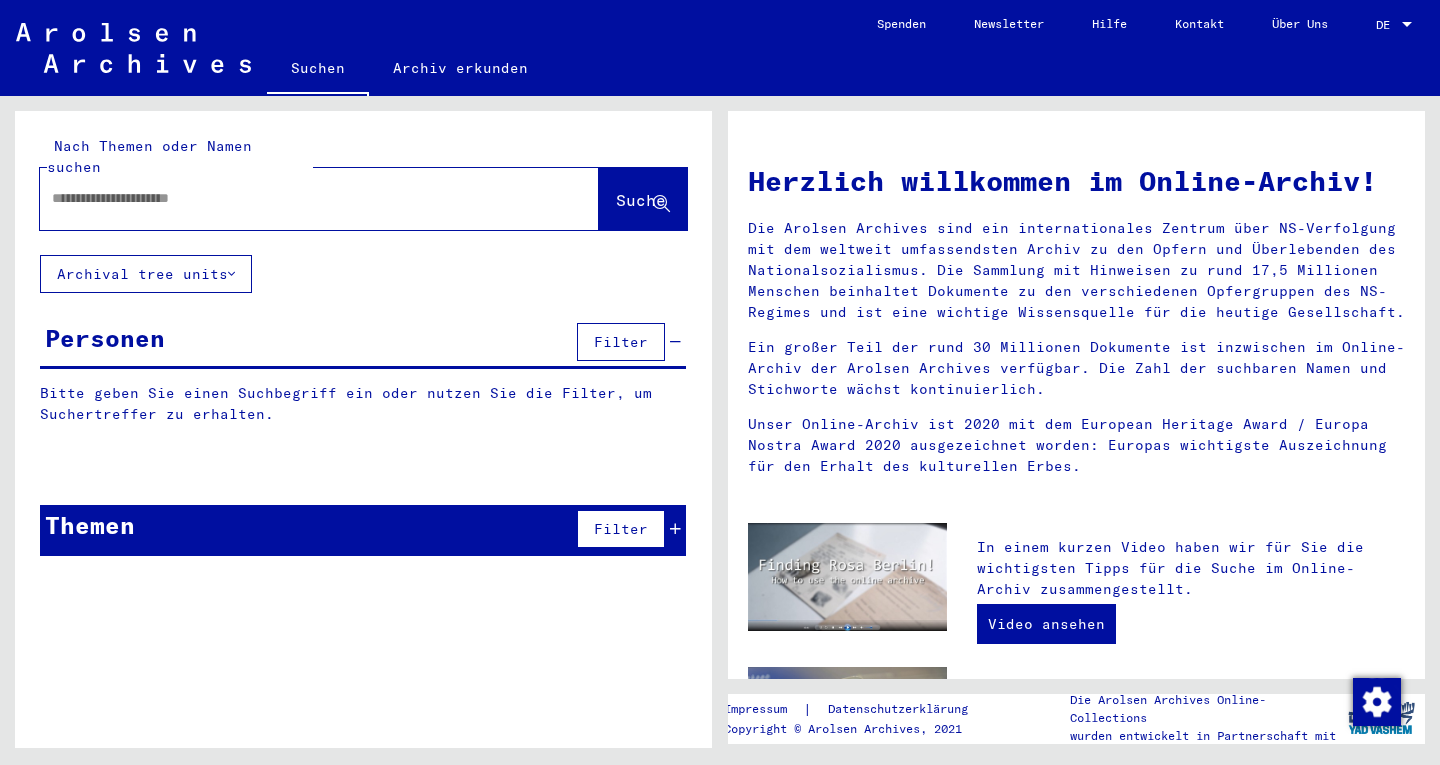 click at bounding box center (295, 198) 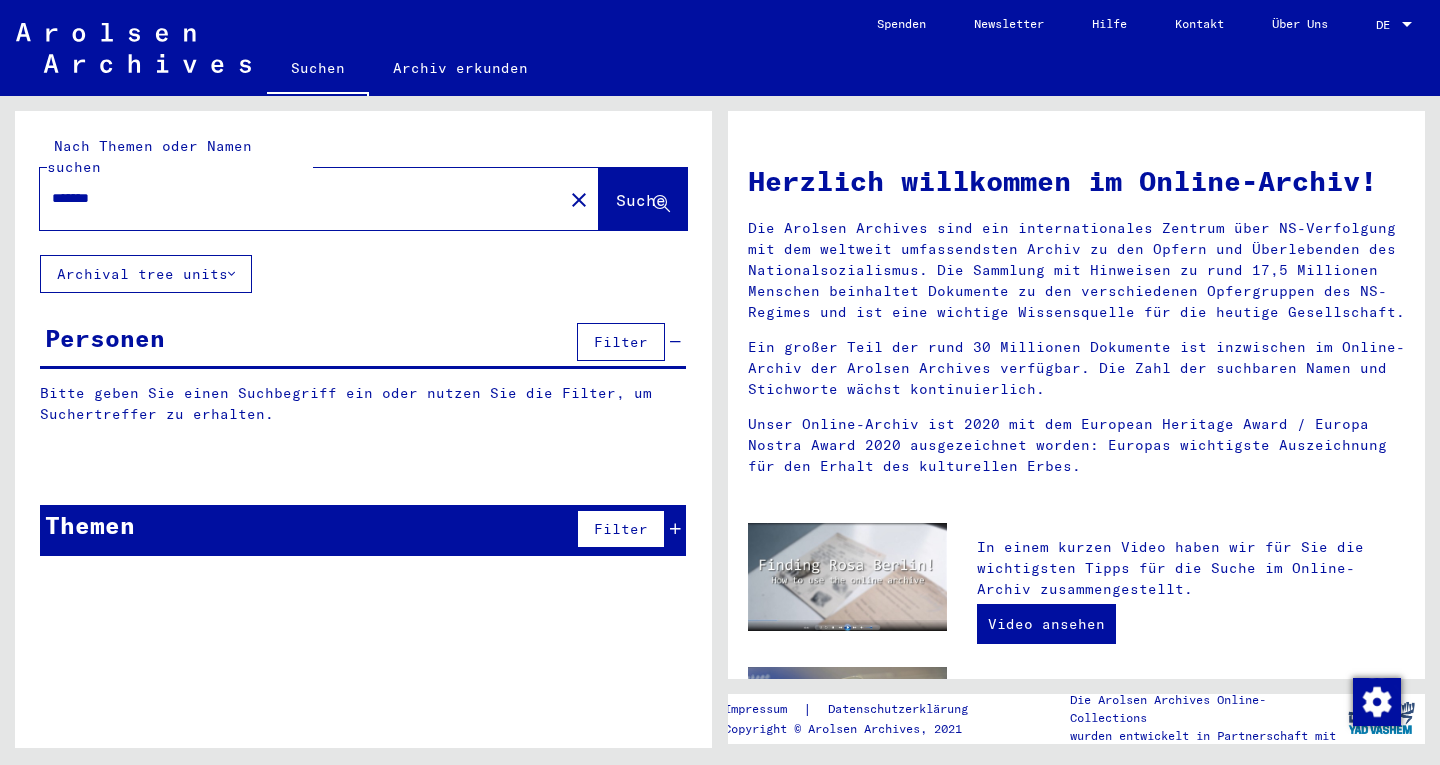 type on "*******" 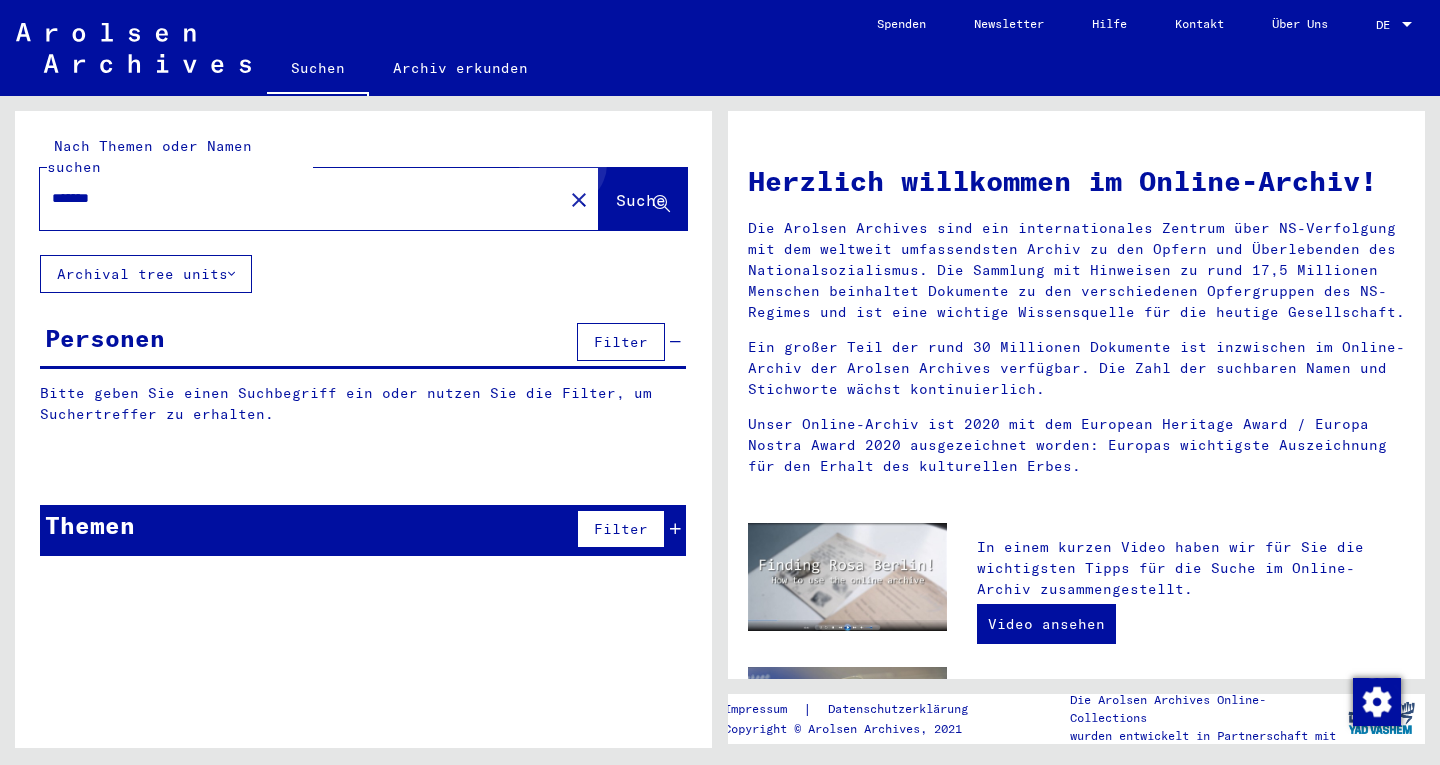 click on "Suche" 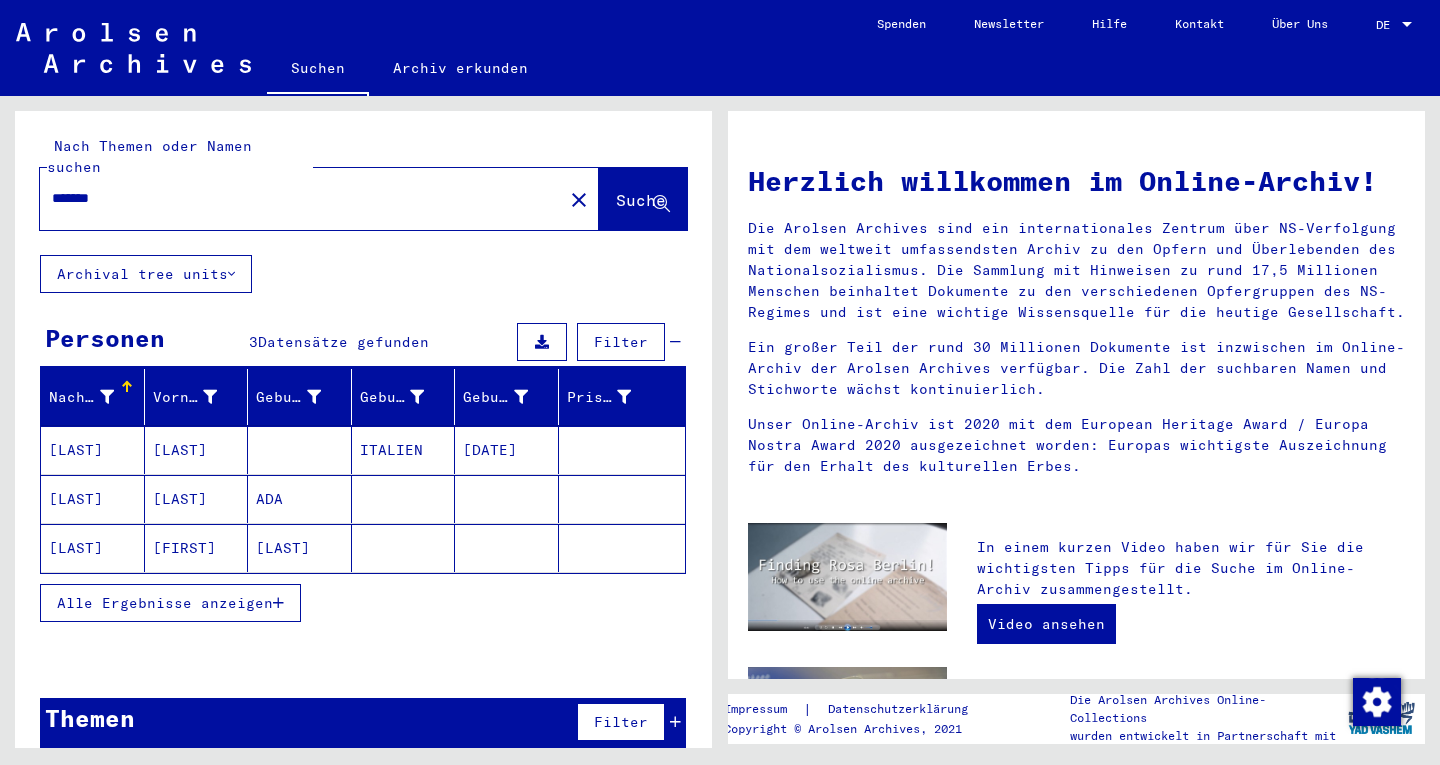 click on "Alle Ergebnisse anzeigen" at bounding box center [170, 603] 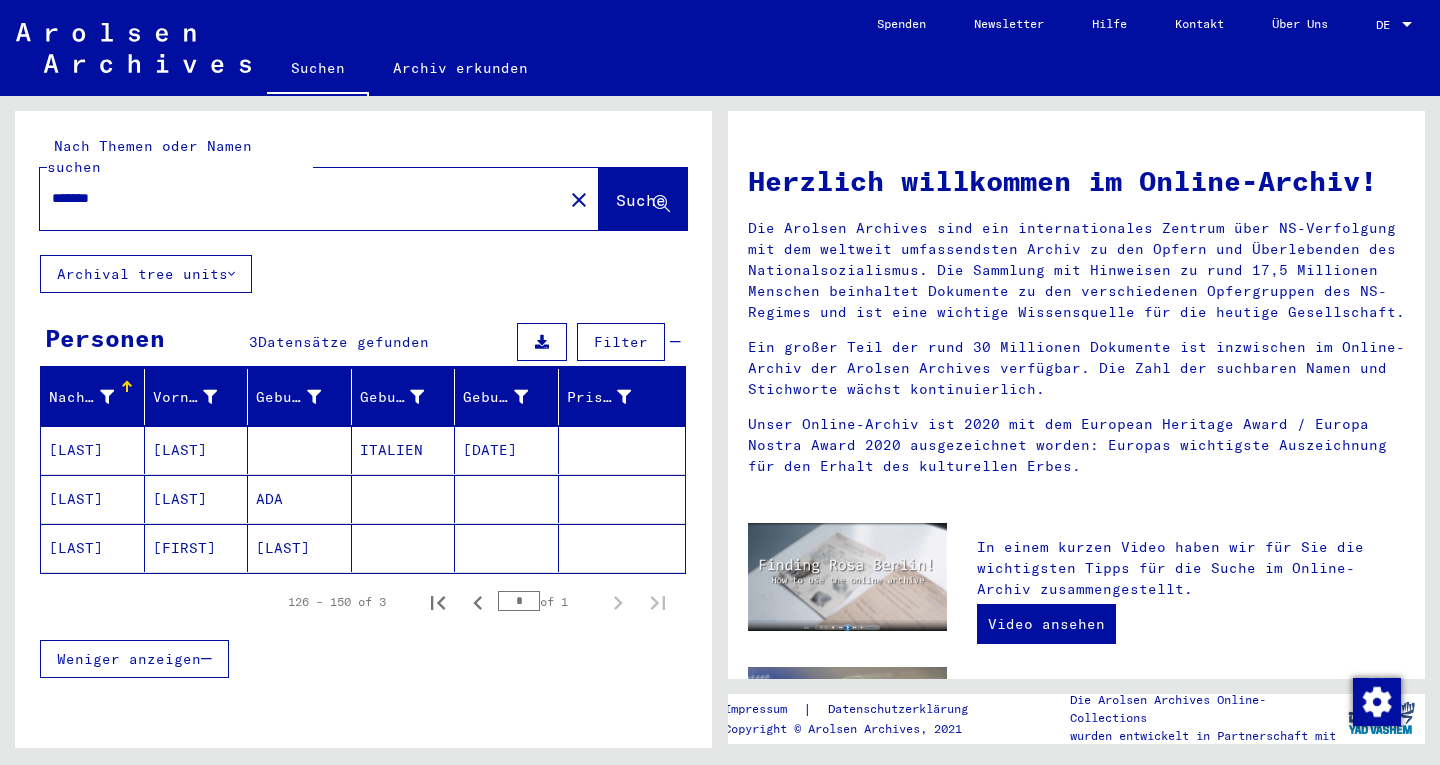 click on "[LAST]" 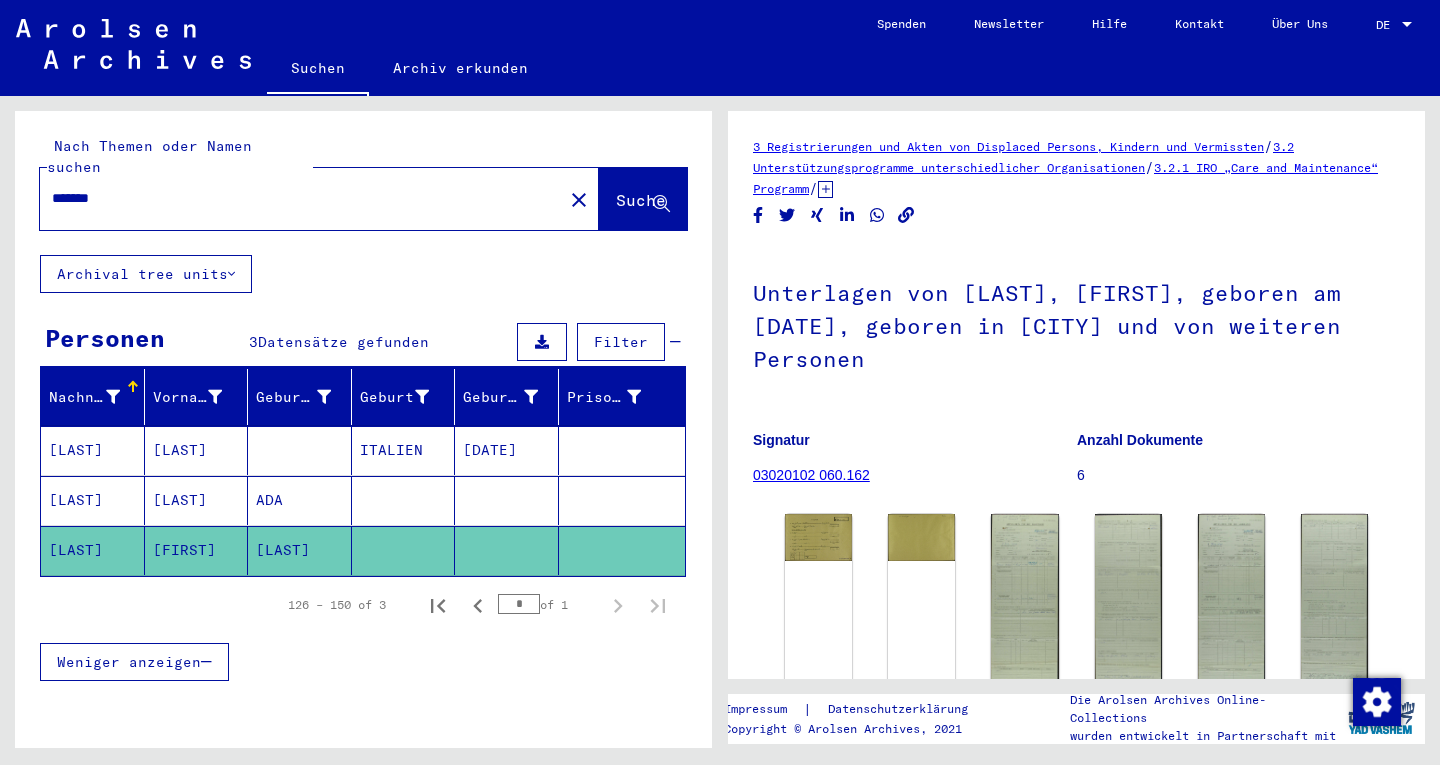 scroll, scrollTop: 0, scrollLeft: 0, axis: both 